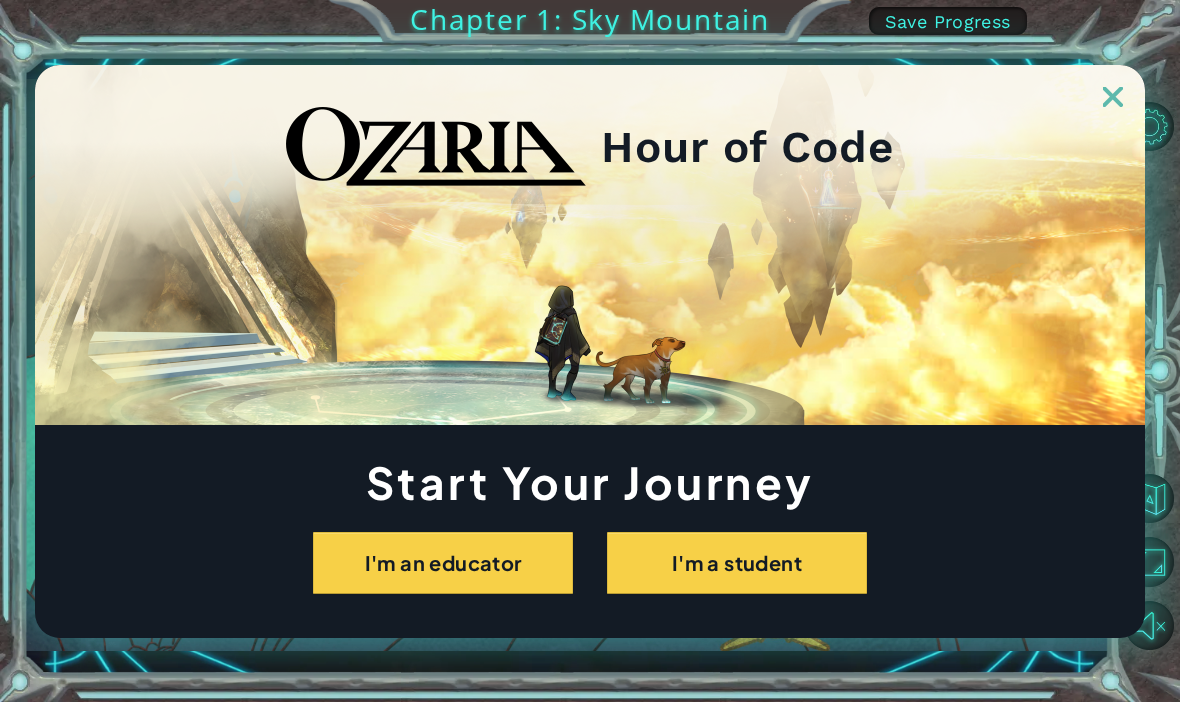 scroll, scrollTop: 0, scrollLeft: 0, axis: both 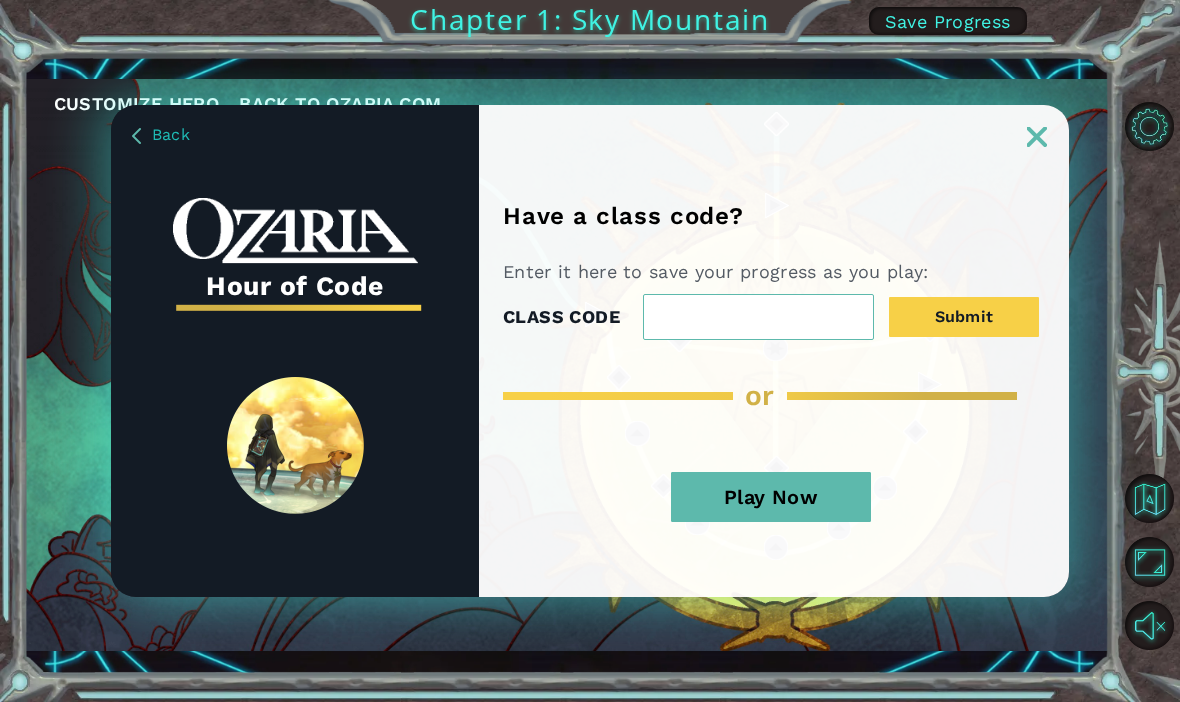 click on "Play Now" at bounding box center [771, 497] 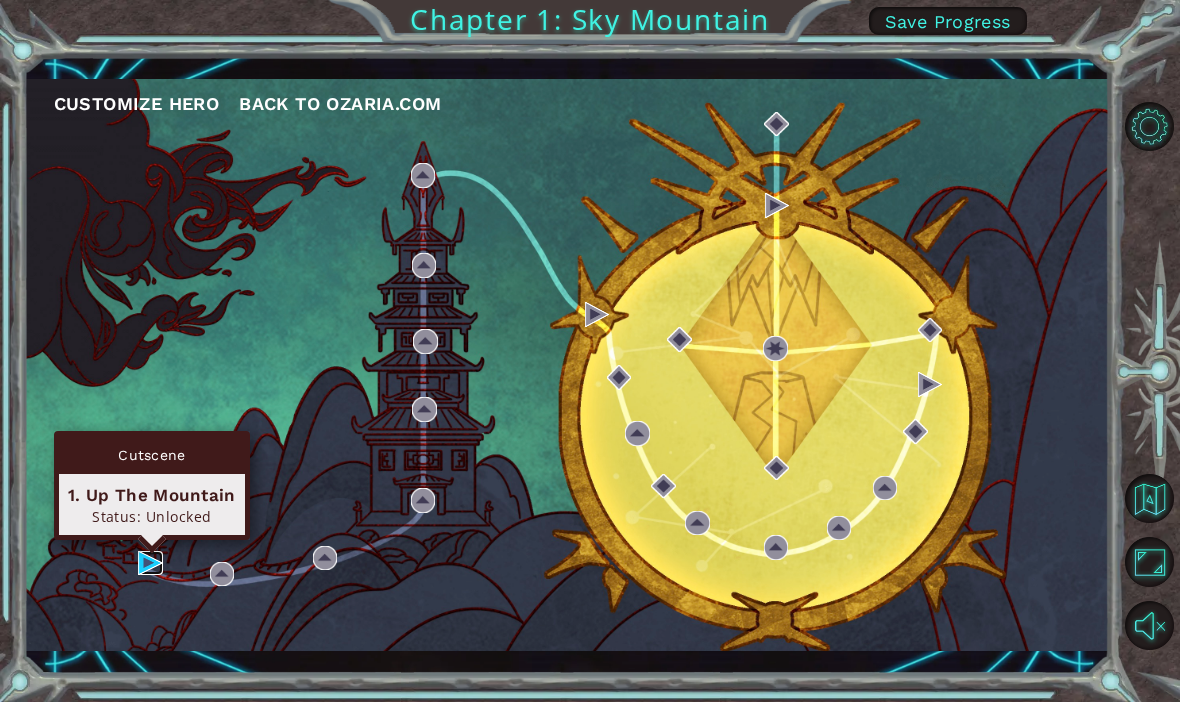 click at bounding box center (150, 563) 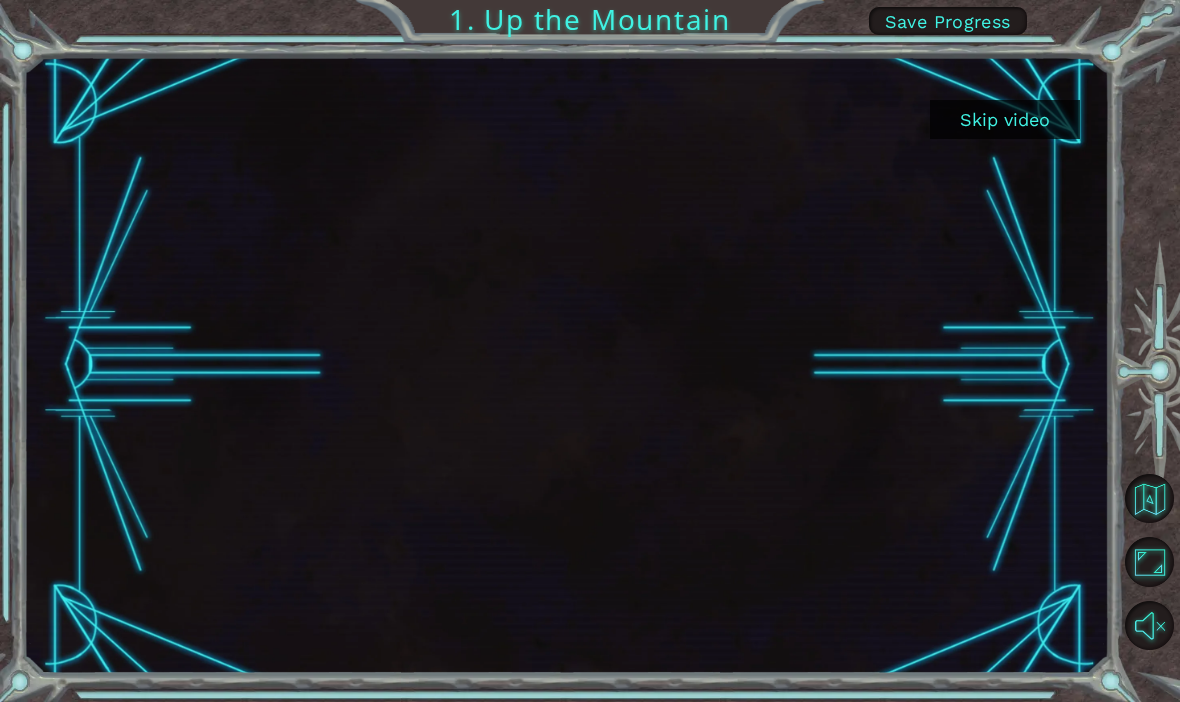 click on "Skip video" at bounding box center (1005, 119) 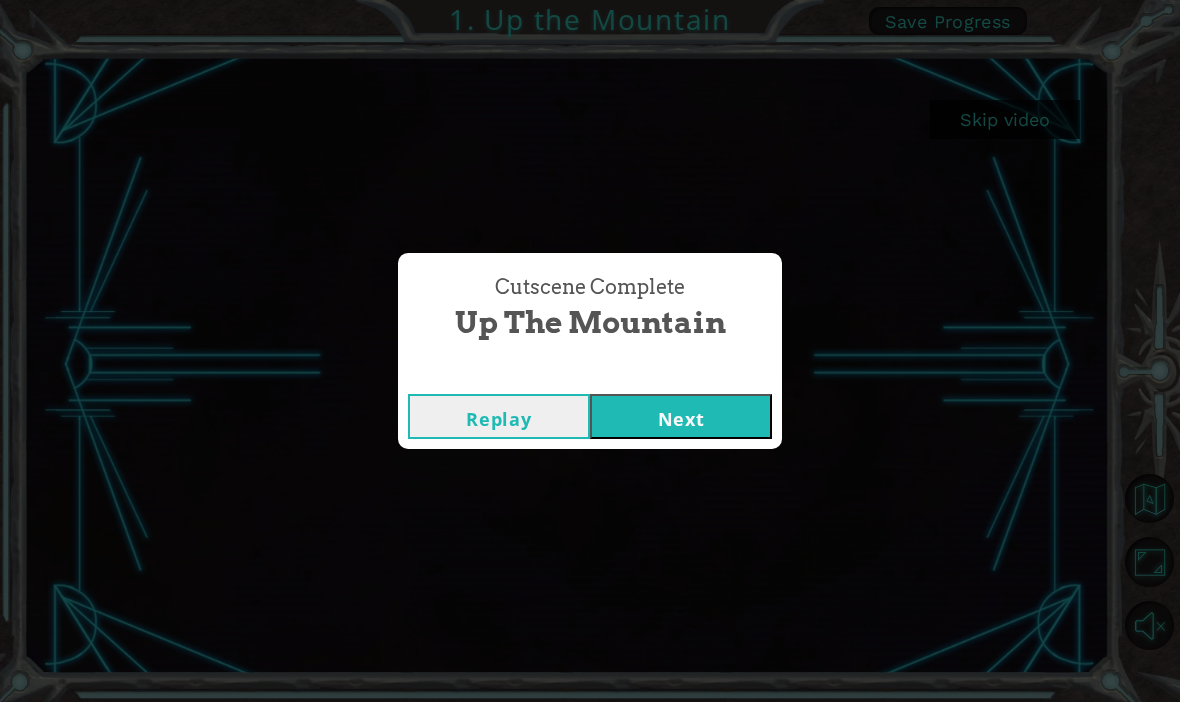 click on "Next" at bounding box center (681, 416) 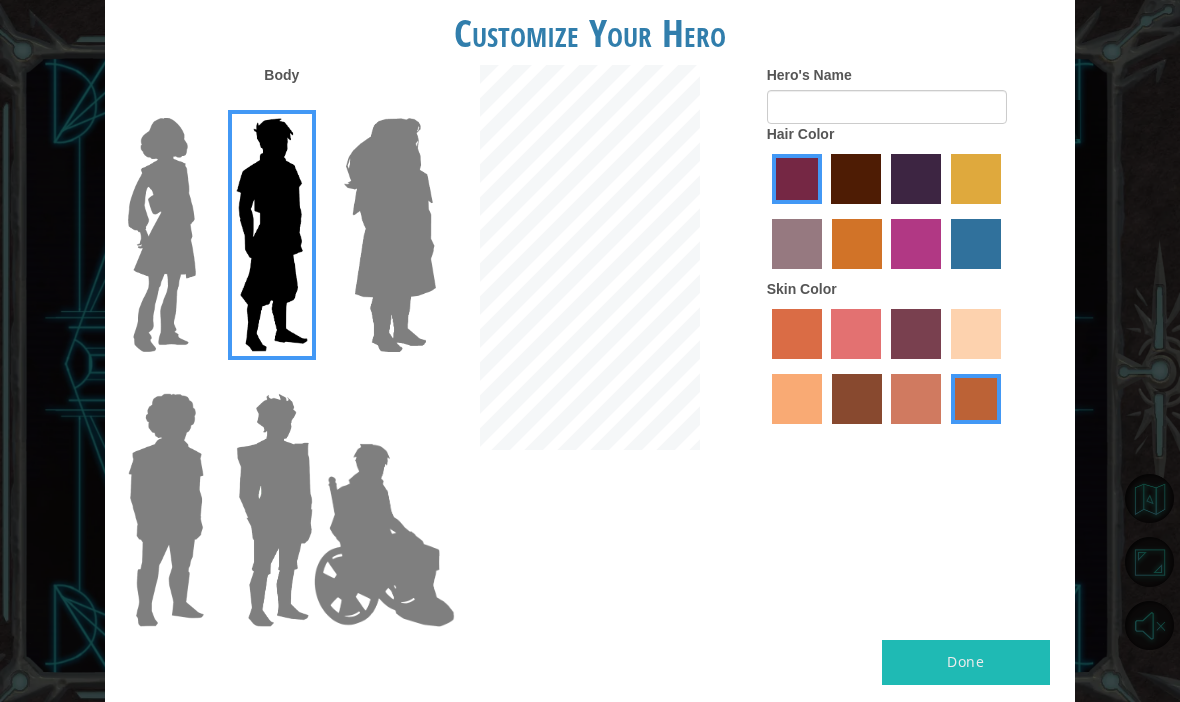 click at bounding box center [162, 235] 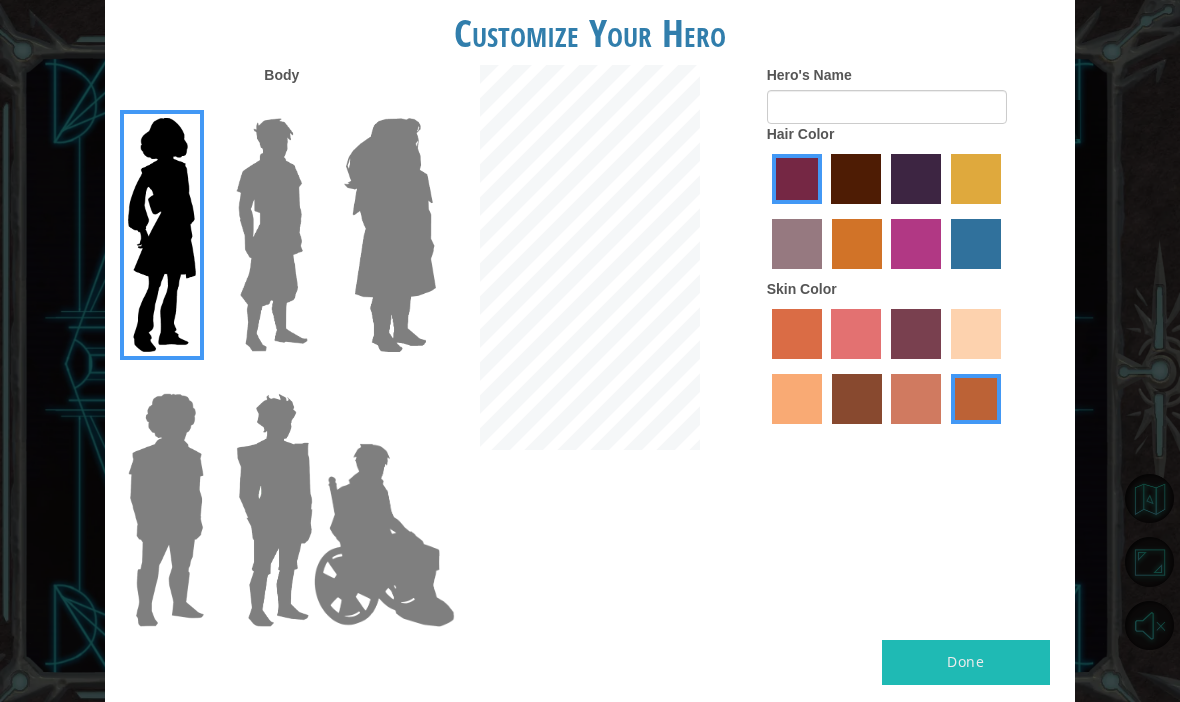 click at bounding box center (390, 235) 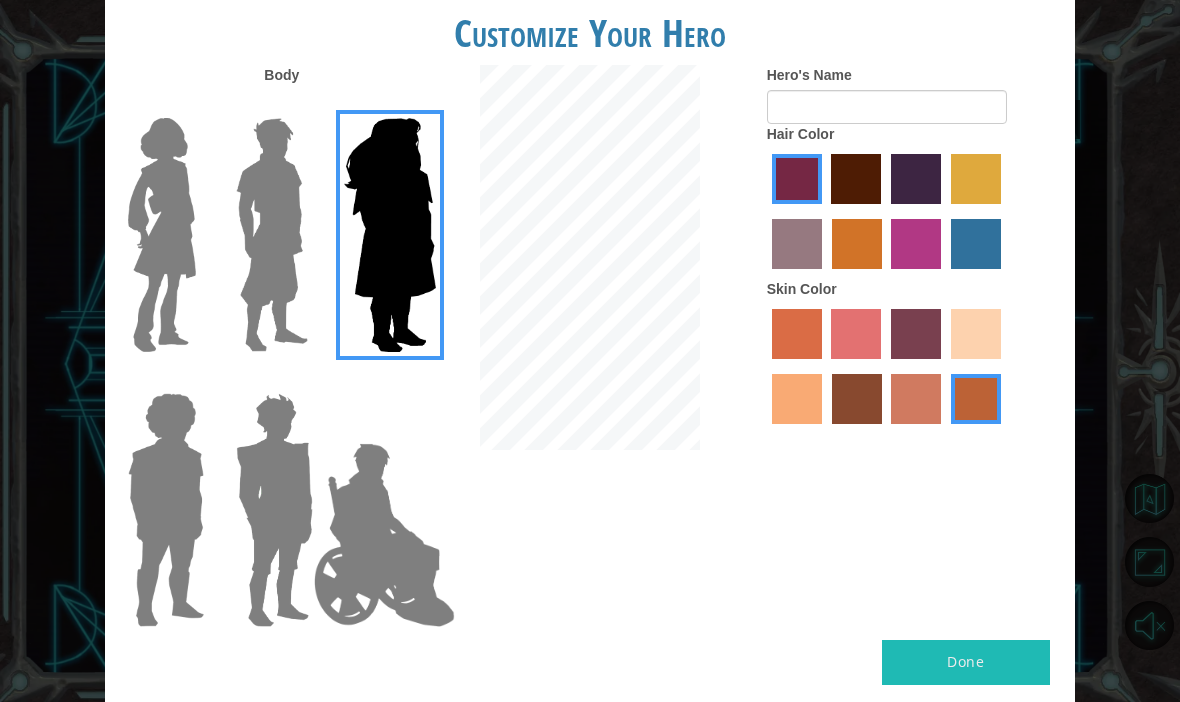 click at bounding box center [166, 510] 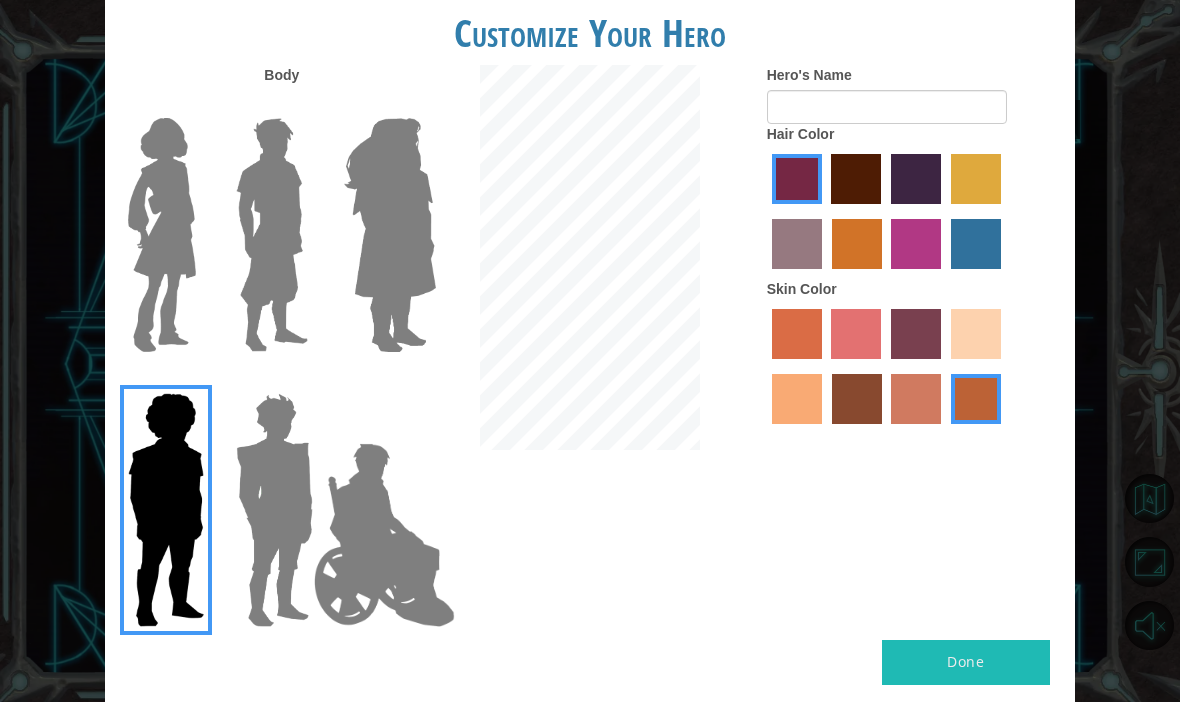 click at bounding box center [274, 510] 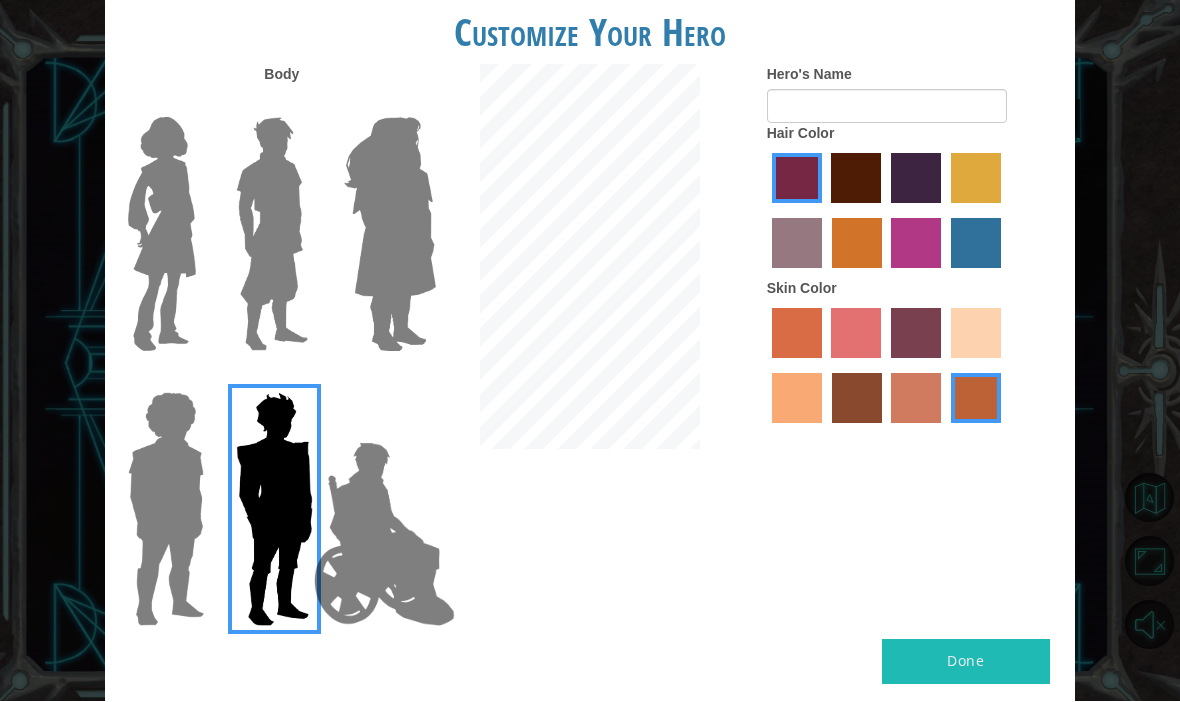 scroll, scrollTop: 69, scrollLeft: 0, axis: vertical 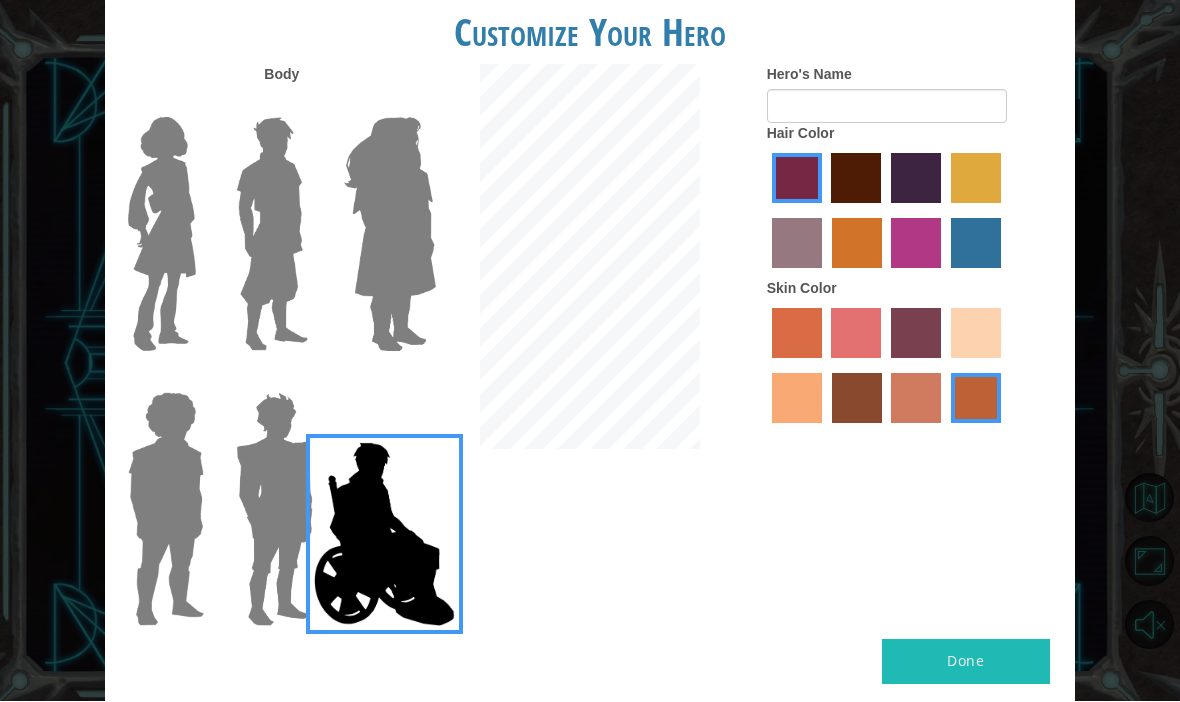 click at bounding box center [272, 235] 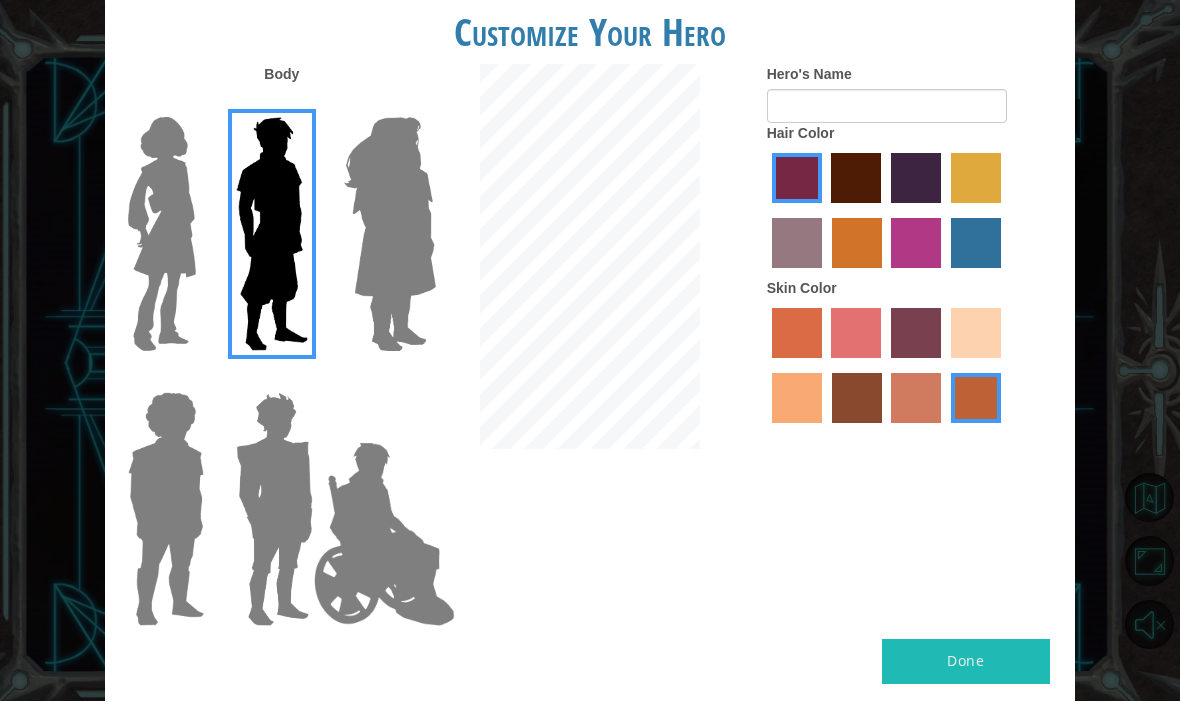 click at bounding box center (856, 179) 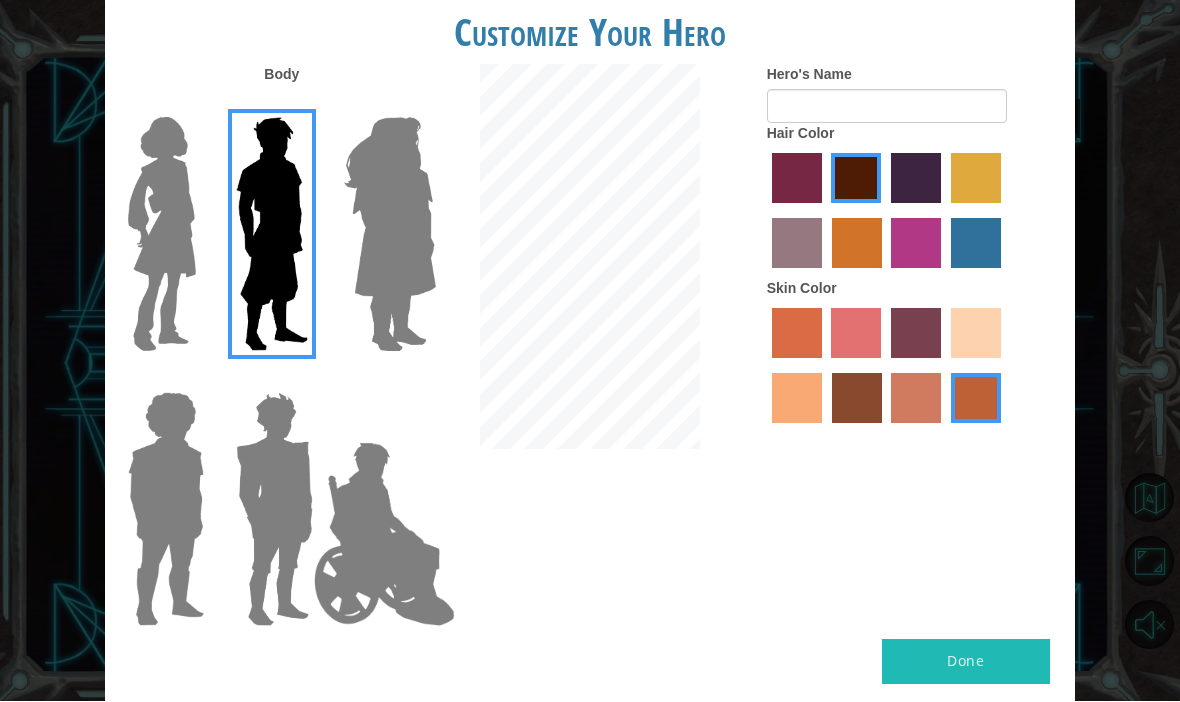 click at bounding box center (916, 179) 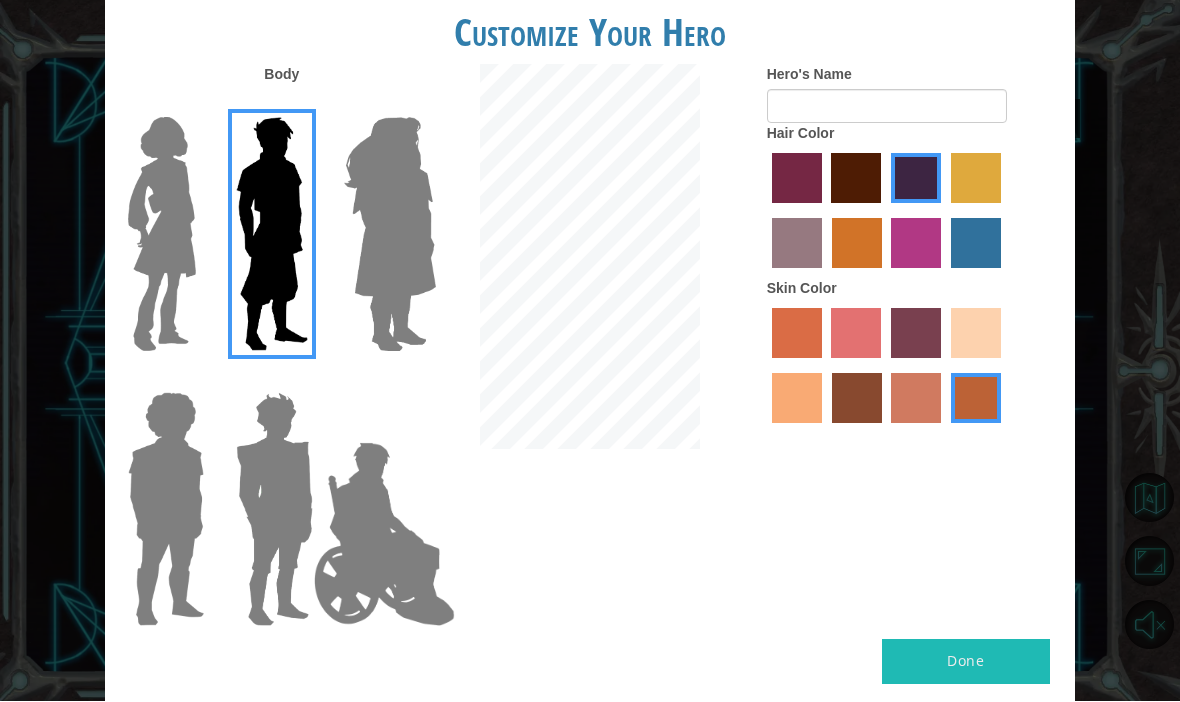 click at bounding box center [857, 399] 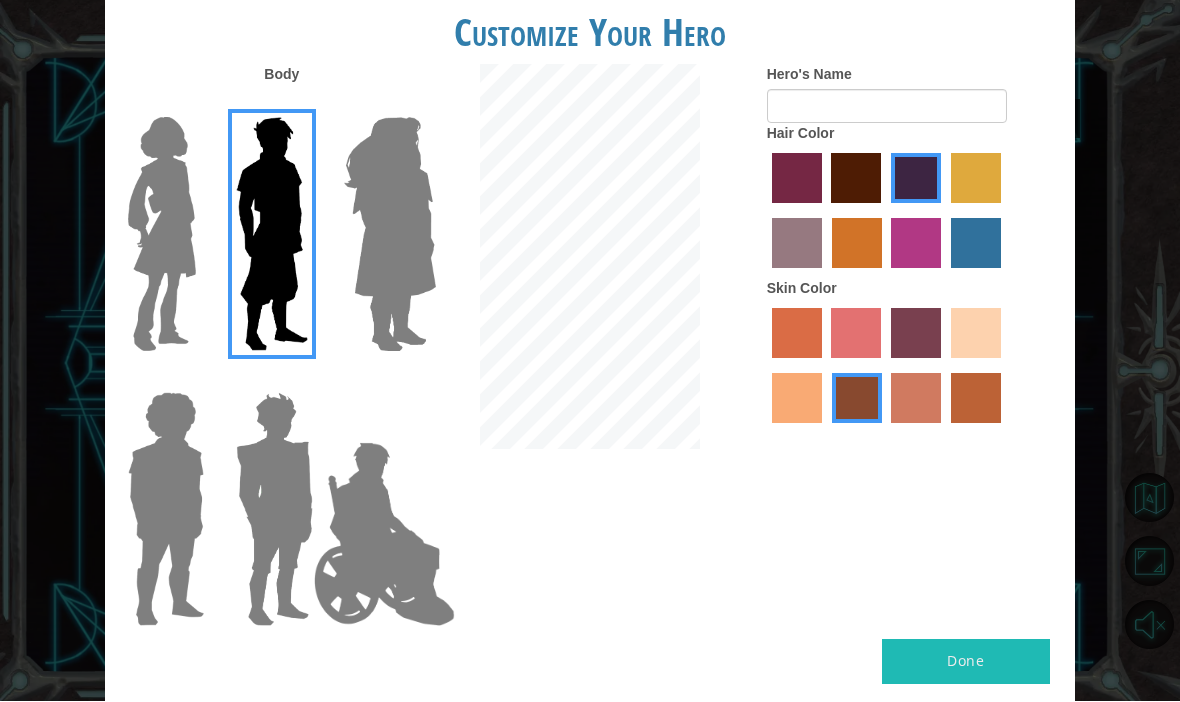 click on "Done" at bounding box center (966, 662) 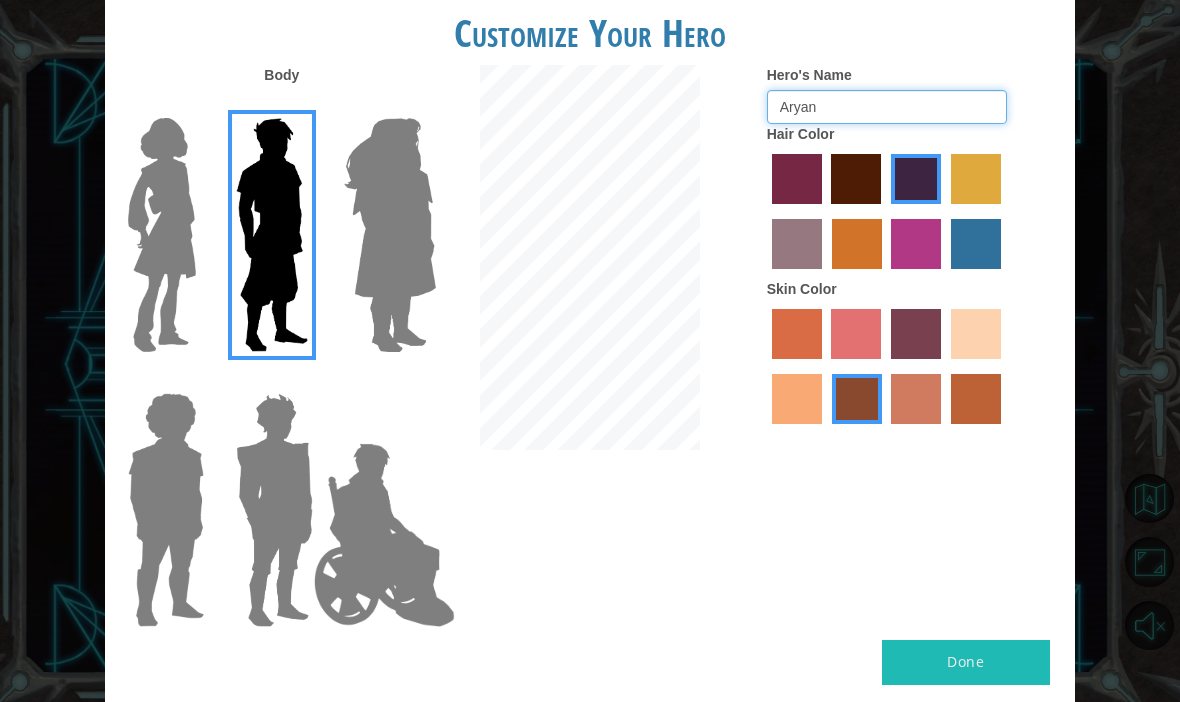 type on "Aryan" 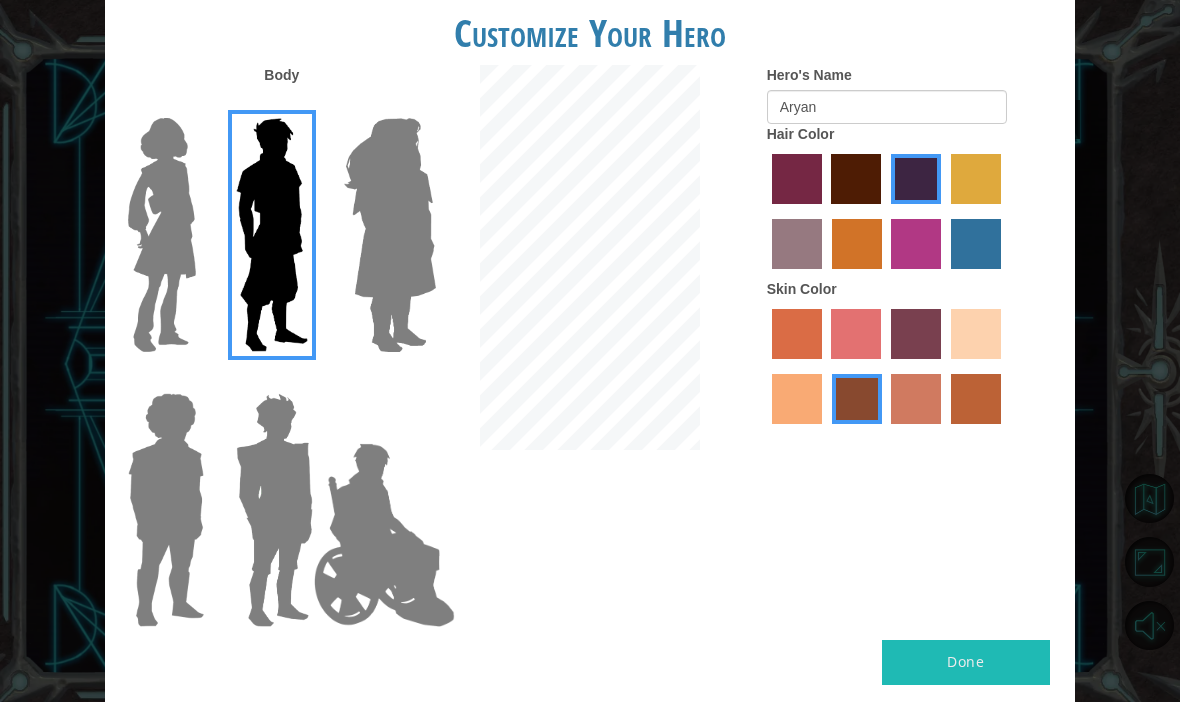 click on "Done" at bounding box center (966, 662) 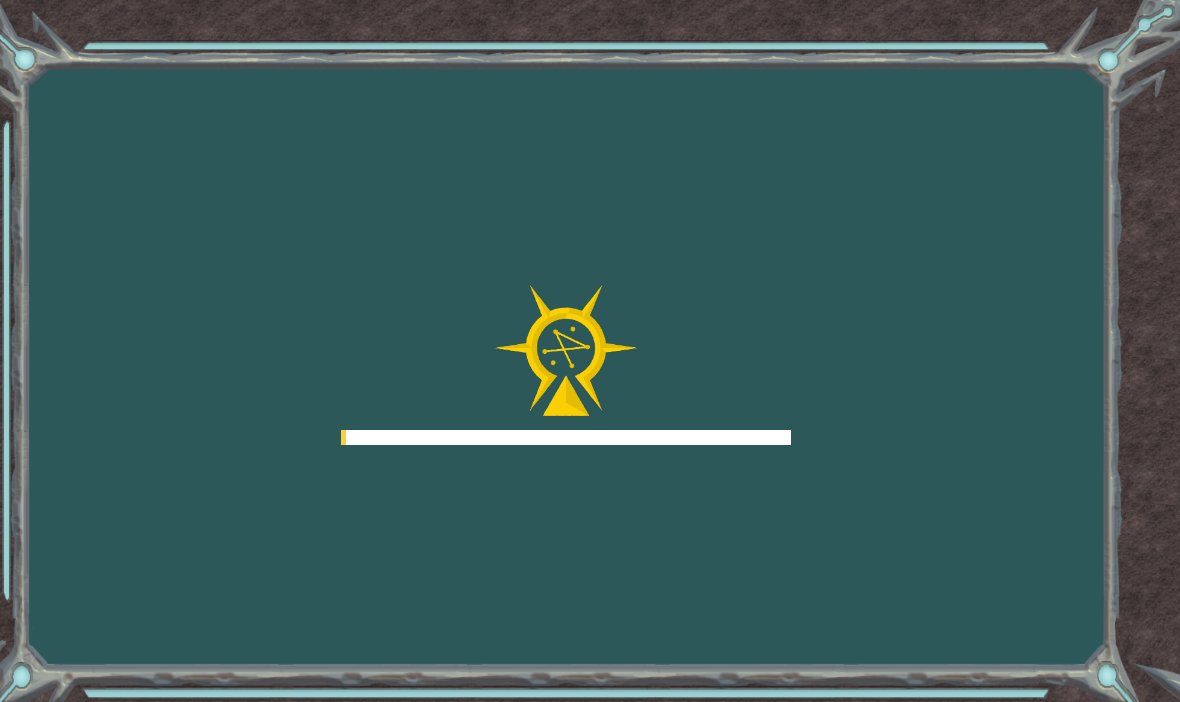 scroll, scrollTop: 0, scrollLeft: 0, axis: both 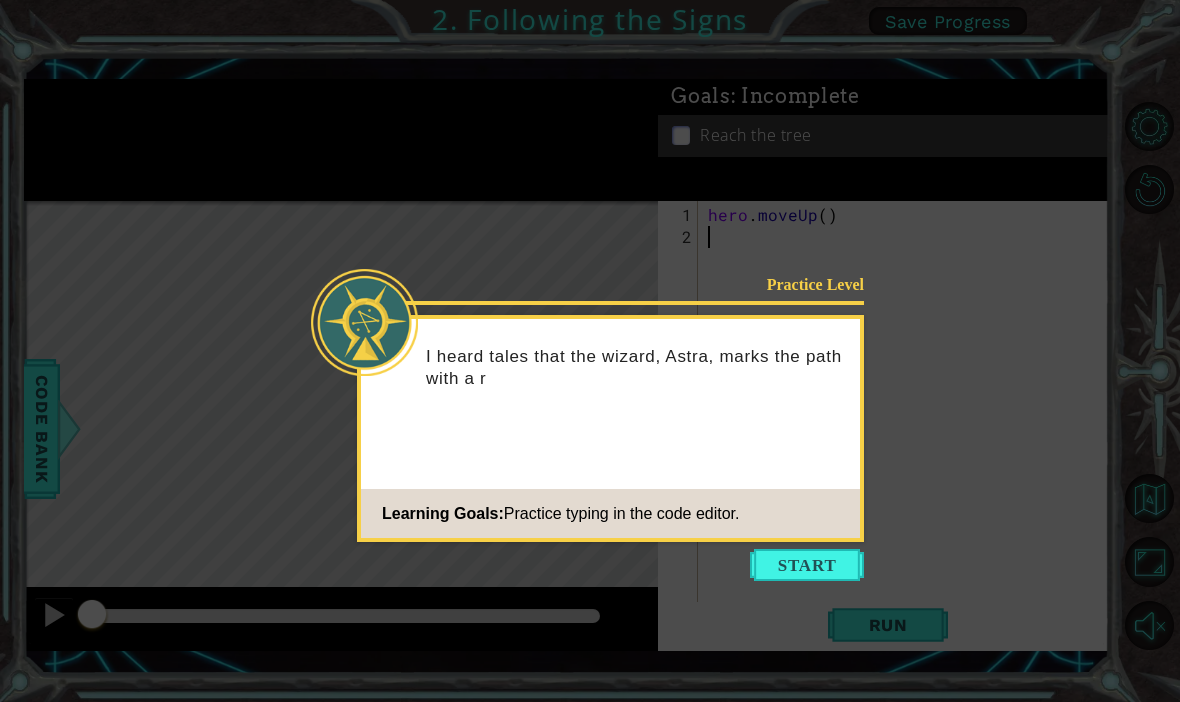 click at bounding box center [807, 565] 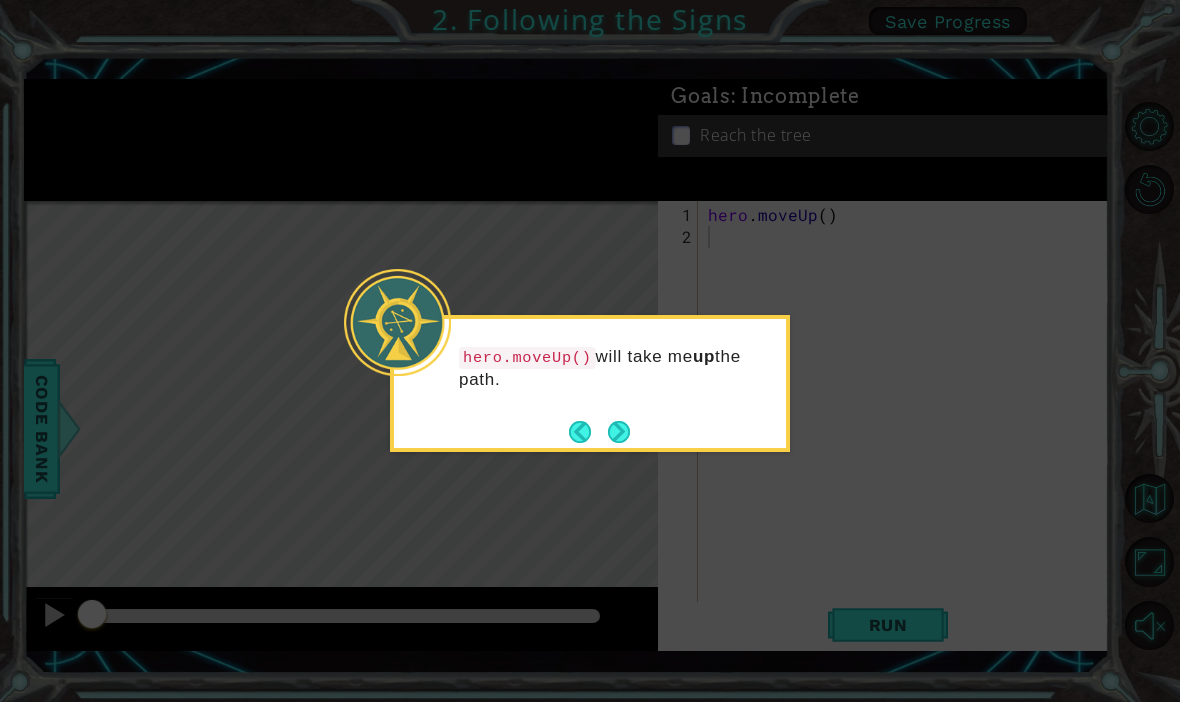 click at bounding box center [619, 432] 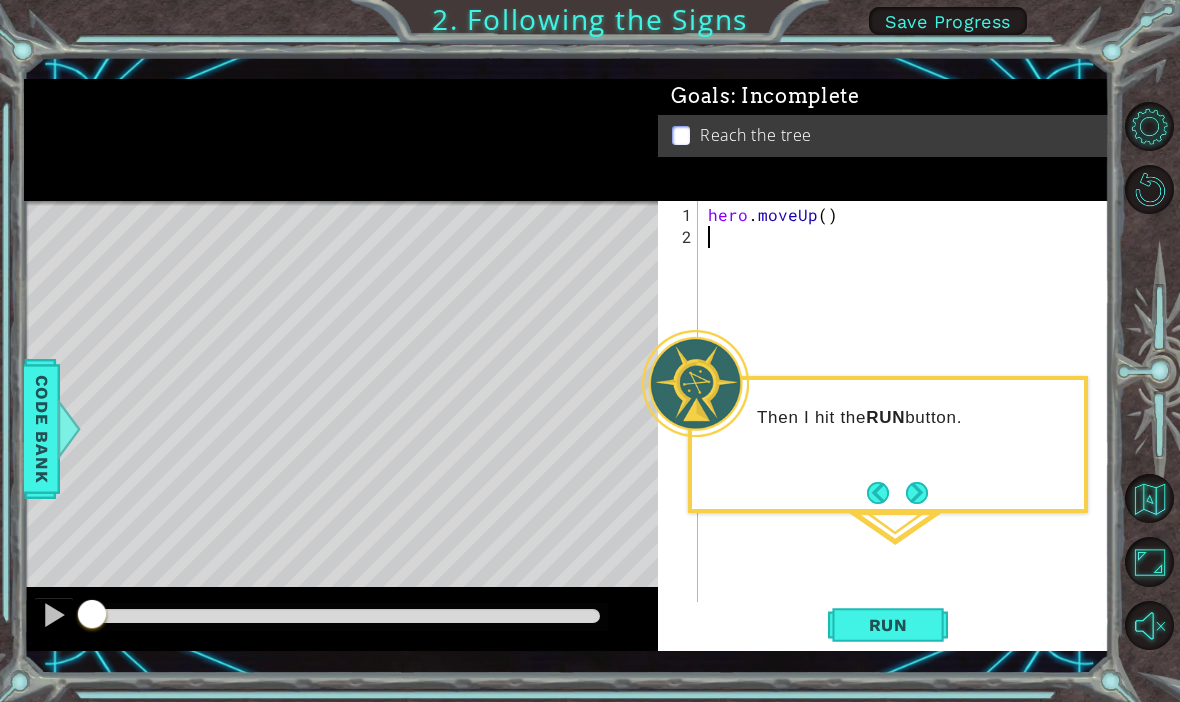 click on "Then I hit the  RUN  button." at bounding box center (888, 444) 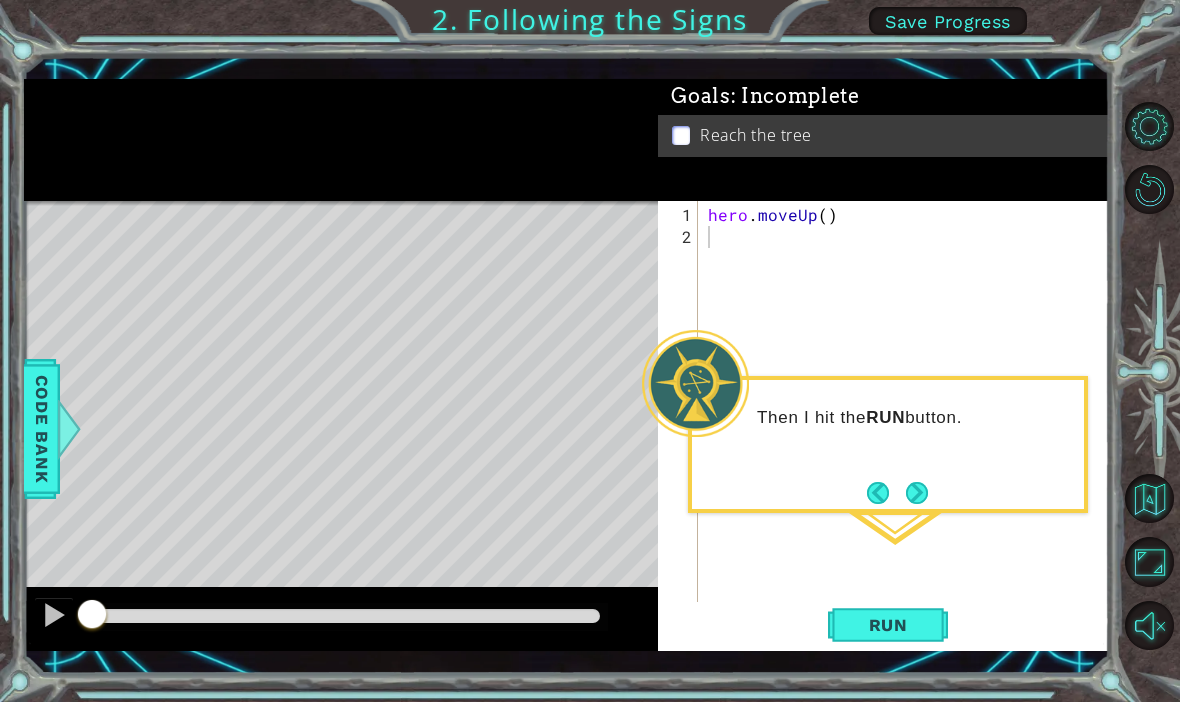 click at bounding box center (917, 493) 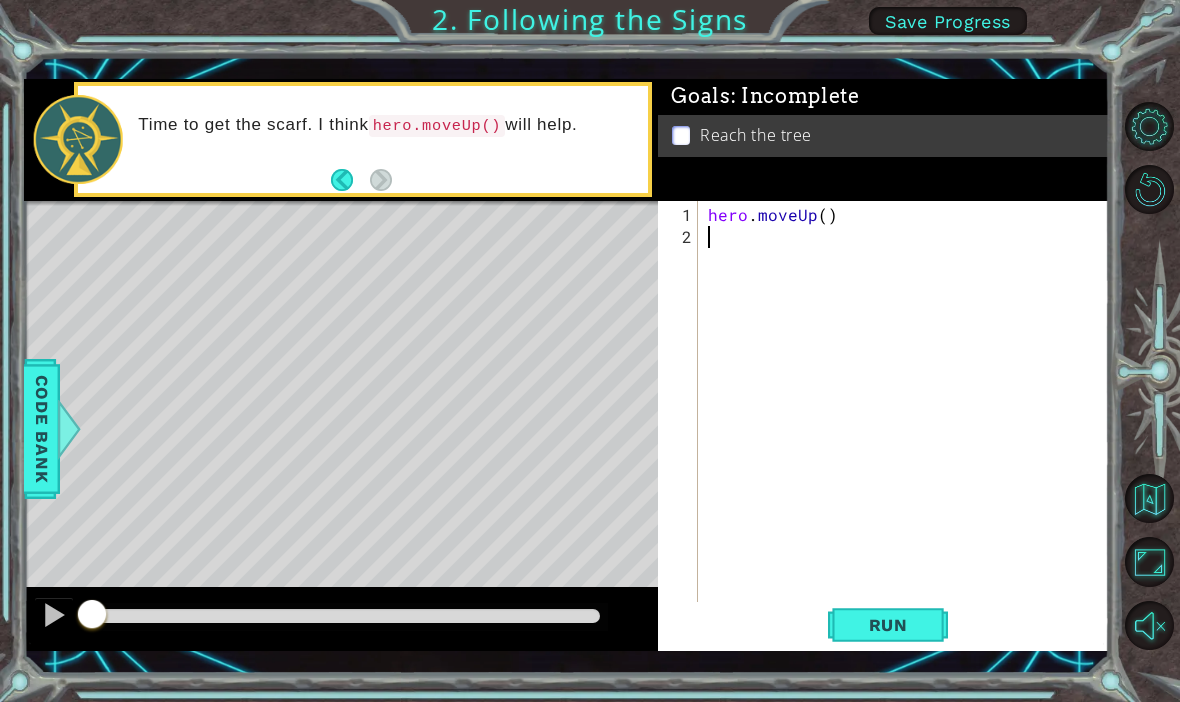 click at bounding box center (486, 495) 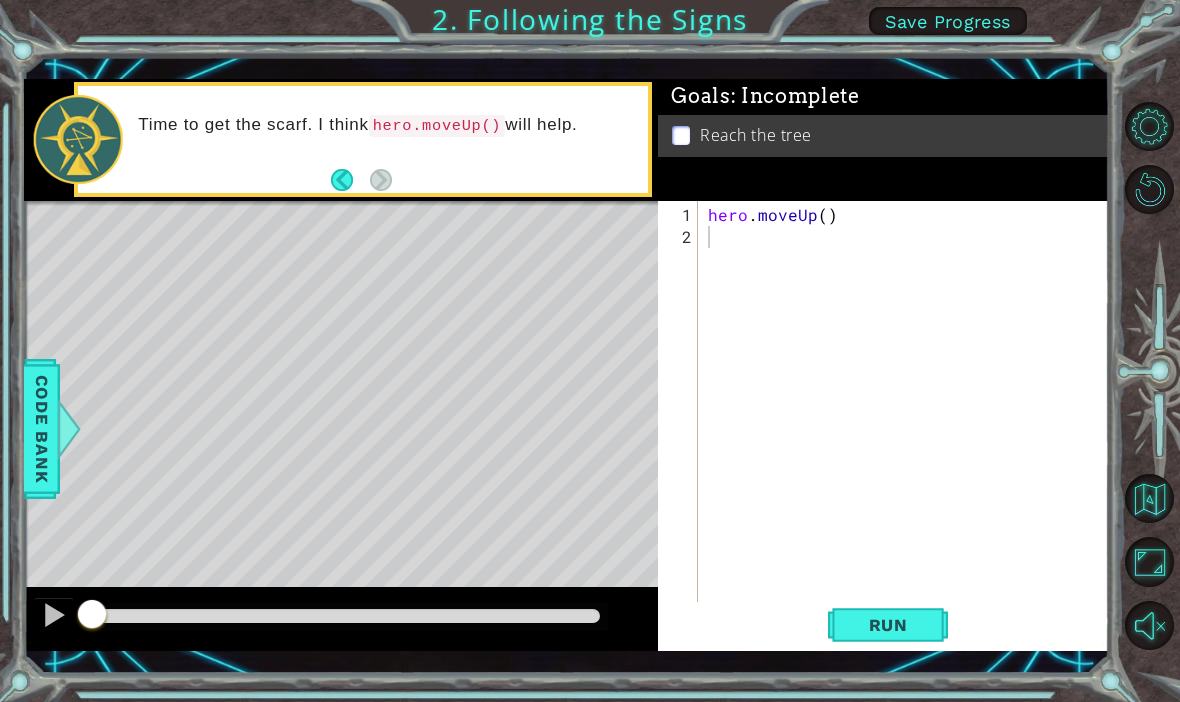 click on "Time to get the scarf. I think  hero.moveUp()  will help.
Continue" at bounding box center [590, 351] 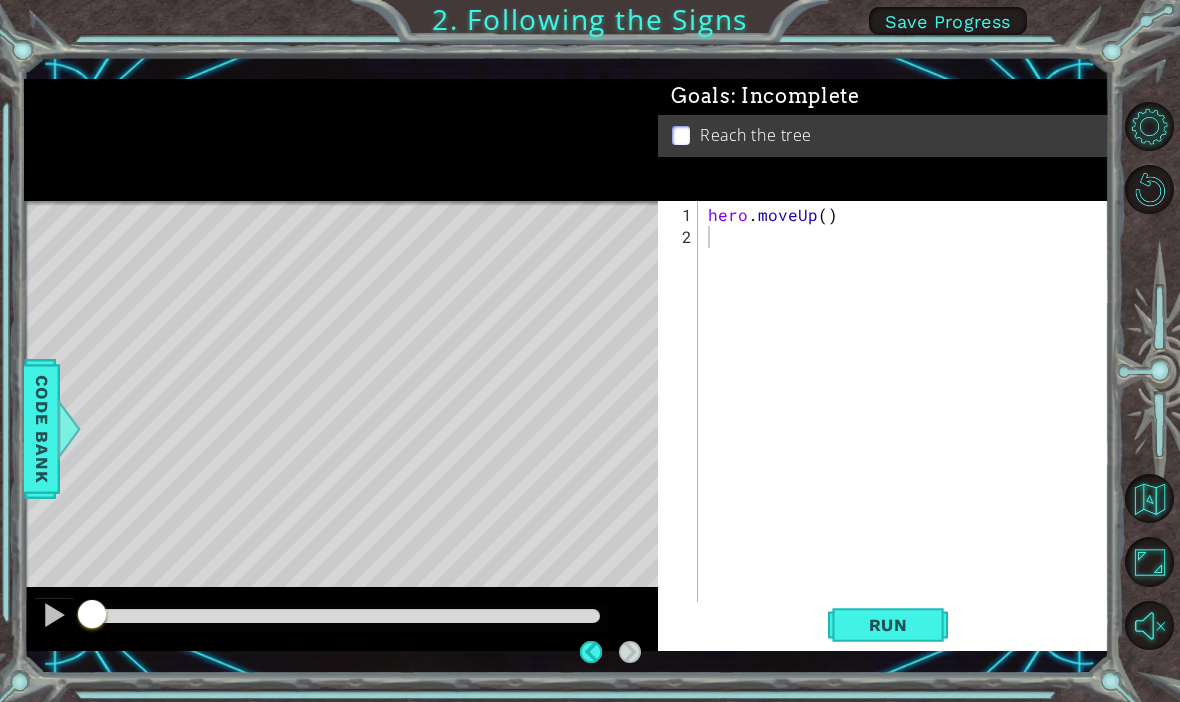 scroll, scrollTop: 69, scrollLeft: 0, axis: vertical 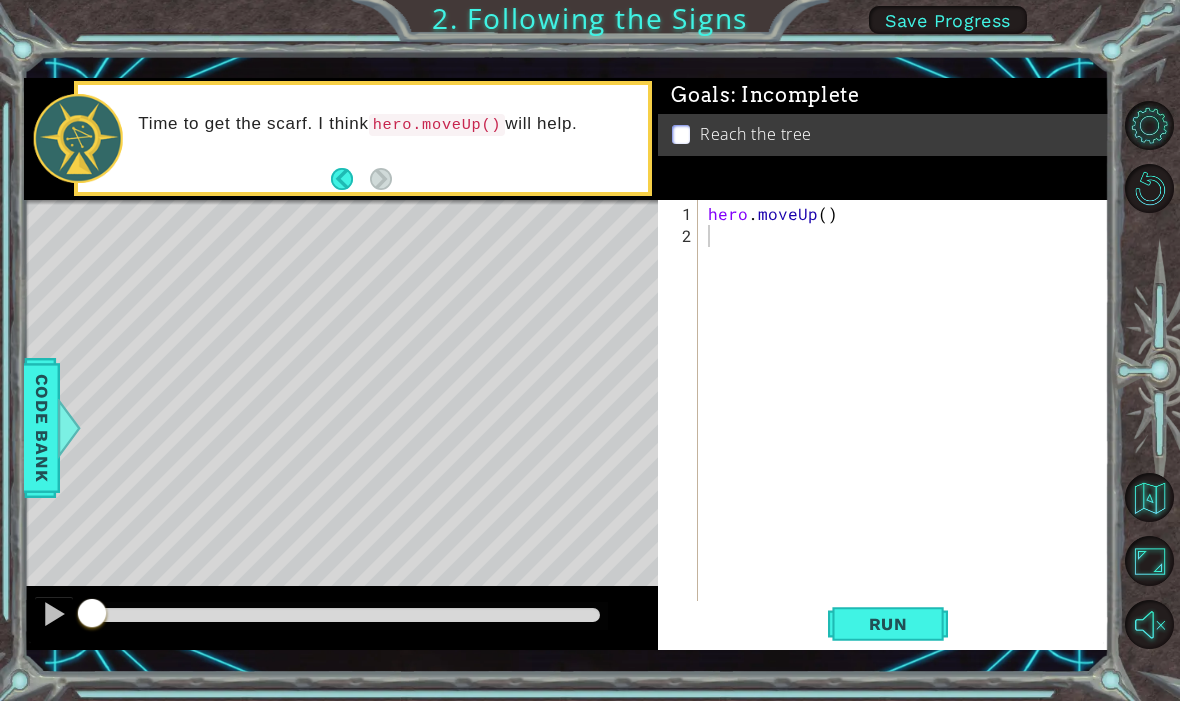click at bounding box center (54, 615) 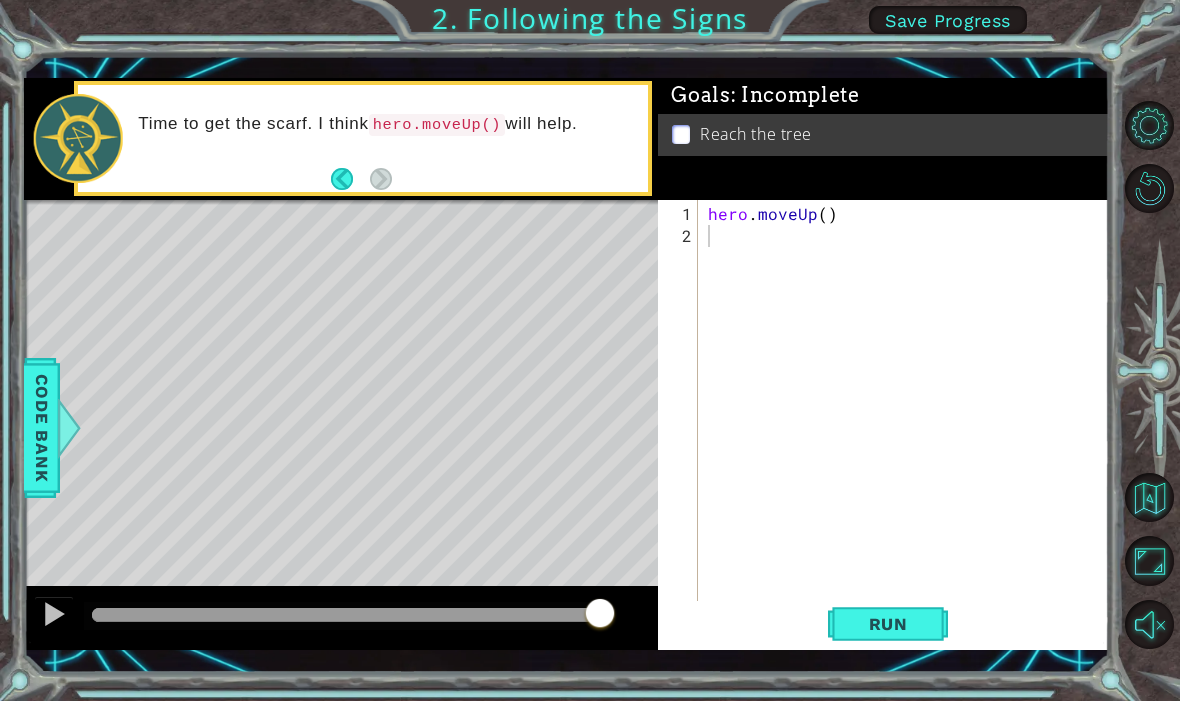type on "hero.moveUp()" 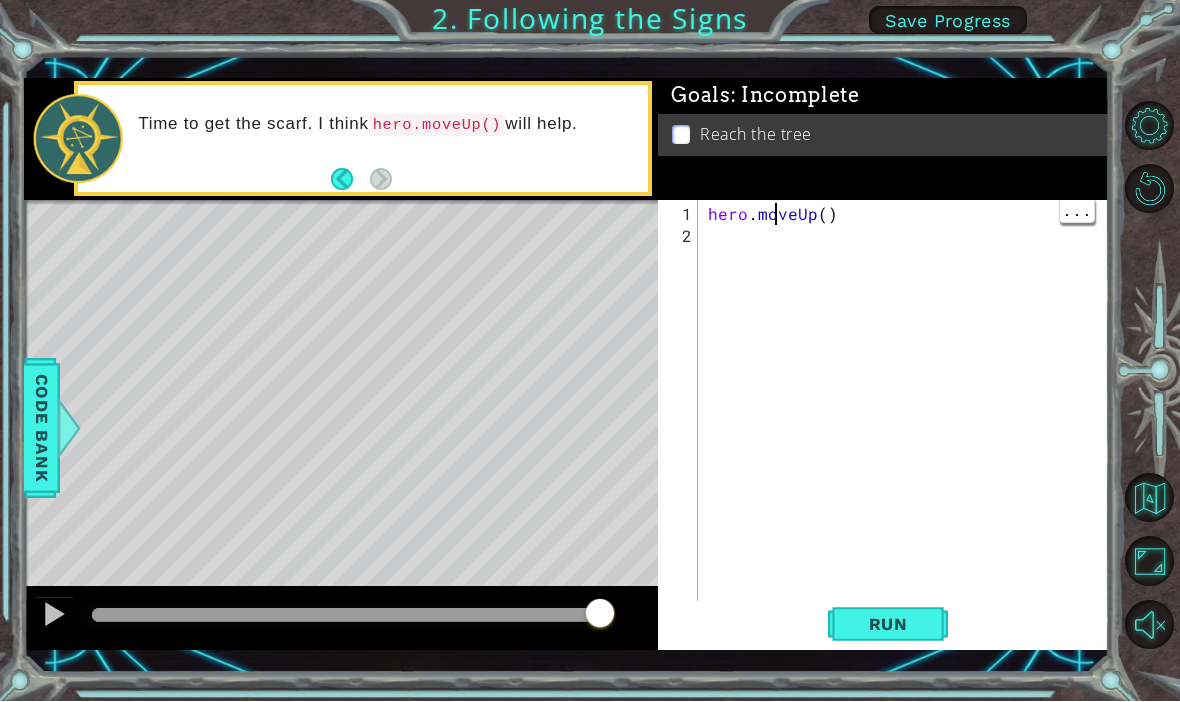 type 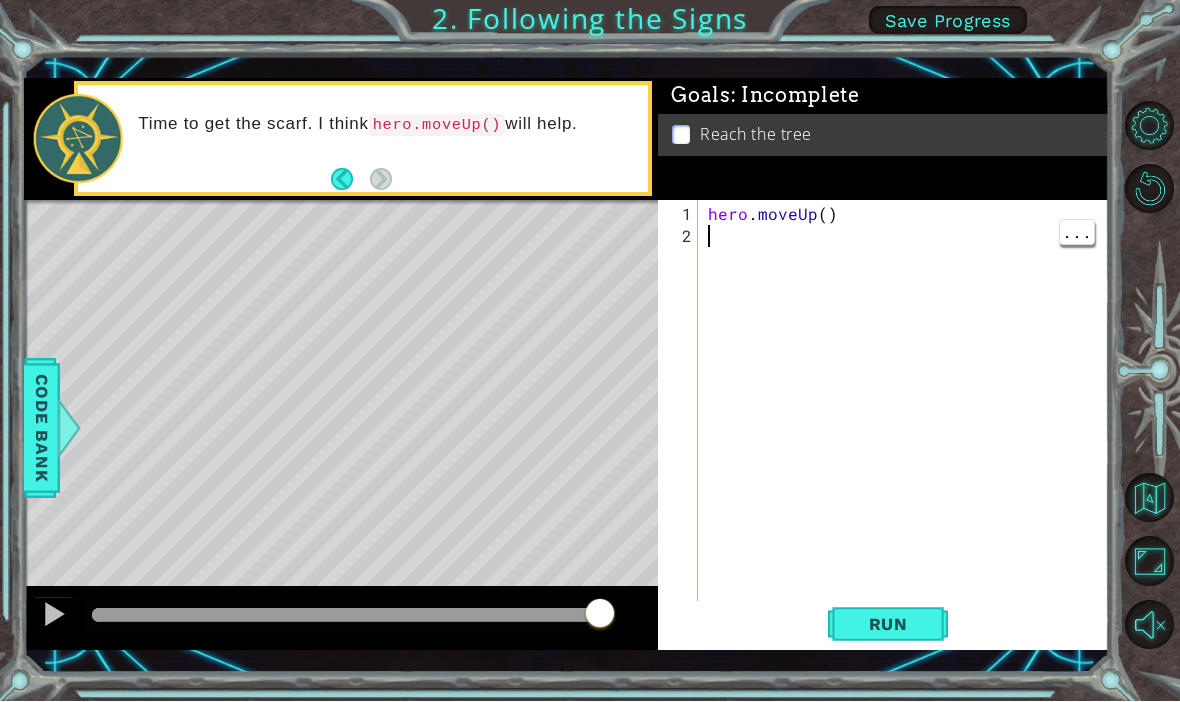 click on "Code Bank" at bounding box center (42, 429) 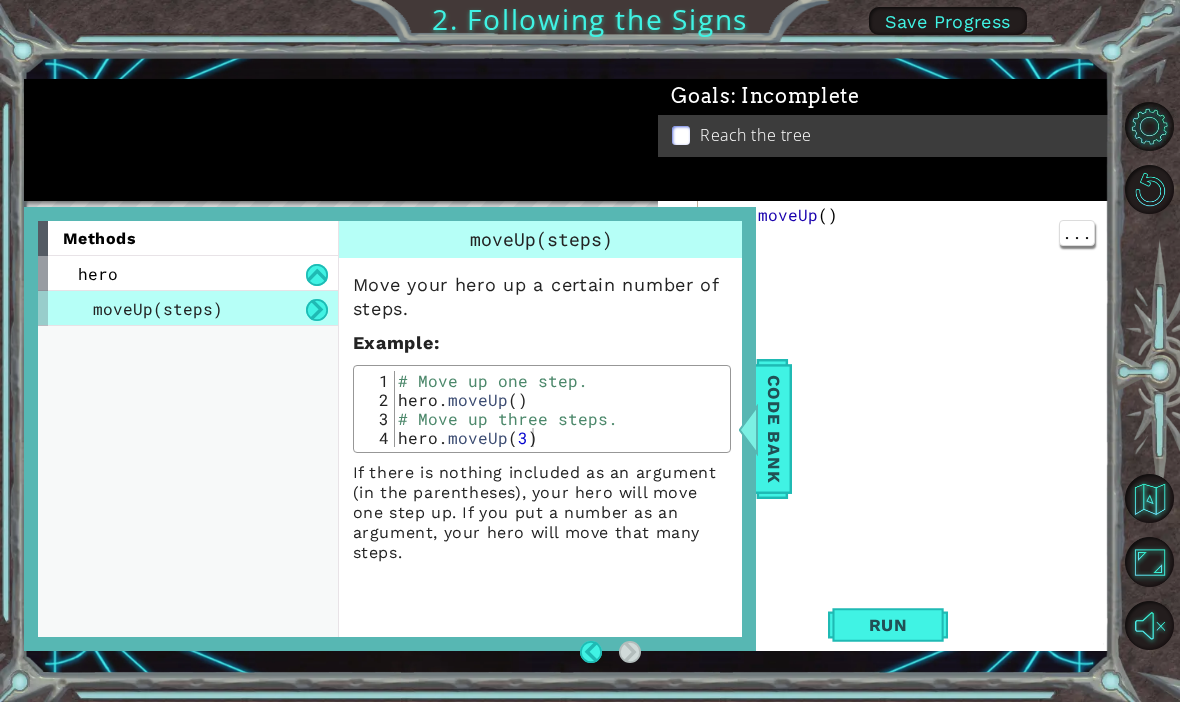 scroll, scrollTop: 0, scrollLeft: 0, axis: both 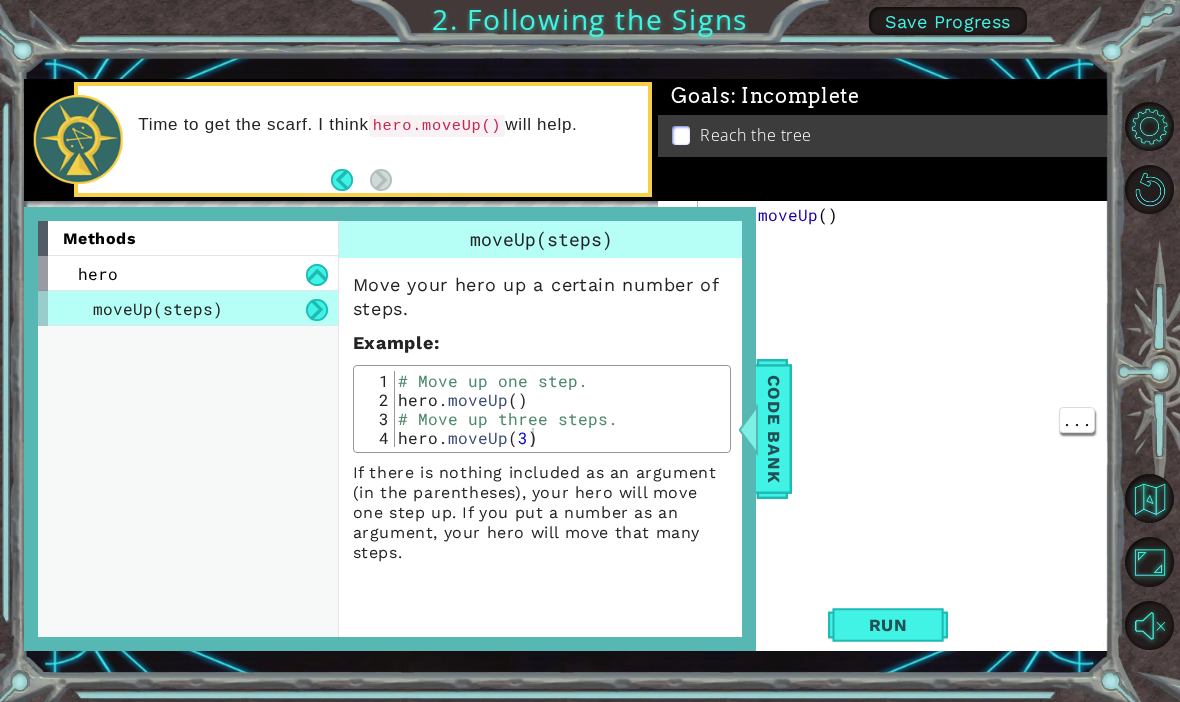 click on "hero . moveUp ( )" at bounding box center (909, 435) 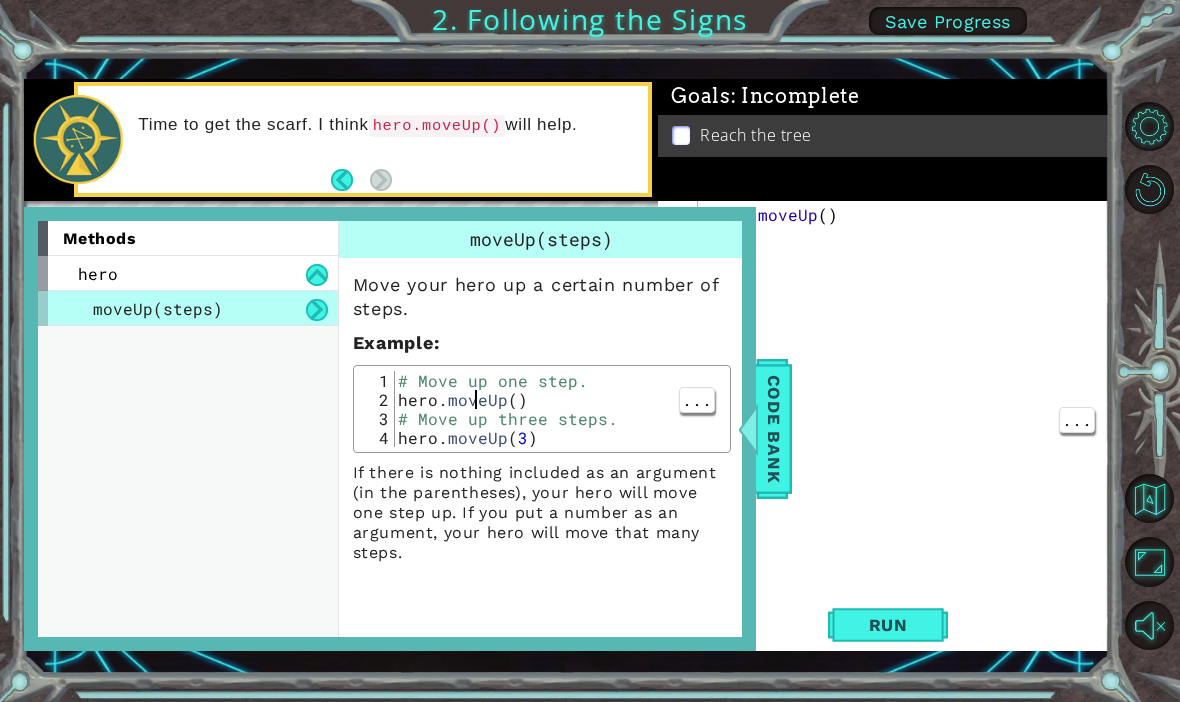 click on "# Move up one step. hero . moveUp ( ) # Move up three steps. hero . moveUp ( 3 )" at bounding box center [559, 428] 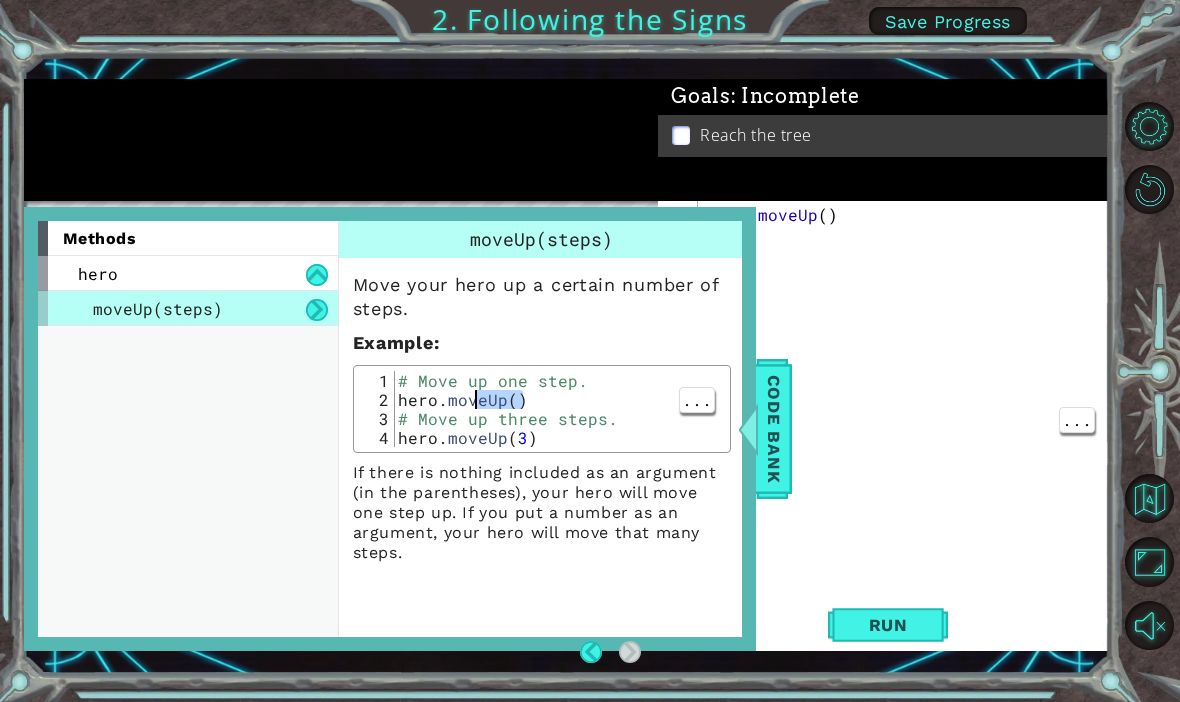 type on "# Move up one step.
hero.moveUp()" 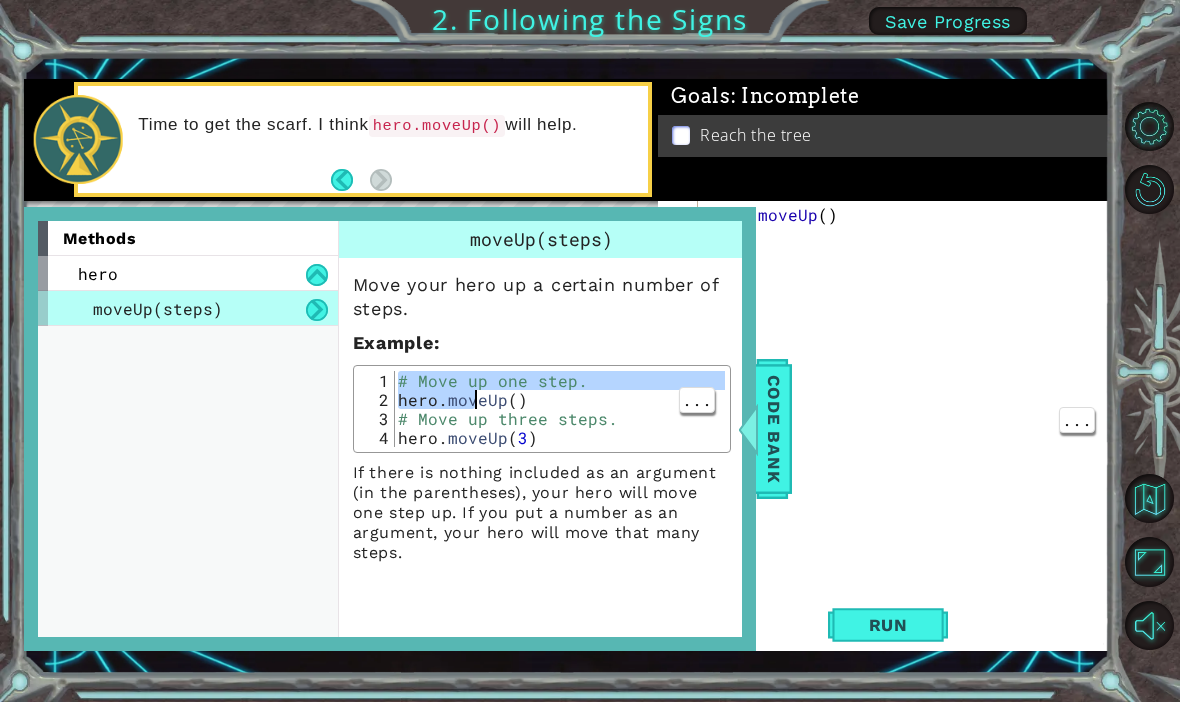 click at bounding box center (350, 180) 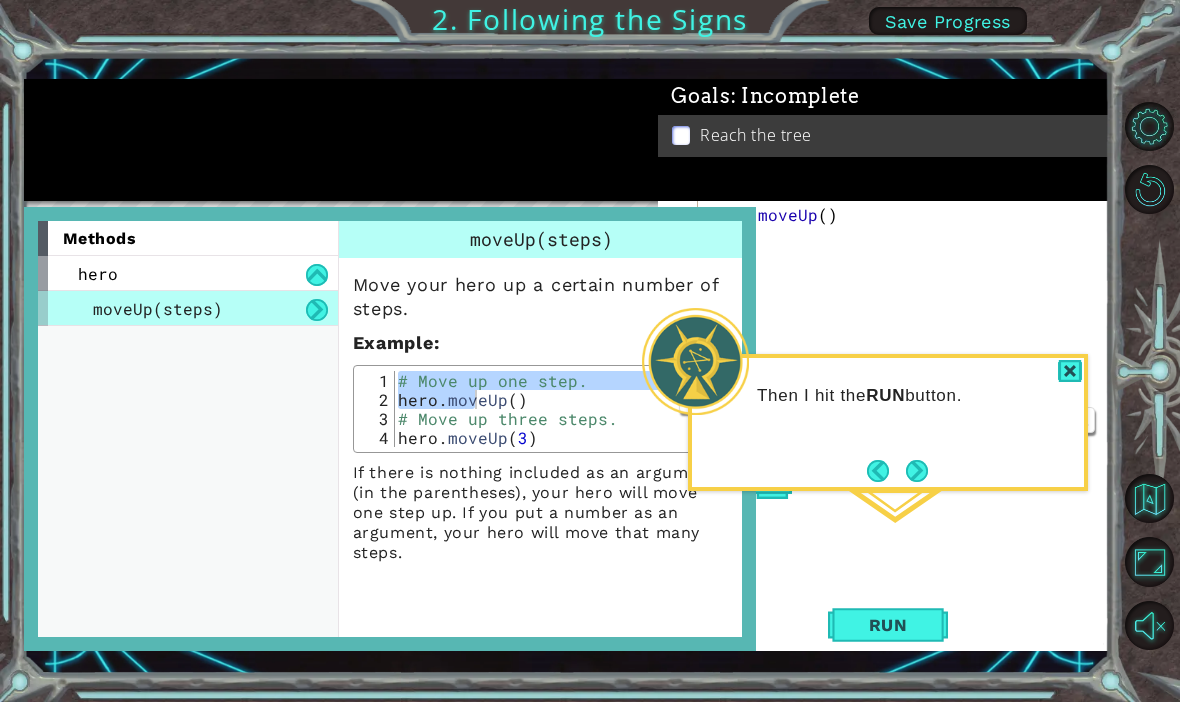 click on "Run" at bounding box center [888, 625] 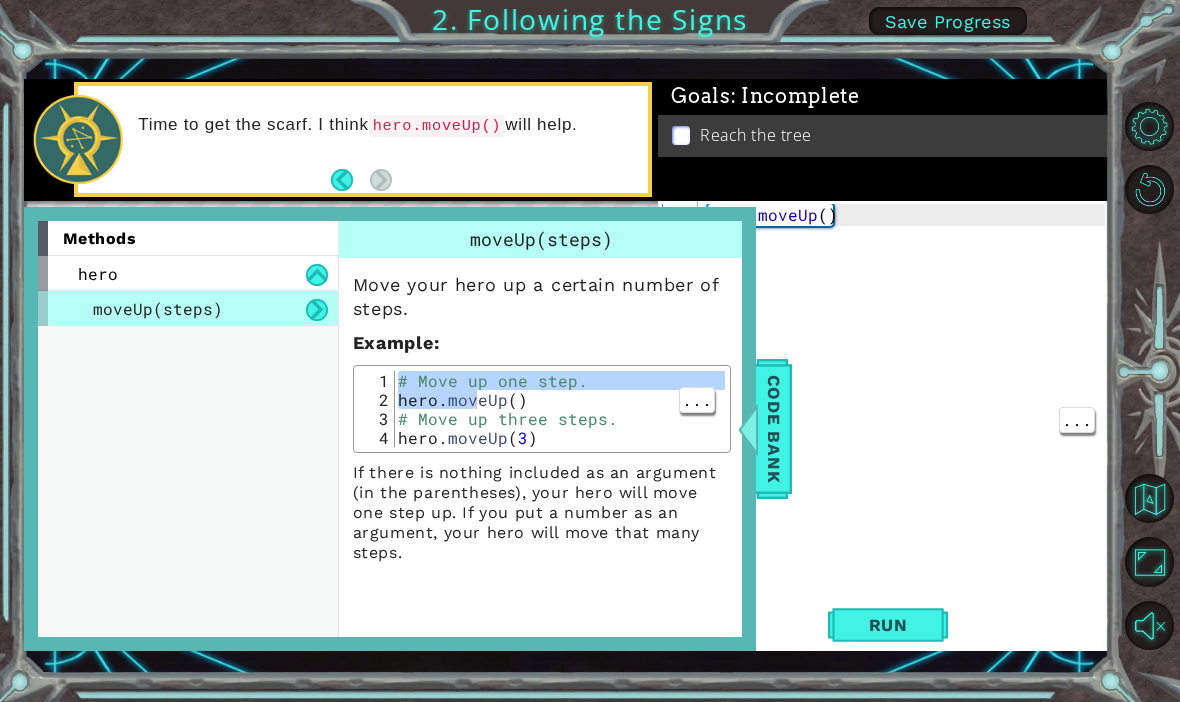 click at bounding box center [747, 429] 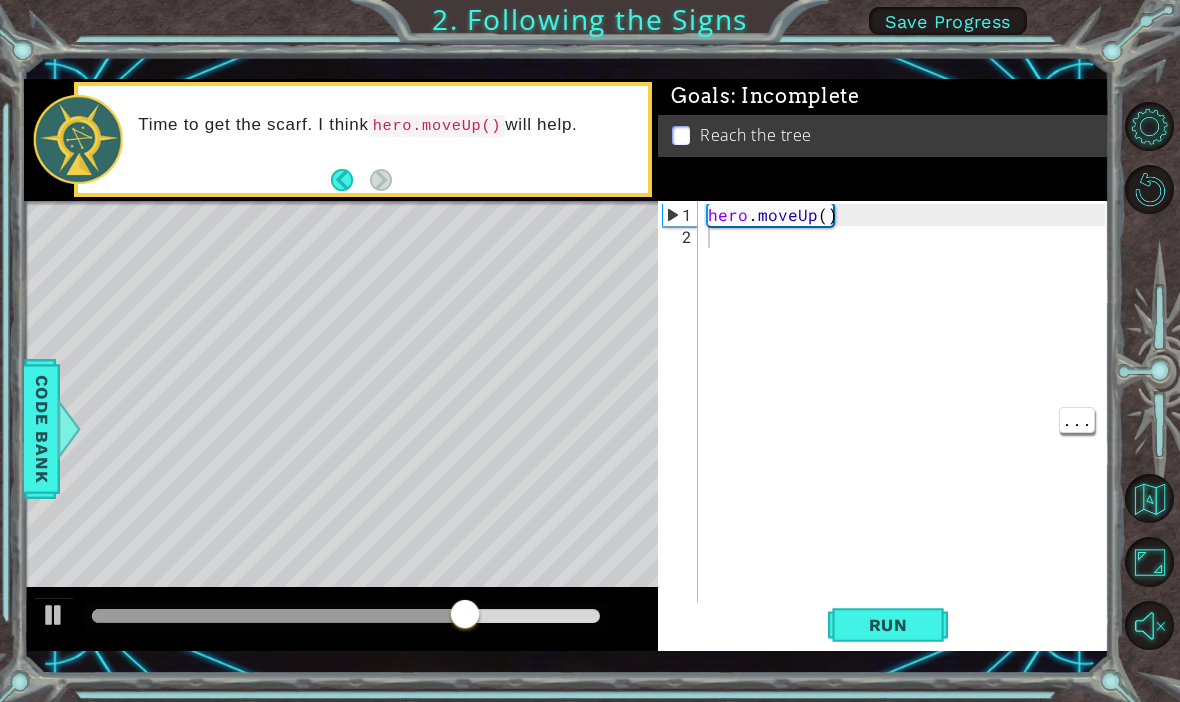 click on "Run" at bounding box center (888, 625) 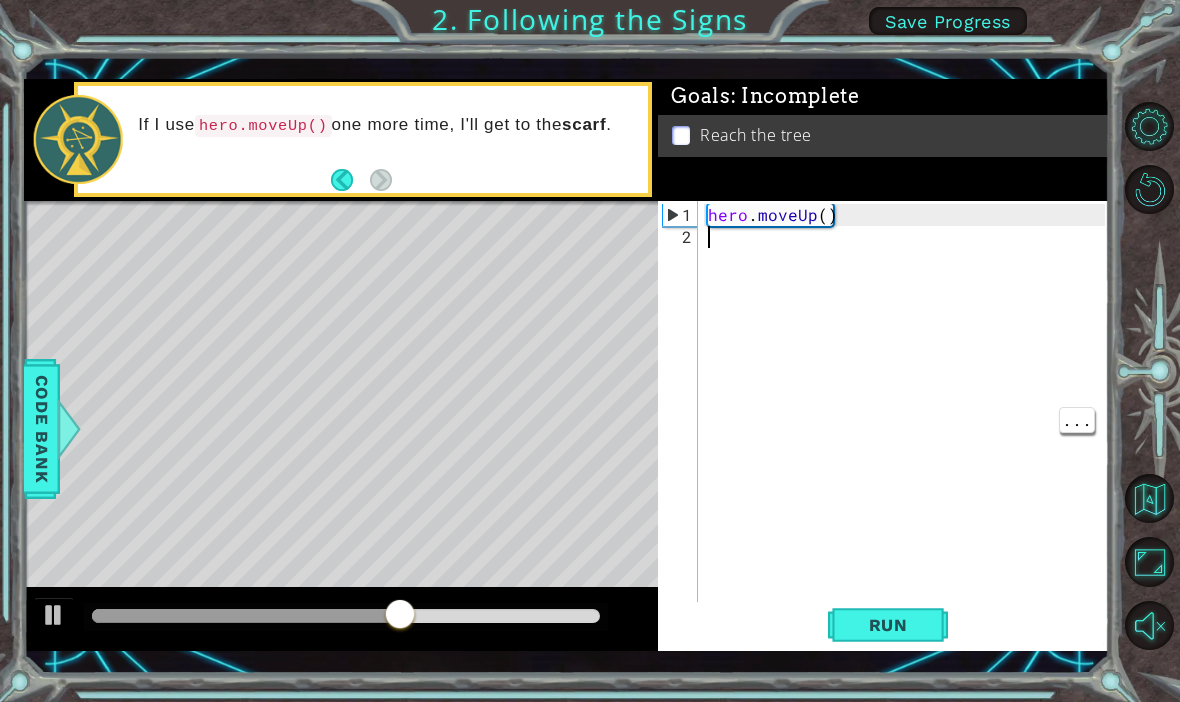 click on "Run" at bounding box center [888, 625] 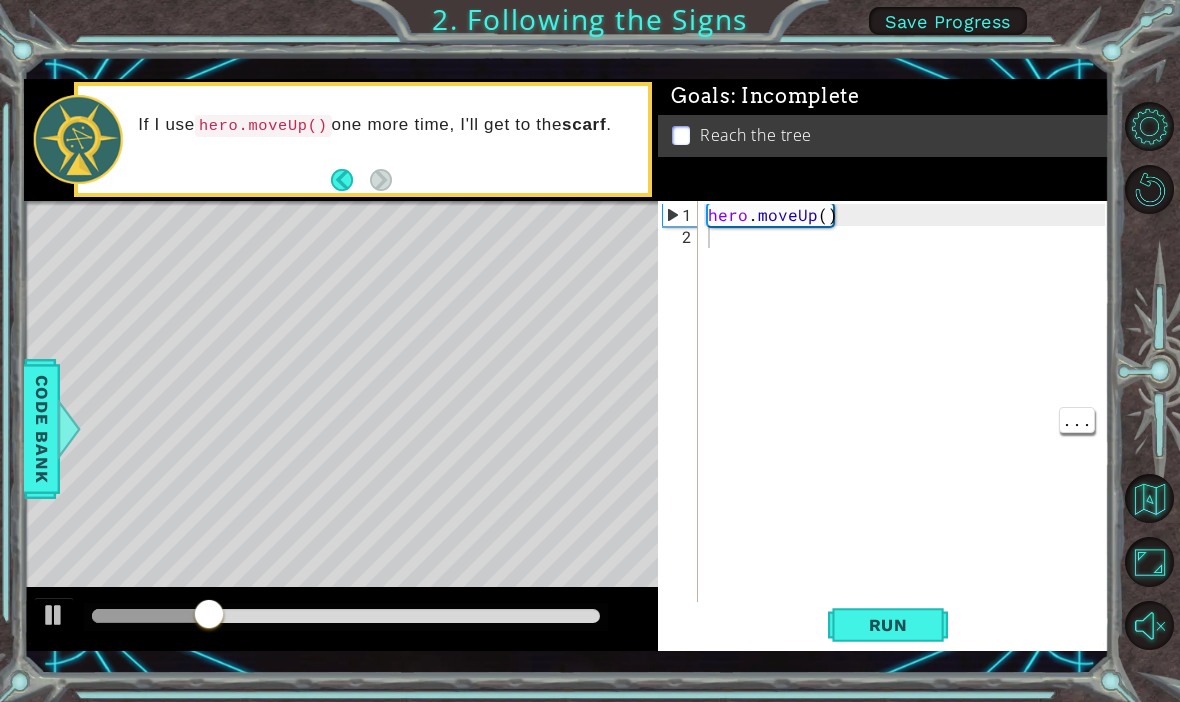 click on "Run" at bounding box center (888, 624) 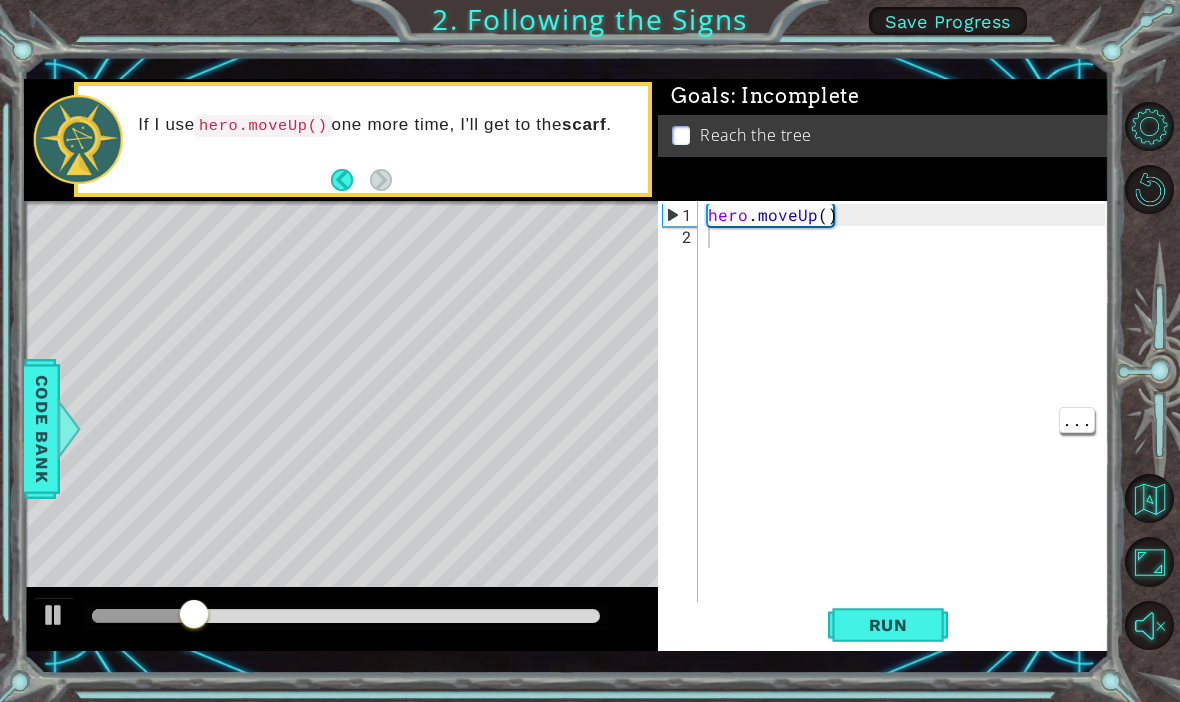 click on "Run" at bounding box center [888, 625] 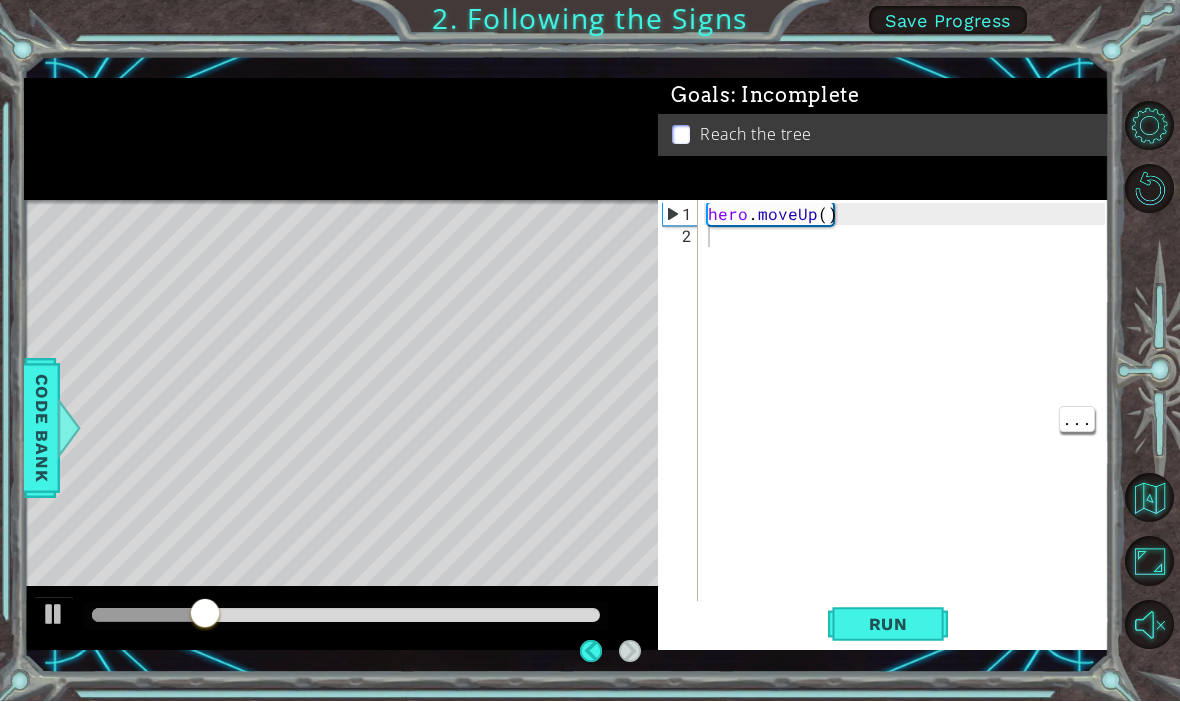 scroll, scrollTop: 69, scrollLeft: 0, axis: vertical 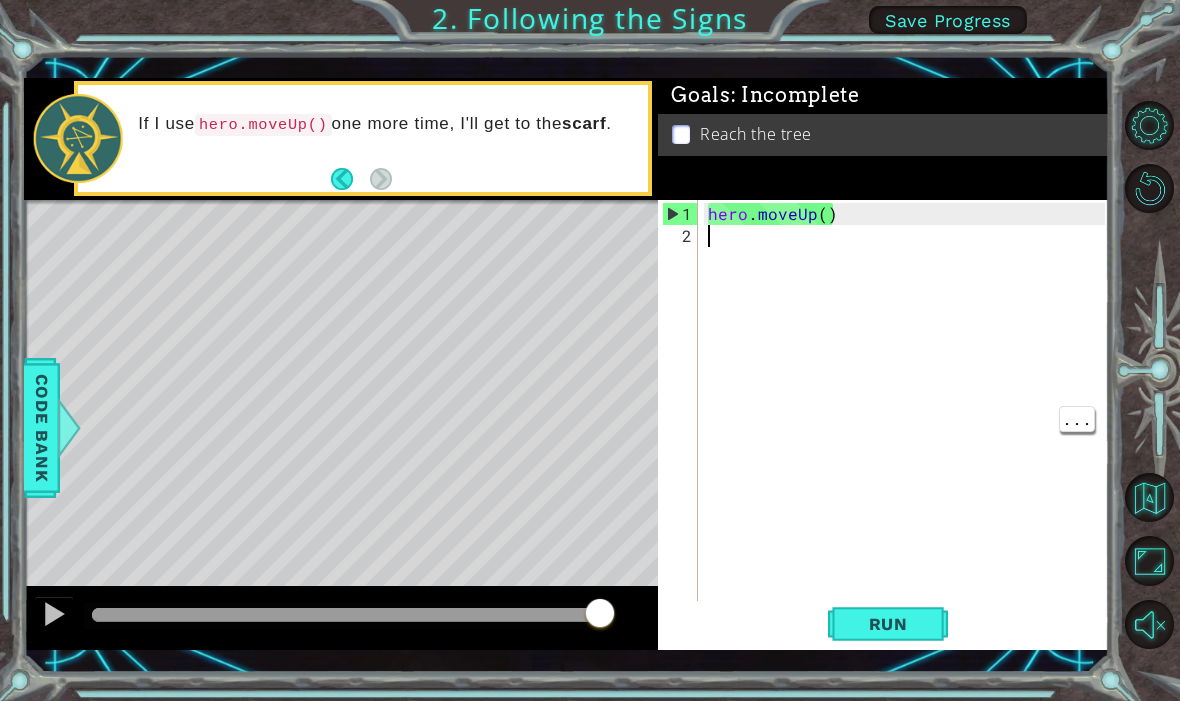 click on "1" at bounding box center (680, 215) 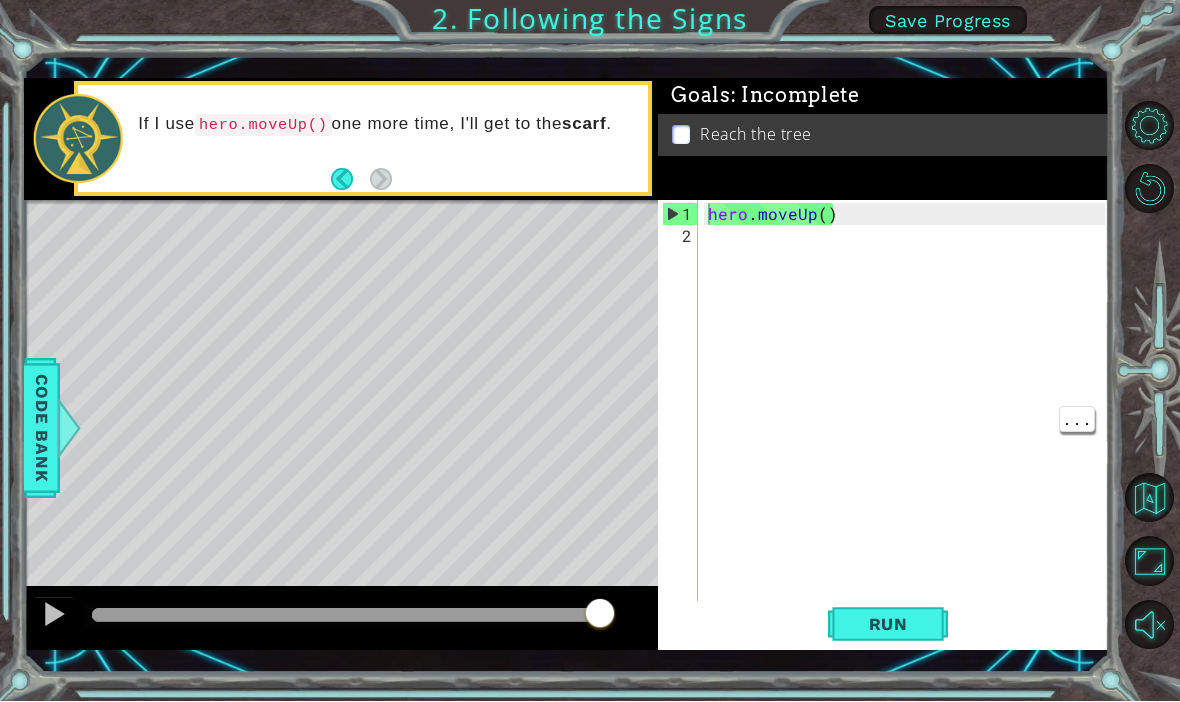 click on "Run" at bounding box center (888, 625) 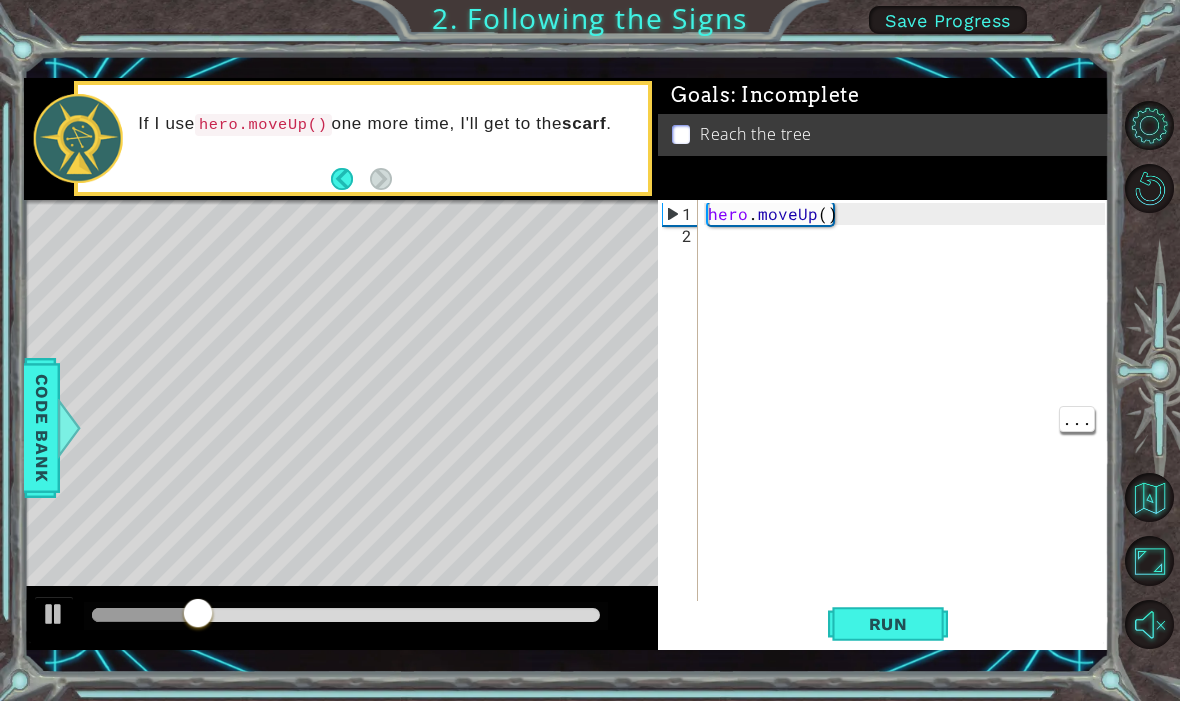 click on "Run" at bounding box center [888, 625] 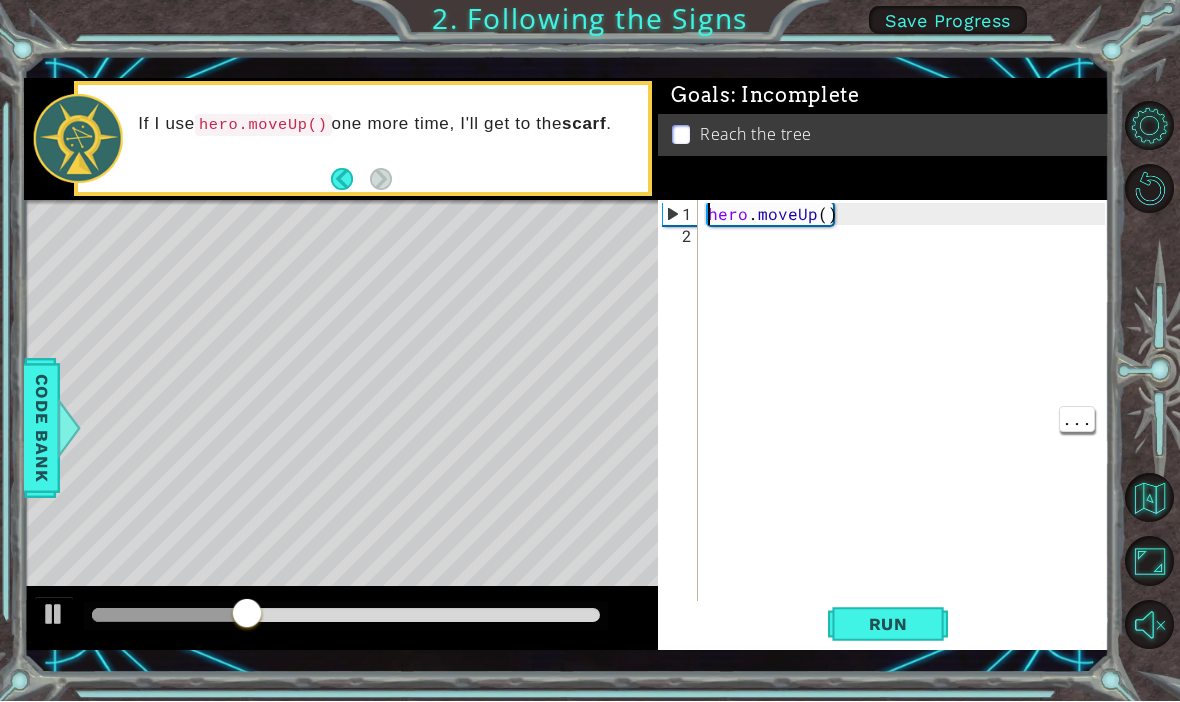 click on "Reach the tree" at bounding box center (883, 136) 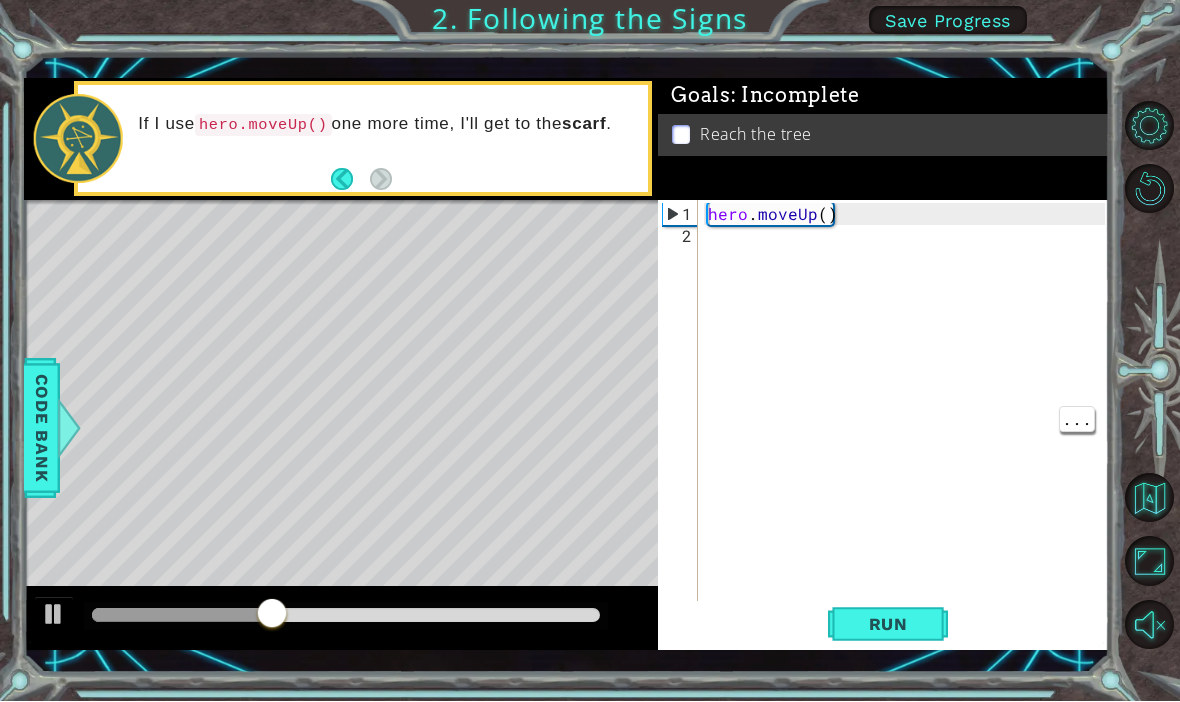 click on "Reach the tree" at bounding box center (756, 135) 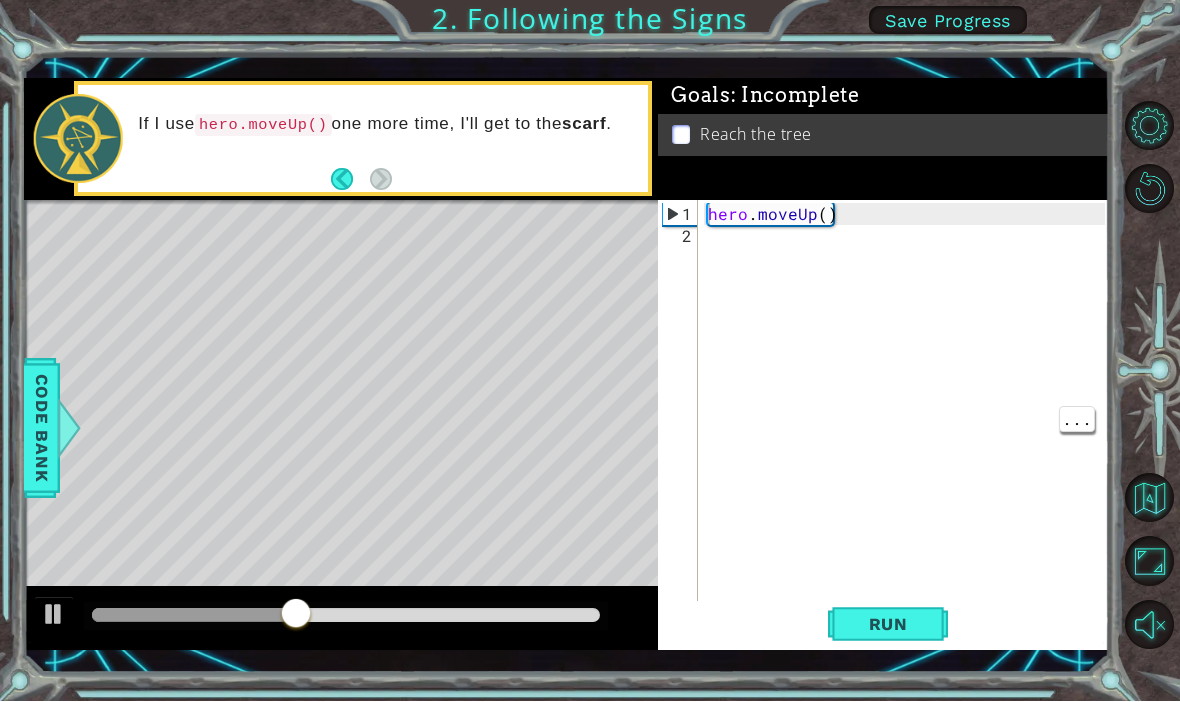 click on "Reach the tree" at bounding box center (756, 135) 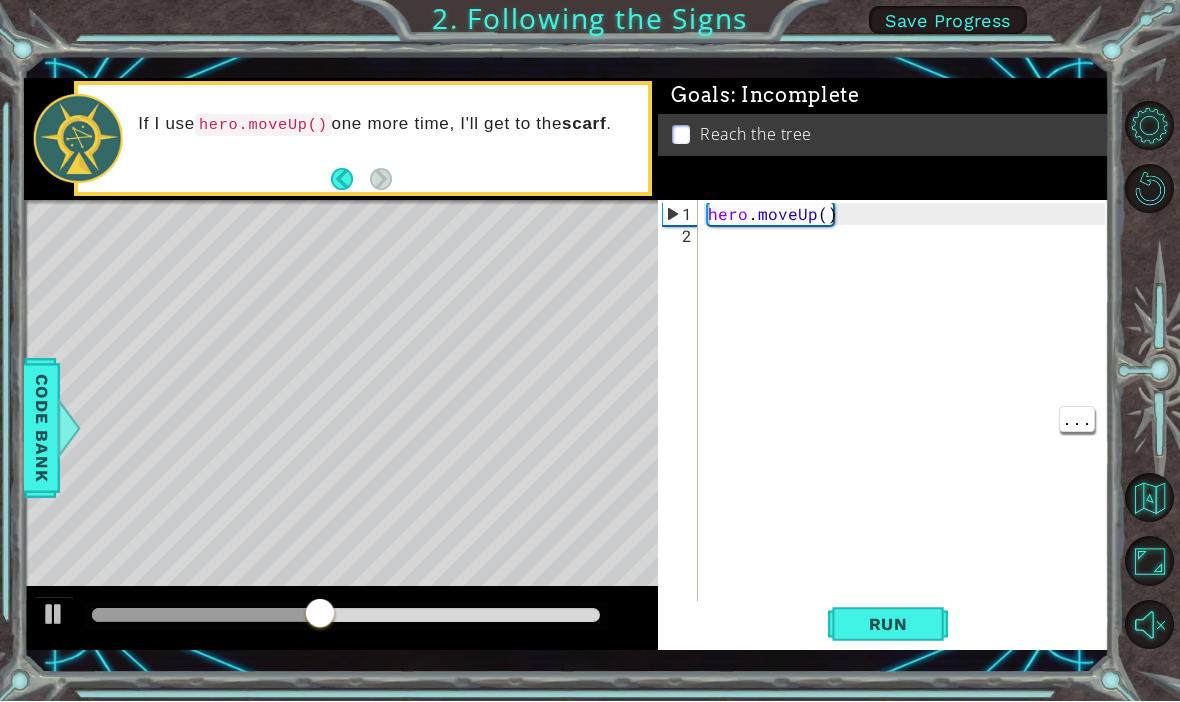 click at bounding box center [486, 495] 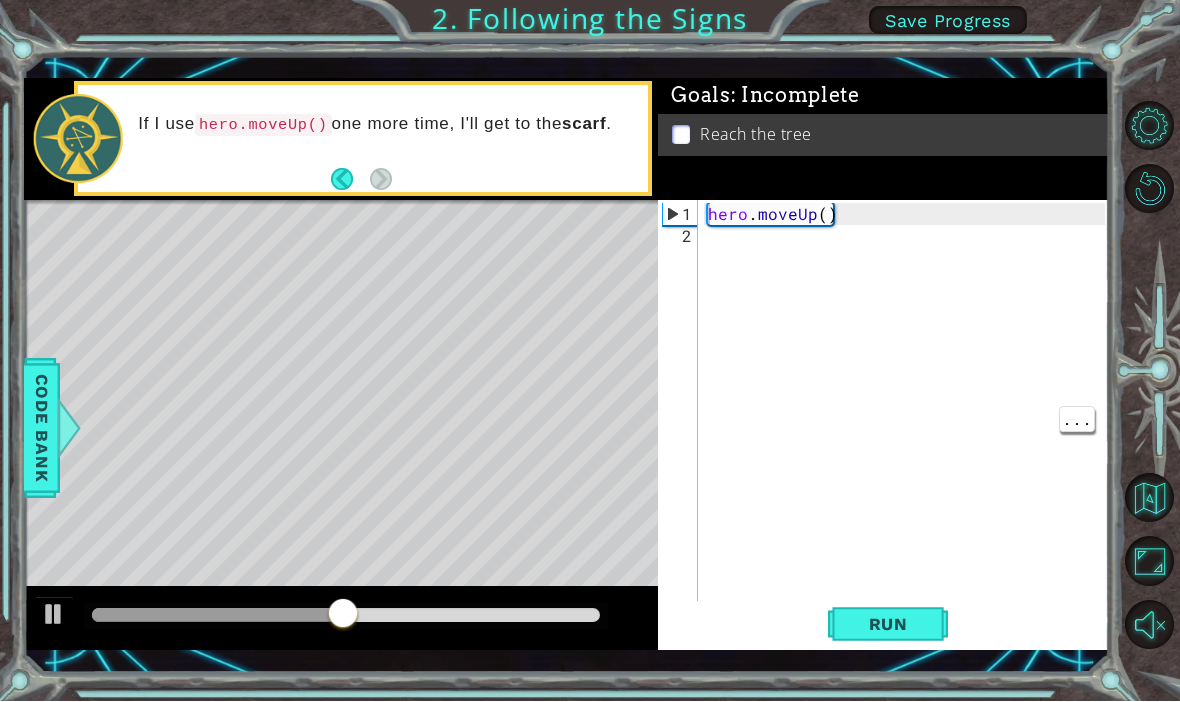 click at bounding box center (486, 495) 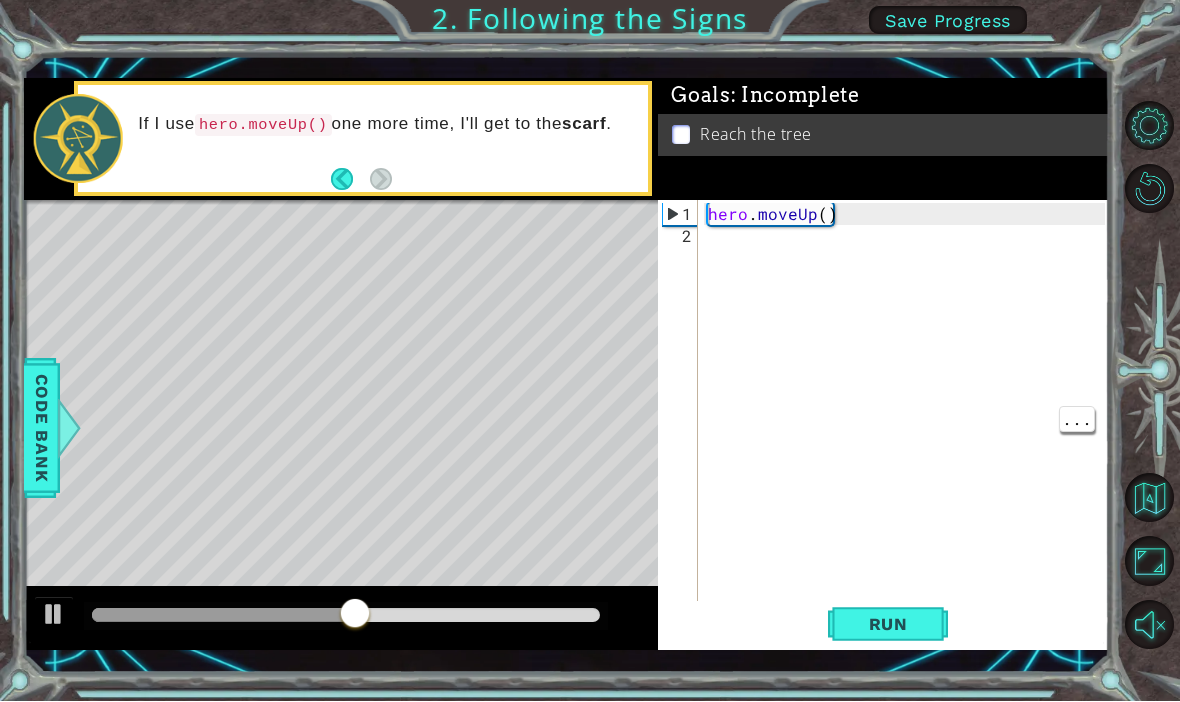 click at bounding box center (486, 495) 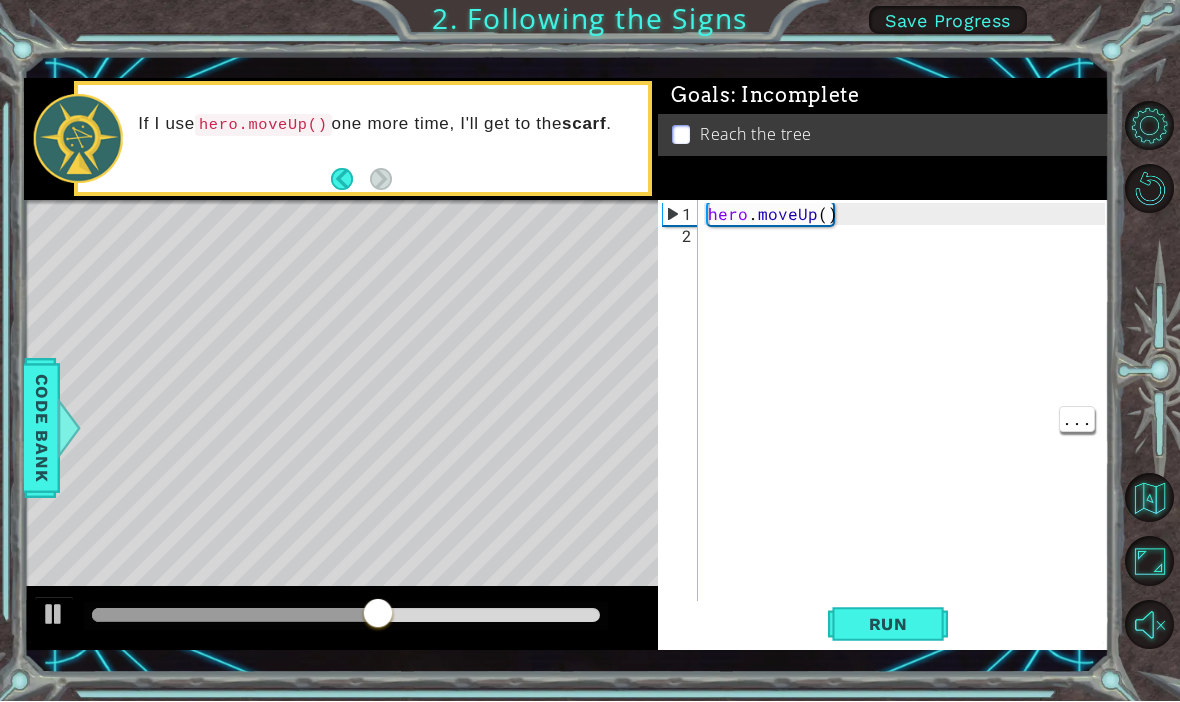 click at bounding box center [486, 495] 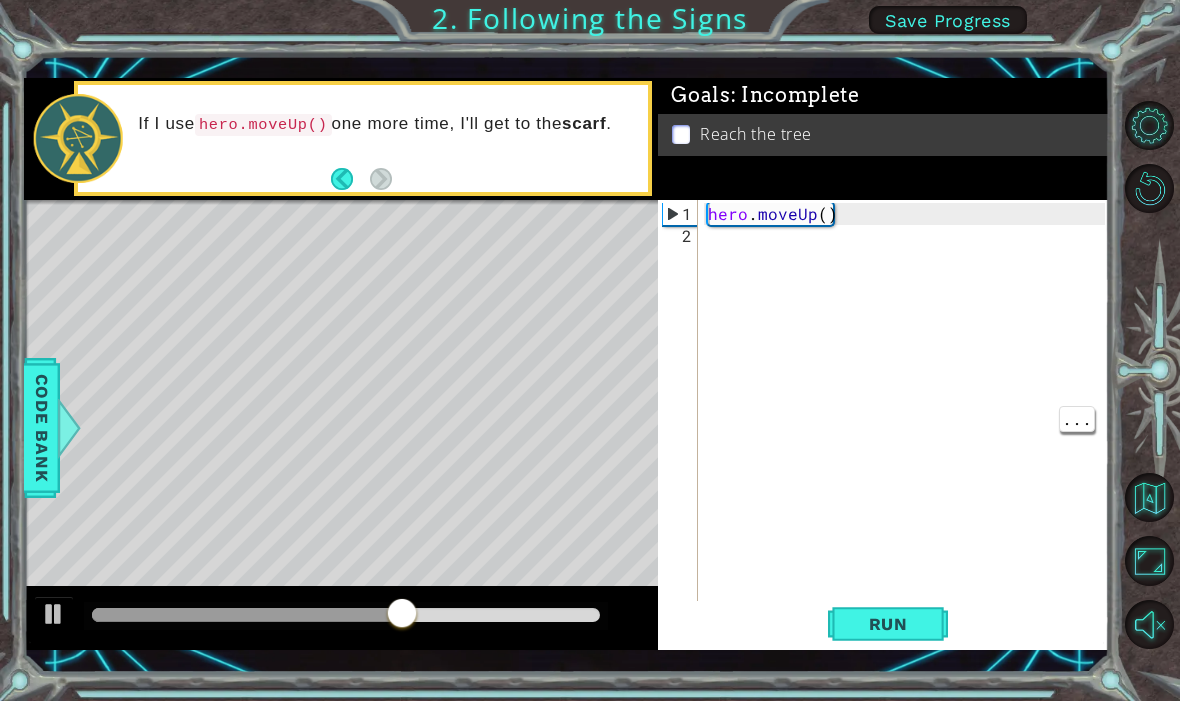 click at bounding box center [486, 495] 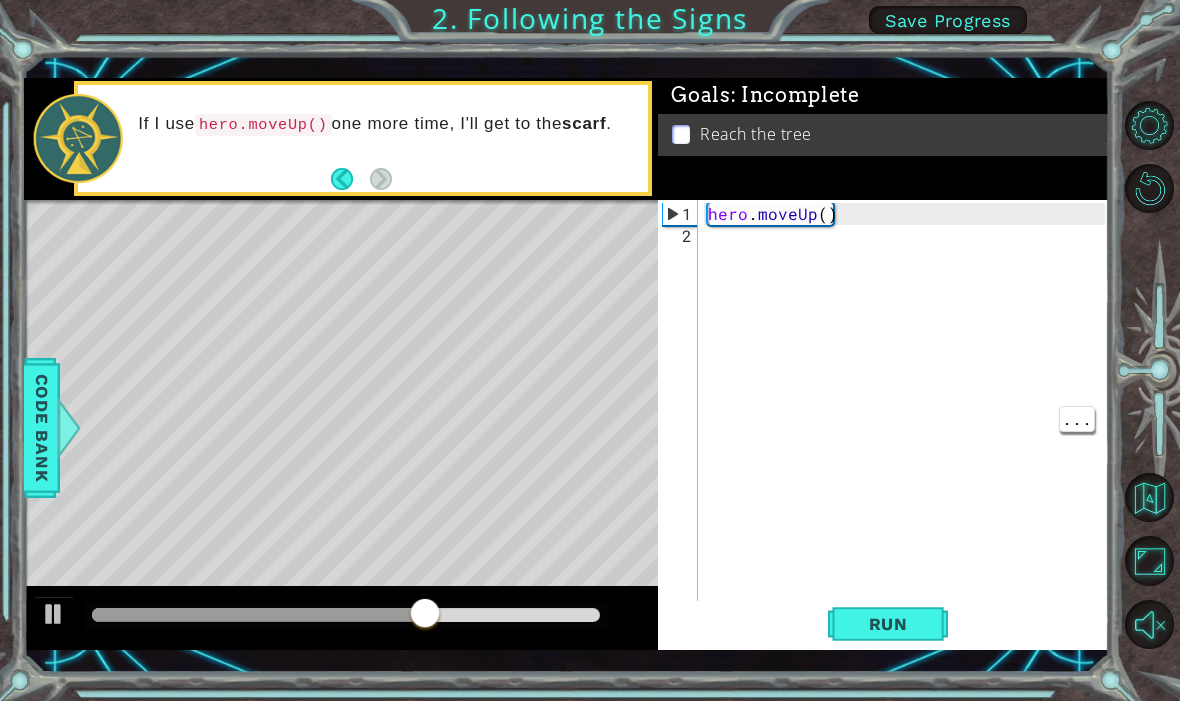 click at bounding box center (486, 495) 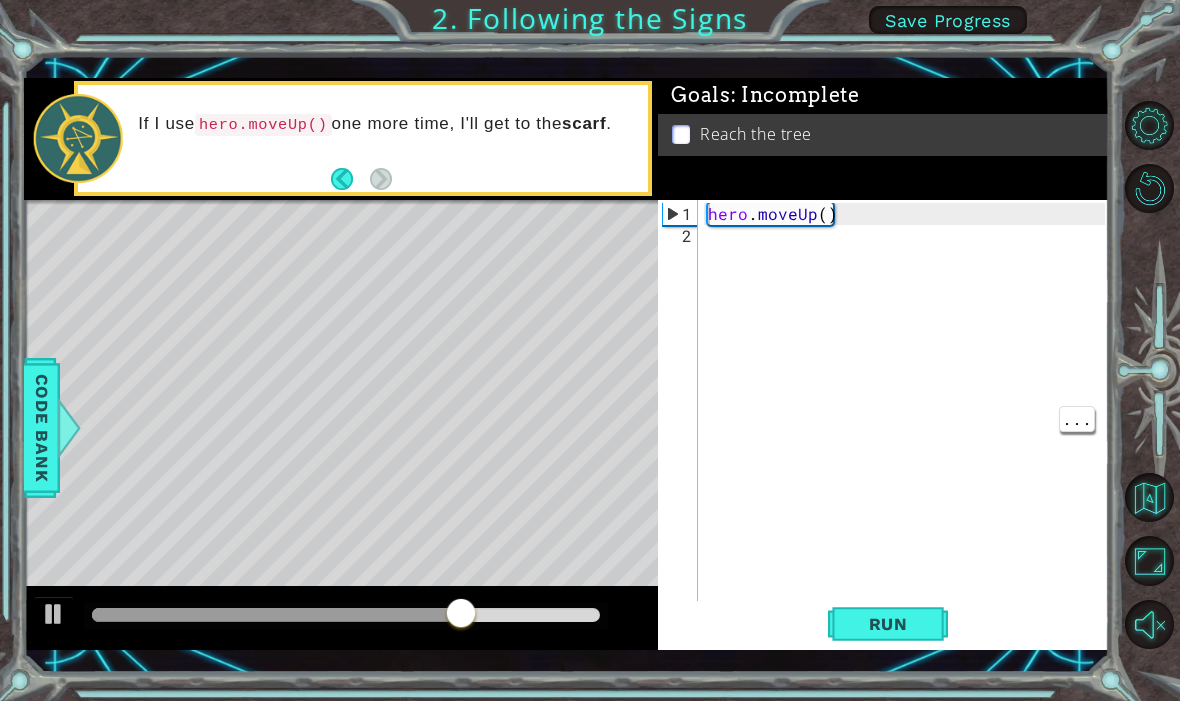 click on "Code Bank" at bounding box center (42, 429) 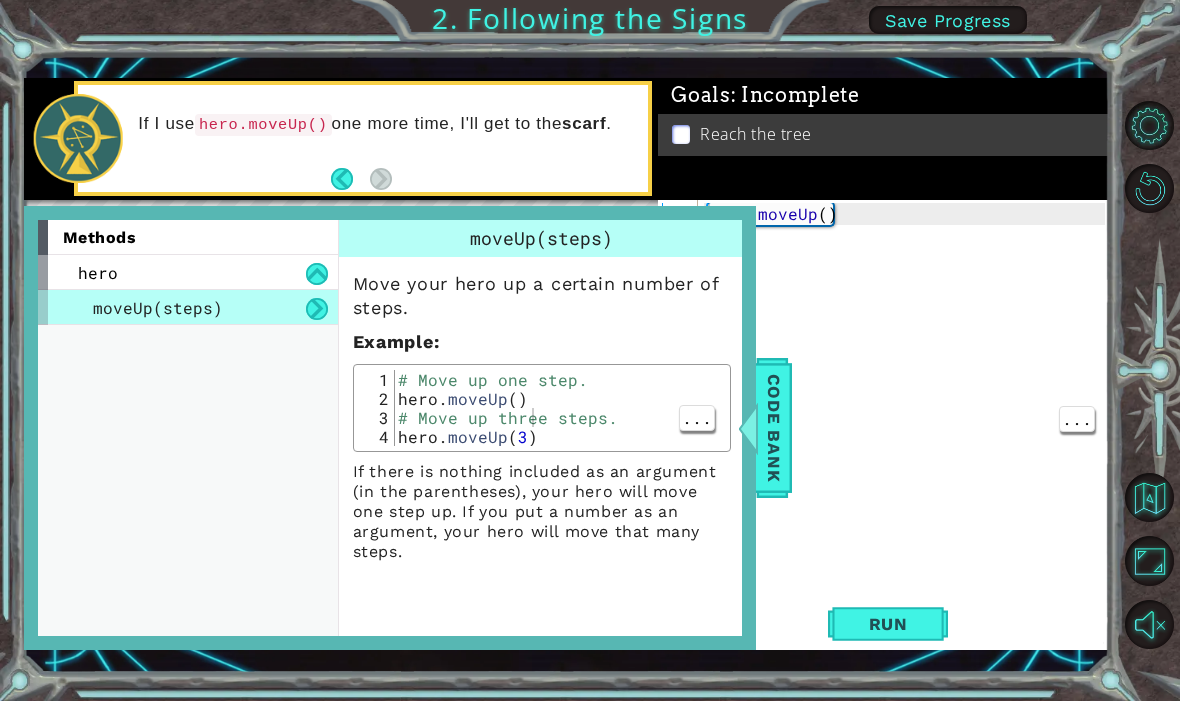 click on "# Move up one step. hero . moveUp ( ) # Move up three steps. hero . moveUp ( 3 )" at bounding box center (559, 428) 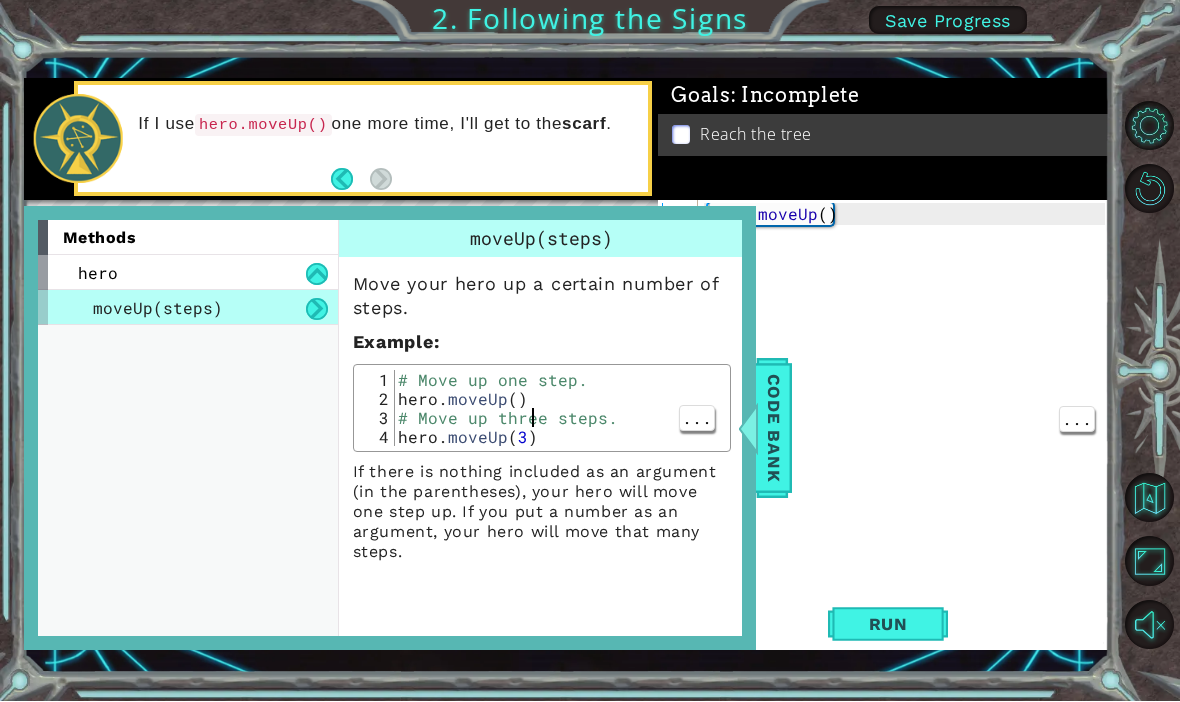 type on "hero.moveUp()" 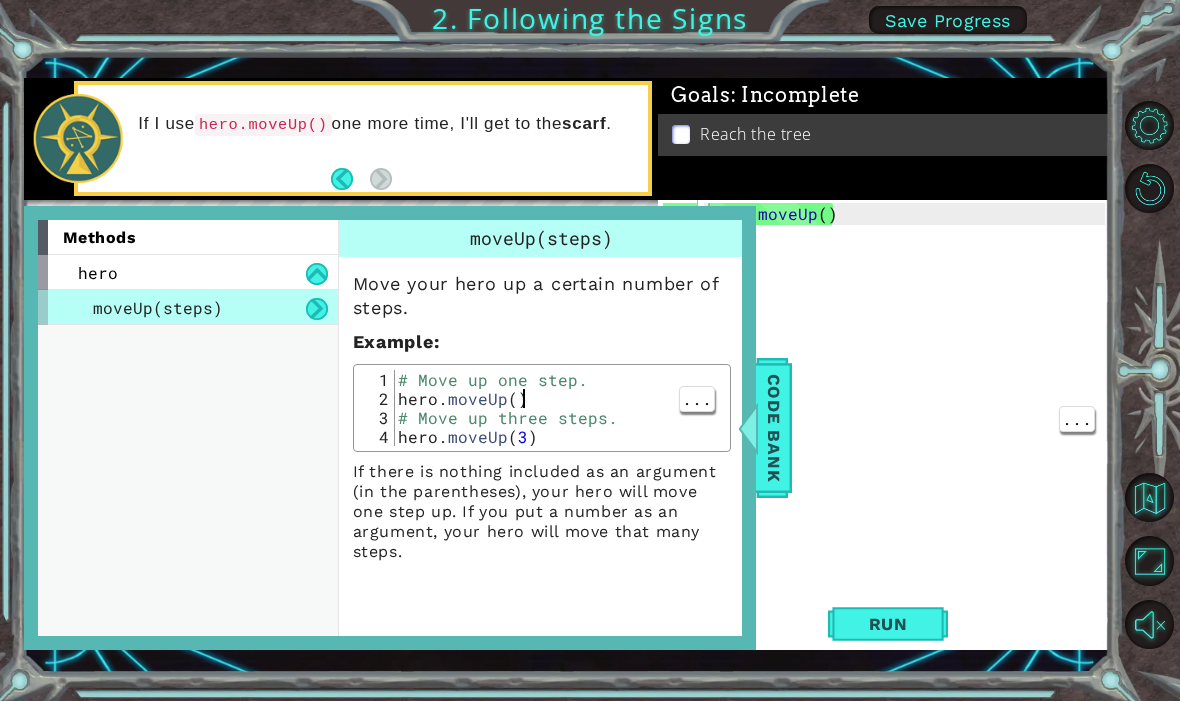 click on "hero . moveUp ( )" at bounding box center [909, 435] 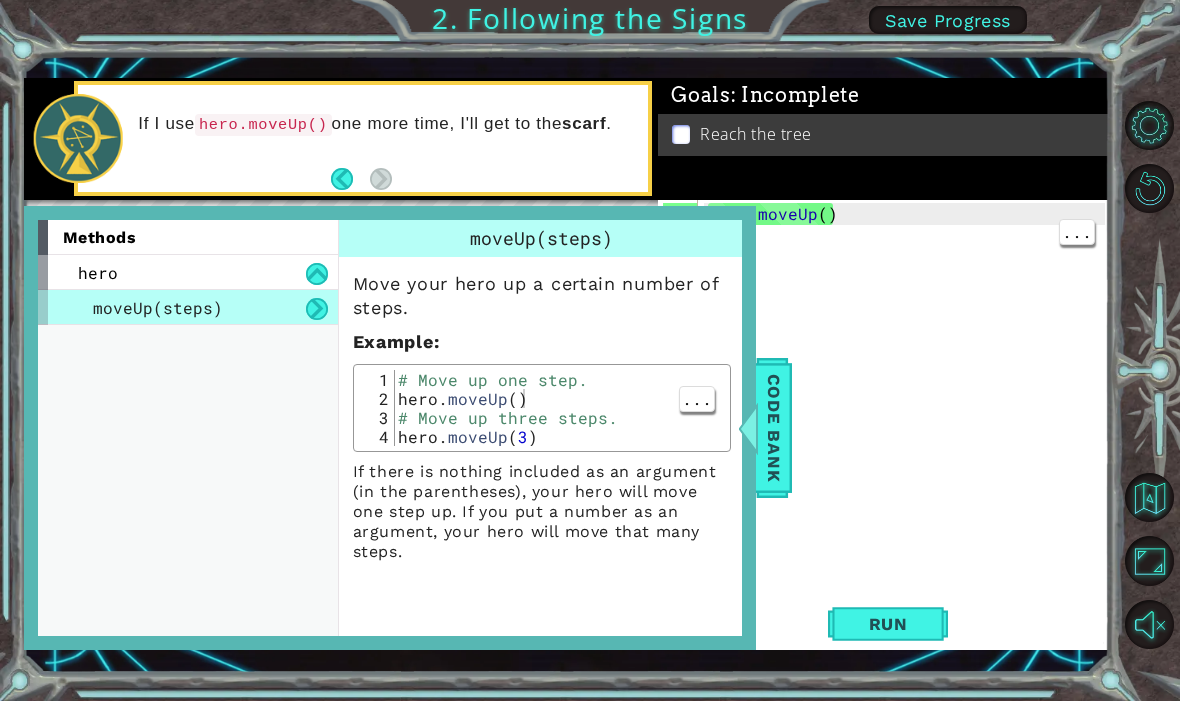 click on "Run" at bounding box center [888, 625] 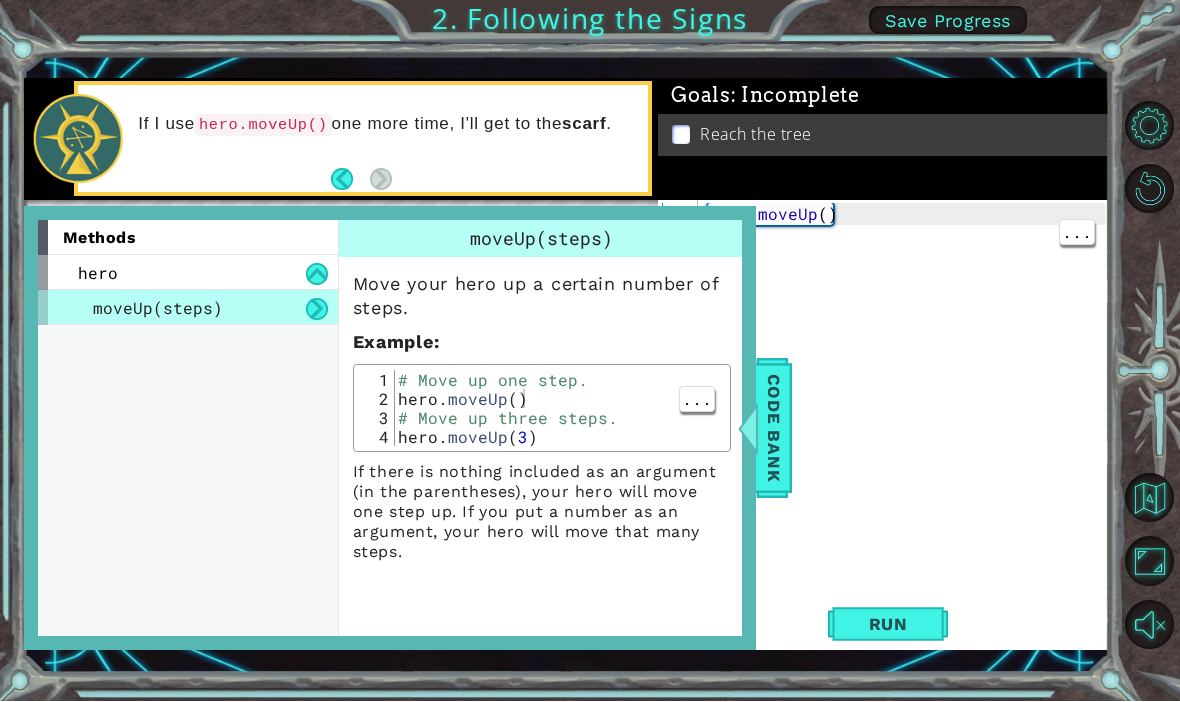 click on "hero . moveUp ( )" at bounding box center (909, 435) 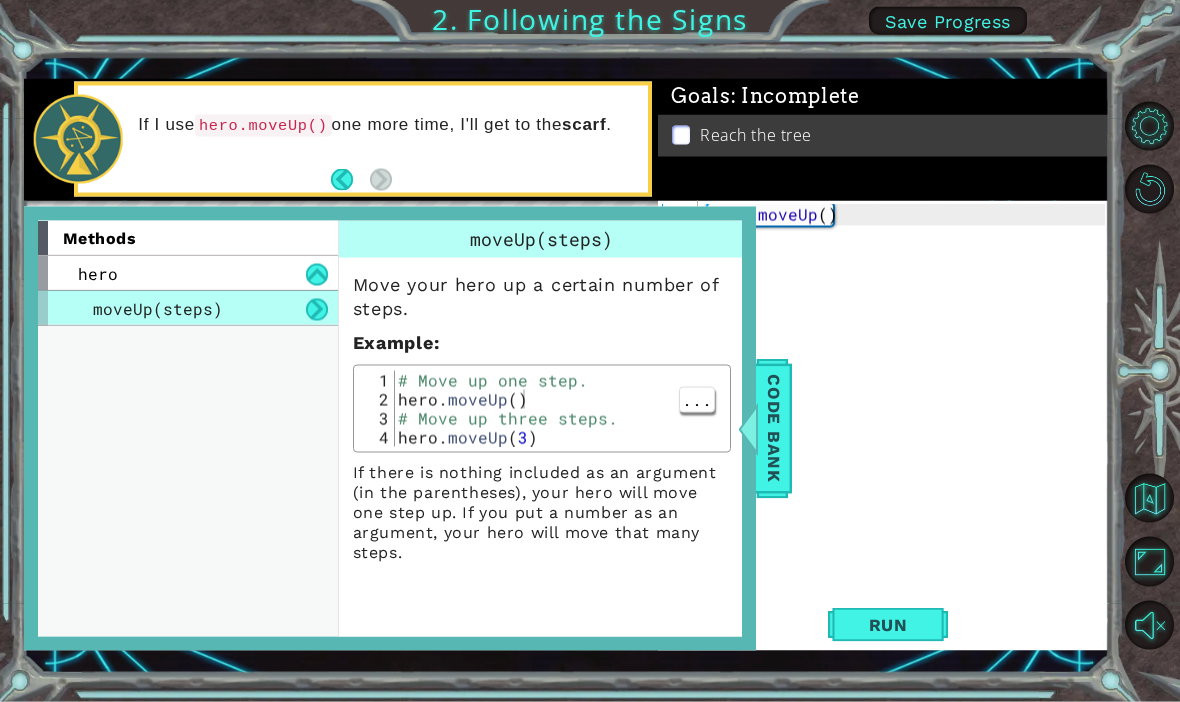 type on "." 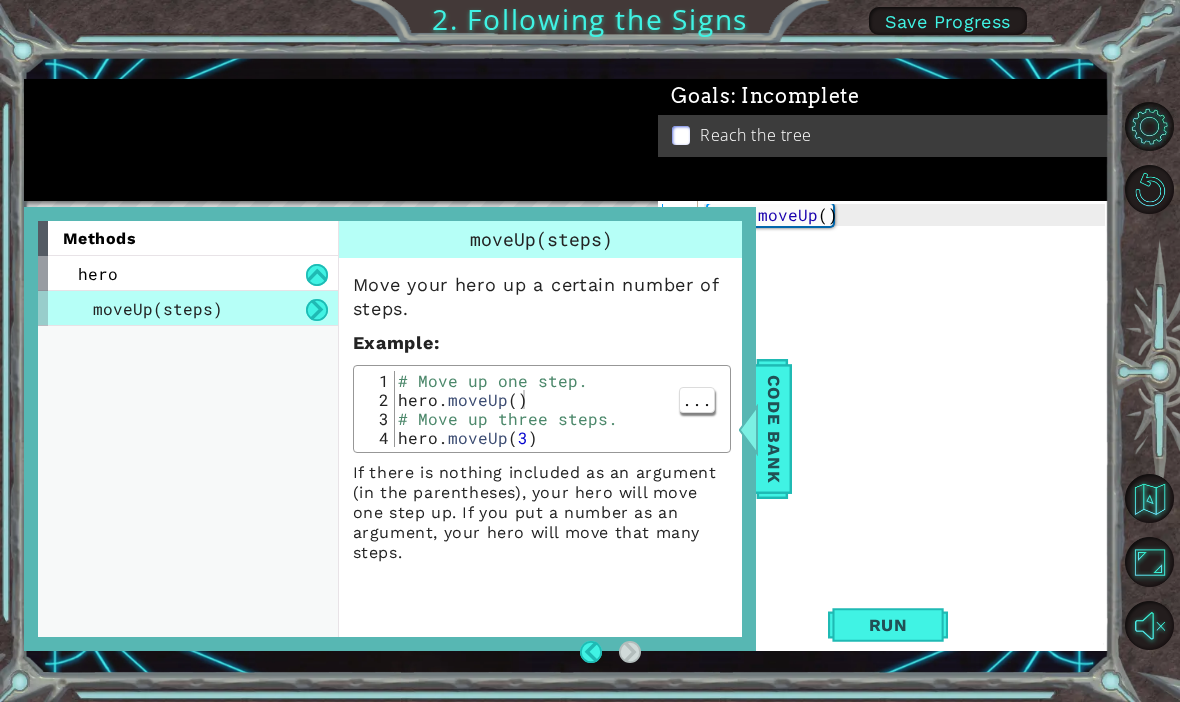click on "hero . moveUp ( ) ." at bounding box center (909, 424) 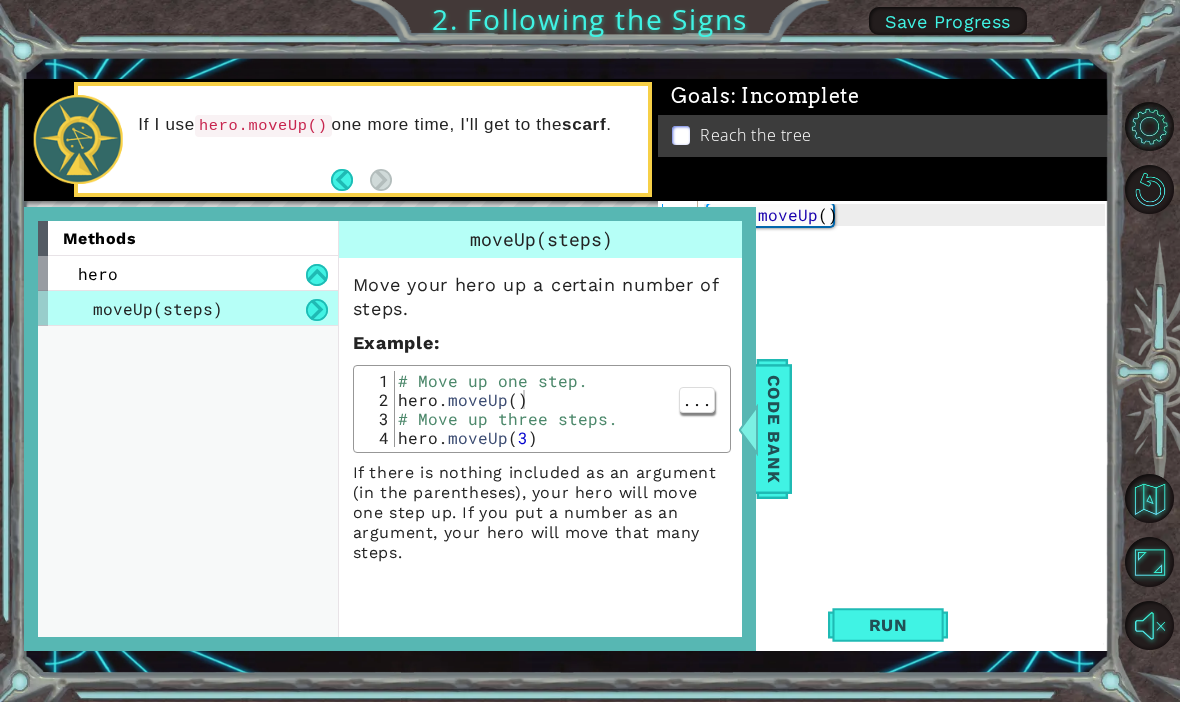 click on "Code Bank" at bounding box center (774, 429) 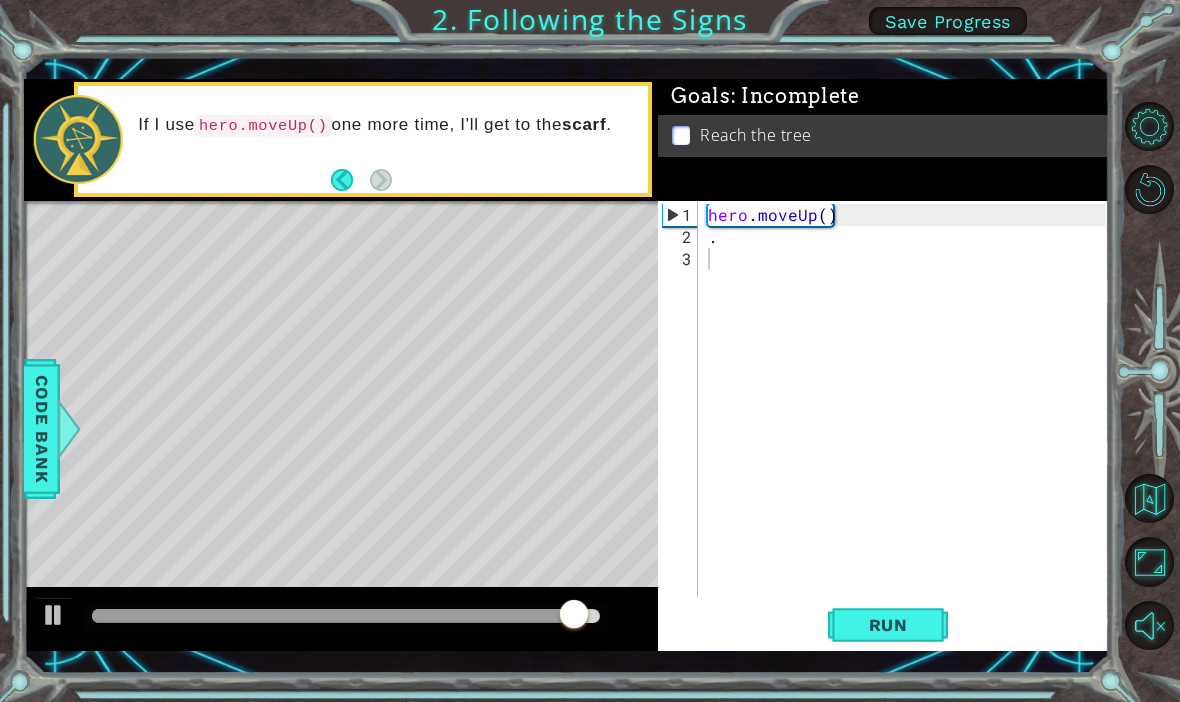 click on "Run" at bounding box center [888, 625] 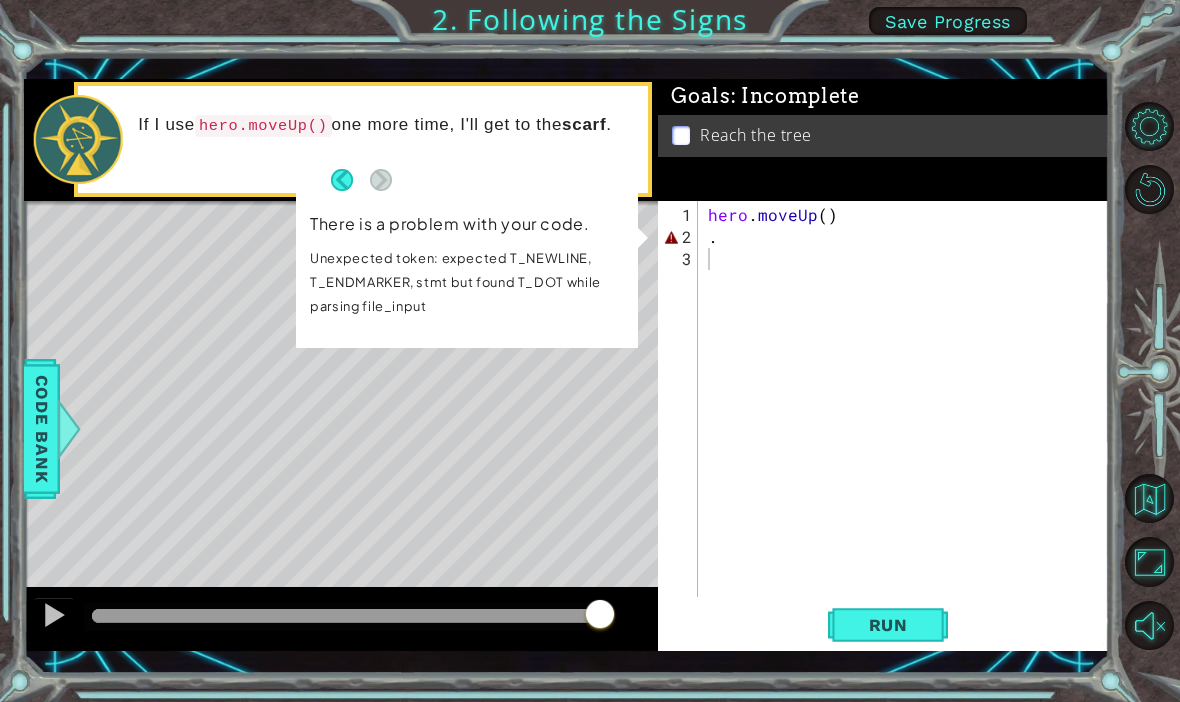 click on "3" at bounding box center (680, 259) 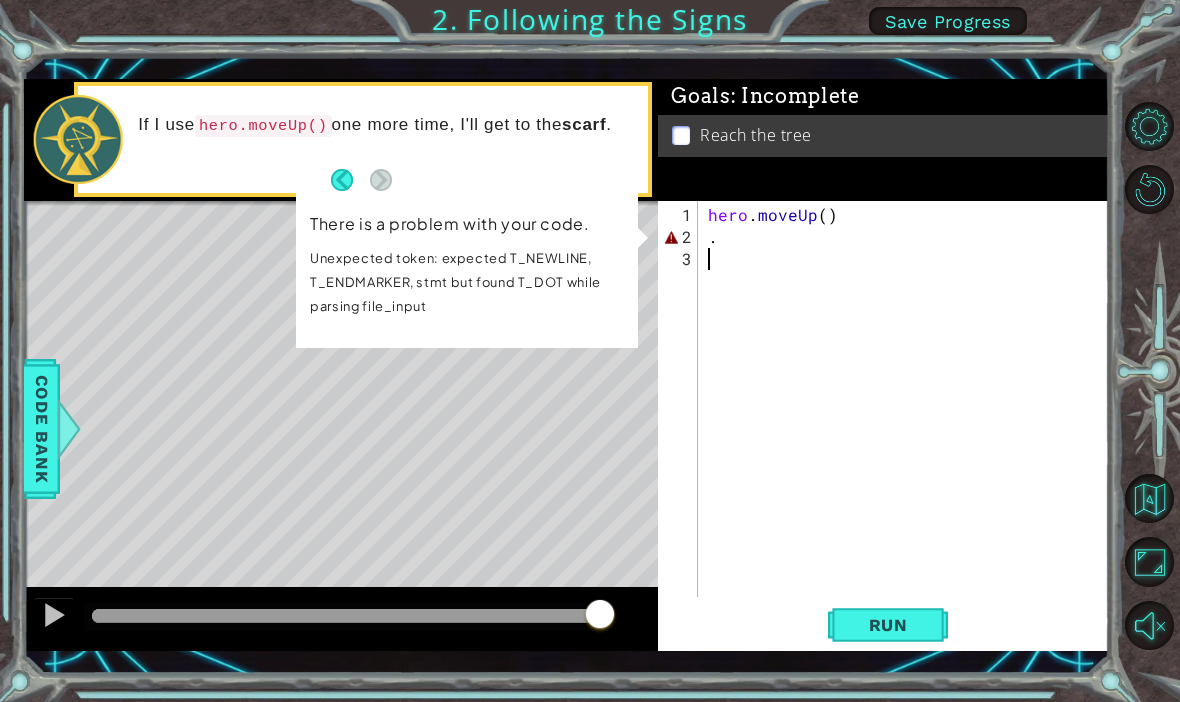 click on "3" at bounding box center (680, 259) 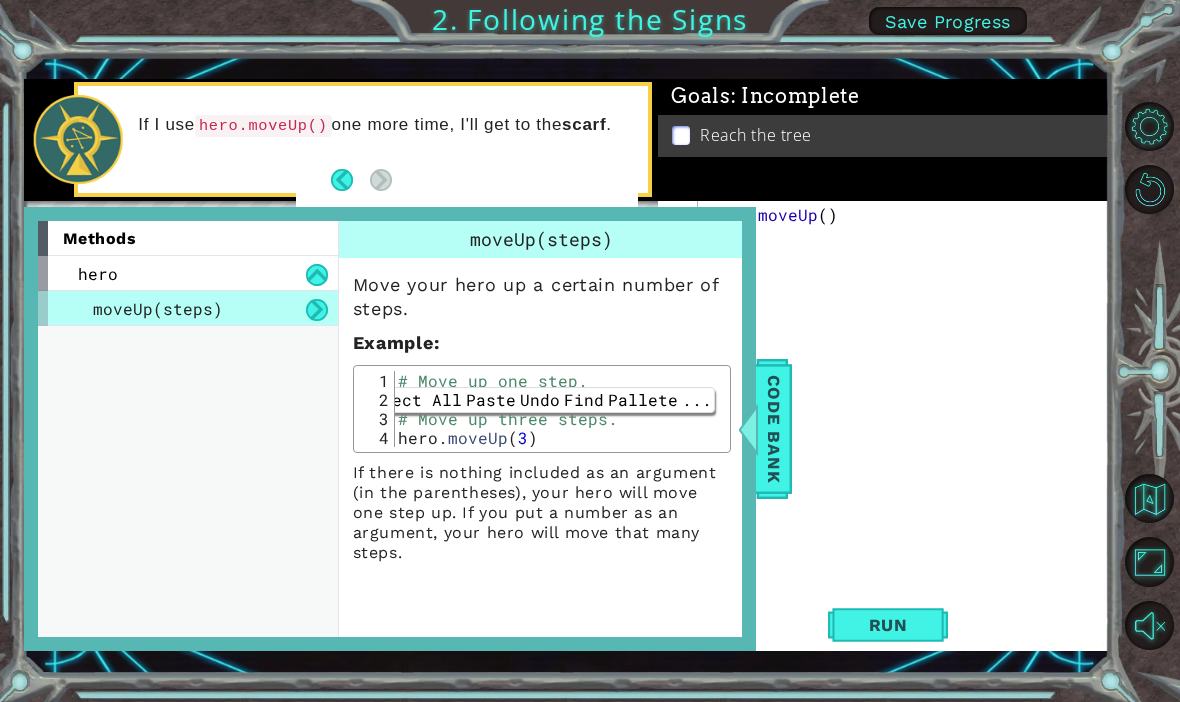 click on "Code Bank" at bounding box center (774, 429) 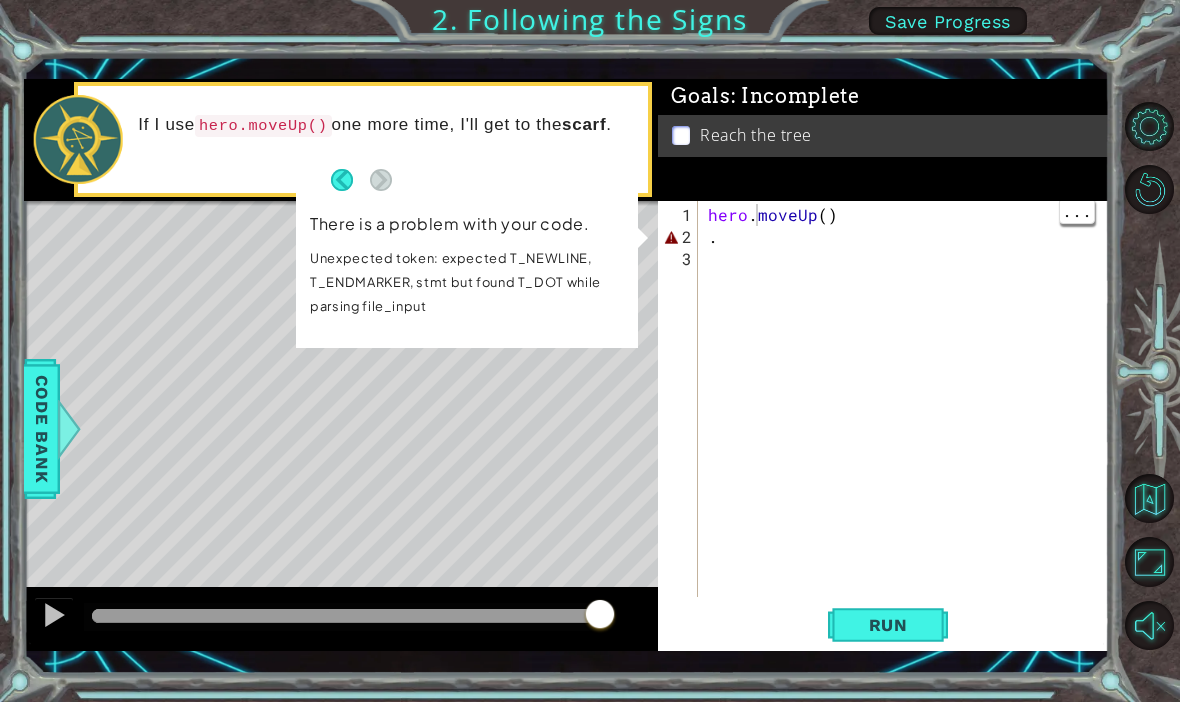 click on "Run" at bounding box center [888, 624] 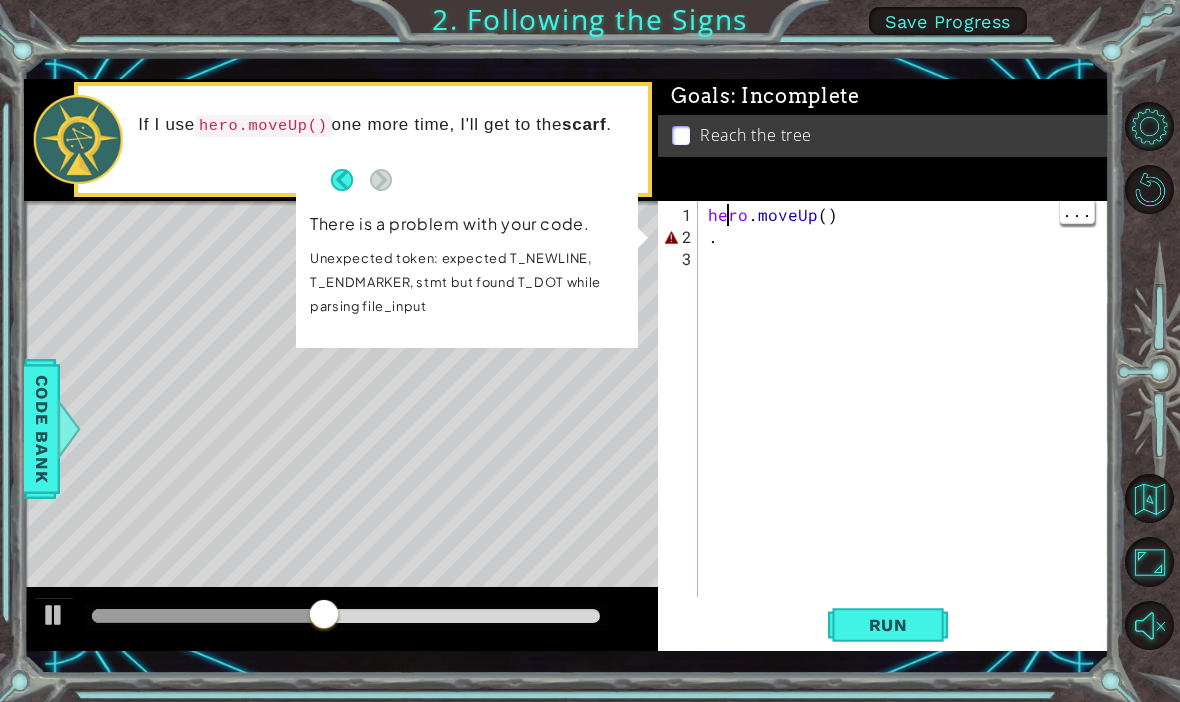 click on "hero . moveUp ( ) ." at bounding box center [909, 424] 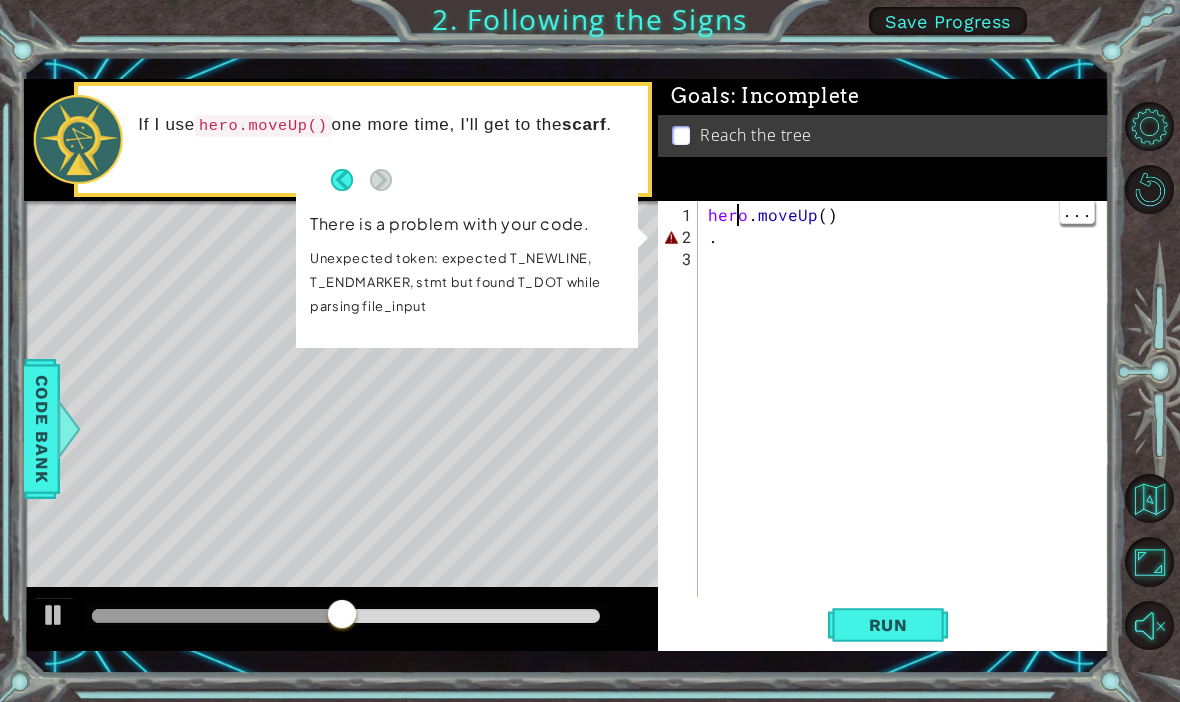 click on "hero . moveUp ( ) ." at bounding box center (909, 424) 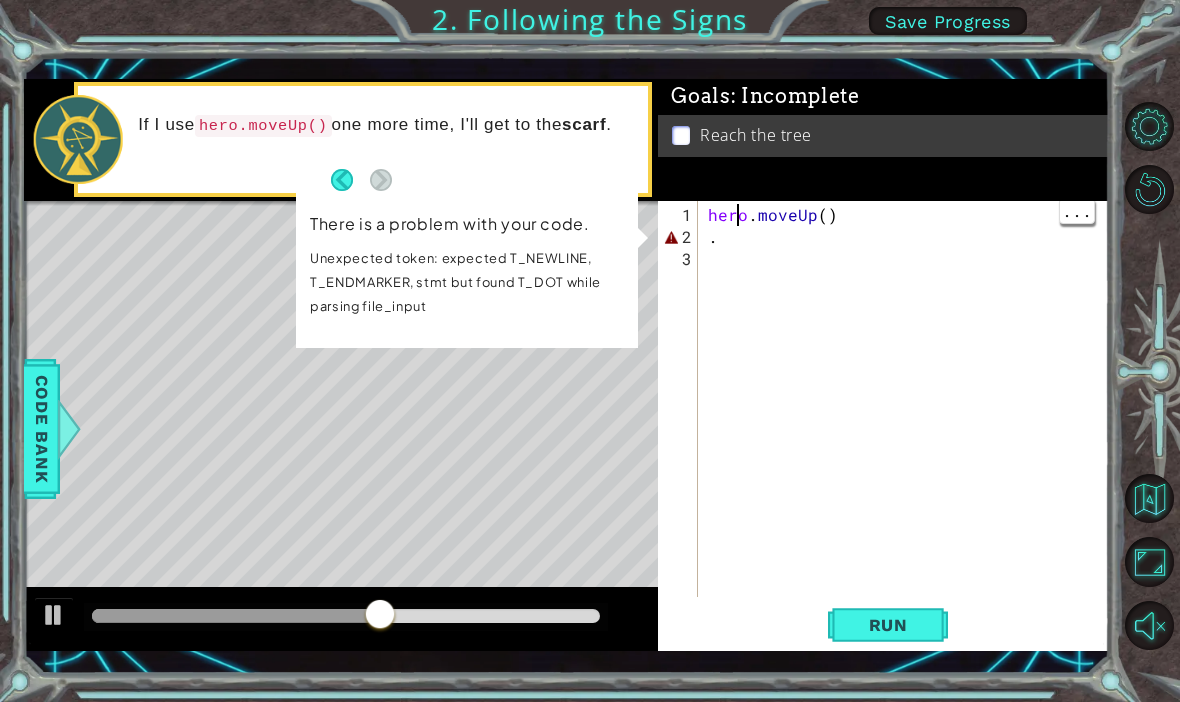 type on "." 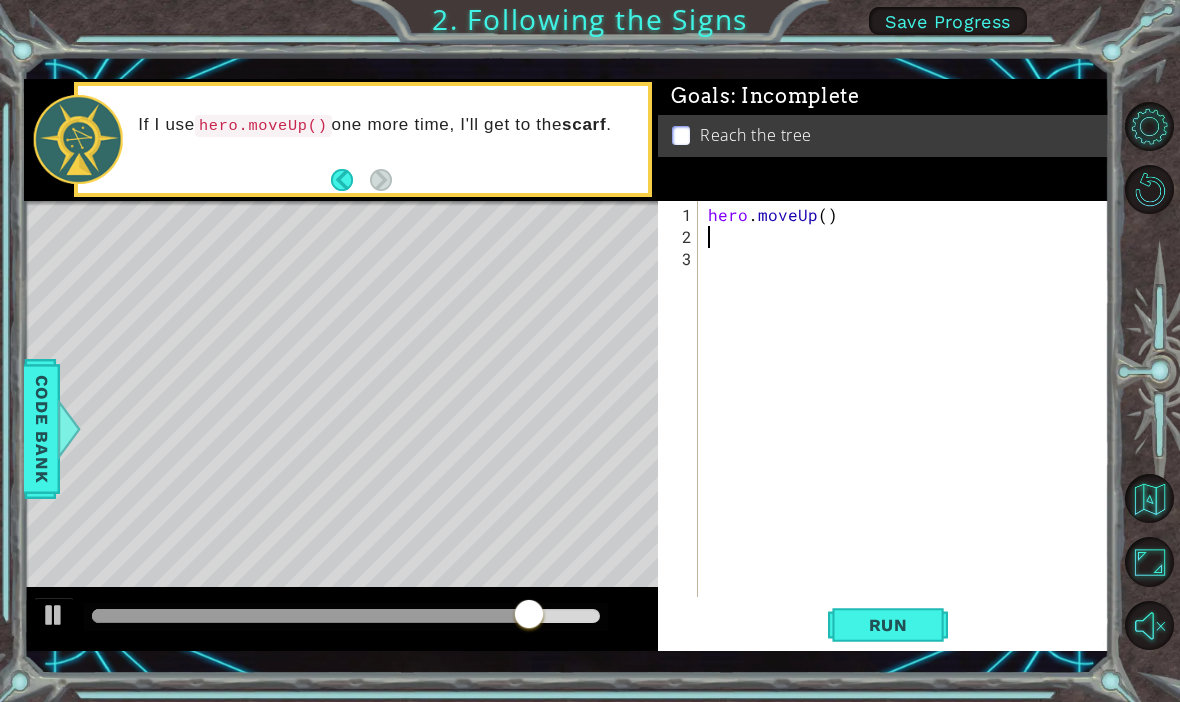 type on "h" 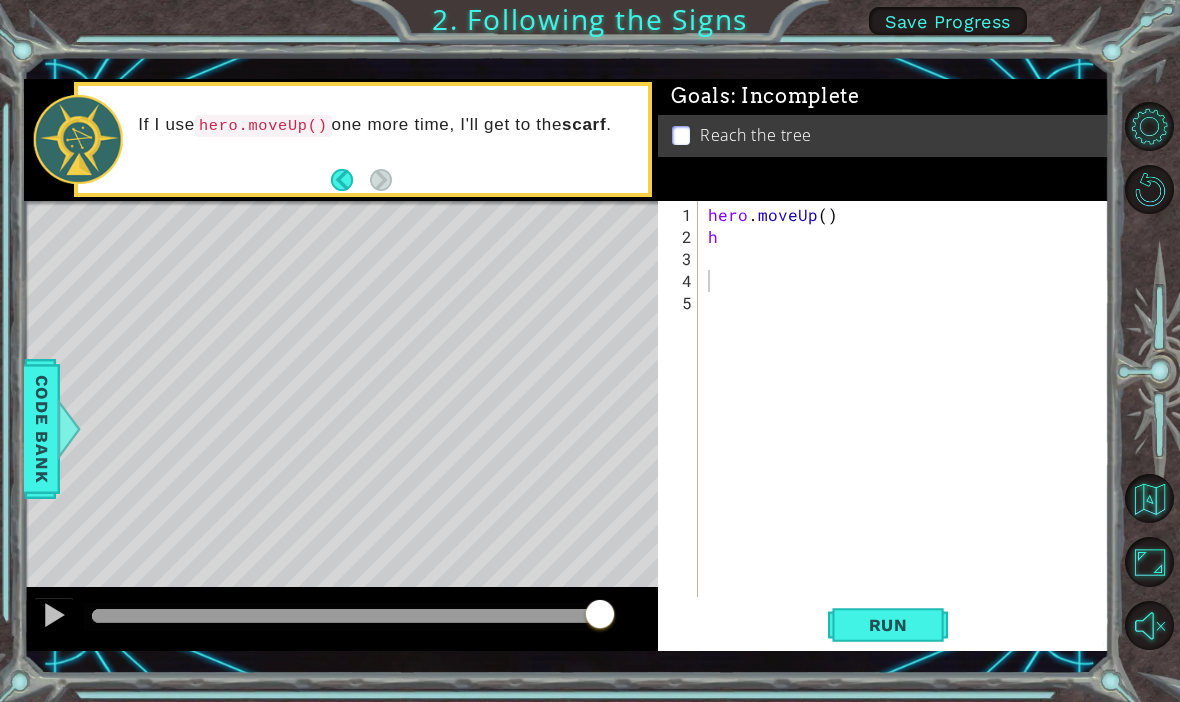 click on "Run" at bounding box center (888, 625) 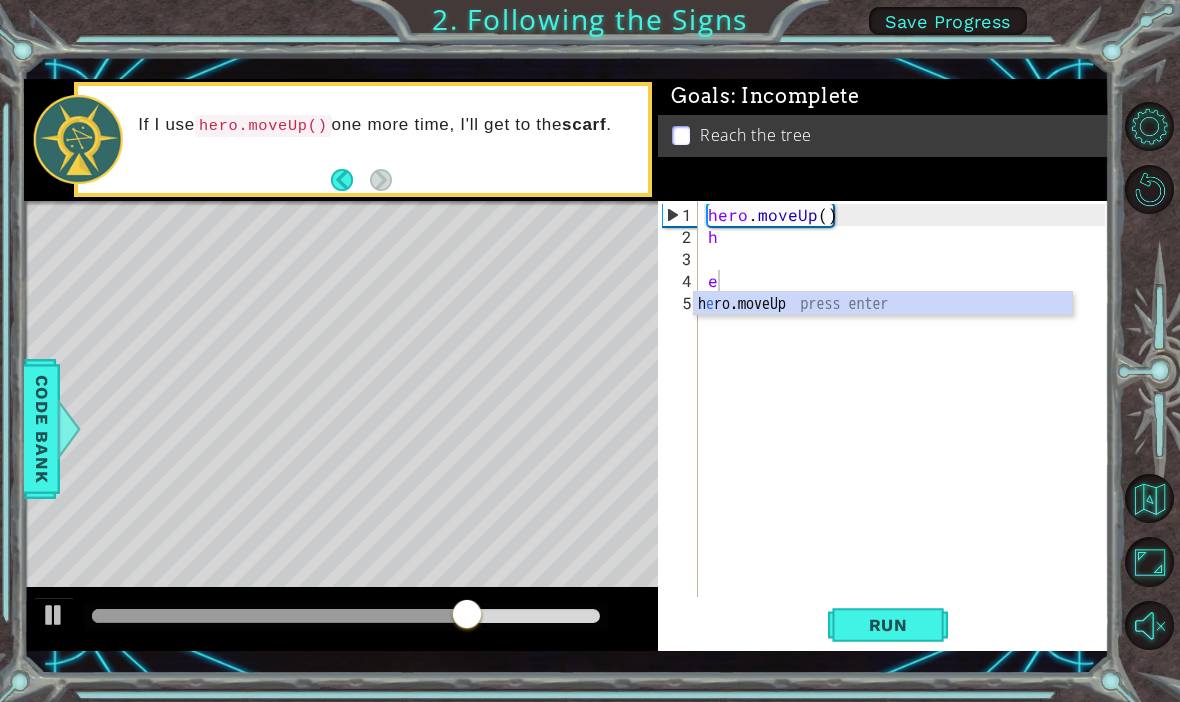type on "h" 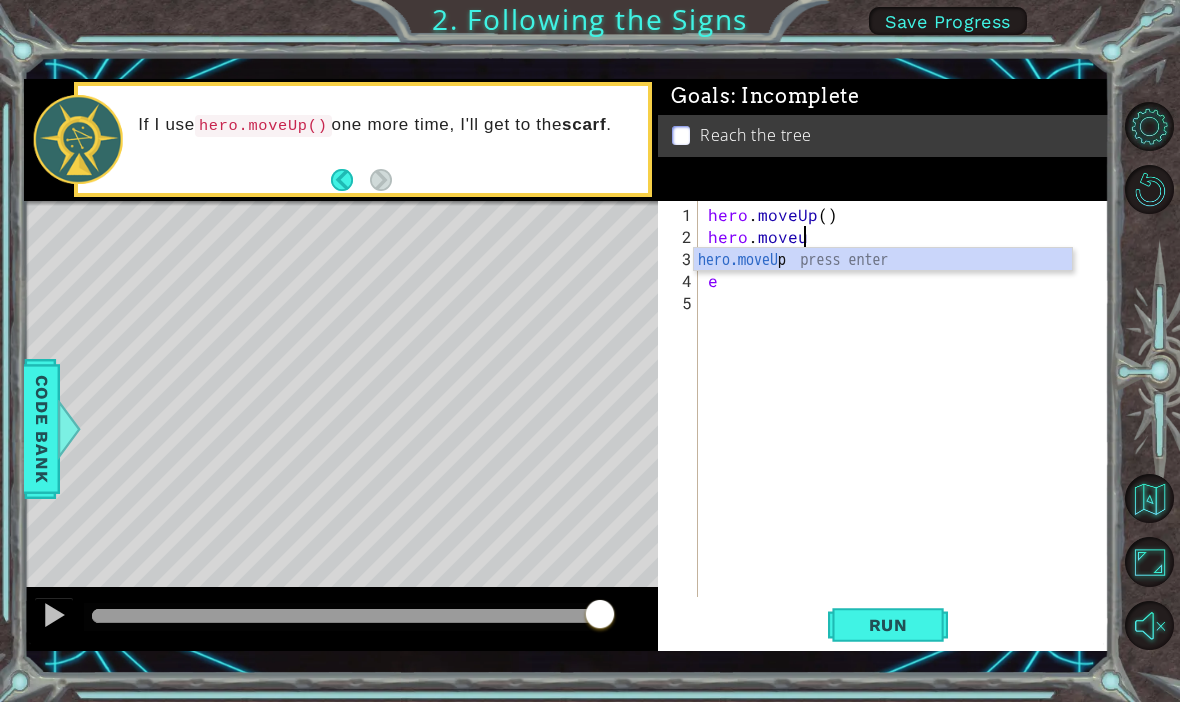 scroll, scrollTop: 0, scrollLeft: 6, axis: horizontal 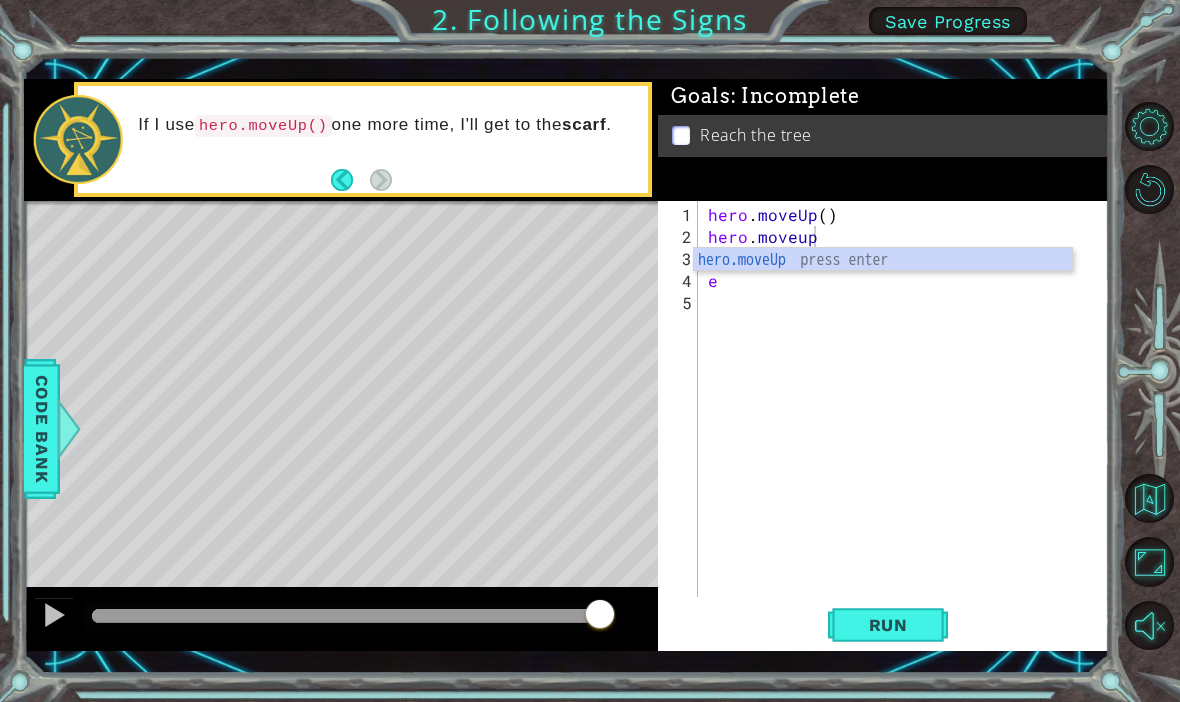 click on "Run" at bounding box center (888, 625) 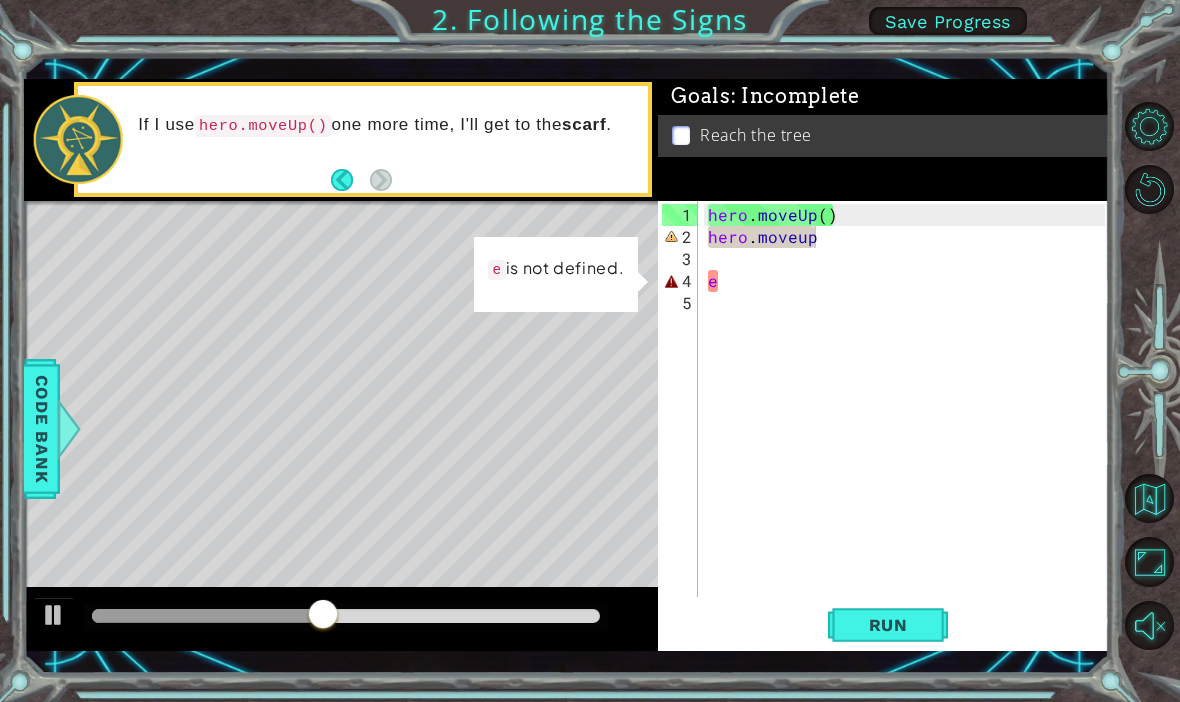 type on "e" 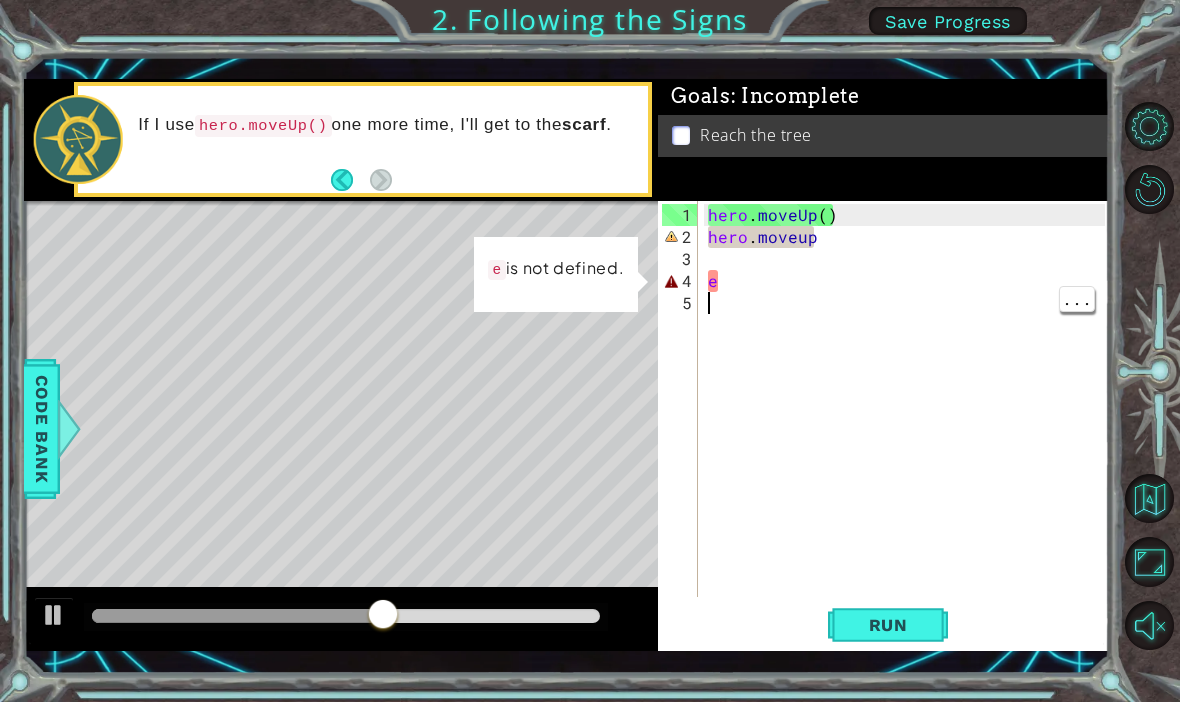 click on "Select All Paste Undo Find Pallete ..." at bounding box center (1077, 299) 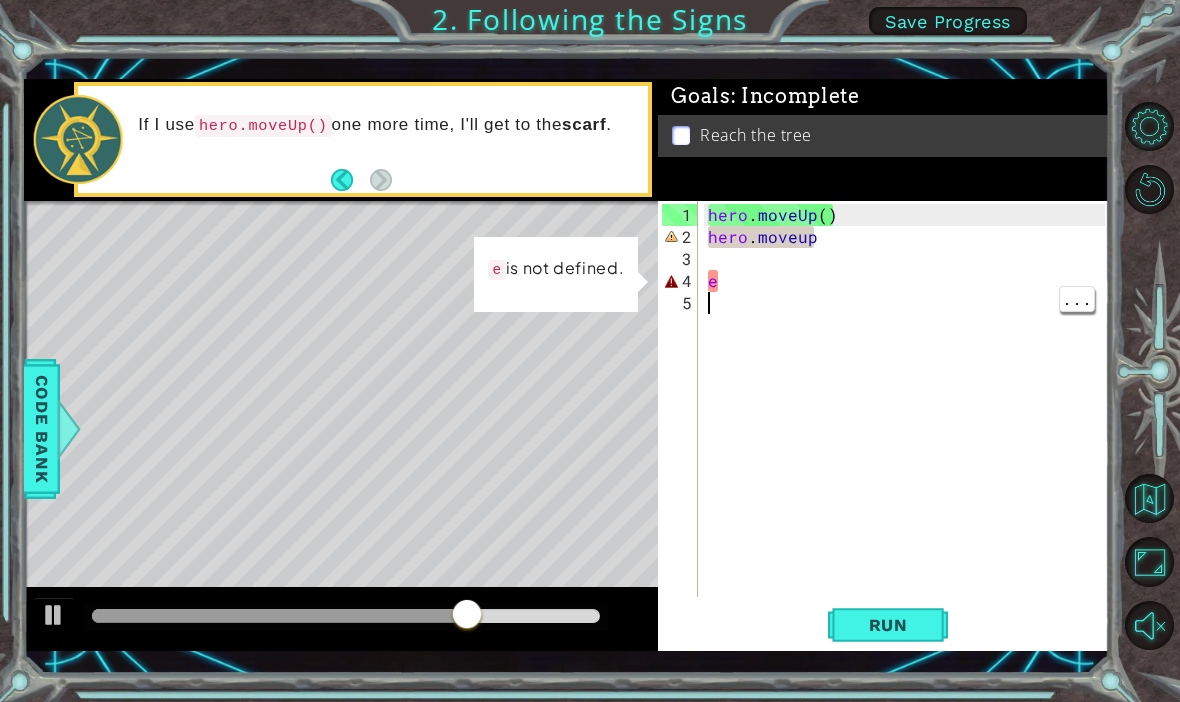 type on "e" 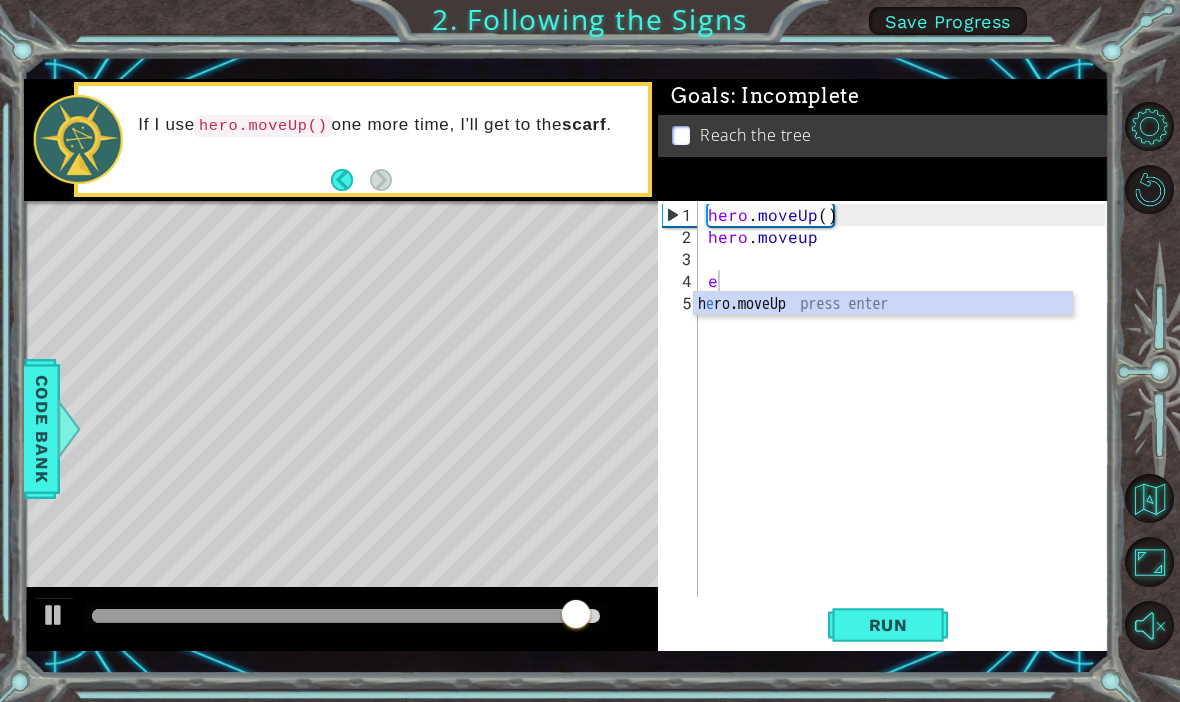click on "Run" at bounding box center (888, 625) 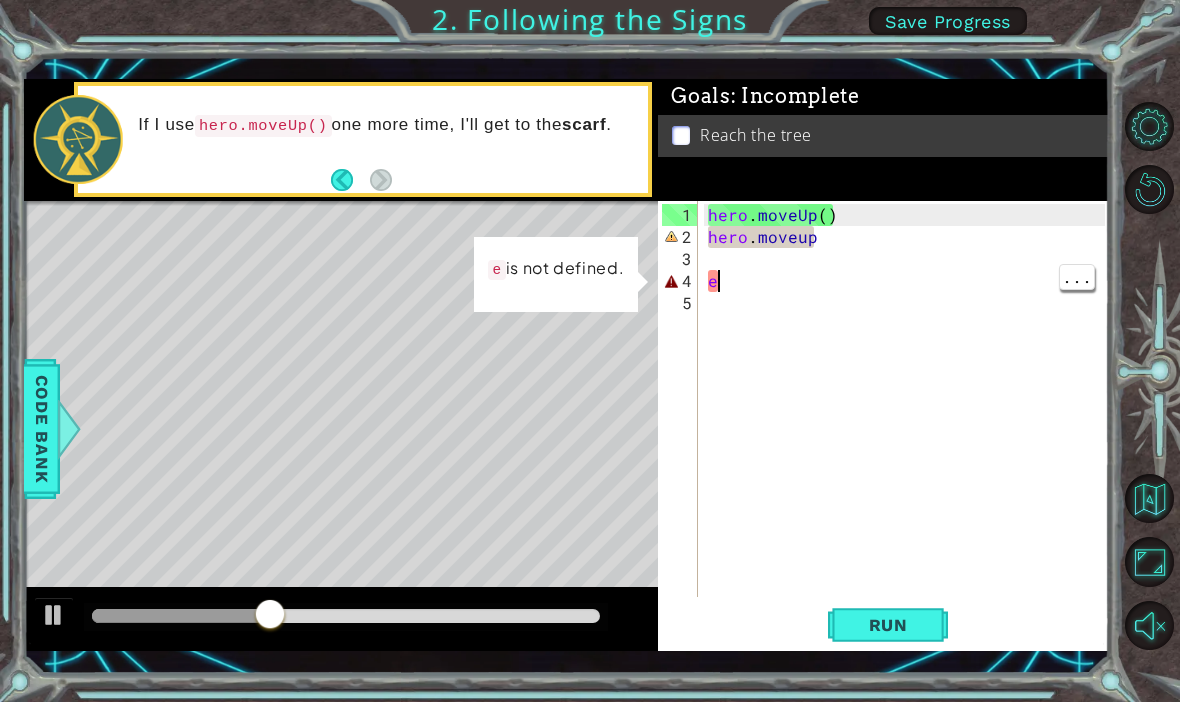 click on "hero . moveUp ( ) hero . moveup e" at bounding box center (909, 424) 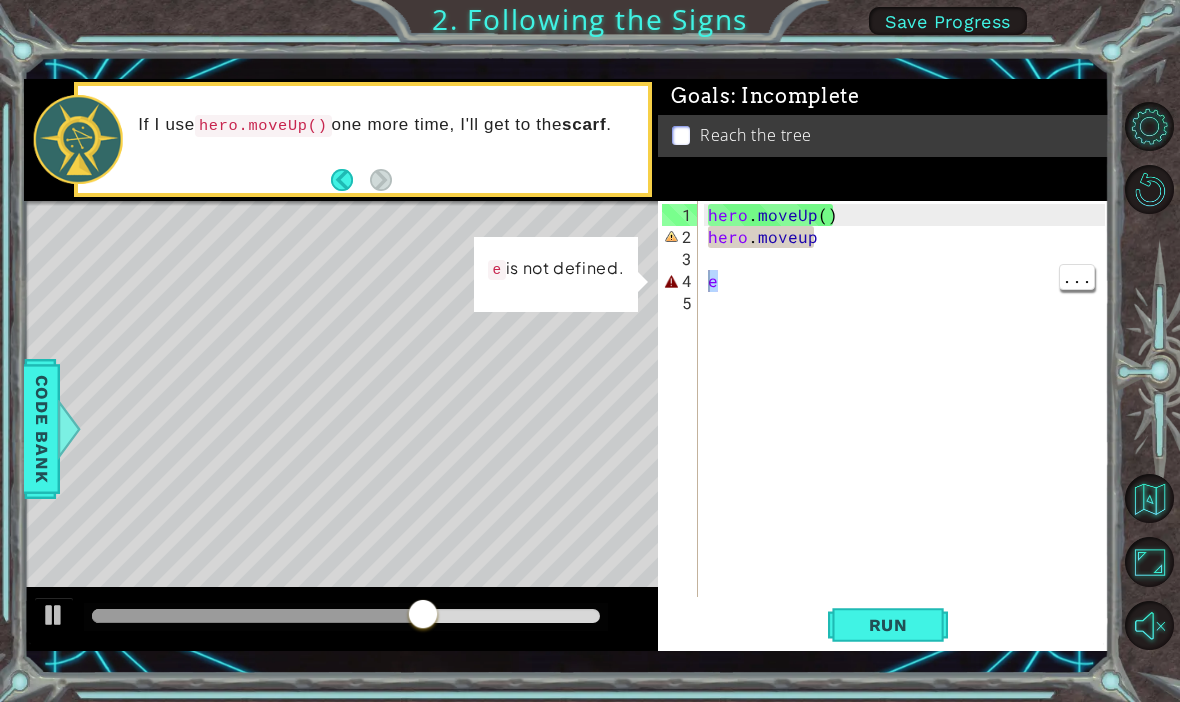 click on "hero . moveUp ( ) hero . moveup e" at bounding box center (909, 424) 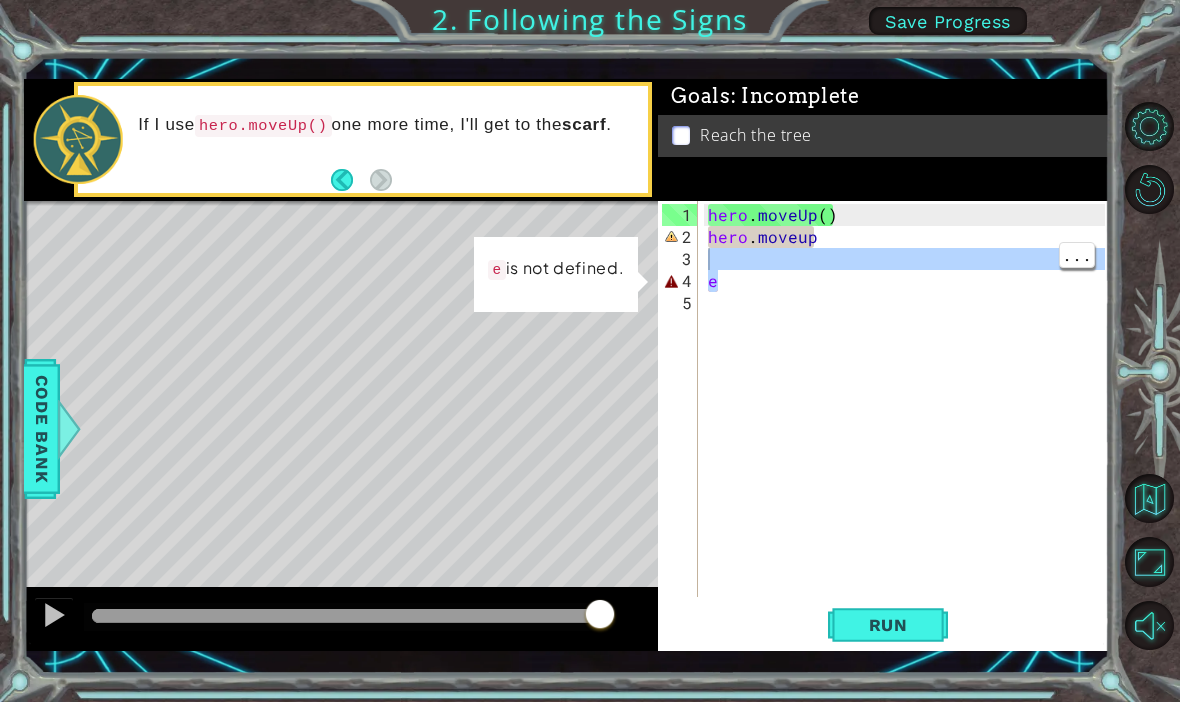type on "e" 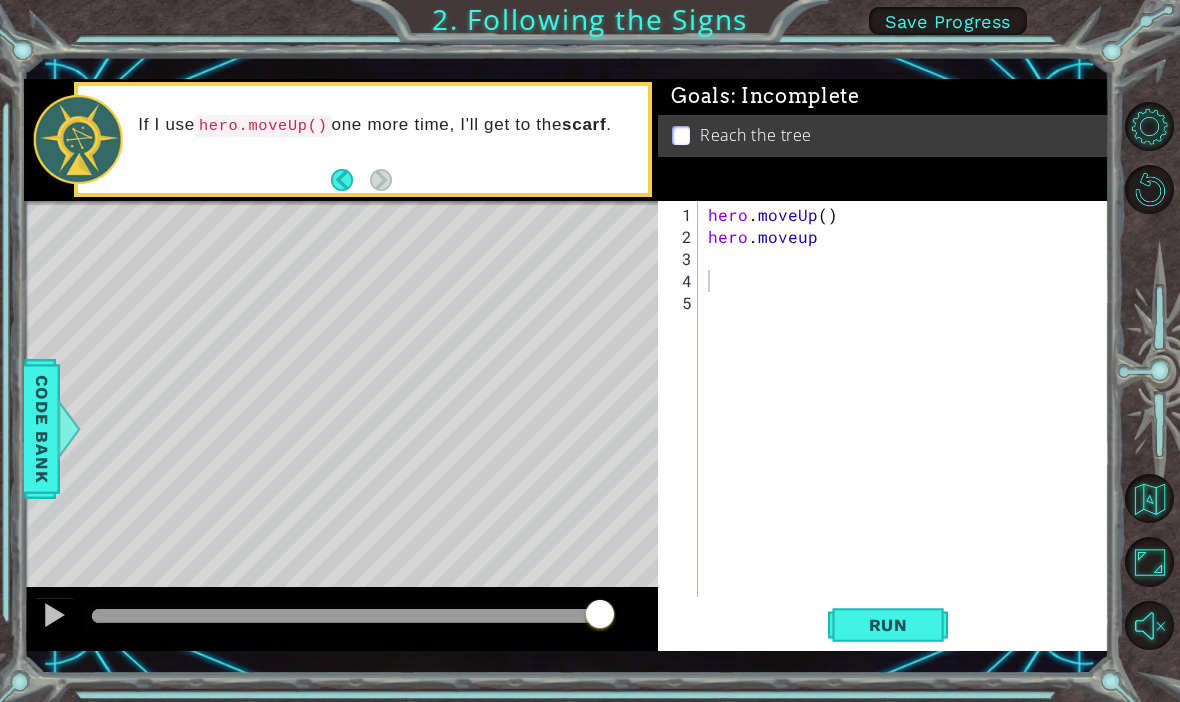 click on "Run" at bounding box center [888, 624] 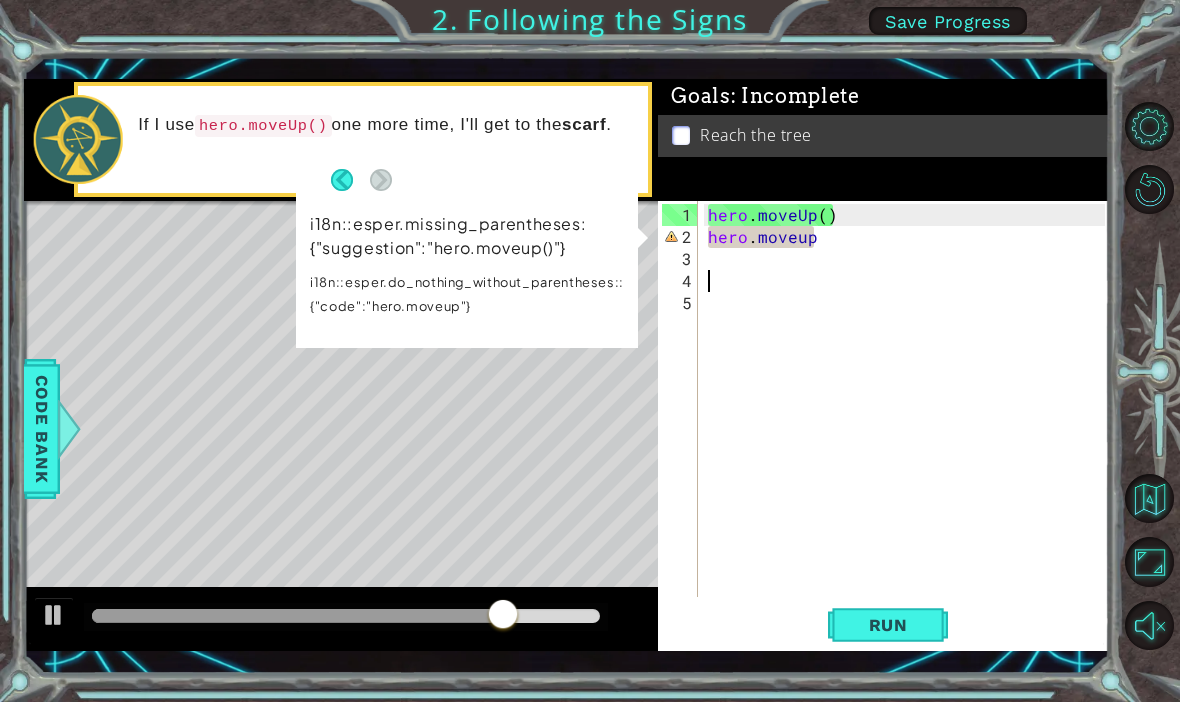 type on "(" 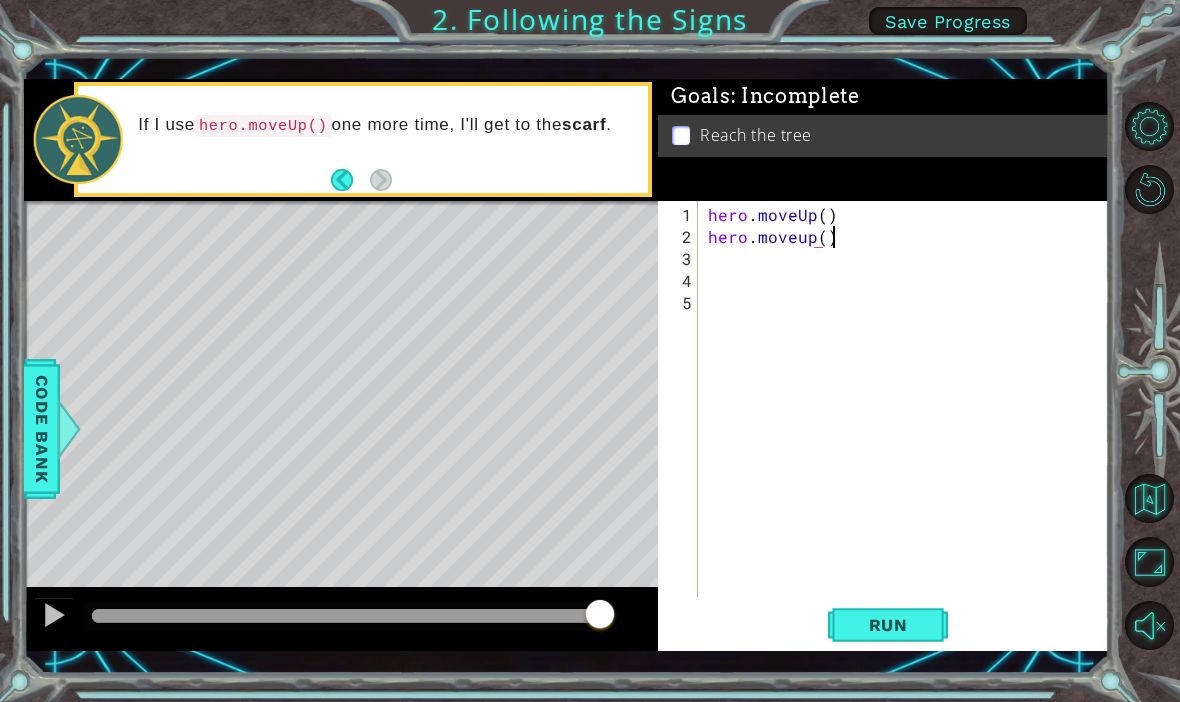 scroll, scrollTop: 0, scrollLeft: 7, axis: horizontal 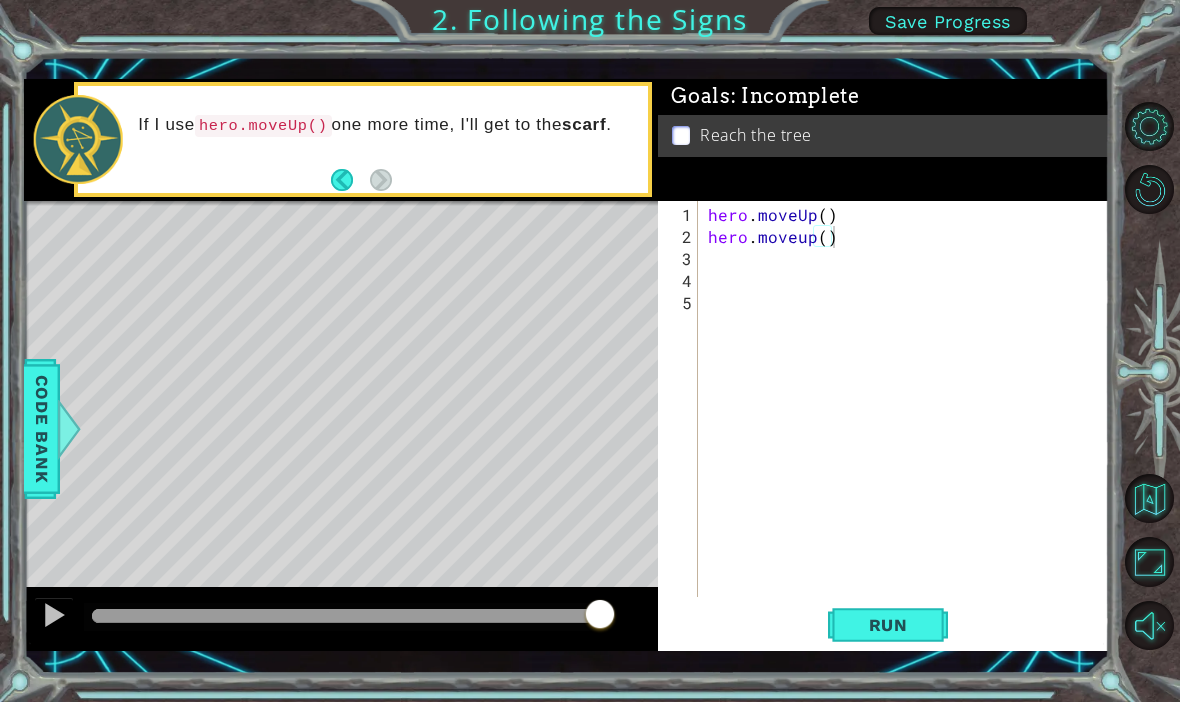 click on "Run" at bounding box center [888, 625] 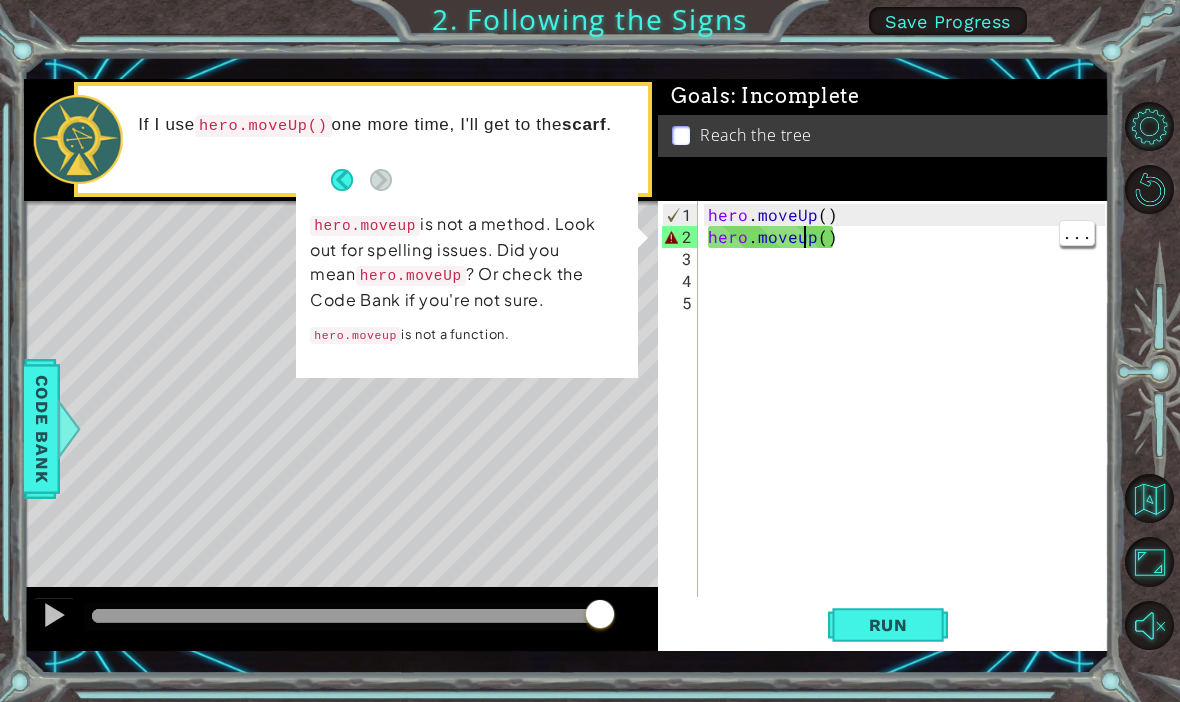 scroll, scrollTop: 0, scrollLeft: 6, axis: horizontal 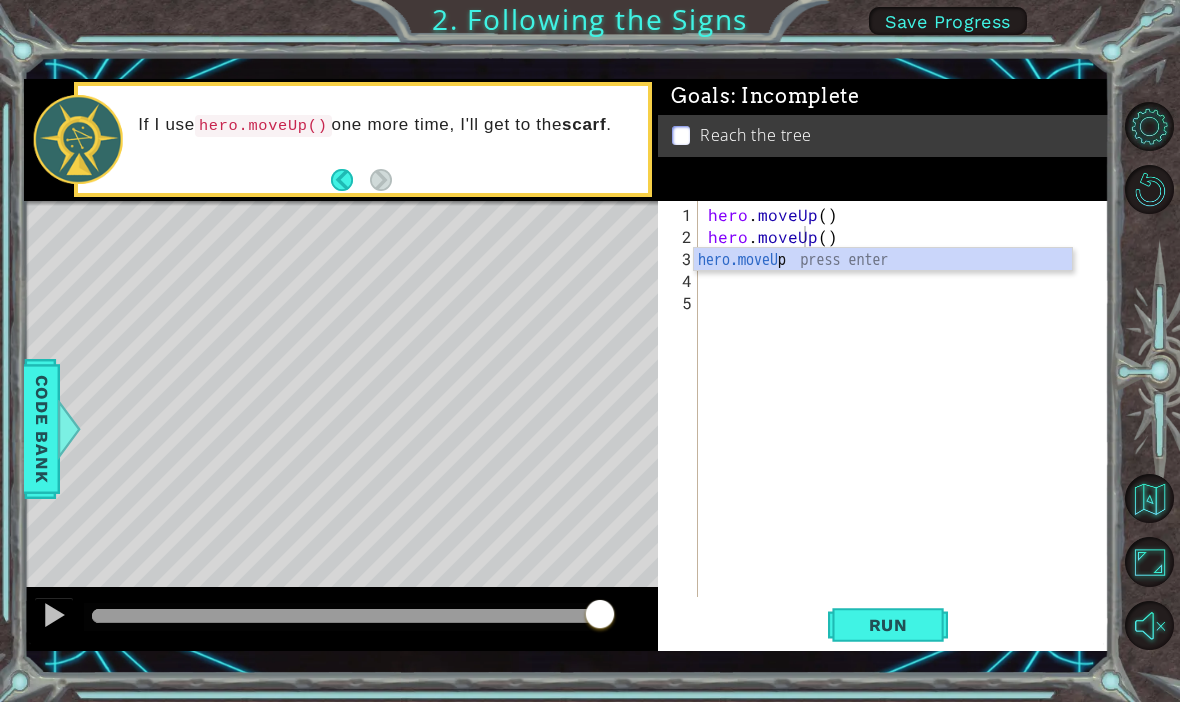 type on "hero.moveUp()" 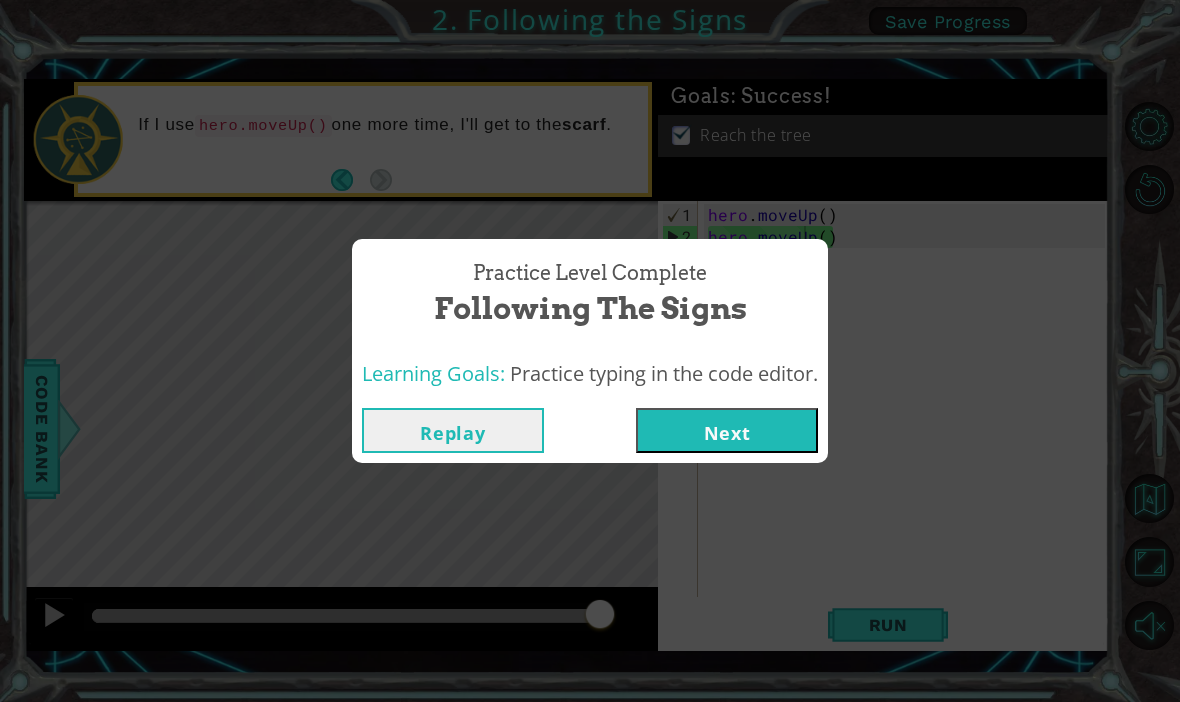 click on "Next" at bounding box center (727, 430) 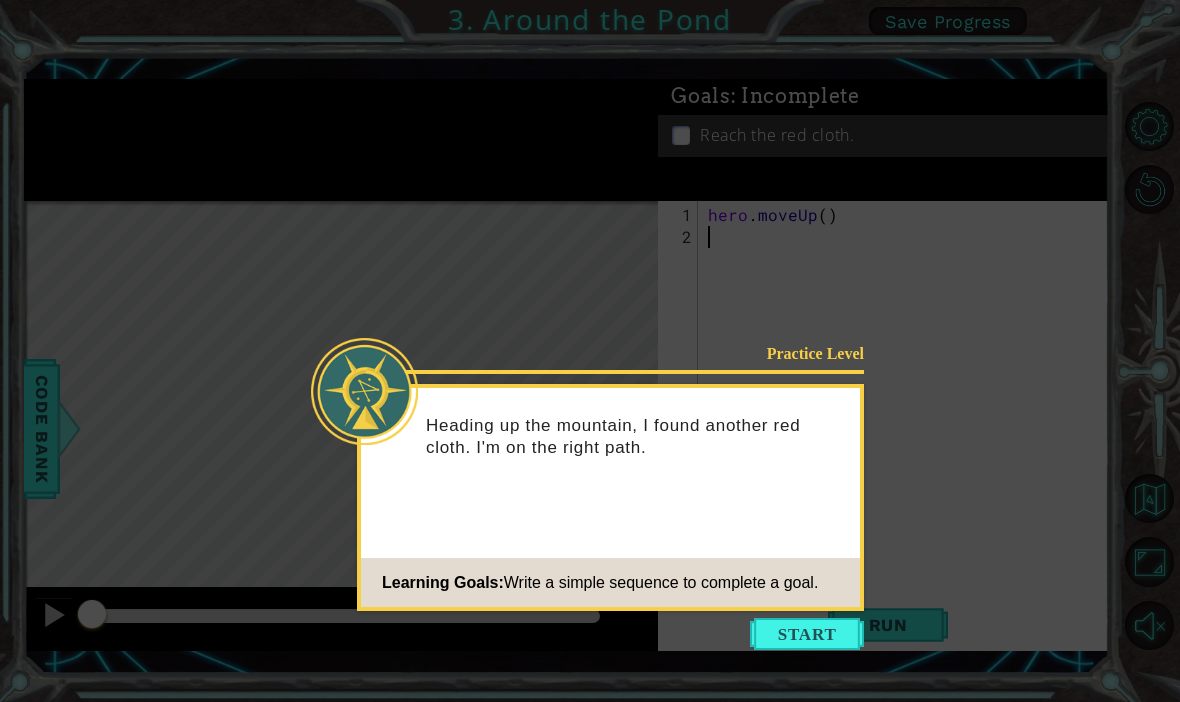 click at bounding box center (807, 634) 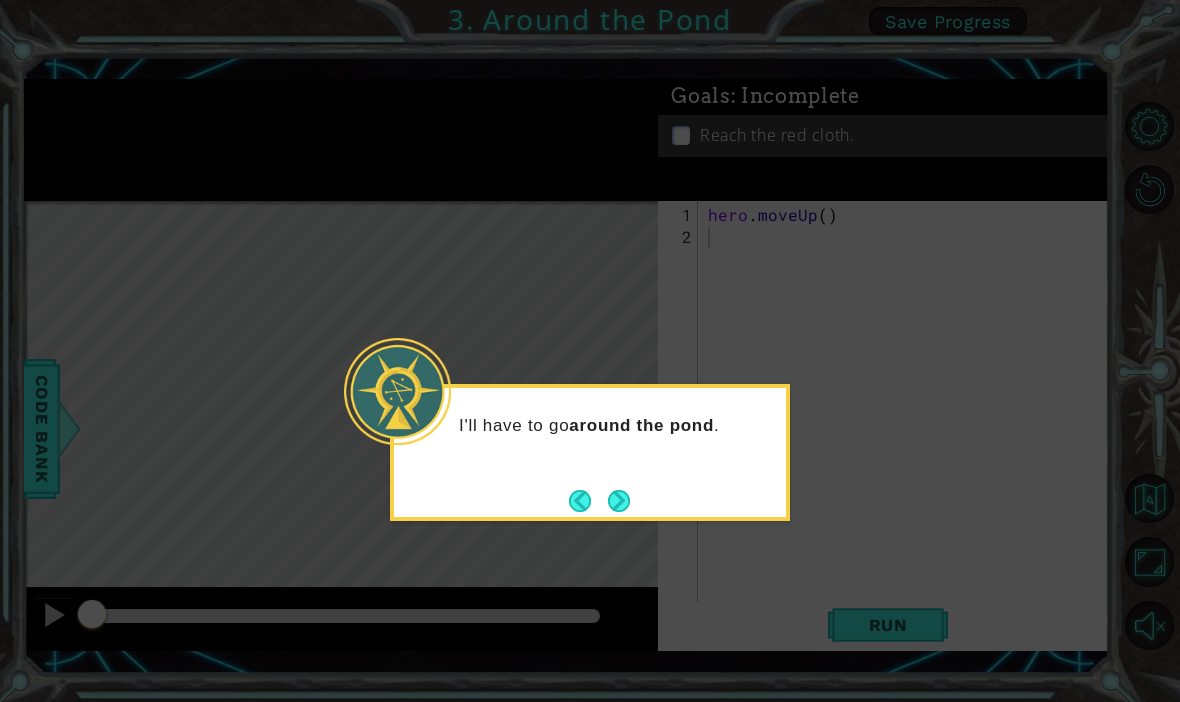 click at bounding box center (619, 500) 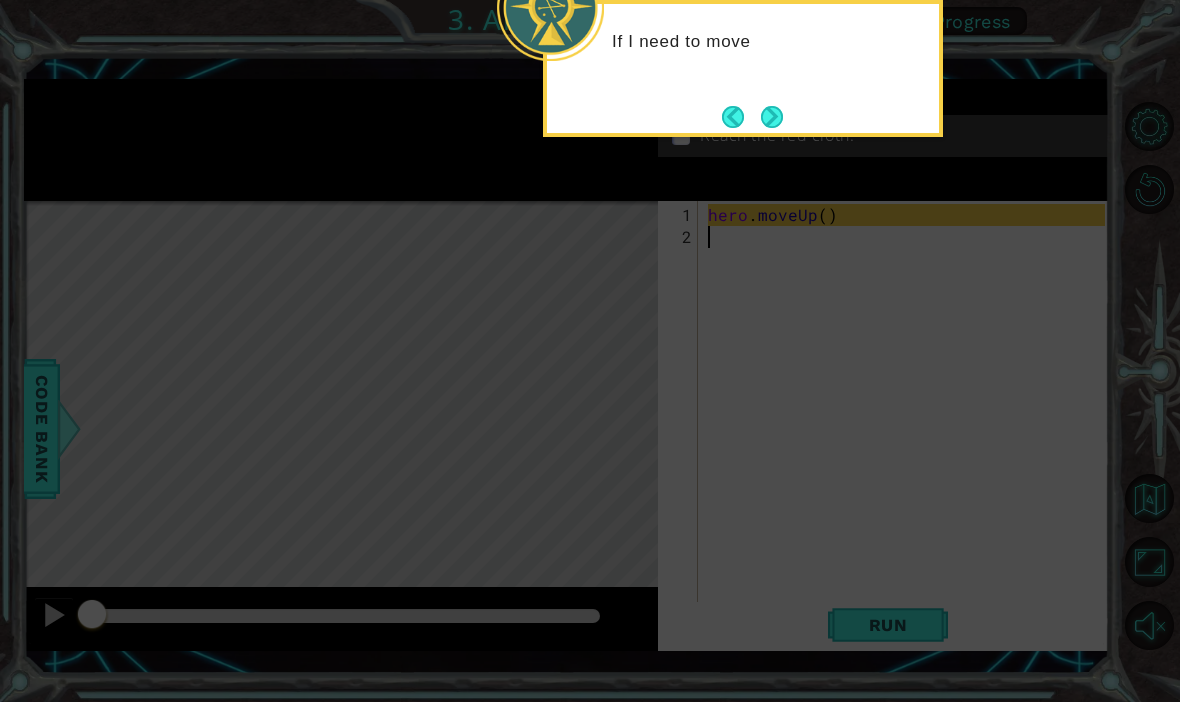 click at bounding box center (772, 116) 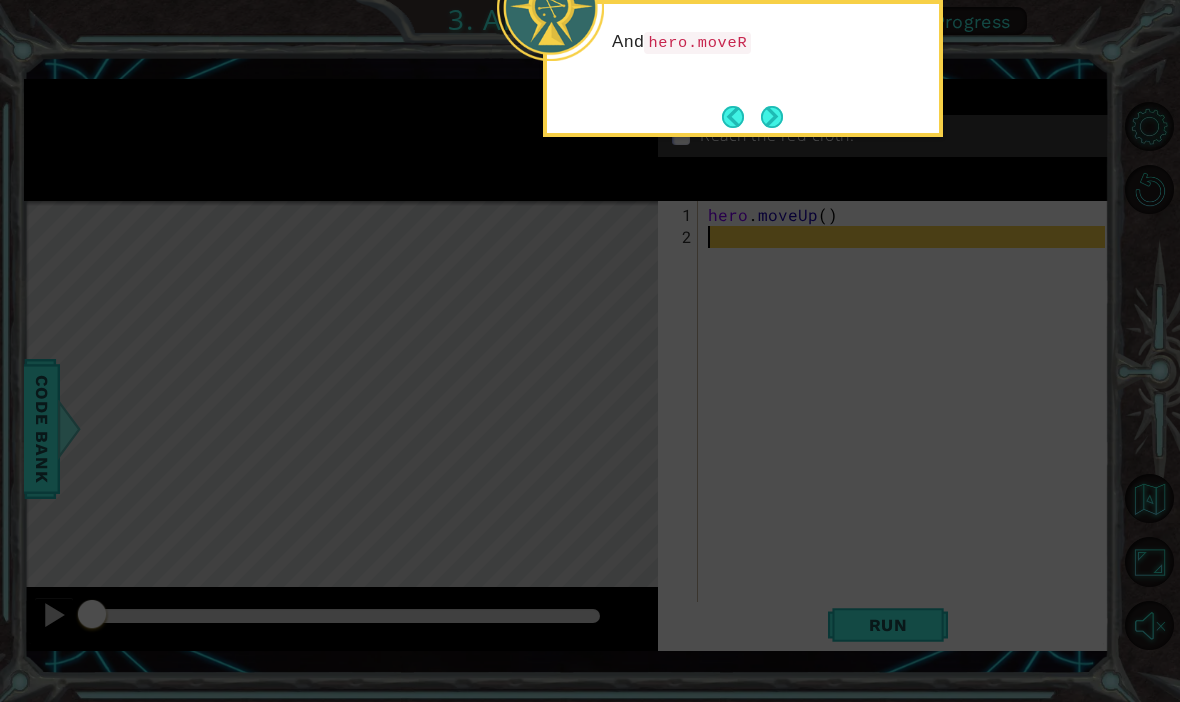 click at bounding box center (771, 116) 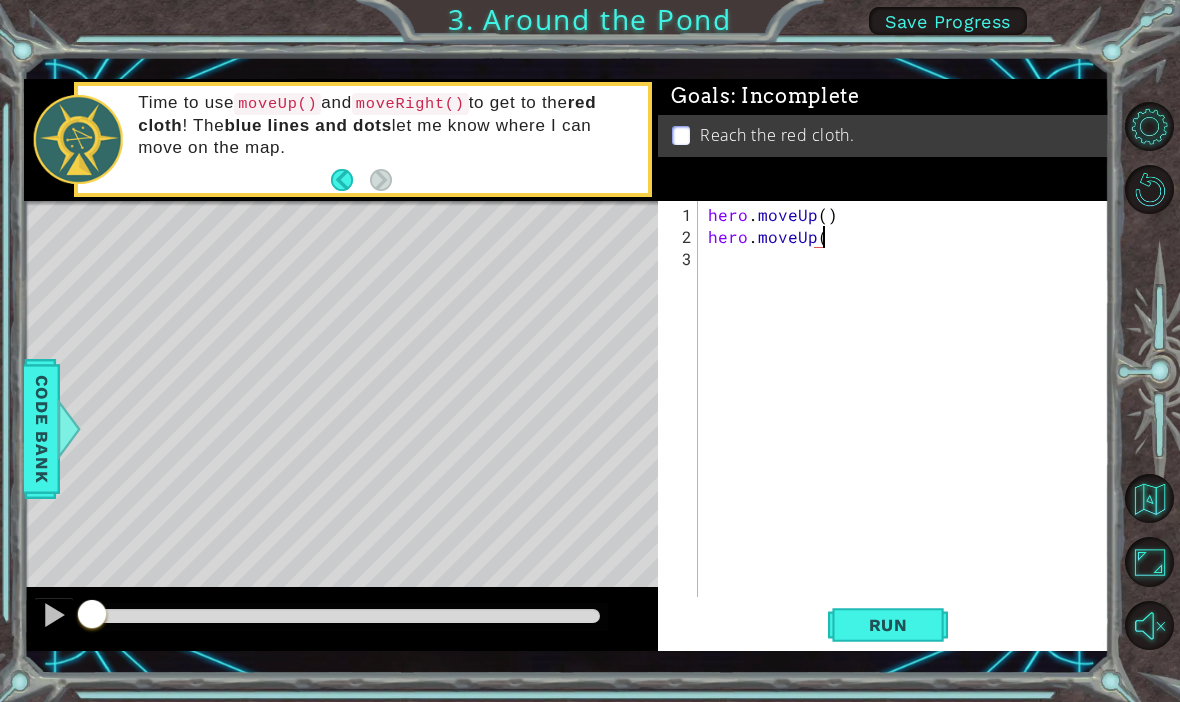 scroll, scrollTop: 0, scrollLeft: 7, axis: horizontal 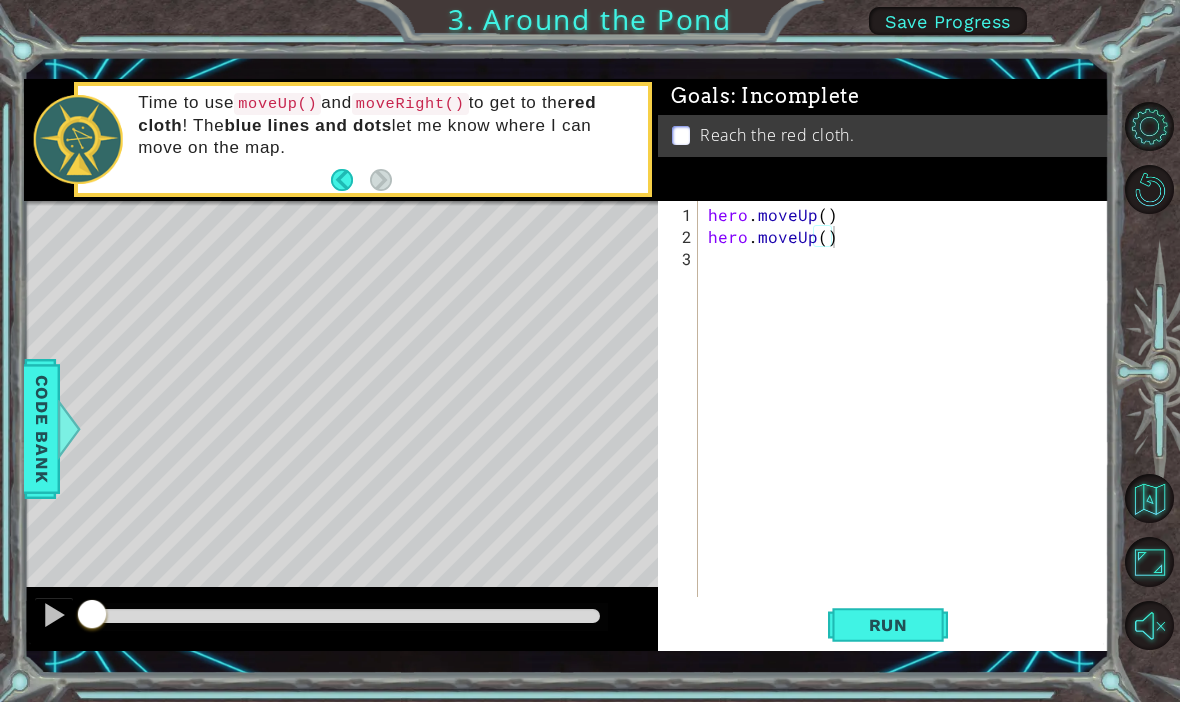 type on "hero.moveUp()" 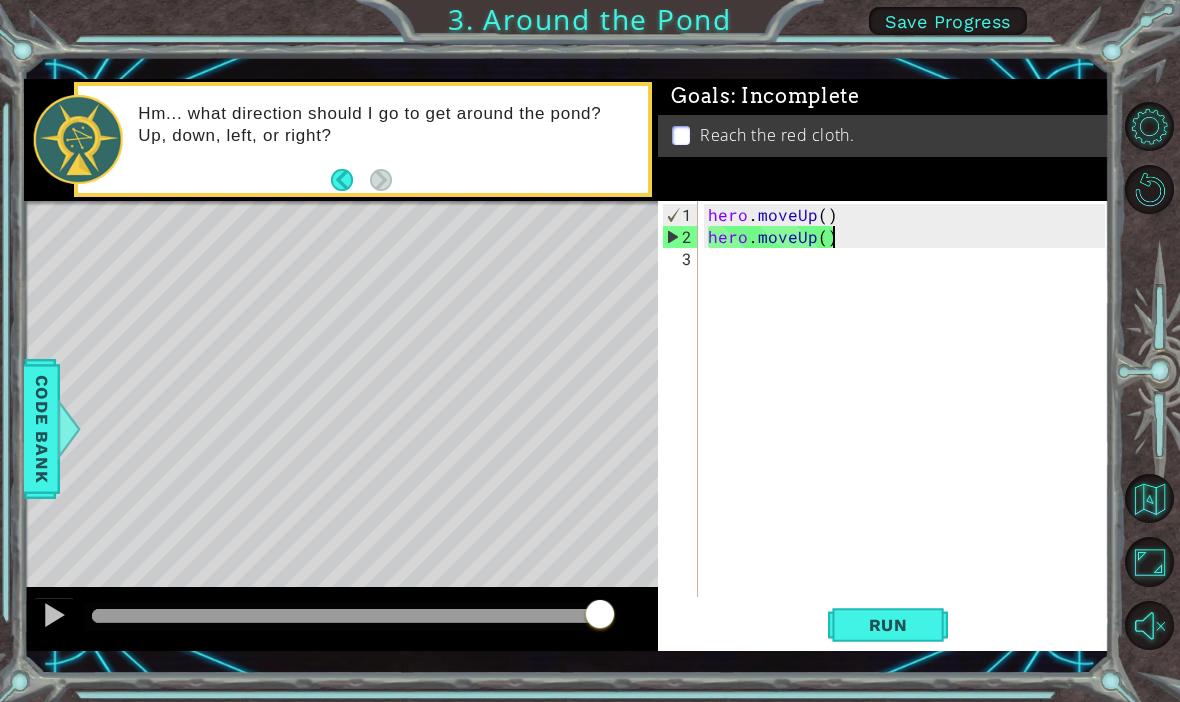 scroll, scrollTop: 0, scrollLeft: 0, axis: both 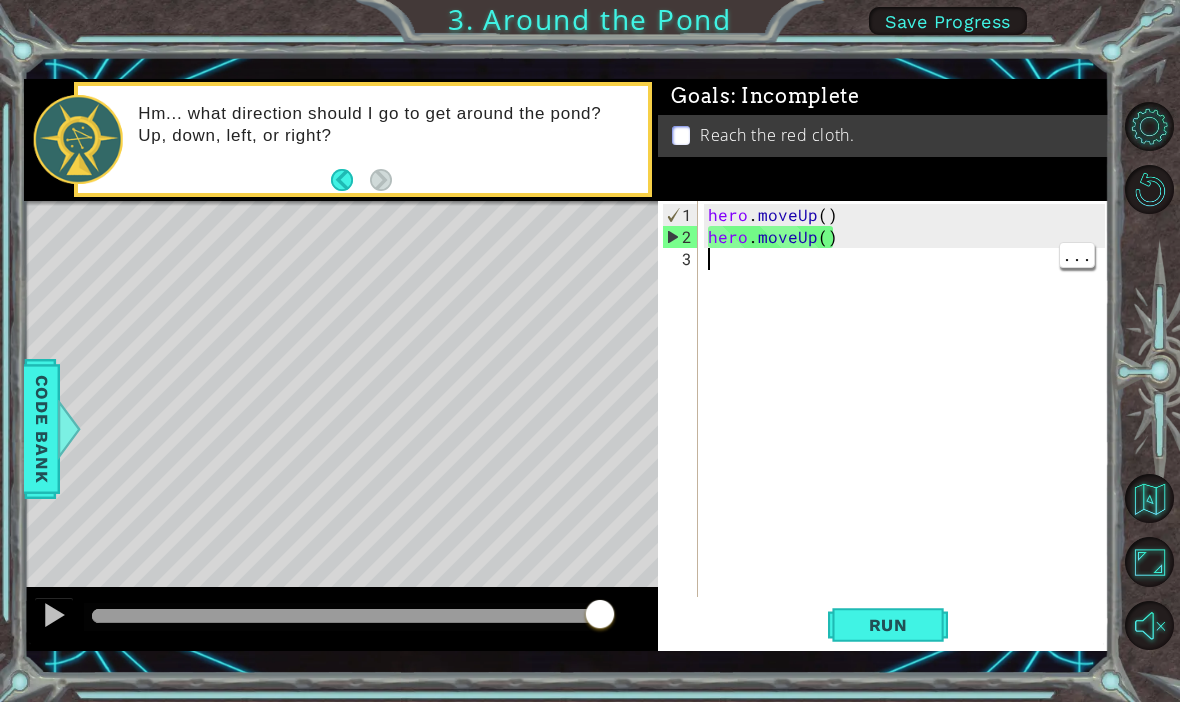 click on "hero . moveUp ( ) hero . moveUp ( )" at bounding box center (909, 424) 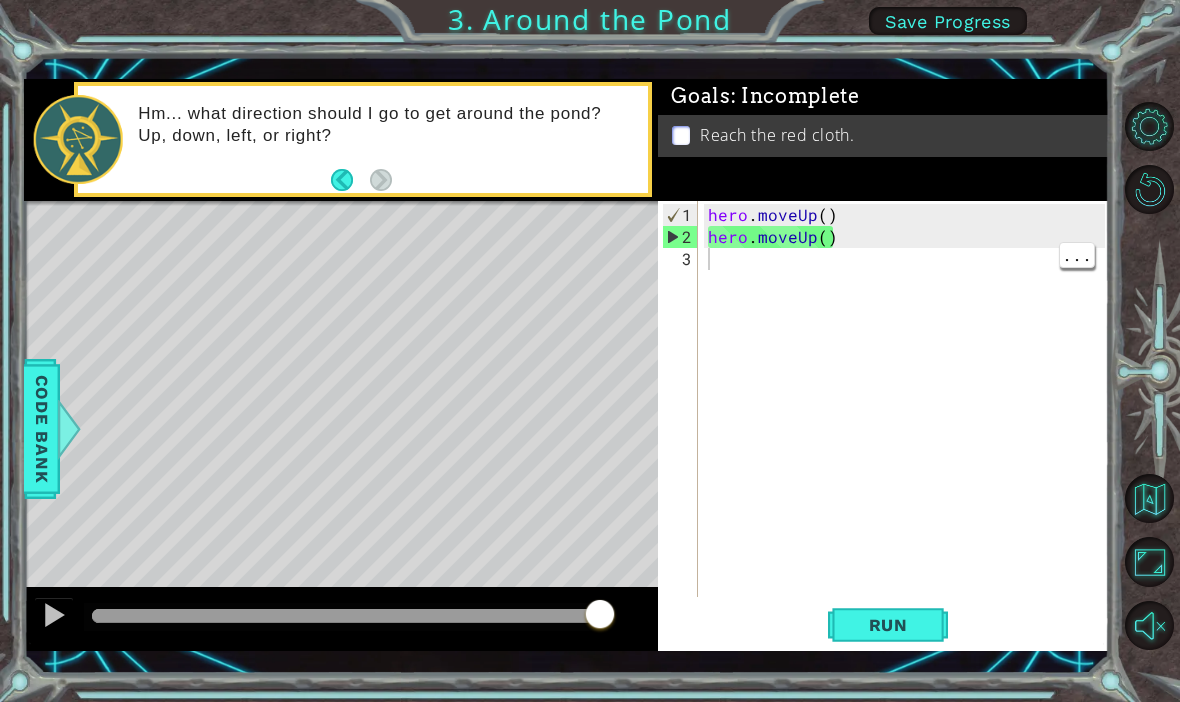 click on "hero . moveUp ( ) hero . moveUp ( )" at bounding box center [909, 424] 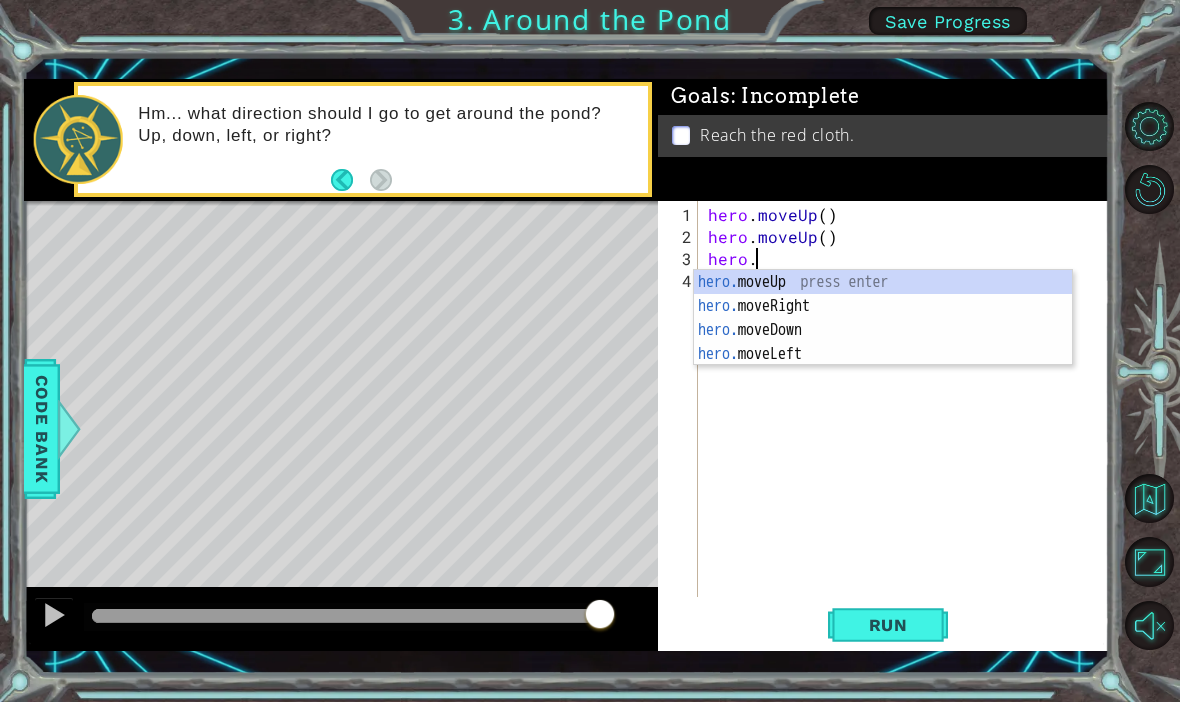 scroll, scrollTop: 0, scrollLeft: 2, axis: horizontal 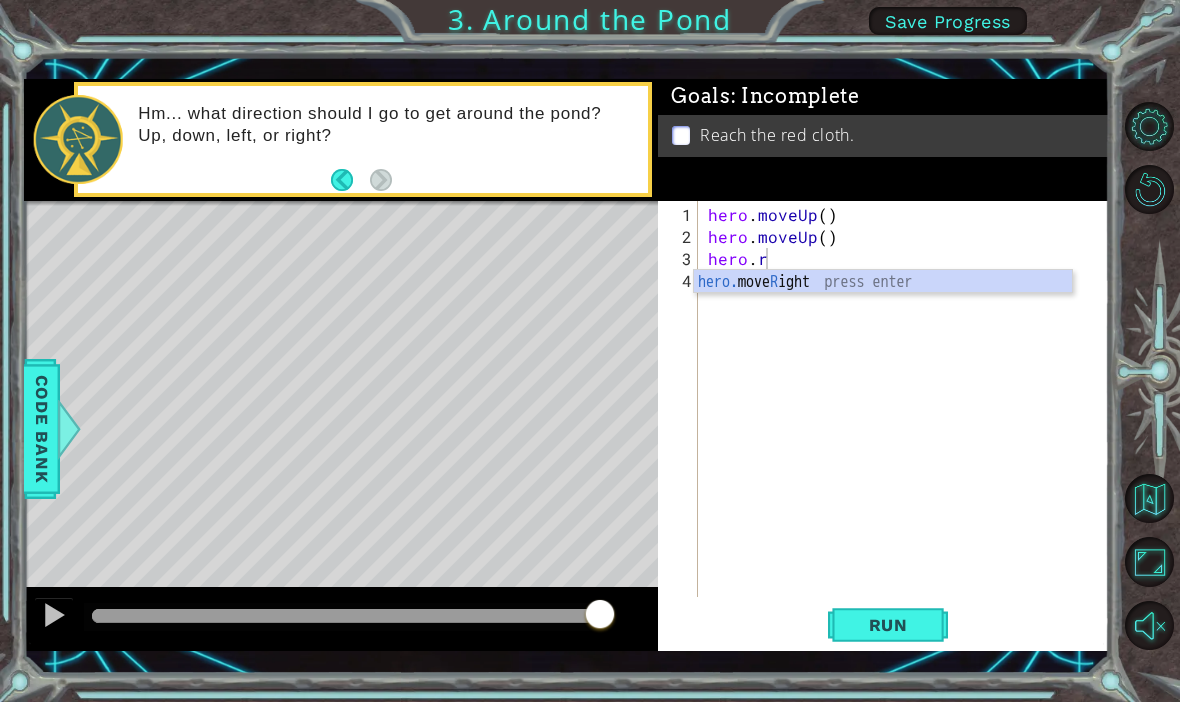 click on "hero. move R ight press enter" at bounding box center [883, 306] 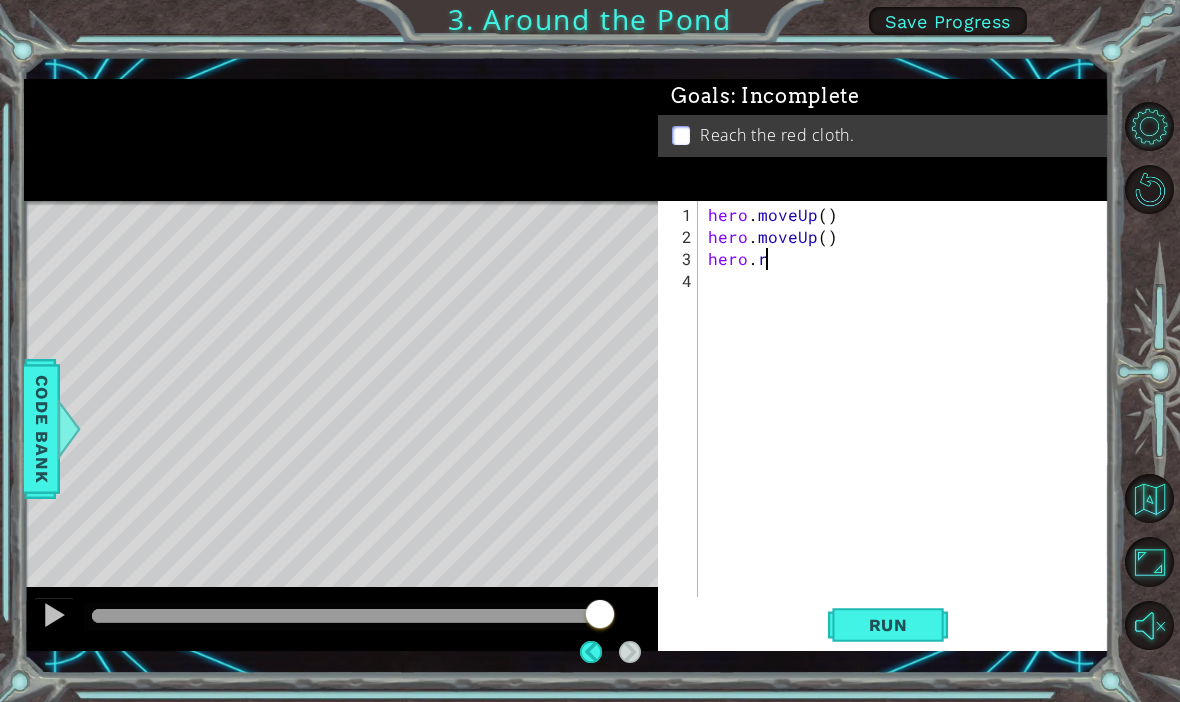 scroll, scrollTop: 0, scrollLeft: 0, axis: both 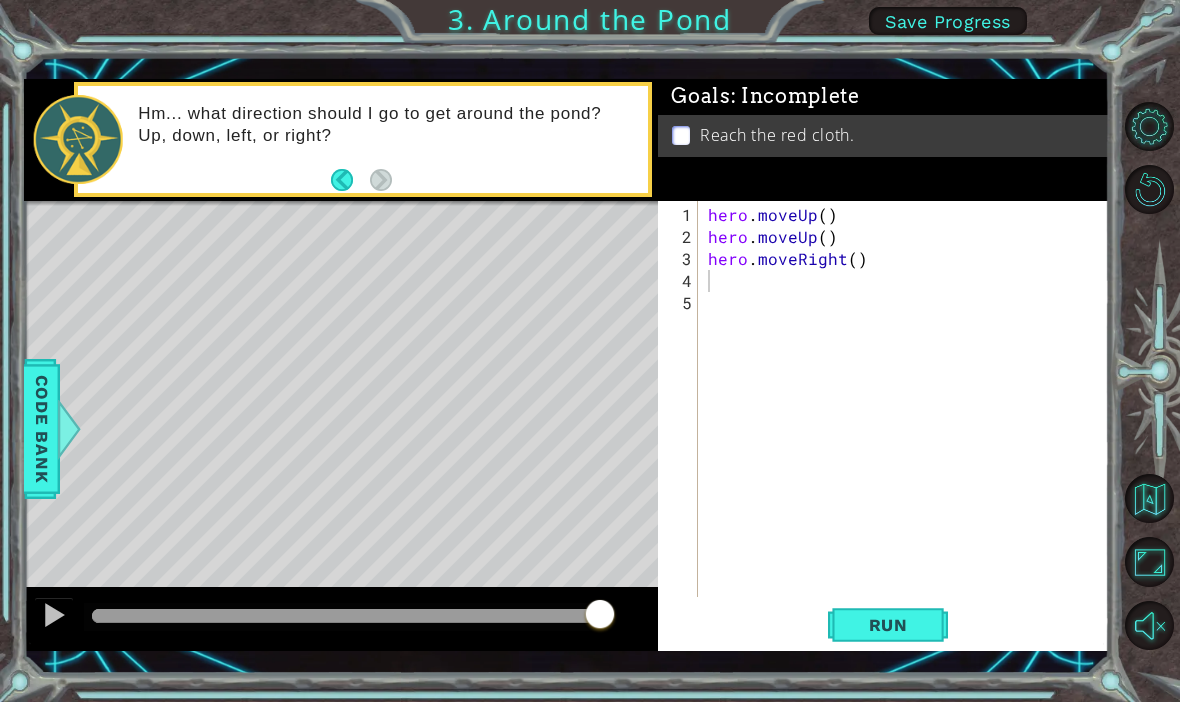 click on "Run" at bounding box center [888, 624] 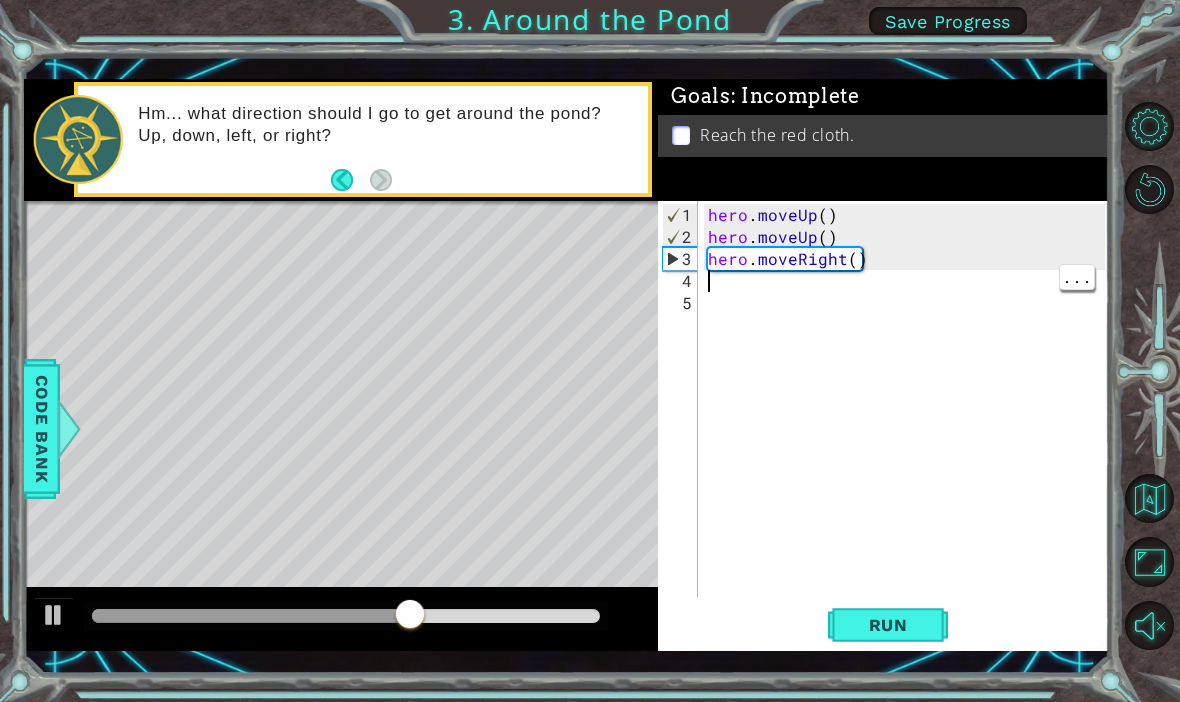 click on "hero . moveUp ( ) hero . moveUp ( ) hero . moveRight ( )" at bounding box center (909, 424) 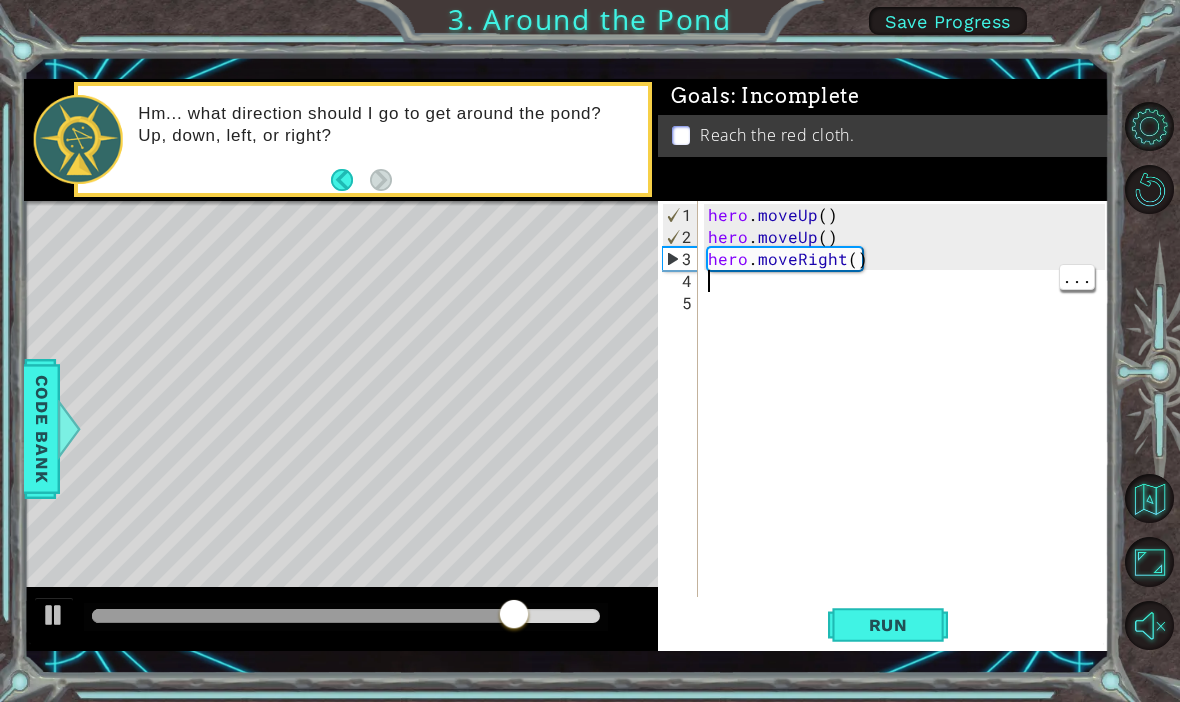 click on "hero . moveUp ( ) hero . moveUp ( ) hero . moveRight ( )" at bounding box center (909, 424) 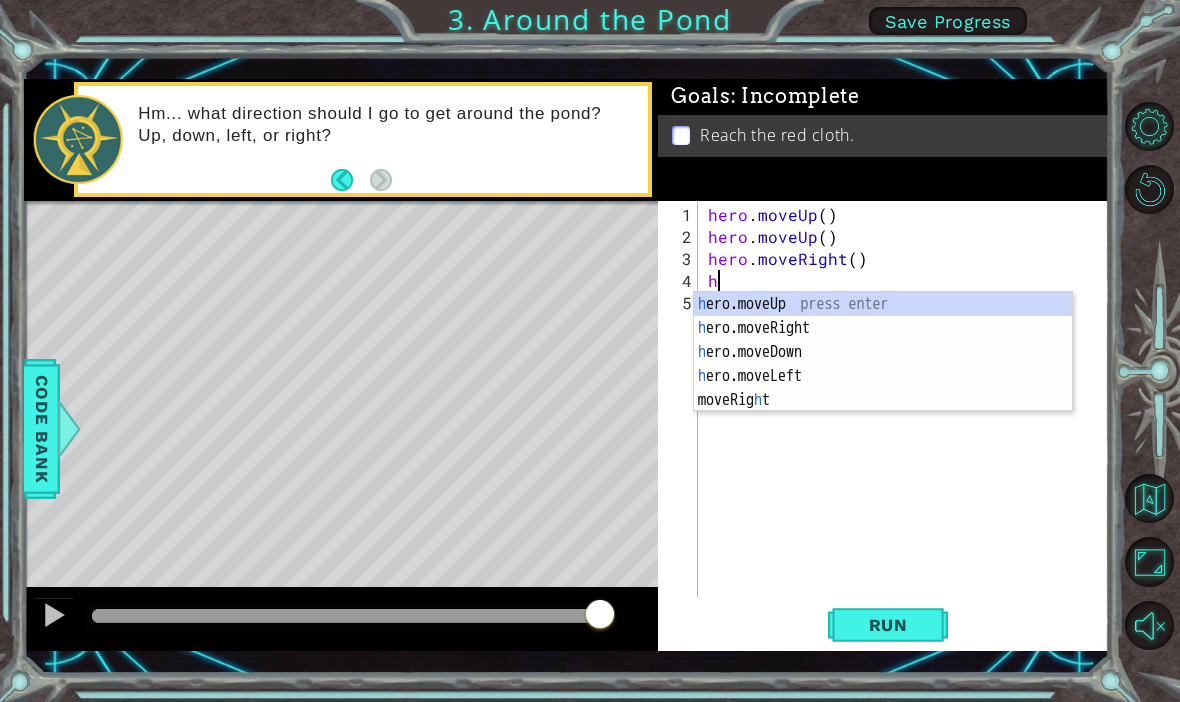 type on "he" 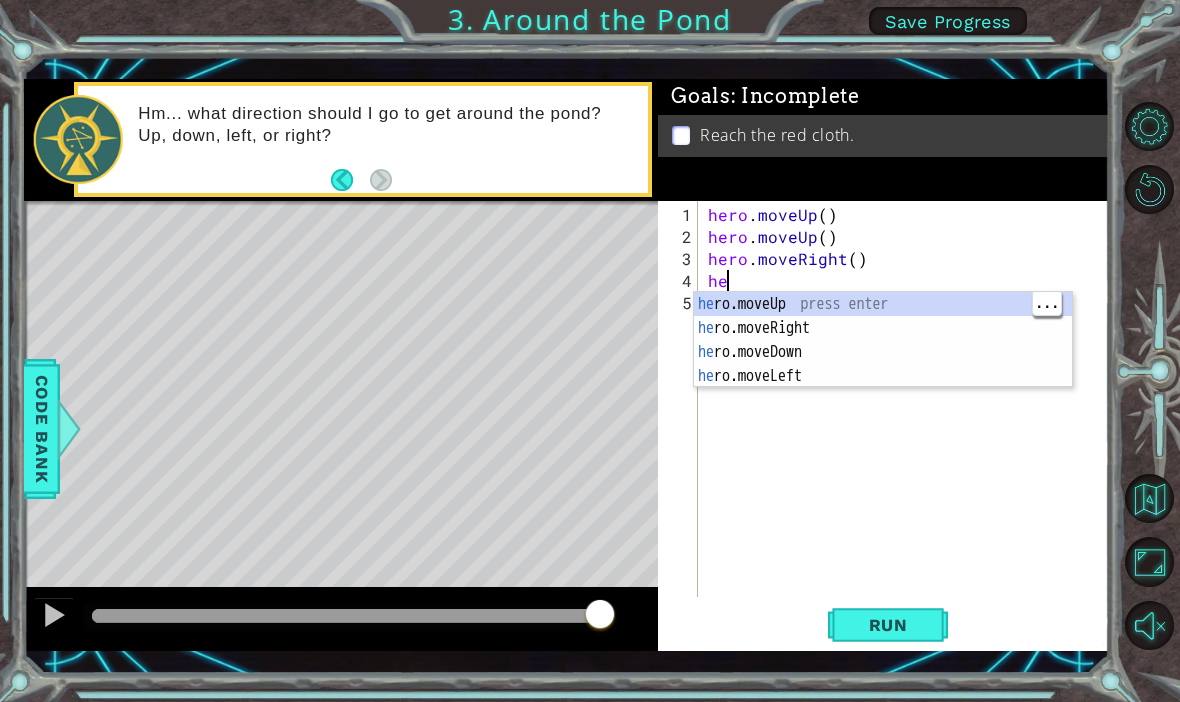 click on "he ro.moveUp press enter he ro.moveRight press enter he ro.moveDown press enter he ro.moveLeft press enter" at bounding box center (883, 364) 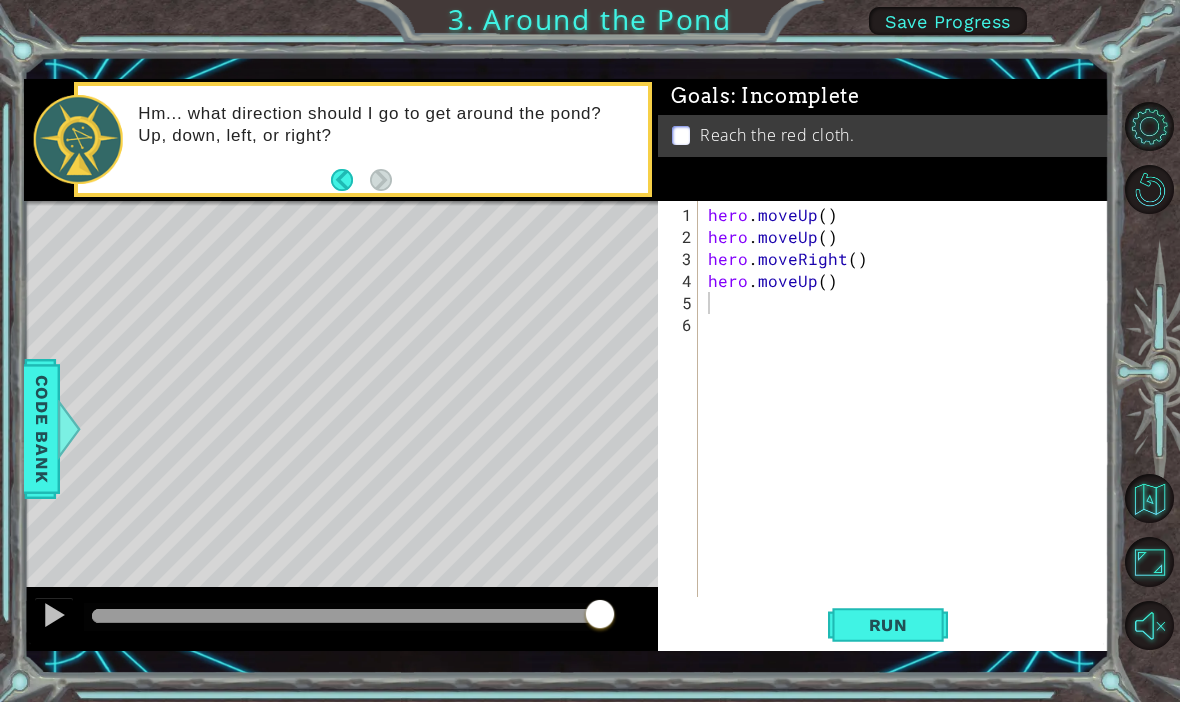 click on "Run" at bounding box center (888, 625) 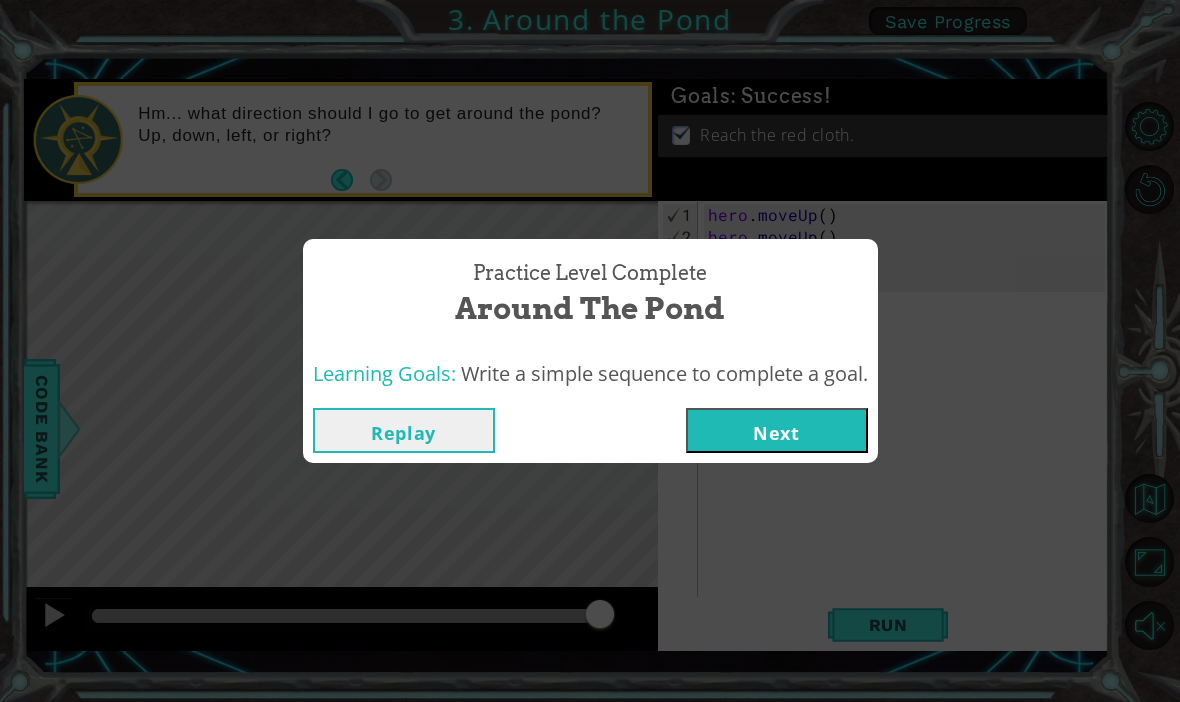 click on "Next" at bounding box center [777, 430] 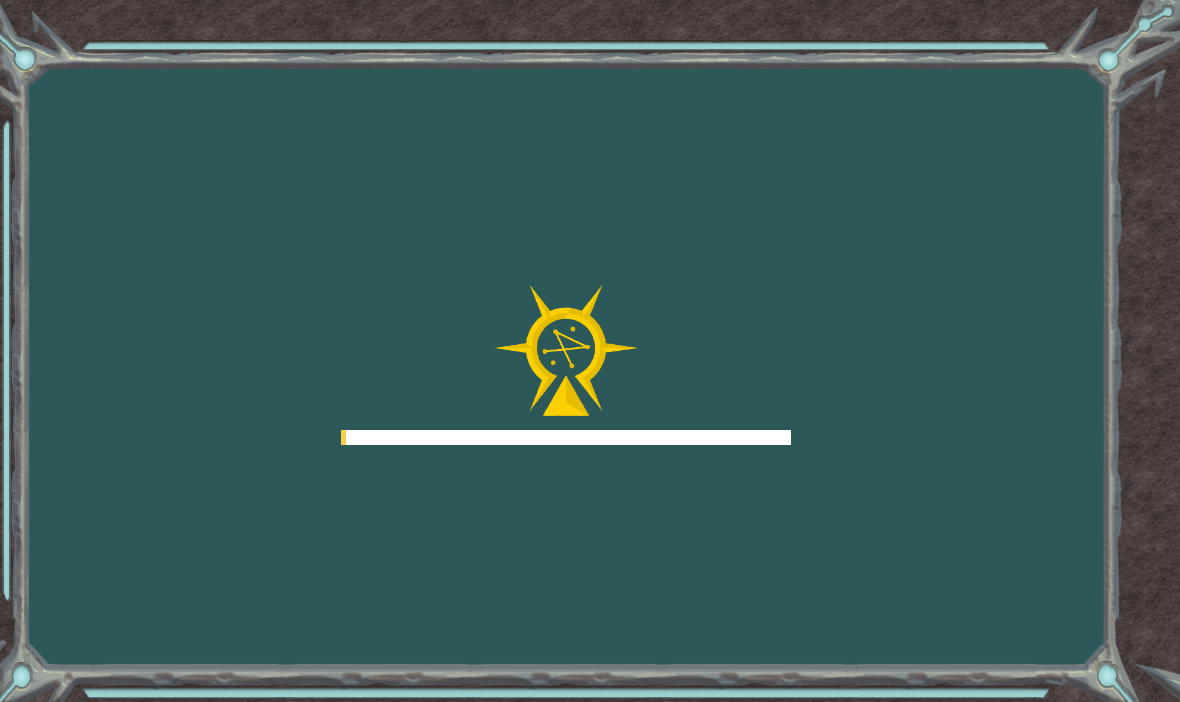 scroll, scrollTop: 0, scrollLeft: 0, axis: both 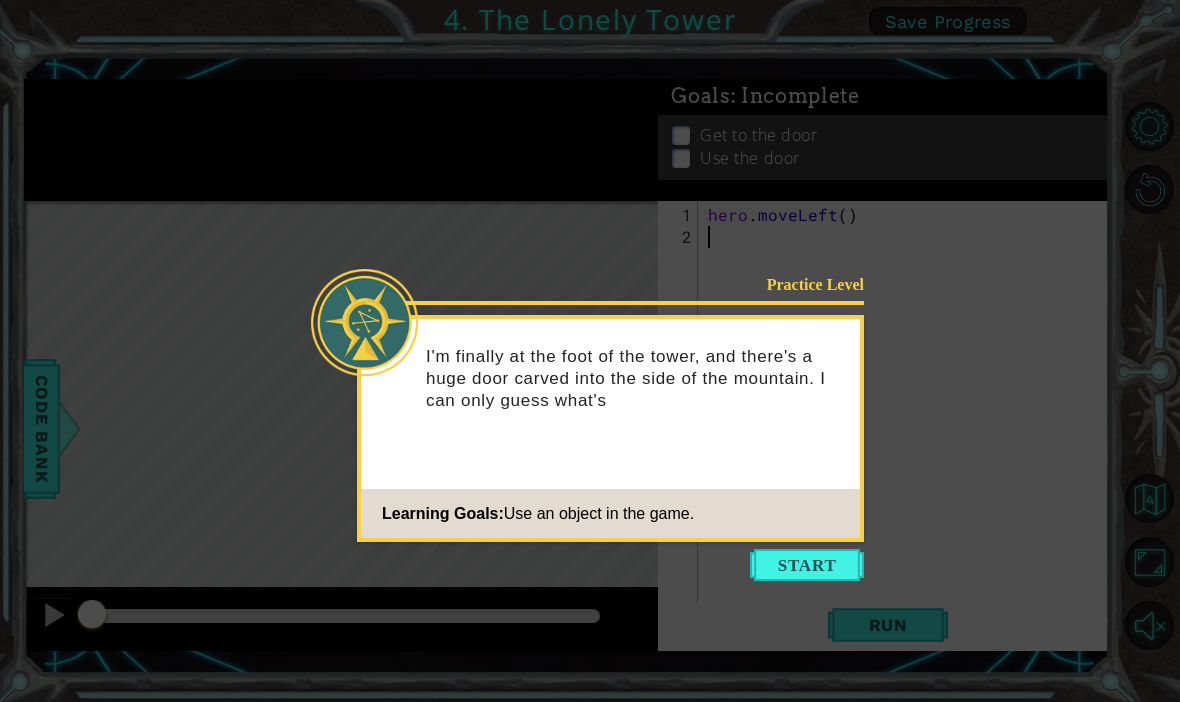 click on "Practice Level   I'm finally at the foot of the tower, and there's a huge door carved into the side of the mountain. I can only guess what's   Learning Goals:  Use an object in the game." at bounding box center (610, 428) 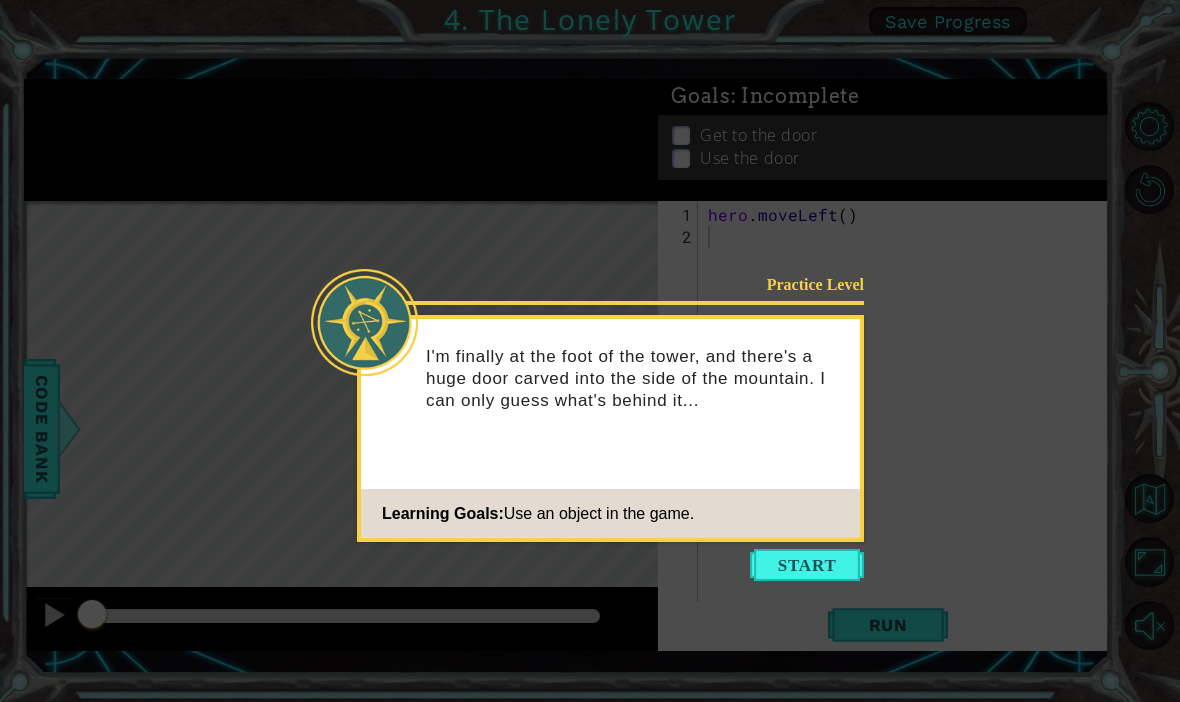 click on "Practice Level   I'm finally at the foot of the tower, and there's a huge door carved into the side of the mountain. I can only guess what's behind it...
Learning Goals:  Use an object in the game." at bounding box center (610, 428) 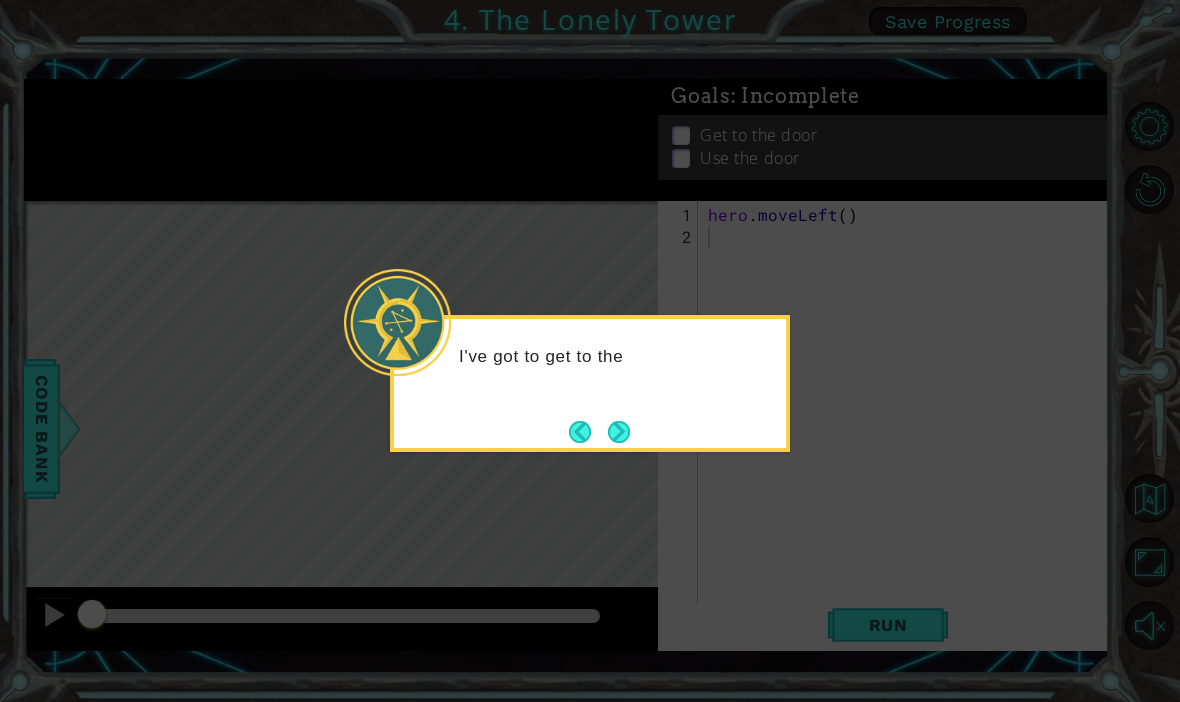 click at bounding box center (619, 432) 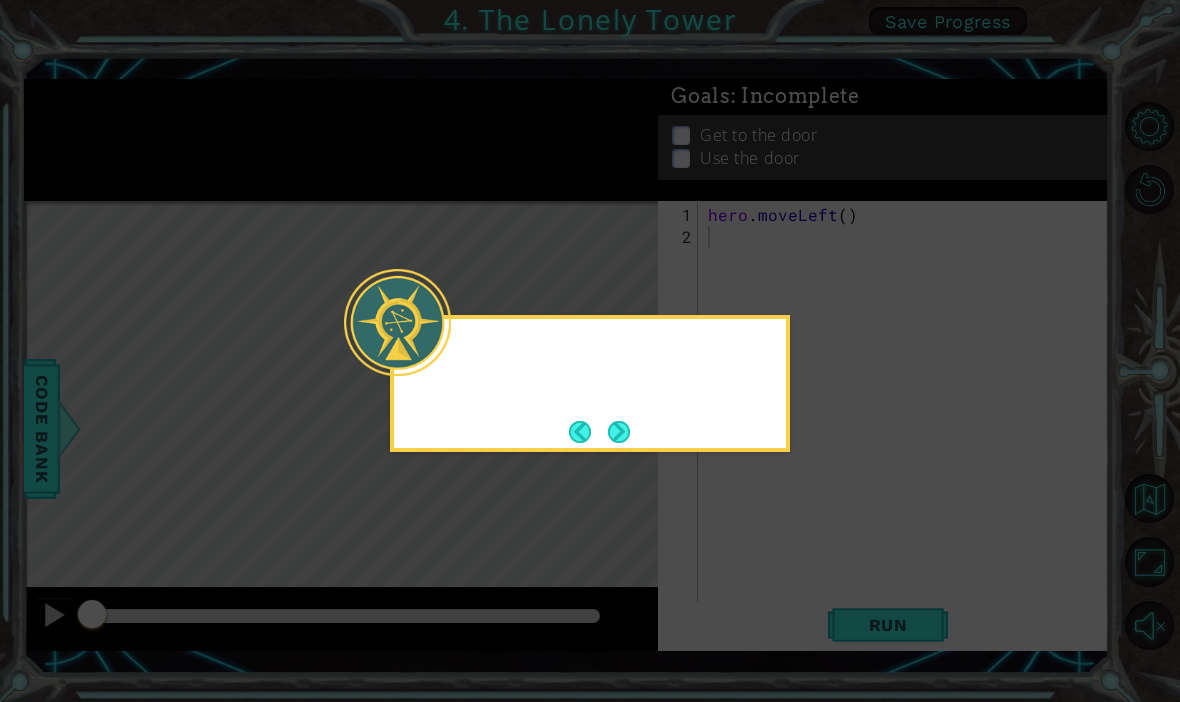 click at bounding box center [618, 431] 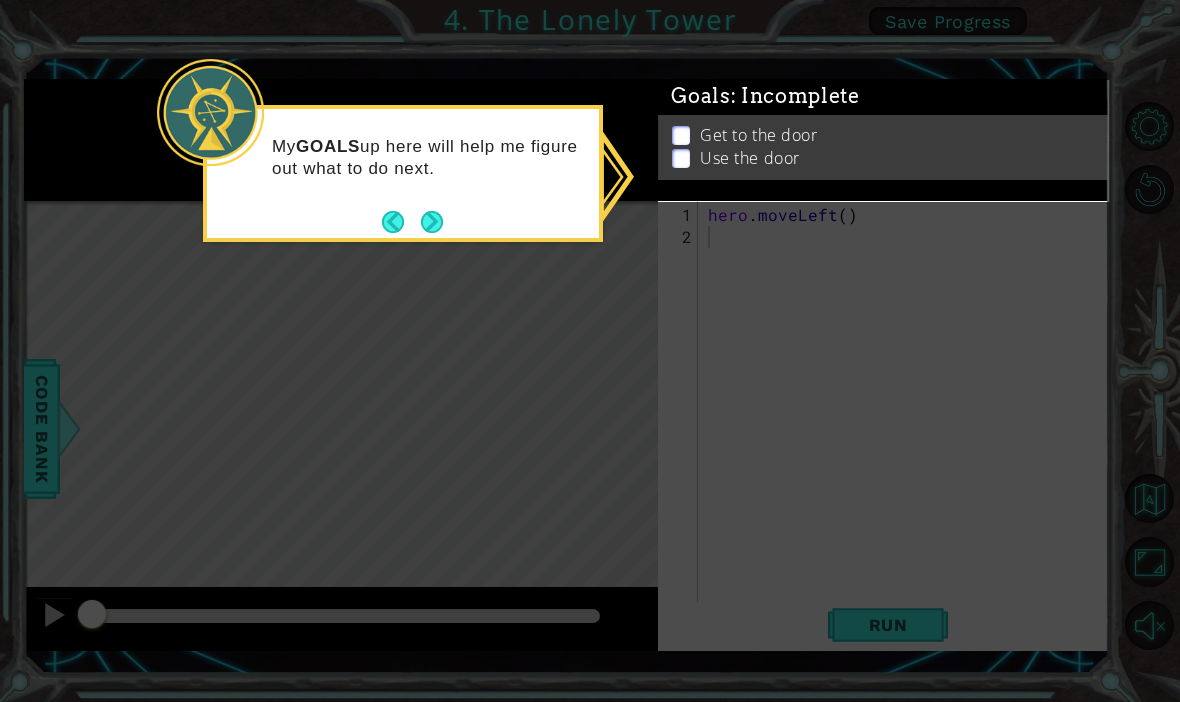 click 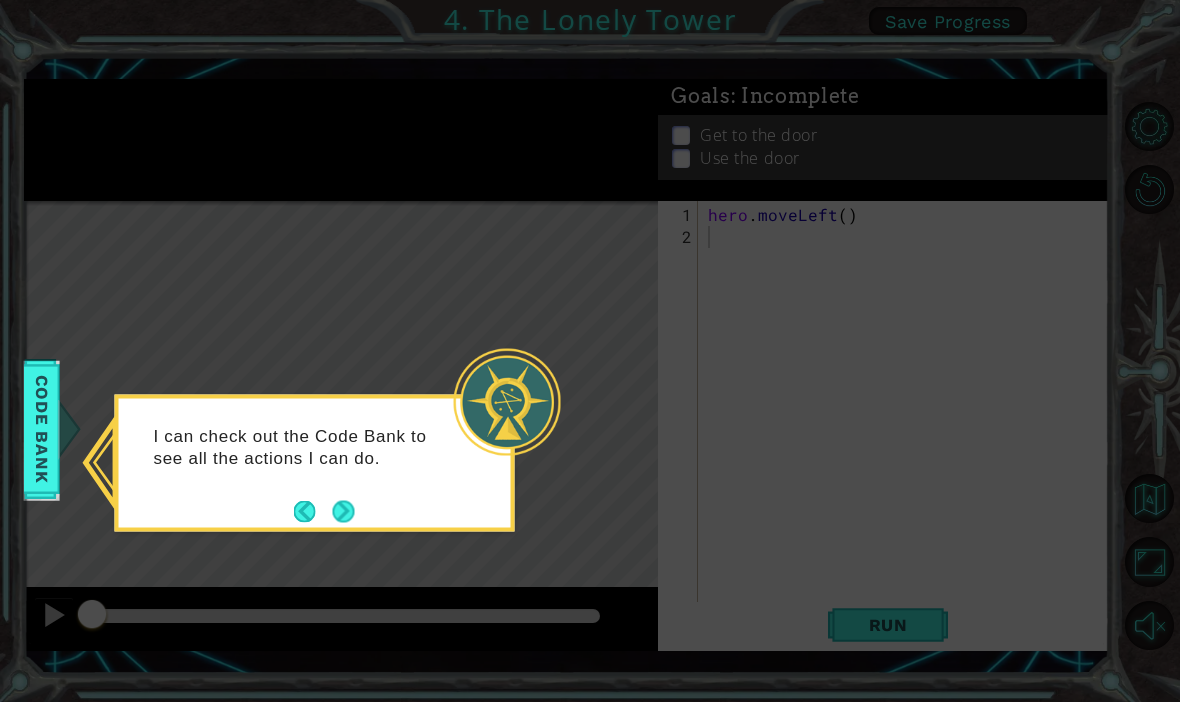 click 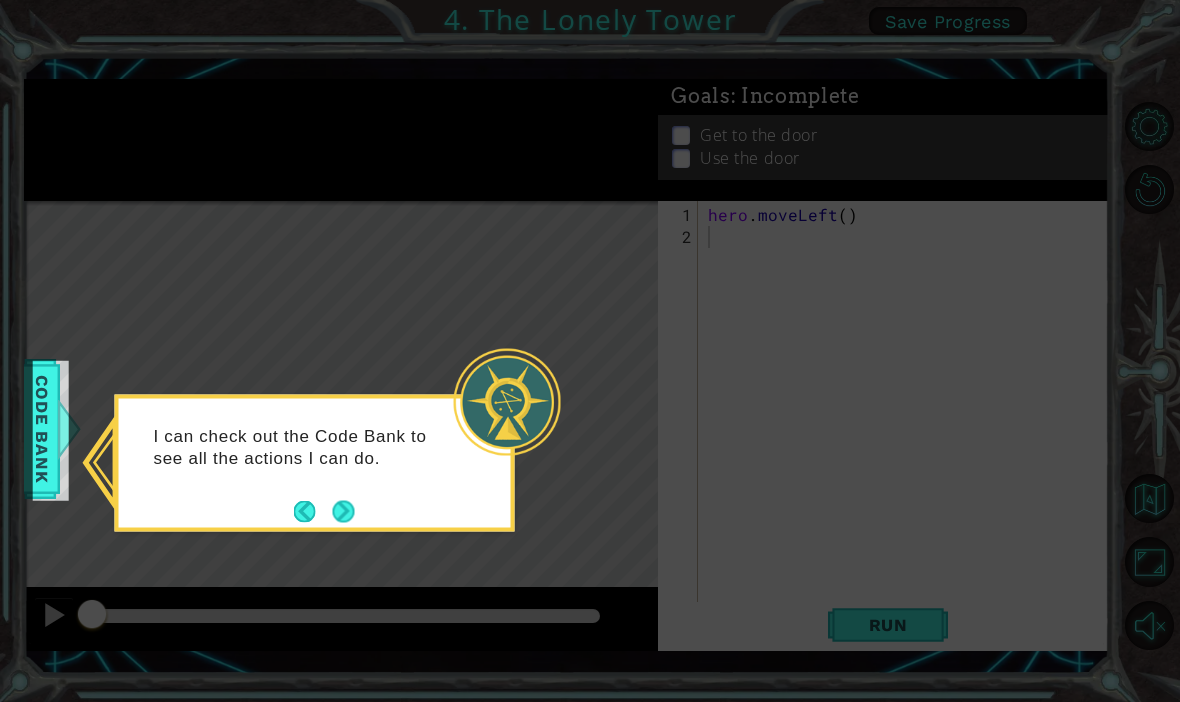 click at bounding box center [343, 511] 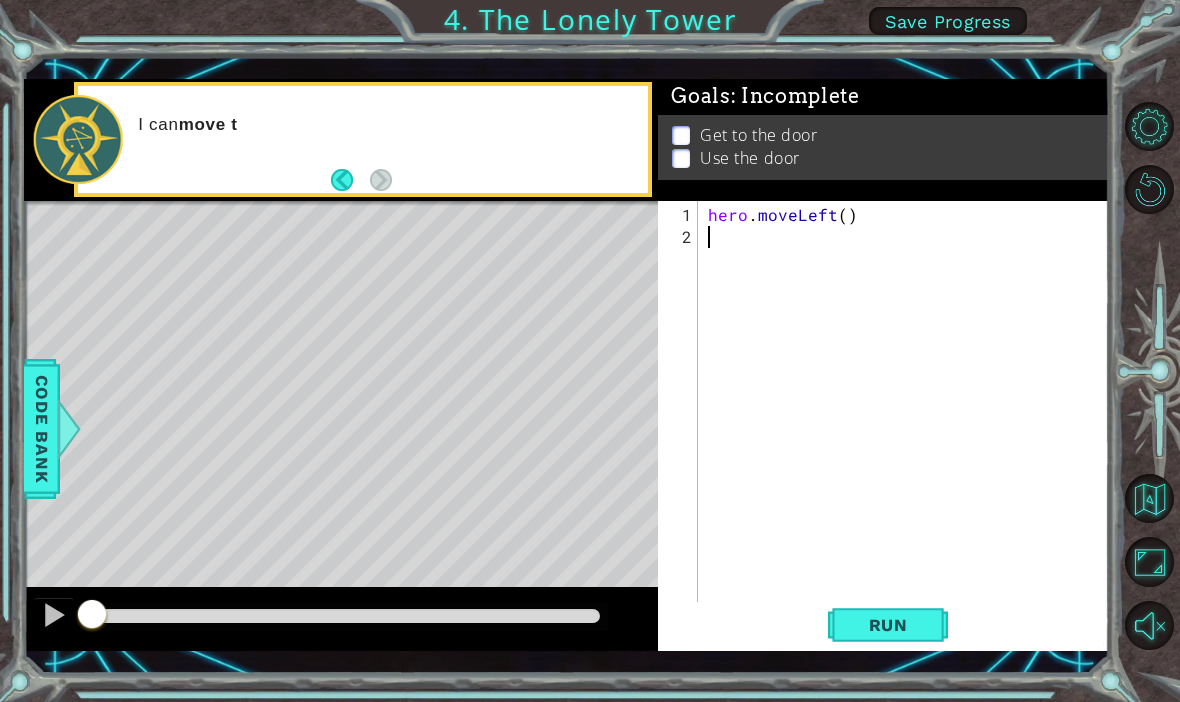 click at bounding box center (486, 495) 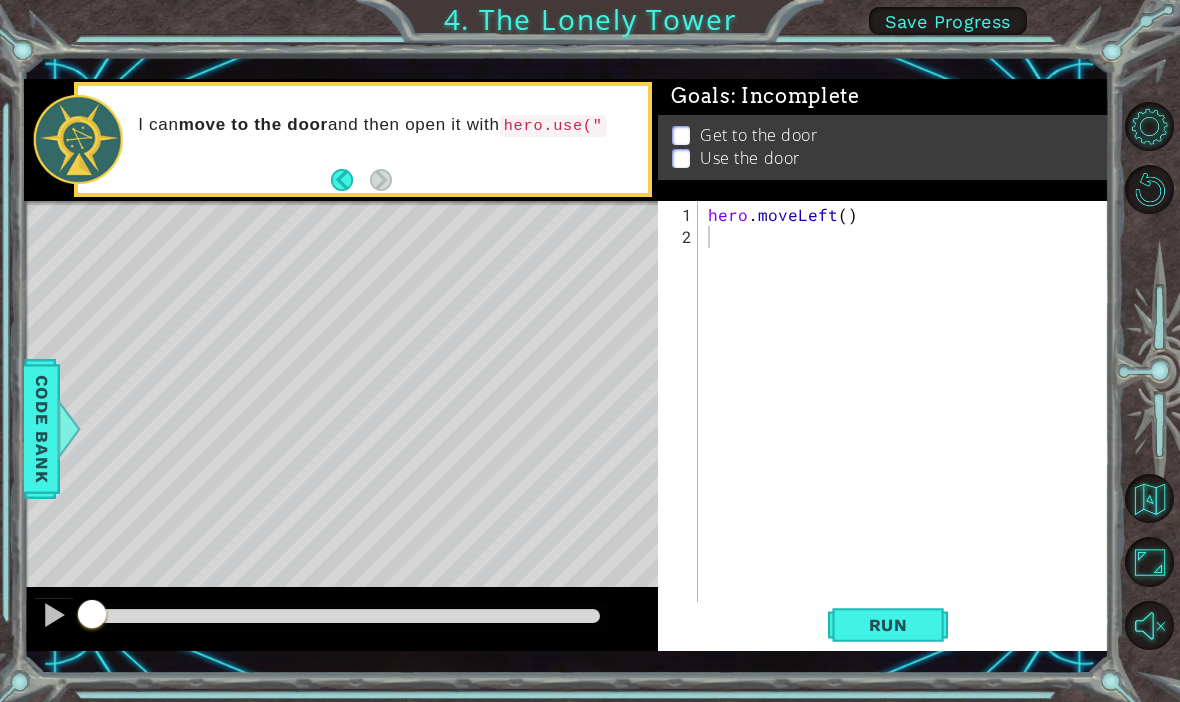 click on "Code Bank" at bounding box center [24, 429] 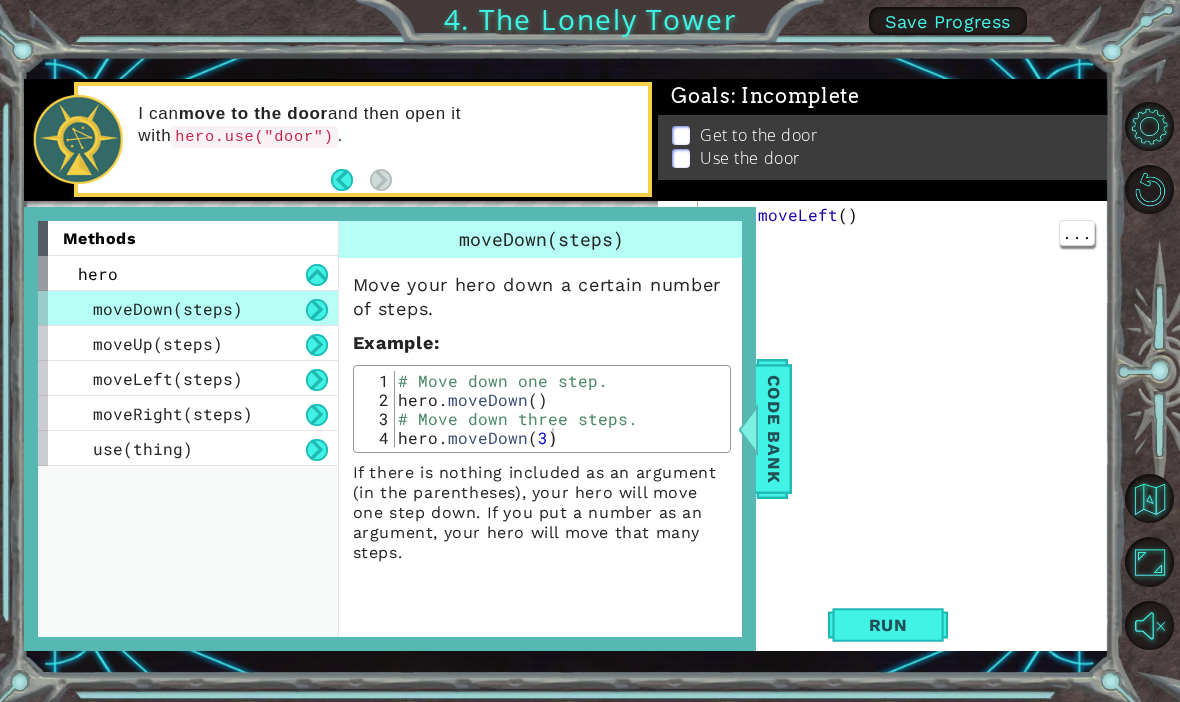 click on "hero . moveLeft ( )" at bounding box center [909, 435] 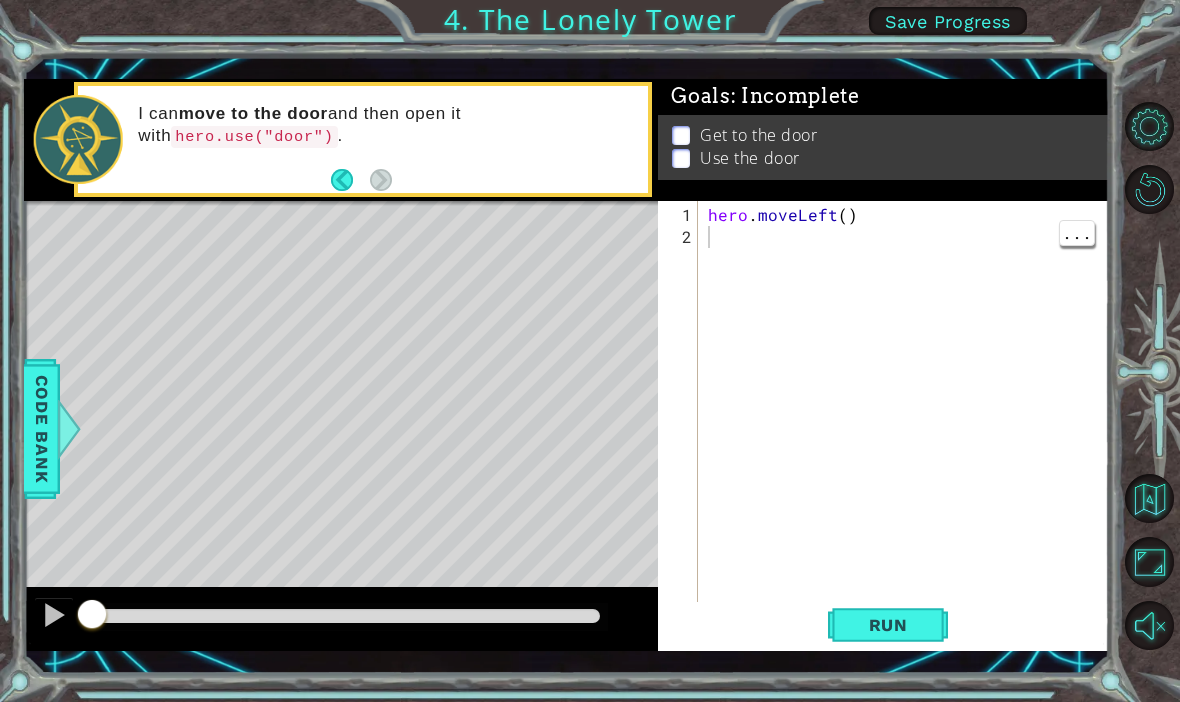 click on "2" at bounding box center [680, 237] 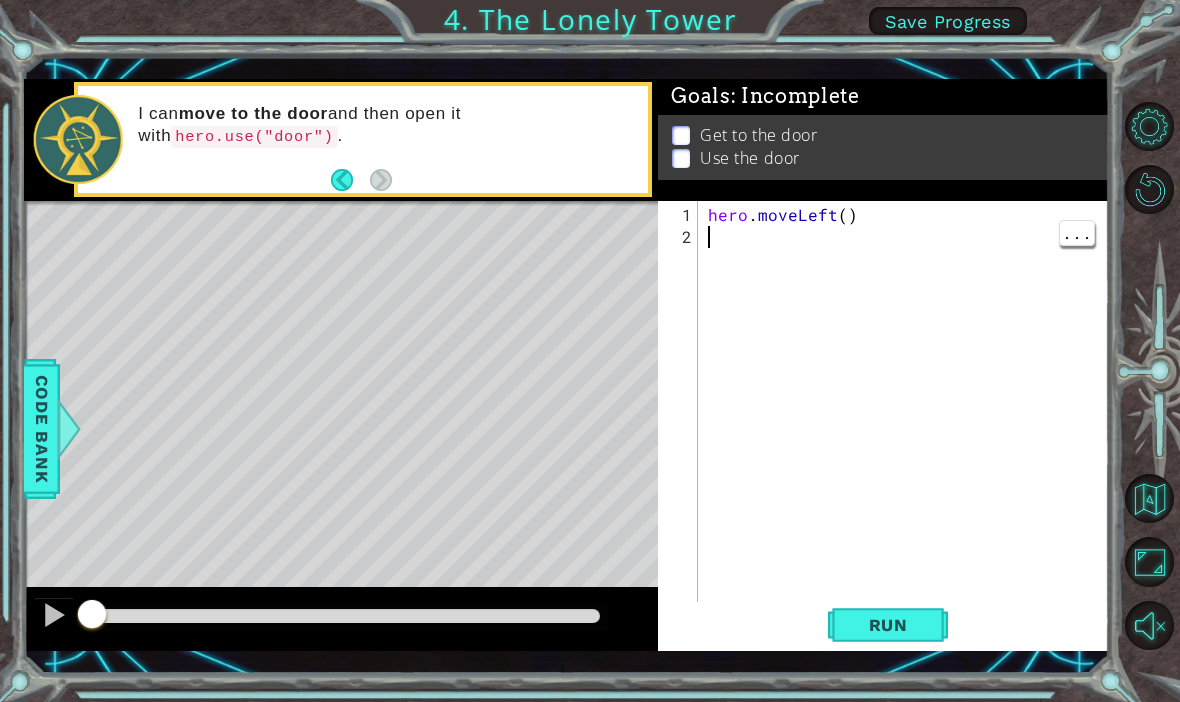 type on "h" 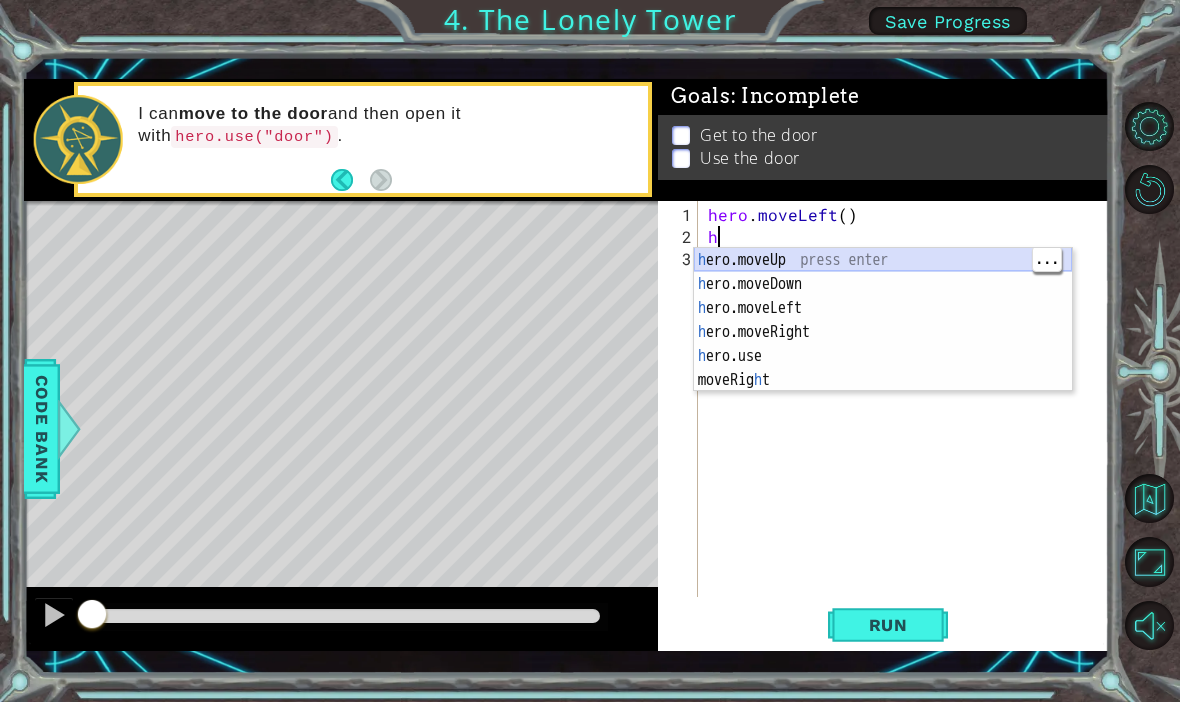 click on "h ero.moveUp press enter h ero.moveDown press enter h ero.moveLeft press enter h ero.moveRight press enter h ero.use press enter moveRig h t press enter" at bounding box center [883, 344] 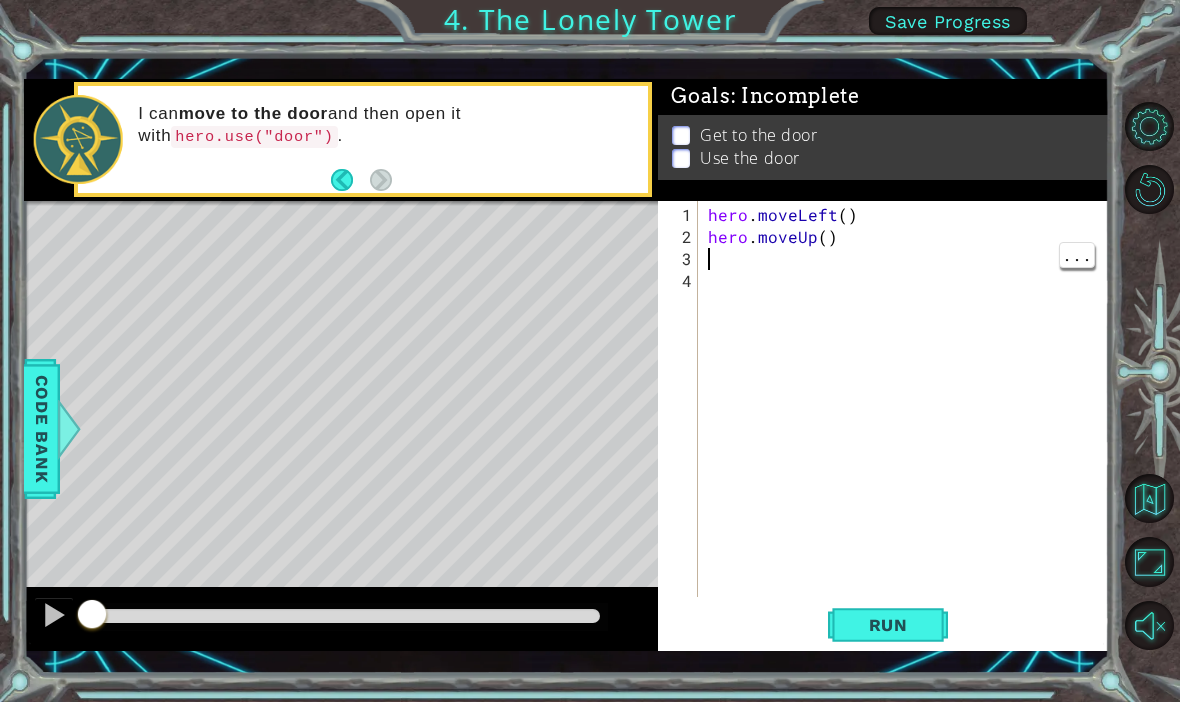 click on "hero . moveLeft ( ) hero . moveUp ( )" at bounding box center [909, 424] 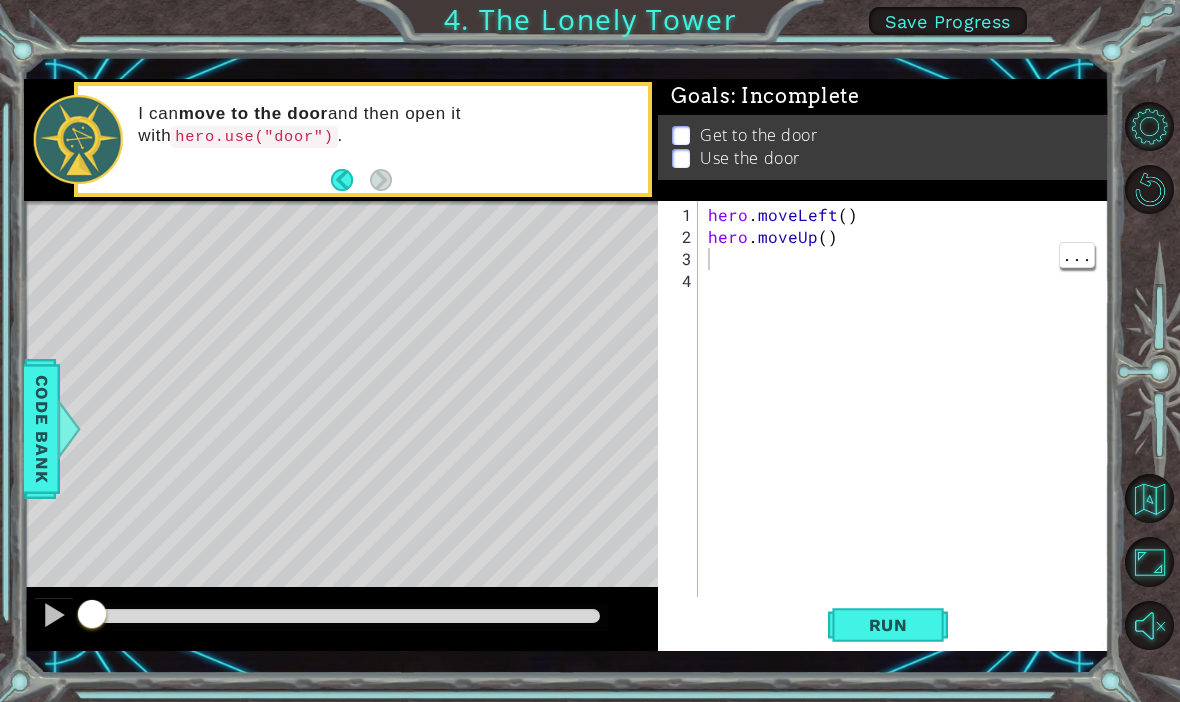 click on "hero . moveLeft ( ) hero . moveUp ( )" at bounding box center (909, 424) 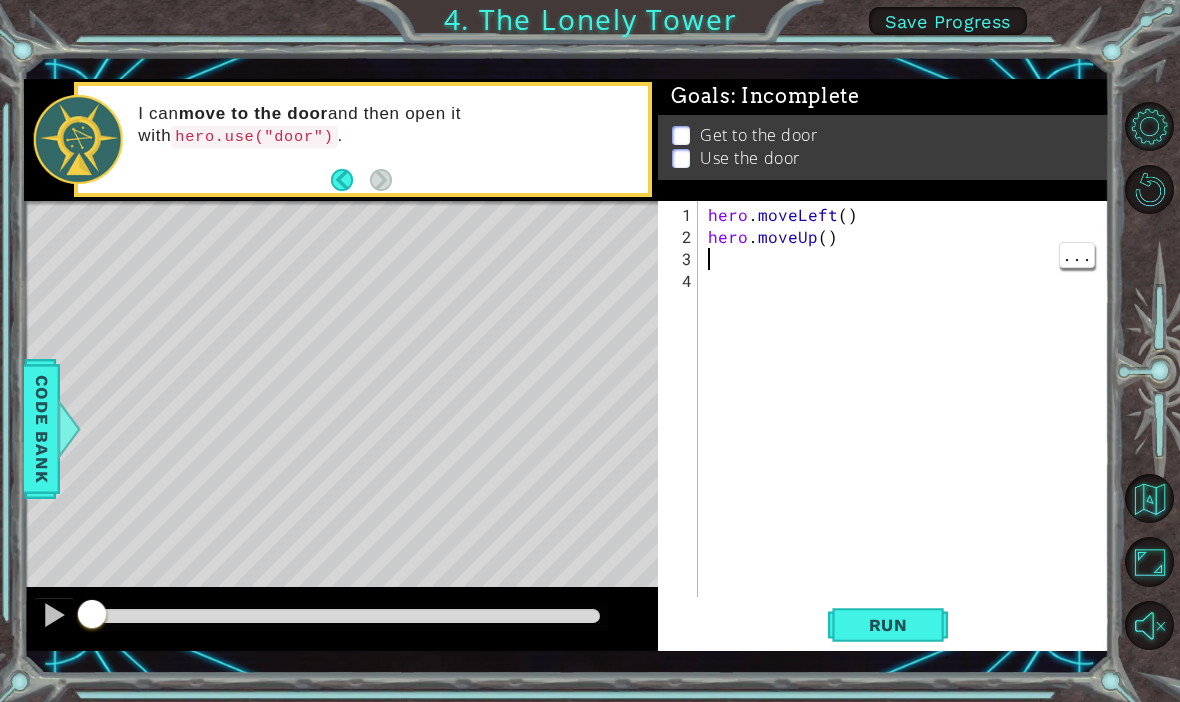type on "h" 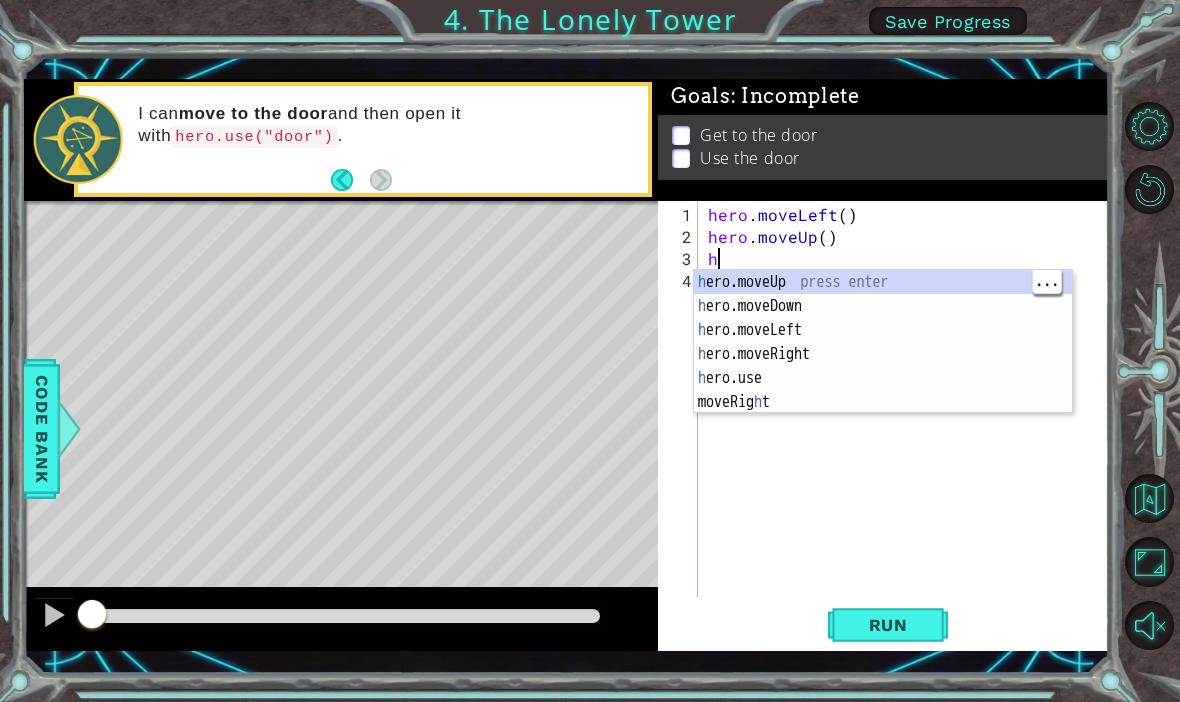 click on "h ero.moveUp press enter h ero.moveDown press enter h ero.moveLeft press enter h ero.moveRight press enter h ero.use press enter moveRig h t press enter" at bounding box center [883, 366] 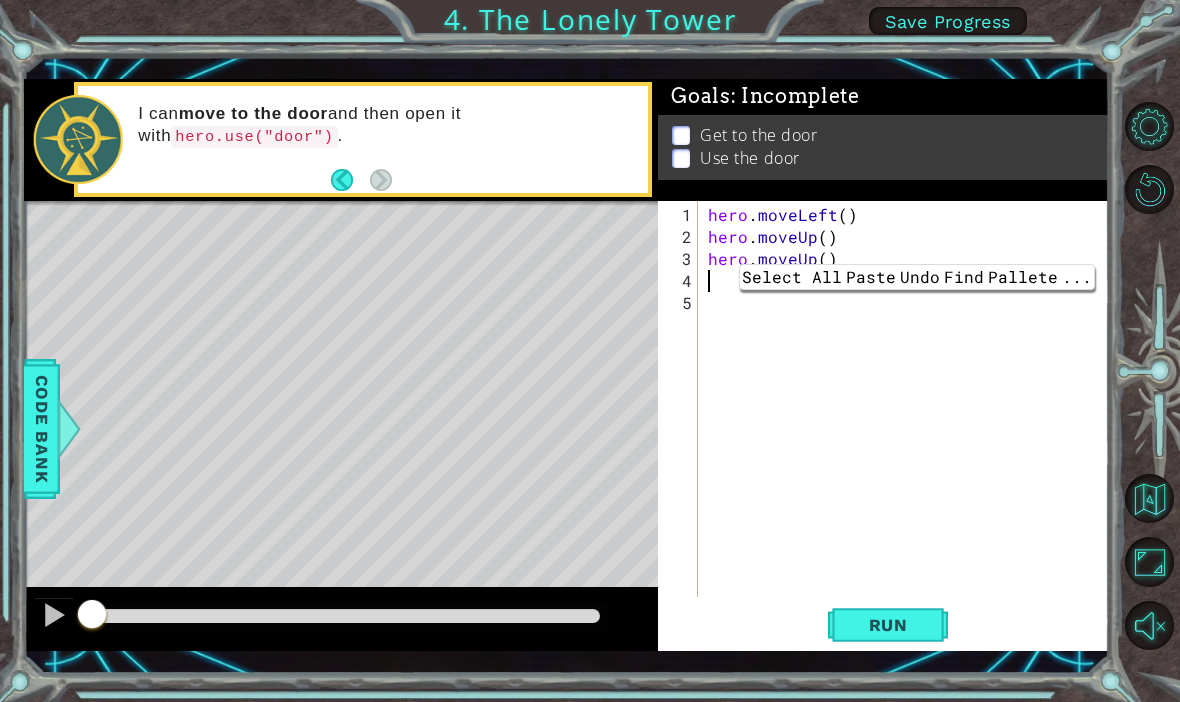 type on "h" 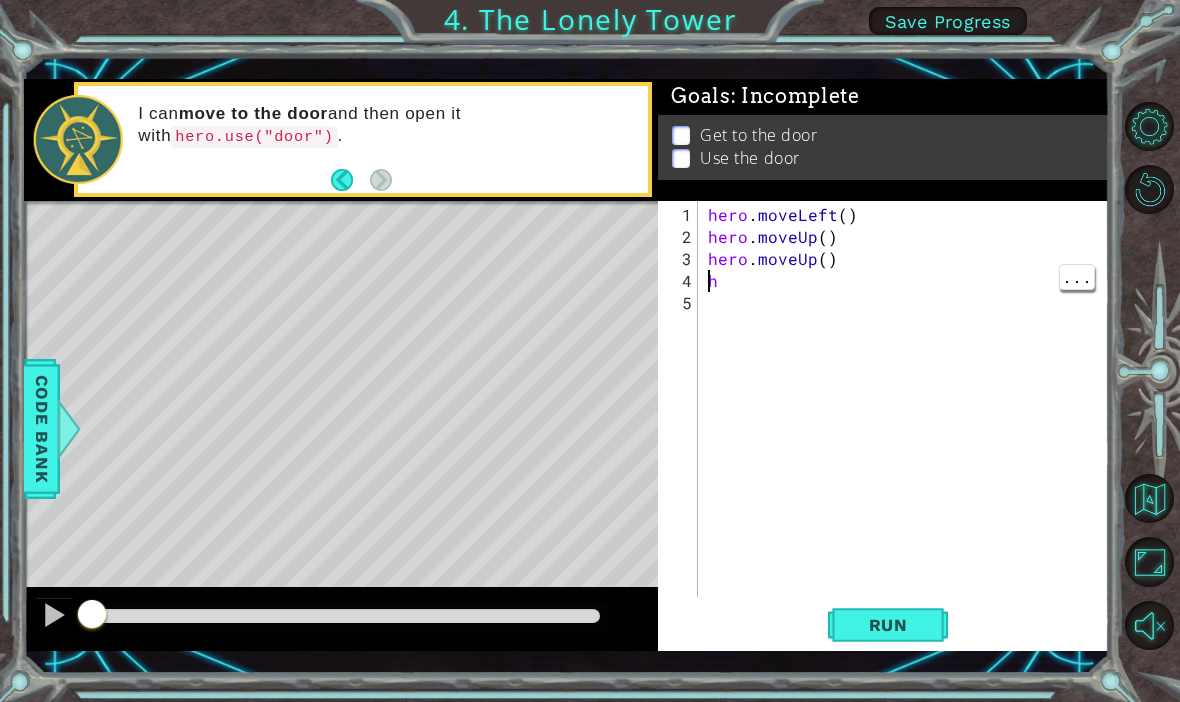 click on "hero . moveLeft ( ) hero . moveUp ( ) hero . moveUp ( ) h" at bounding box center [909, 424] 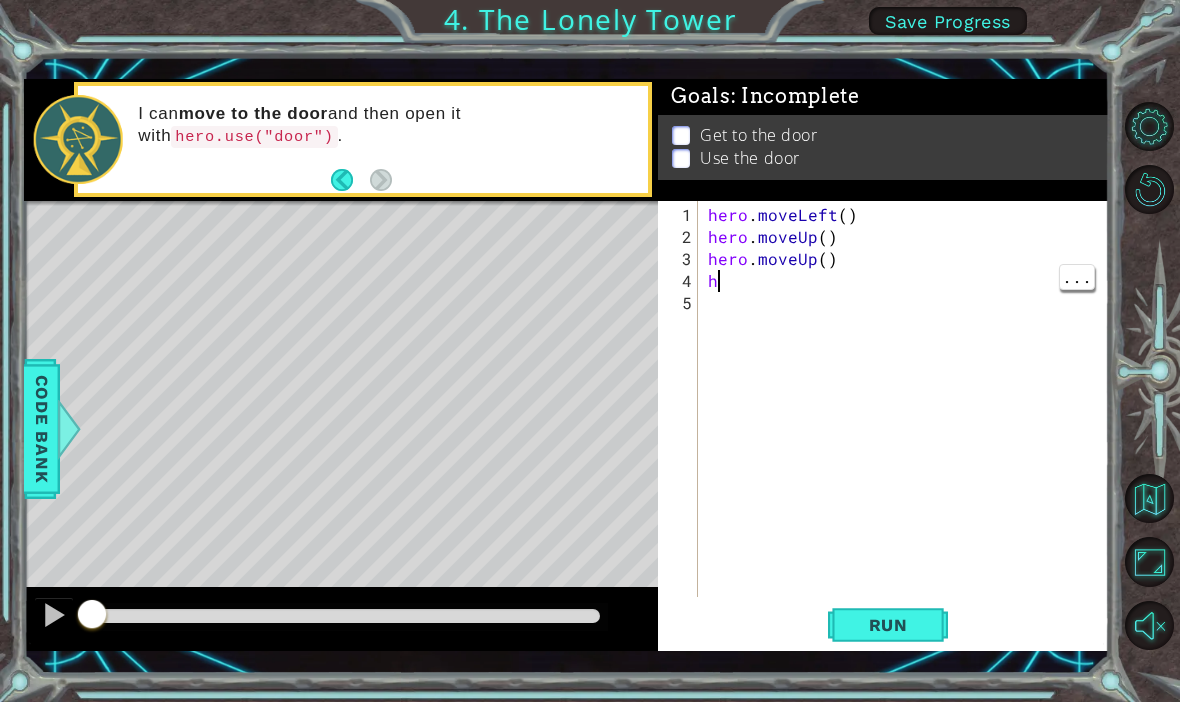 click on "hero . moveLeft ( ) hero . moveUp ( ) hero . moveUp ( ) h" at bounding box center (909, 424) 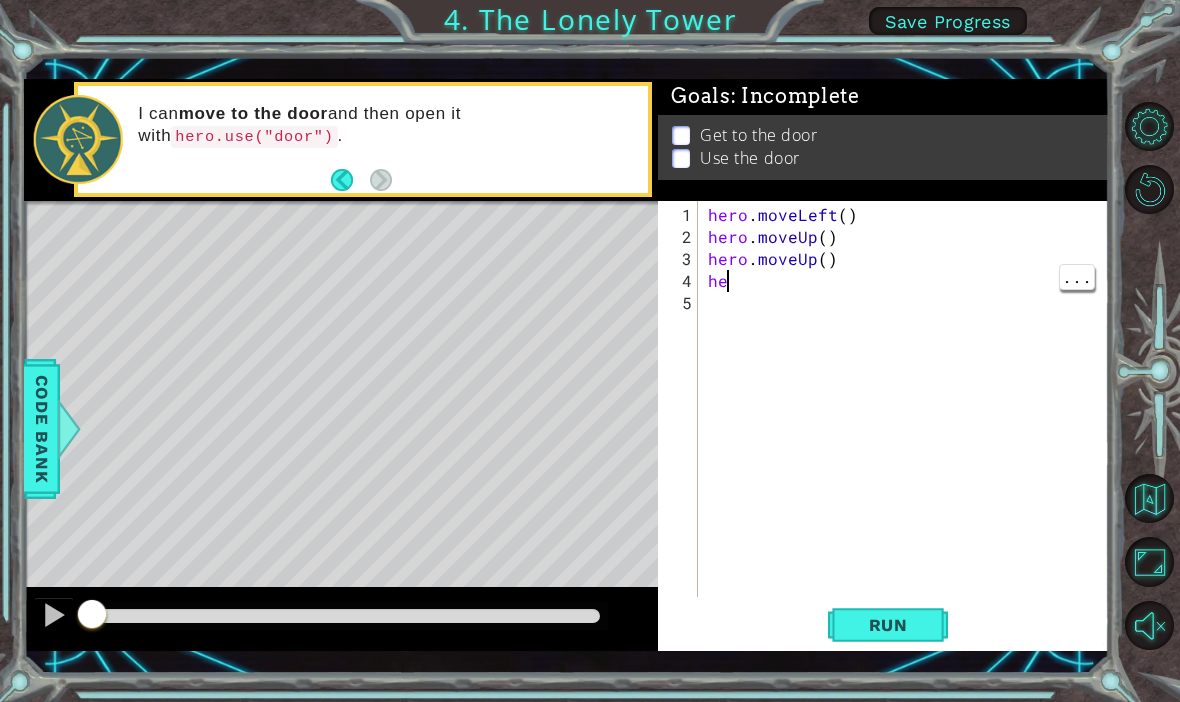 click on "hero . moveLeft ( ) hero . moveUp ( ) hero . moveUp ( ) he" at bounding box center [909, 424] 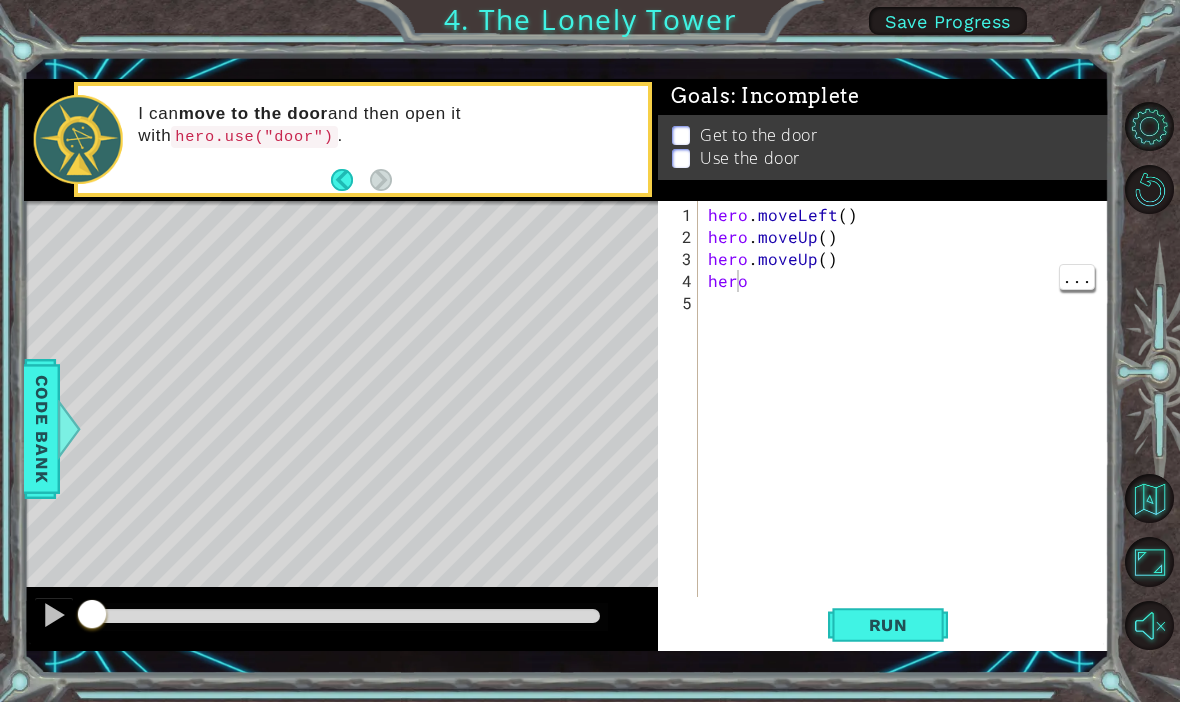 click on "hero . moveLeft ( ) hero . moveUp ( ) hero . moveUp ( ) hero" at bounding box center (909, 424) 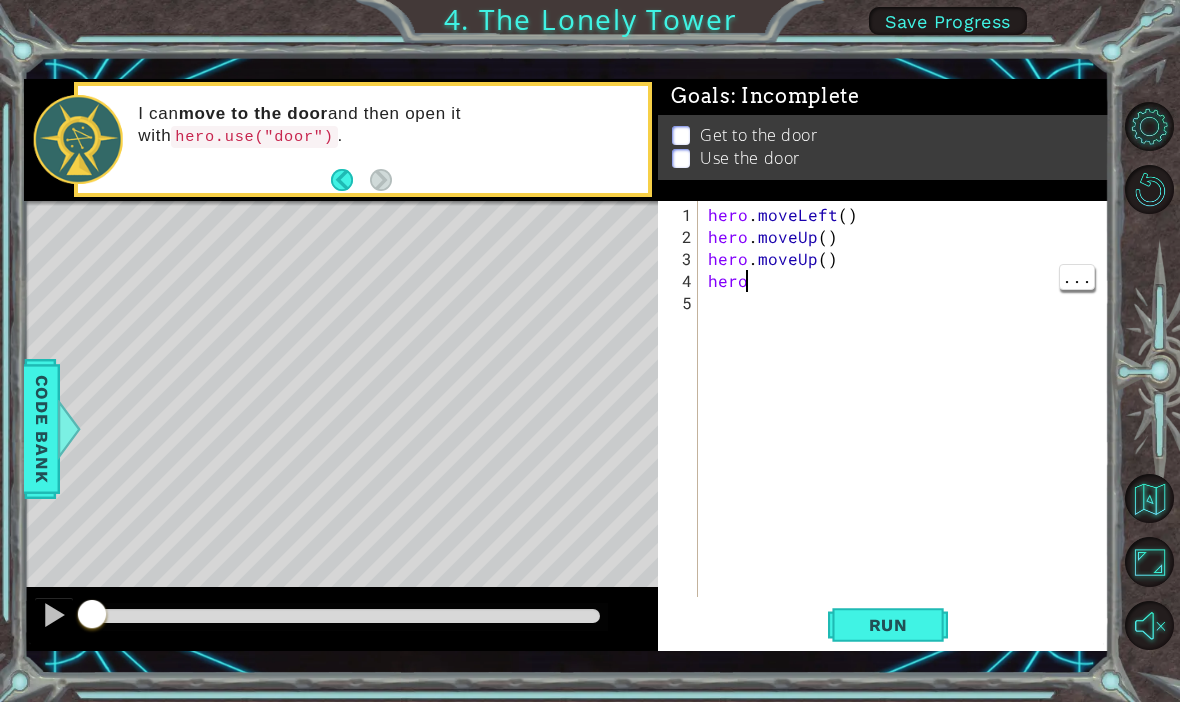 click on "hero . moveLeft ( ) hero . moveUp ( ) hero . moveUp ( ) hero" at bounding box center [909, 424] 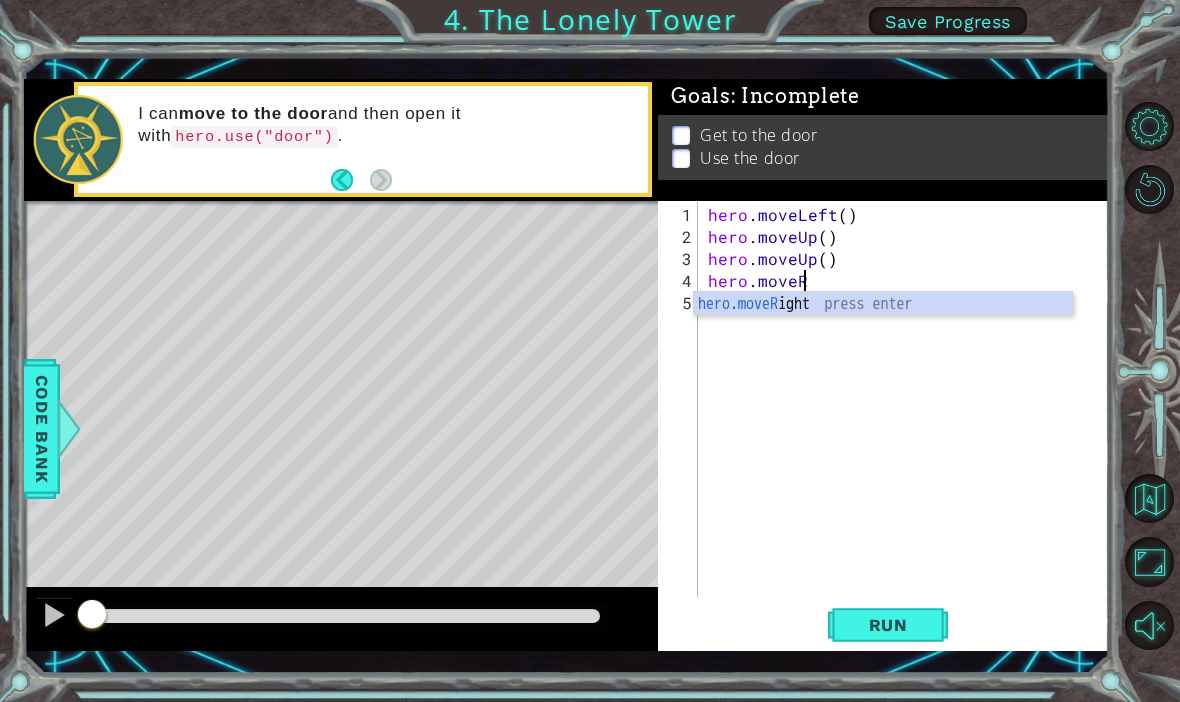 scroll, scrollTop: 0, scrollLeft: 6, axis: horizontal 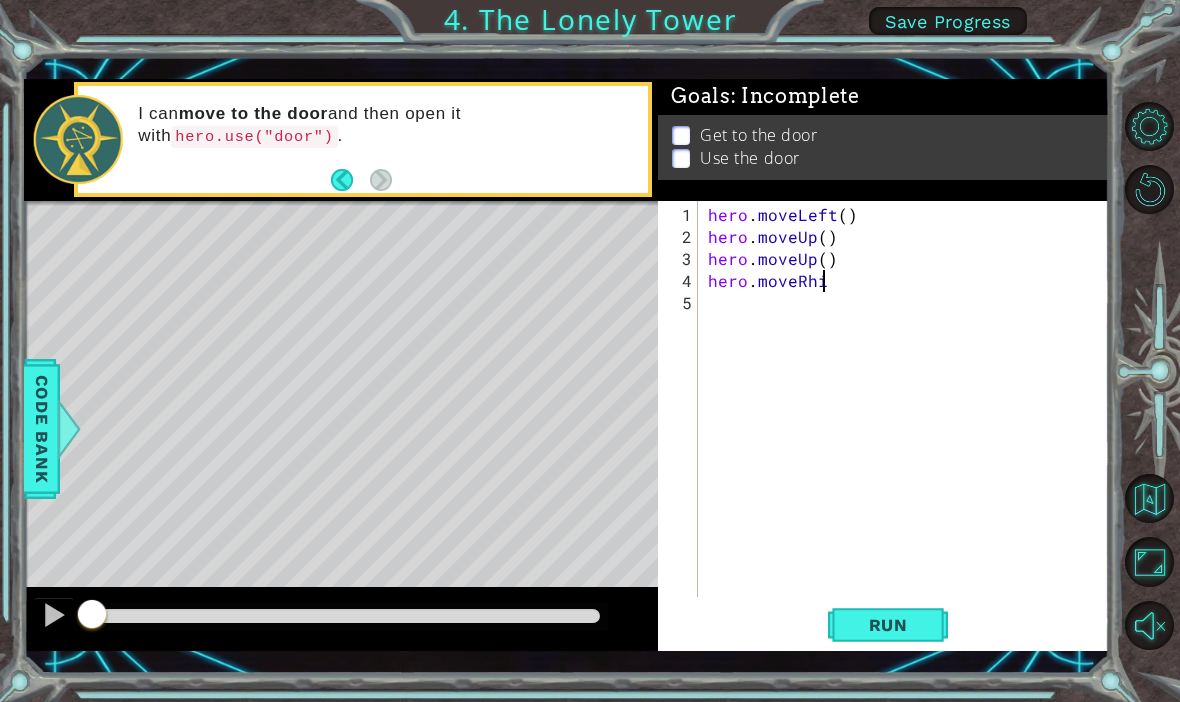 type on "hero.moveRhig" 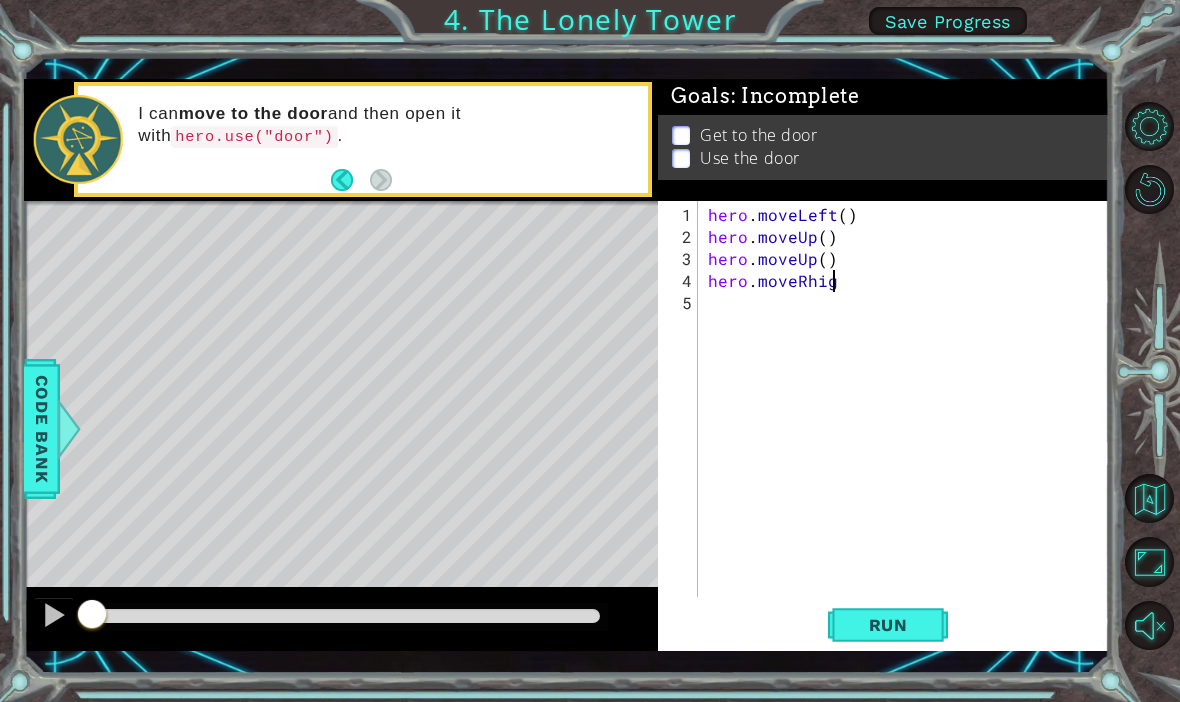 scroll, scrollTop: 0, scrollLeft: 7, axis: horizontal 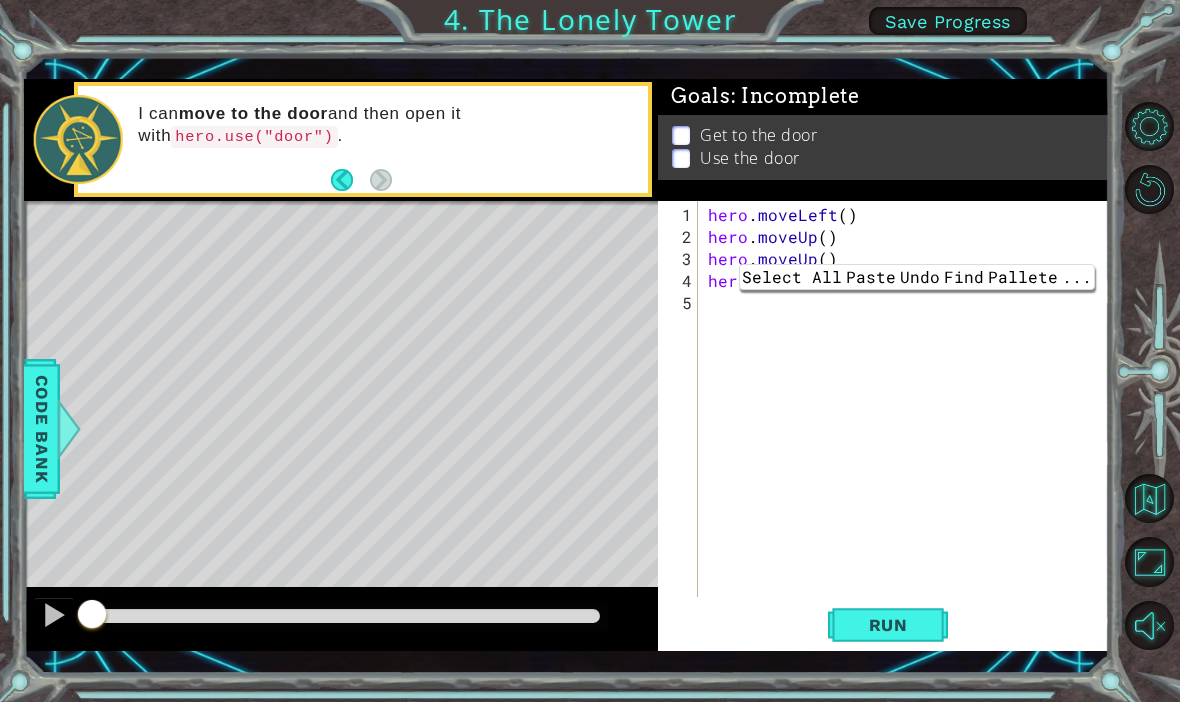 click on "hero . moveLeft ( ) hero . moveUp ( ) hero . moveUp ( ) hero . moveRhig" at bounding box center (909, 424) 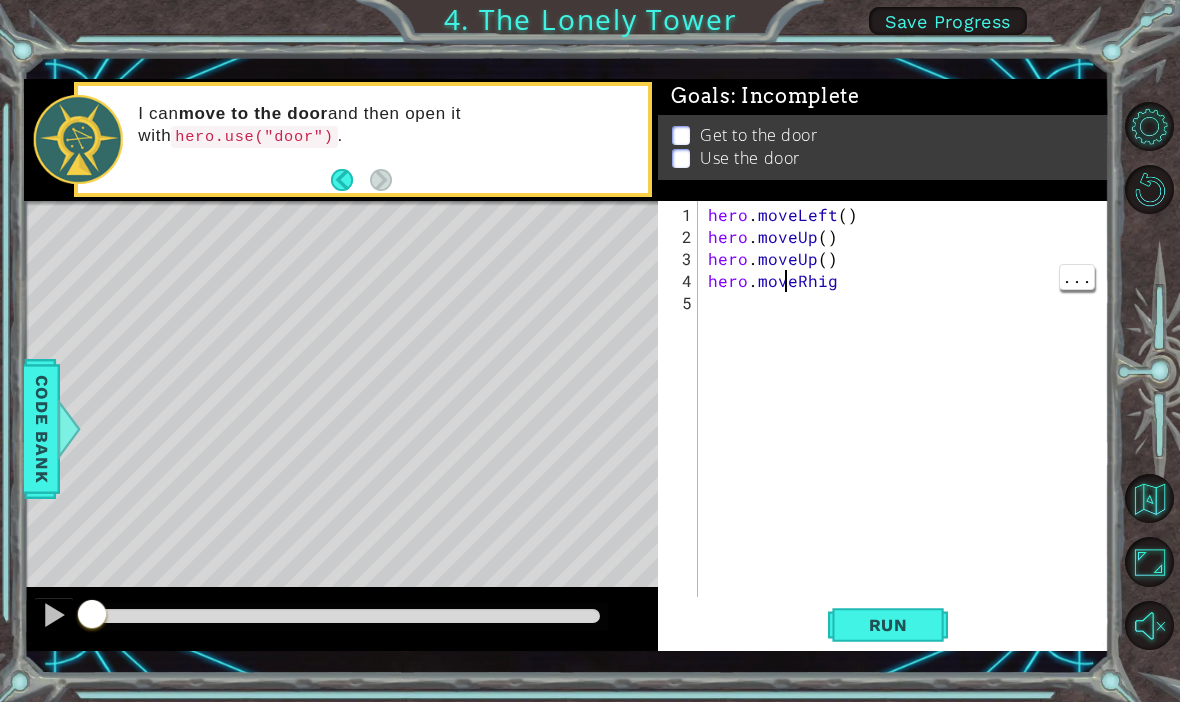 click on "hero . moveLeft ( ) hero . moveUp ( ) hero . moveUp ( ) hero . moveRhig" at bounding box center [909, 424] 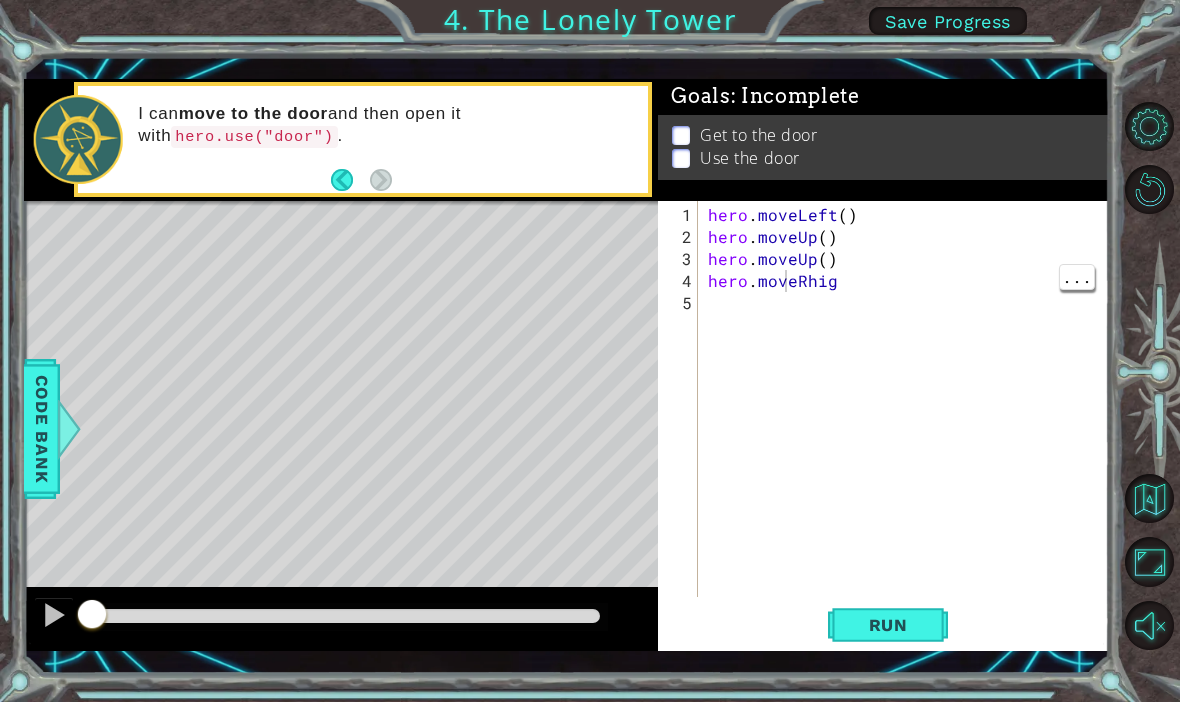 click on "hero . moveLeft ( ) hero . moveUp ( ) hero . moveUp ( ) hero . moveRhig" at bounding box center [909, 424] 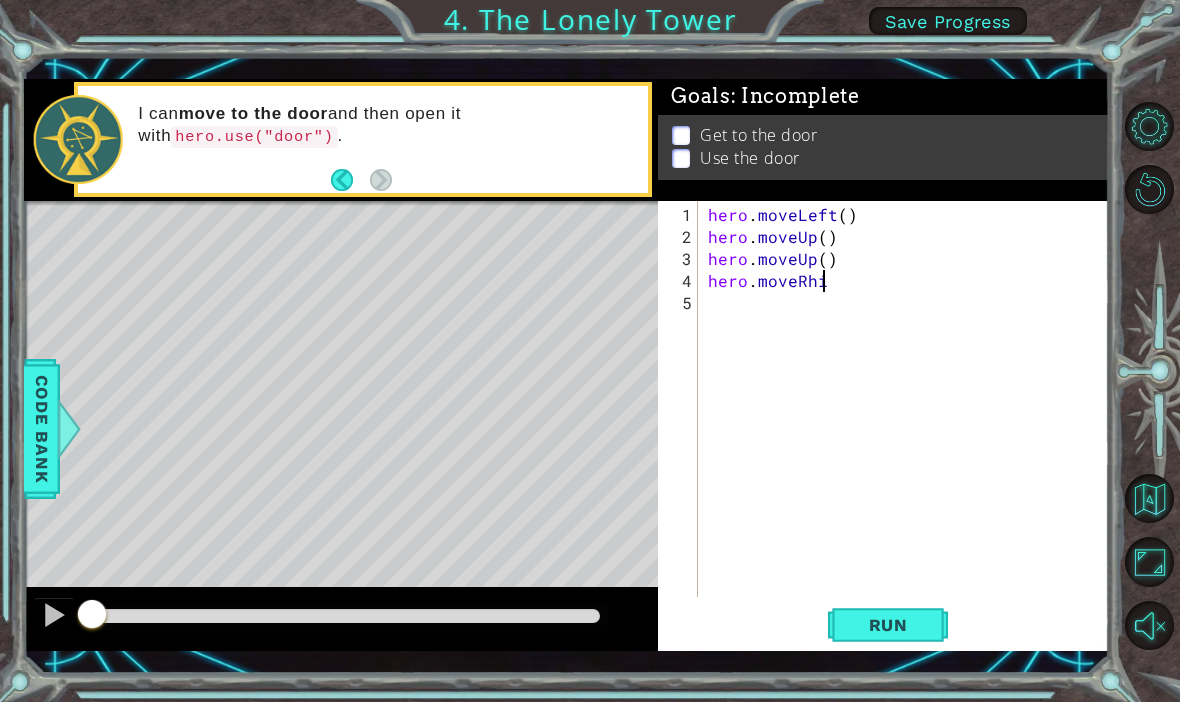 type on "hero.moveRh" 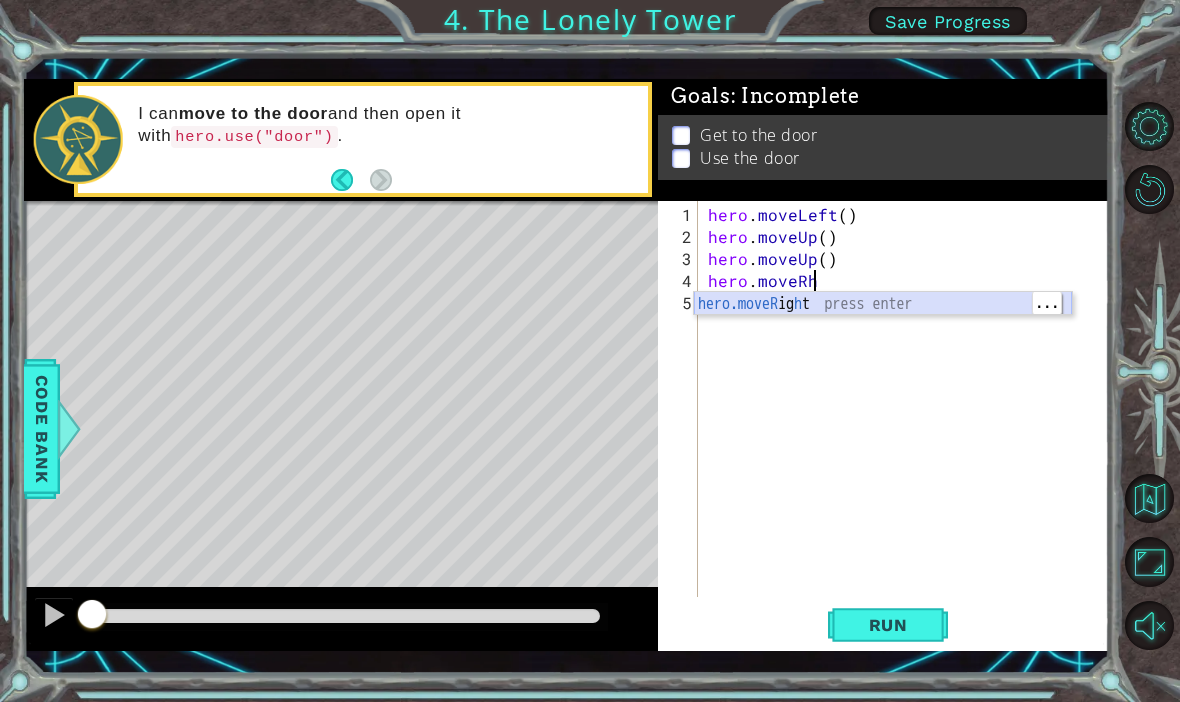 click on "hero.moveR ig h t press enter" at bounding box center (883, 328) 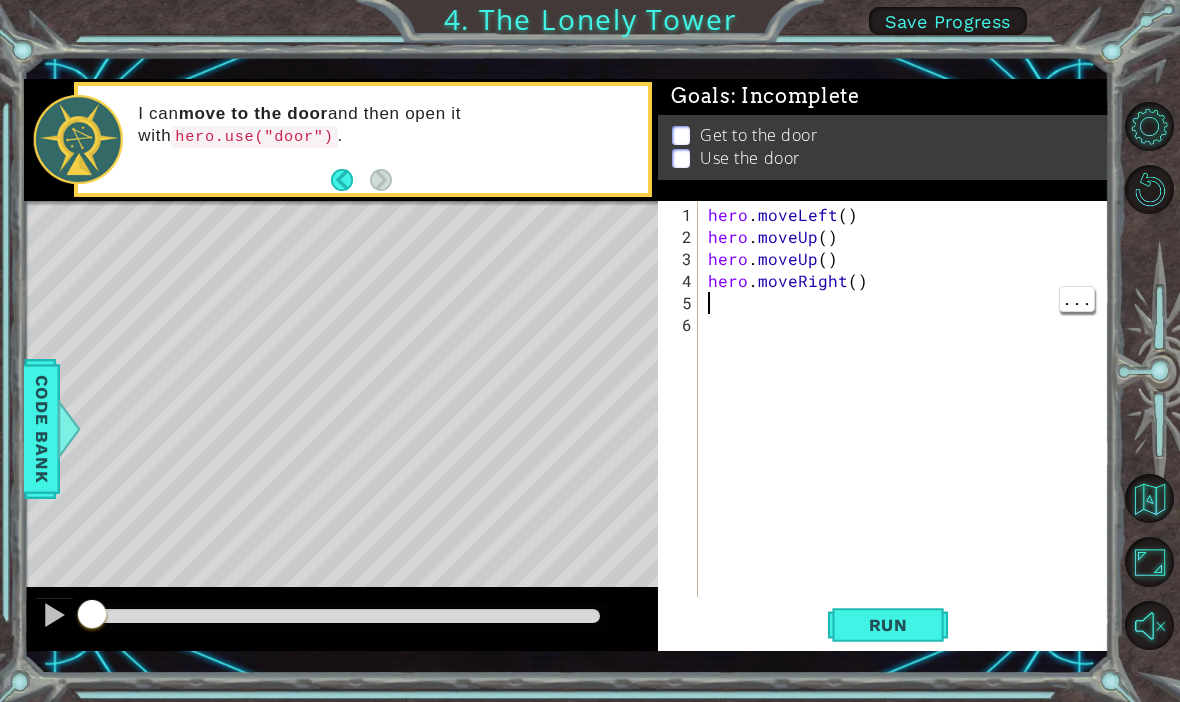 type on "hero.moveRight()" 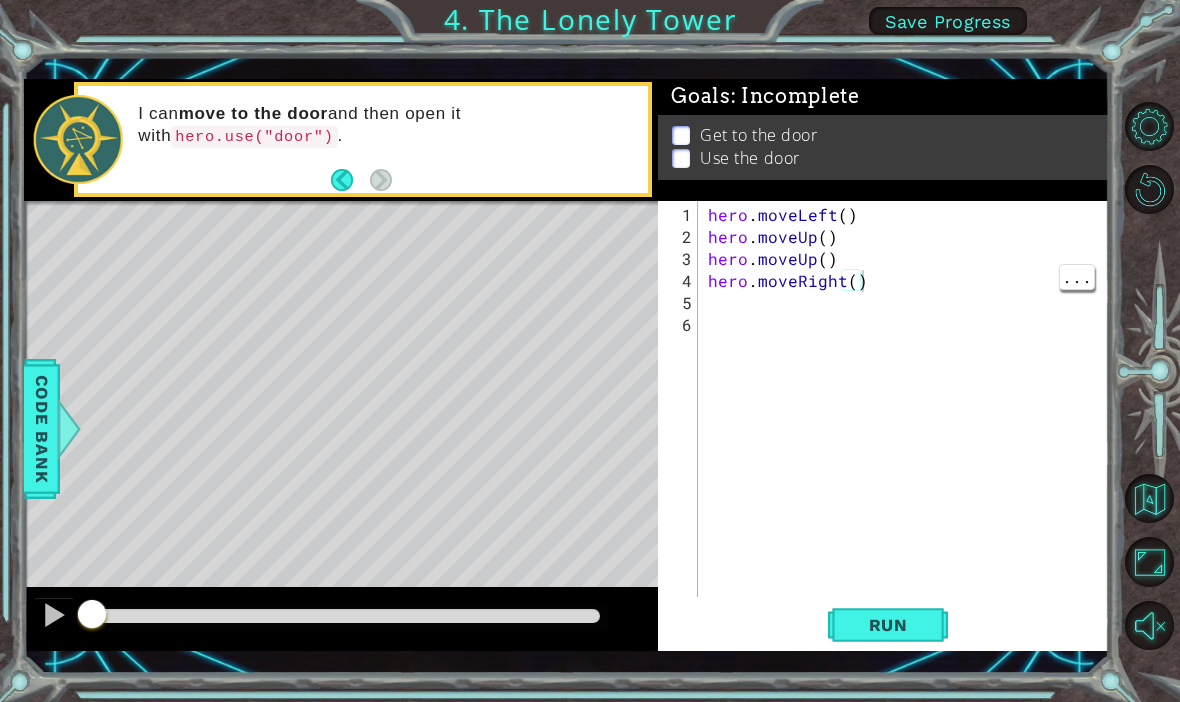 click on "hero . moveLeft ( ) hero . moveUp ( ) hero . moveUp ( ) hero . moveRight ( )" at bounding box center (909, 424) 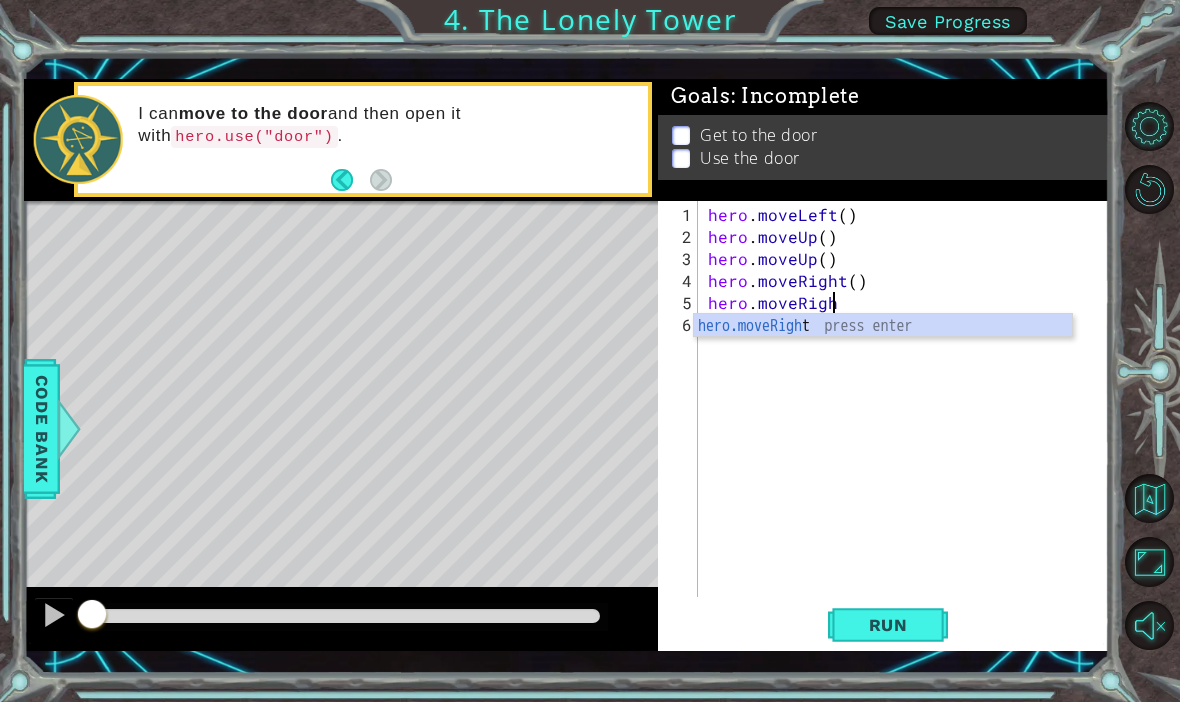 scroll, scrollTop: 0, scrollLeft: 7, axis: horizontal 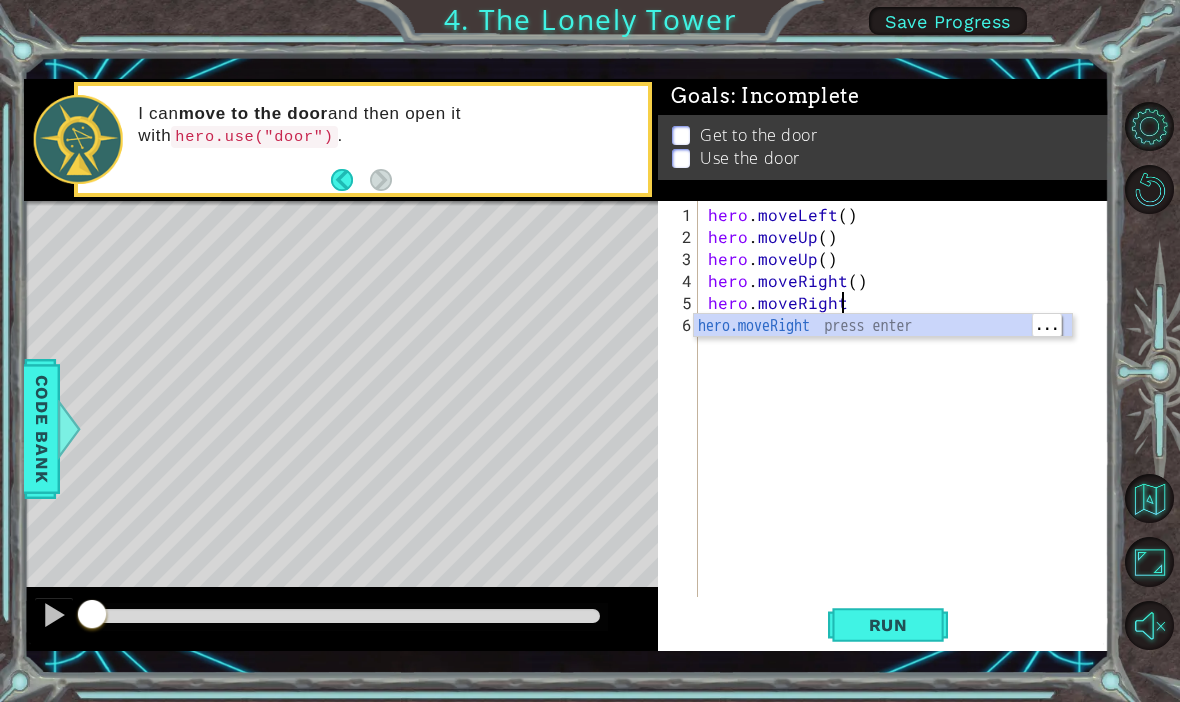 click on "hero.moveRight press enter" at bounding box center (883, 350) 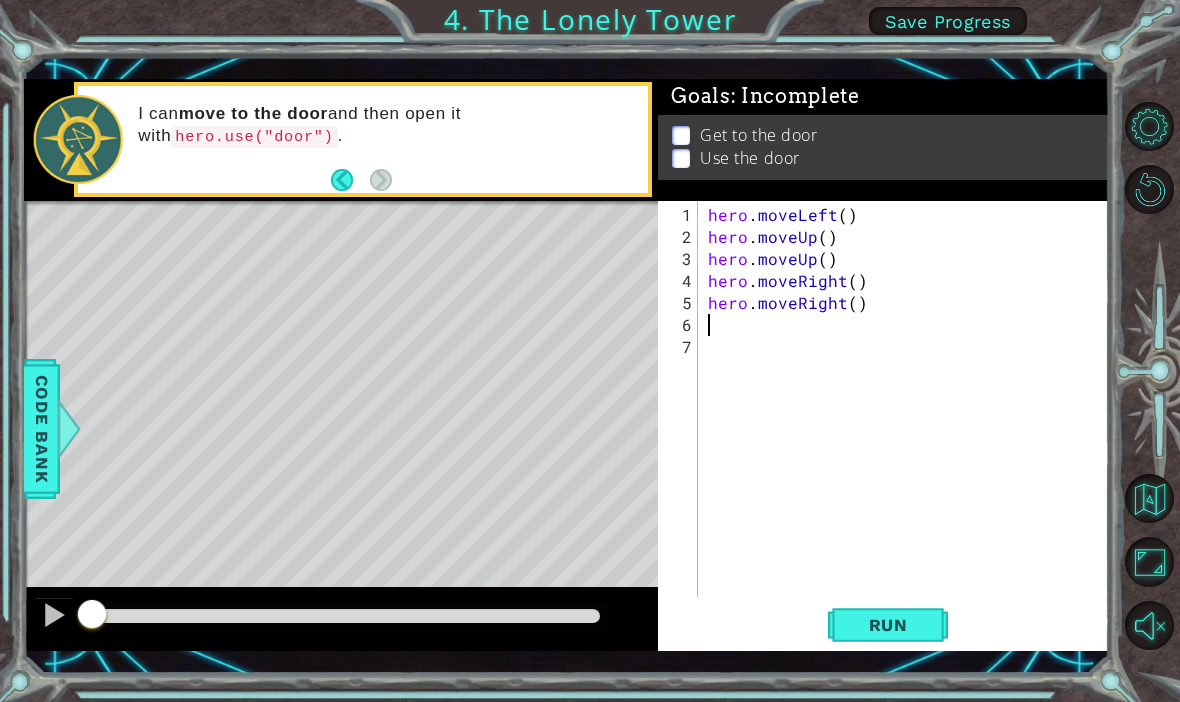 scroll, scrollTop: 0, scrollLeft: 0, axis: both 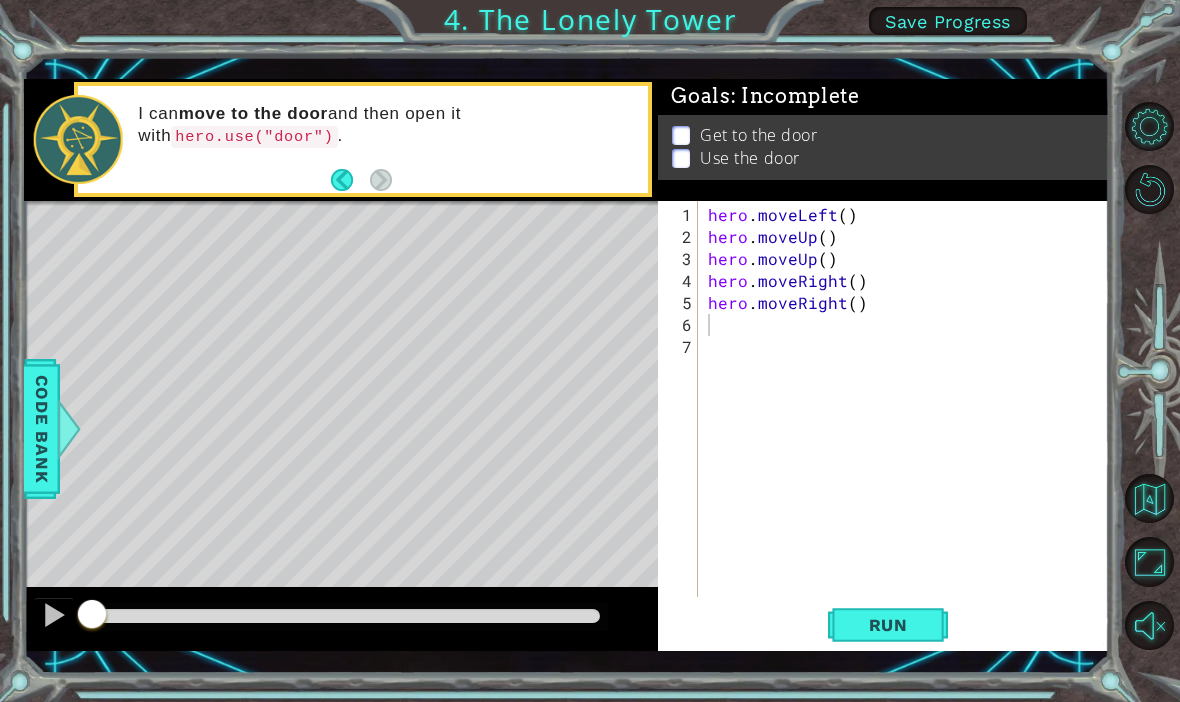 click on "Run" at bounding box center (888, 625) 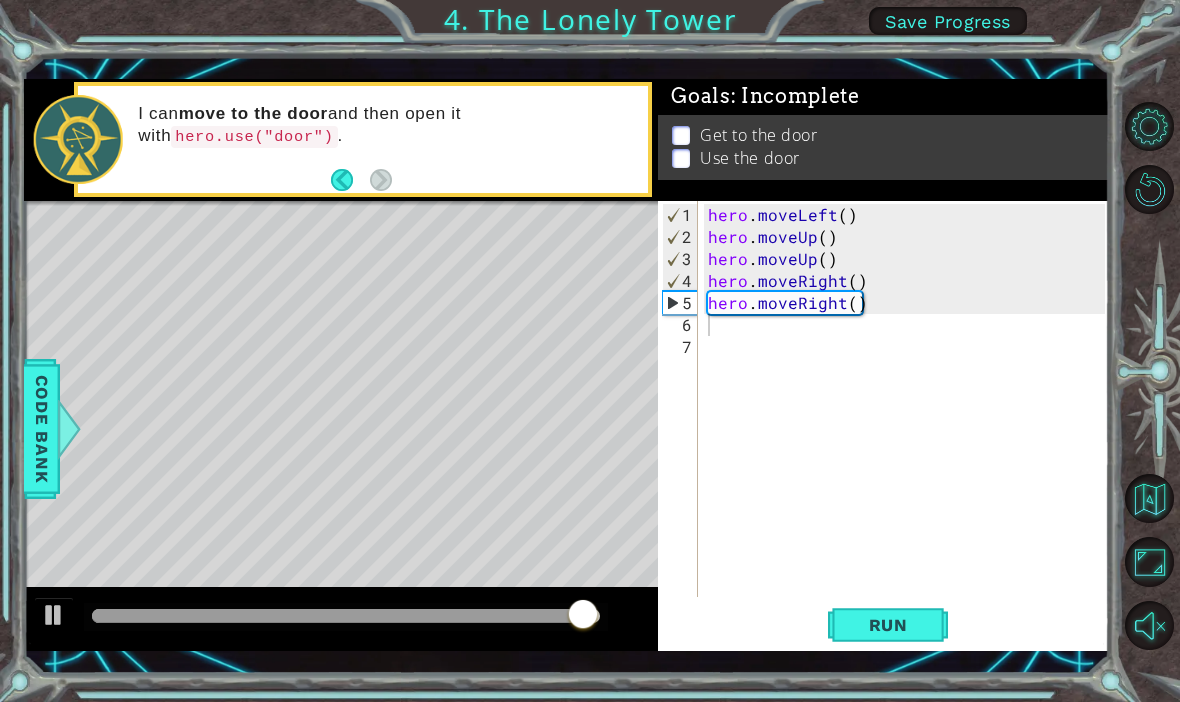 click on "Run" at bounding box center (888, 625) 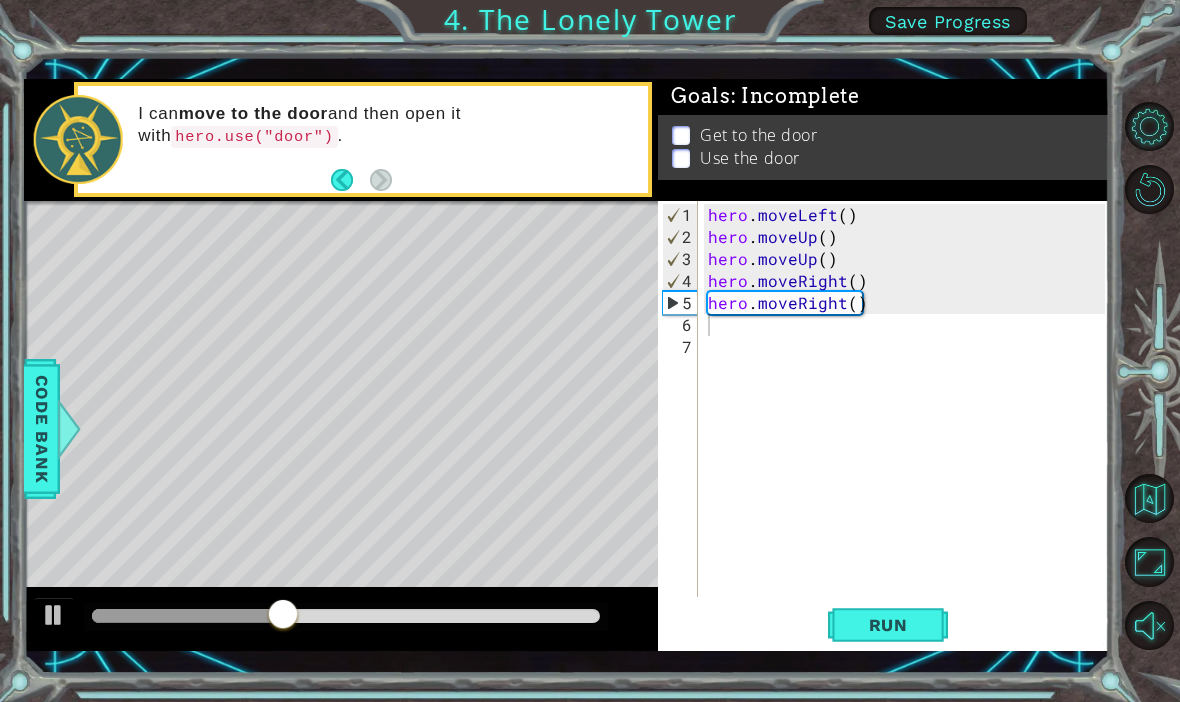 click on "Run" at bounding box center [888, 625] 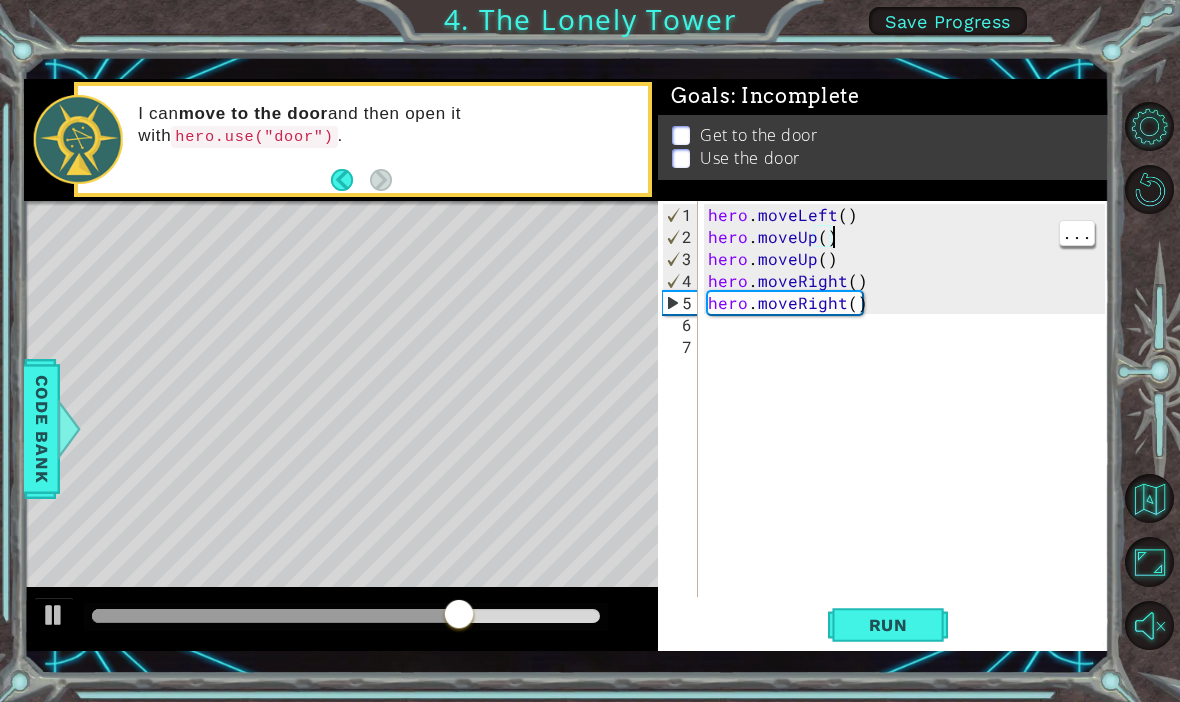click on "hero . moveLeft ( ) hero . moveUp ( ) hero . moveUp ( ) hero . moveRight ( ) hero . moveRight ( )" at bounding box center (909, 424) 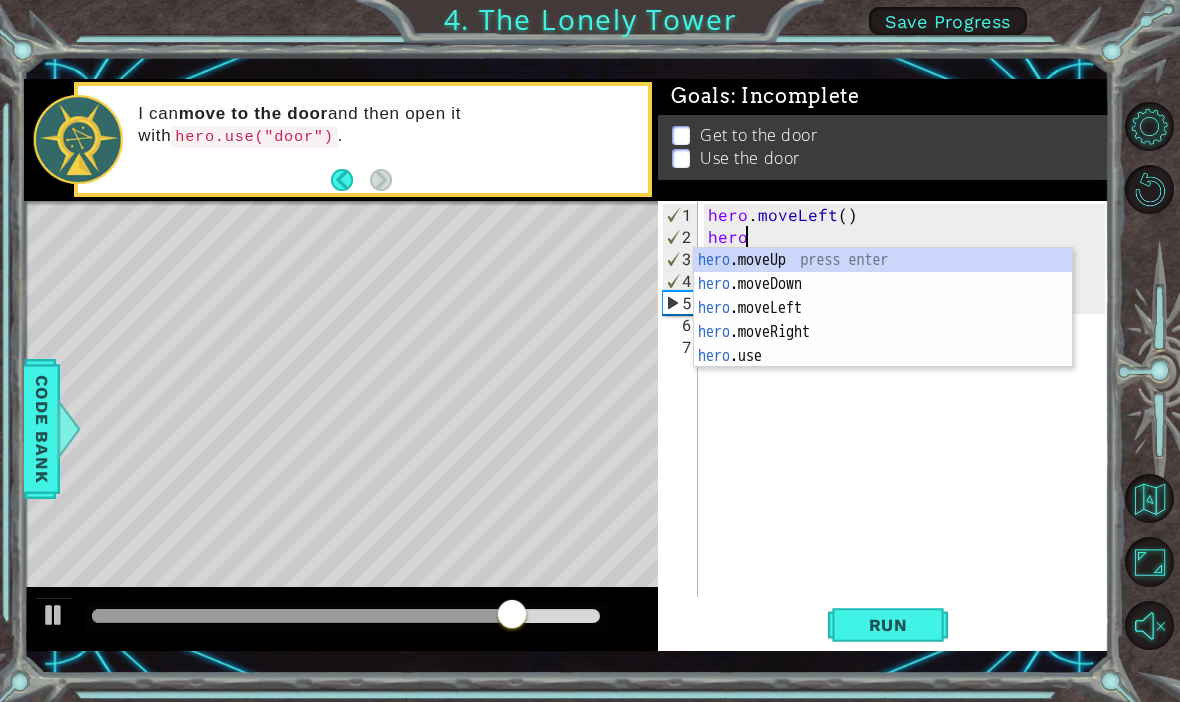 type on "her" 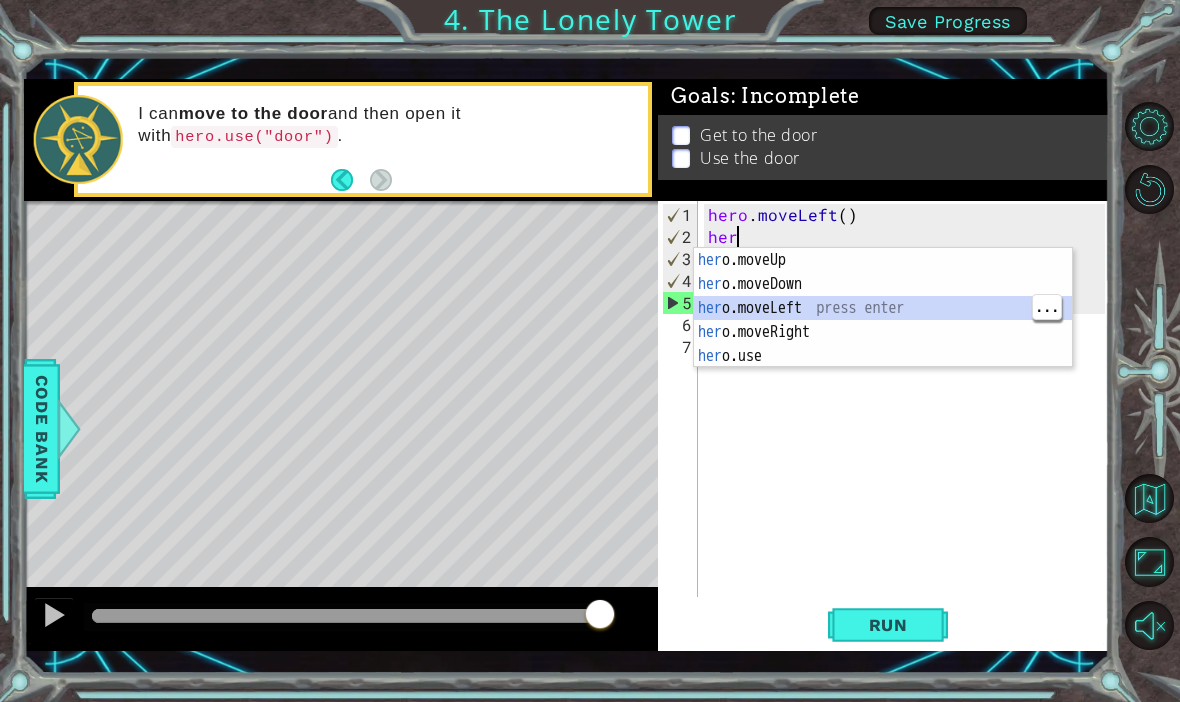 click on "her o.moveUp press enter her o.moveDown press enter her o.moveLeft press enter her o.moveRight press enter her o.use press enter" at bounding box center (883, 332) 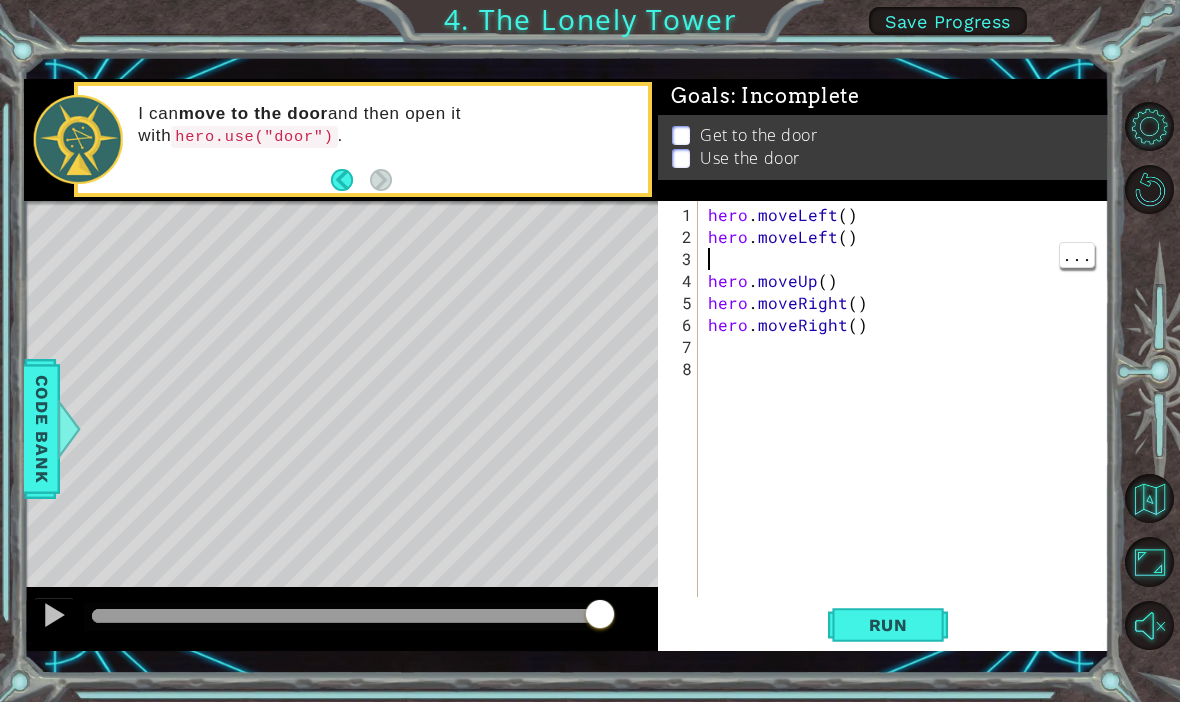 type on "h" 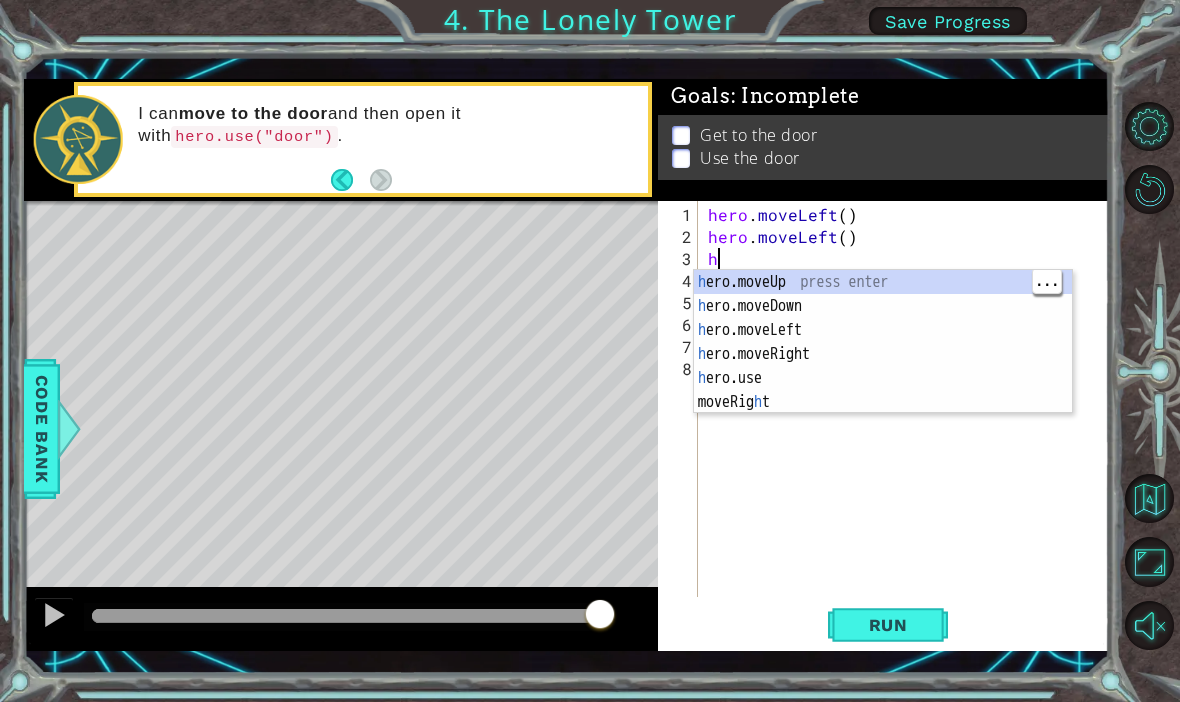 click on "h ero.moveUp press enter h ero.moveDown press enter h ero.moveLeft press enter h ero.moveRight press enter h ero.use press enter moveRig h t press enter" at bounding box center (883, 366) 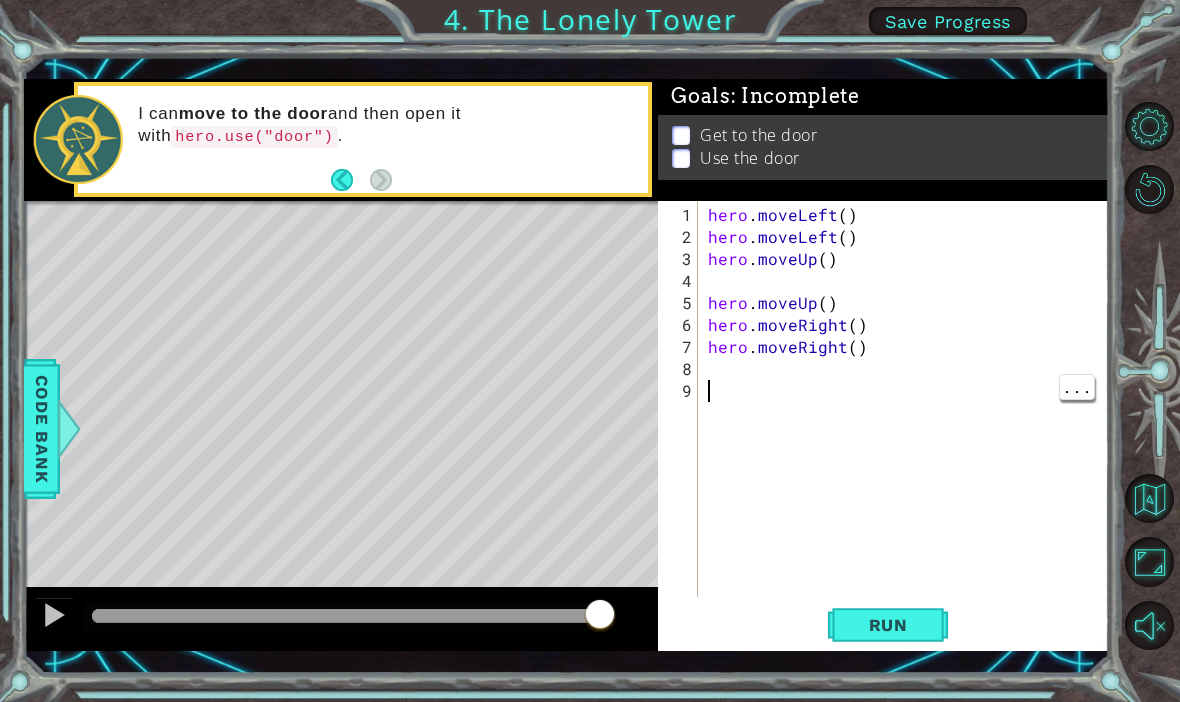 click on "Run" at bounding box center [888, 625] 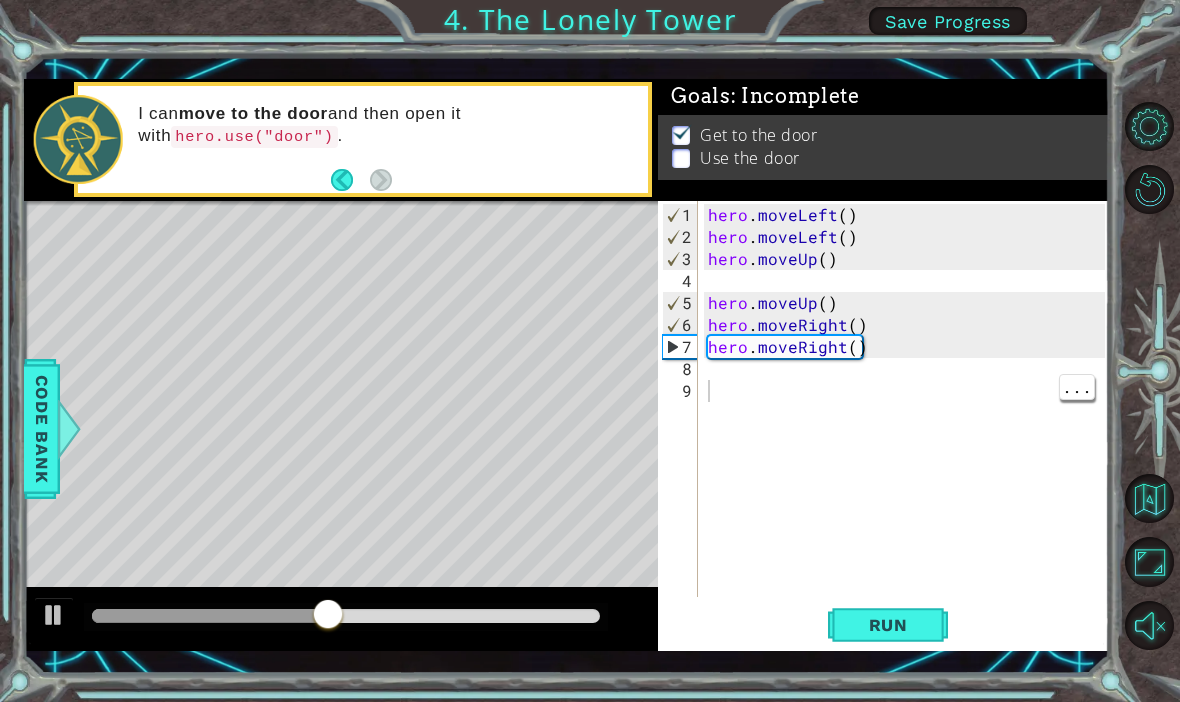 click on "hero . moveLeft ( ) hero . moveLeft ( ) hero . moveUp ( ) hero . moveUp ( ) hero . moveRight ( ) hero . moveRight ( )" at bounding box center (909, 424) 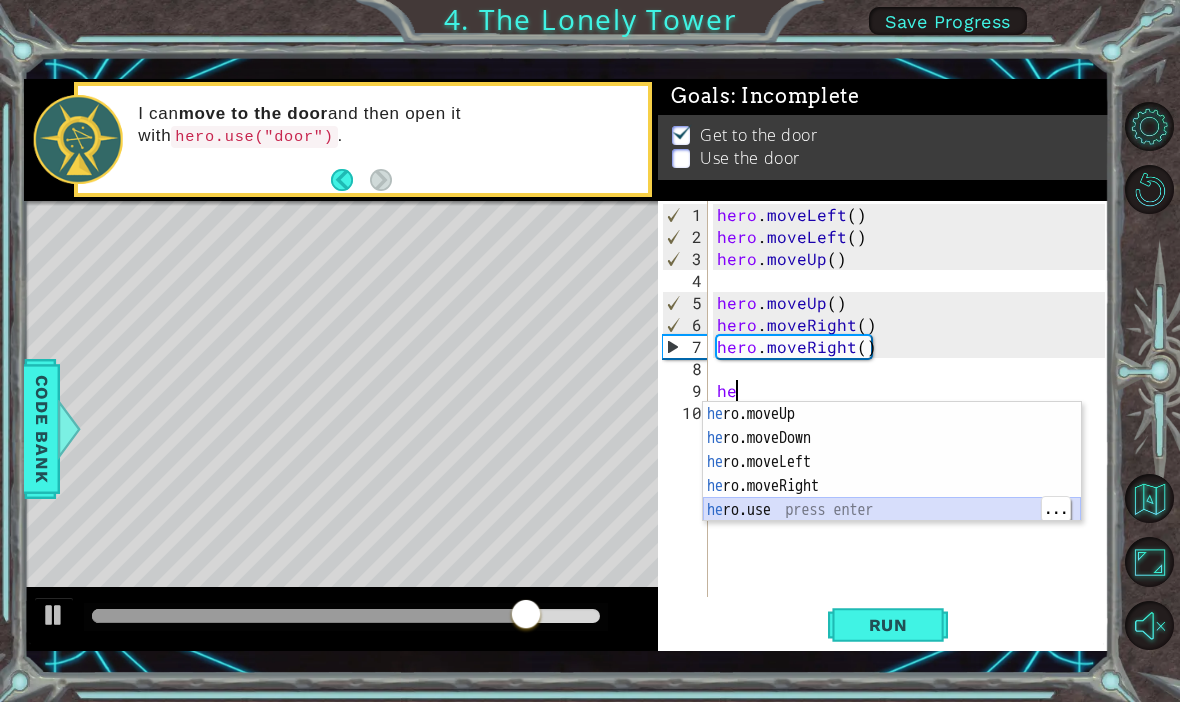 click on "he ro.moveUp press enter he ro.moveDown press enter he ro.moveLeft press enter he ro.moveRight press enter he ro.use press enter" at bounding box center (892, 486) 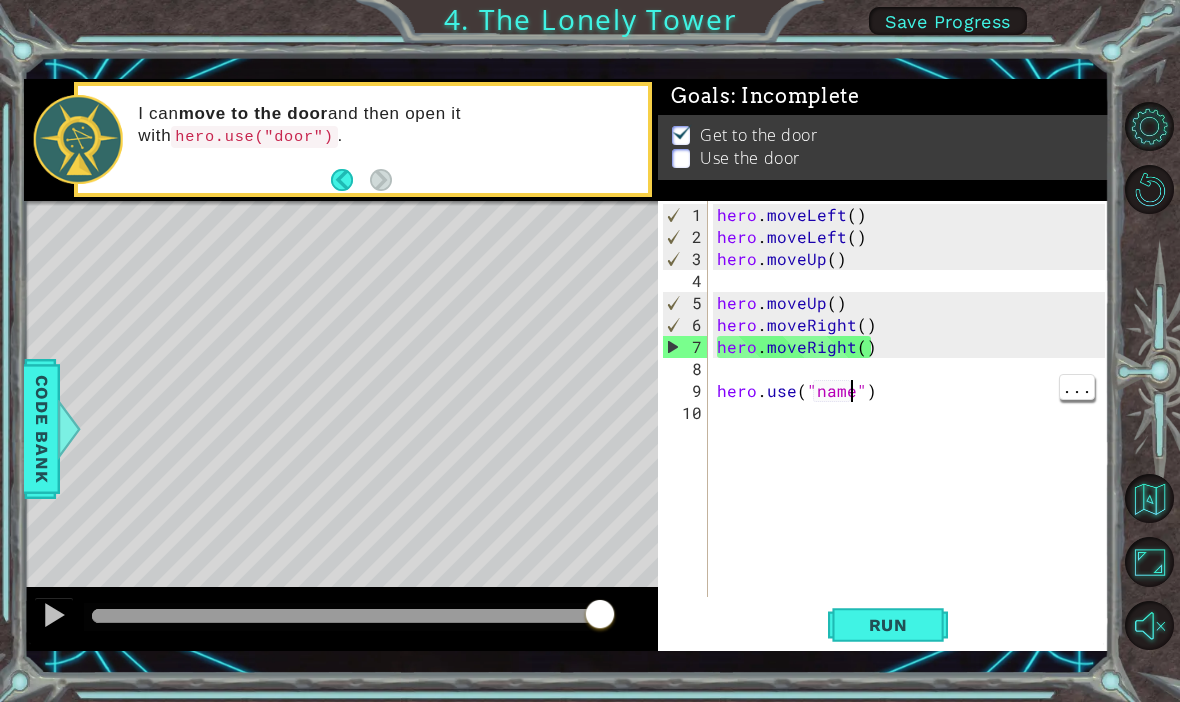 click on "hero . moveLeft ( ) hero . moveLeft ( ) hero . moveUp ( ) hero . moveUp ( ) hero . moveRight ( ) hero . moveRight ( ) hero . use ( "name" )" at bounding box center [914, 424] 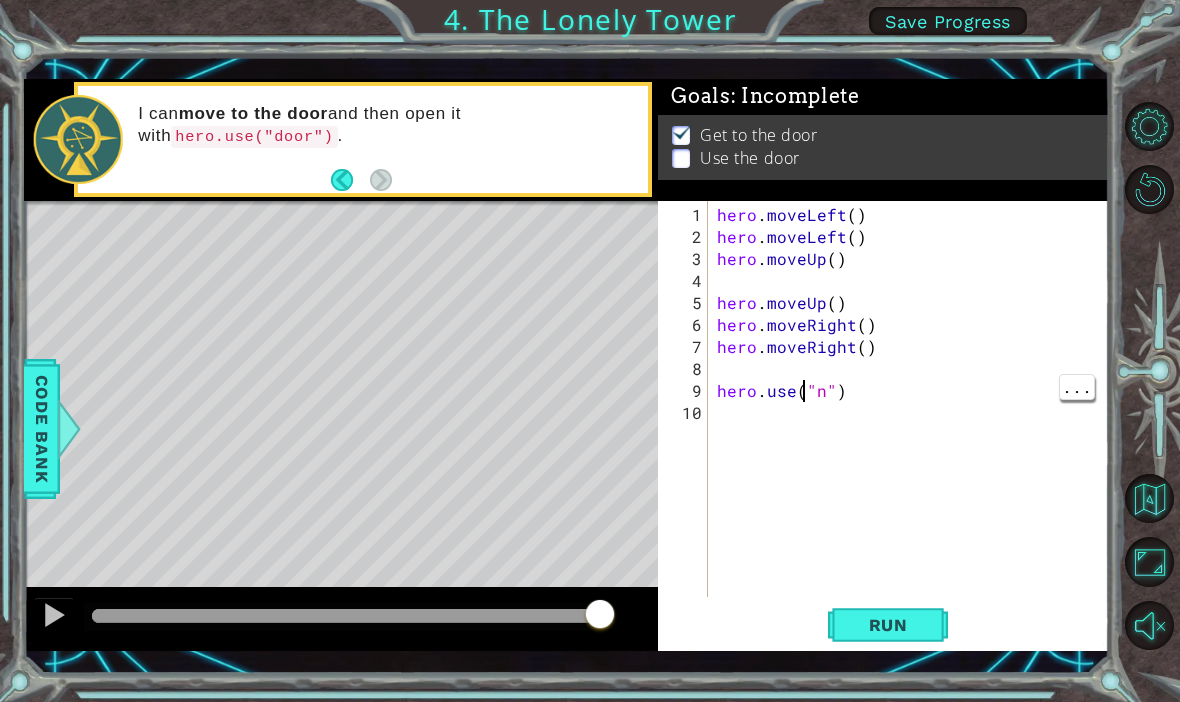 click on "hero . moveLeft ( ) hero . moveLeft ( ) hero . moveUp ( ) hero . moveUp ( ) hero . moveRight ( ) hero . moveRight ( ) hero . use ( "n" )" at bounding box center (914, 424) 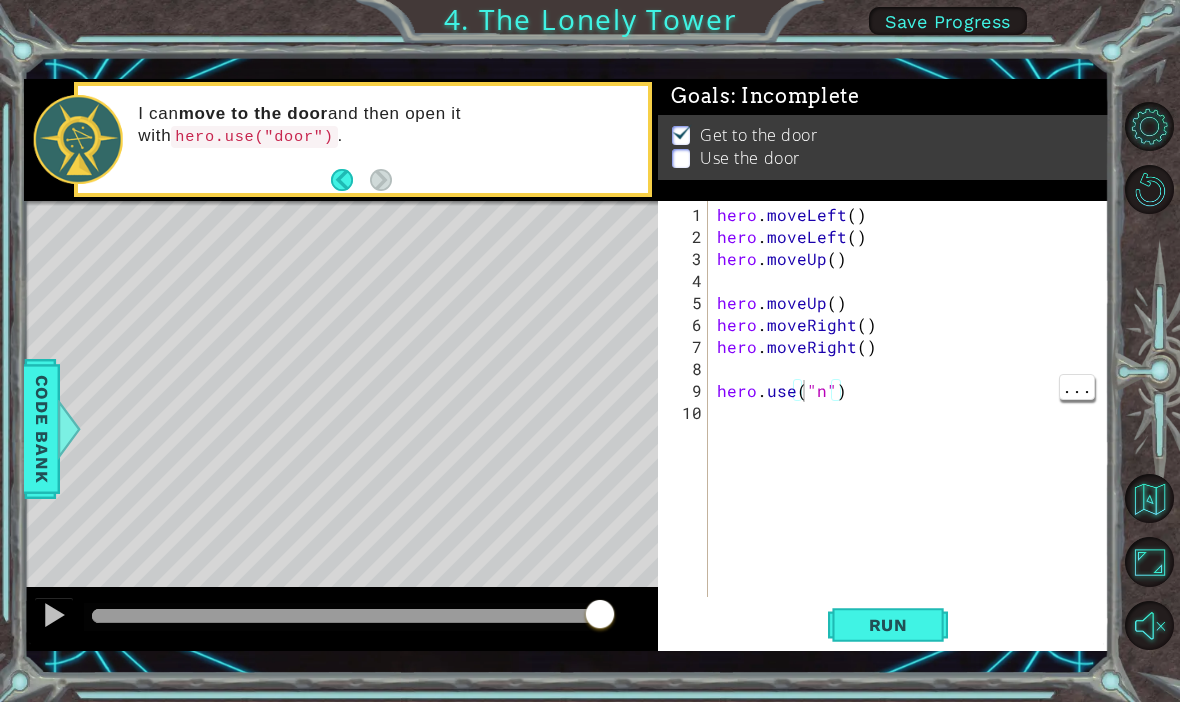 click on "hero . moveLeft ( ) hero . moveLeft ( ) hero . moveUp ( ) hero . moveUp ( ) hero . moveRight ( ) hero . moveRight ( ) hero . use ( "n" )" at bounding box center [914, 424] 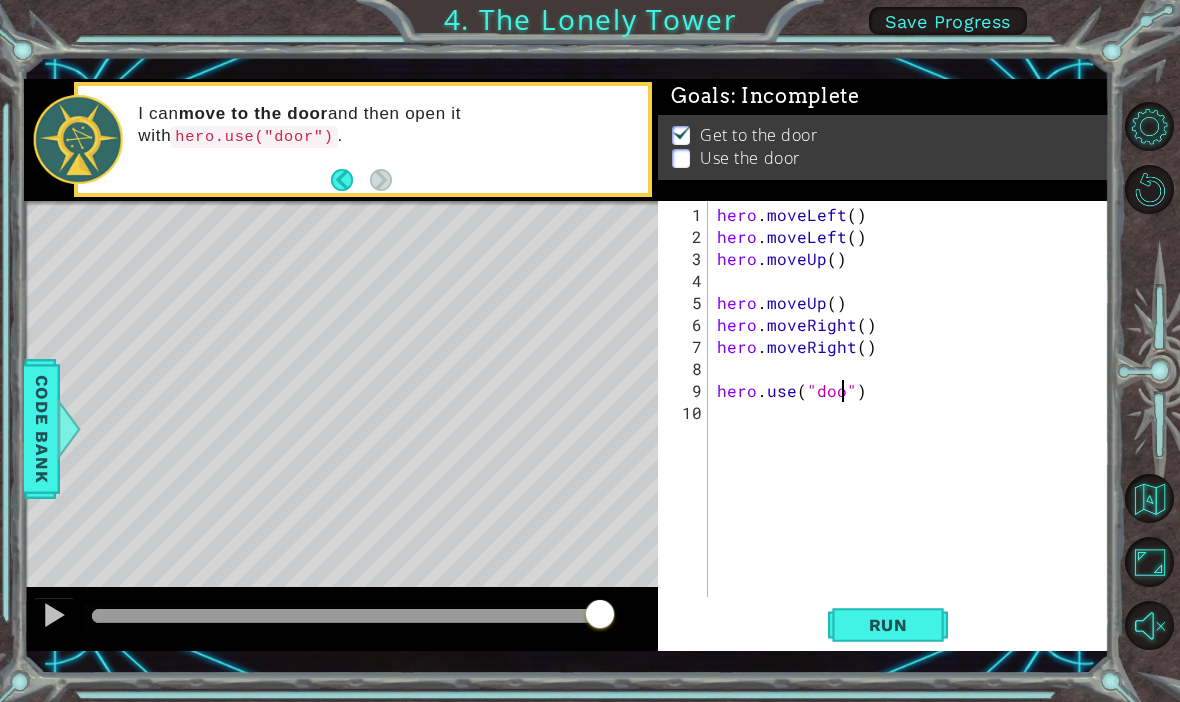scroll, scrollTop: 0, scrollLeft: 9, axis: horizontal 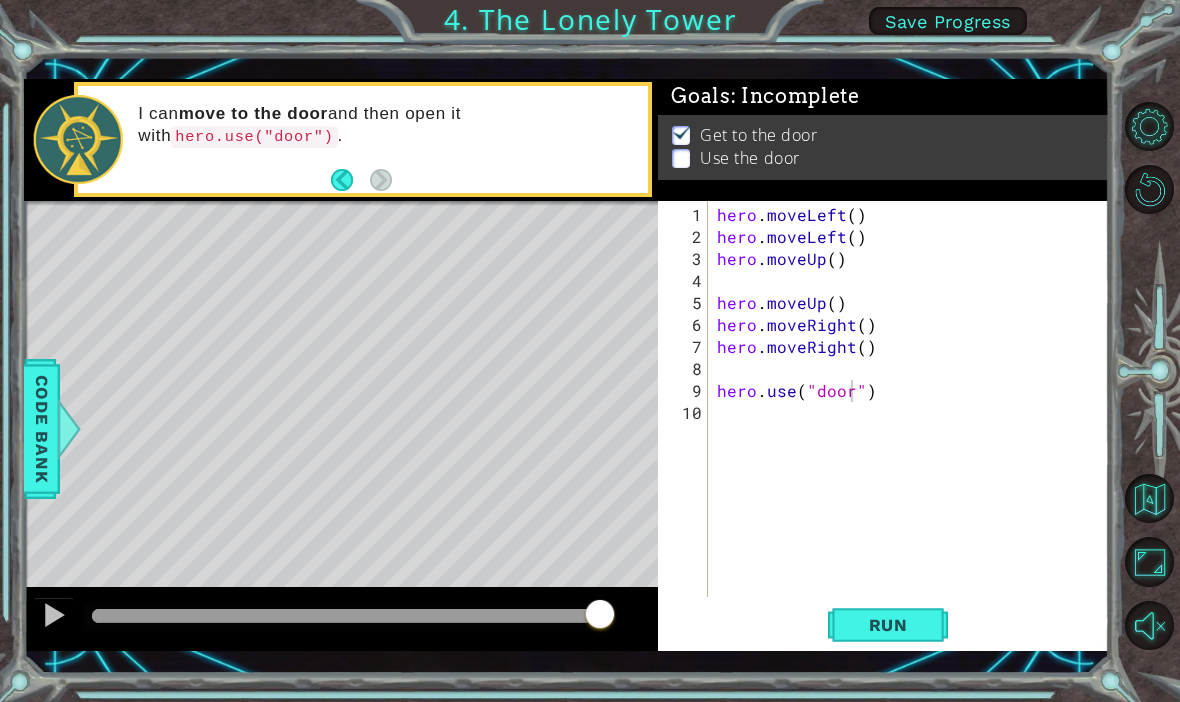 type on "hero.use("door")" 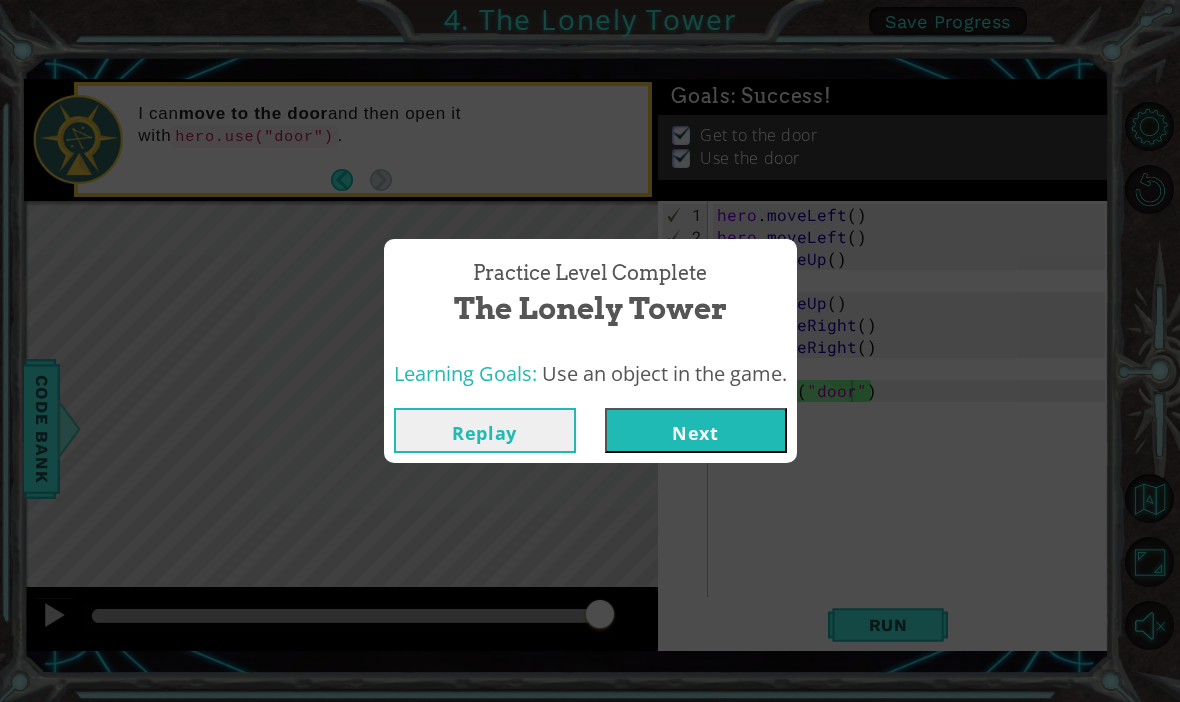 click on "Next" at bounding box center [696, 430] 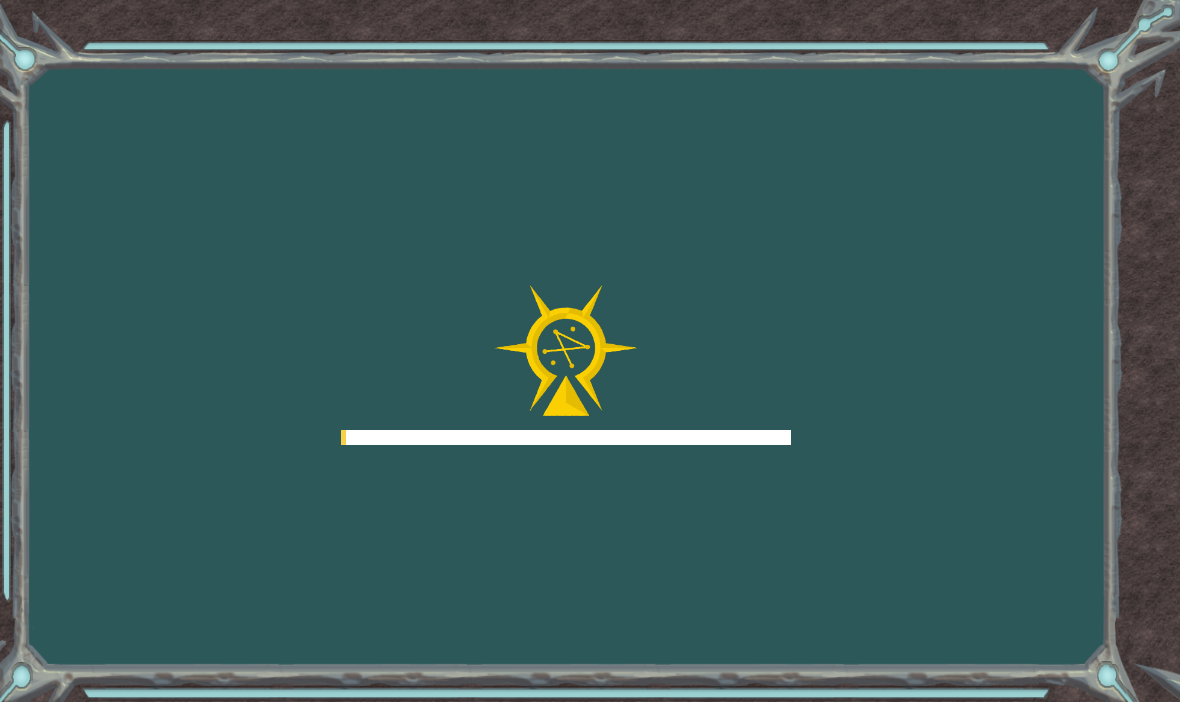 scroll, scrollTop: 69, scrollLeft: 0, axis: vertical 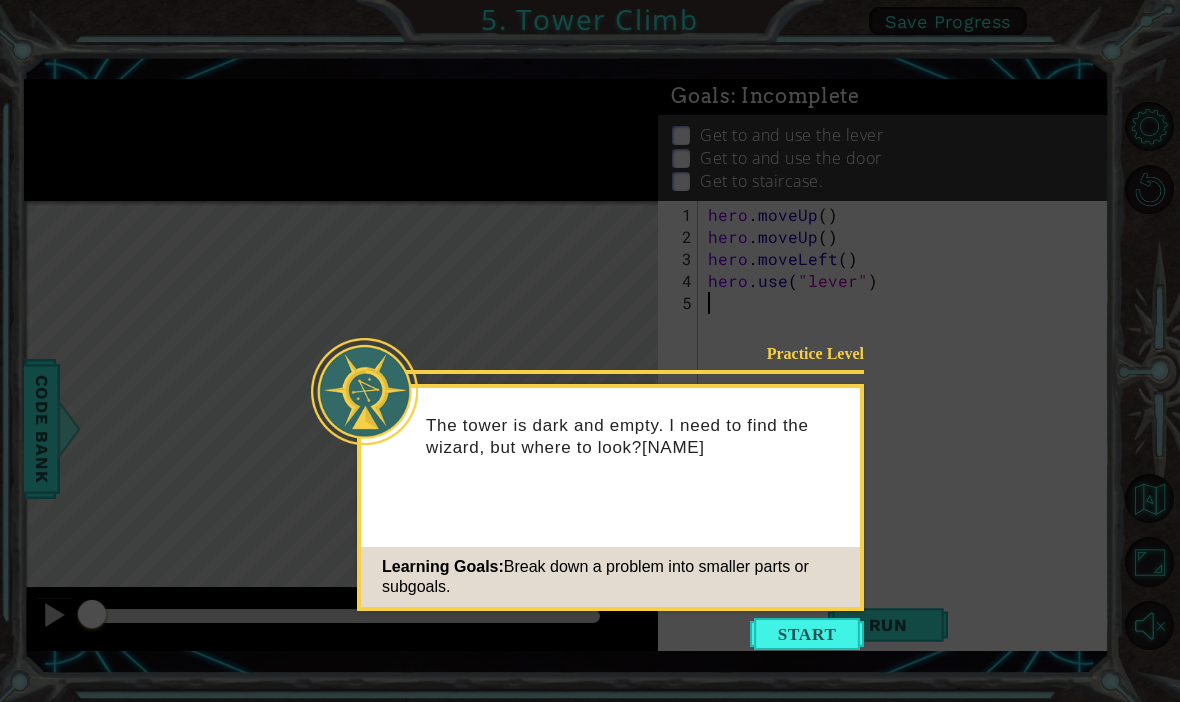 click at bounding box center (807, 634) 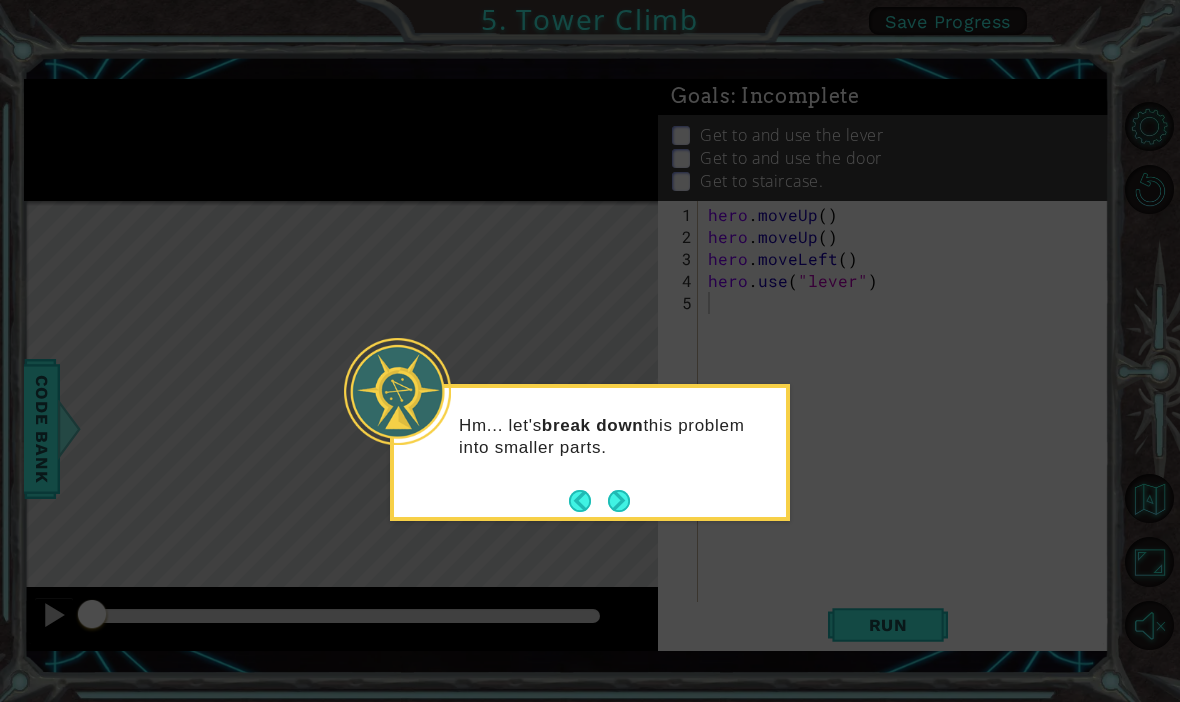 click at bounding box center (619, 501) 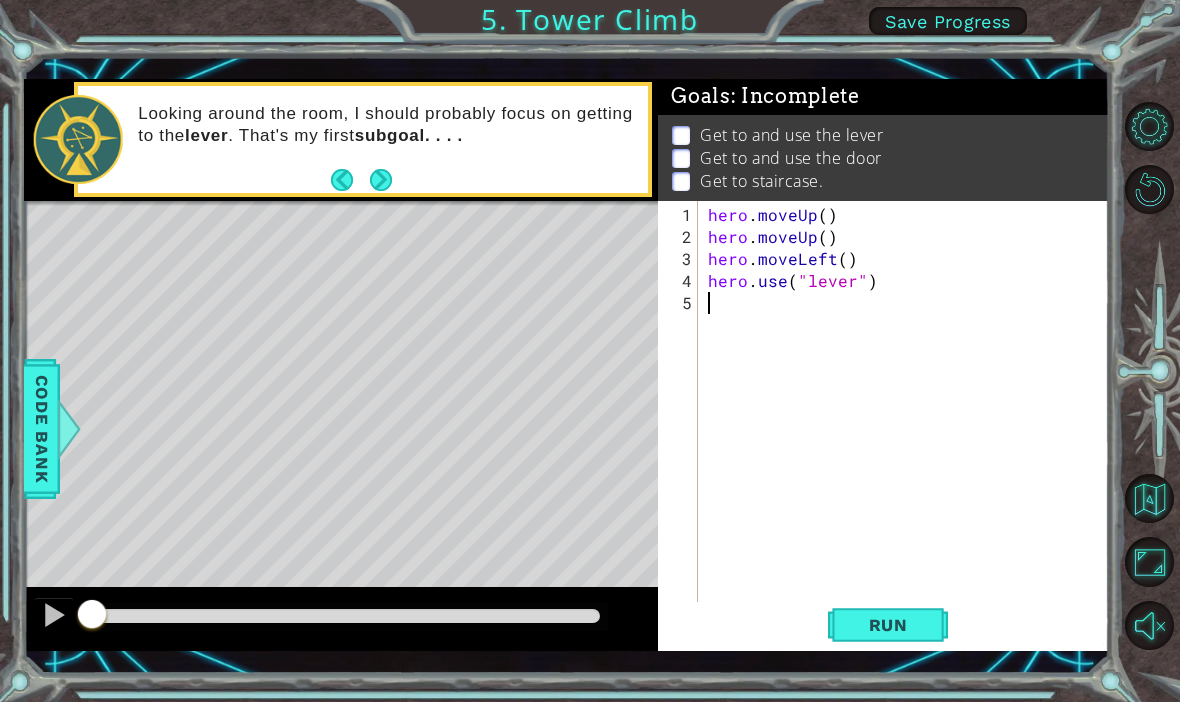 click on "Run" at bounding box center (888, 625) 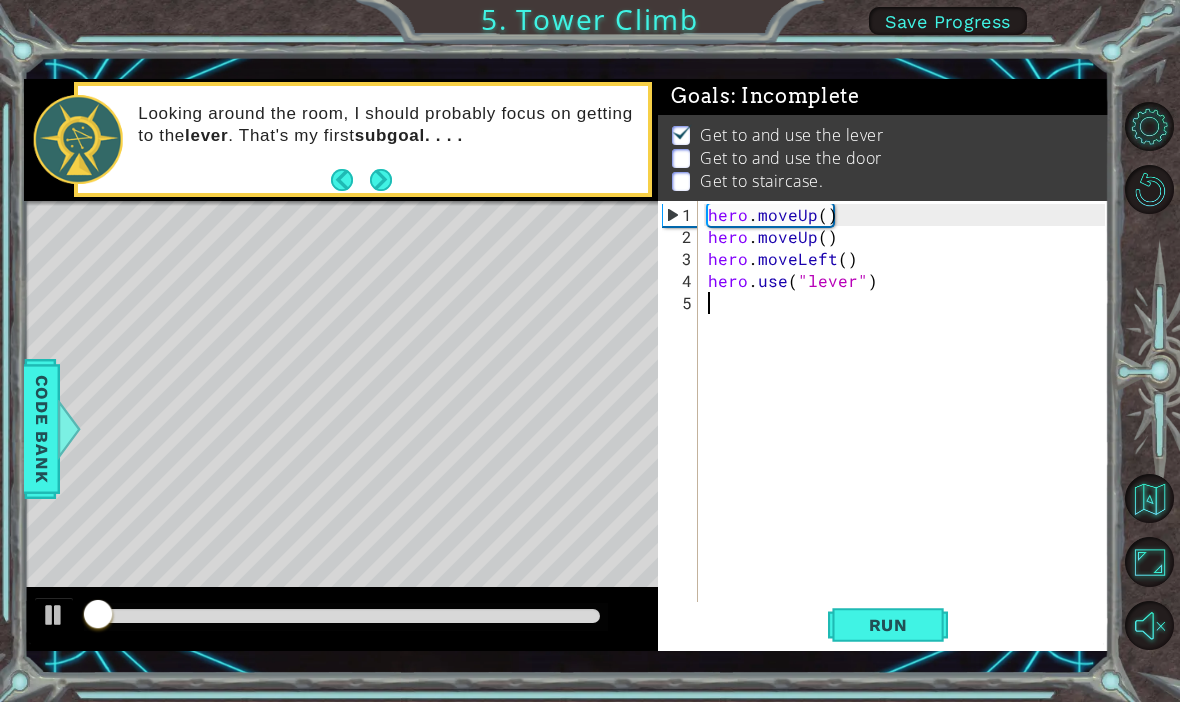 scroll, scrollTop: 1, scrollLeft: 0, axis: vertical 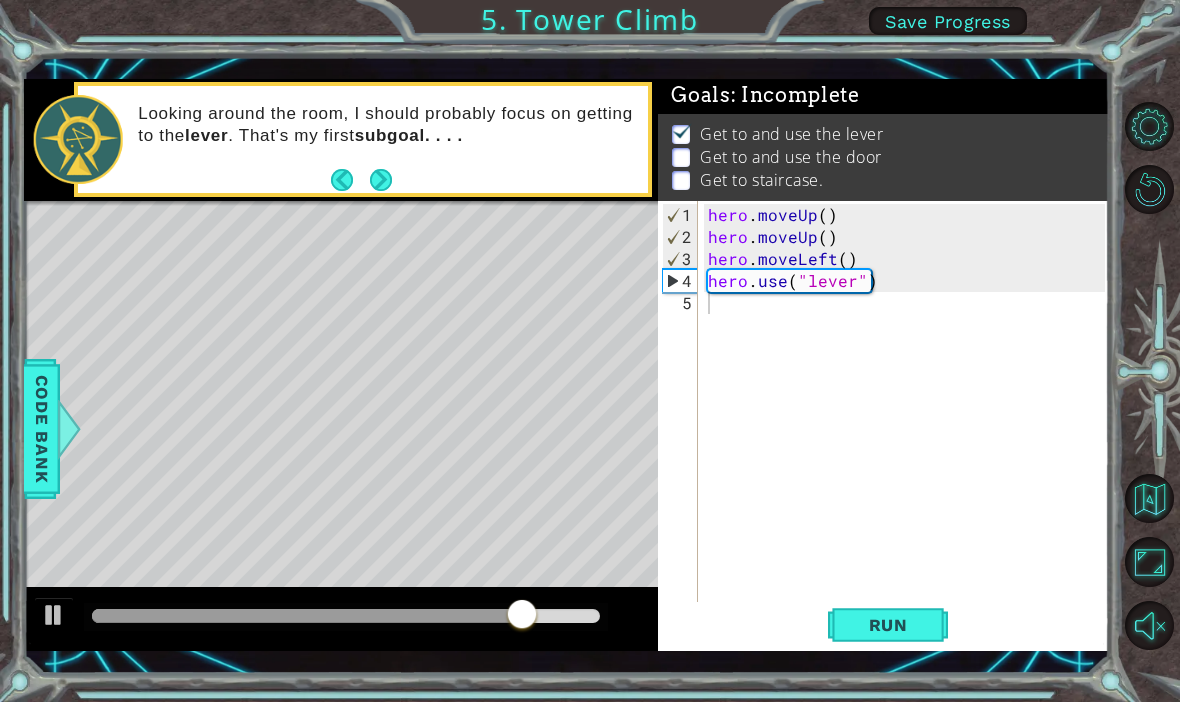 click at bounding box center (1149, 625) 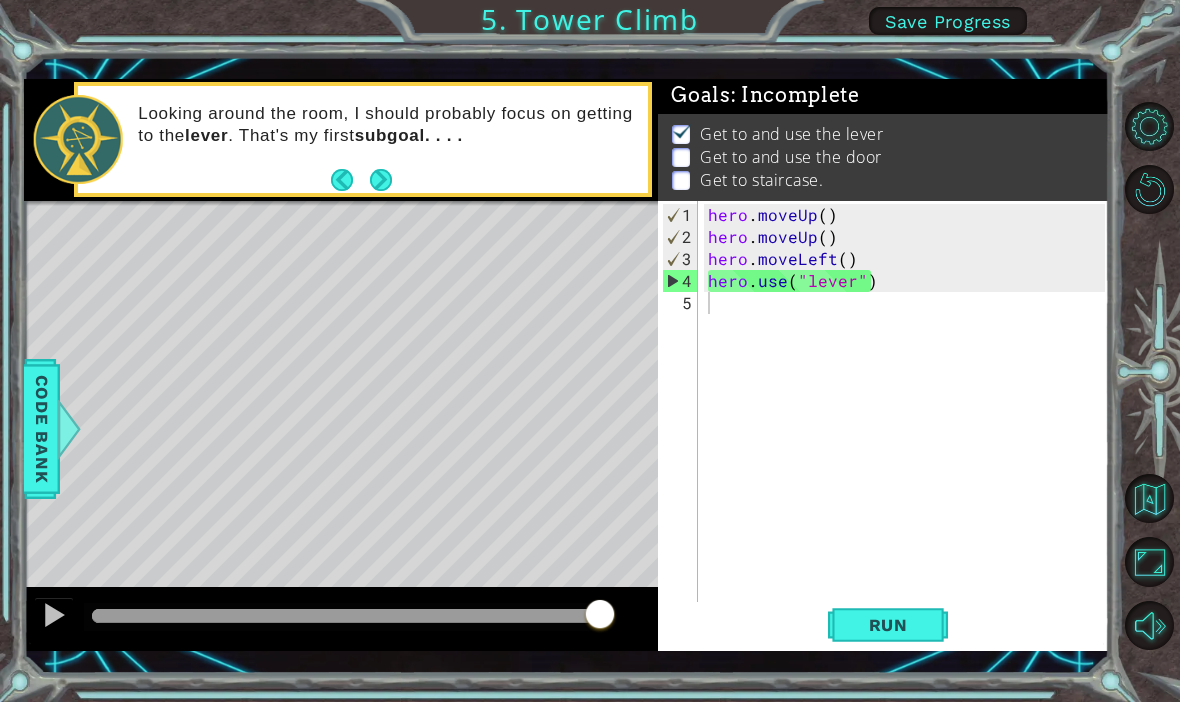click on "Run" at bounding box center (888, 625) 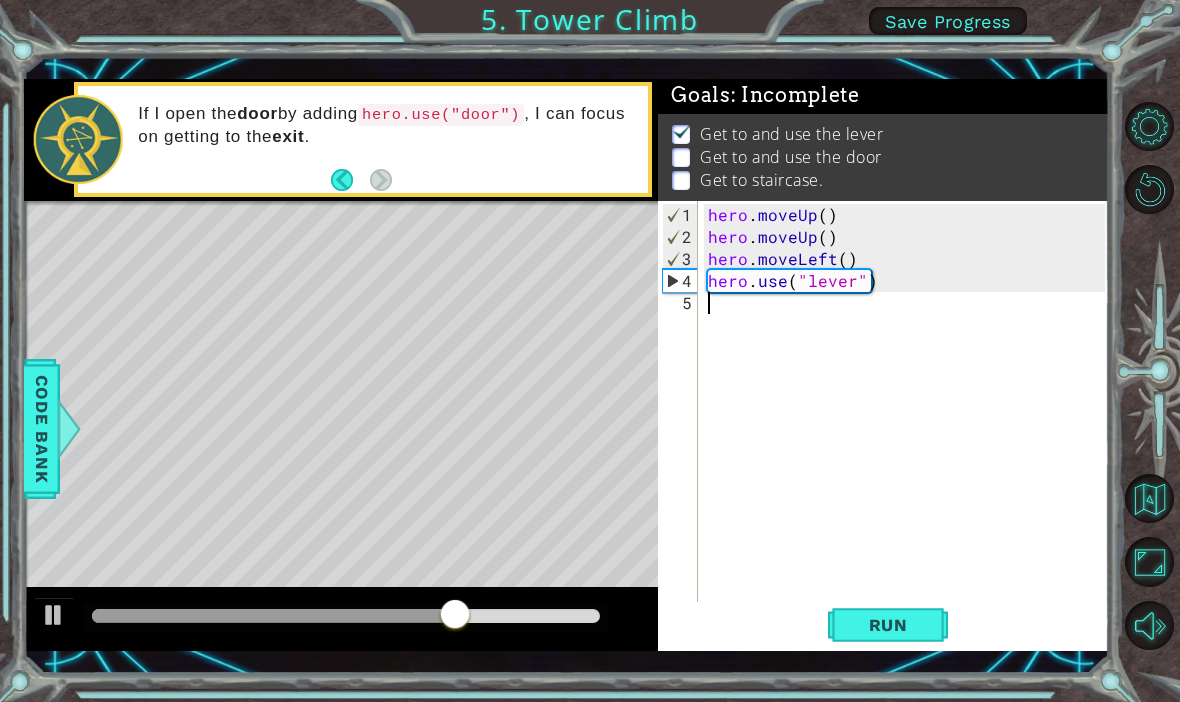 click at bounding box center (1149, 625) 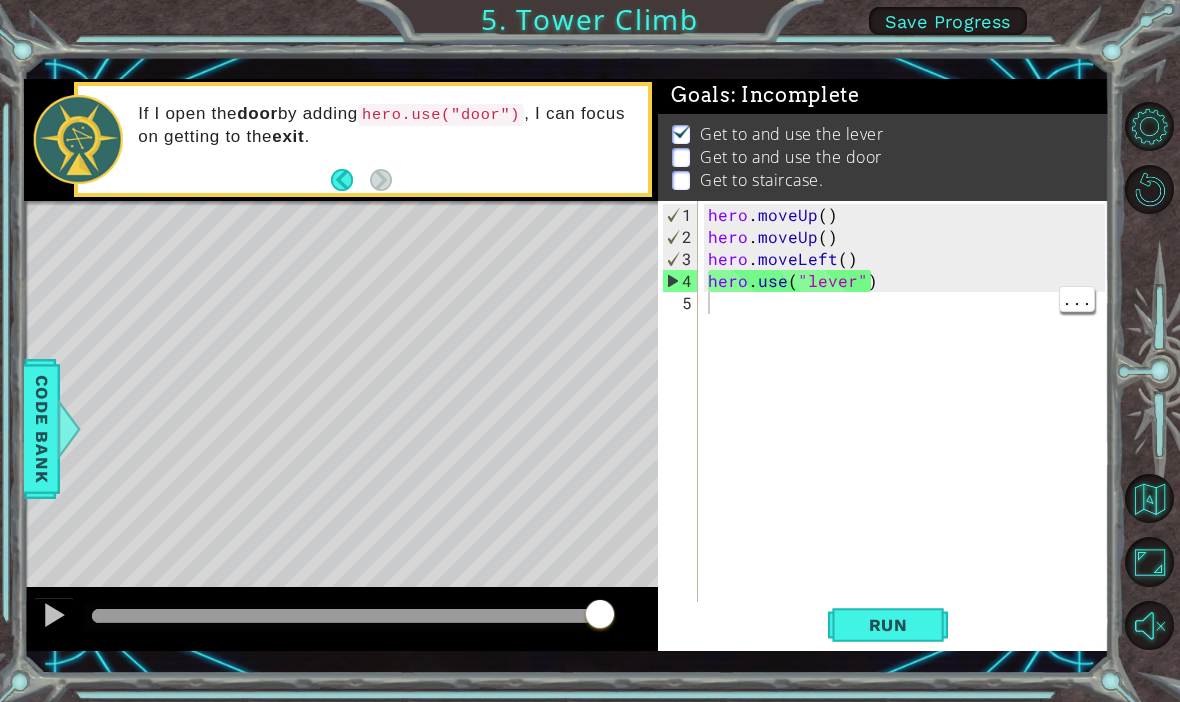 click on "hero . moveUp ( ) hero . moveUp ( ) hero . moveLeft ( ) hero . use ( "lever" )" at bounding box center [909, 435] 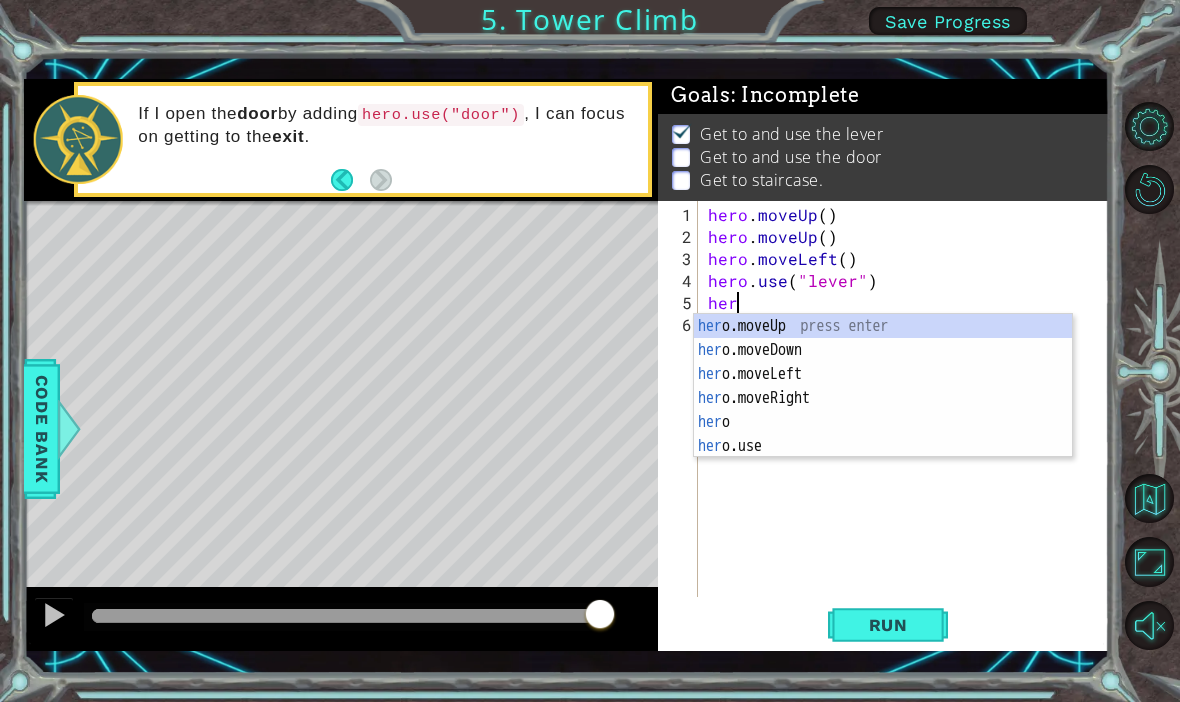 scroll, scrollTop: 0, scrollLeft: 1, axis: horizontal 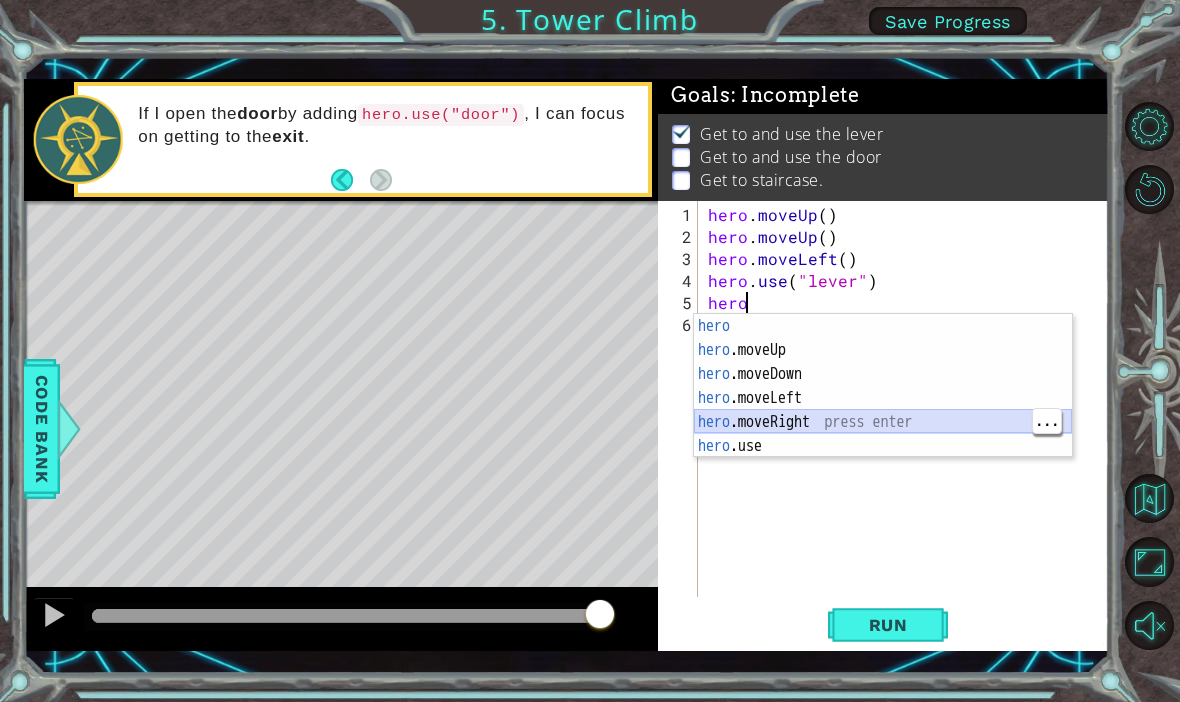 click on "hero press enter hero .moveUp press enter hero .moveDown press enter hero .moveLeft press enter hero .moveRight press enter hero .use press enter" at bounding box center [883, 410] 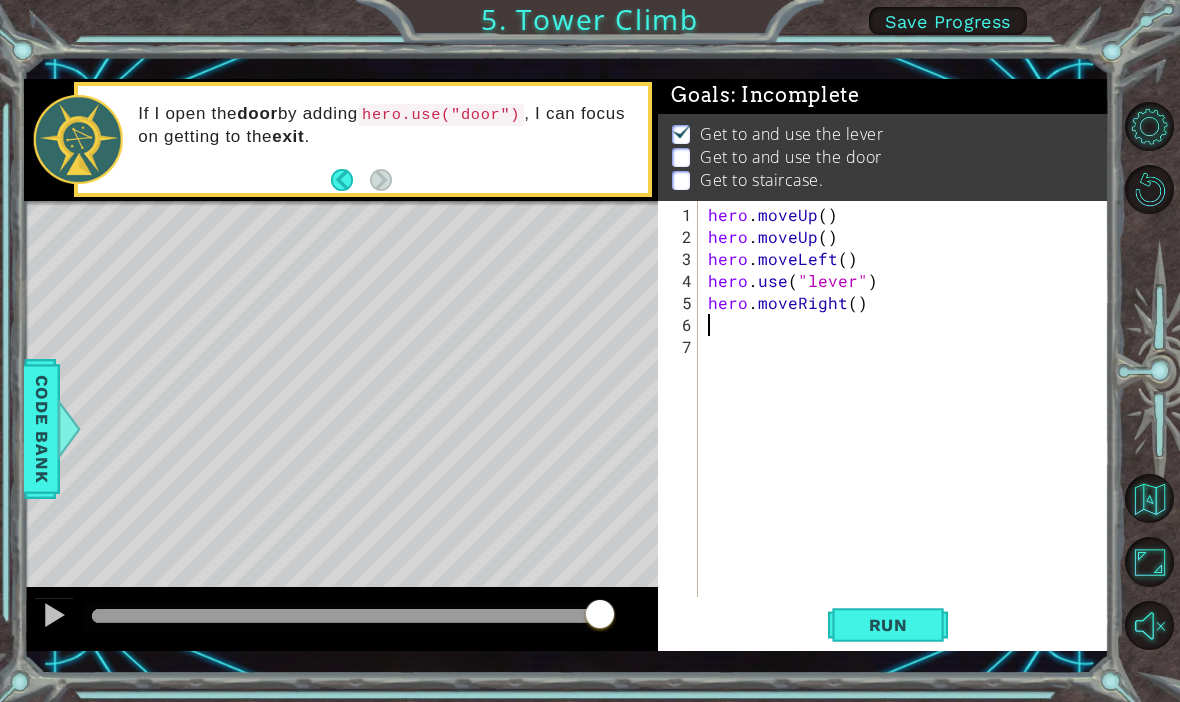 scroll, scrollTop: 0, scrollLeft: 0, axis: both 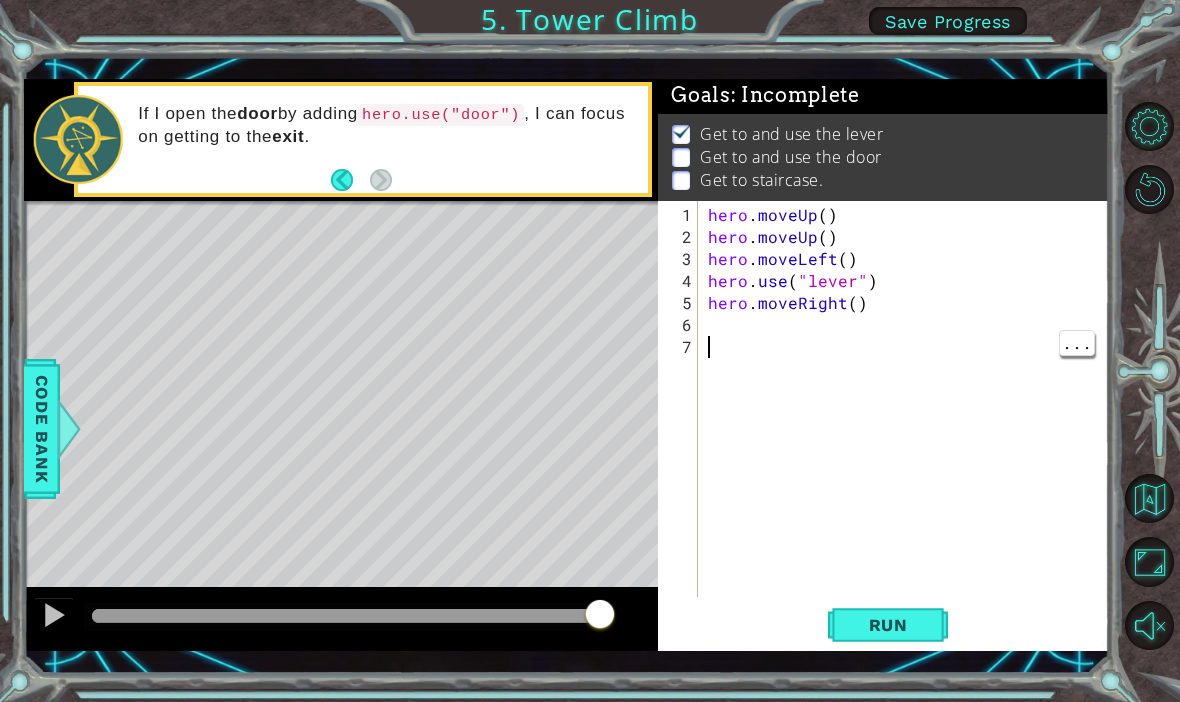 click on "hero . moveUp ( ) hero . moveUp ( ) hero . moveLeft ( ) hero . use ( "lever" ) hero . moveRight ( )" at bounding box center (909, 424) 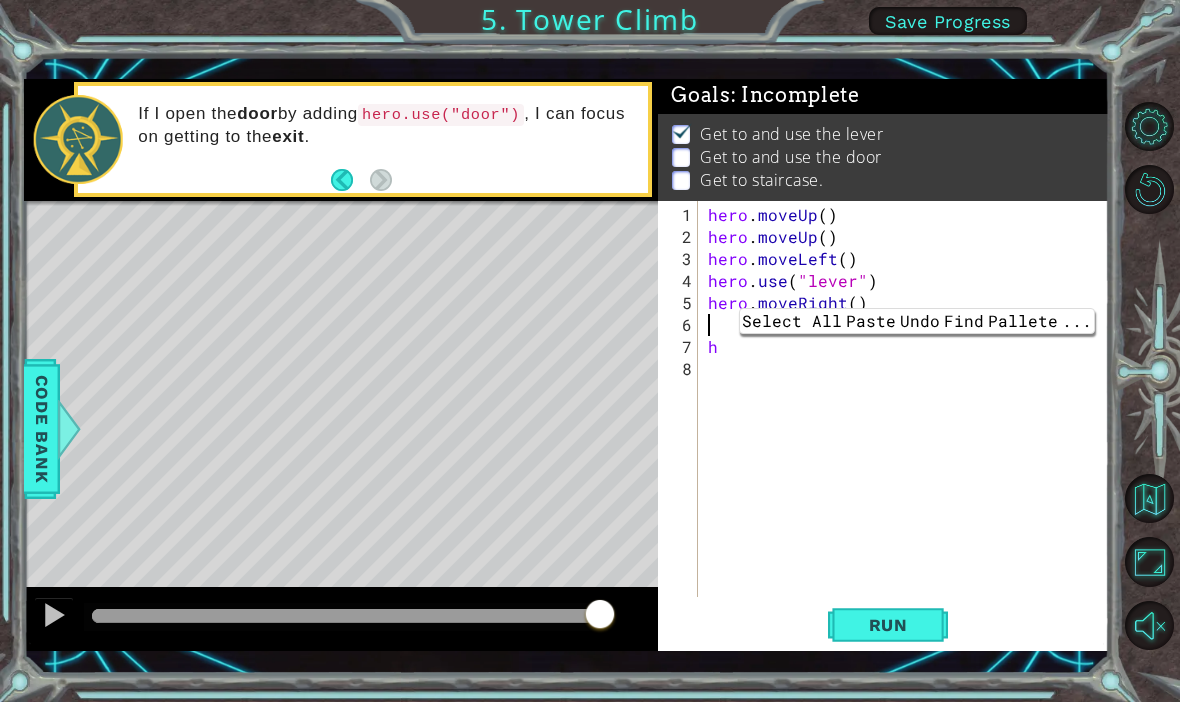 type on "h" 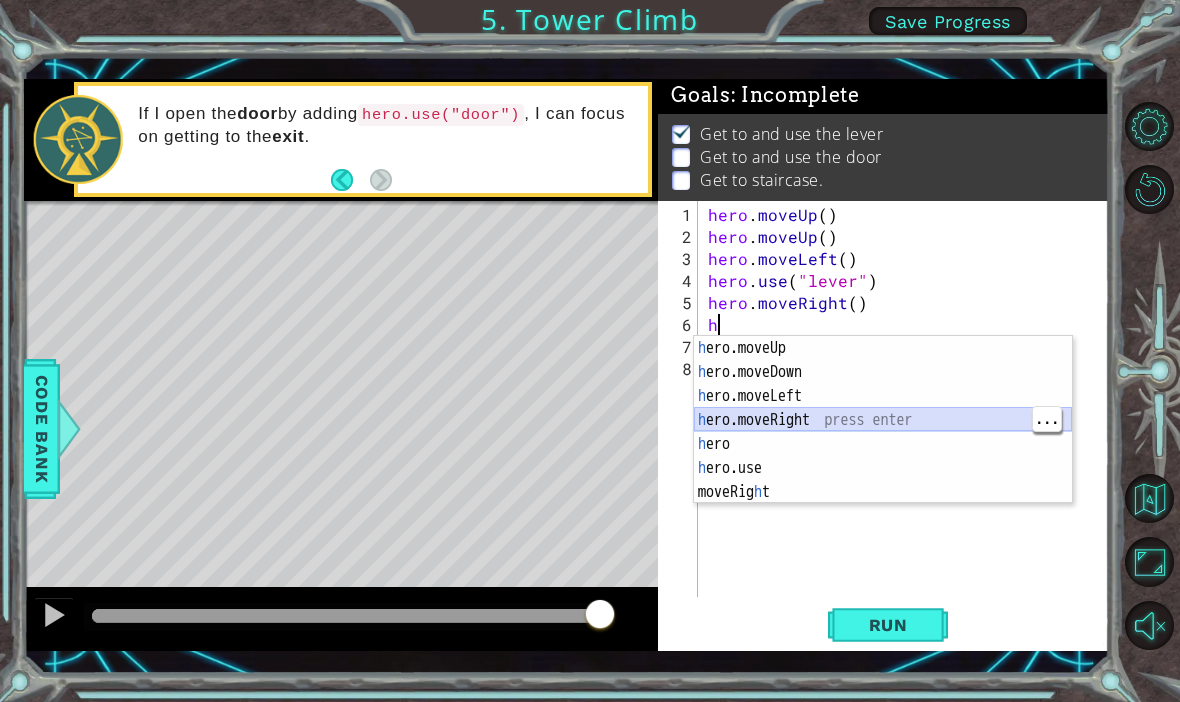 click on "h ero.moveUp press enter h ero.moveDown press enter h ero.moveLeft press enter h ero.moveRight press enter h ero press enter h ero.use press enter moveRig h t press enter" at bounding box center (883, 444) 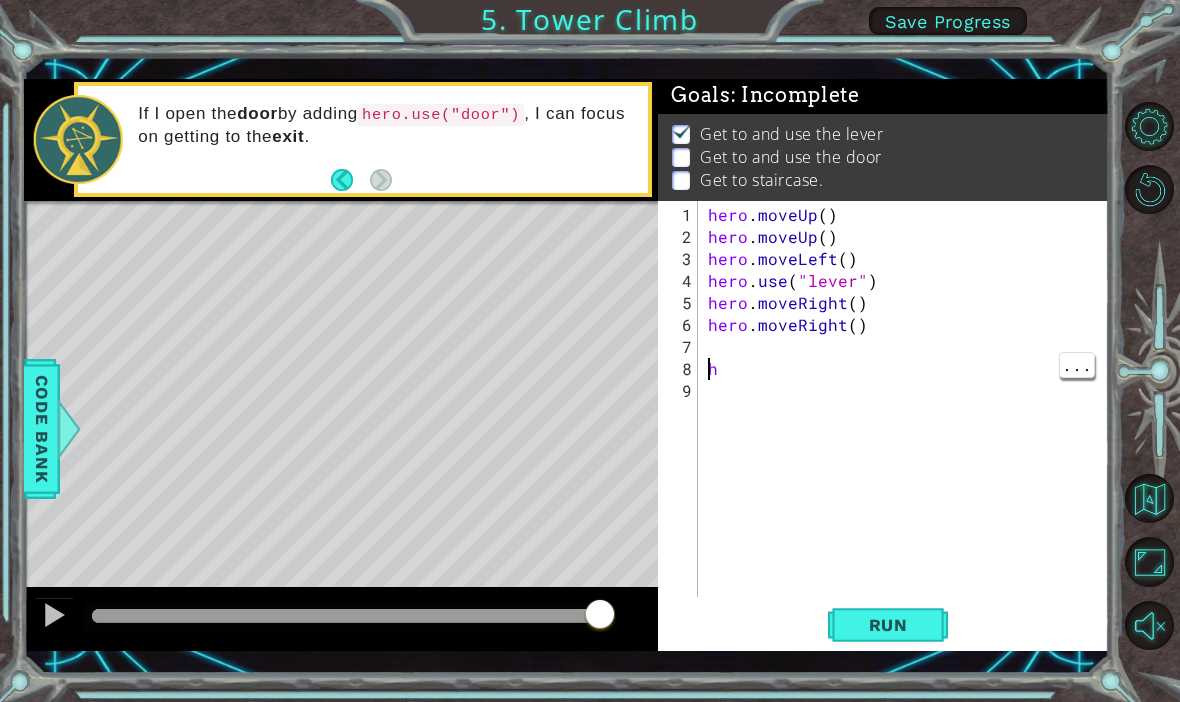 click on "hero . moveUp ( ) hero . moveUp ( ) hero . moveLeft ( ) hero . use ( "lever" ) hero . moveRight ( ) hero . moveRight ( ) h" at bounding box center [909, 424] 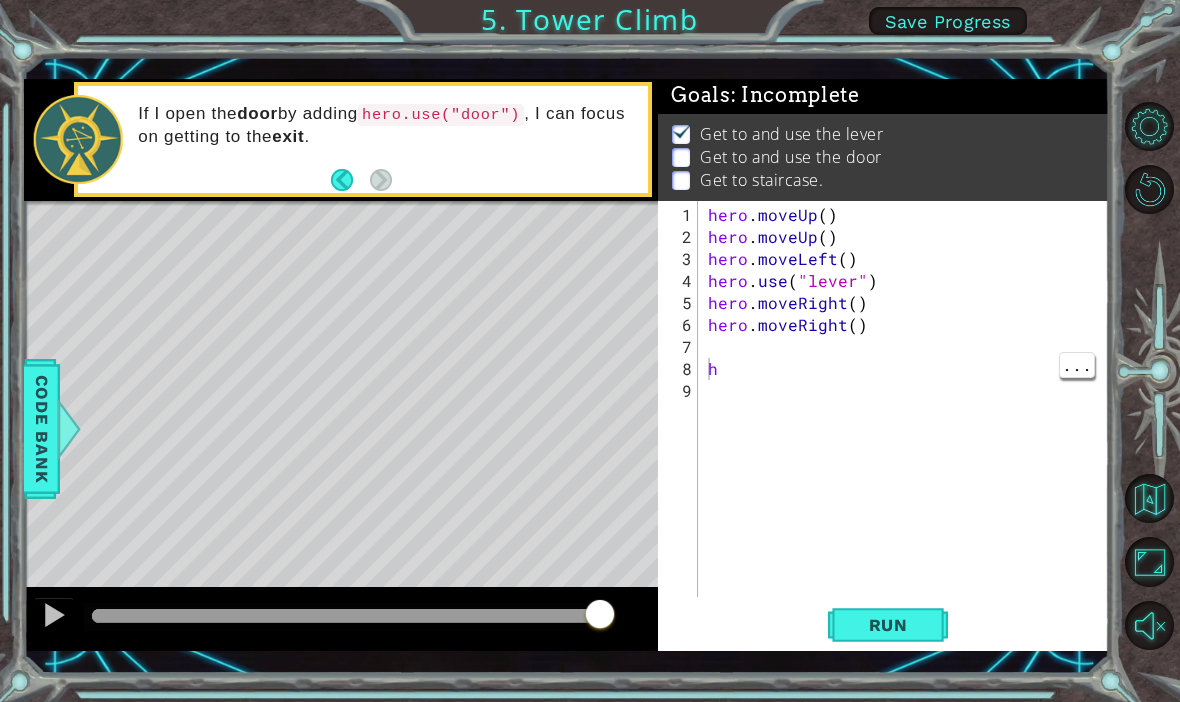 click on "hero . moveUp ( ) hero . moveUp ( ) hero . moveLeft ( ) hero . use ( "lever" ) hero . moveRight ( ) hero . moveRight ( ) h" at bounding box center (909, 424) 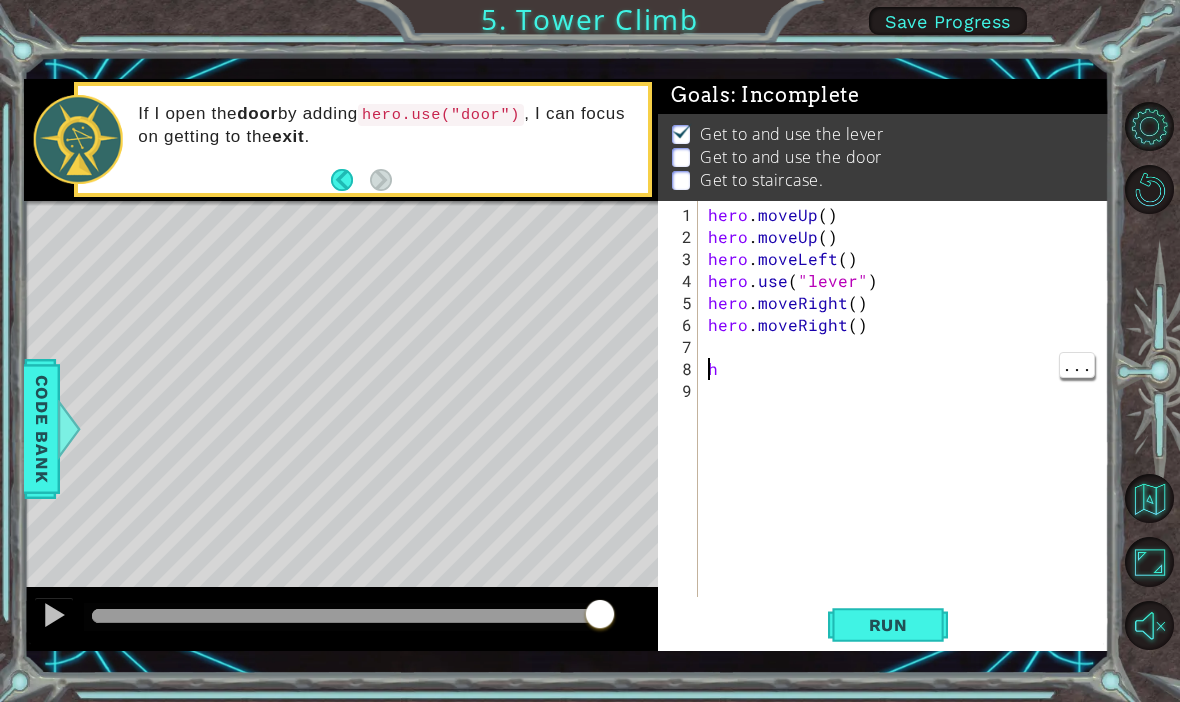 click on "hero . moveUp ( ) hero . moveUp ( ) hero . moveLeft ( ) hero . use ( "lever" ) hero . moveRight ( ) hero . moveRight ( ) h" at bounding box center [909, 424] 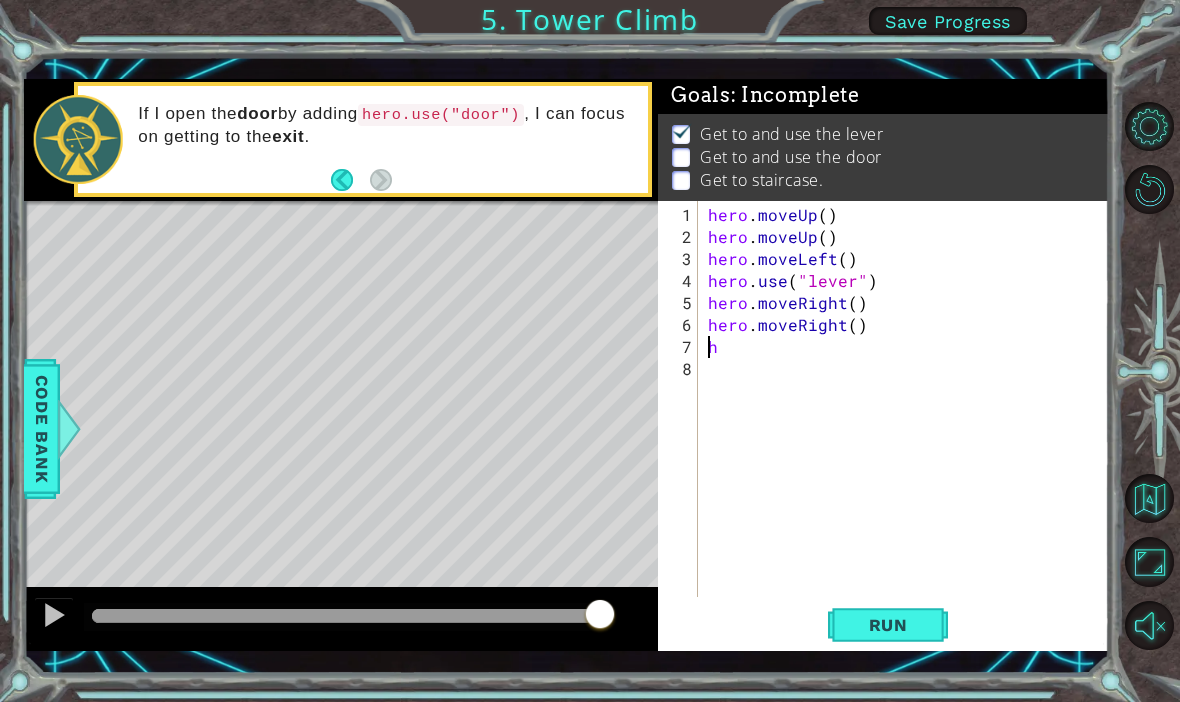 type on "hero.moveRight()h" 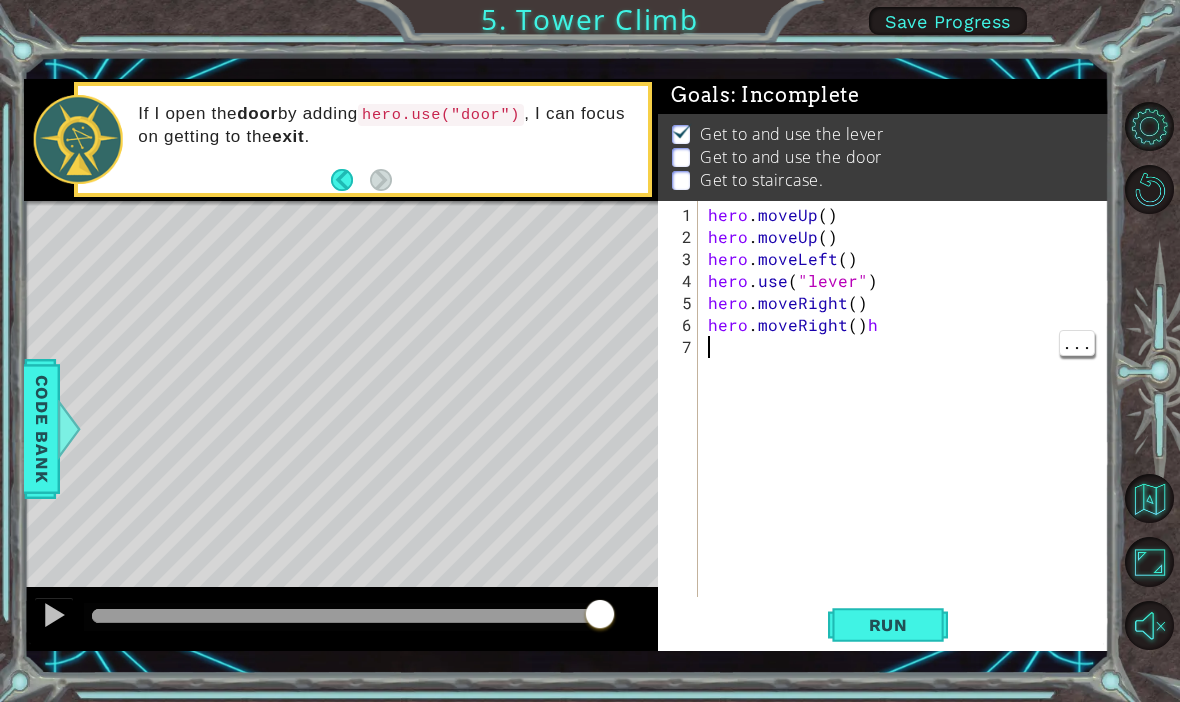 click on "hero . moveUp ( ) hero . moveUp ( ) hero . moveLeft ( ) hero . use ( "lever" ) hero . moveRight ( ) hero . moveRight ( ) h" at bounding box center (909, 424) 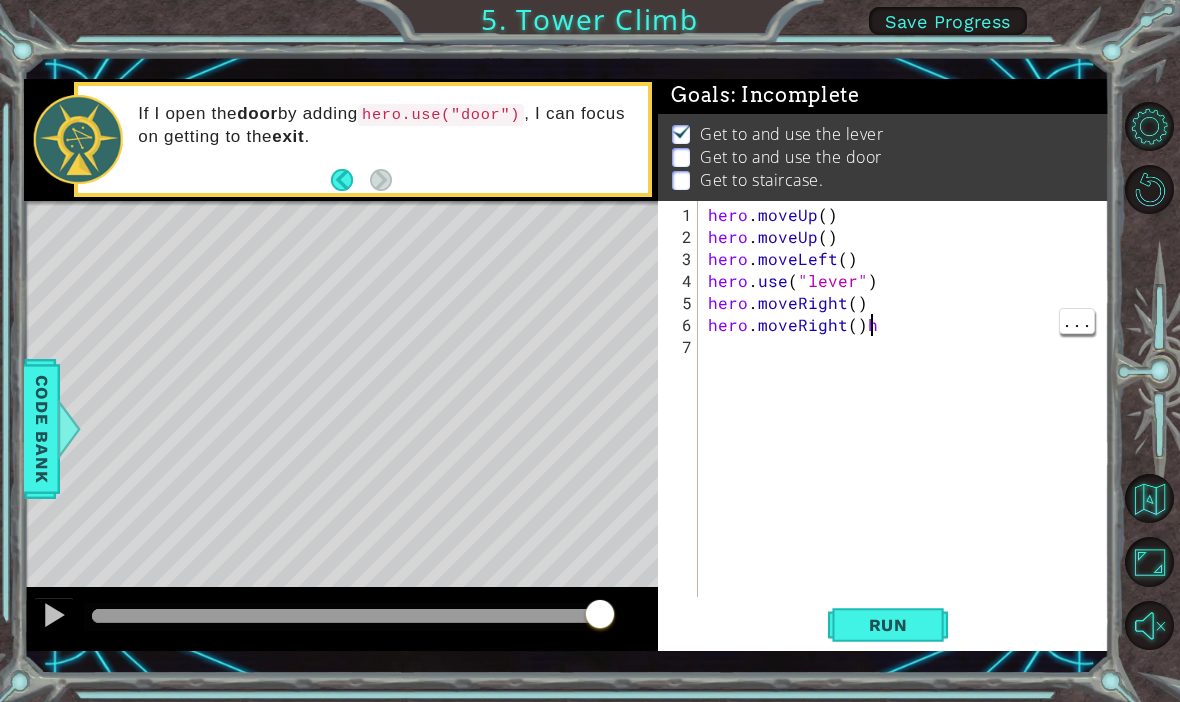click on "hero . moveUp ( ) hero . moveUp ( ) hero . moveLeft ( ) hero . use ( "lever" ) hero . moveRight ( ) hero . moveRight ( ) h" at bounding box center (909, 424) 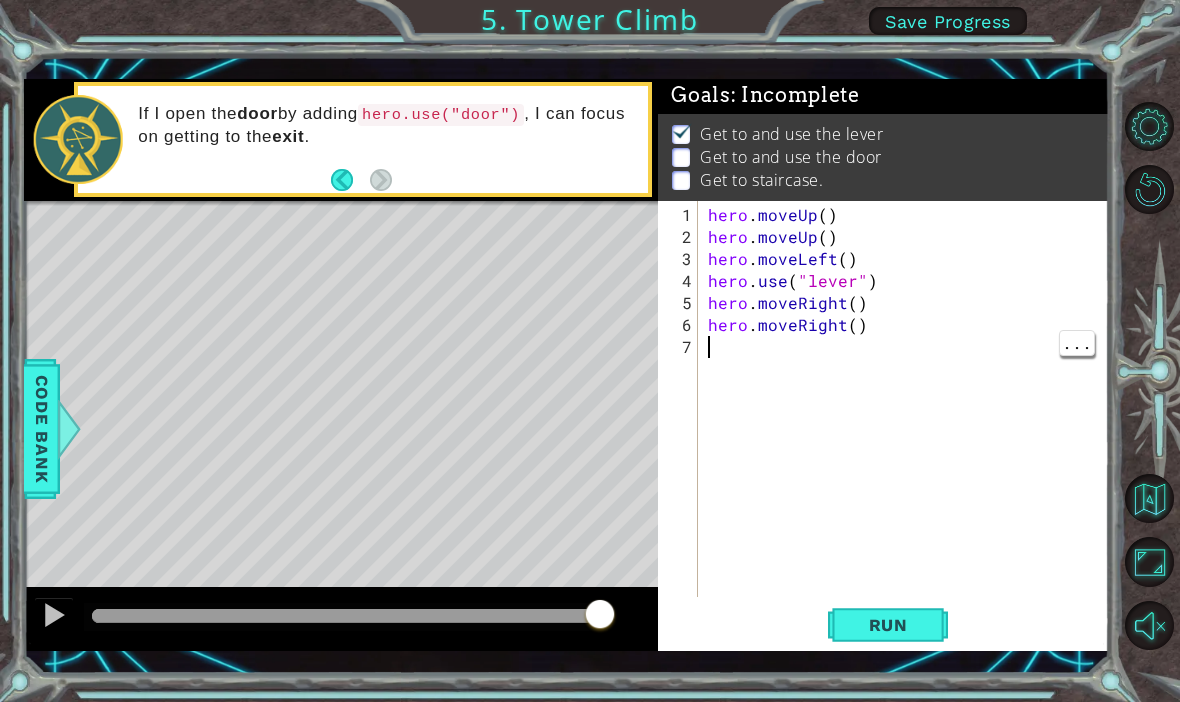 click on "hero . moveUp ( ) hero . moveUp ( ) hero . moveLeft ( ) hero . use ( "lever" ) hero . moveRight ( ) hero . moveRight ( )" at bounding box center [909, 424] 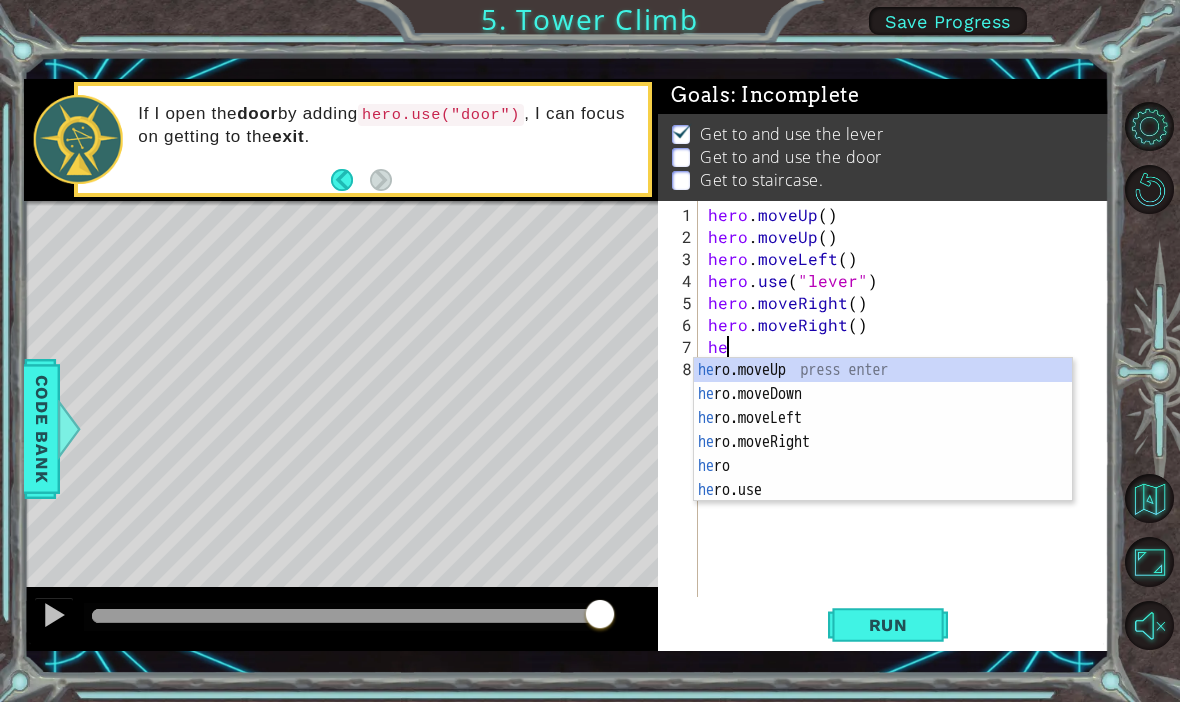 scroll, scrollTop: 0, scrollLeft: 1, axis: horizontal 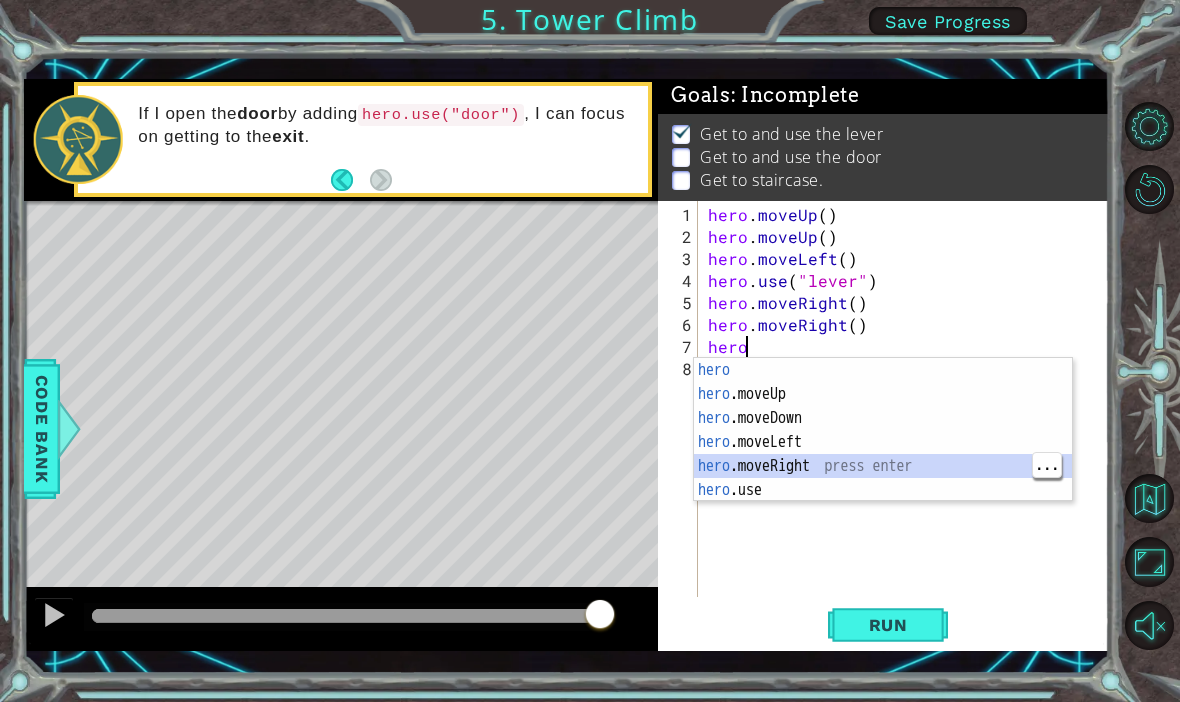 type on "hero" 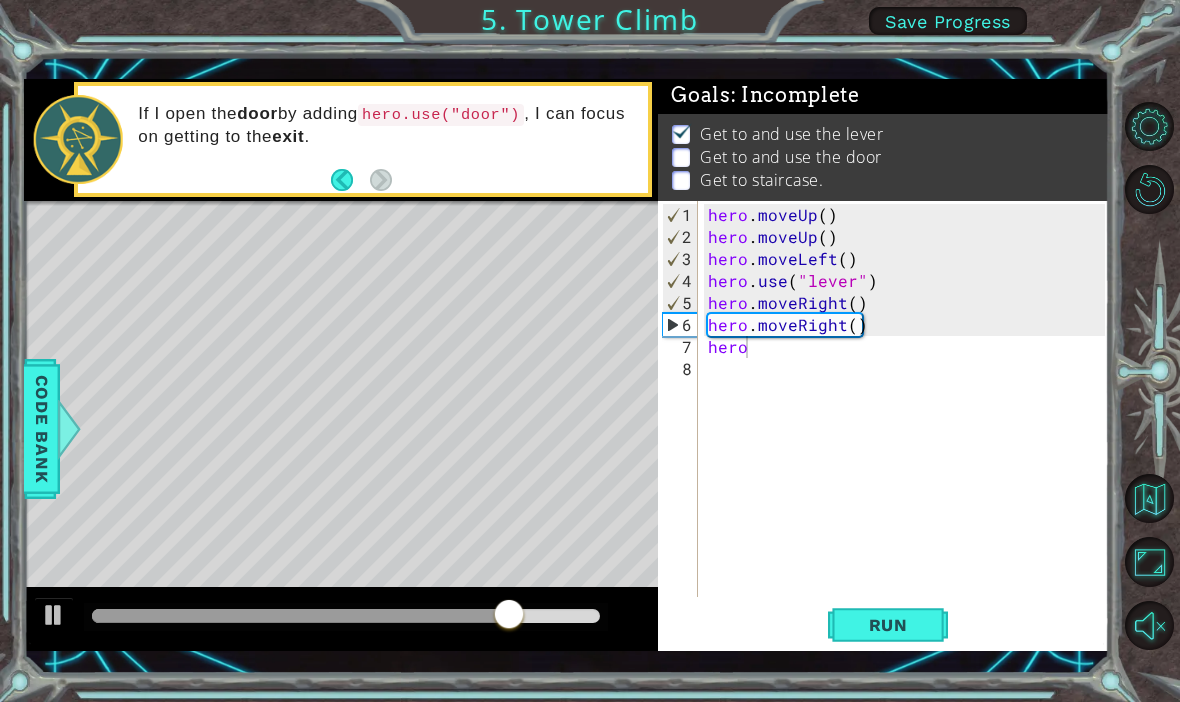 click on "Run" at bounding box center [888, 625] 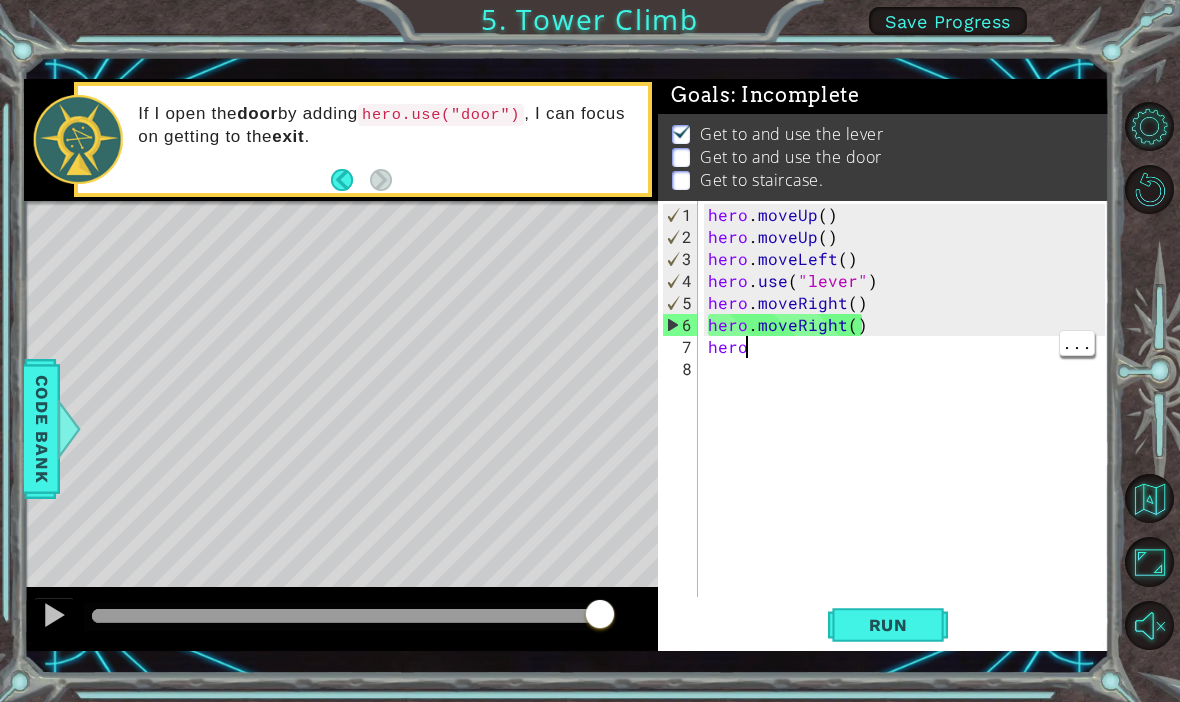 scroll, scrollTop: 0, scrollLeft: 0, axis: both 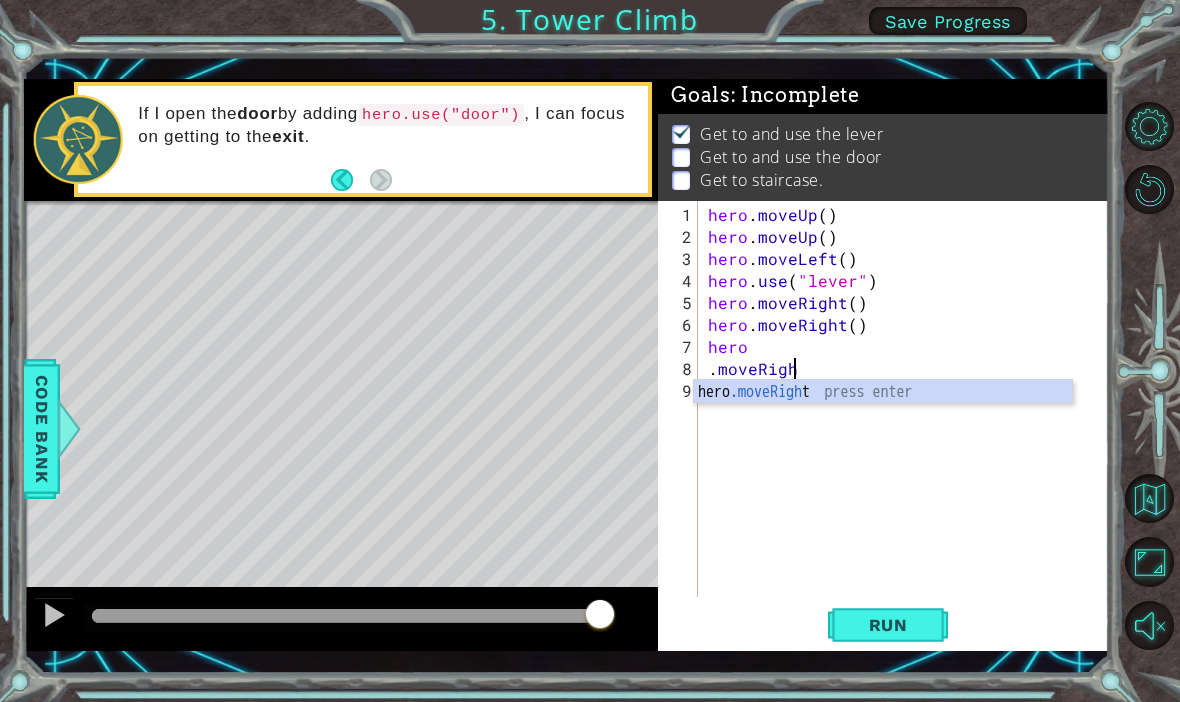 type on ".moveRight" 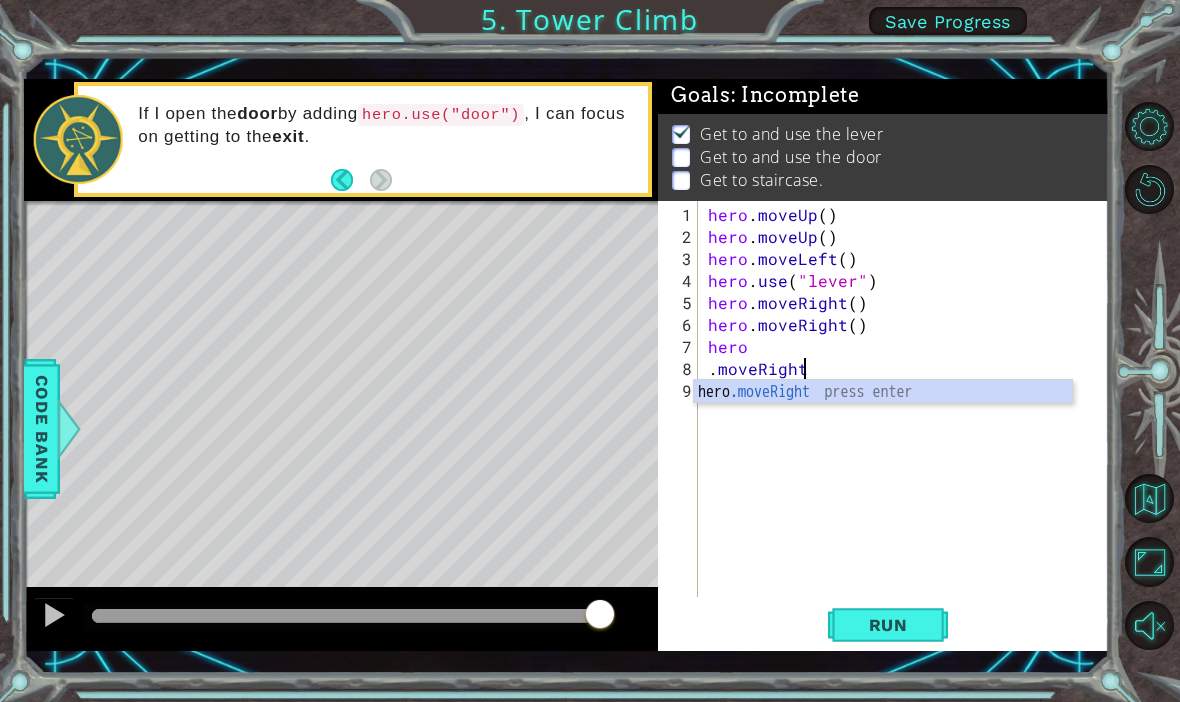 scroll, scrollTop: 0, scrollLeft: 5, axis: horizontal 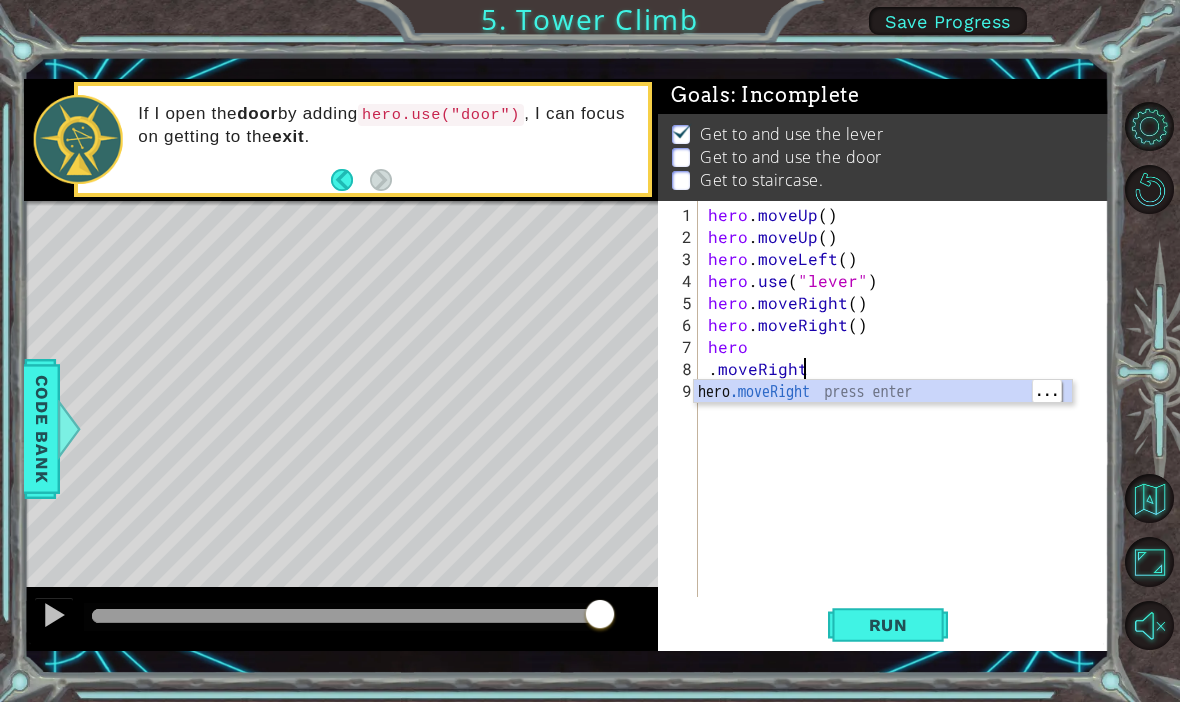 click on "hero .moveRight press enter" at bounding box center [883, 416] 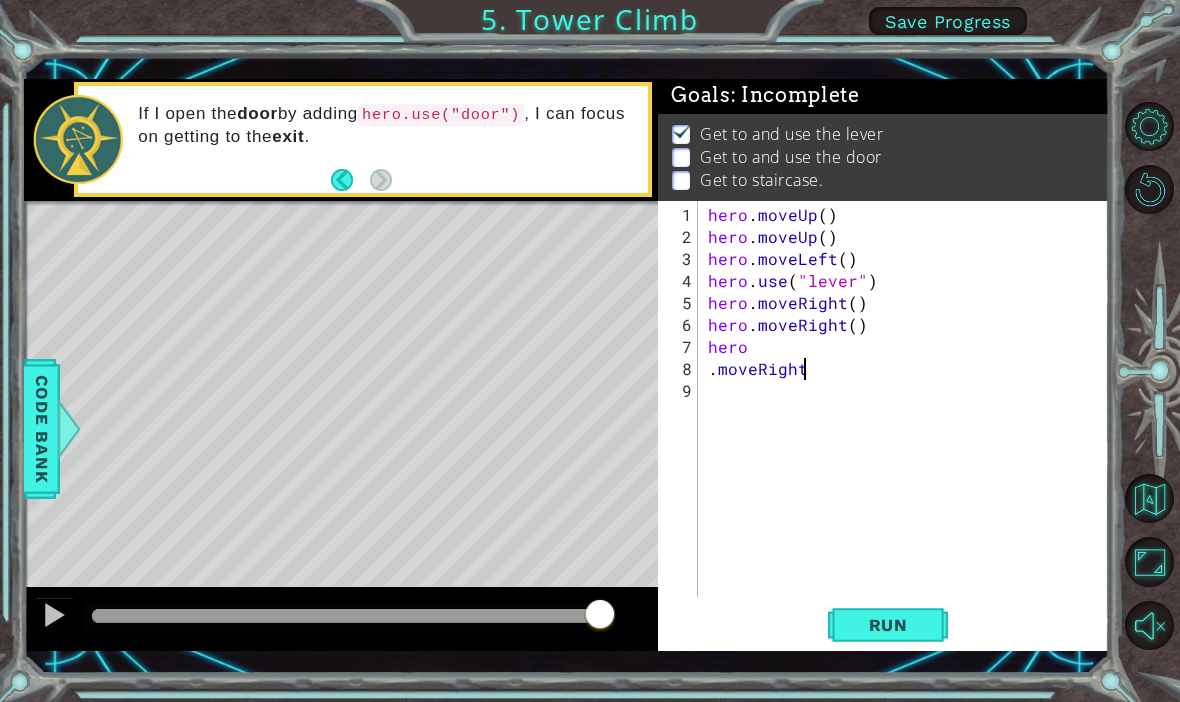 scroll, scrollTop: 0, scrollLeft: 0, axis: both 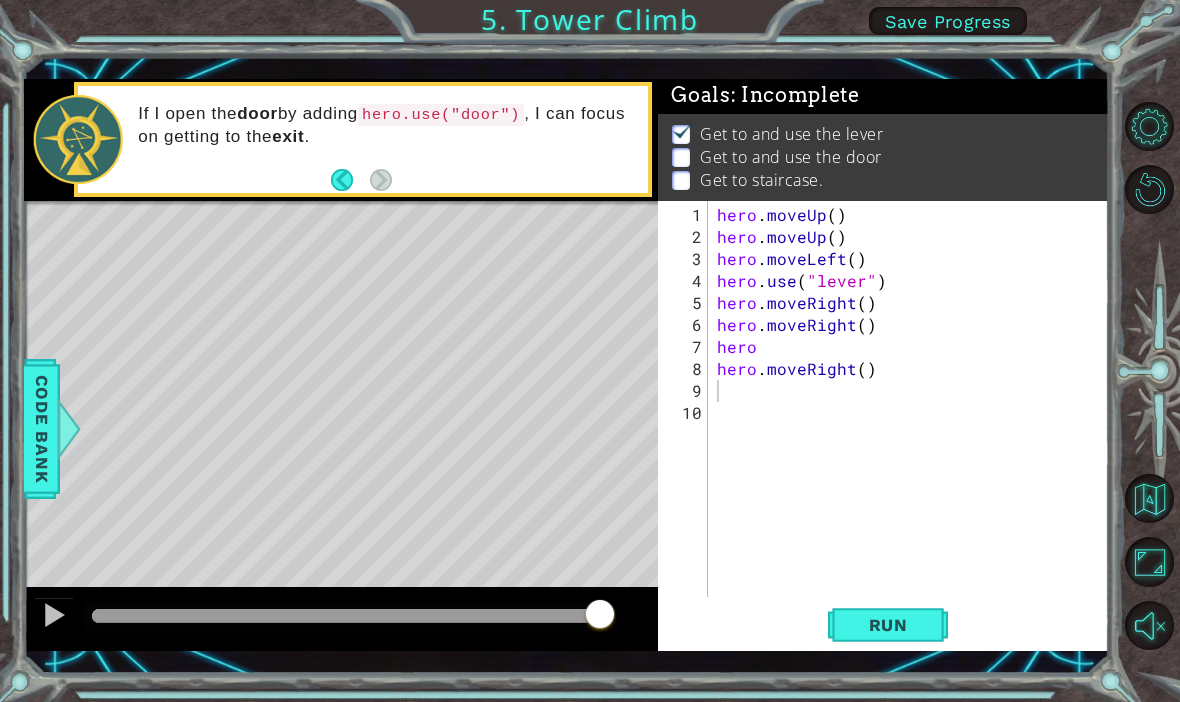 click on "Run" at bounding box center [888, 624] 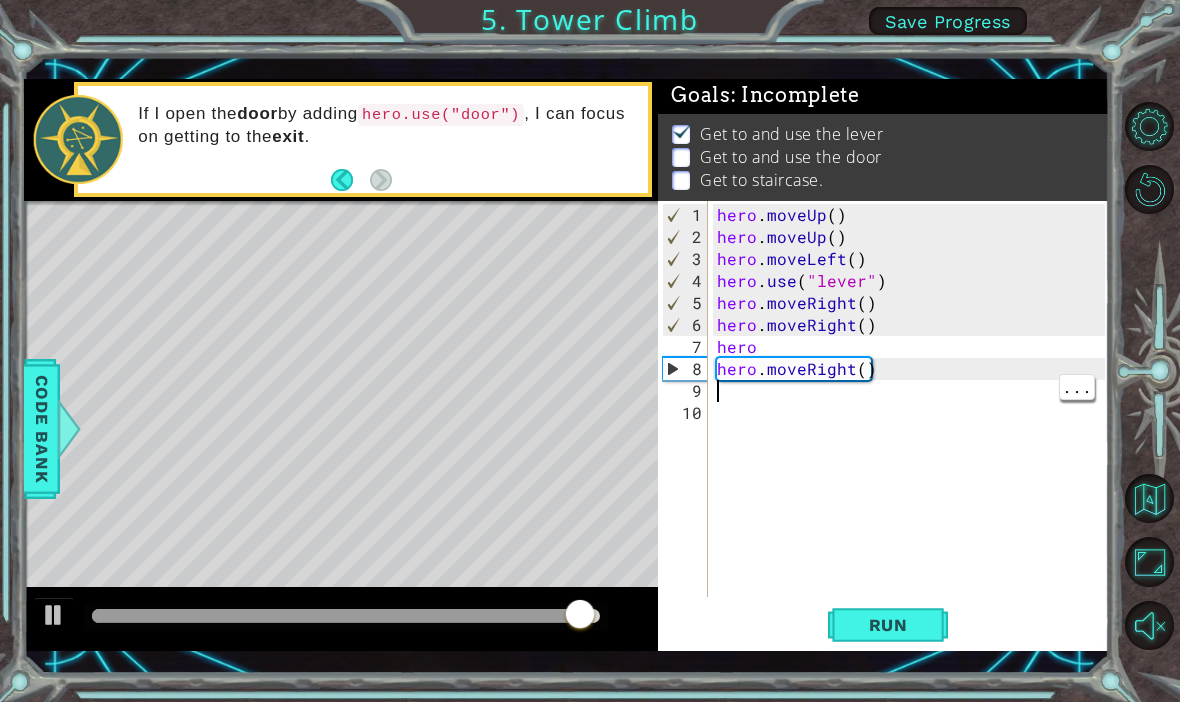click on "hero . moveUp ( ) hero . moveUp ( ) hero . moveLeft ( ) hero . use ( "lever" ) hero . moveRight ( ) hero . moveRight ( ) hero hero . moveRight ( )" at bounding box center [914, 424] 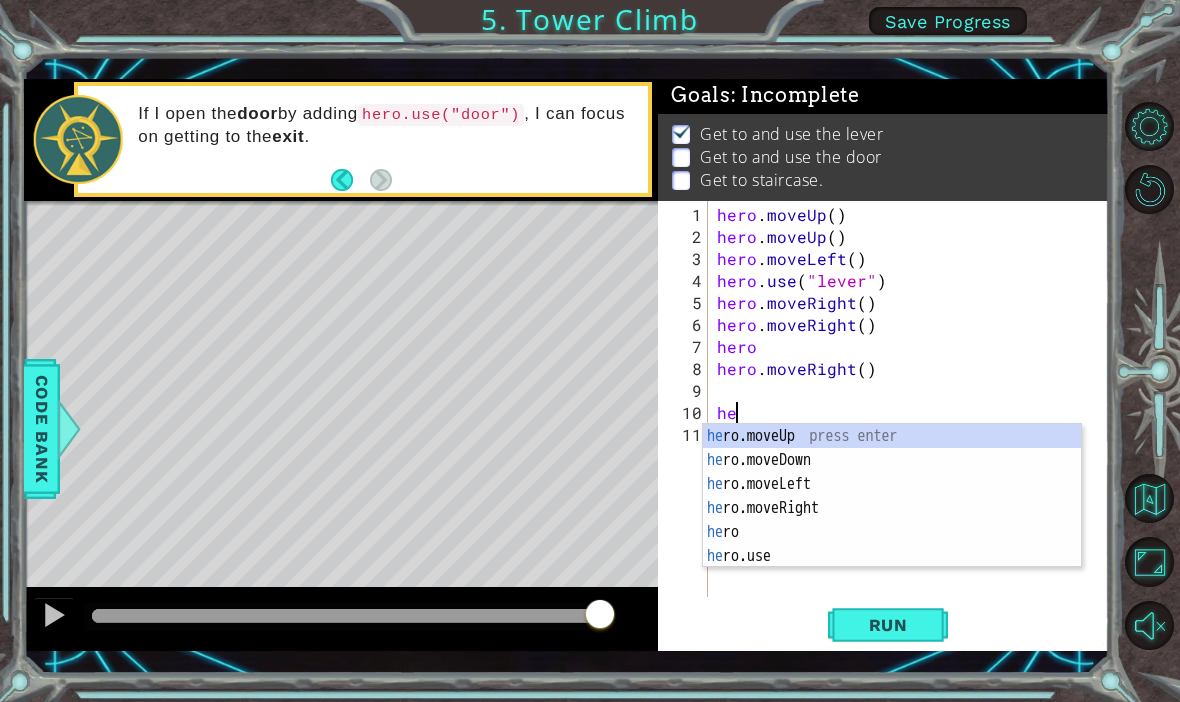 scroll, scrollTop: 0, scrollLeft: 1, axis: horizontal 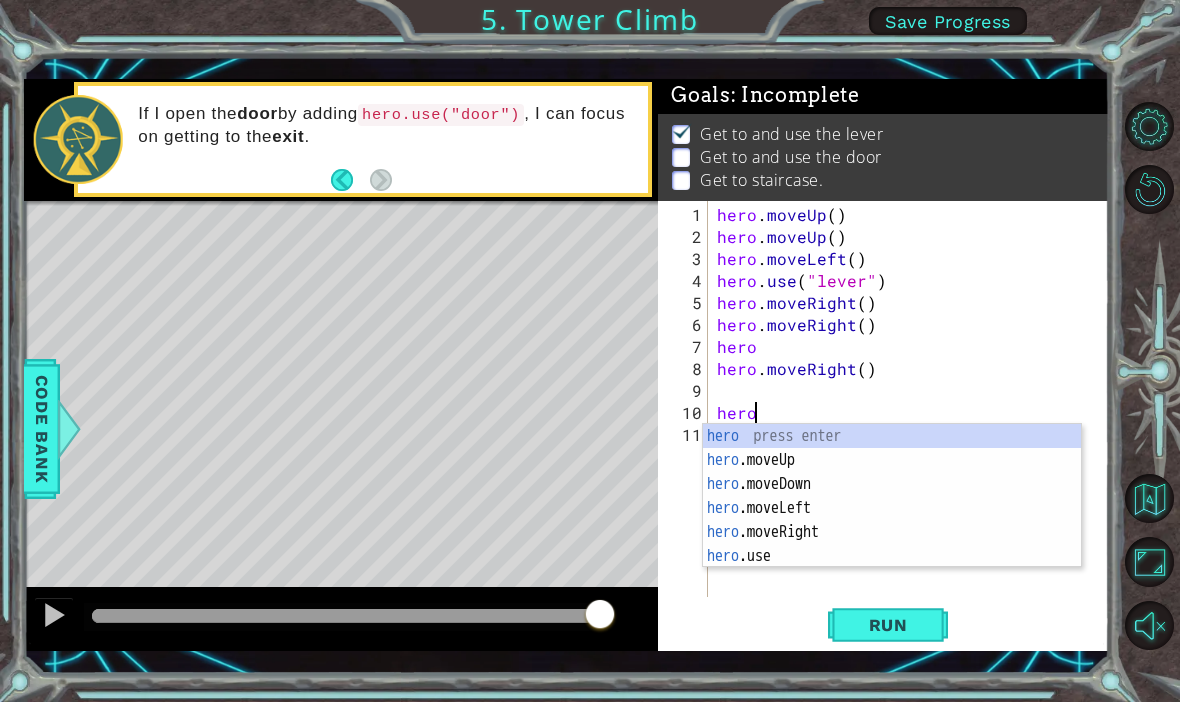 type on "hero." 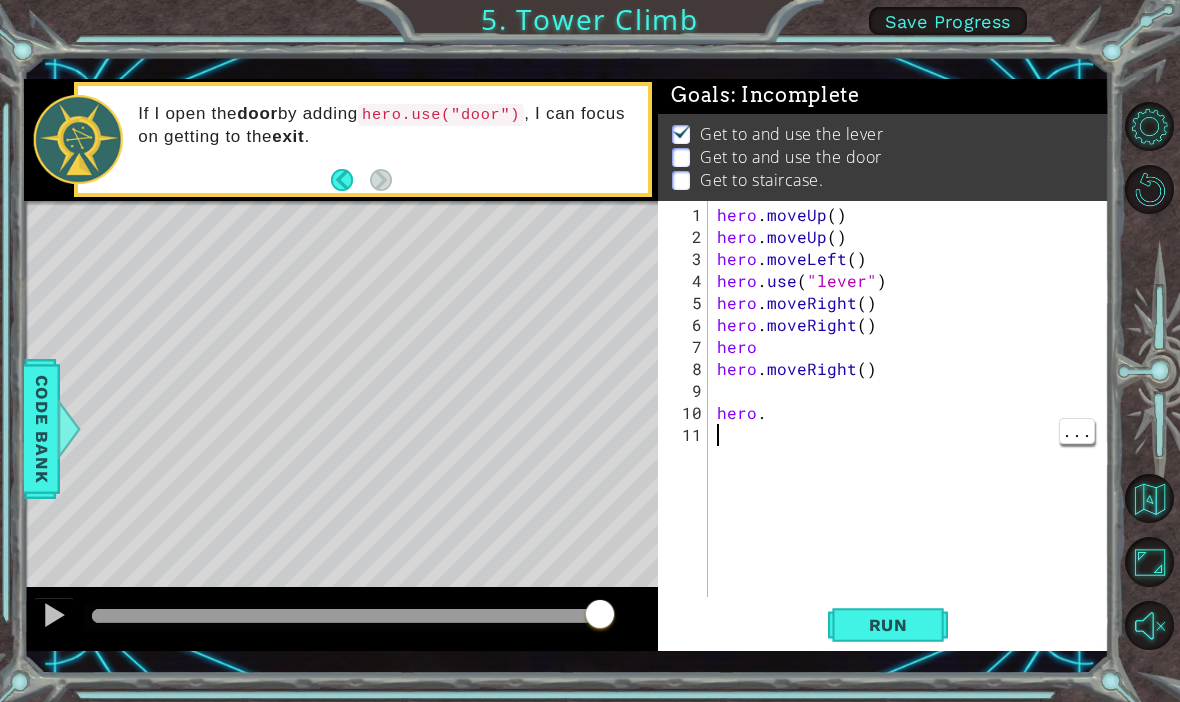 scroll, scrollTop: 0, scrollLeft: 0, axis: both 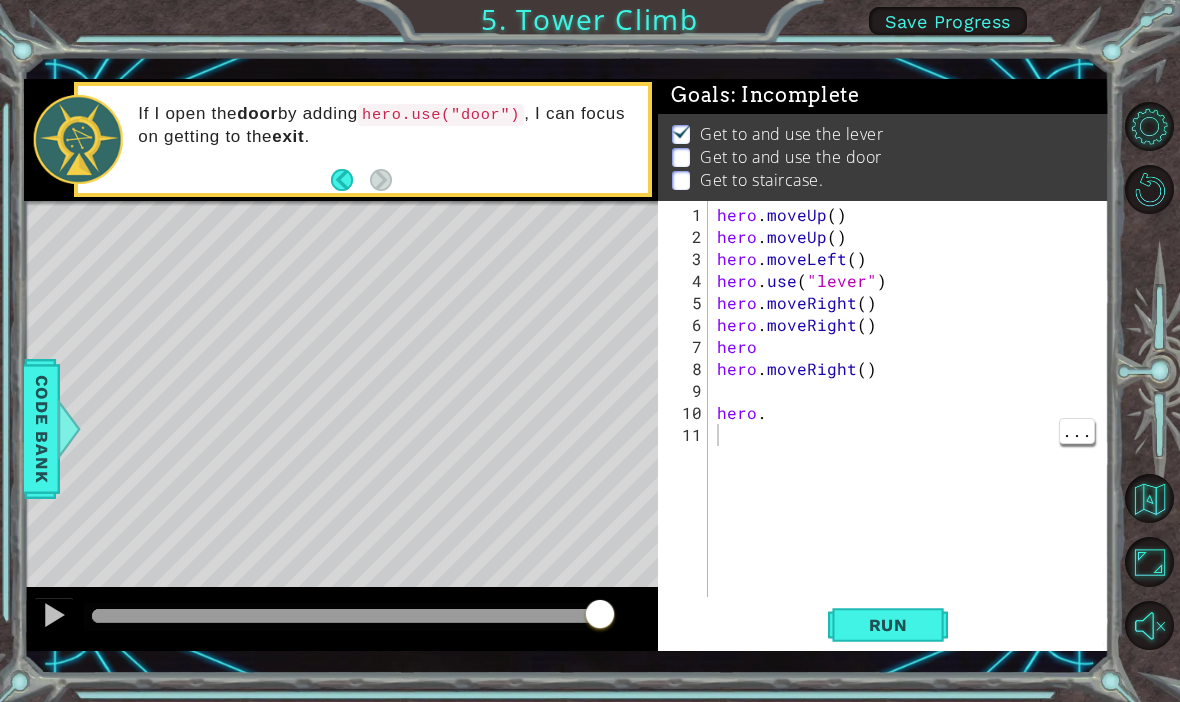 type on "hero." 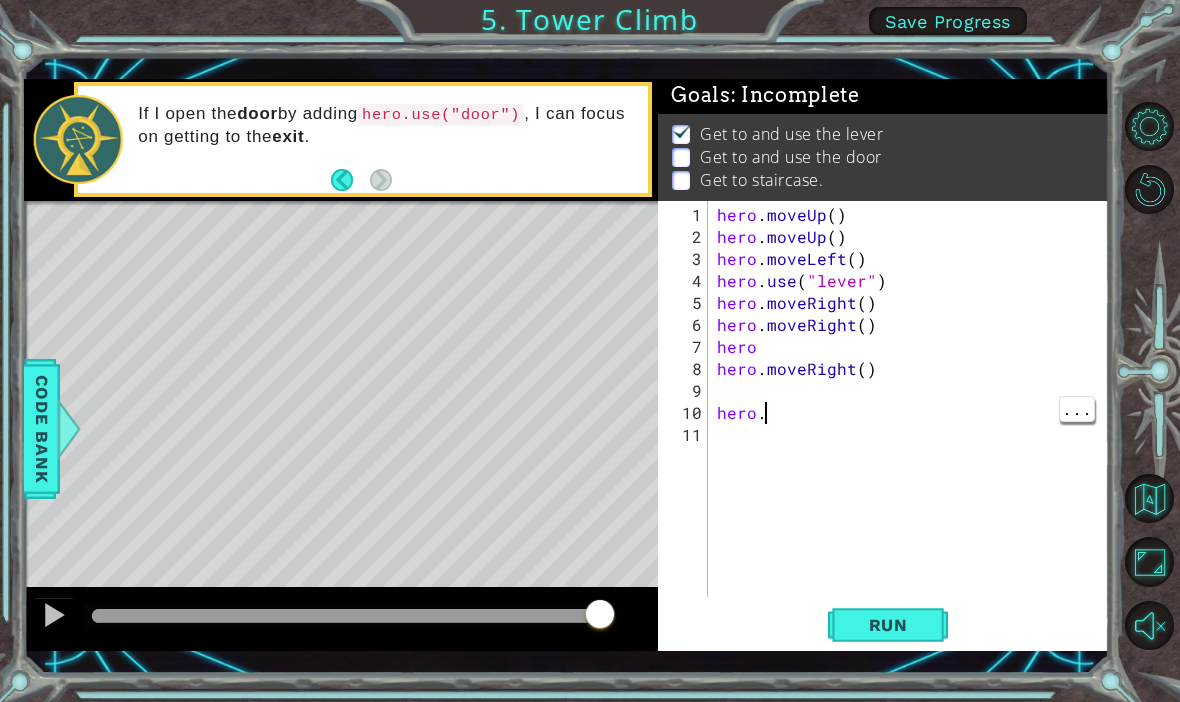click on "hero . moveUp ( ) hero . moveUp ( ) hero . moveLeft ( ) hero . use ( "lever" ) hero . moveRight ( ) hero . moveRight ( ) hero hero . moveRight ( ) hero ." at bounding box center (914, 424) 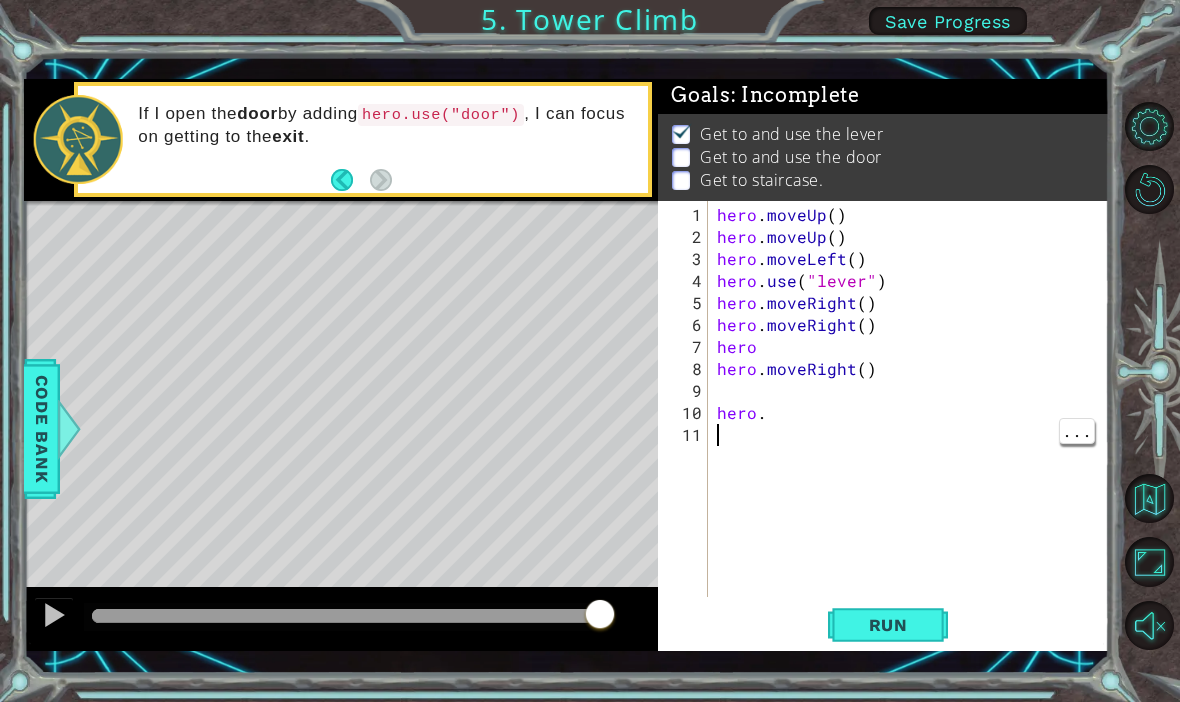click on "hero . moveUp ( ) hero . moveUp ( ) hero . moveLeft ( ) hero . use ( "lever" ) hero . moveRight ( ) hero . moveRight ( ) hero hero . moveRight ( ) hero ." at bounding box center (914, 424) 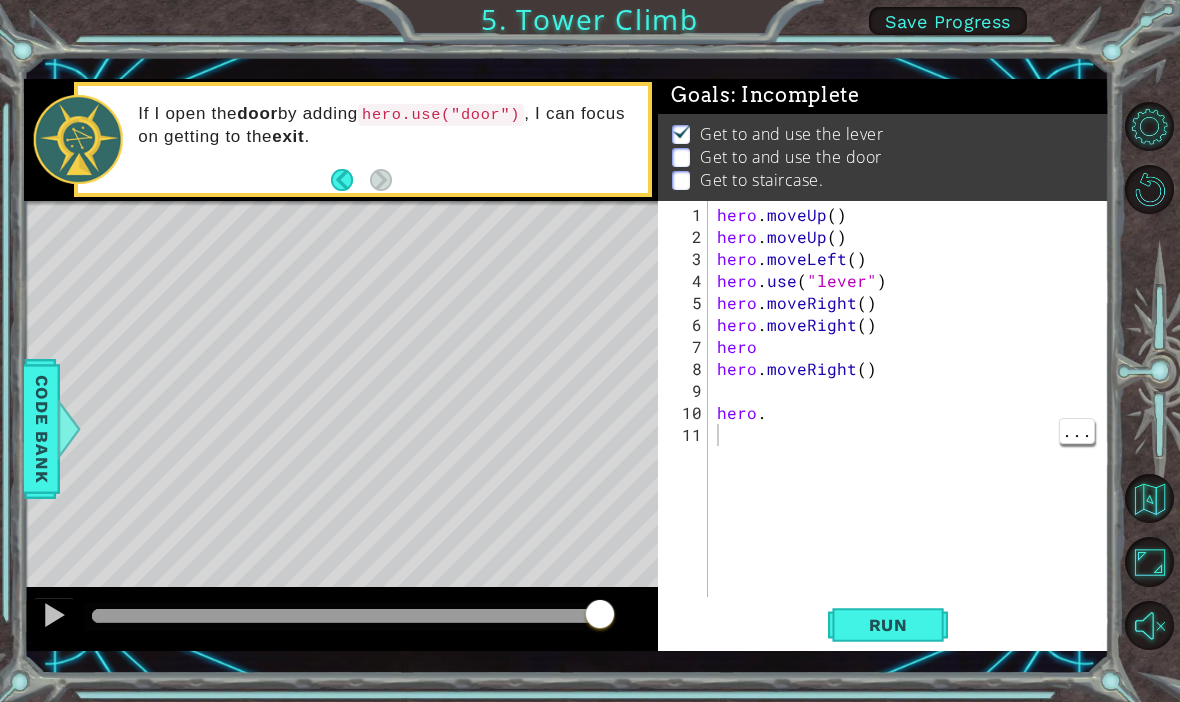 click on "hero . moveUp ( ) hero . moveUp ( ) hero . moveLeft ( ) hero . use ( "lever" ) hero . moveRight ( ) hero . moveRight ( ) hero hero . moveRight ( ) hero ." at bounding box center (914, 424) 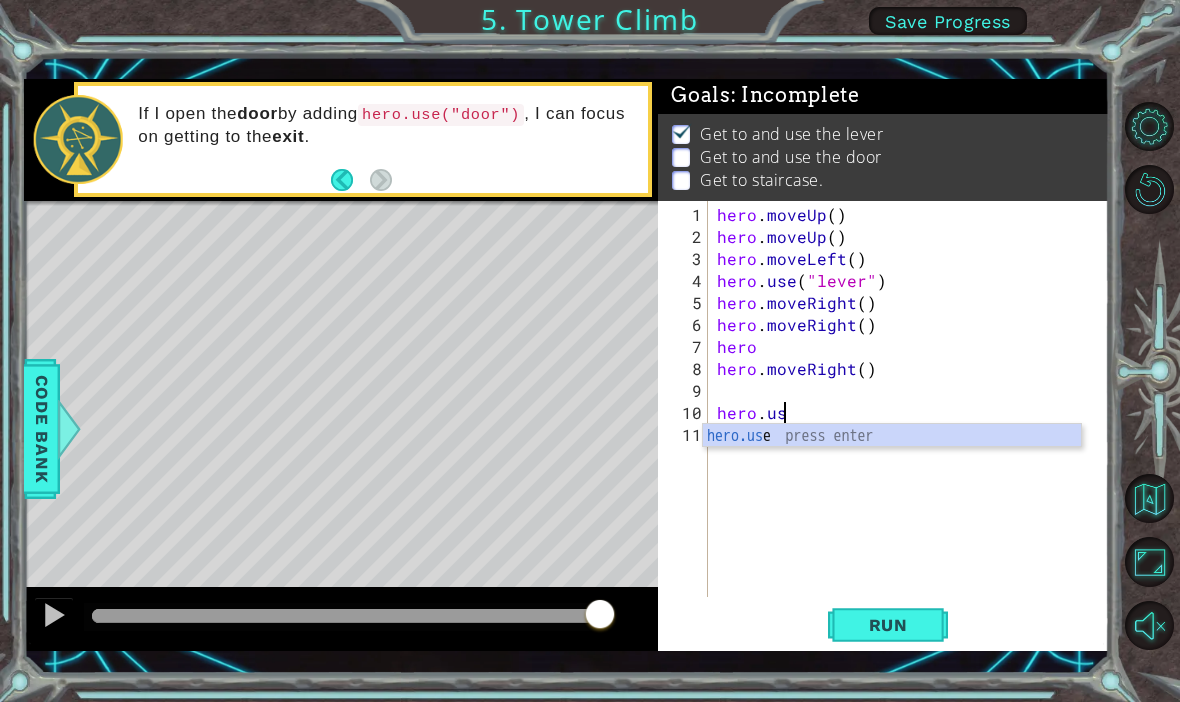 scroll, scrollTop: 0, scrollLeft: 4, axis: horizontal 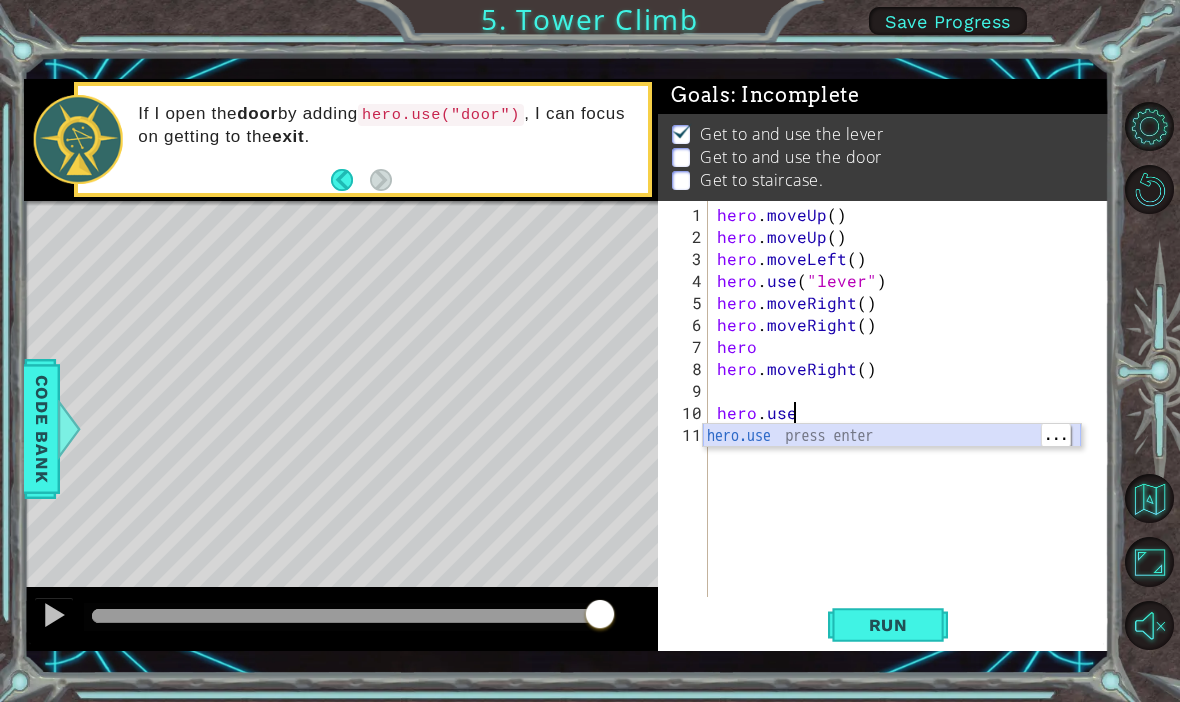 click on "hero.use press enter" at bounding box center (892, 460) 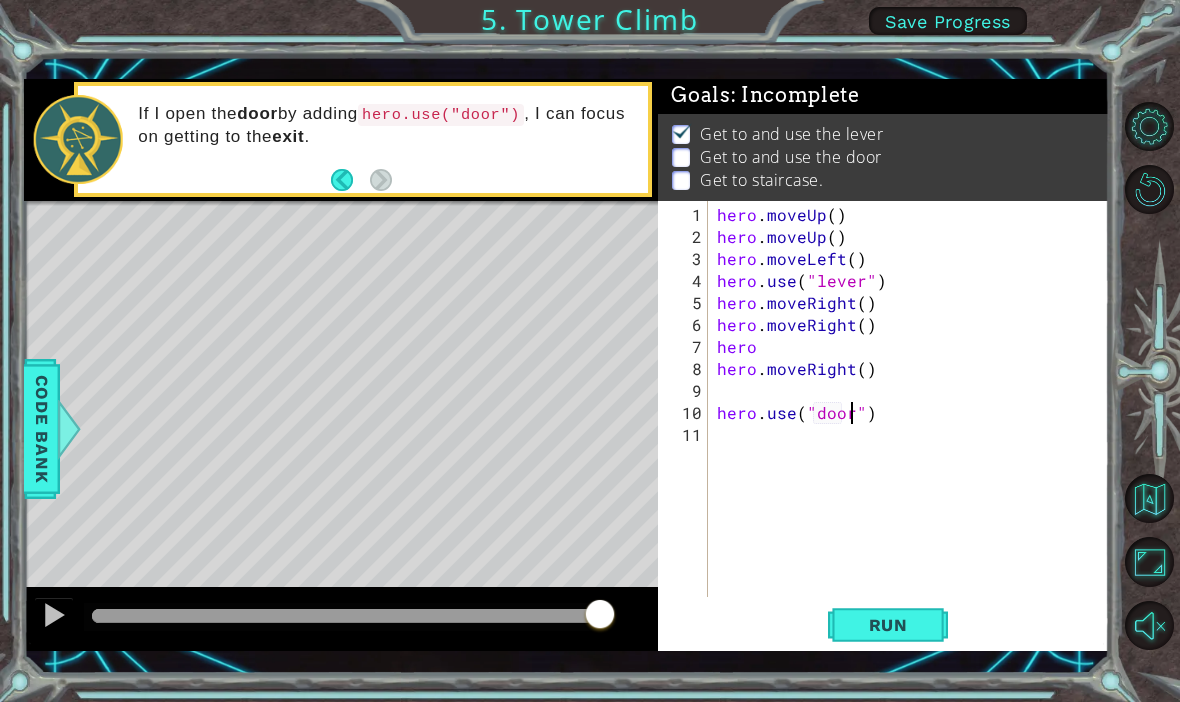 scroll, scrollTop: 0, scrollLeft: 9, axis: horizontal 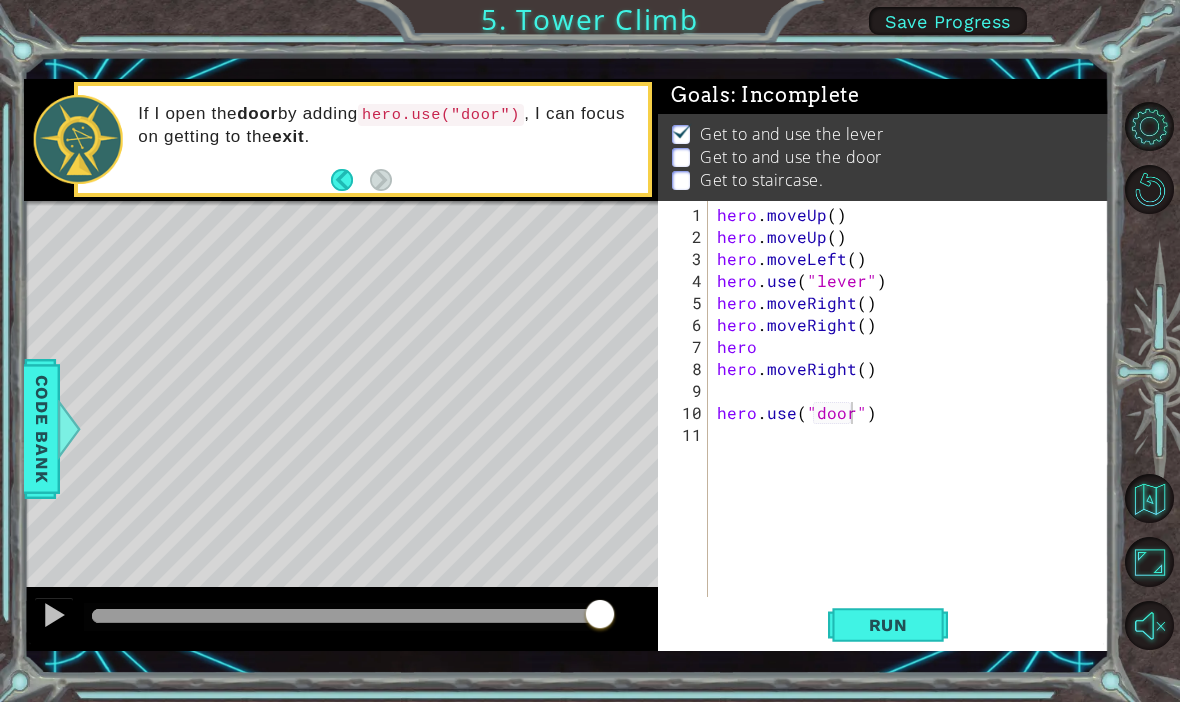 type on "hero.use("door")" 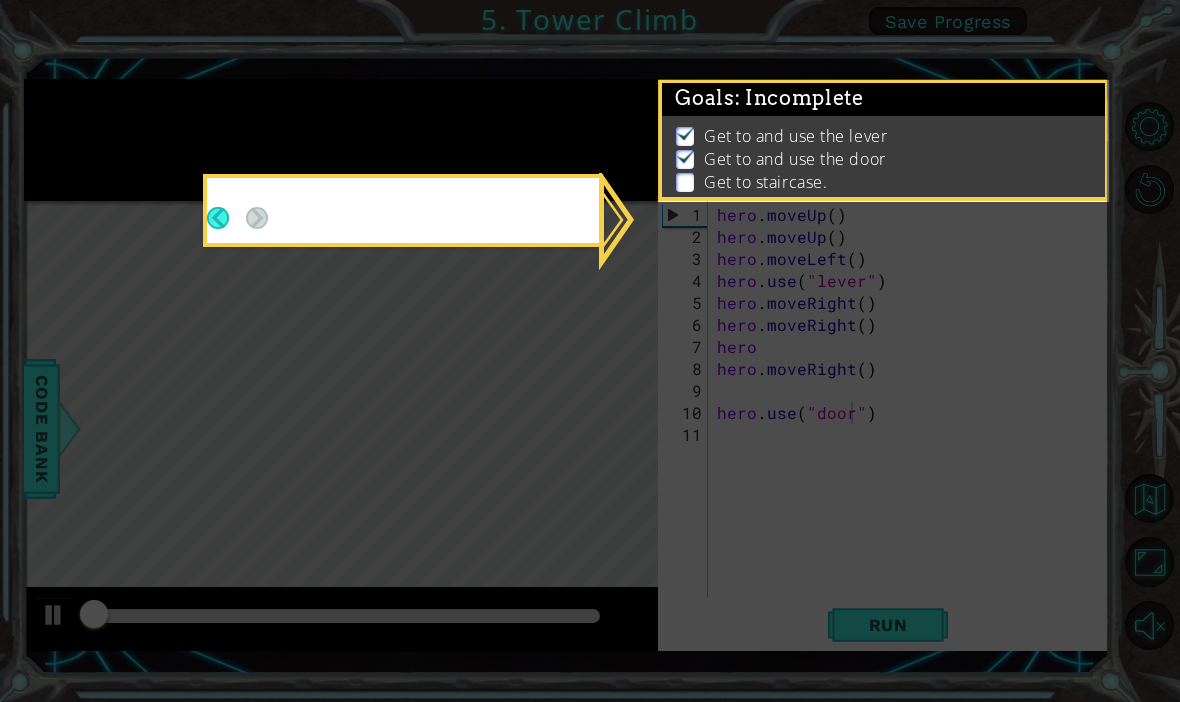 scroll, scrollTop: 1, scrollLeft: 0, axis: vertical 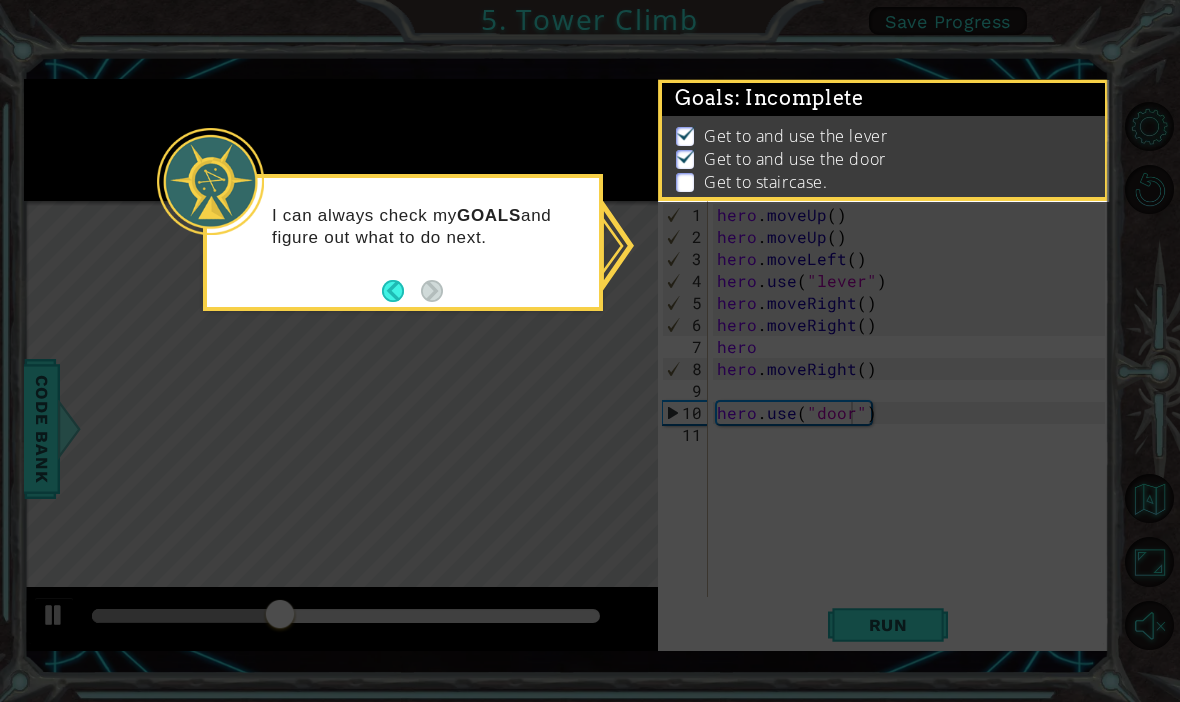 click 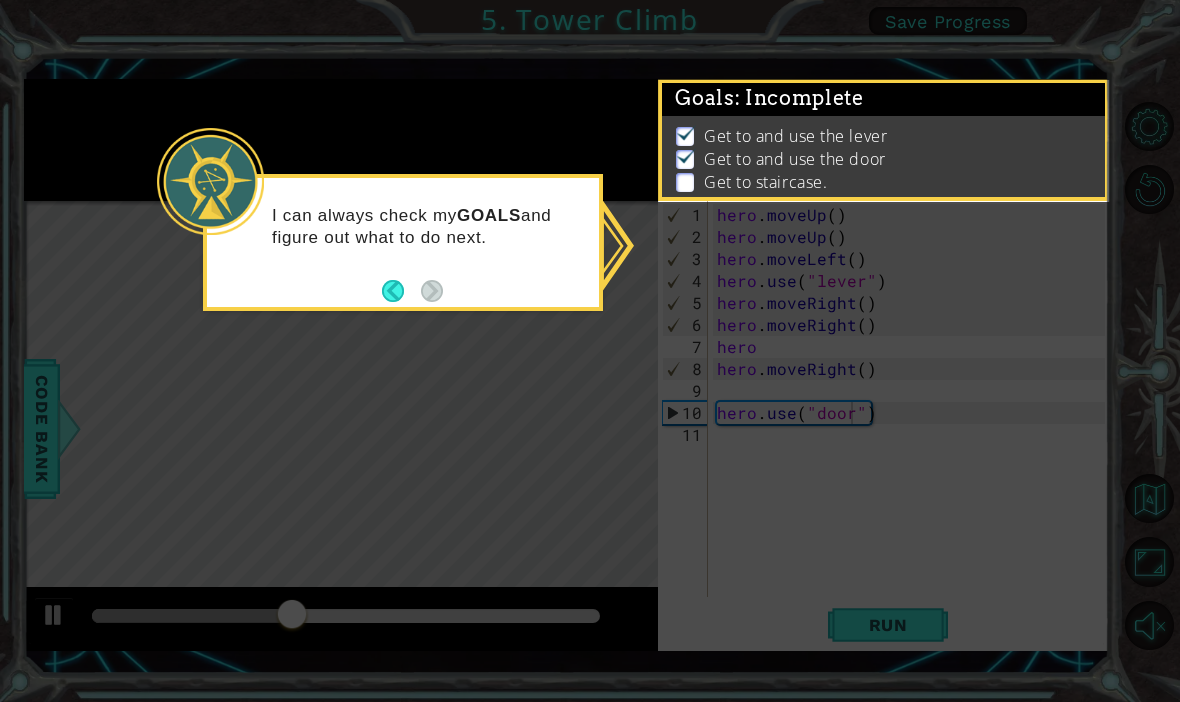 click 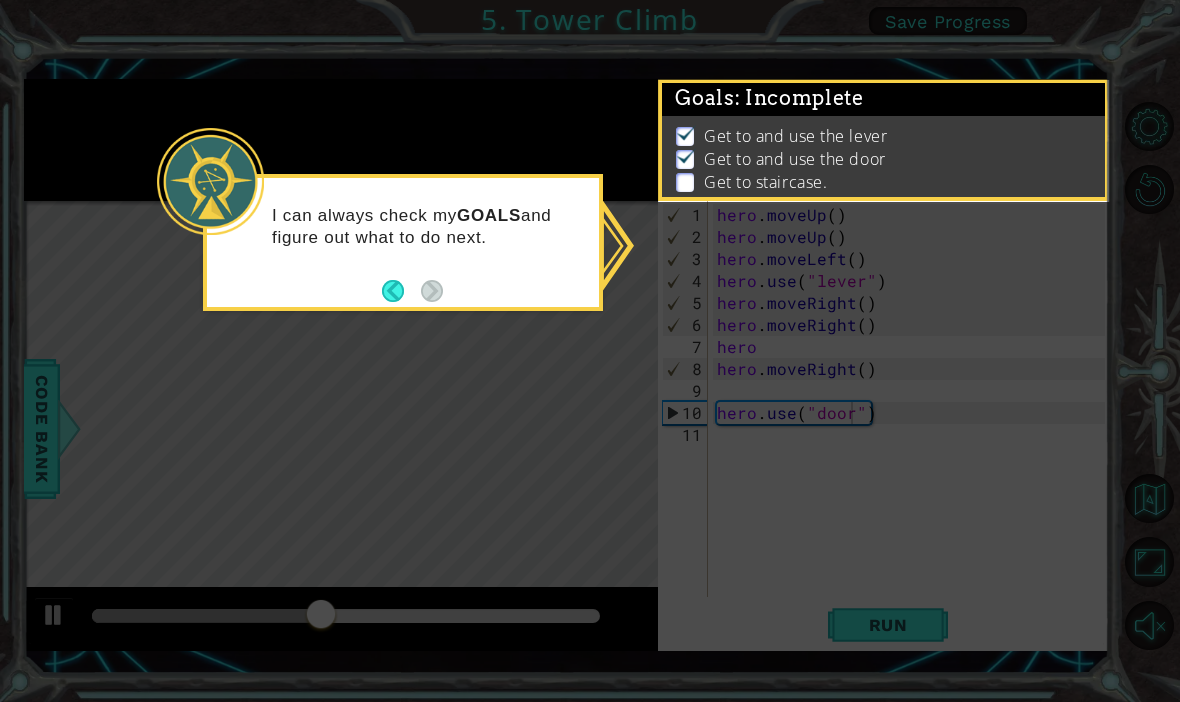 click 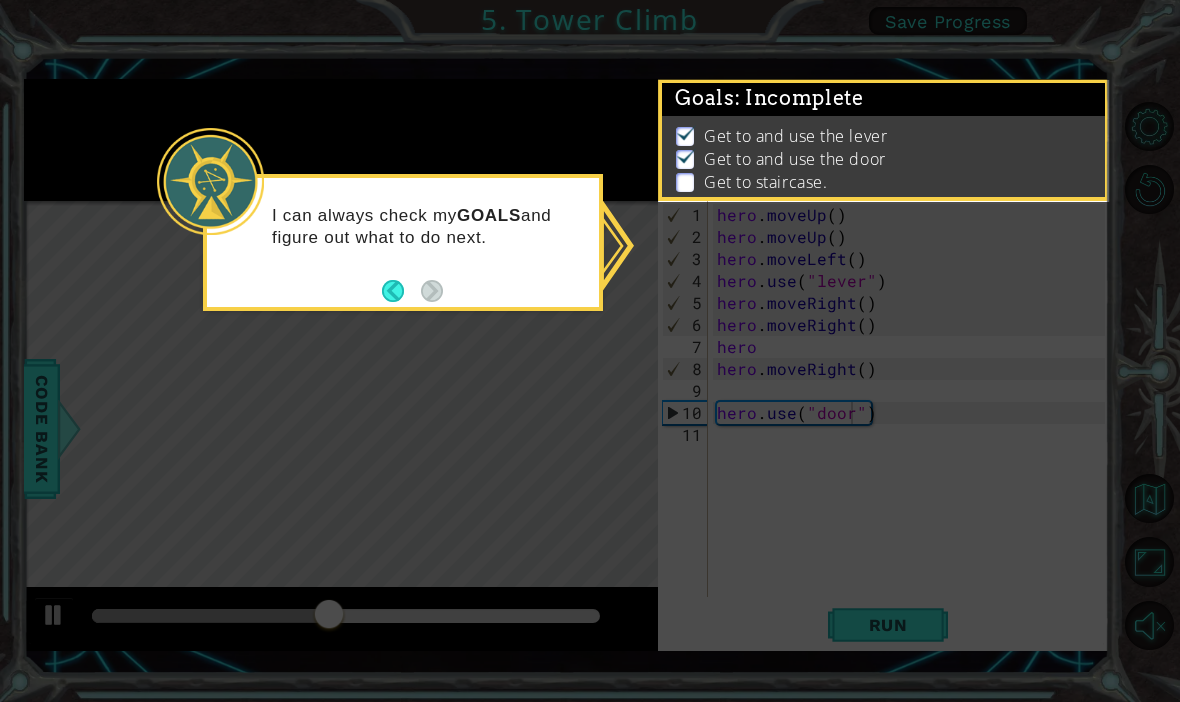 click 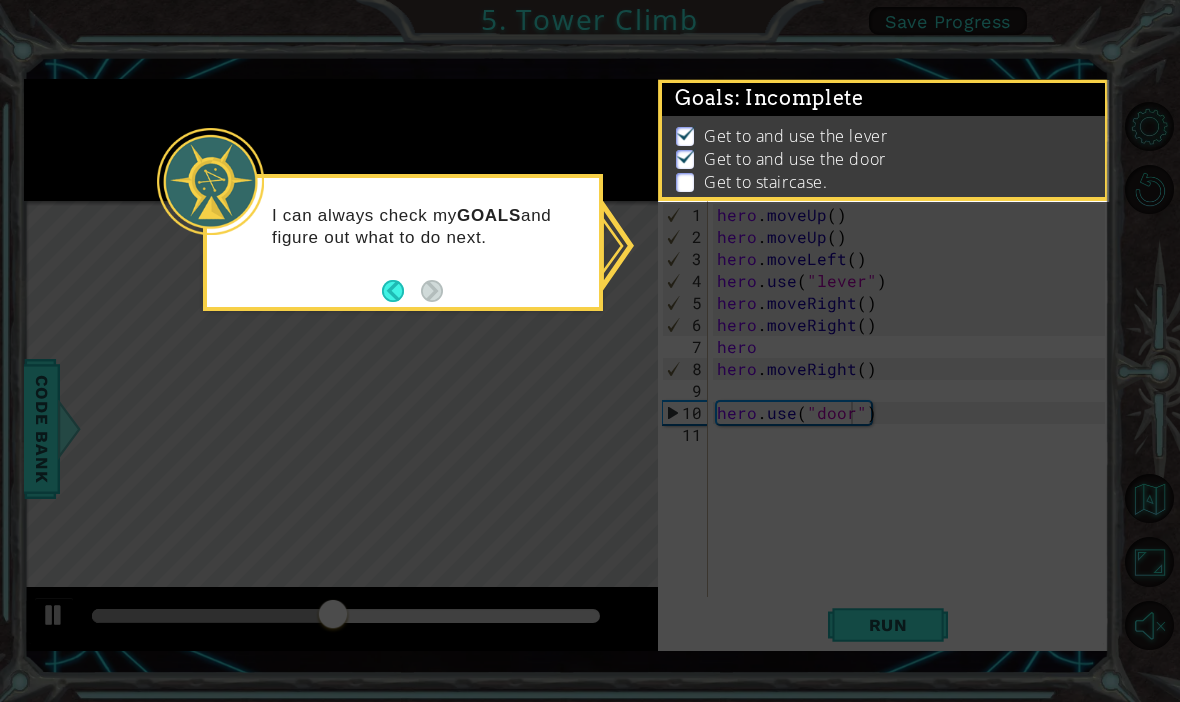 click 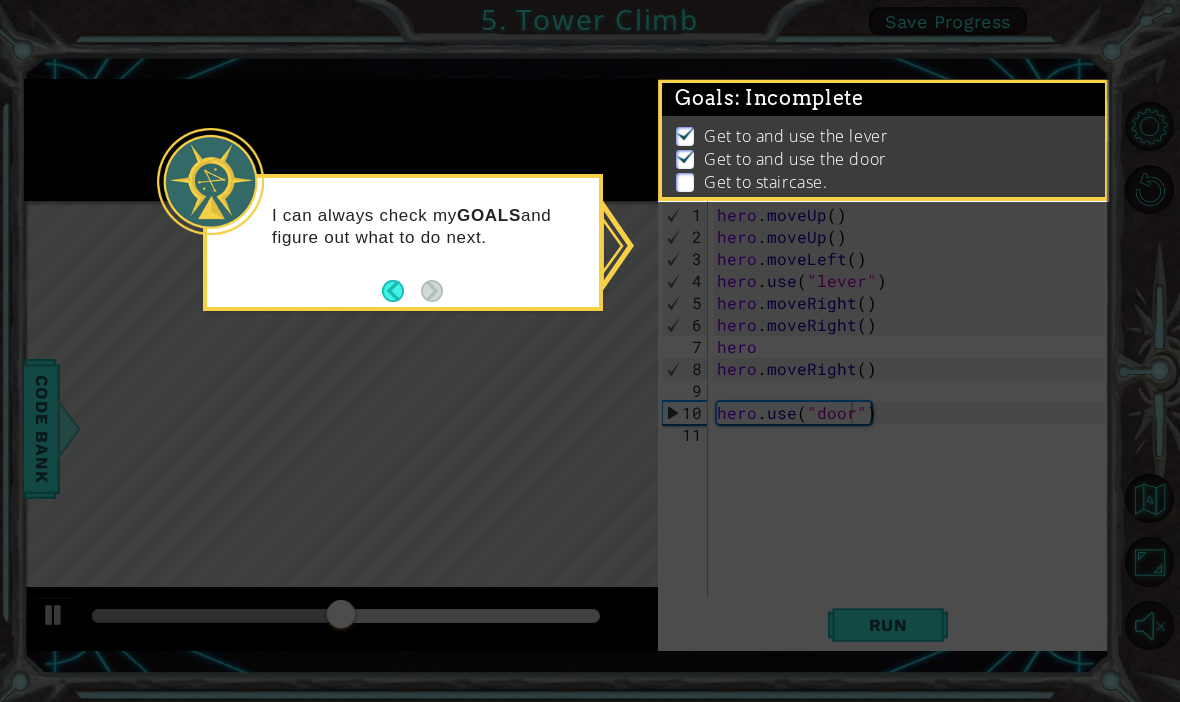 click 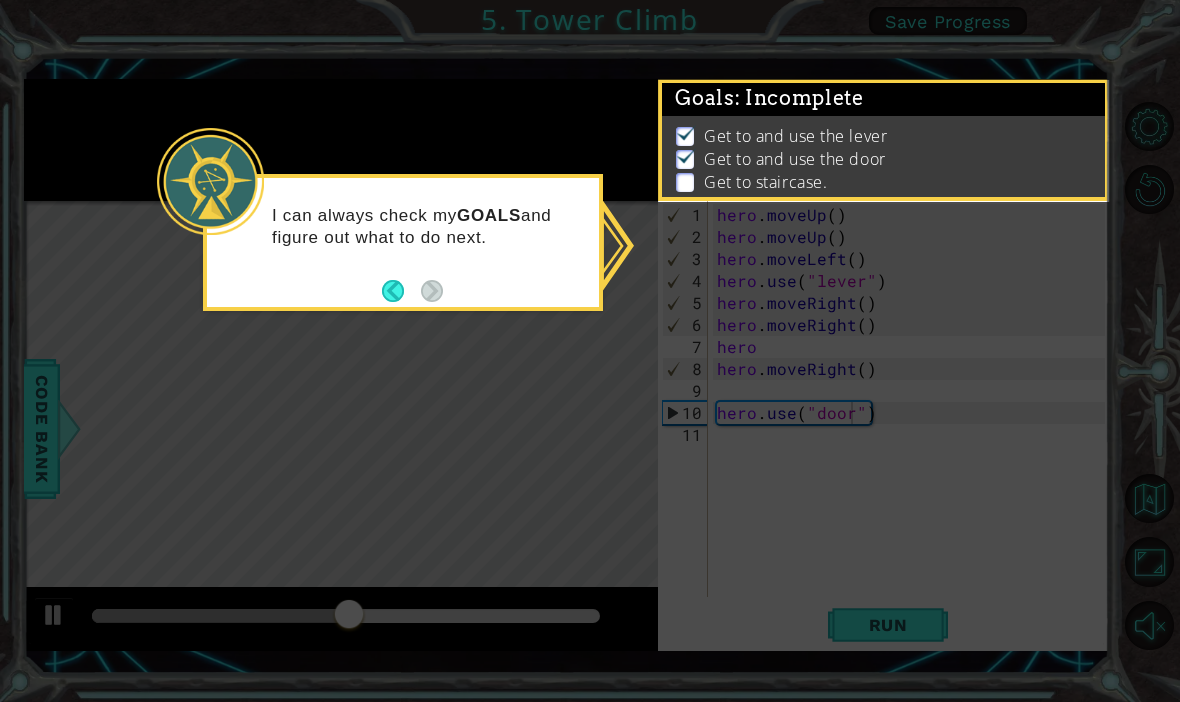 click on "Goals : Incomplete" at bounding box center [883, 99] 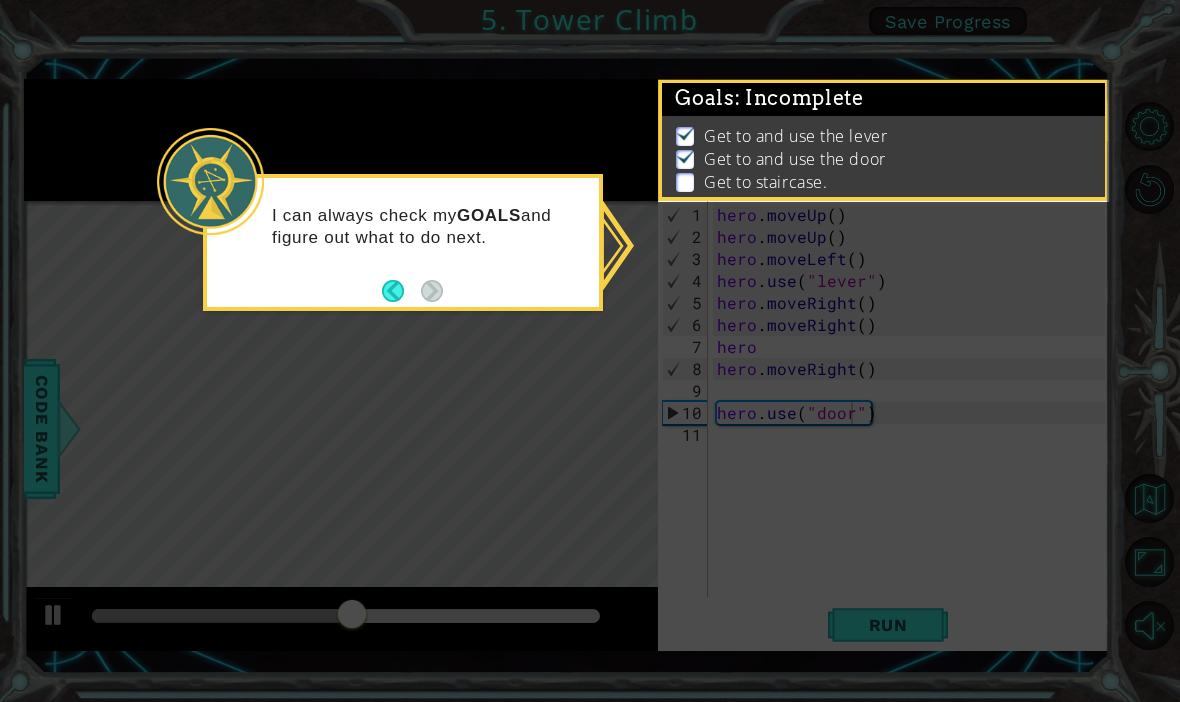 click on "Goals : Incomplete" at bounding box center (883, 99) 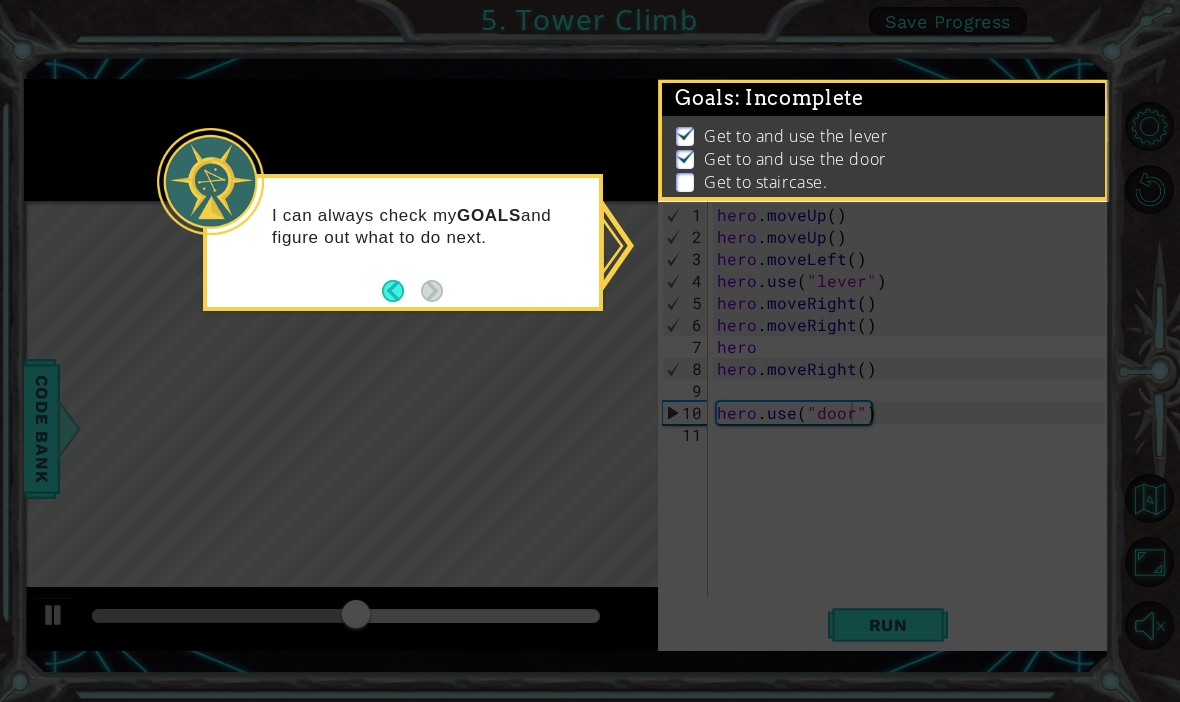 click on "Get to and use the door" at bounding box center [886, 159] 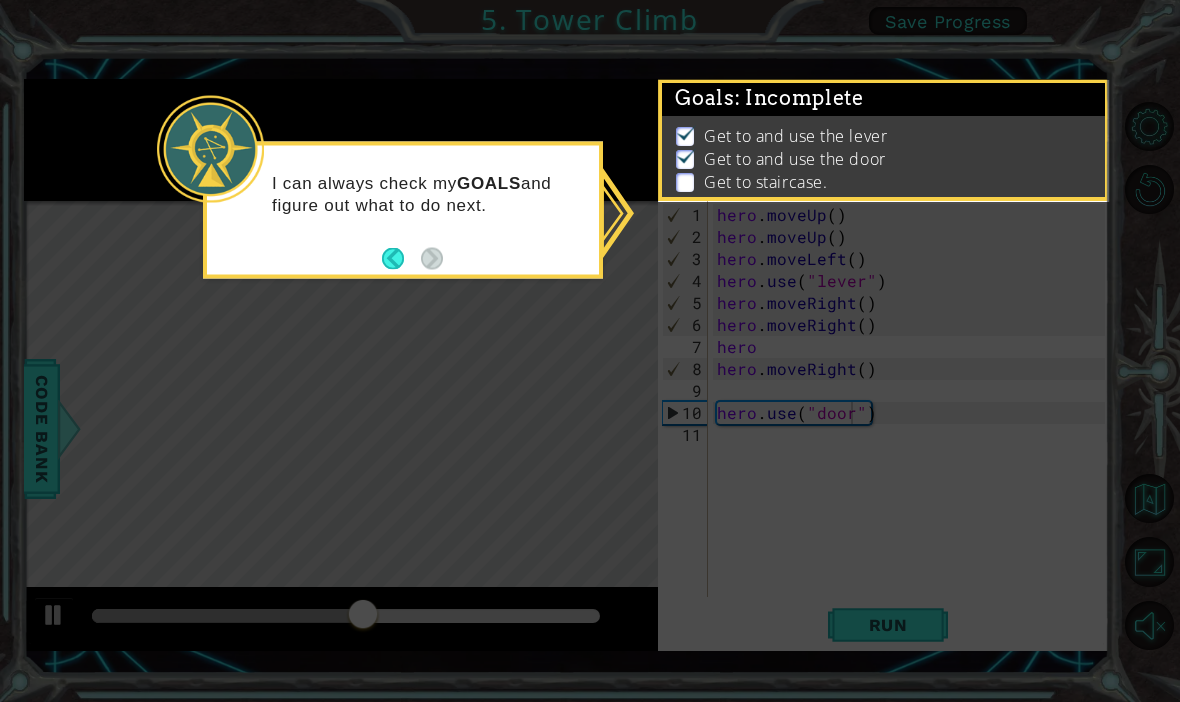 click on "Get to staircase." at bounding box center [886, 182] 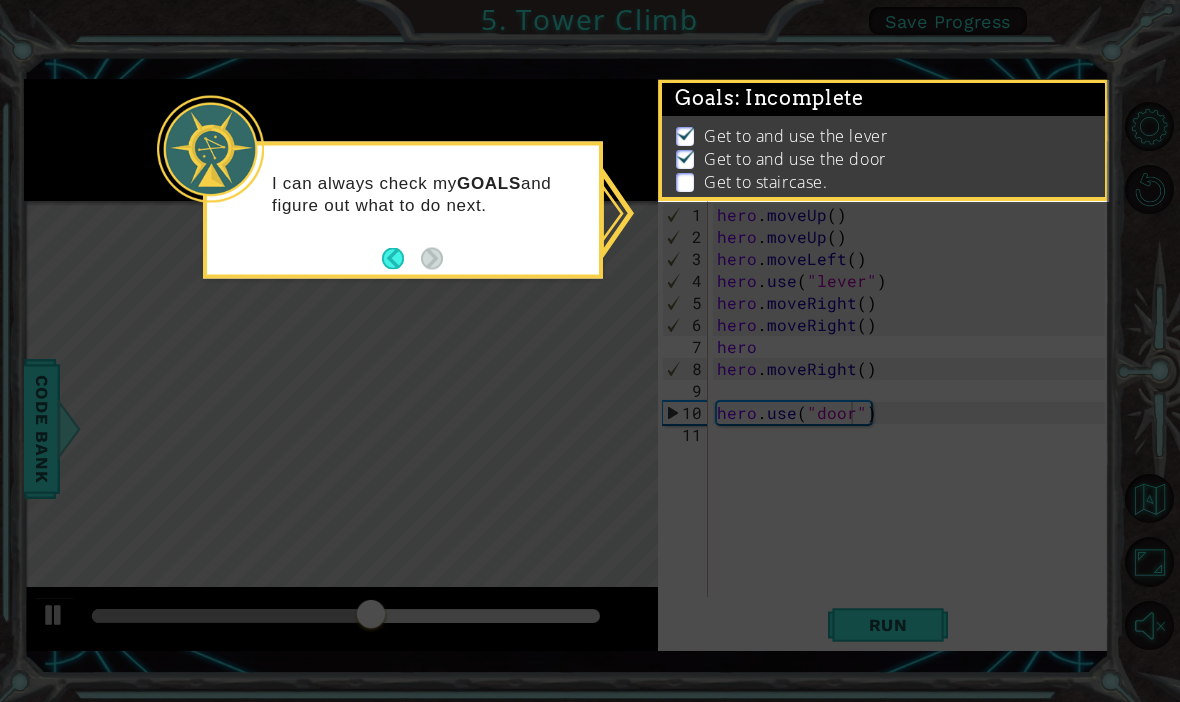 click on "Goals : Incomplete       Get to and use the lever
Get to and use the door
Get to staircase." at bounding box center [883, 140] 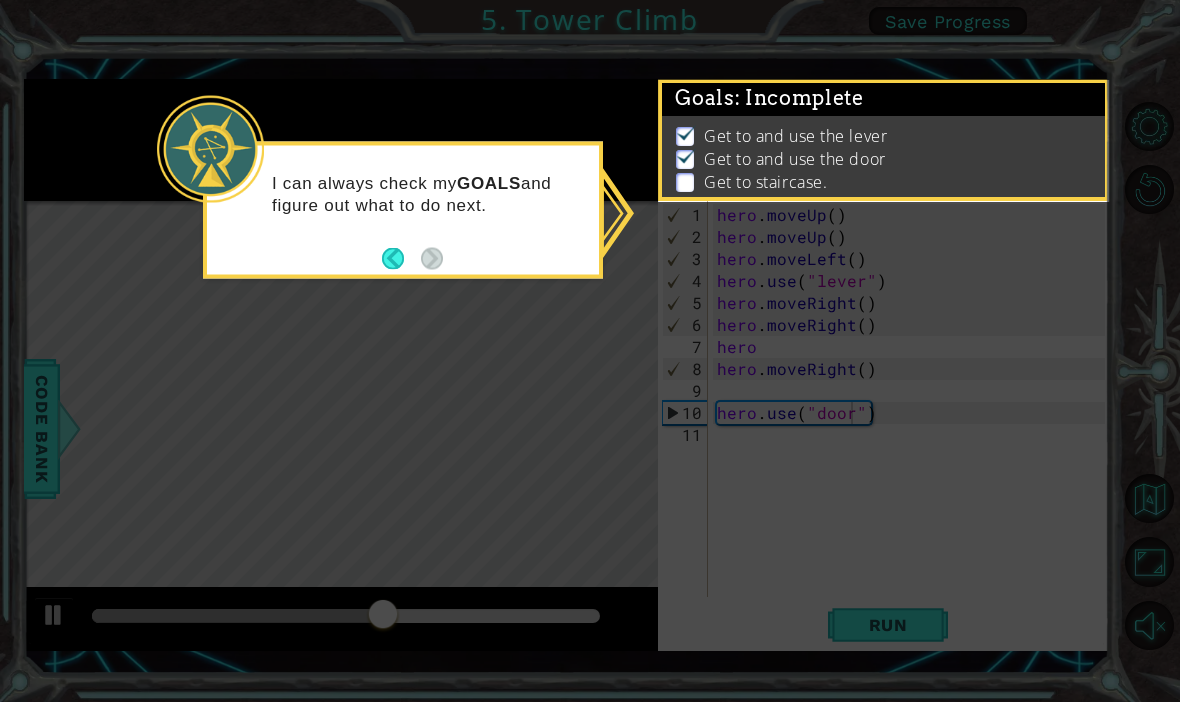 click on "Get to staircase." at bounding box center (765, 182) 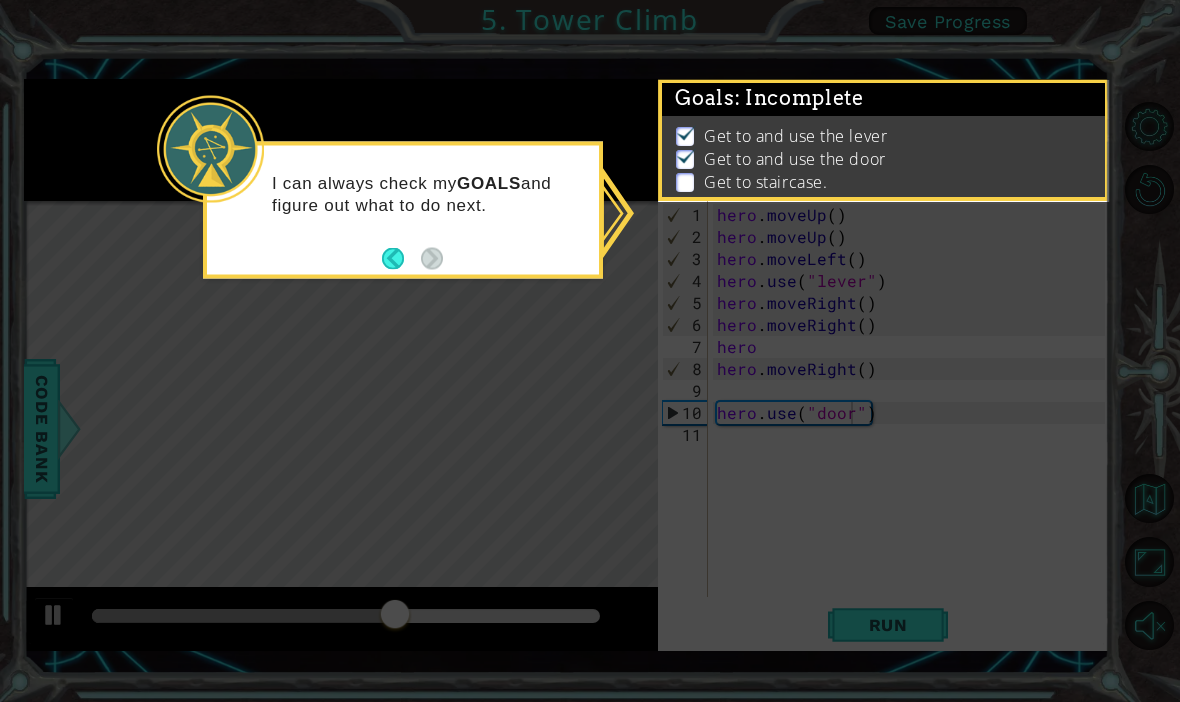 click at bounding box center [686, 156] 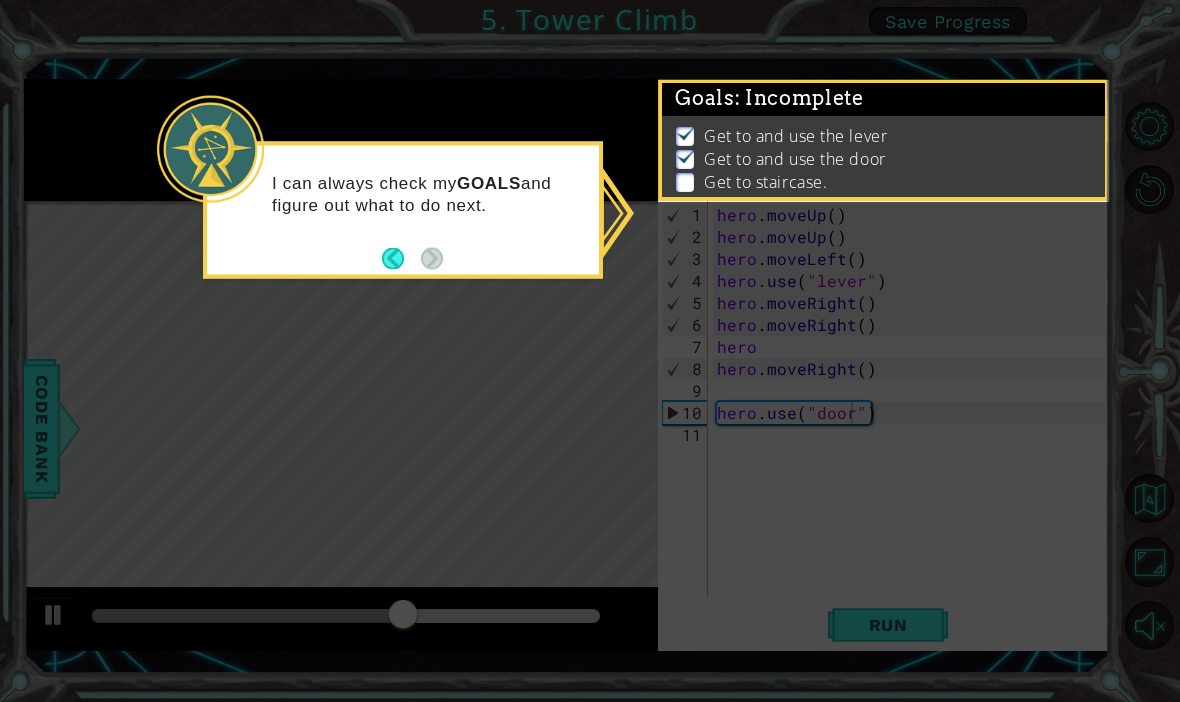 click on "Get to staircase." at bounding box center (765, 182) 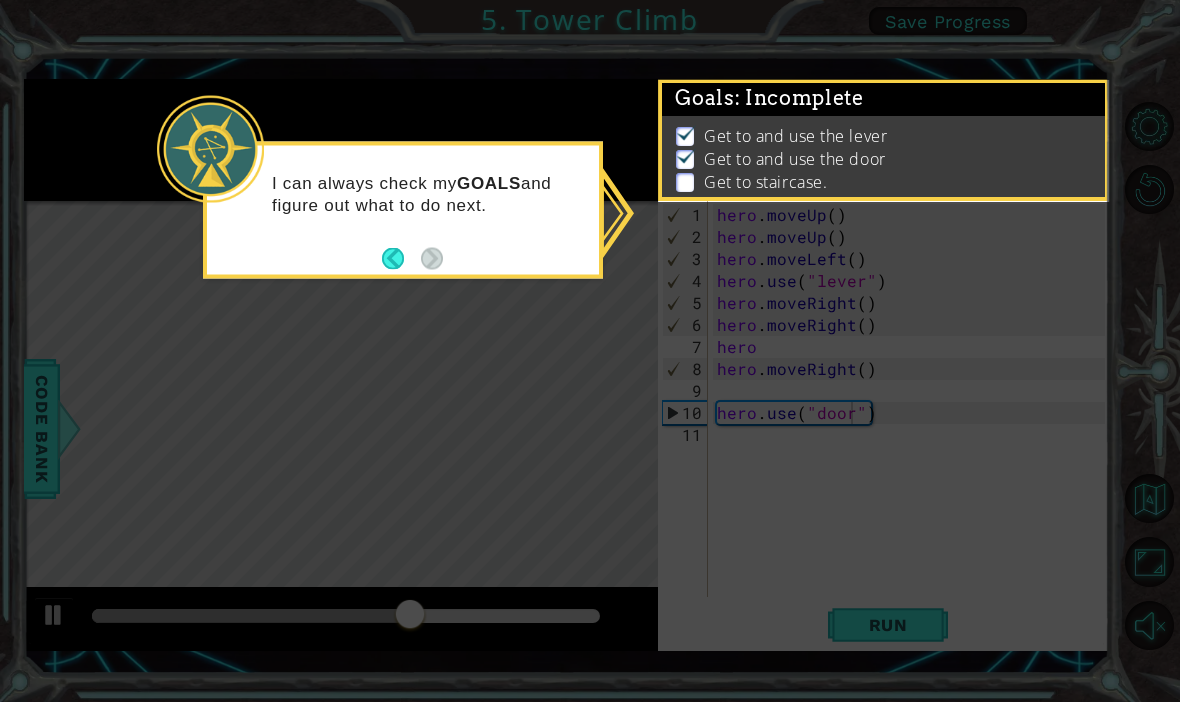 click on "Get to staircase." at bounding box center [765, 182] 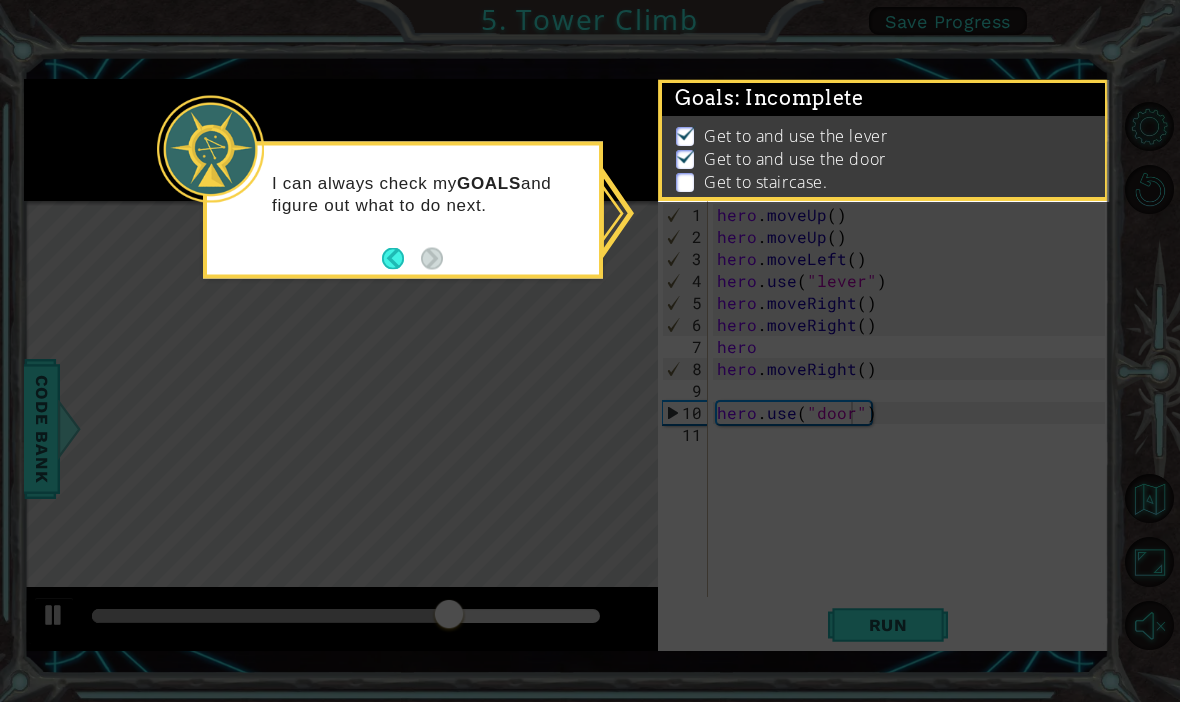 click at bounding box center [401, 258] 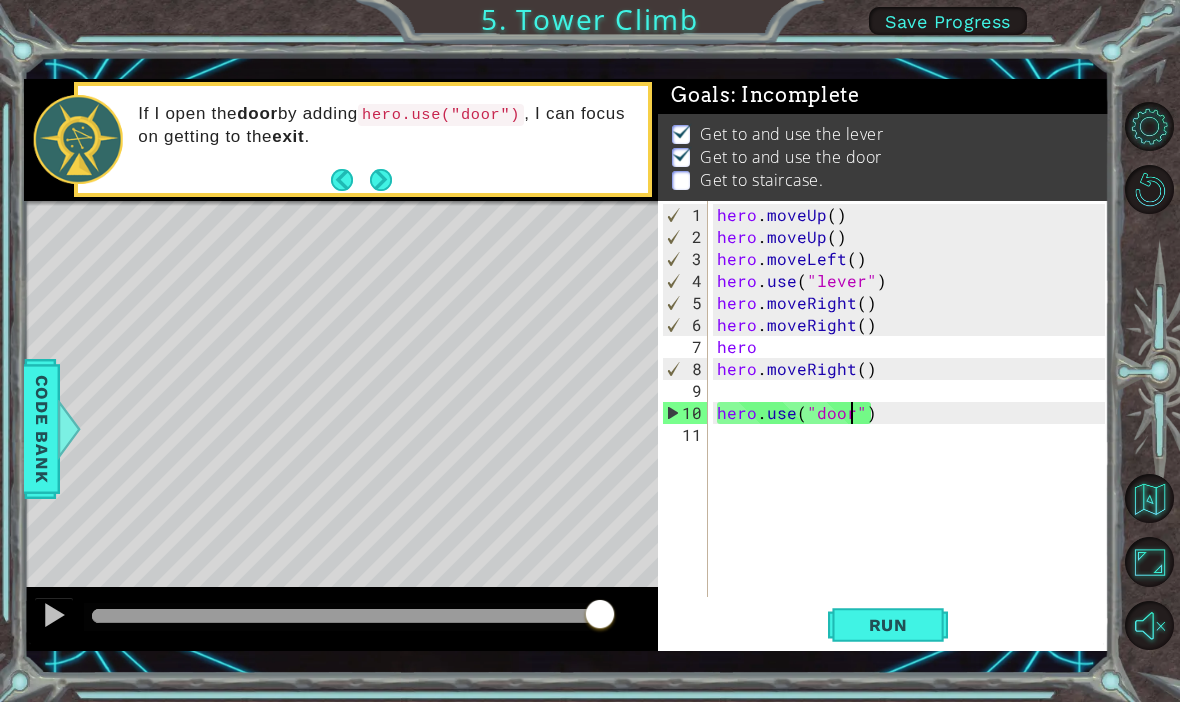 click on "1     הההההההההההההההההההההההההההההההההההההההההההההההההההההההההההההההההההההההההההההההההההההההההההההההההההההההההההההההההההההההההההההההההההההההההההההההההההההההההההההההההההההההההההההההההההההההההההההההההההההההההההההההההההההההההההההההההההההההההההההההההההההההההההההההה XXXXXXXXXXXXXXXXXXXXXXXXXXXXXXXXXXXXXXXXXXXXXXXXXXXXXXXXXXXXXXXXXXXXXXXXXXXXXXXXXXXXXXXXXXXXXXXXXXXXXXXXXXXXXXXXXXXXXXXXXXXXXXXXXXXXXXXXXXXXXXXXXXXXXXXXXXXXXXXXXXXXXXXXXXXXXXXXXXXXXXXXXXXXXXXXXXXXXXXXXXXXXXXXXXXXXXXXXXXXXXXXXXXXXXXXXXXXXXXXXXXXXXXXXXXXXXXX Solution × Goals : Incomplete       Get to and use the lever
Get to and use the door
Get to staircase.
hero.use("door") 1 2 3 4 5 6 7 8 9 10 11 hero . moveUp ( ) hero . moveUp ( ) hero . moveLeft ( ) hero . use ( "lever" ) hero" at bounding box center [590, 351] 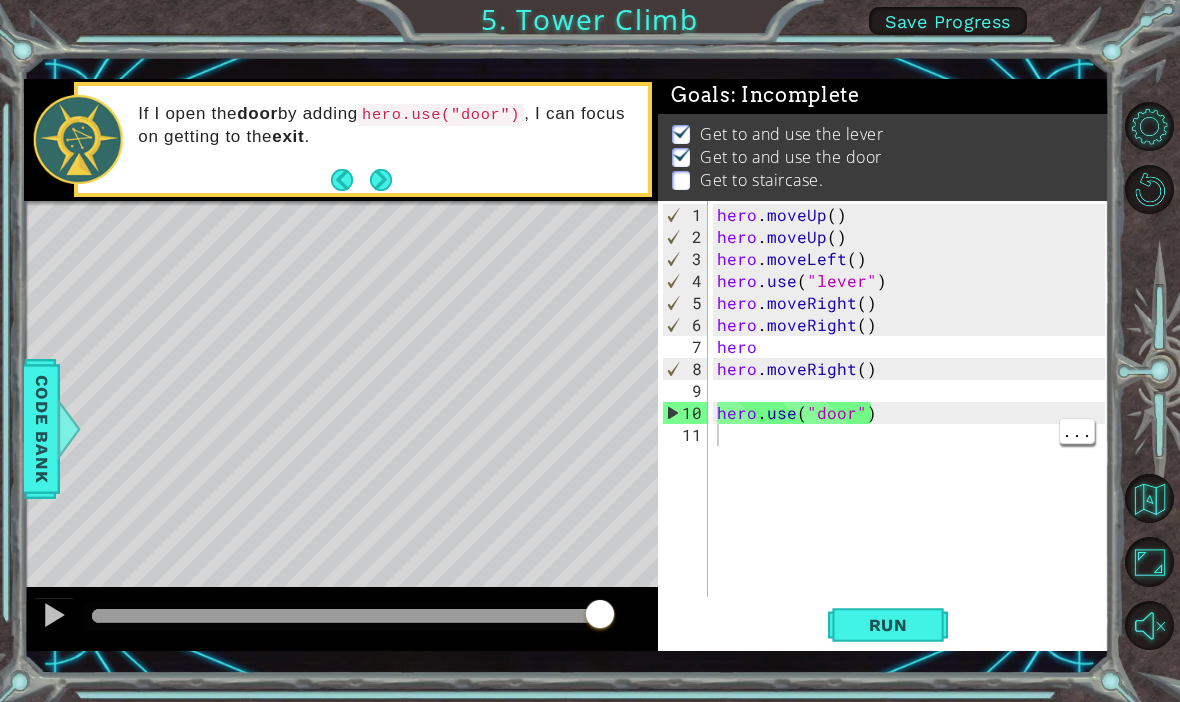 click on "hero . moveUp ( ) hero . moveUp ( ) hero . moveLeft ( ) hero . use ( "lever" ) hero . moveRight ( ) hero . moveRight ( ) hero hero . moveRight ( ) hero . use ( "door" )" at bounding box center [914, 424] 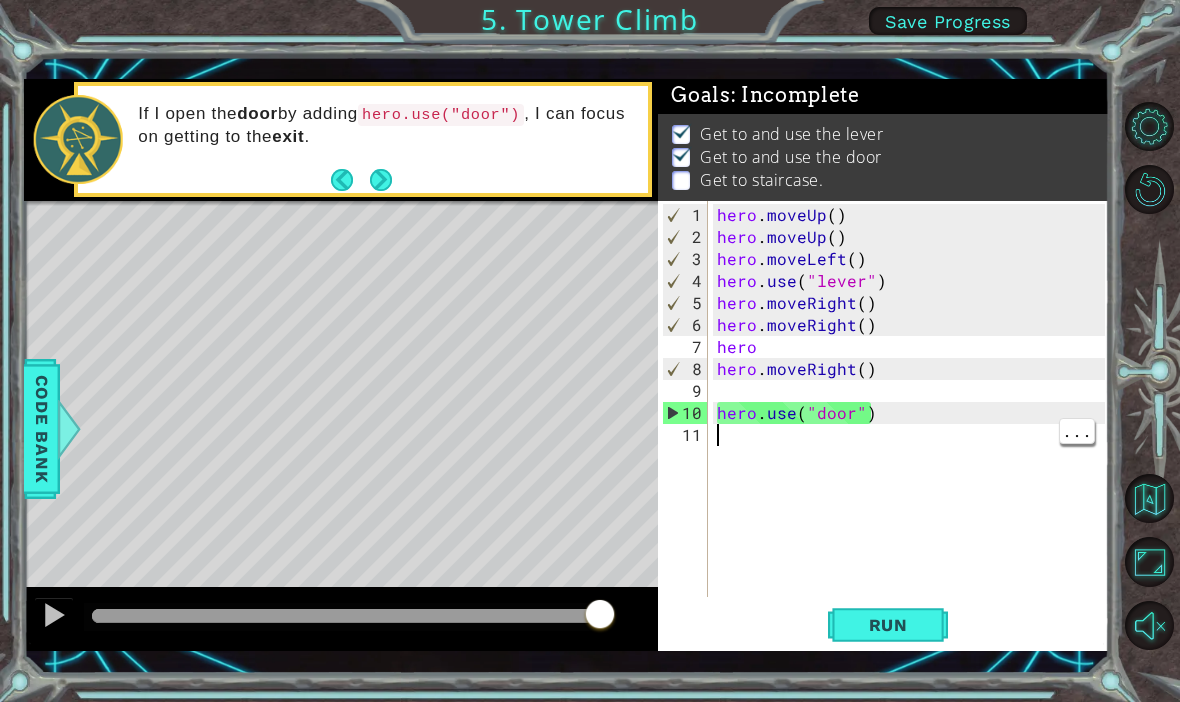 scroll, scrollTop: 0, scrollLeft: 0, axis: both 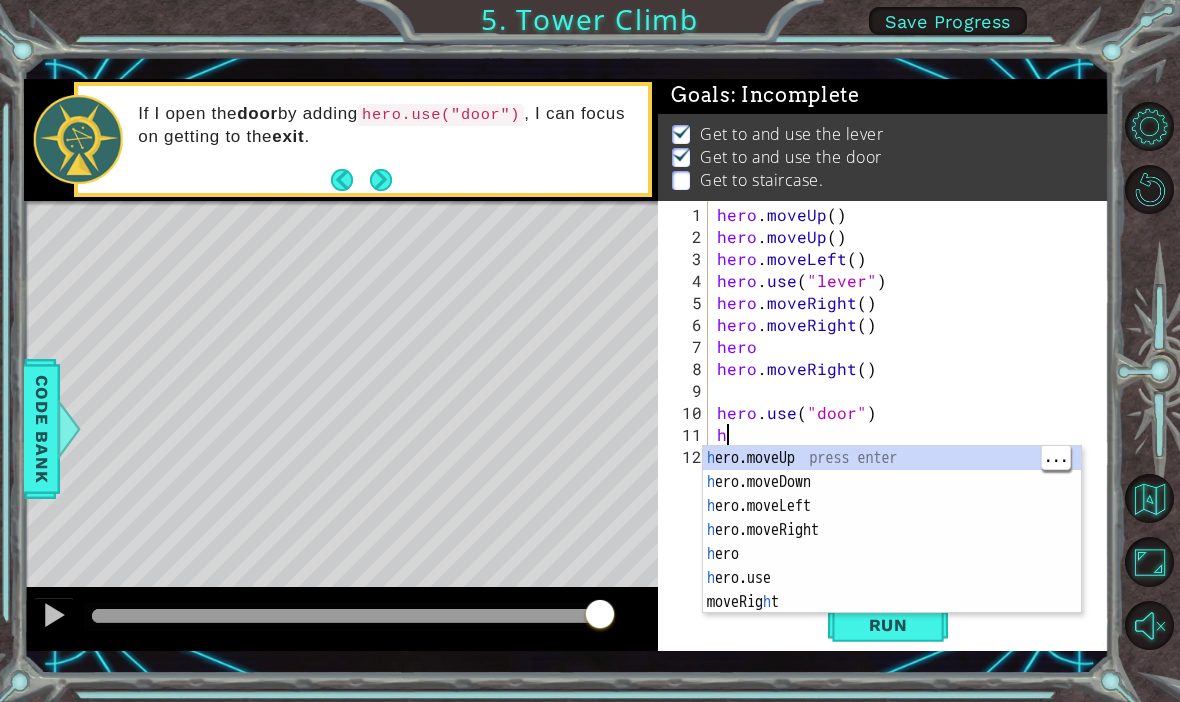 click on "h ero.moveUp press enter h ero.moveDown press enter h ero.moveLeft press enter h ero.moveRight press enter h ero press enter h ero.use press enter moveRig h t press enter" at bounding box center (892, 554) 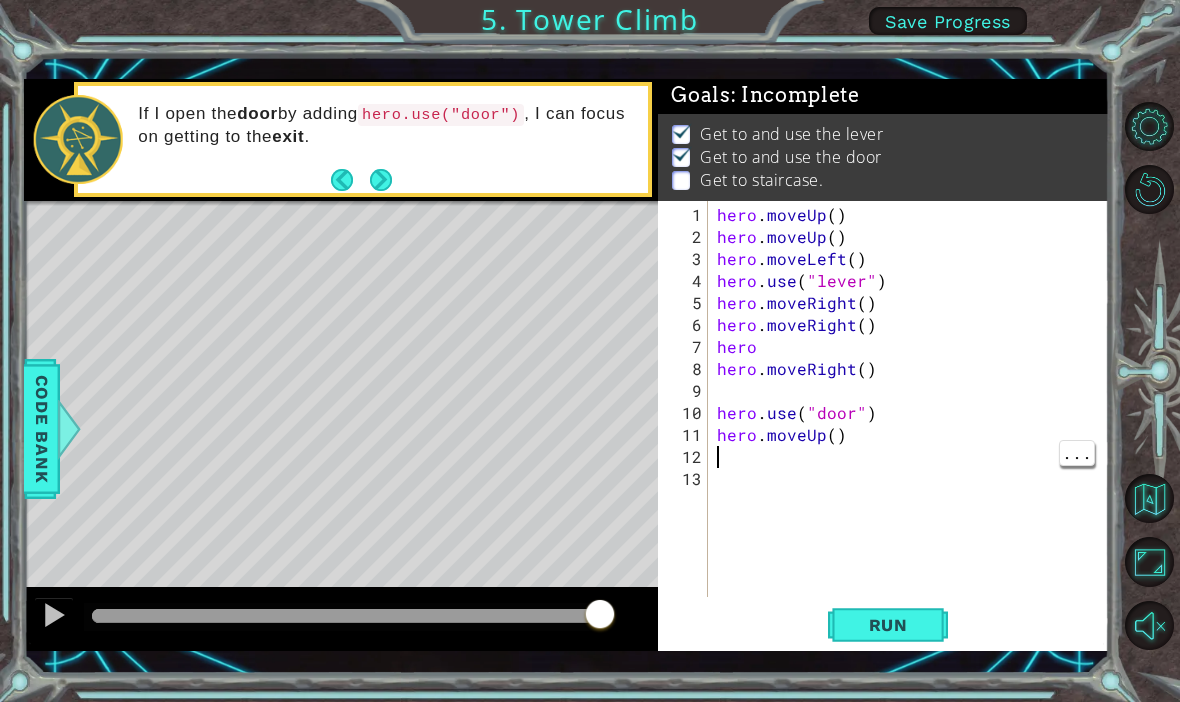 click on "hero . moveUp ( ) hero . moveUp ( ) hero . moveLeft ( ) hero . use ( "lever" ) hero . moveRight ( ) hero . moveRight ( ) hero hero . moveRight ( ) hero . use ( "door" ) hero . moveUp ( )" at bounding box center [914, 424] 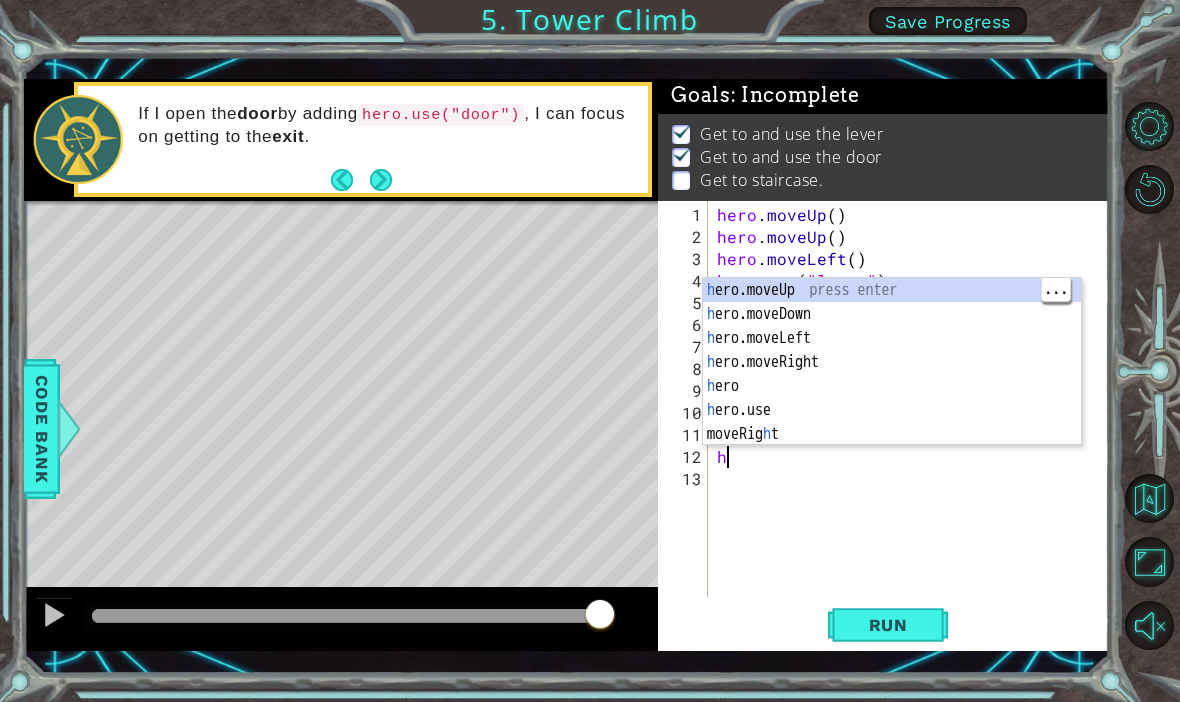 click on "h ero.moveUp press enter h ero.moveDown press enter h ero.moveLeft press enter h ero.moveRight press enter h ero press enter h ero.use press enter moveRig h t press enter" at bounding box center (892, 386) 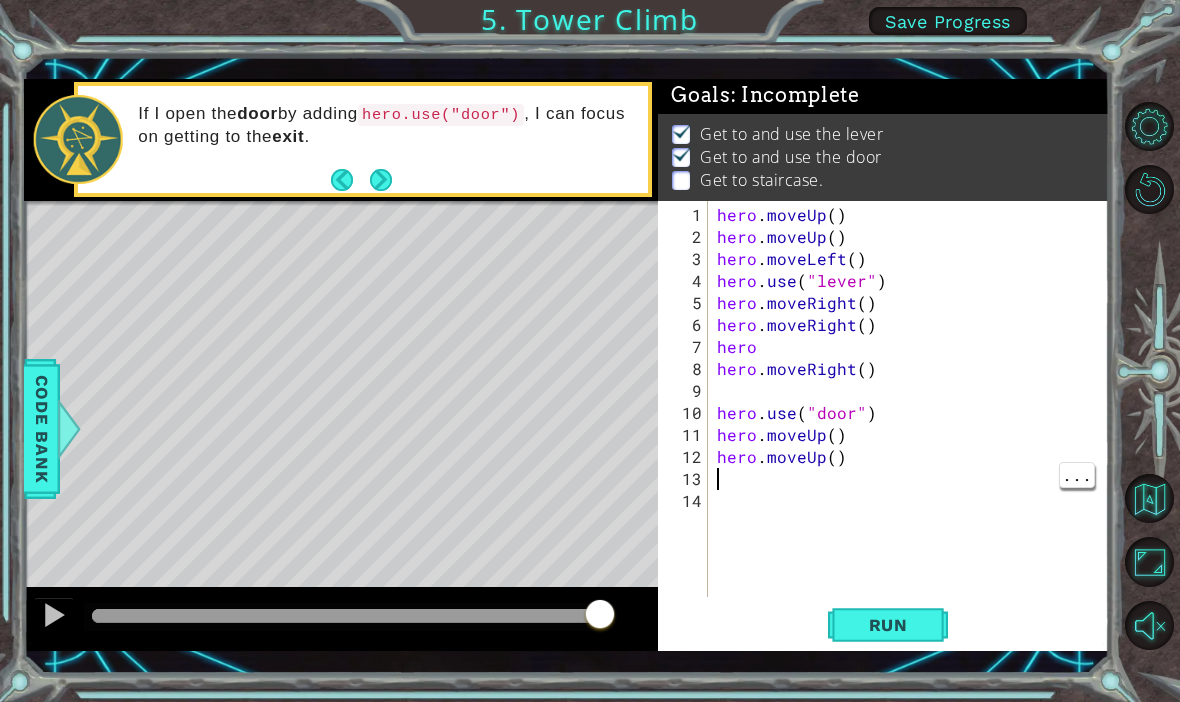 click on "hero . moveUp ( ) hero . moveUp ( ) hero . moveLeft ( ) hero . use ( "lever" ) hero . moveRight ( ) hero . moveRight ( ) hero hero . moveRight ( ) hero . use ( "door" ) hero . moveUp ( ) hero . moveUp ( )" at bounding box center (914, 424) 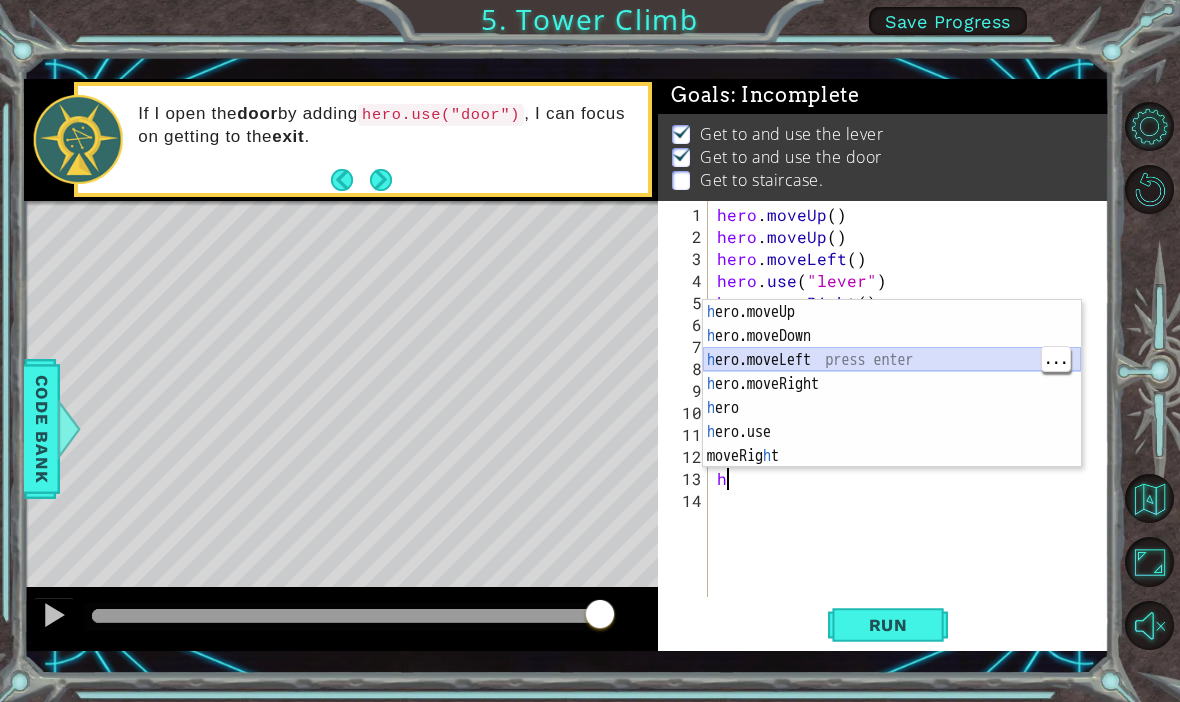 click on "h ero.moveUp press enter h ero.moveDown press enter h ero.moveLeft press enter h ero.moveRight press enter h ero press enter h ero.use press enter moveRig h t press enter" at bounding box center [892, 408] 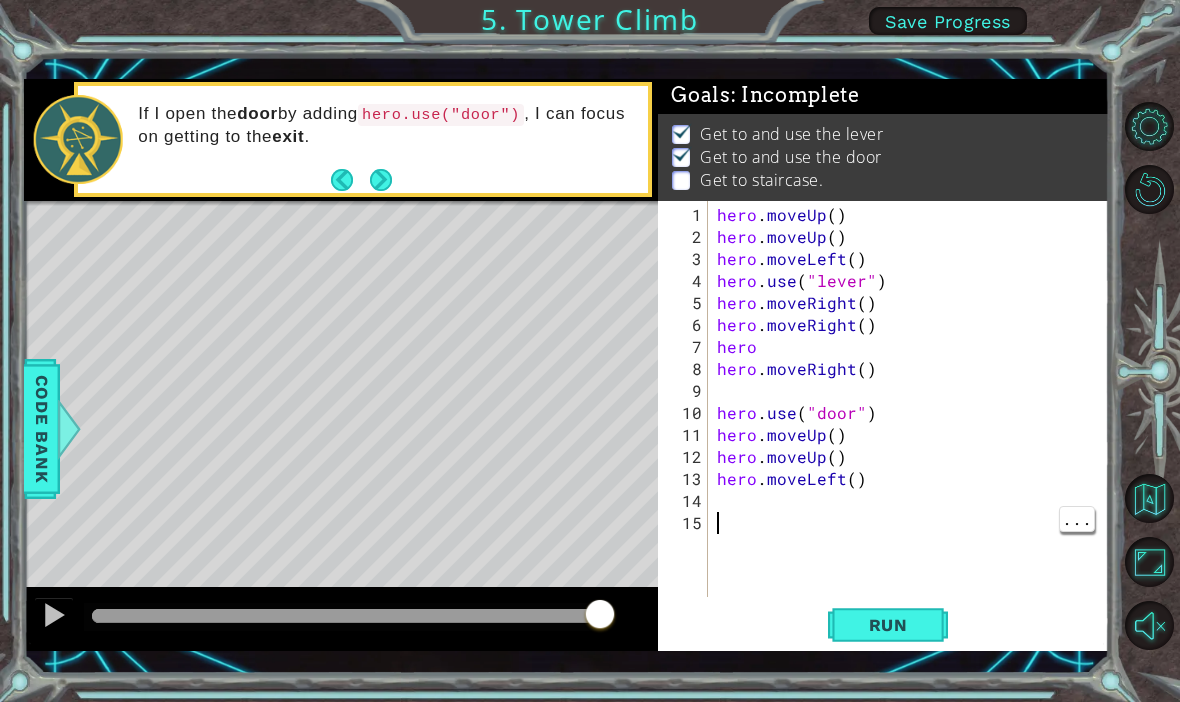 click on "hero . moveUp ( ) hero . moveUp ( ) hero . moveLeft ( ) hero . use ( "lever" ) hero . moveRight ( ) hero . moveRight ( ) hero hero . moveRight ( ) hero . use ( "door" ) hero . moveUp ( ) hero . moveUp ( ) hero . moveLeft ( )" at bounding box center [914, 424] 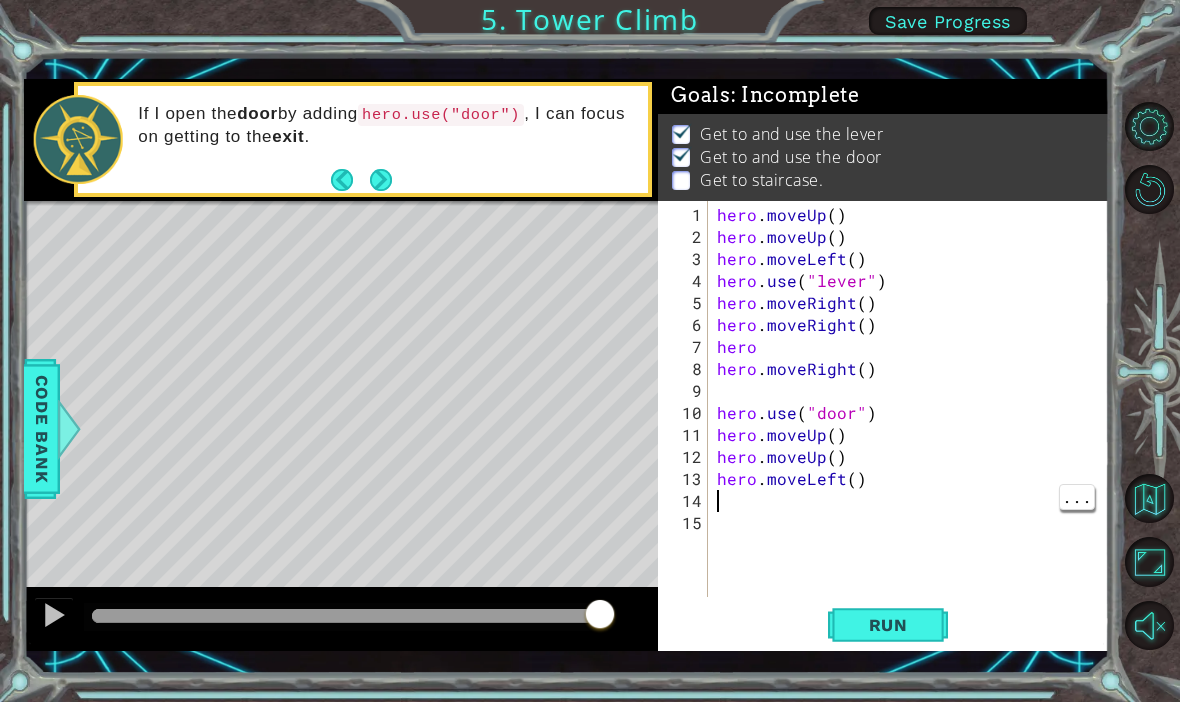 type on "h" 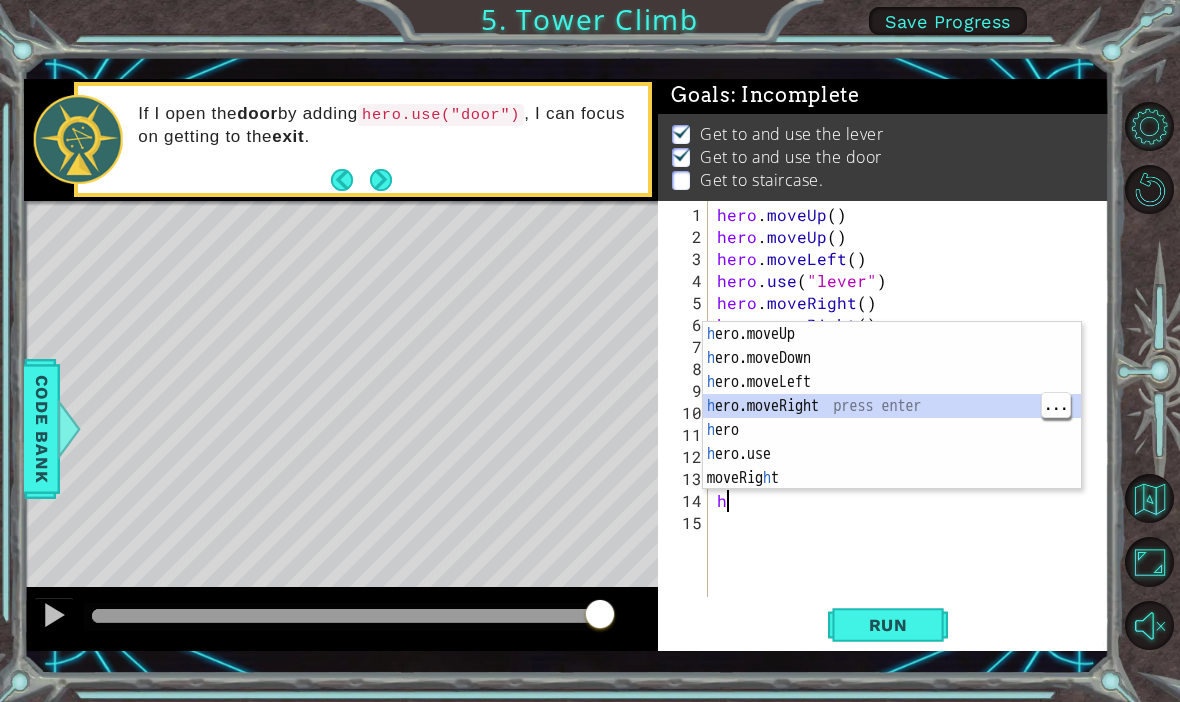 click on "h ero.moveUp press enter h ero.moveDown press enter h ero.moveLeft press enter h ero.moveRight press enter h ero press enter h ero.use press enter moveRig h t press enter" at bounding box center (892, 430) 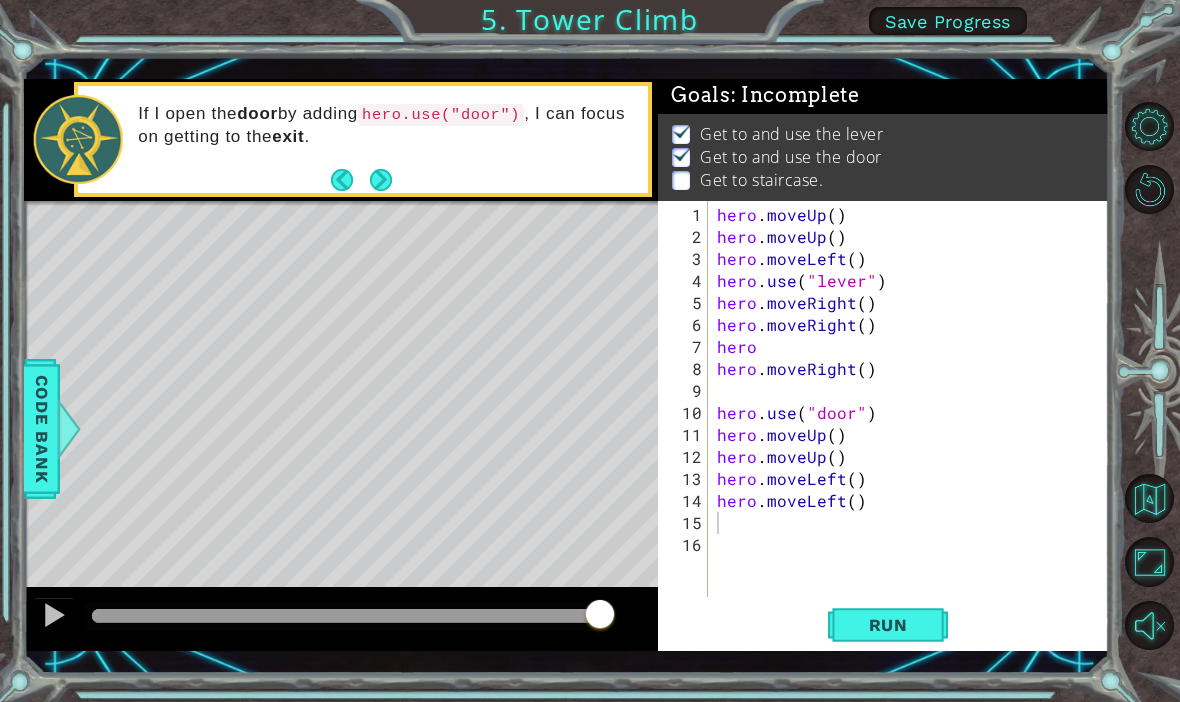 click on "Run" at bounding box center (888, 625) 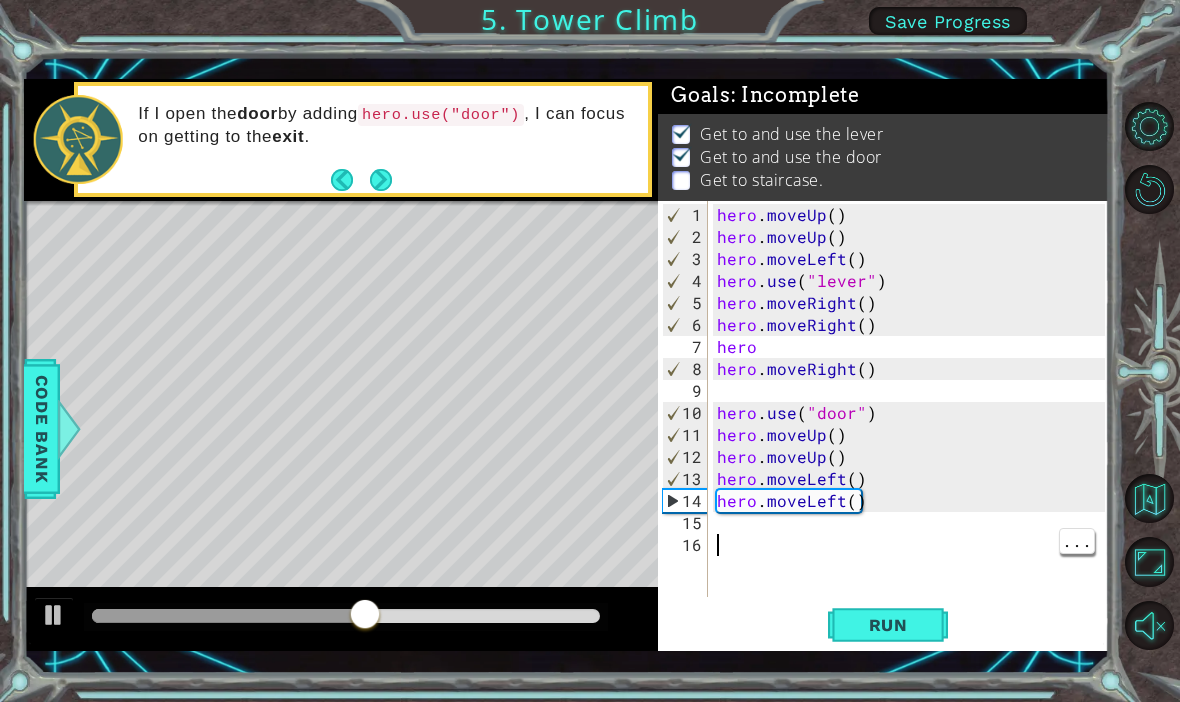 click on "hero . moveUp ( ) hero . moveUp ( ) hero . moveLeft ( ) hero . use ( "lever" ) hero . moveRight ( ) hero . moveRight ( ) hero hero . moveRight ( ) hero . use ( "door" ) hero . moveUp ( ) hero . moveUp ( ) hero . moveLeft ( ) hero . moveLeft ( )" at bounding box center (914, 424) 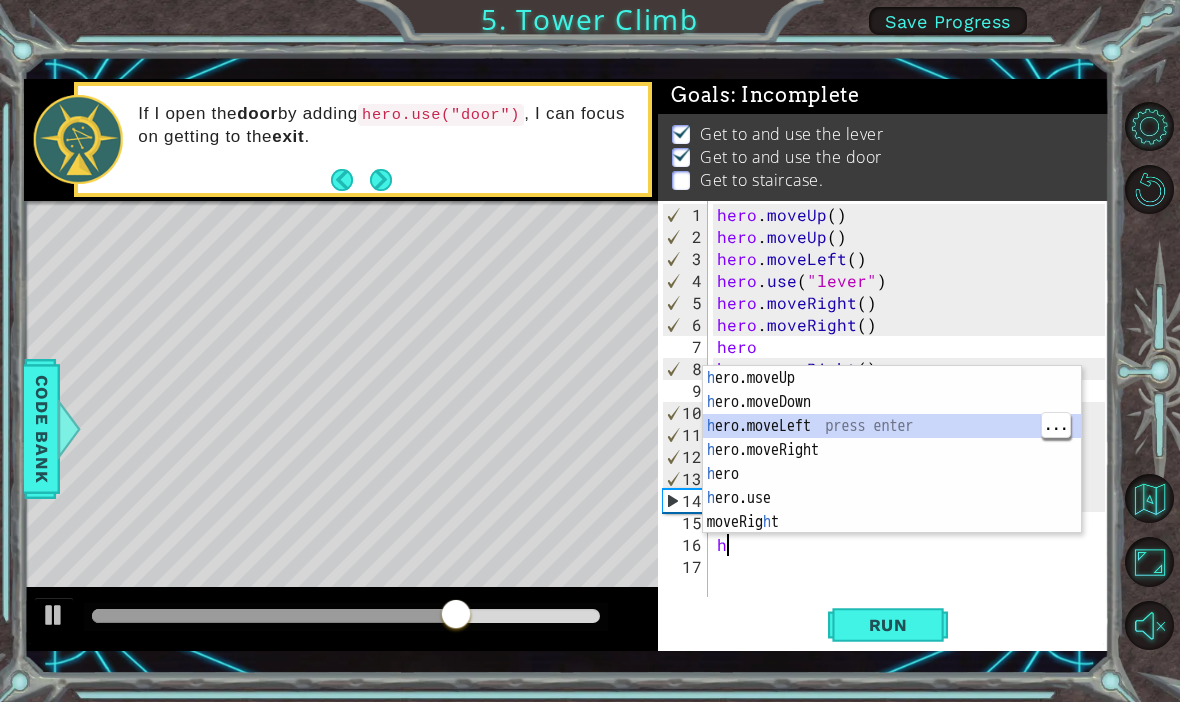click on "Run" at bounding box center (888, 625) 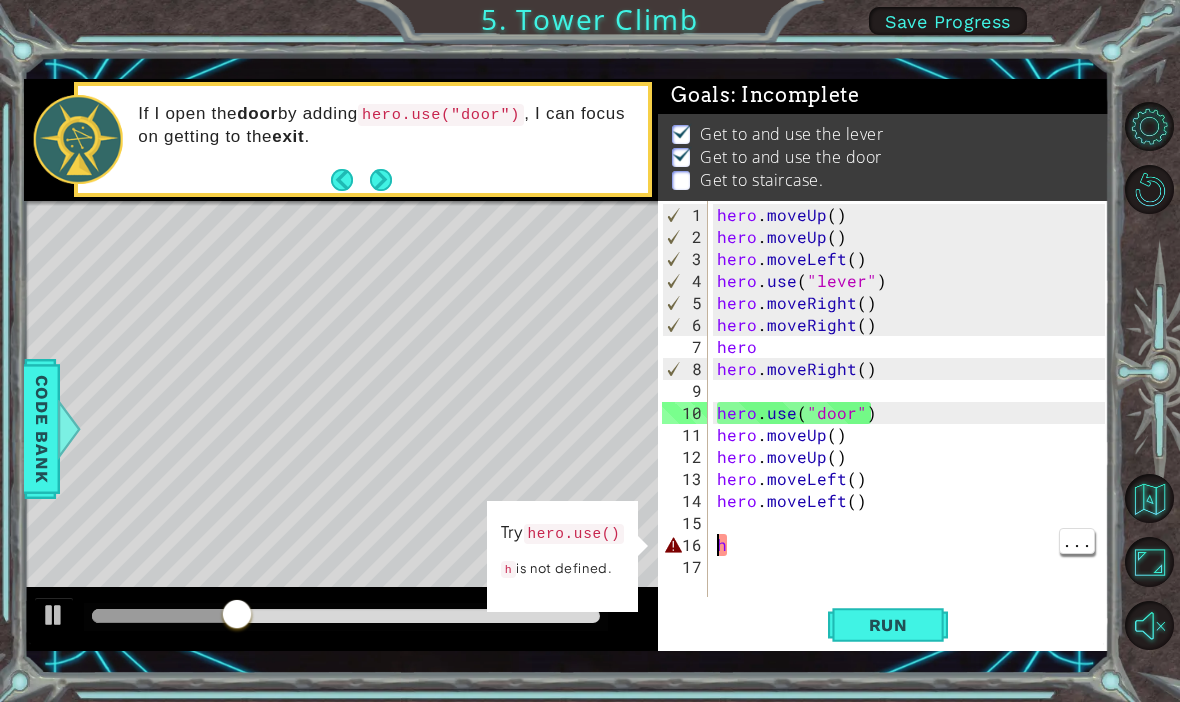 click on "hero . moveUp ( ) hero . moveUp ( ) hero . moveLeft ( ) hero . use ( "lever" ) hero . moveRight ( ) hero . moveRight ( ) hero hero . moveRight ( ) hero . use ( "door" ) hero . moveUp ( ) hero . moveUp ( ) hero . moveLeft ( ) hero . moveLeft ( ) h" at bounding box center [914, 424] 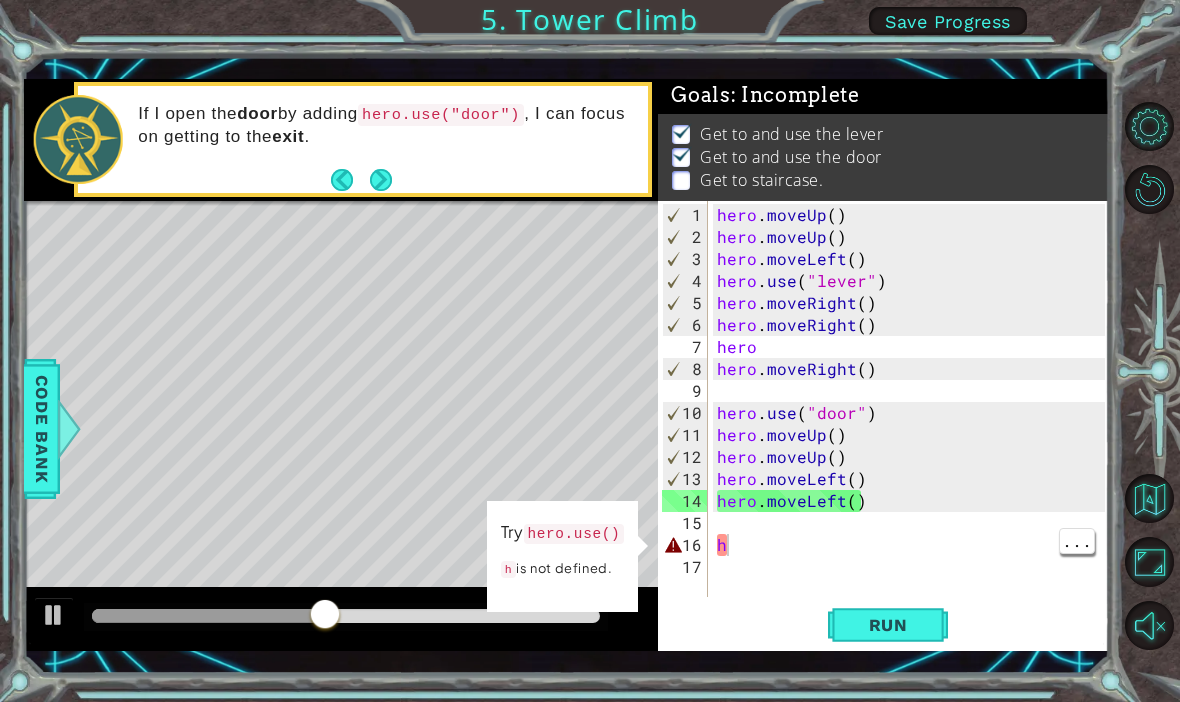 click on "hero . moveUp ( ) hero . moveUp ( ) hero . moveLeft ( ) hero . use ( "lever" ) hero . moveRight ( ) hero . moveRight ( ) hero hero . moveRight ( ) hero . use ( "door" ) hero . moveUp ( ) hero . moveUp ( ) hero . moveLeft ( ) hero . moveLeft ( ) h" at bounding box center (914, 424) 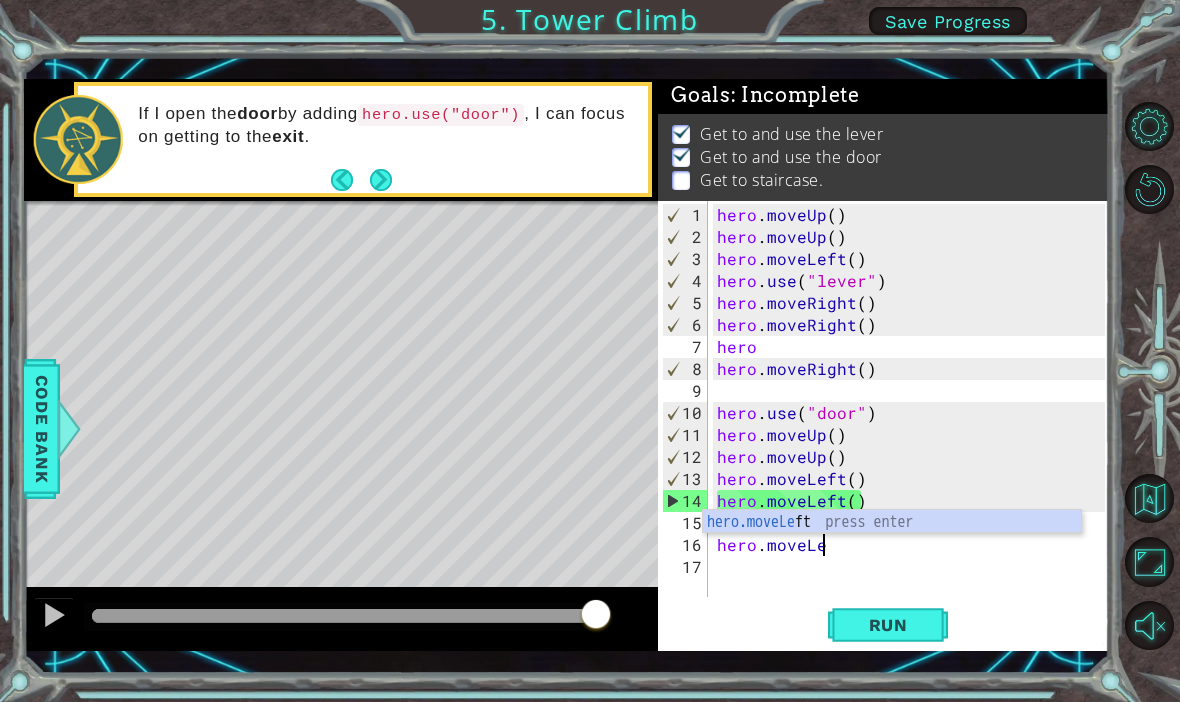scroll, scrollTop: 0, scrollLeft: 6, axis: horizontal 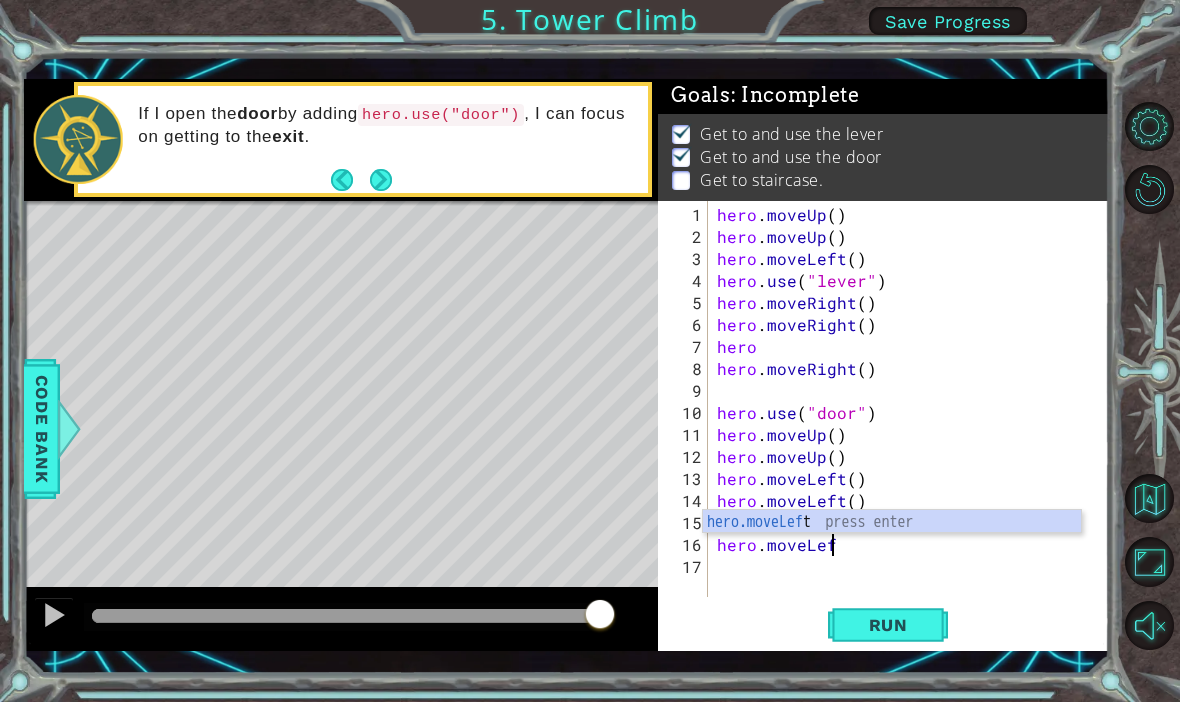 type on "hero.moveLeft" 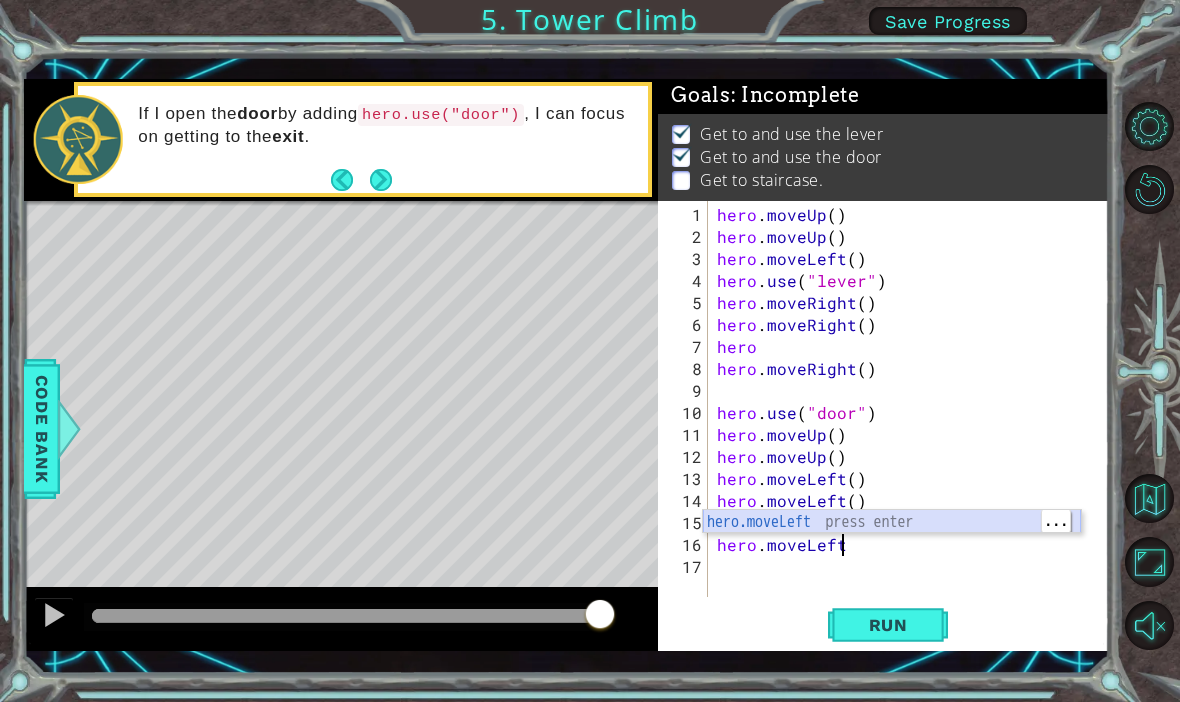 click on "hero.moveLeft press enter" at bounding box center [892, 546] 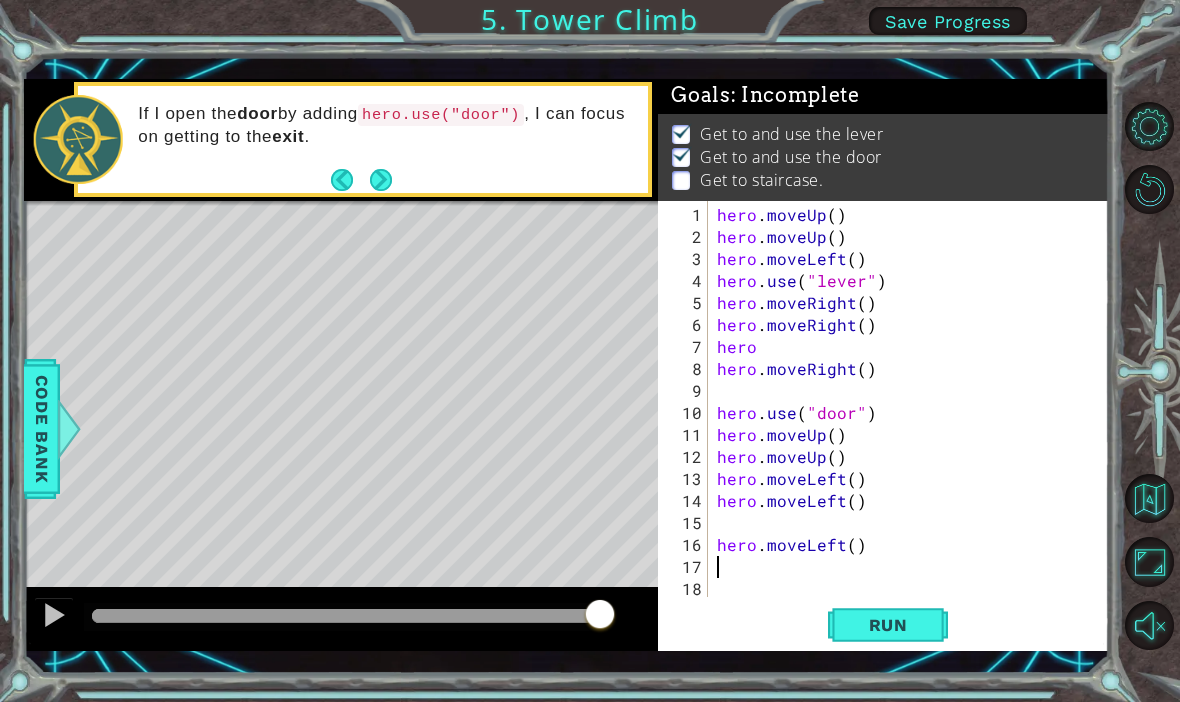 scroll, scrollTop: 0, scrollLeft: 0, axis: both 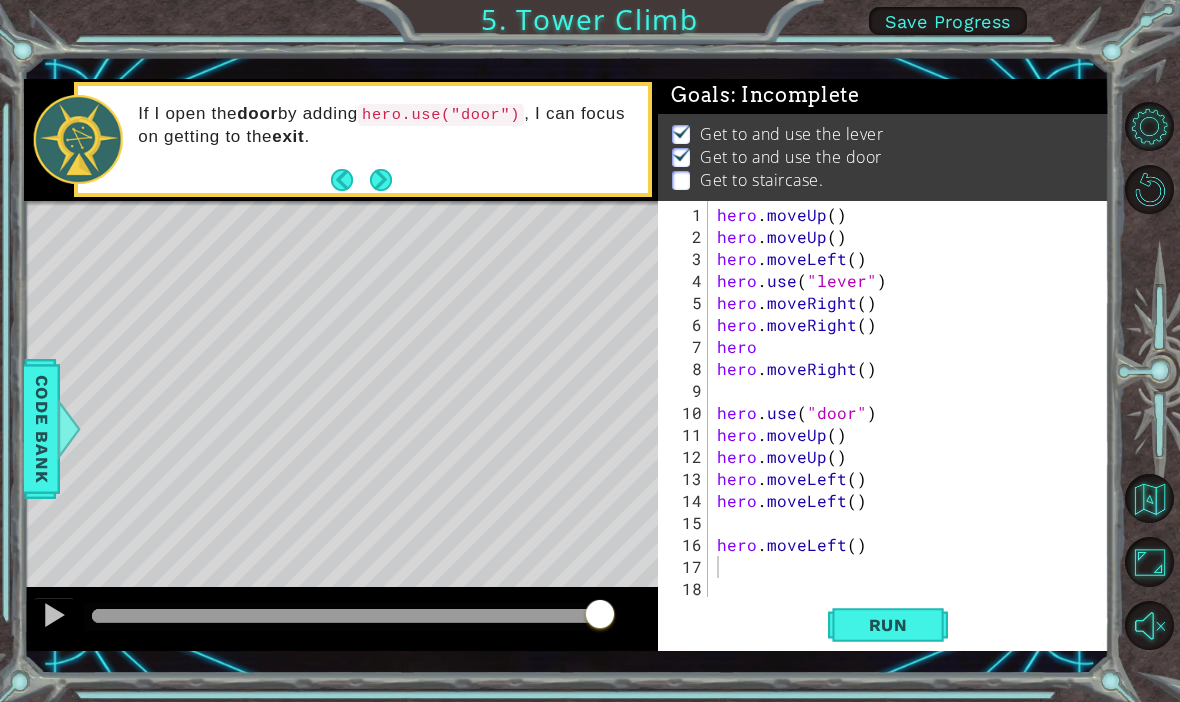 click on "Run" at bounding box center [888, 625] 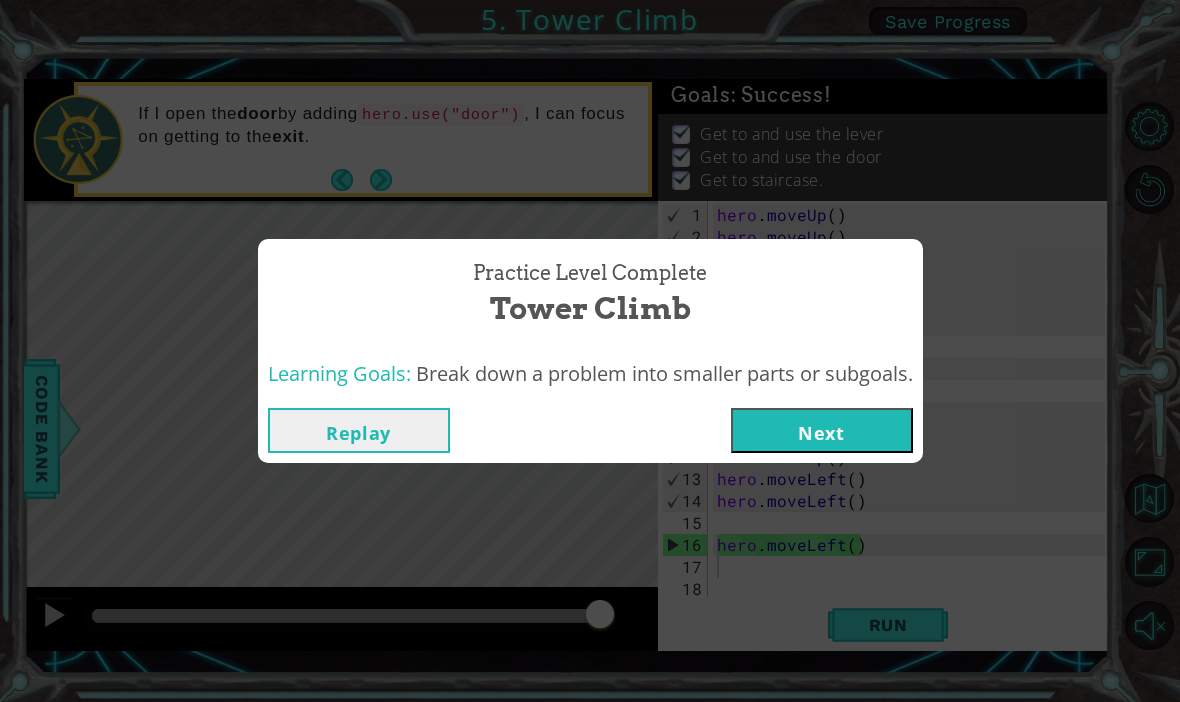 click on "Practice Level Complete     Tower Climb     Learning Goals:       Break down a problem into smaller parts or subgoals.
Replay
Next" at bounding box center [590, 351] 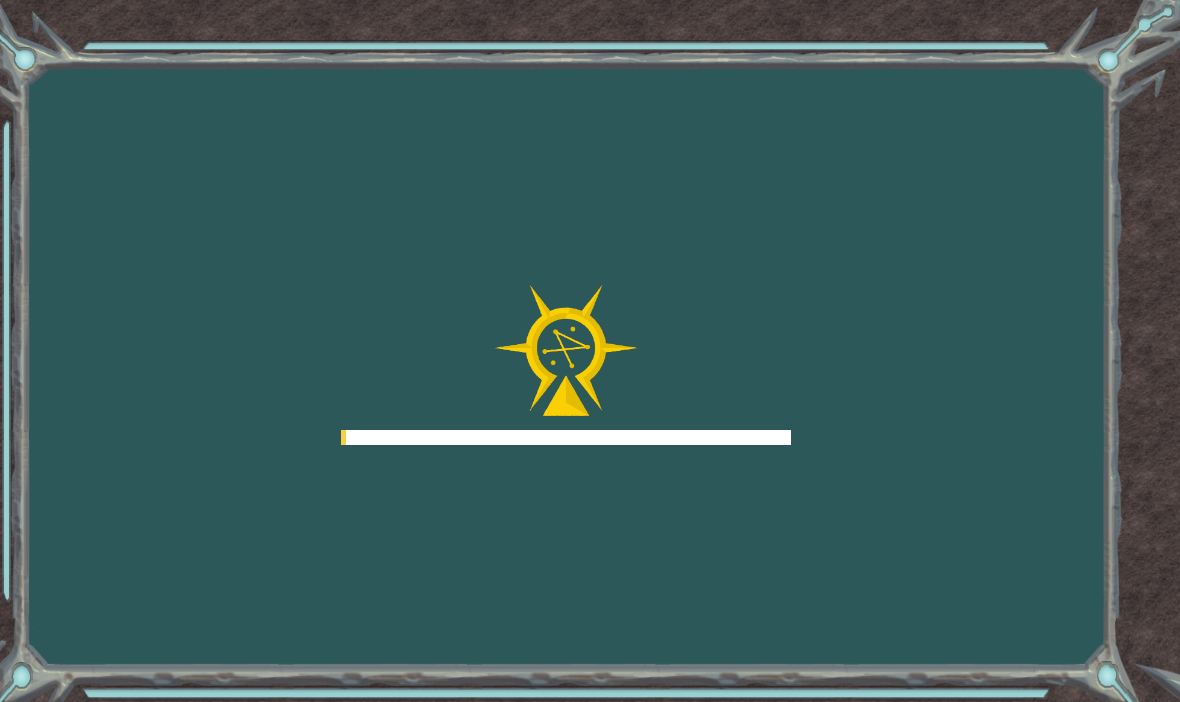 scroll, scrollTop: 0, scrollLeft: 0, axis: both 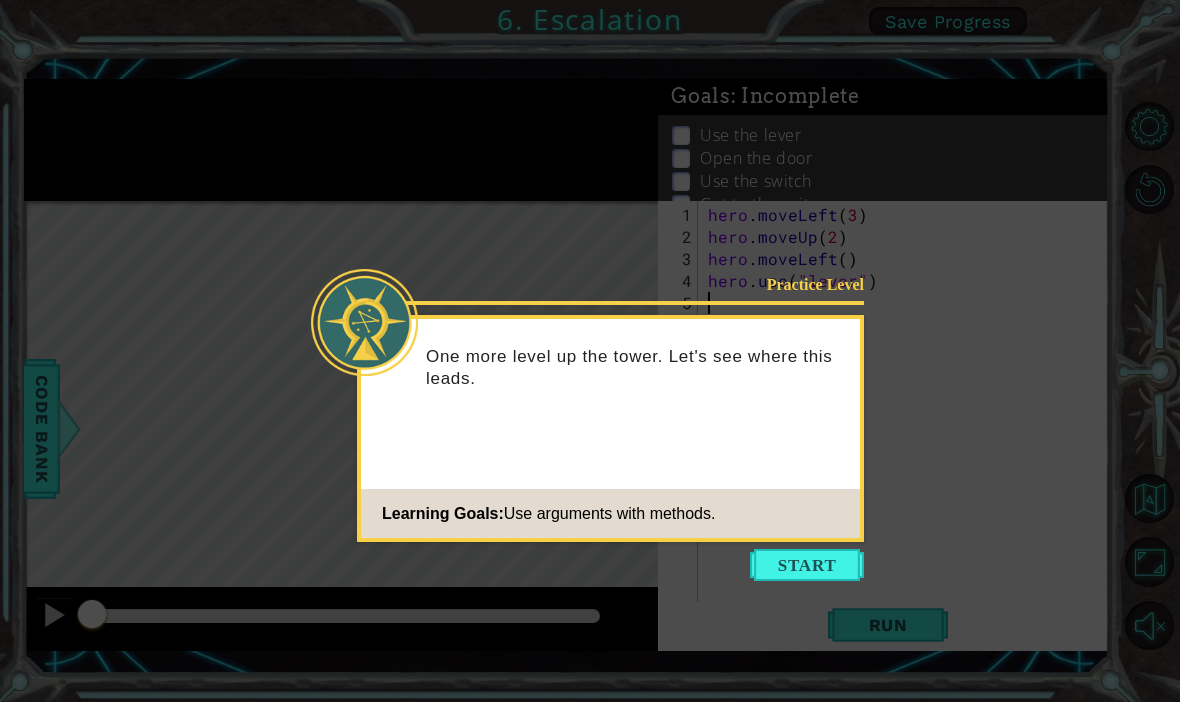 click at bounding box center (807, 565) 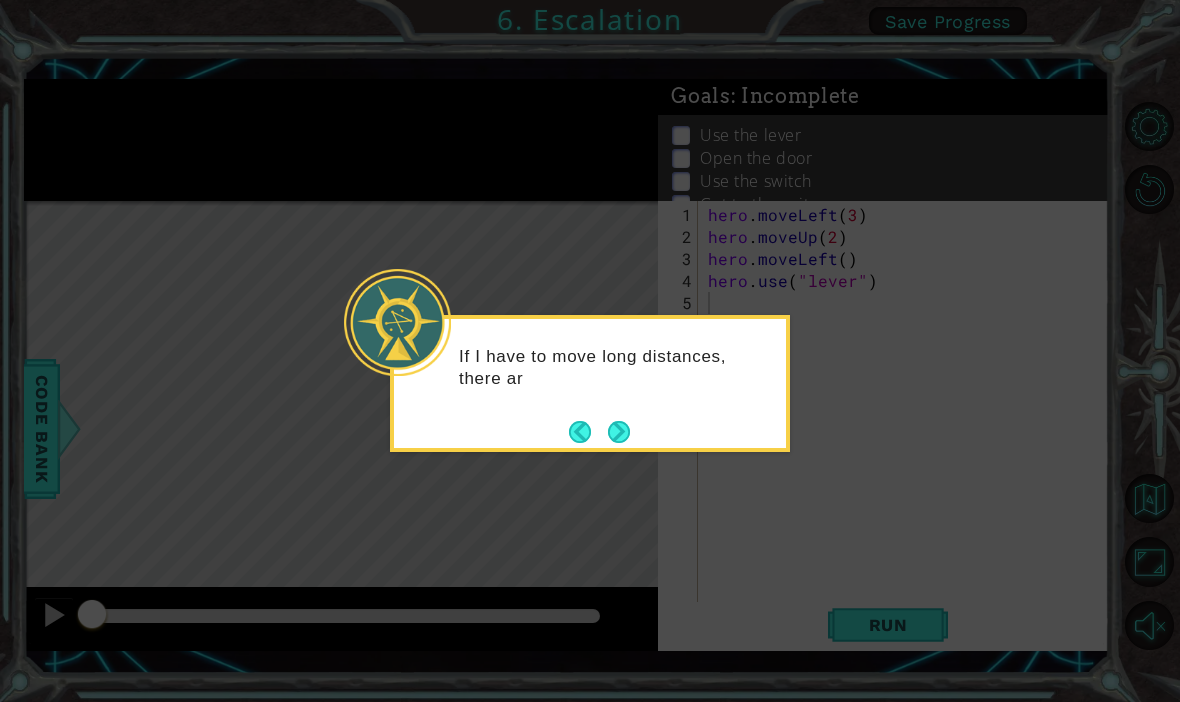 click on "If I have to move long distances, there ar" at bounding box center [590, 383] 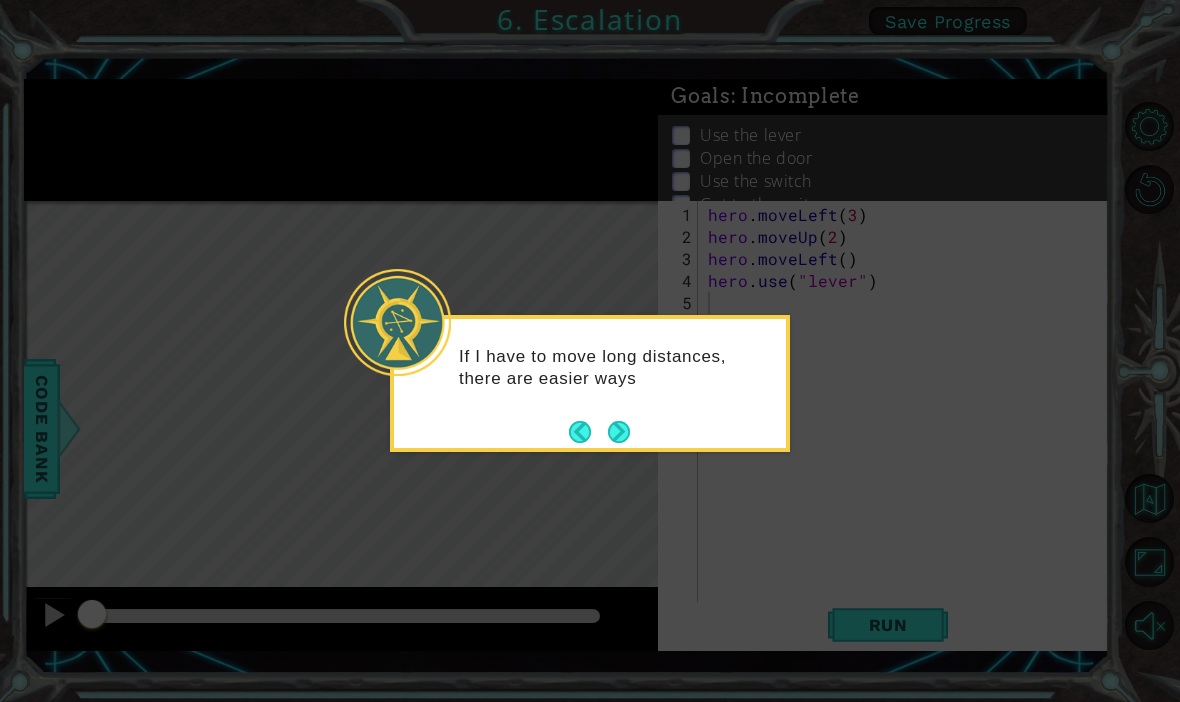 click at bounding box center (599, 432) 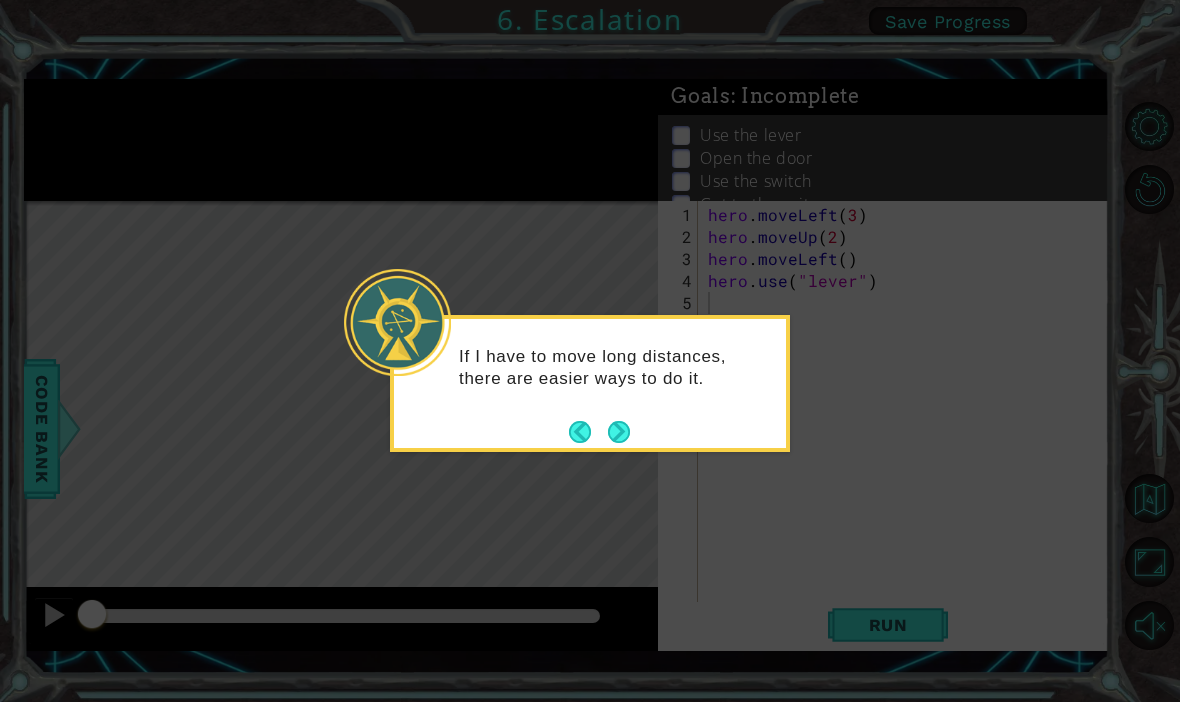 click at bounding box center (618, 431) 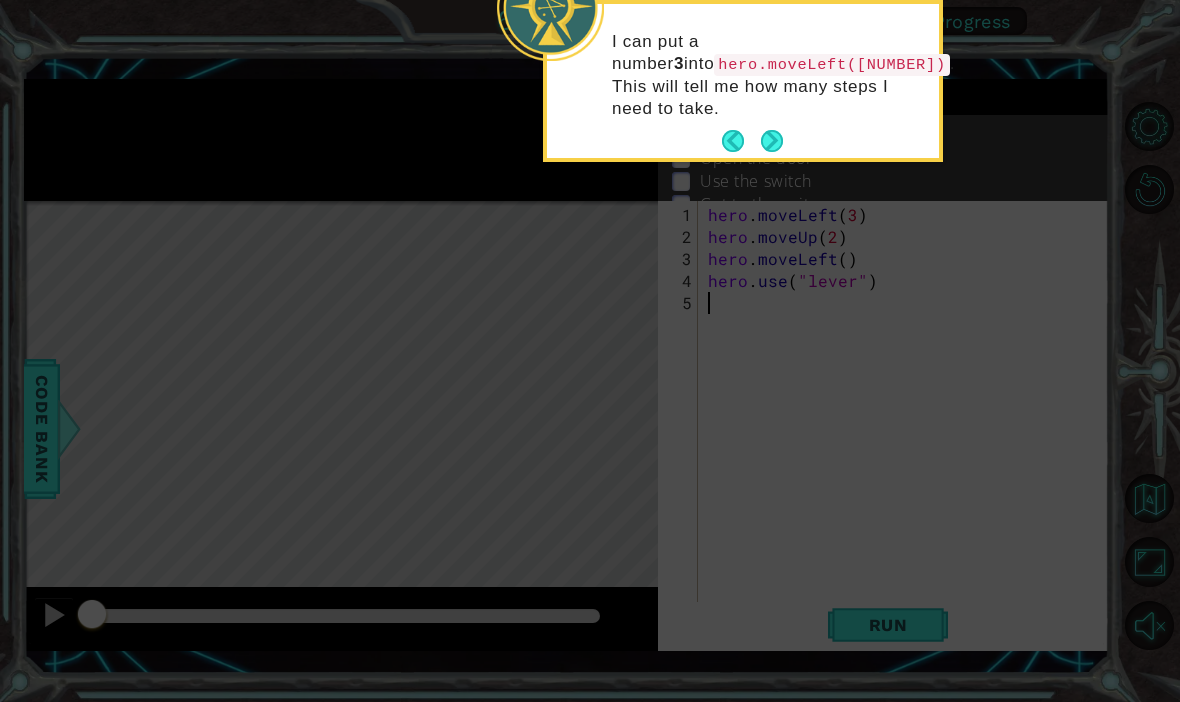 click at bounding box center (772, 141) 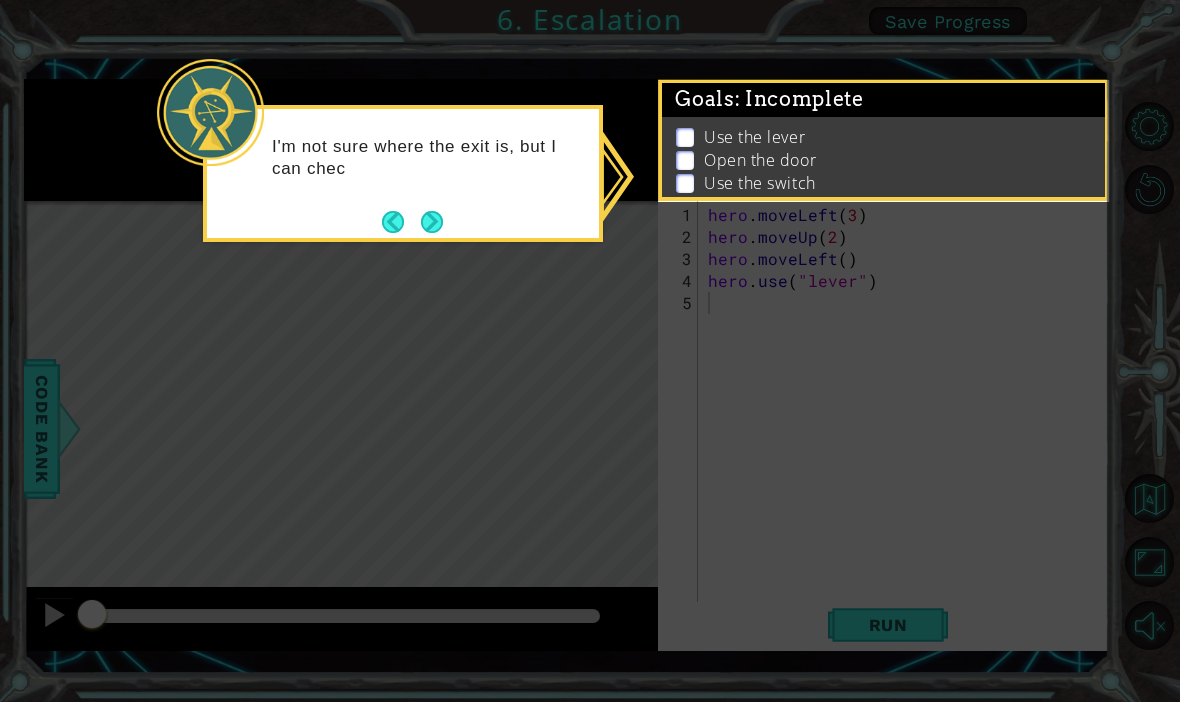 click 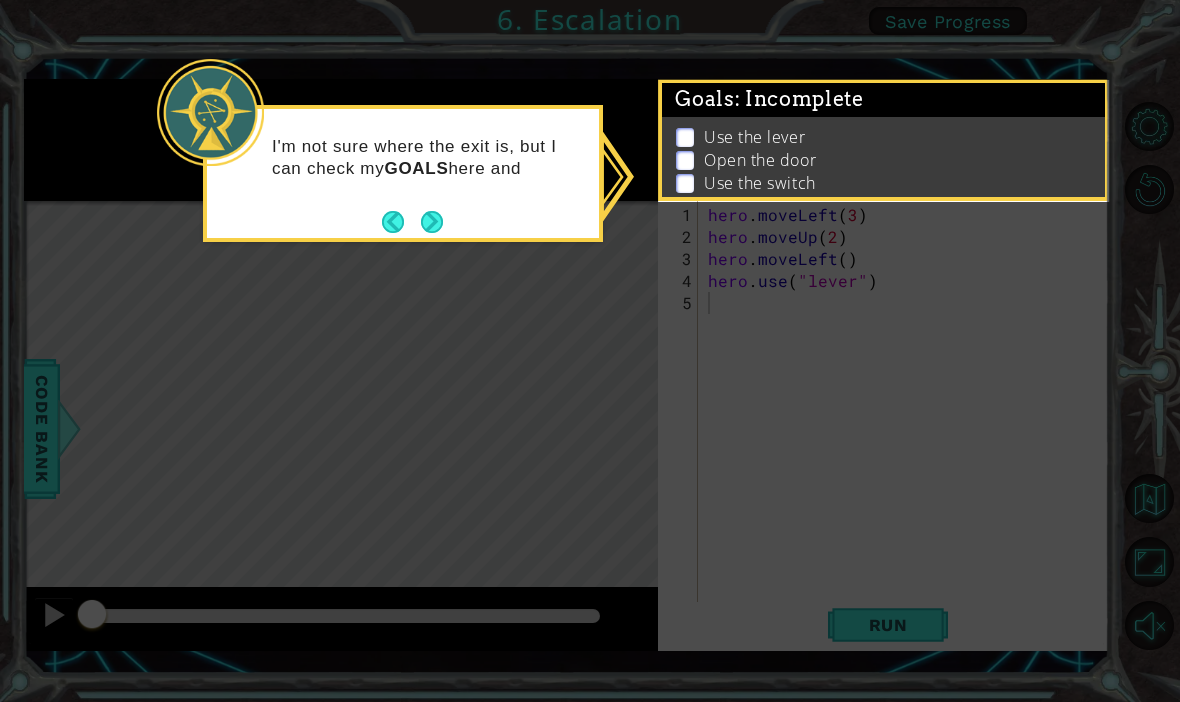click 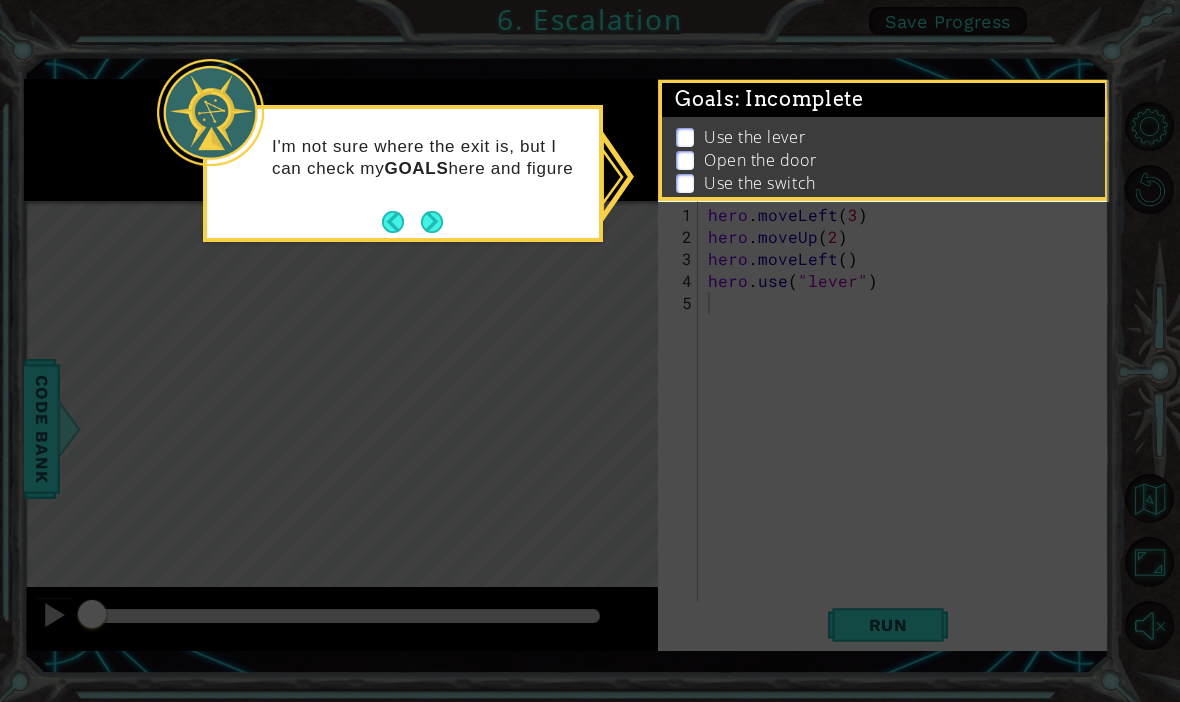 click at bounding box center (432, 222) 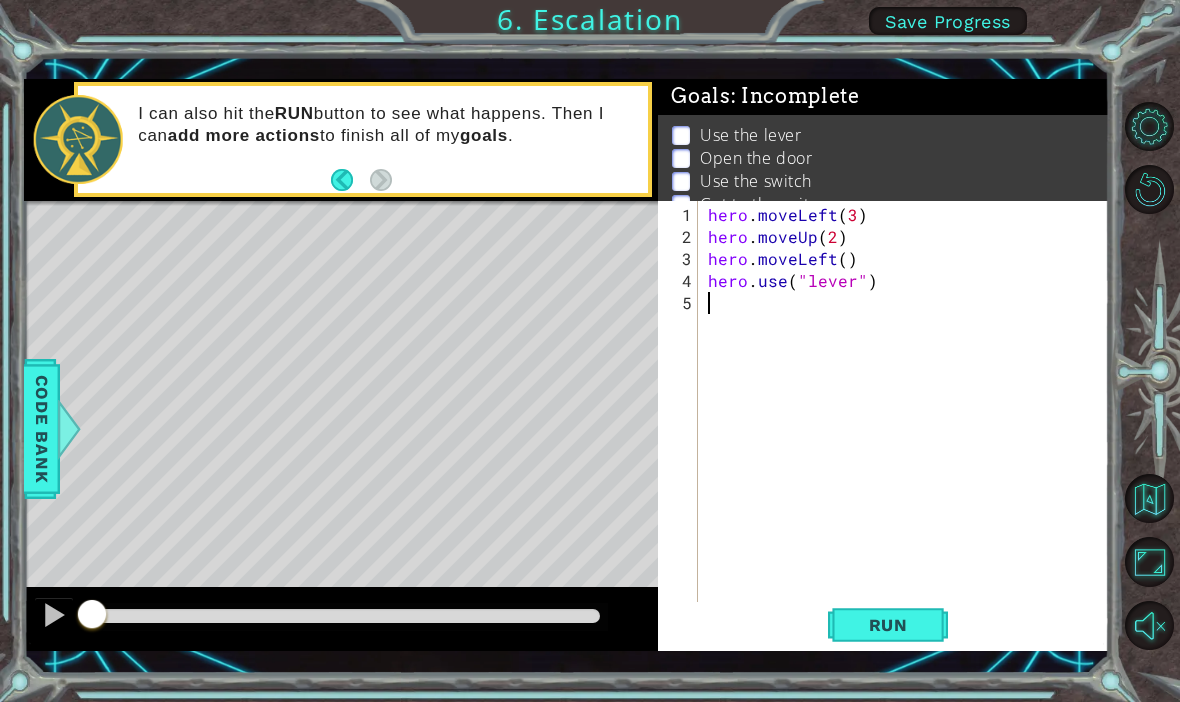 click on "Run" at bounding box center [888, 625] 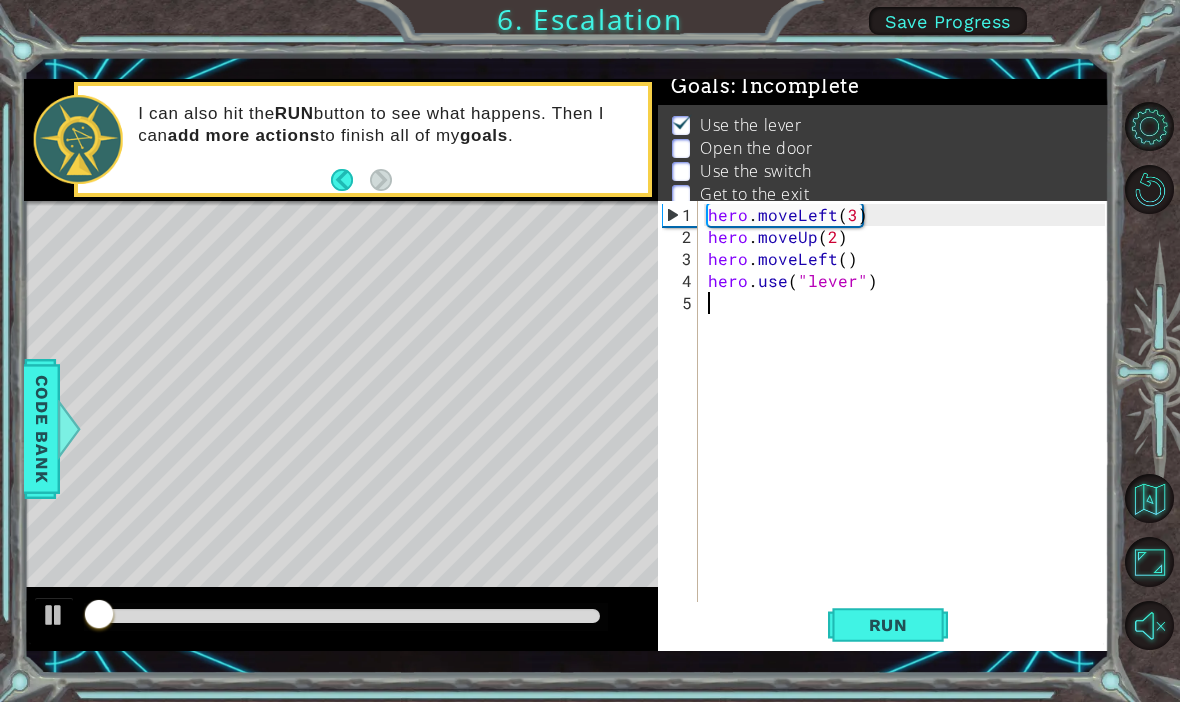 scroll, scrollTop: 13, scrollLeft: 0, axis: vertical 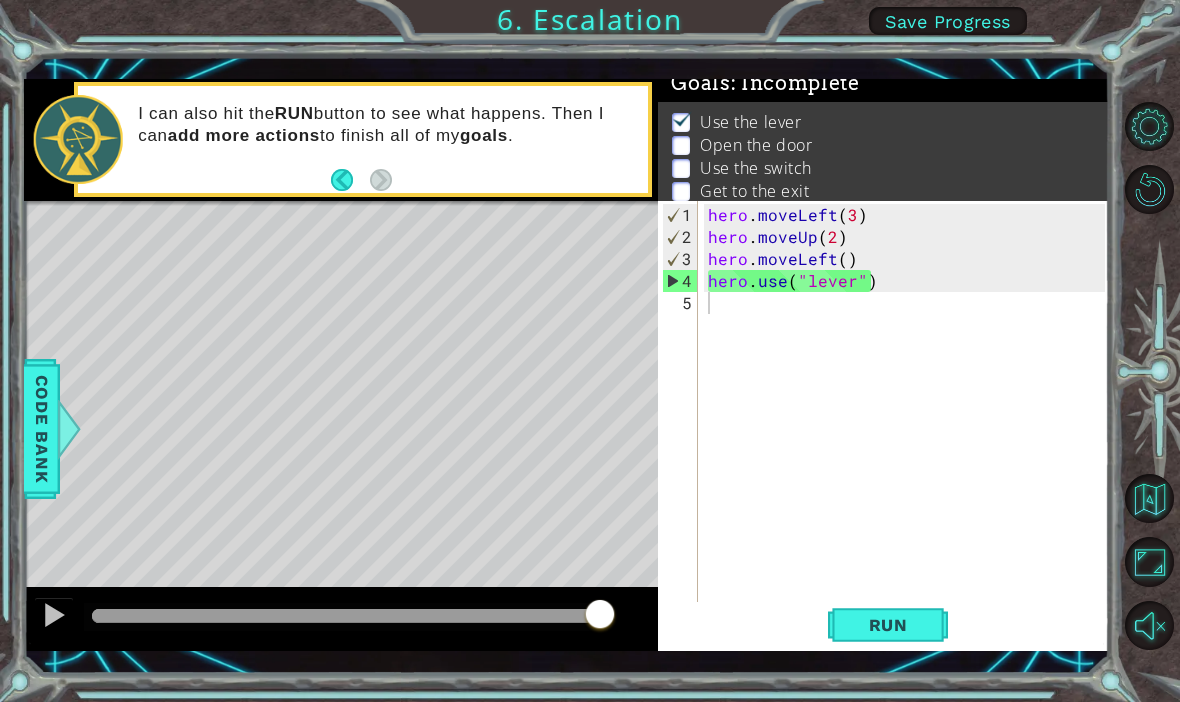 click on "Code Bank" at bounding box center (42, 429) 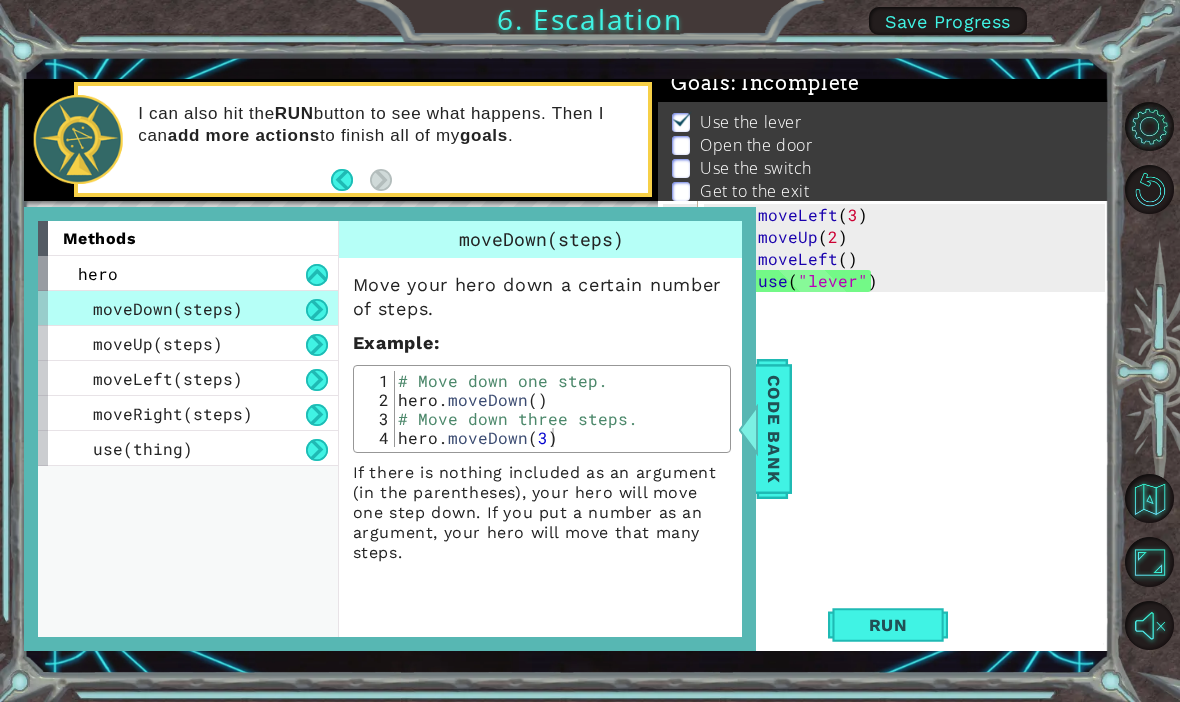click on "Code Bank" at bounding box center (774, 429) 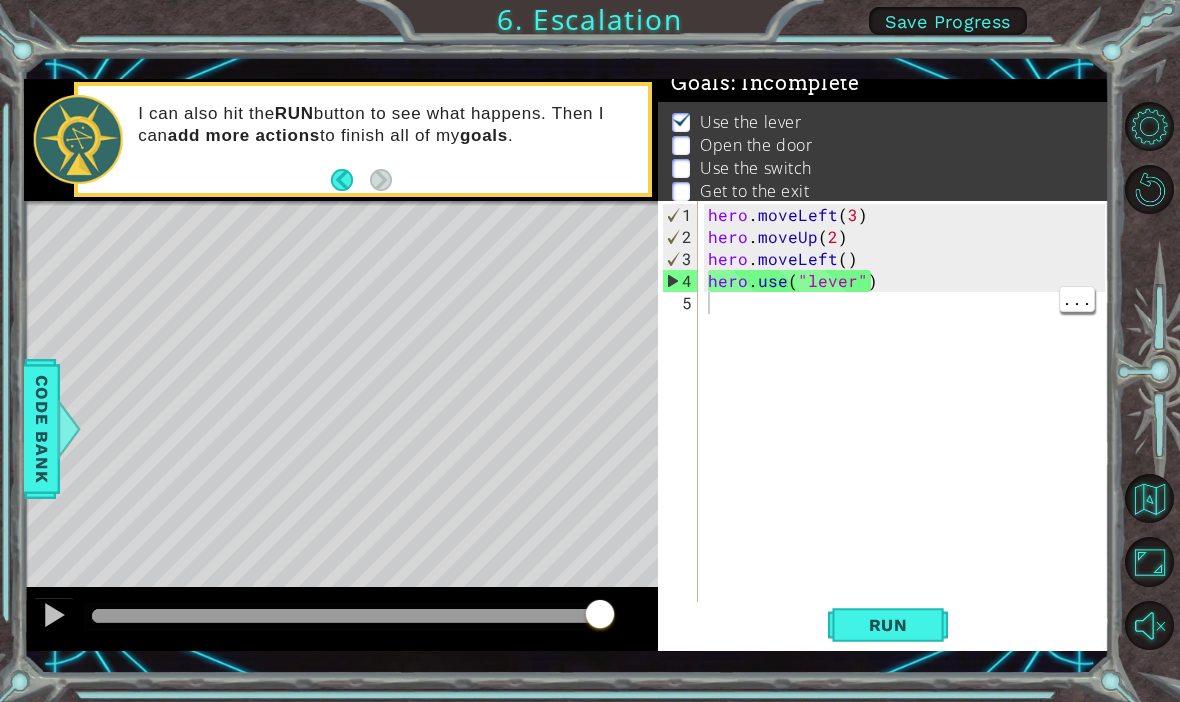 click on "hero . moveLeft ( 3 ) hero . moveUp ( 2 ) hero . moveLeft ( ) hero . use ( "lever" )" at bounding box center [909, 435] 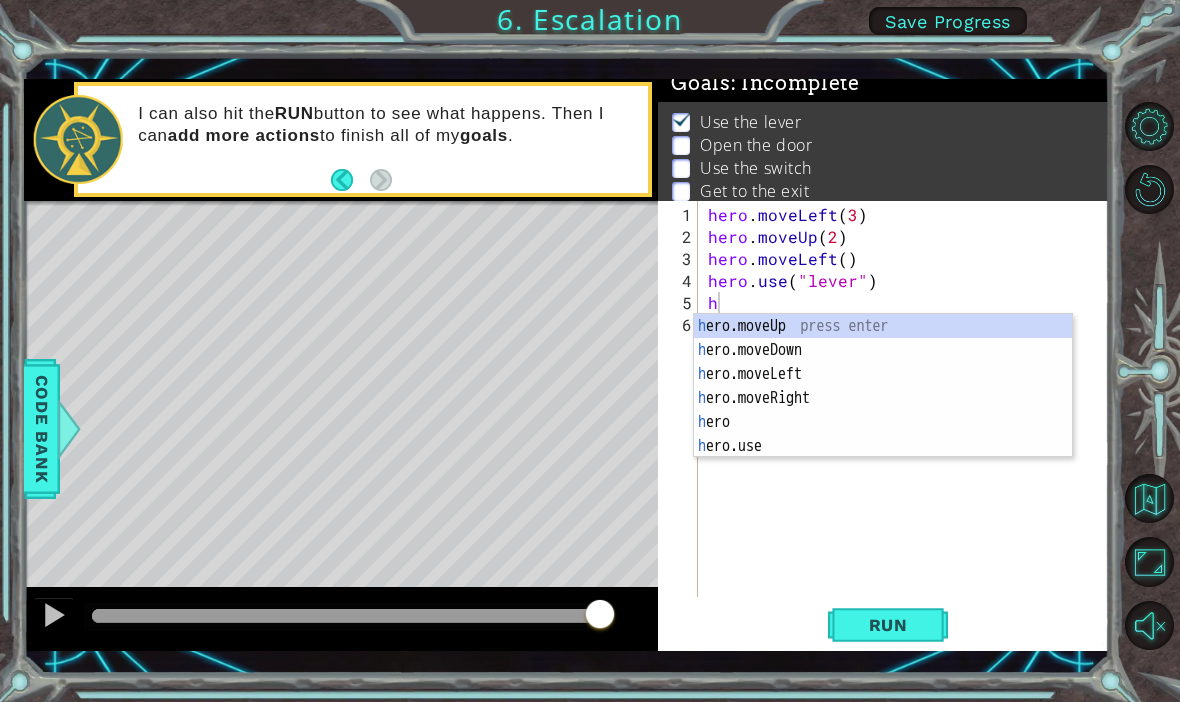 type on "hero.moveLeft()" 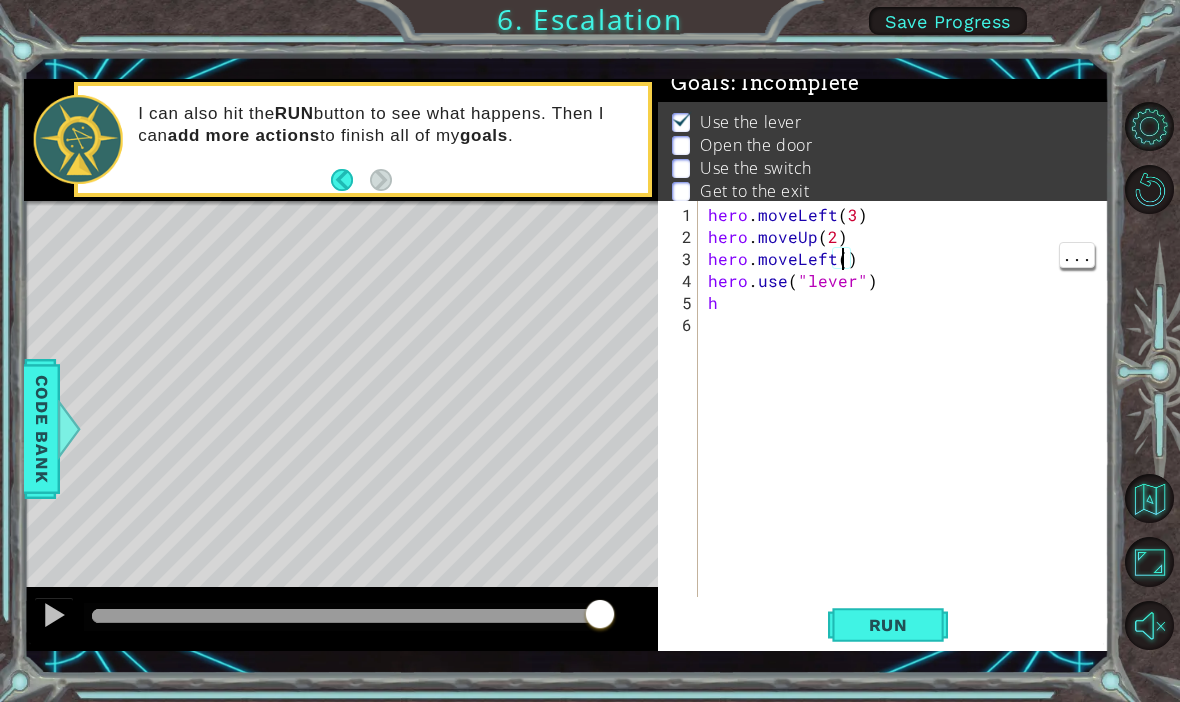 click on "hero . moveLeft ( [NUMBER] ) hero . moveUp ( [NUMBER] ) hero . moveLeft ( ) hero . use ( "lever" ) h" at bounding box center [909, 424] 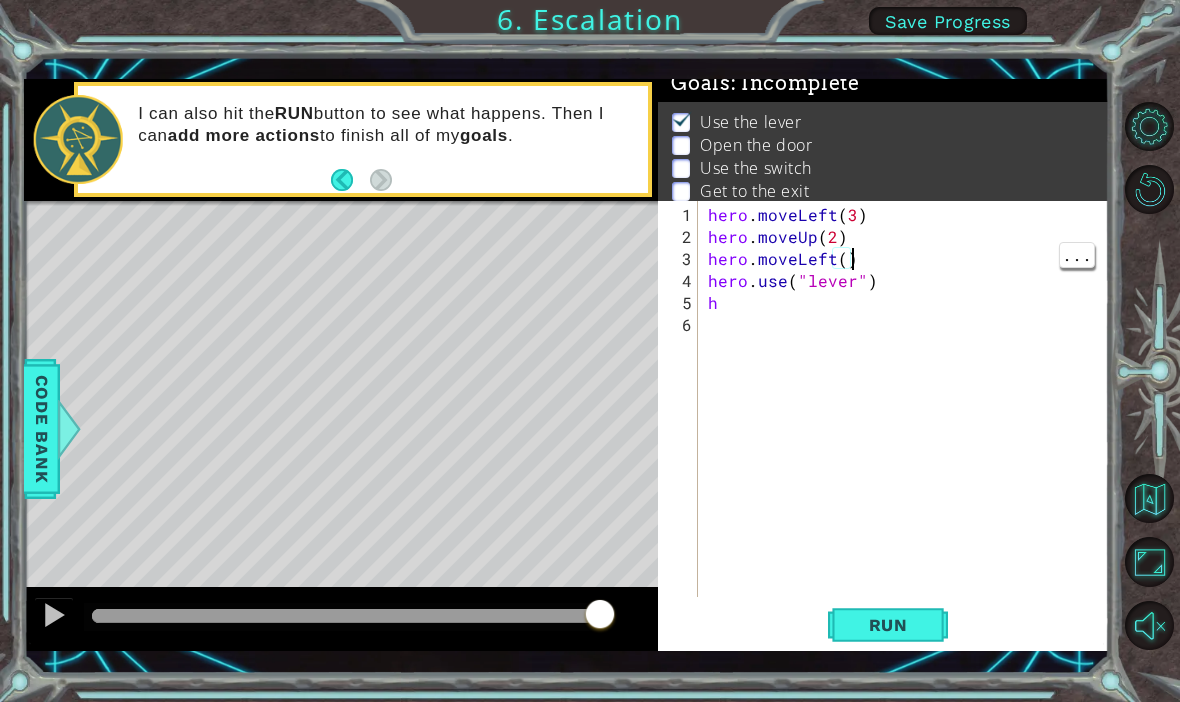 click on "hero . moveLeft ( [NUMBER] ) hero . moveUp ( [NUMBER] ) hero . moveLeft ( ) hero . use ( "lever" ) h" at bounding box center (909, 424) 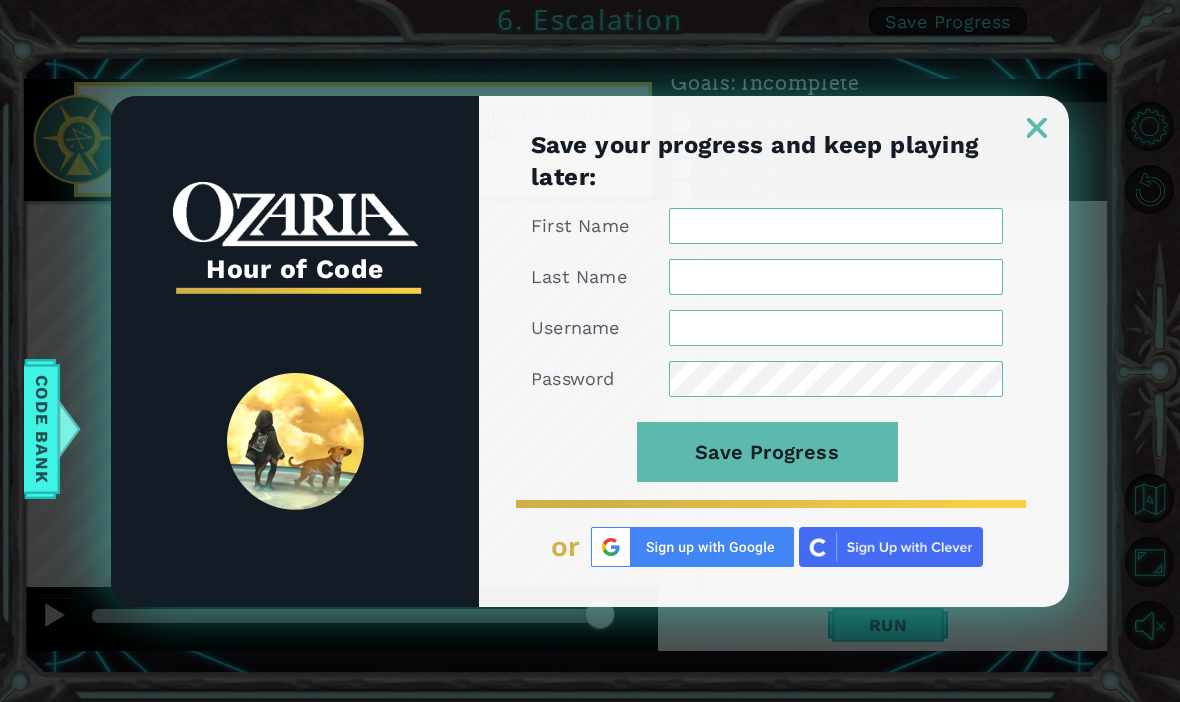click at bounding box center [1037, 128] 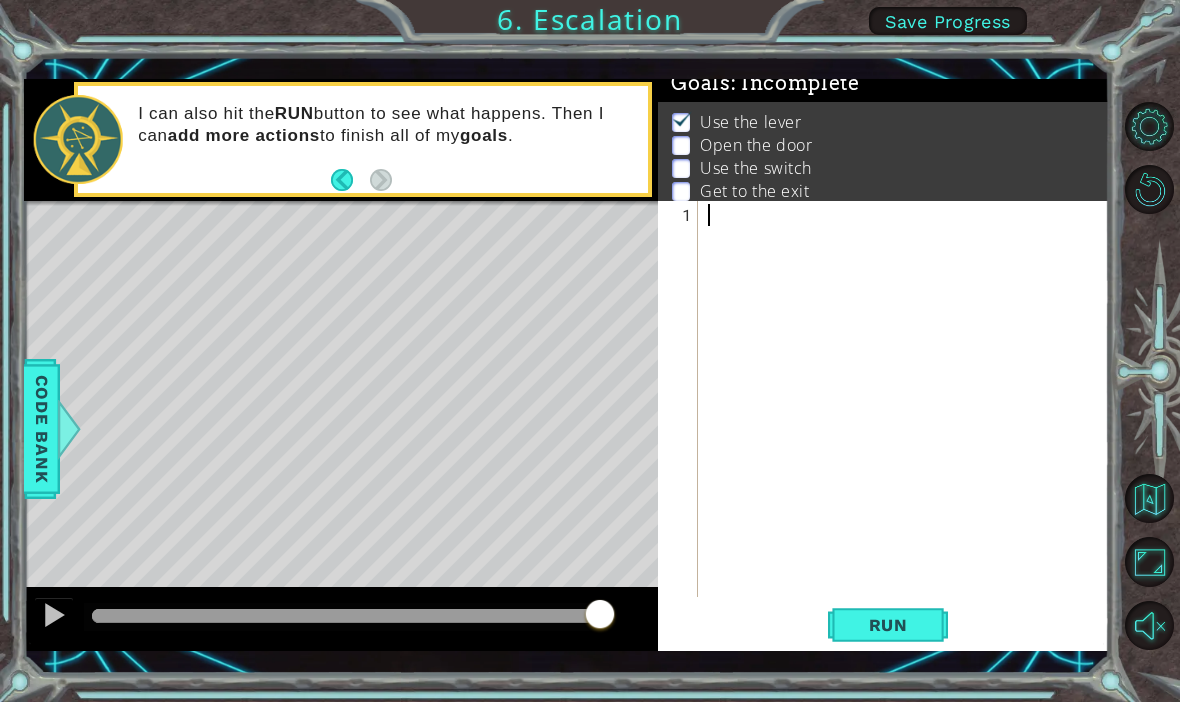click on "Run" at bounding box center (888, 625) 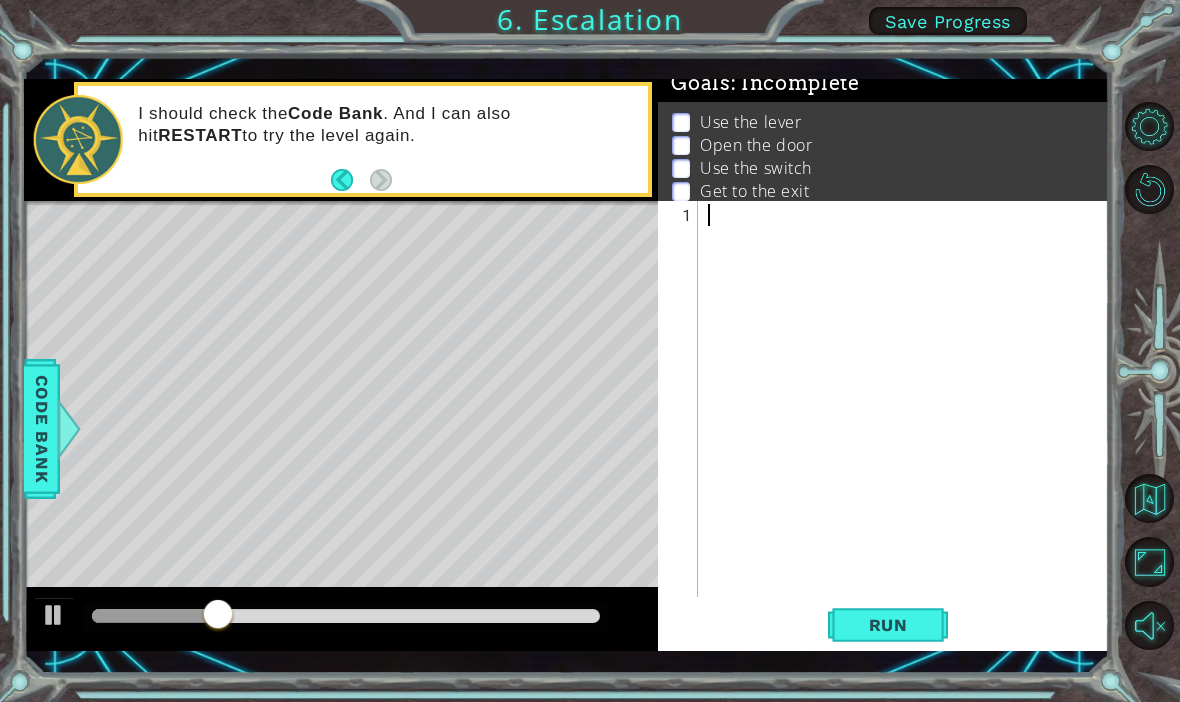 click at bounding box center (1149, 189) 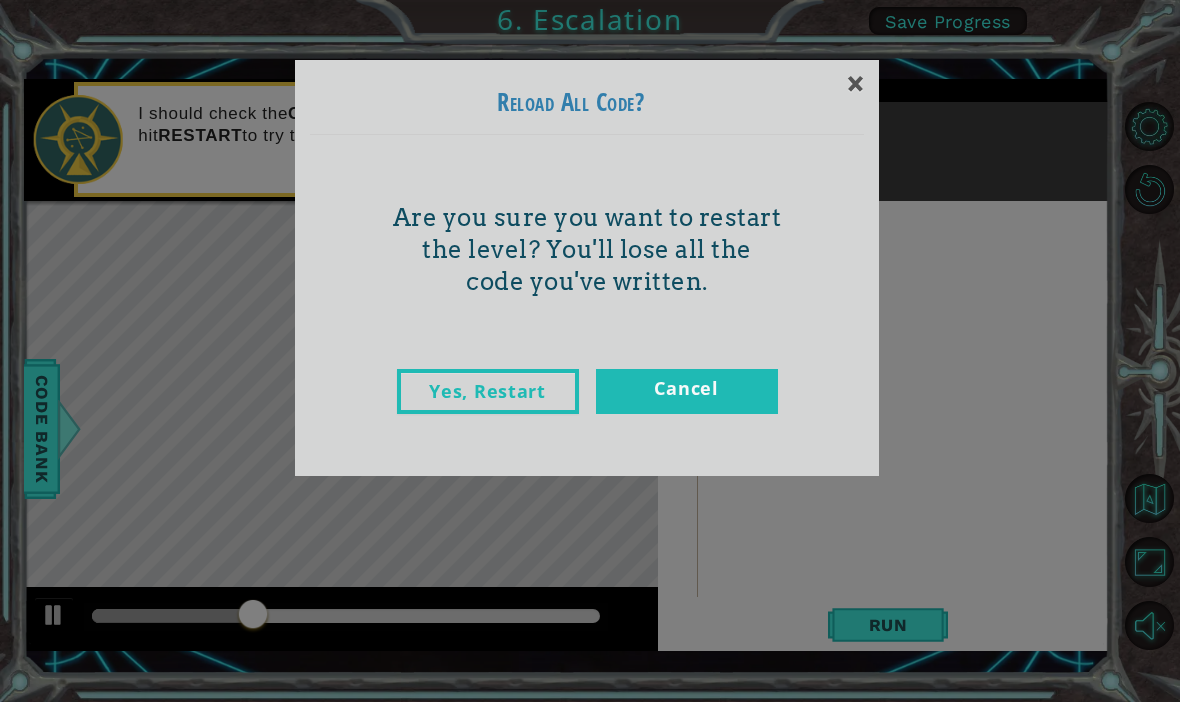 click on "Yes, Restart" at bounding box center (488, 391) 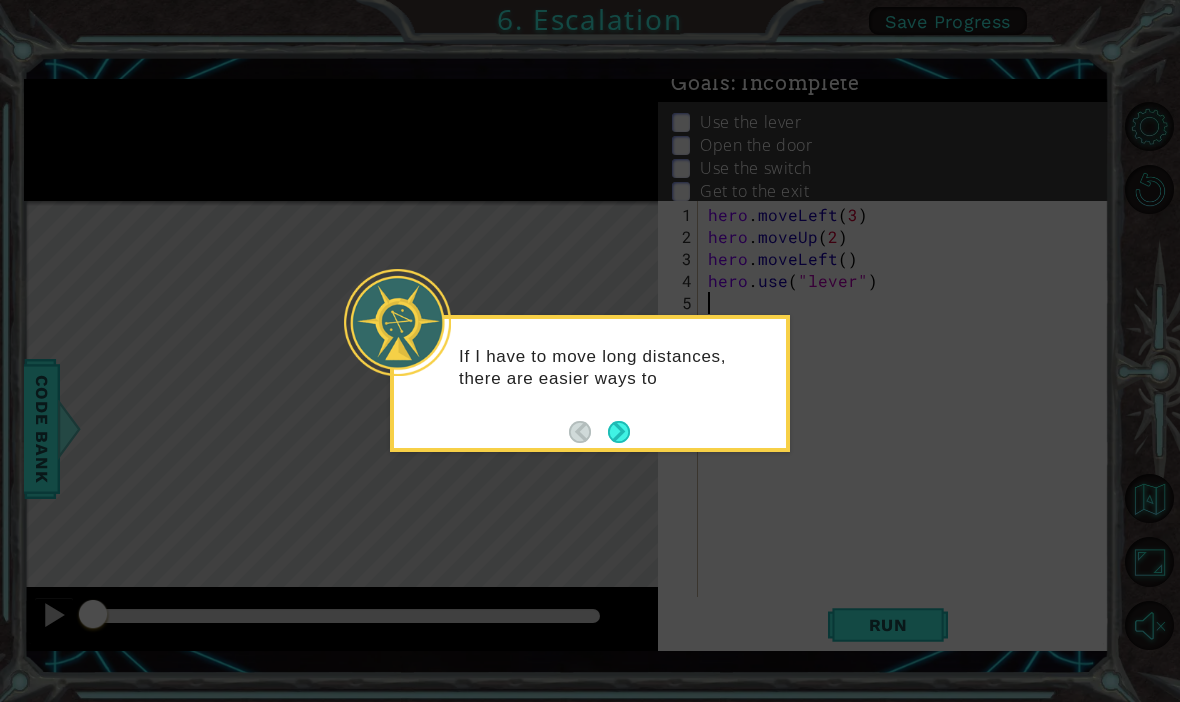 click at bounding box center (619, 431) 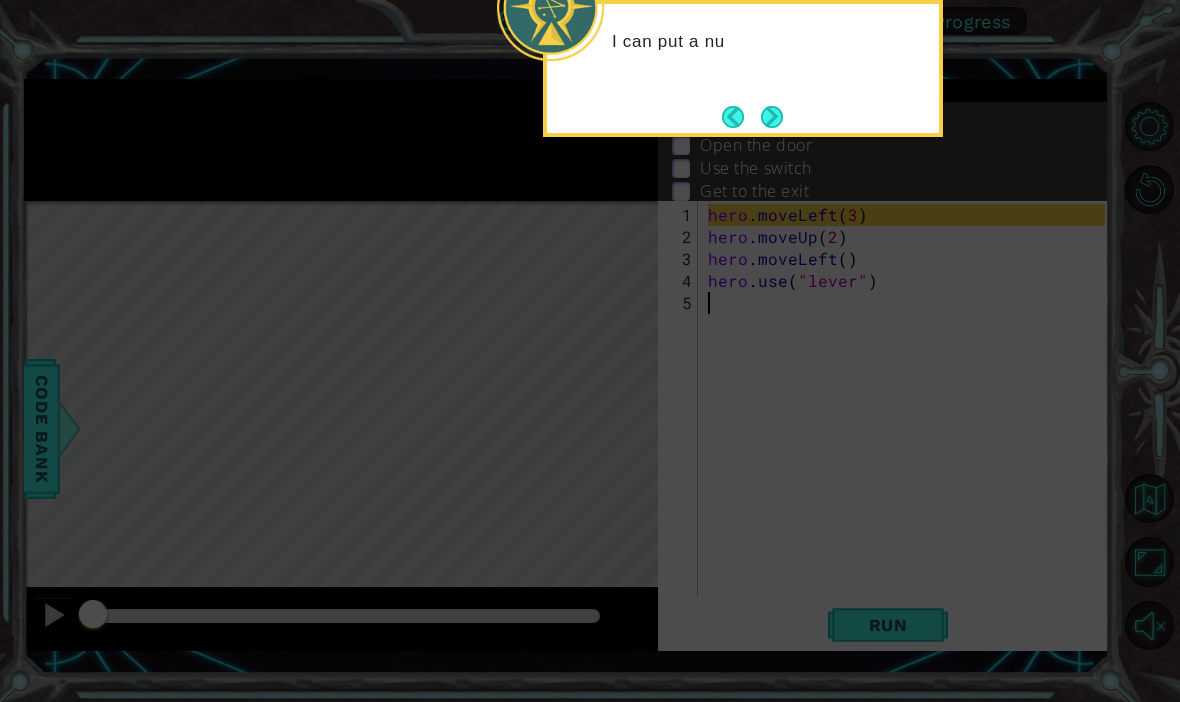 click at bounding box center (771, 116) 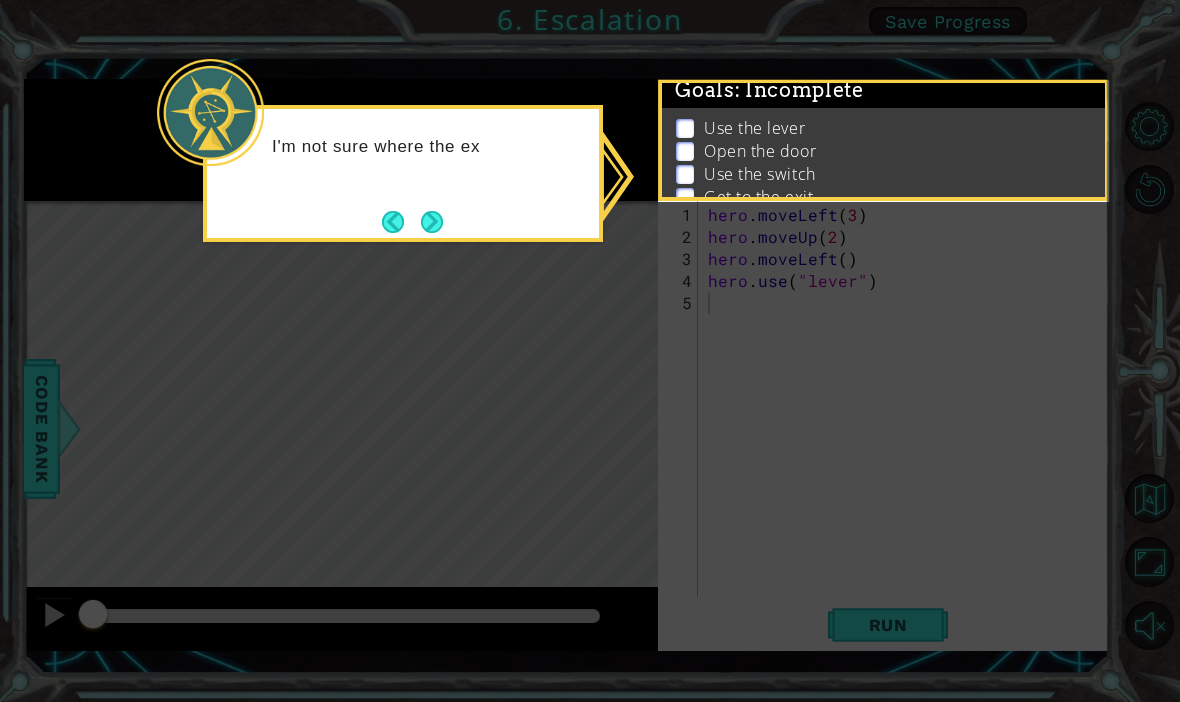 click at bounding box center (432, 222) 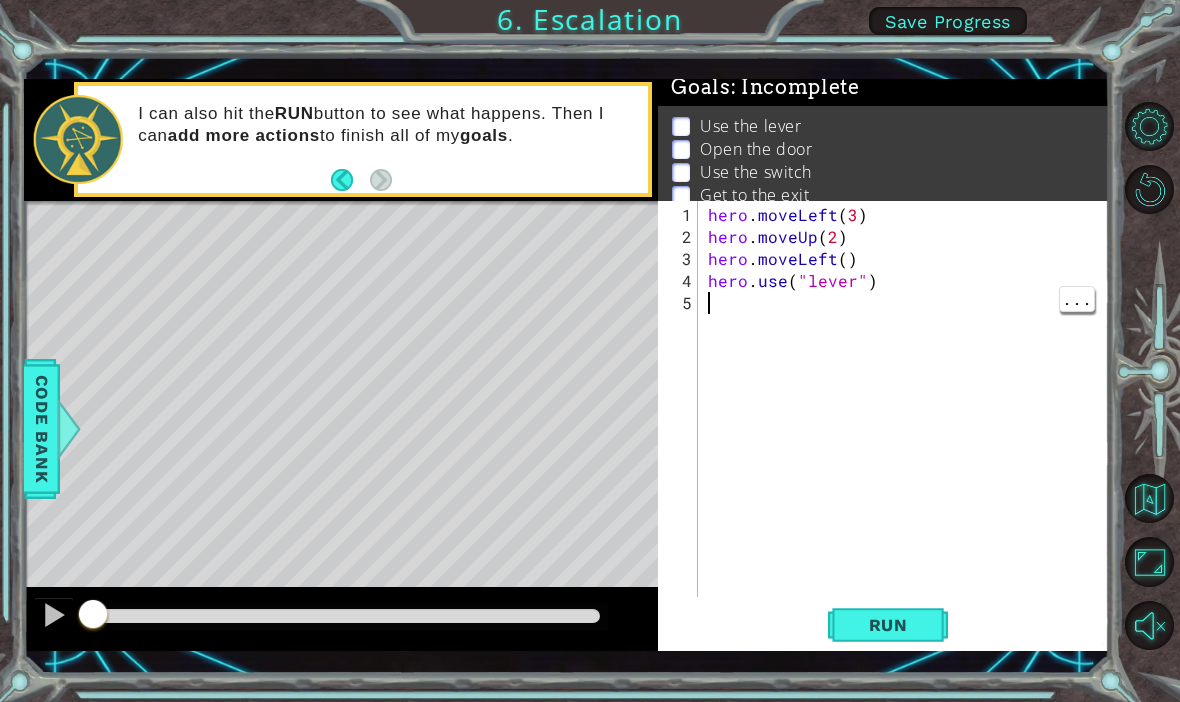 click on "5" at bounding box center (680, 303) 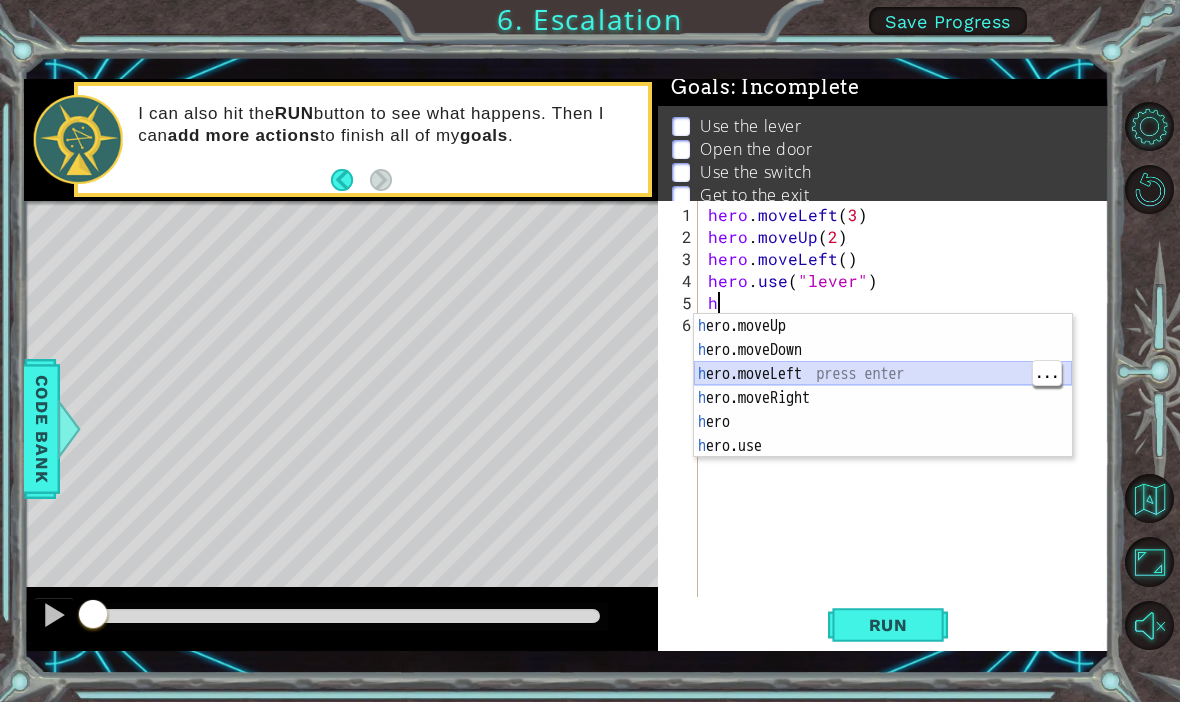 click on "h ero.moveUp press enter h ero.moveDown press enter h ero.moveLeft press enter h ero.moveRight press enter h ero press enter h ero.use press enter" at bounding box center [883, 410] 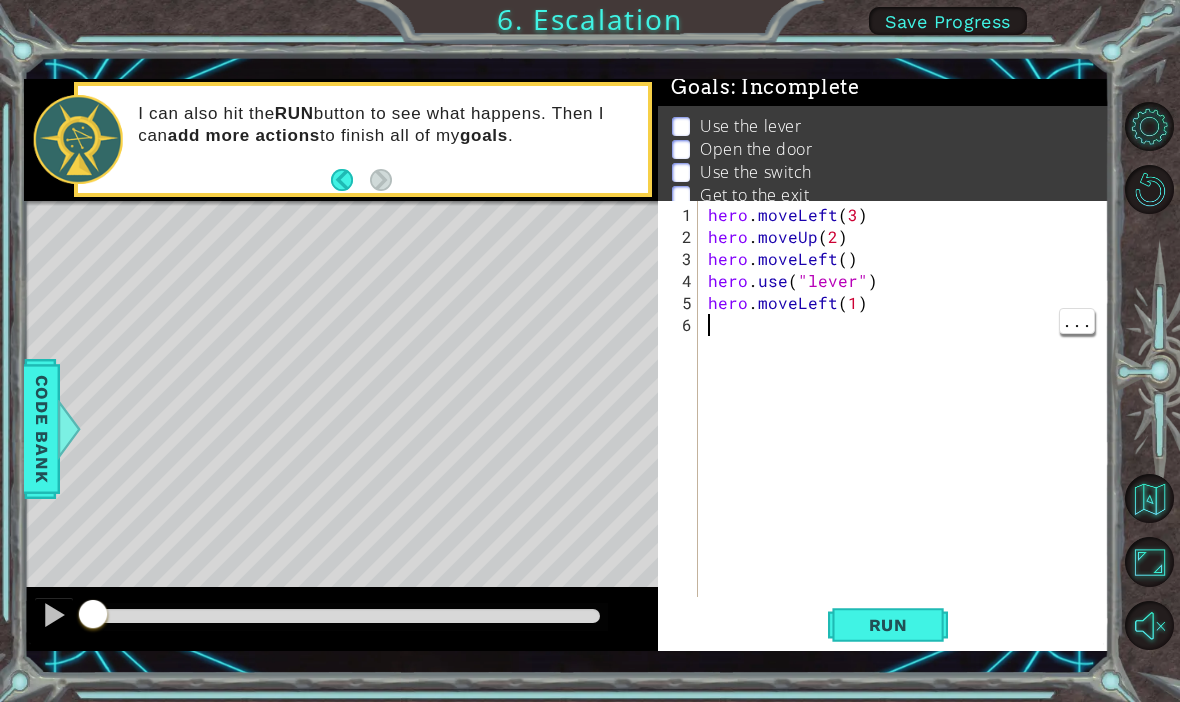 click on "Run" at bounding box center [888, 625] 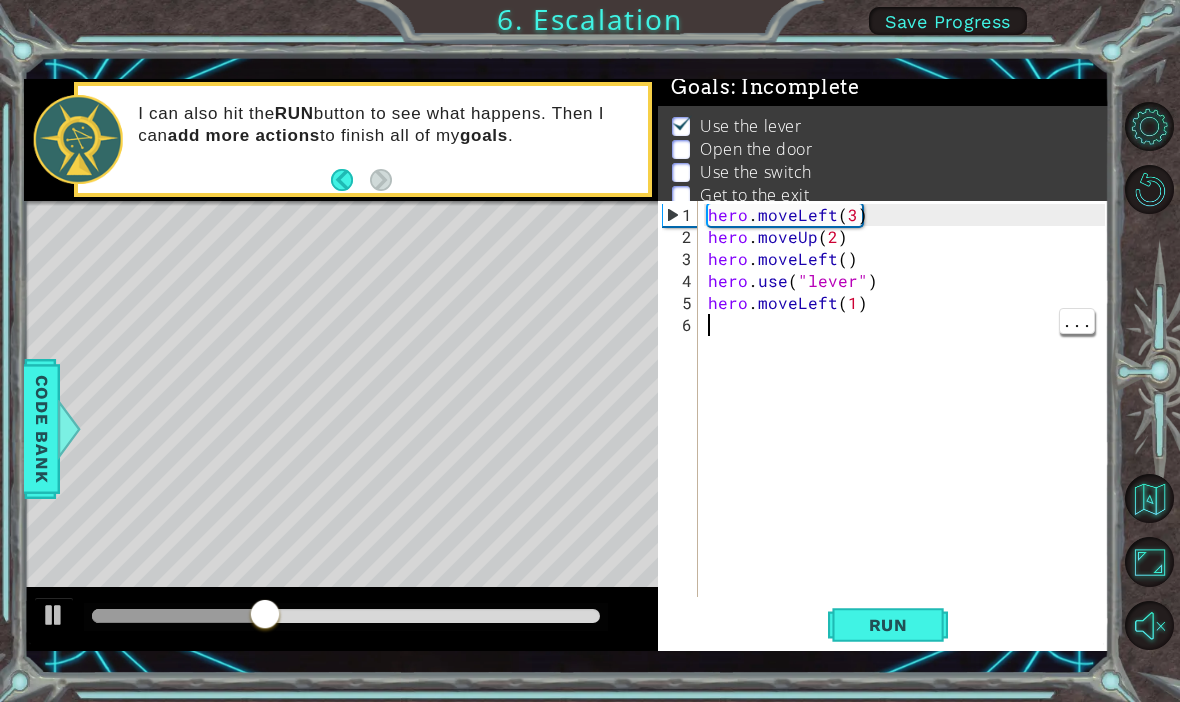 click on "hero . moveLeft ( 3 ) hero . moveUp ( 2 ) hero . moveLeft ( ) hero . use ( "lever" ) hero . moveLeft ( 1 )" at bounding box center (909, 424) 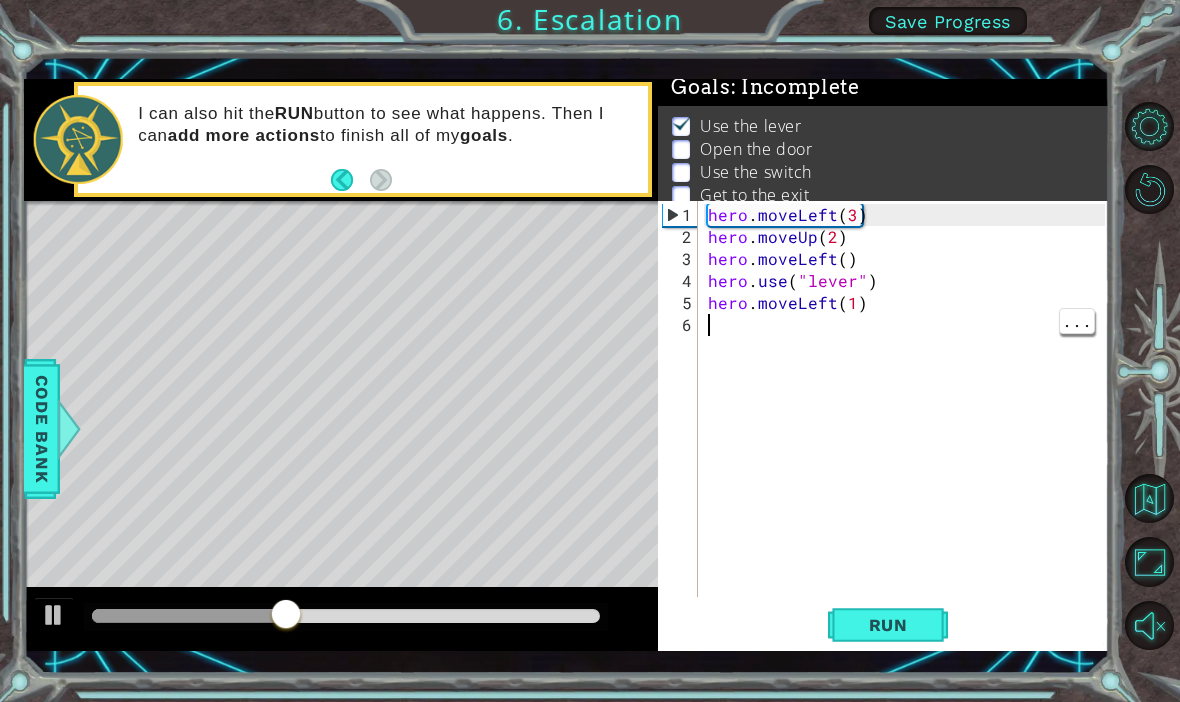 type on "h" 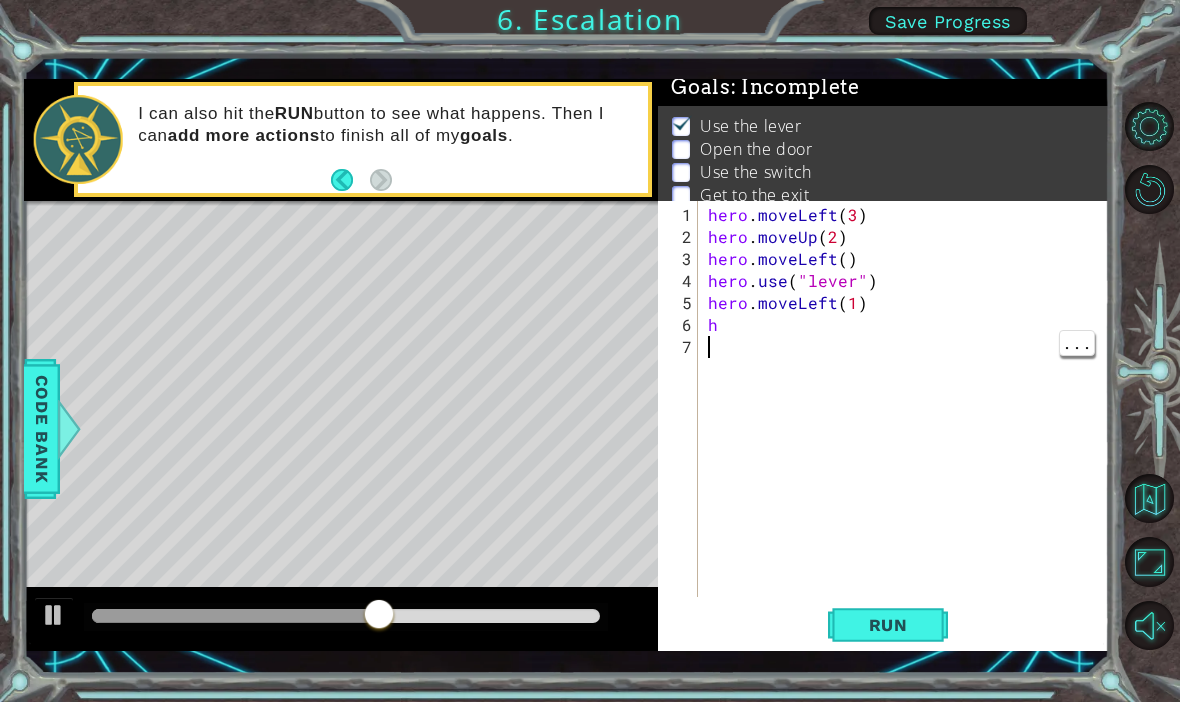 click on "hero . moveLeft ( [NUMBER] ) hero . moveUp ( [NUMBER] ) hero . moveLeft ( ) hero . use ( "lever" ) hero . moveLeft ( [NUMBER] ) h" at bounding box center (909, 424) 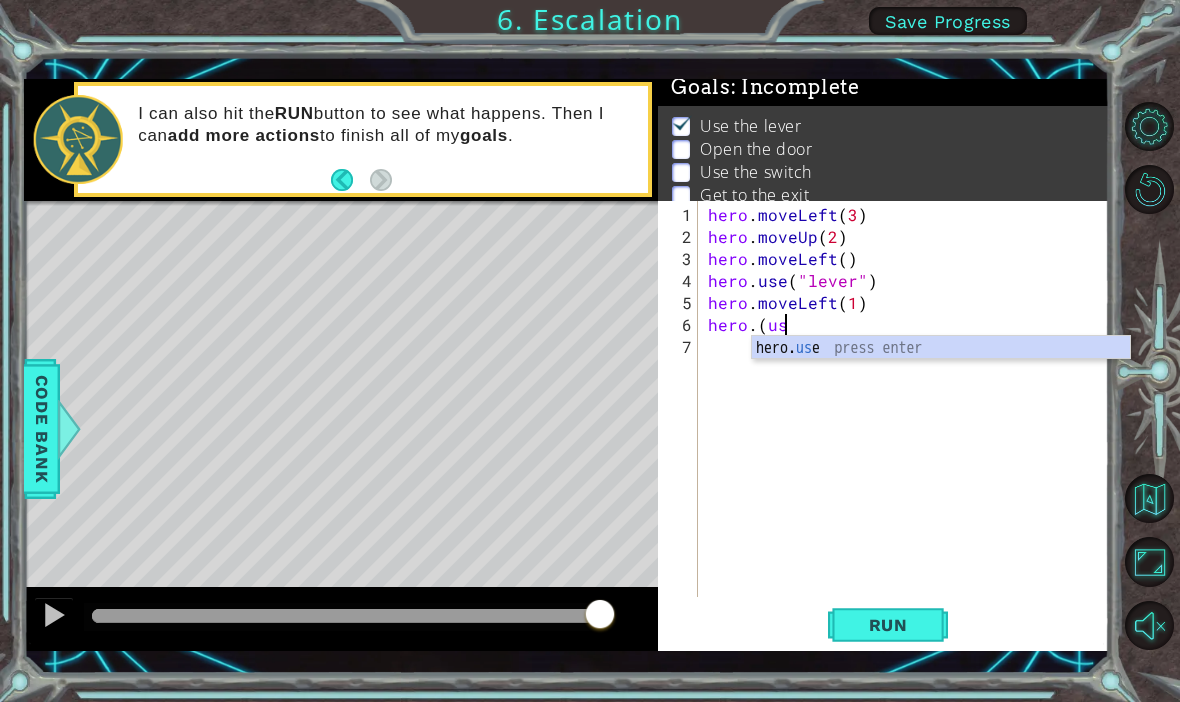 scroll, scrollTop: 0, scrollLeft: 4, axis: horizontal 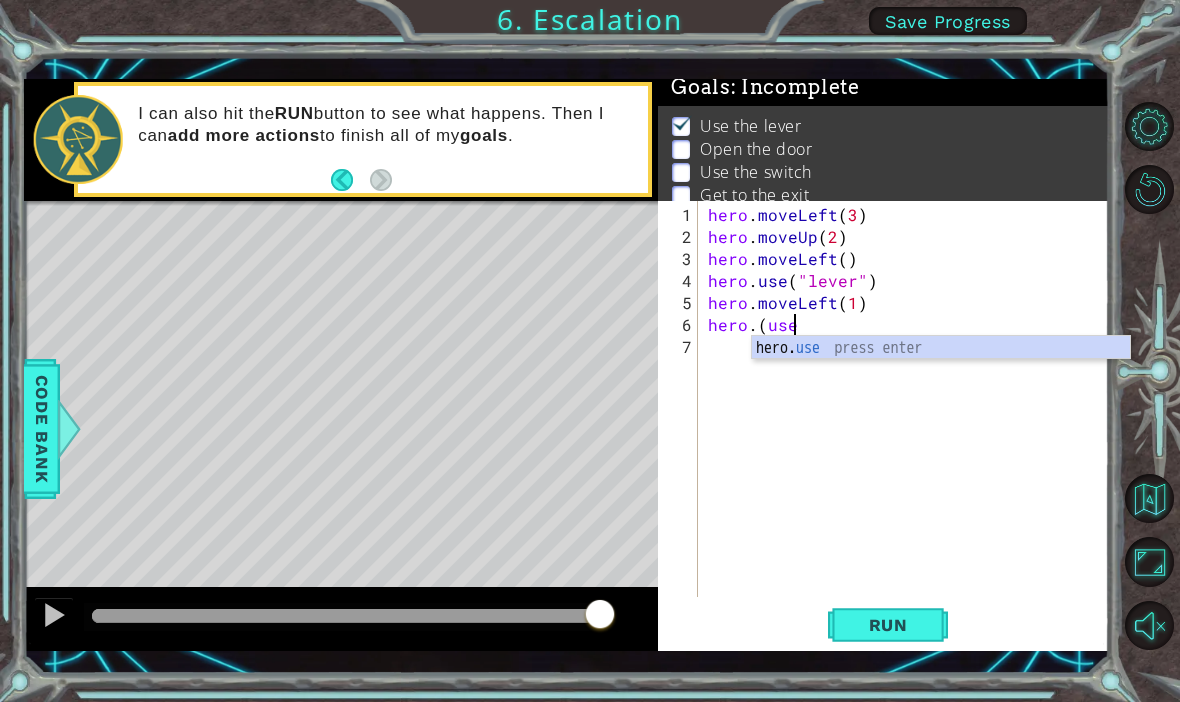 type on "hero.(us" 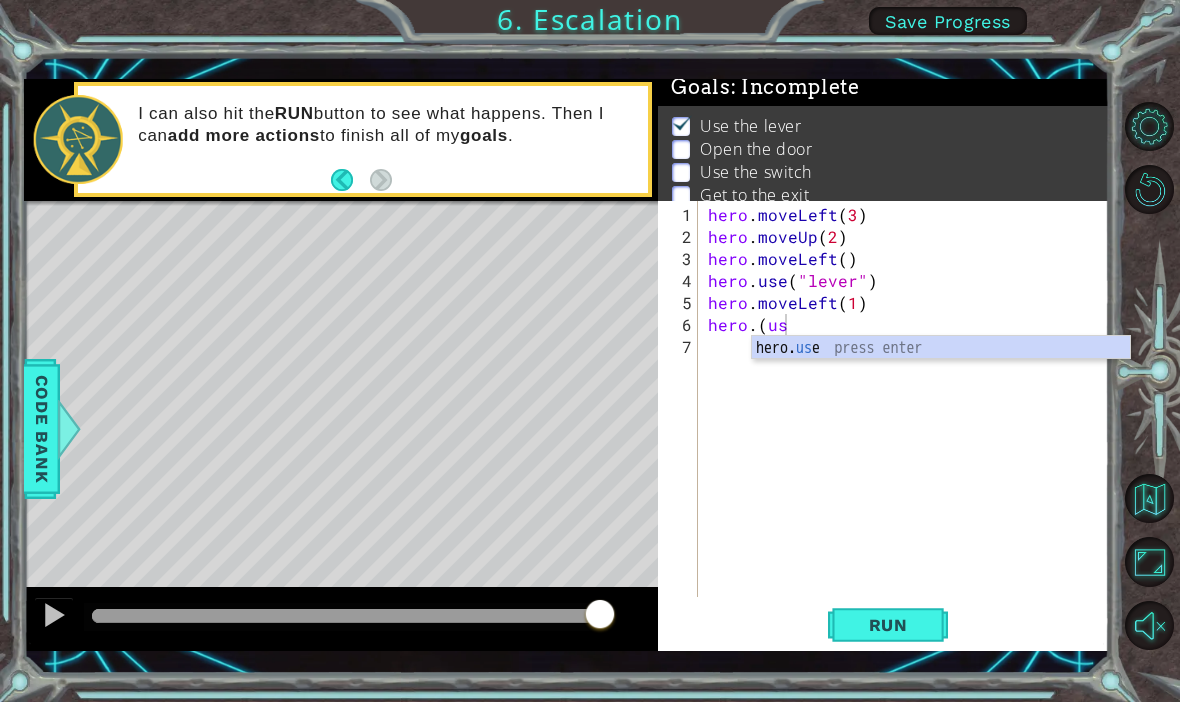 scroll, scrollTop: 0, scrollLeft: 0, axis: both 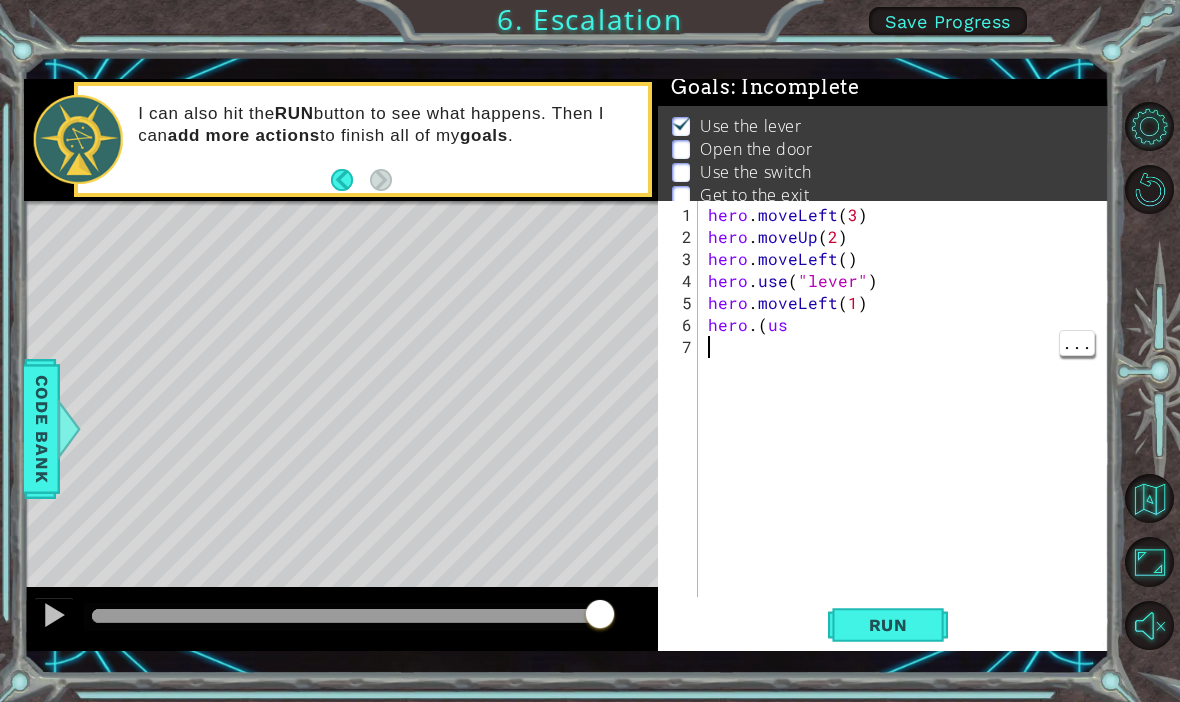 click on "hero . moveLeft ( 3 ) hero . moveUp ( 2 ) hero . moveLeft ( ) hero . use ( "lever" ) hero . moveLeft ( 1 ) hero . ( us" at bounding box center [909, 424] 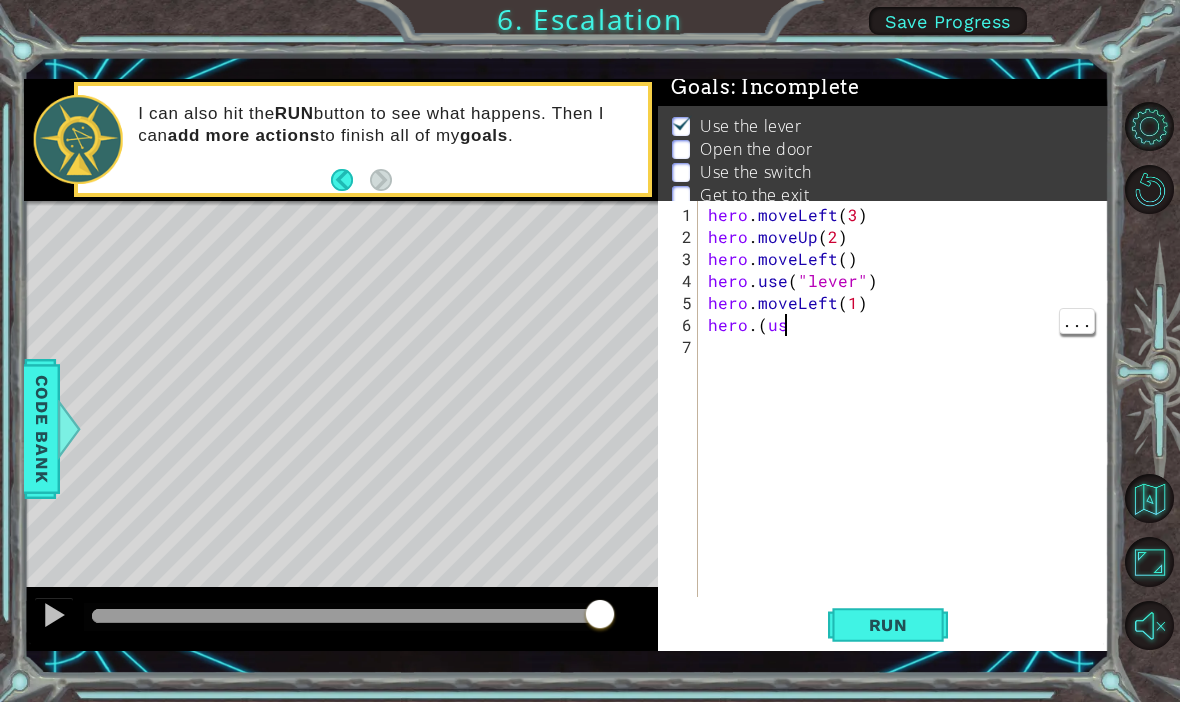 click on "hero . moveLeft ( 3 ) hero . moveUp ( 2 ) hero . moveLeft ( ) hero . use ( "lever" ) hero . moveLeft ( 1 ) hero . ( us" at bounding box center [909, 424] 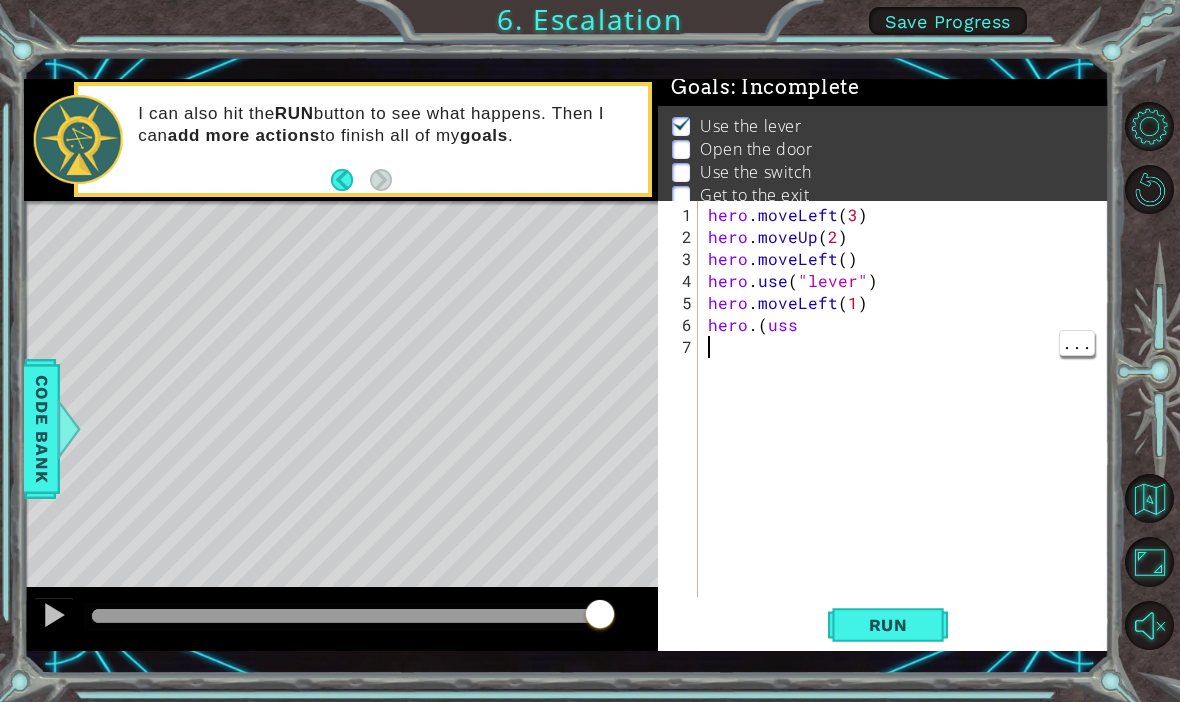 scroll, scrollTop: 0, scrollLeft: 0, axis: both 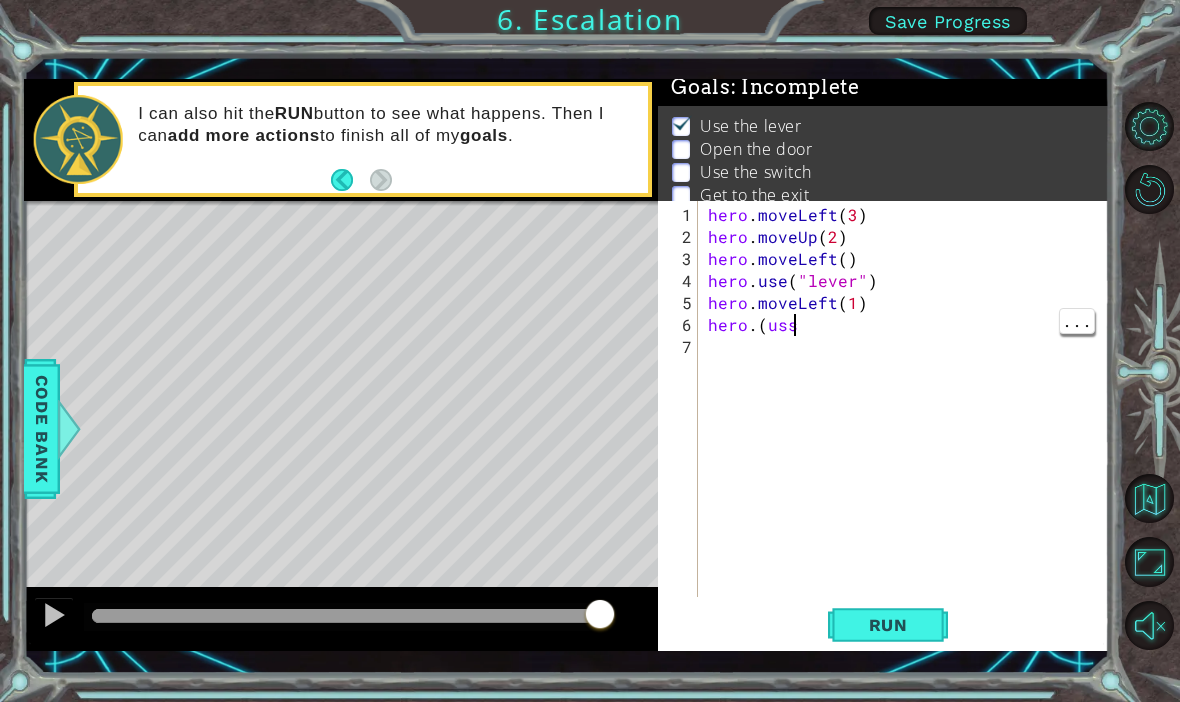 click on "hero . moveLeft ( 3 ) hero . moveUp ( 2 ) hero . moveLeft ( ) hero . use ( "lever" ) hero . moveLeft ( 1 ) hero . ( uss" at bounding box center (909, 424) 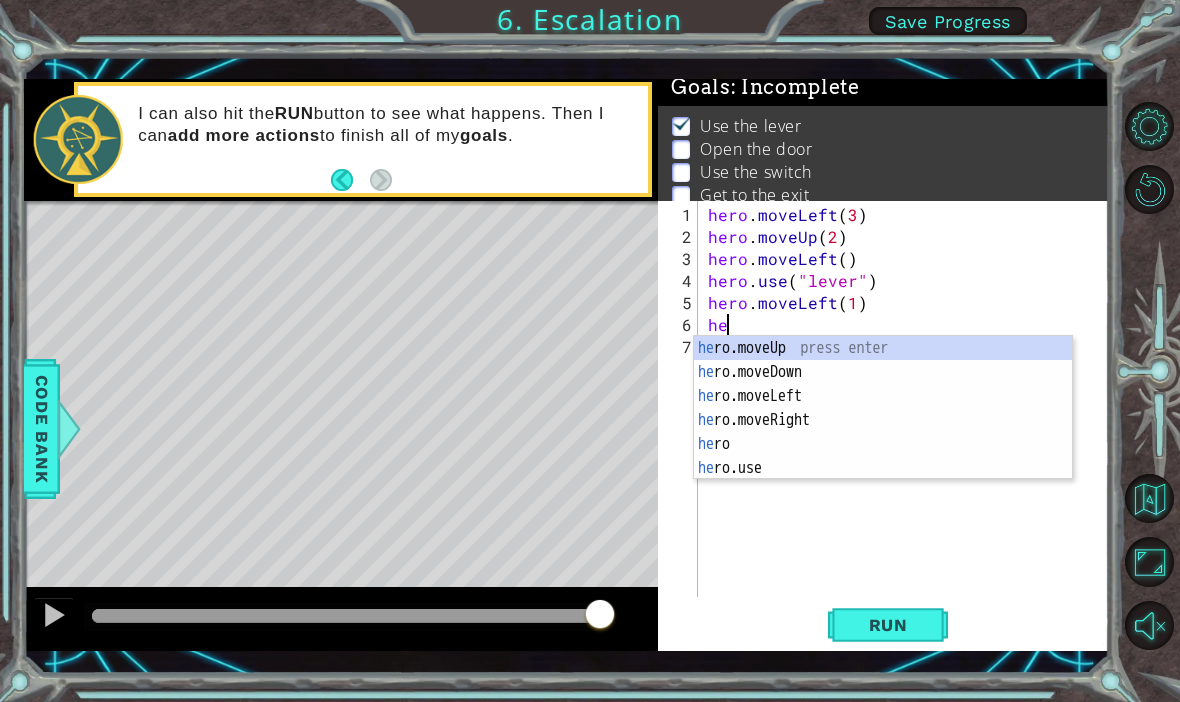 type on "h" 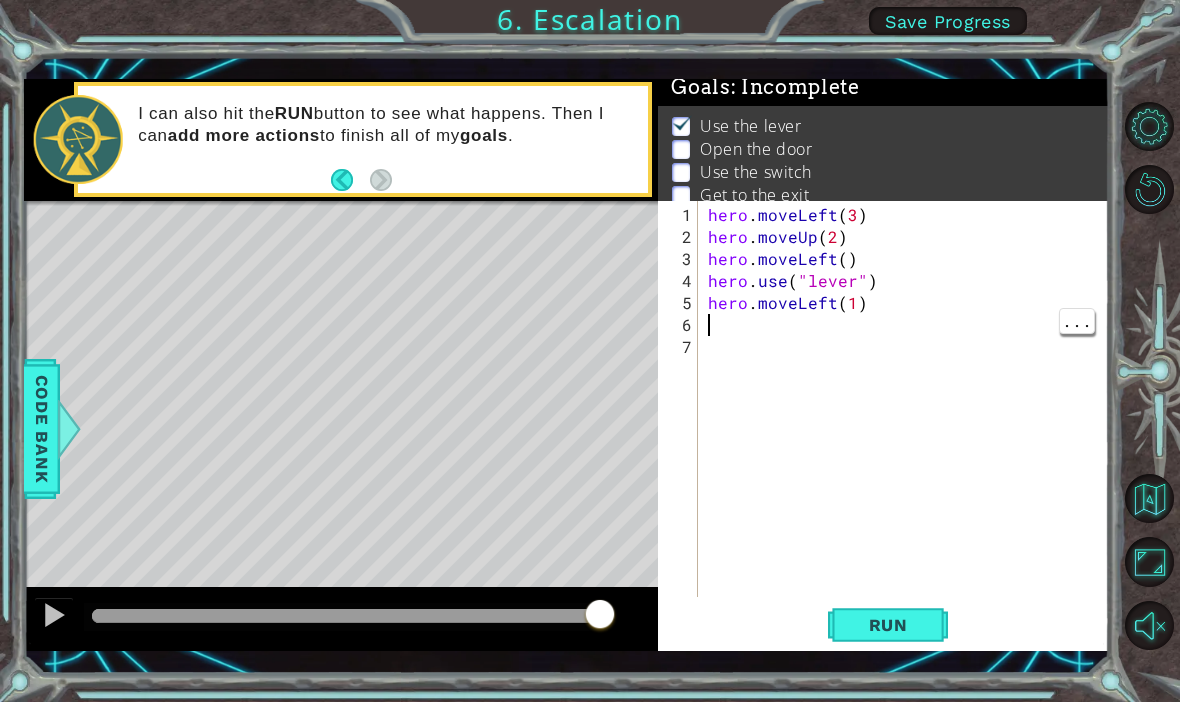 click on "hero . moveLeft ( 3 ) hero . moveUp ( 2 ) hero . moveLeft ( ) hero . use ( "lever" ) hero . moveLeft ( 1 )" at bounding box center (909, 424) 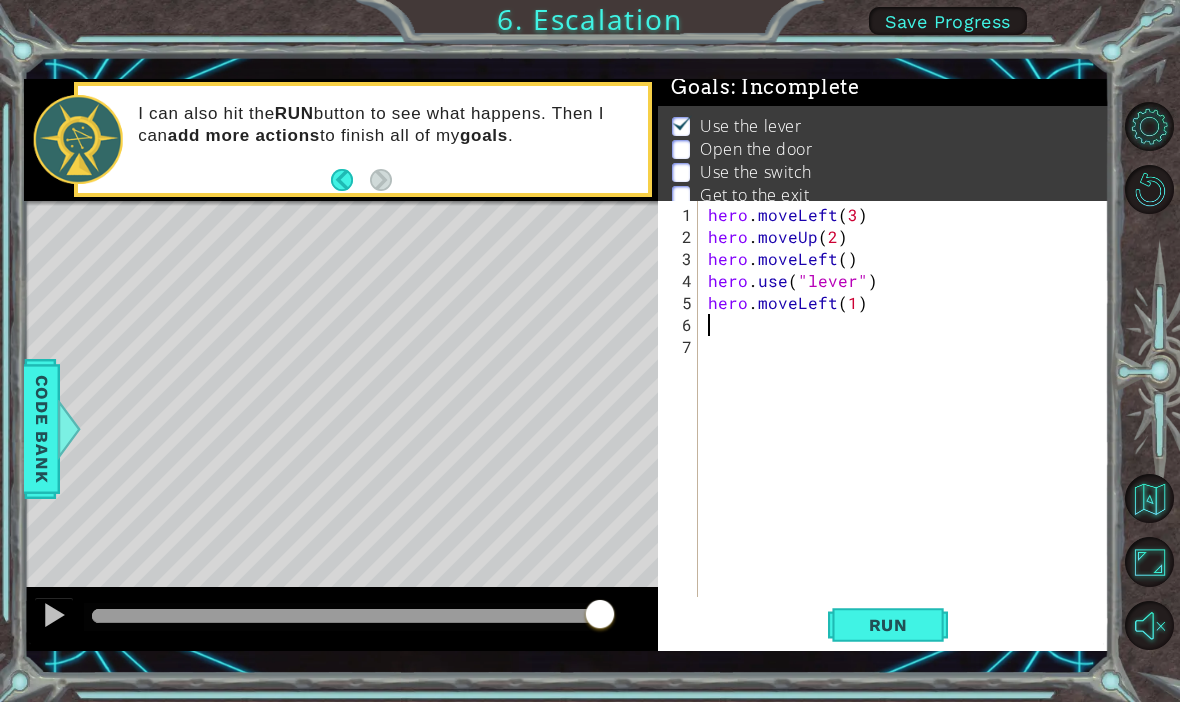 type on "h" 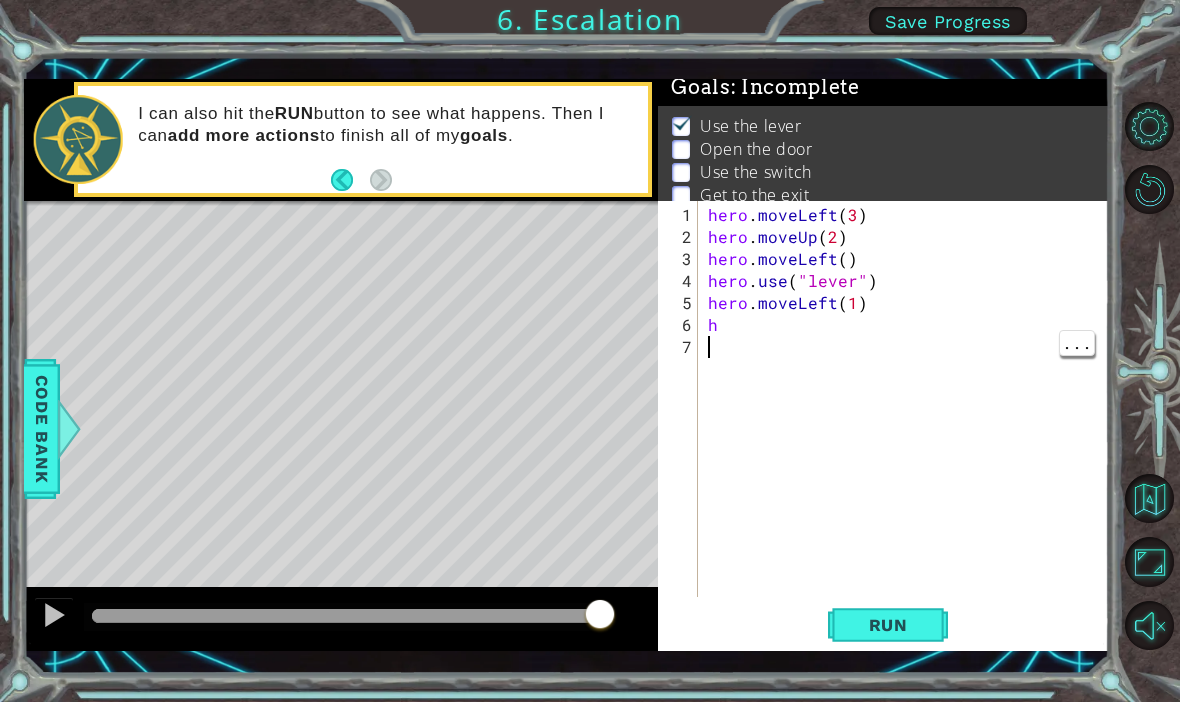 click on "hero . moveLeft ( [NUMBER] ) hero . moveUp ( [NUMBER] ) hero . moveLeft ( ) hero . use ( "lever" ) hero . moveLeft ( [NUMBER] ) h" at bounding box center (909, 424) 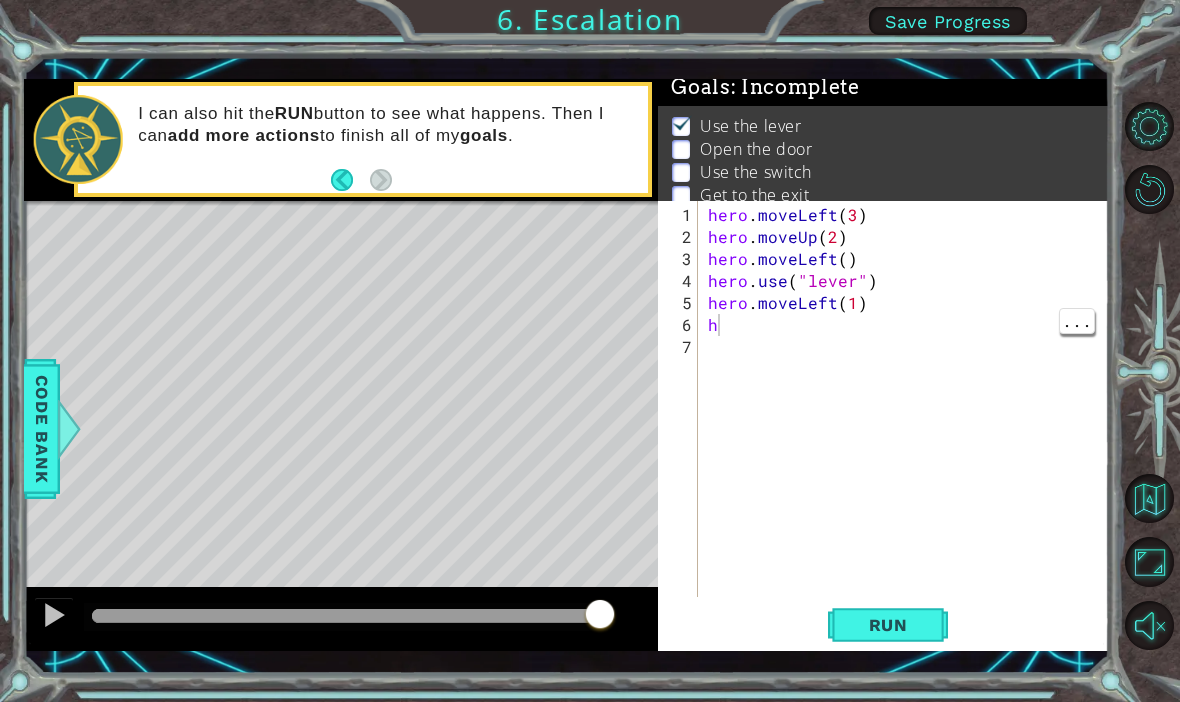 click on "hero . moveLeft ( [NUMBER] ) hero . moveUp ( [NUMBER] ) hero . moveLeft ( ) hero . use ( "lever" ) hero . moveLeft ( [NUMBER] ) h" at bounding box center (909, 424) 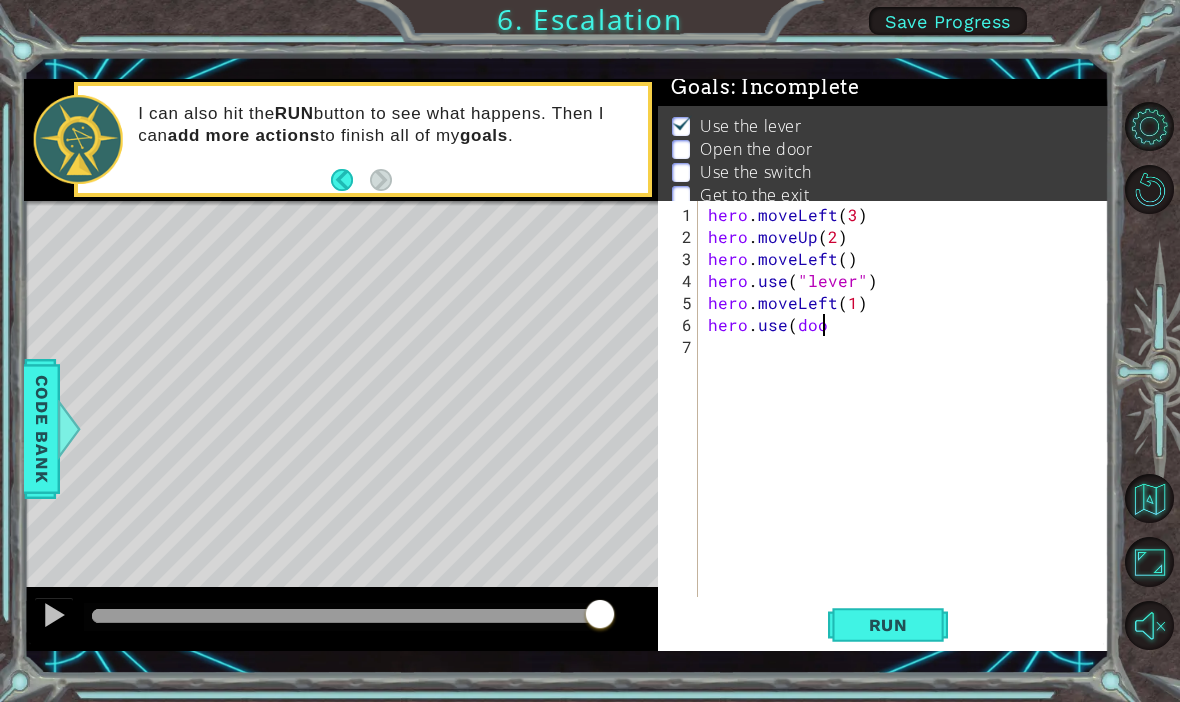 scroll, scrollTop: 0, scrollLeft: 7, axis: horizontal 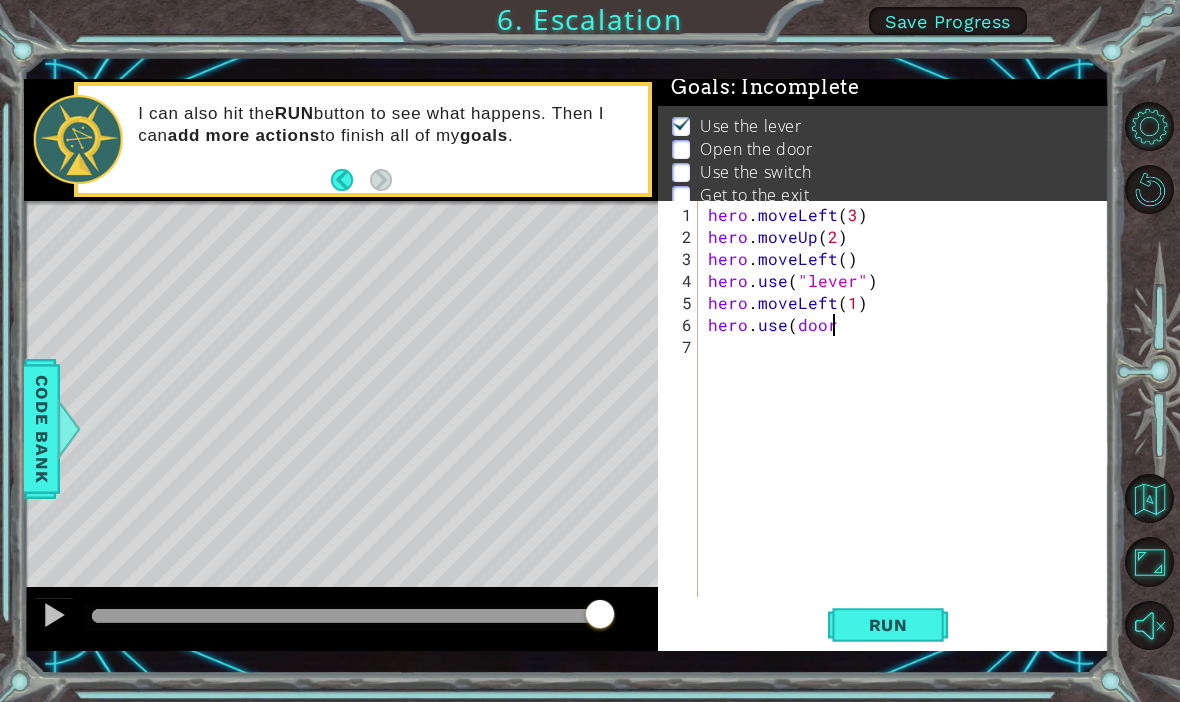 type on "hero.use(door)" 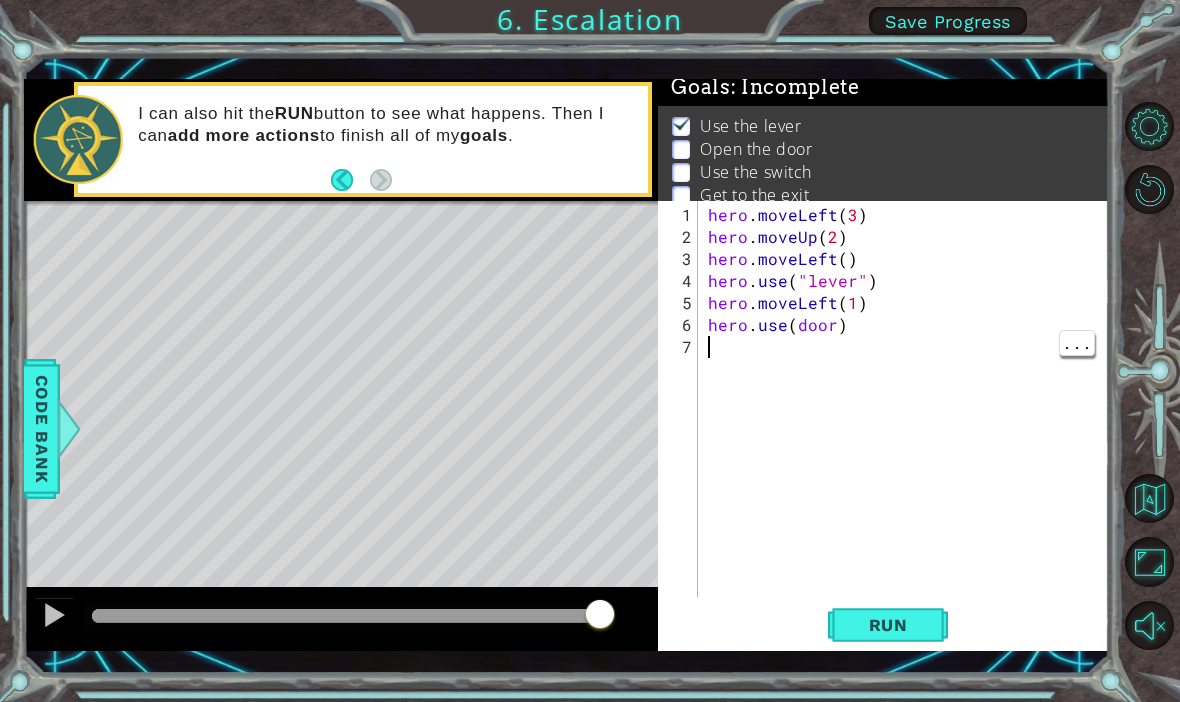 scroll, scrollTop: 0, scrollLeft: 0, axis: both 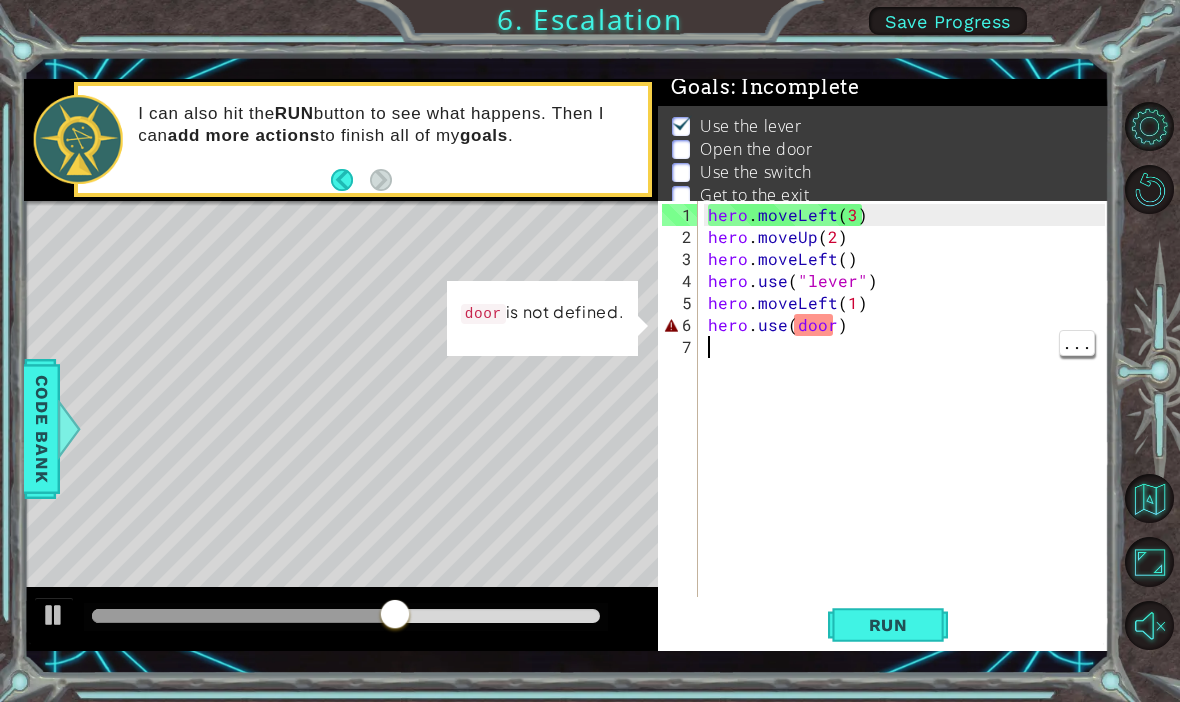 click on "hero . moveLeft ( 3 ) hero . moveUp ( 2 ) hero . moveLeft ( ) hero . use ( "lever" ) hero . moveLeft ( 1 ) hero . use ( door )" at bounding box center [909, 424] 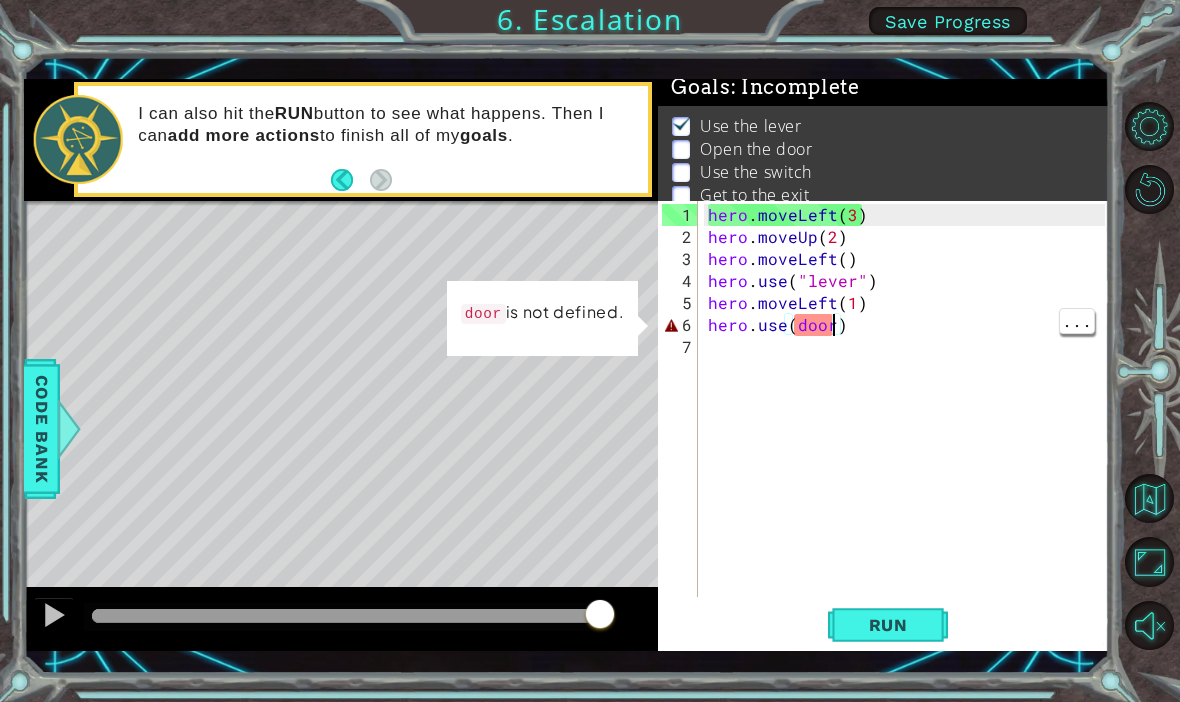 click on "hero . moveLeft ( 3 ) hero . moveUp ( 2 ) hero . moveLeft ( ) hero . use ( "lever" ) hero . moveLeft ( 1 ) hero . use ( door )" at bounding box center (909, 424) 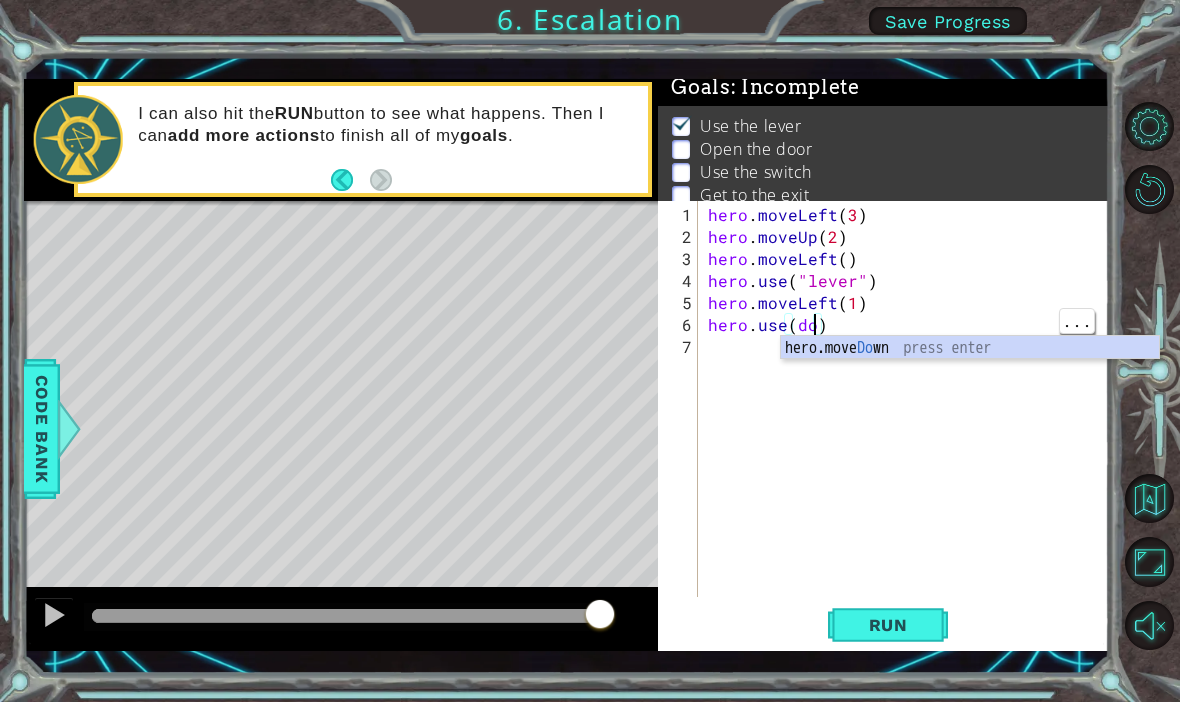 click on "hero . moveLeft ( 3 ) hero . moveUp ( 2 ) hero . moveLeft ( ) hero . use ( "lever" ) hero . moveLeft ( 1 ) hero . use ( do )" at bounding box center [909, 424] 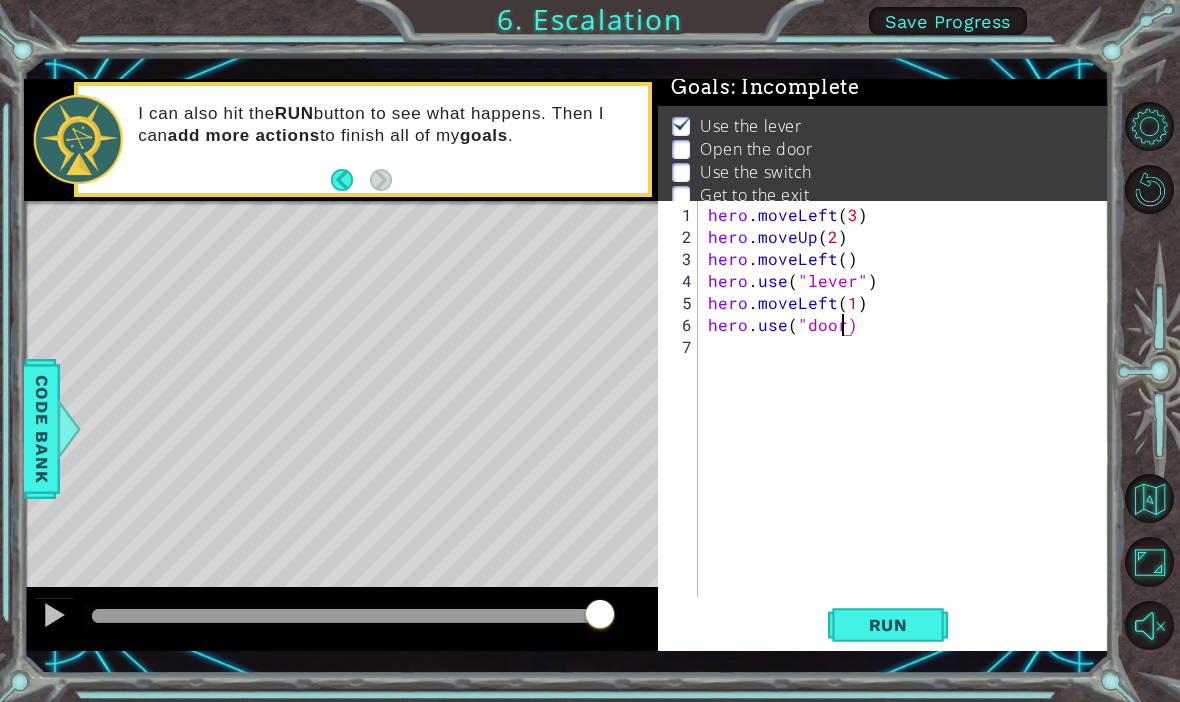 scroll, scrollTop: 0, scrollLeft: 9, axis: horizontal 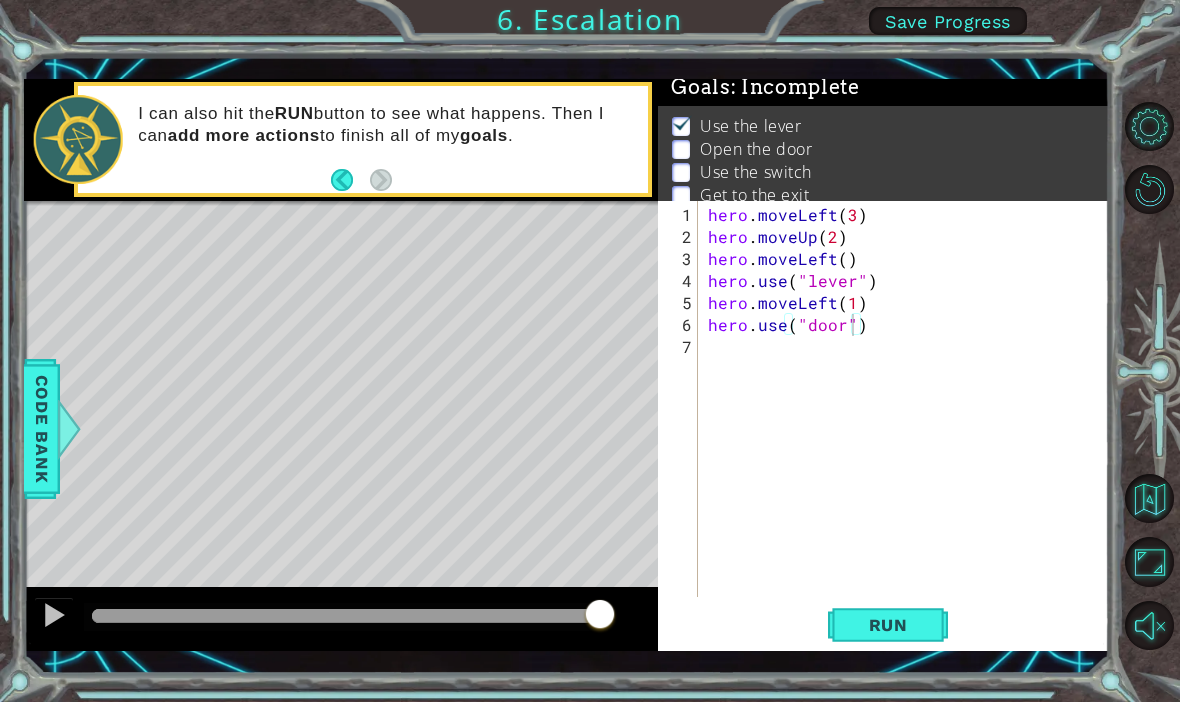 type on "hero.use("door")" 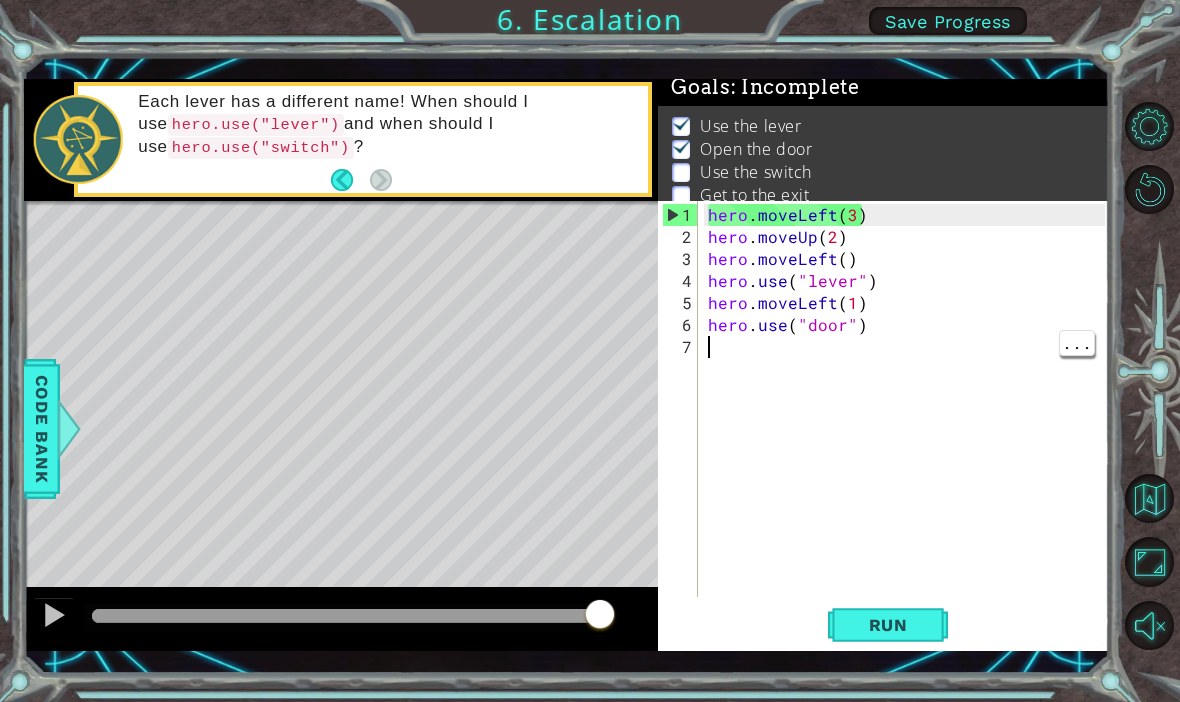 scroll, scrollTop: 0, scrollLeft: 0, axis: both 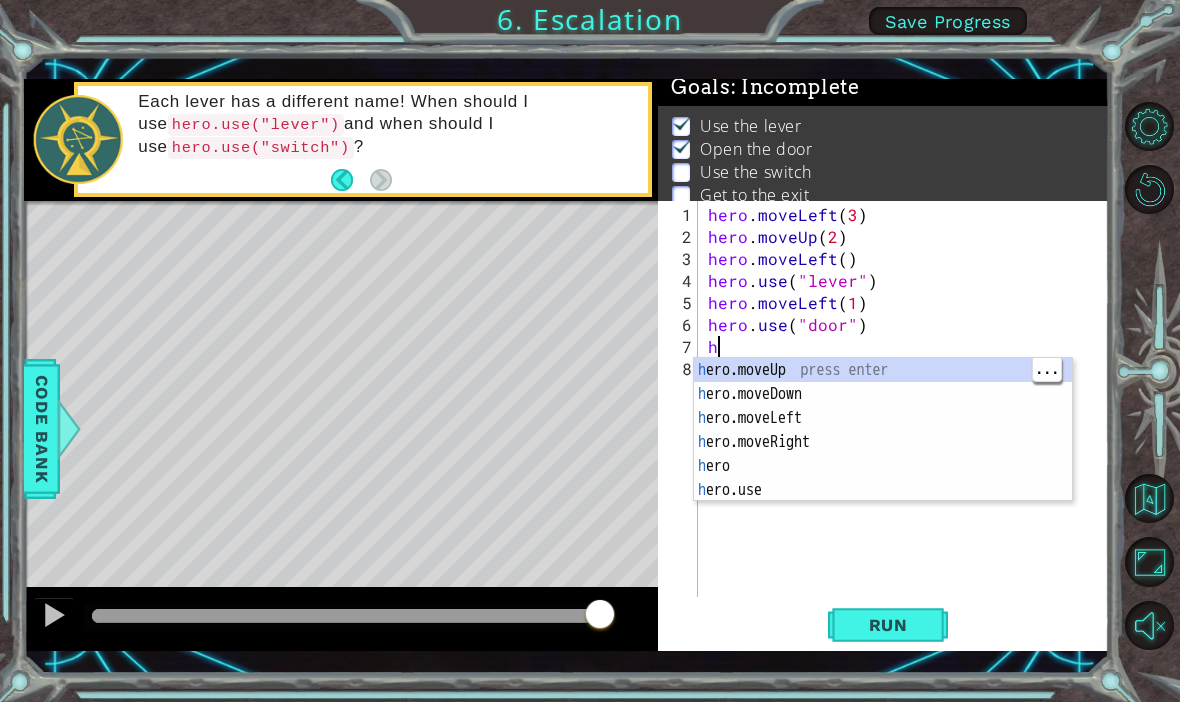 click on "h ero.moveUp press enter h ero.moveDown press enter h ero.moveLeft press enter h ero.moveRight press enter h ero press enter h ero.use press enter" at bounding box center [883, 454] 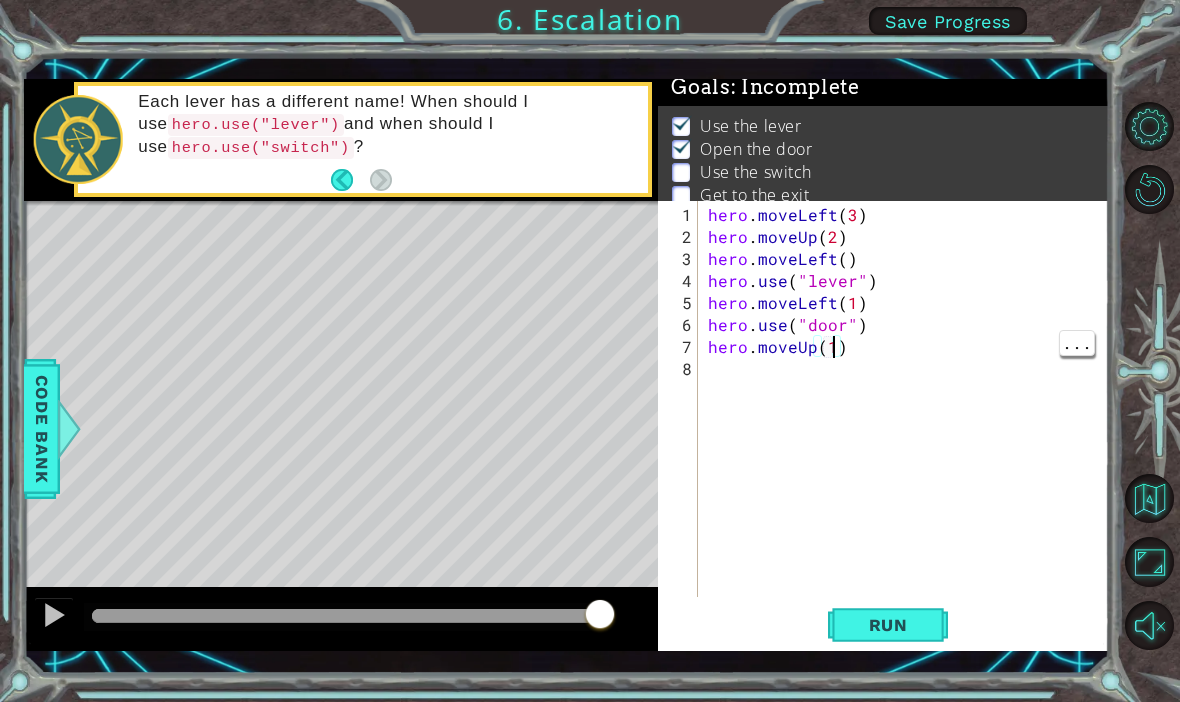 click on "hero . moveLeft ( 3 ) hero . moveUp ( 2 ) hero . moveLeft ( ) hero . use ( "lever" ) hero . moveLeft ( 1 ) hero . use ( "door" ) hero . moveUp ( 1 )" at bounding box center [909, 424] 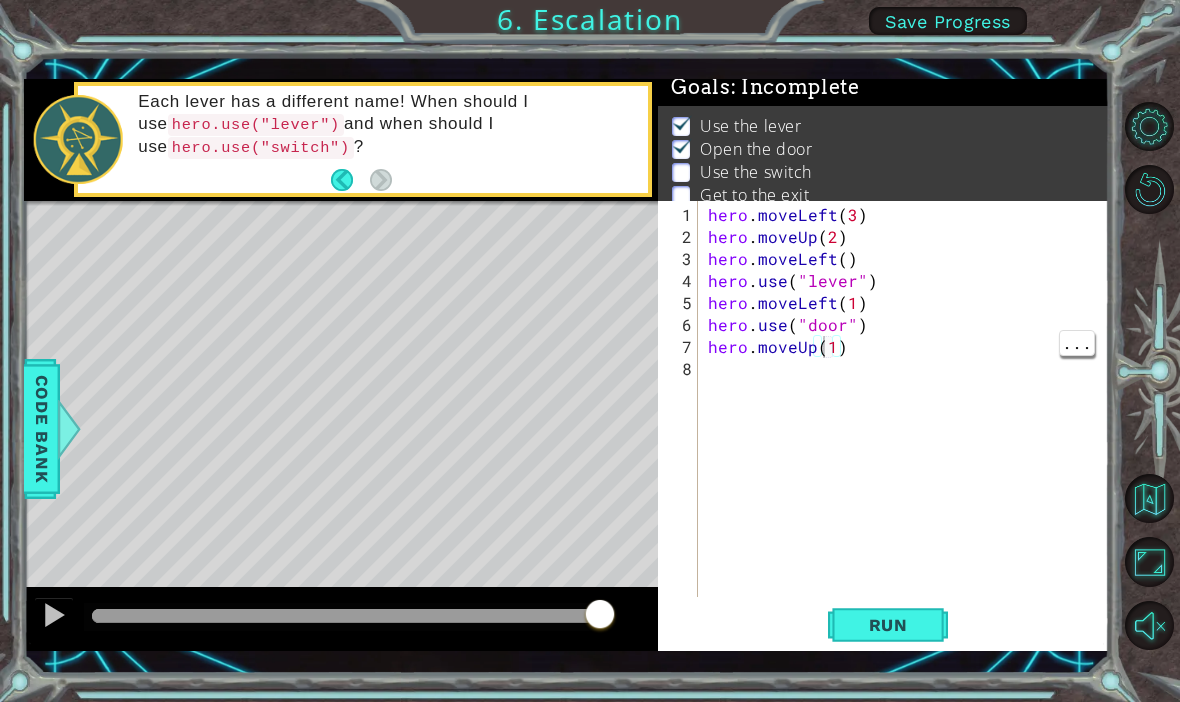 click on "hero . moveLeft ( 3 ) hero . moveUp ( 2 ) hero . moveLeft ( ) hero . use ( "lever" ) hero . moveLeft ( 1 ) hero . use ( "door" ) hero . moveUp ( 1 )" at bounding box center [909, 424] 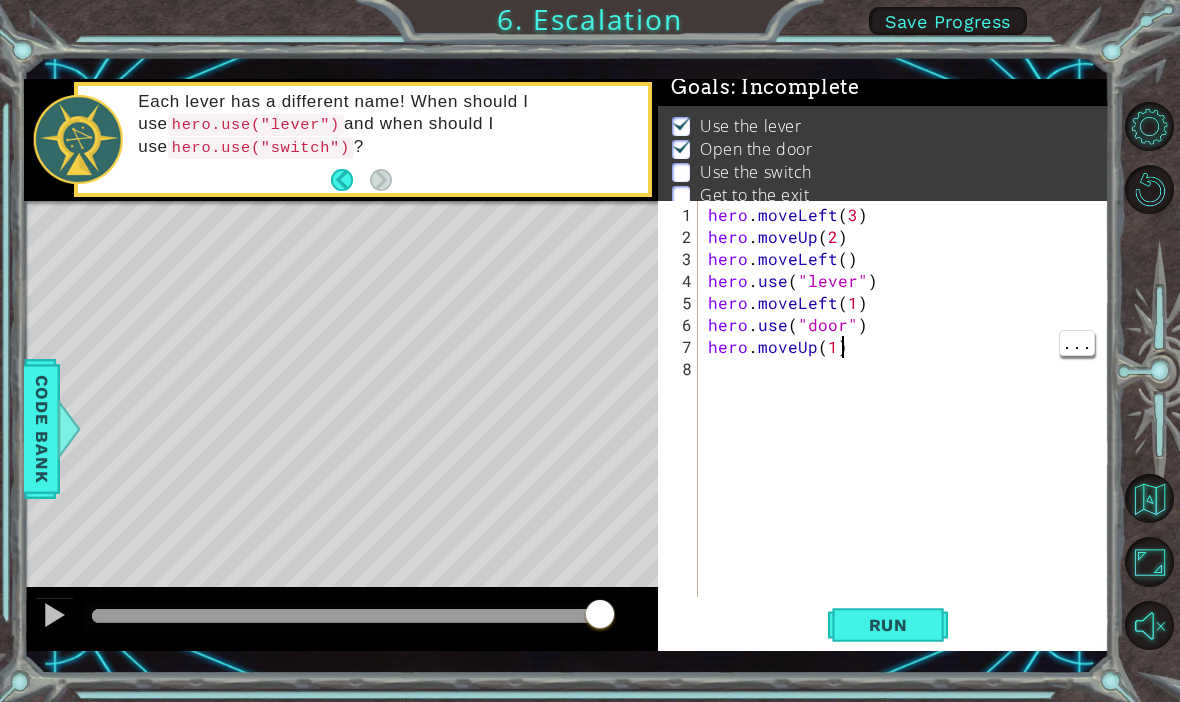 click on "hero . moveLeft ( 3 ) hero . moveUp ( 2 ) hero . moveLeft ( ) hero . use ( "lever" ) hero . moveLeft ( 1 ) hero . use ( "door" ) hero . moveUp ( 1 )" at bounding box center [909, 424] 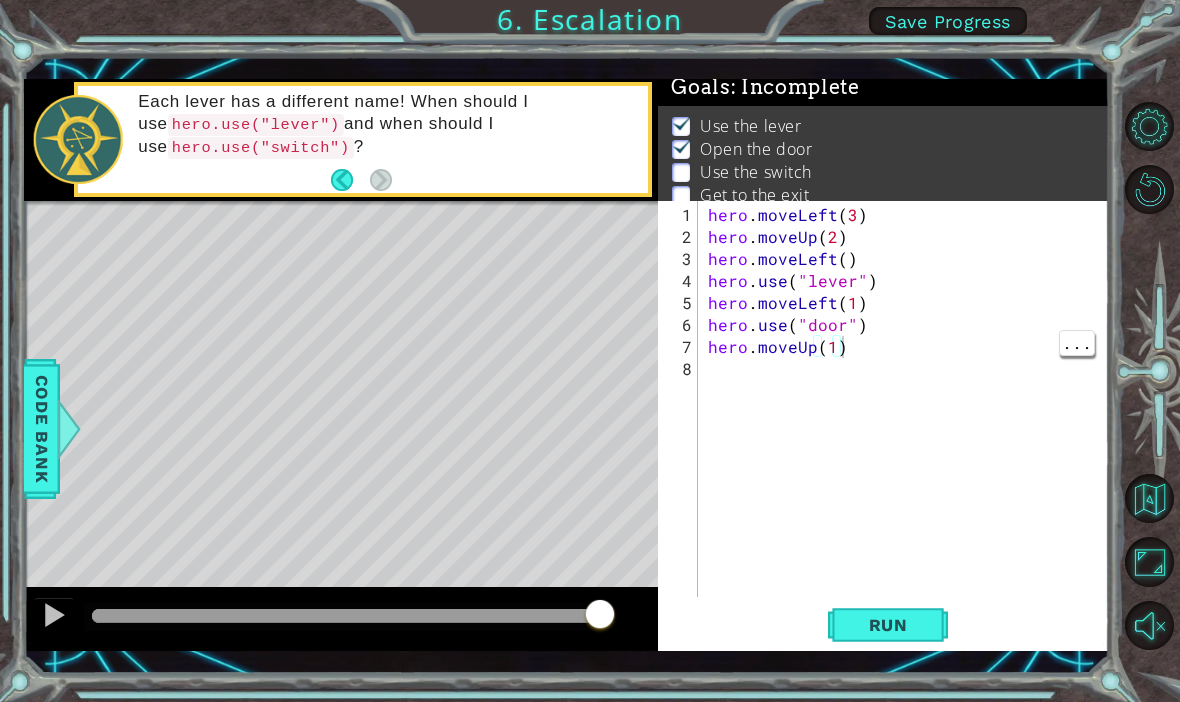 click on "hero . moveLeft ( 3 ) hero . moveUp ( 2 ) hero . moveLeft ( ) hero . use ( "lever" ) hero . moveLeft ( 1 ) hero . use ( "door" ) hero . moveUp ( 1 )" at bounding box center (909, 424) 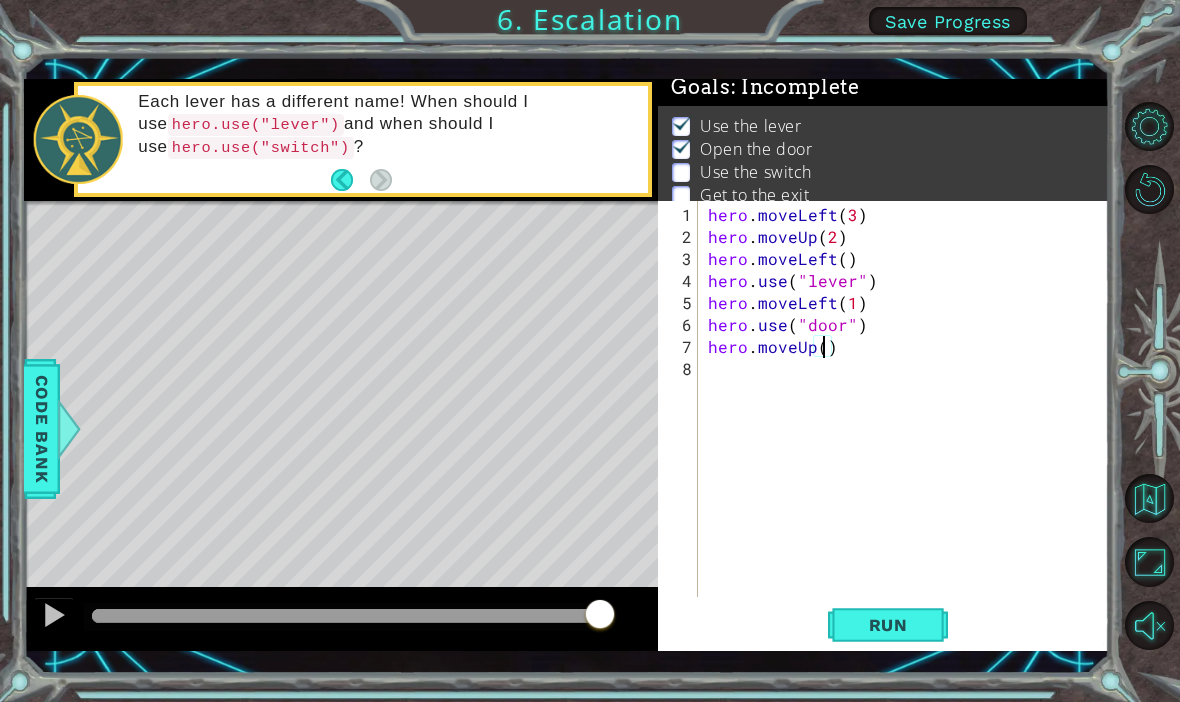 scroll, scrollTop: 0, scrollLeft: 7, axis: horizontal 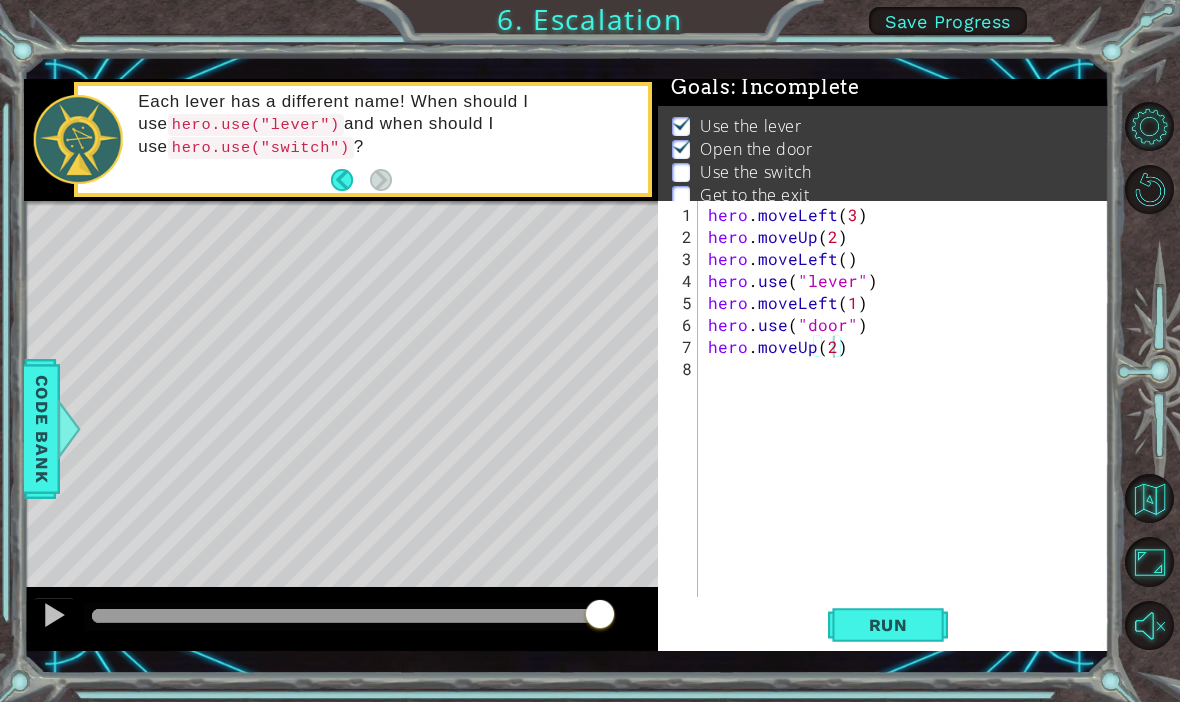 type on "hero.moveUp([NUMBER])" 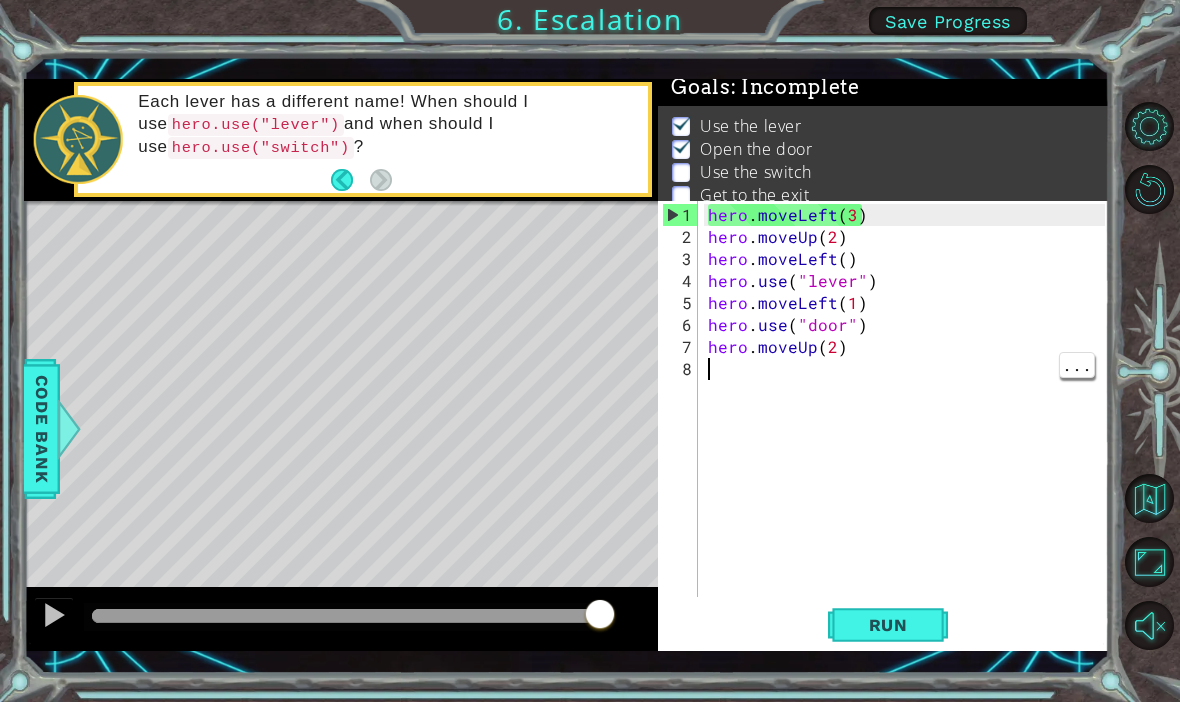 scroll, scrollTop: 0, scrollLeft: 0, axis: both 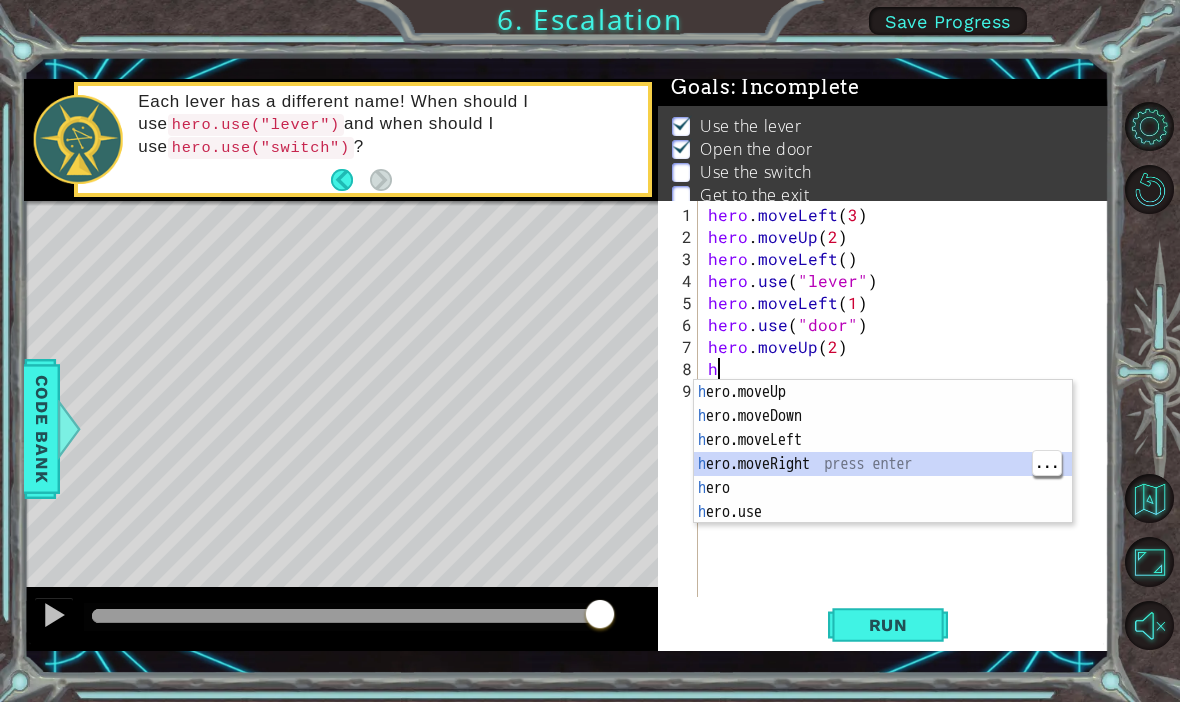 click on "h ero.moveUp press enter h ero.moveDown press enter h ero.moveLeft press enter h ero.moveRight press enter h ero press enter h ero.use press enter" at bounding box center (883, 476) 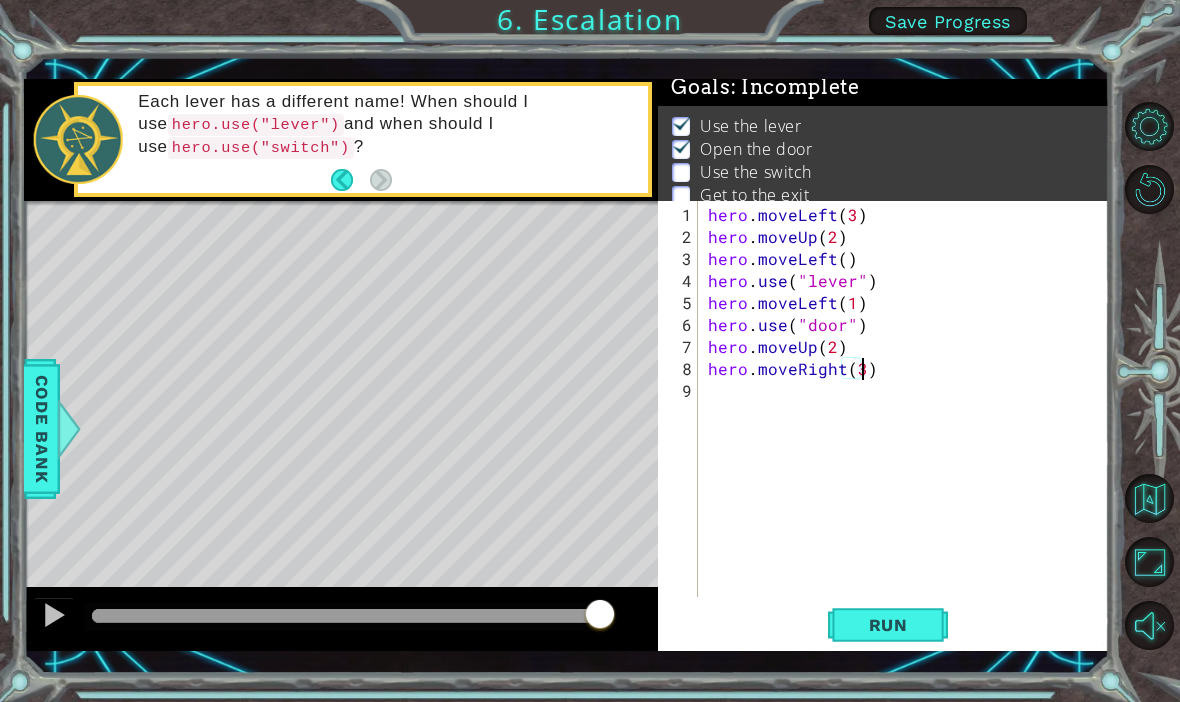 scroll, scrollTop: 0, scrollLeft: 9, axis: horizontal 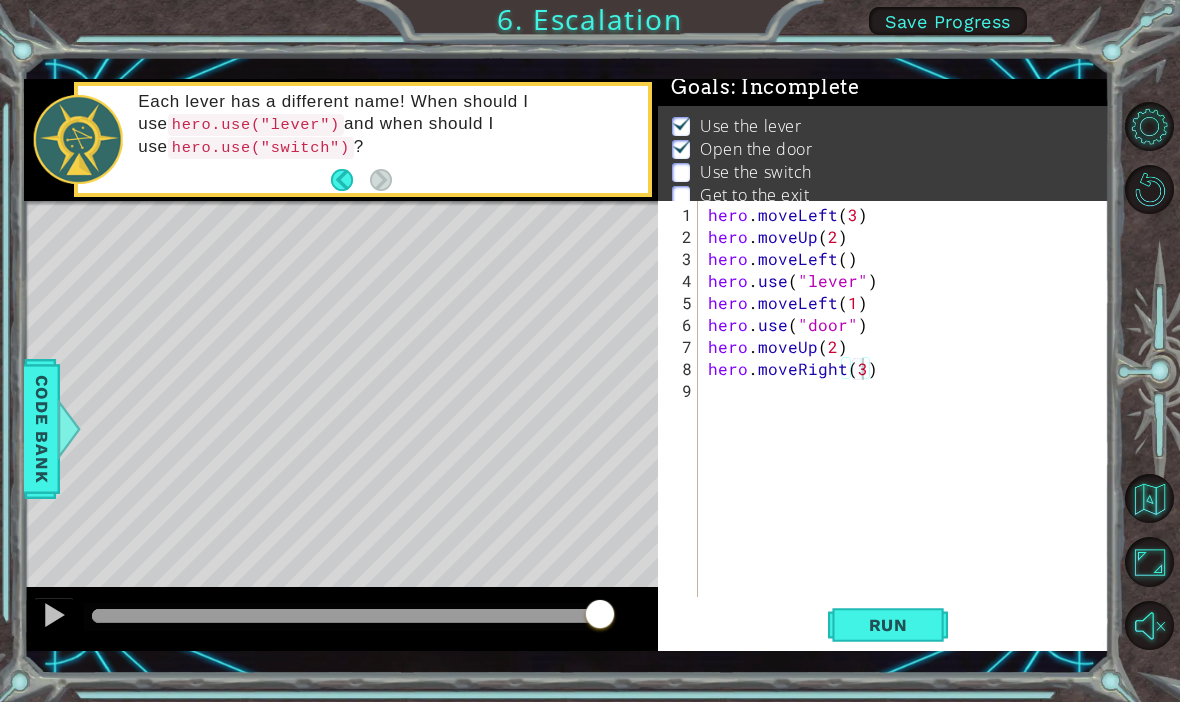 type on "hero.moveRight([NUMBER])" 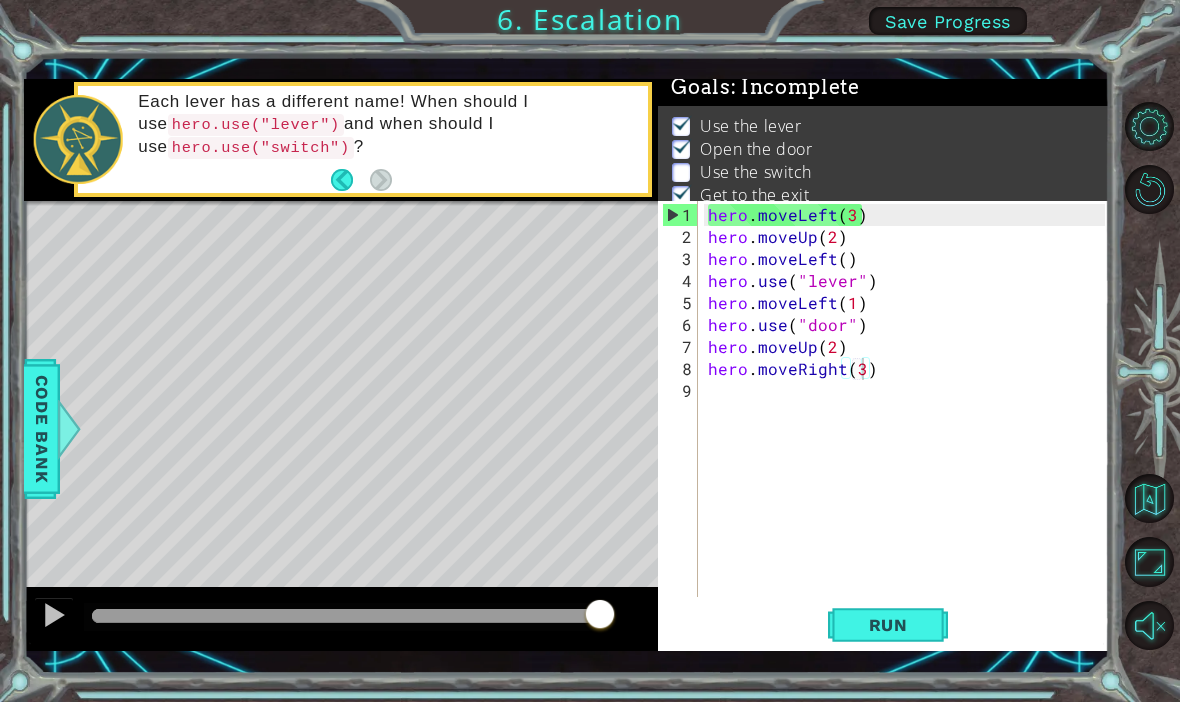 click at bounding box center [1149, 561] 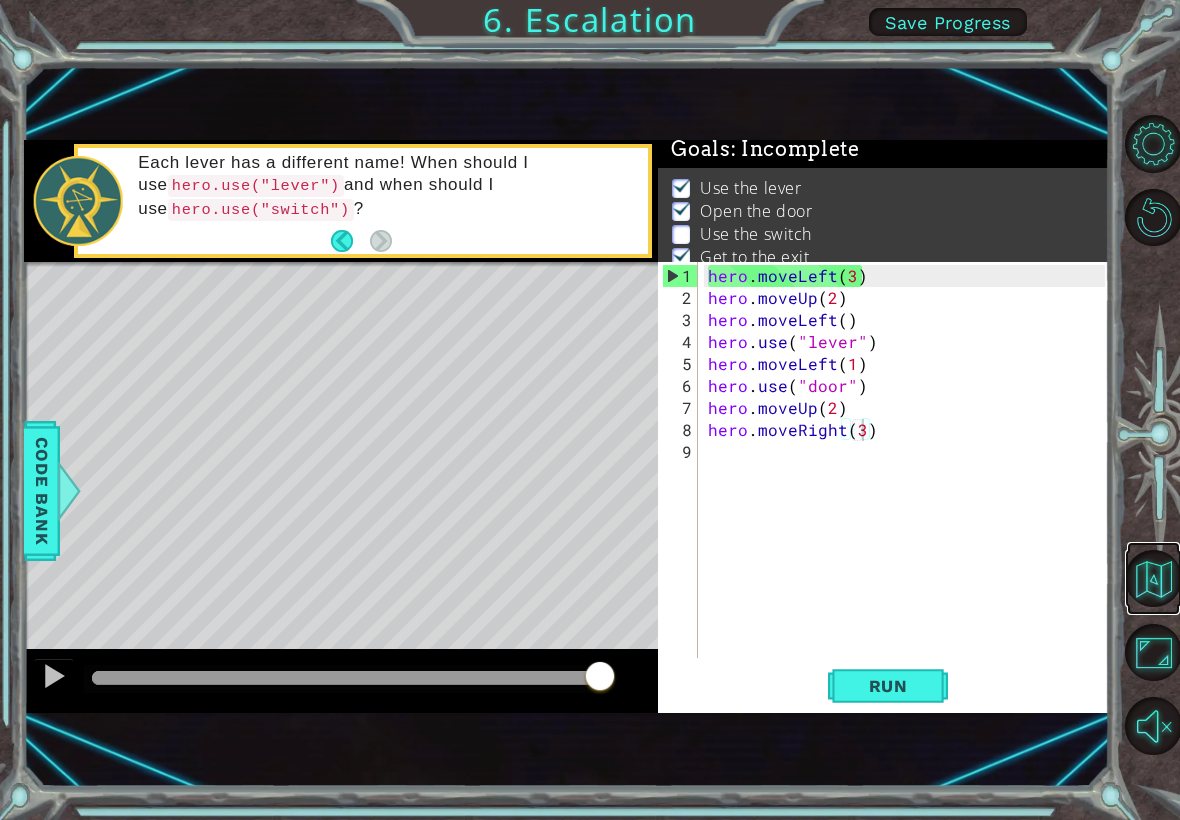 click at bounding box center [1153, 578] 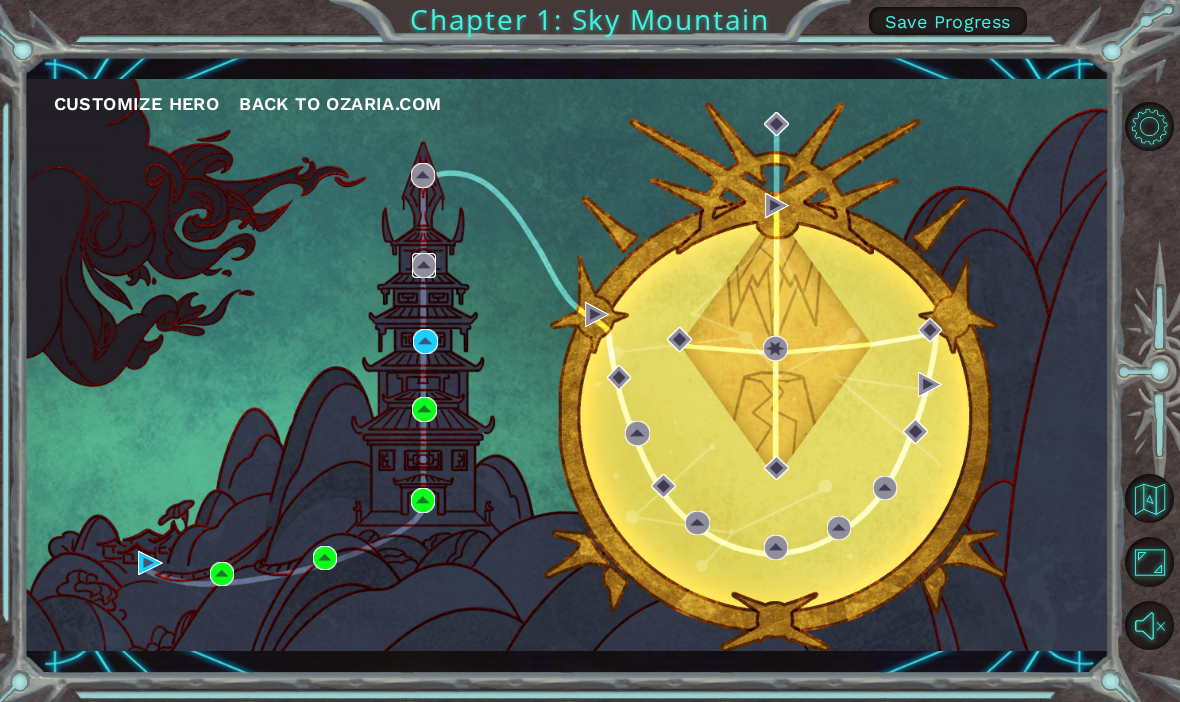 click at bounding box center (424, 265) 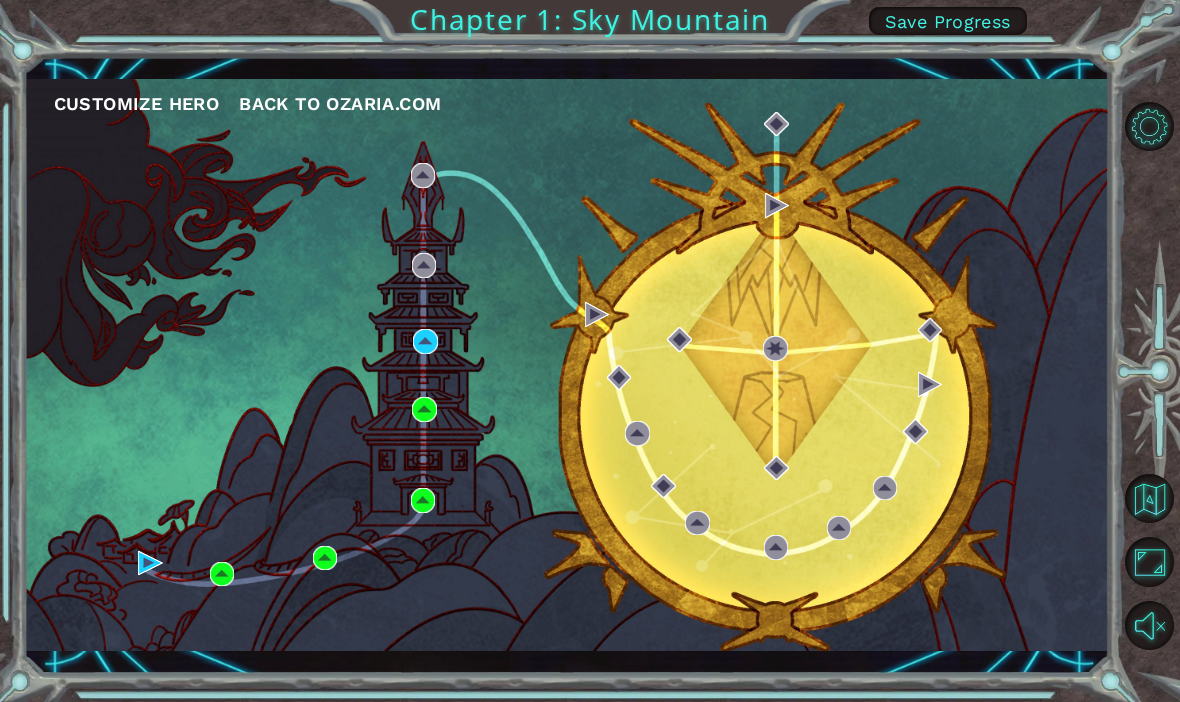 click on "Customize Hero" at bounding box center (137, 104) 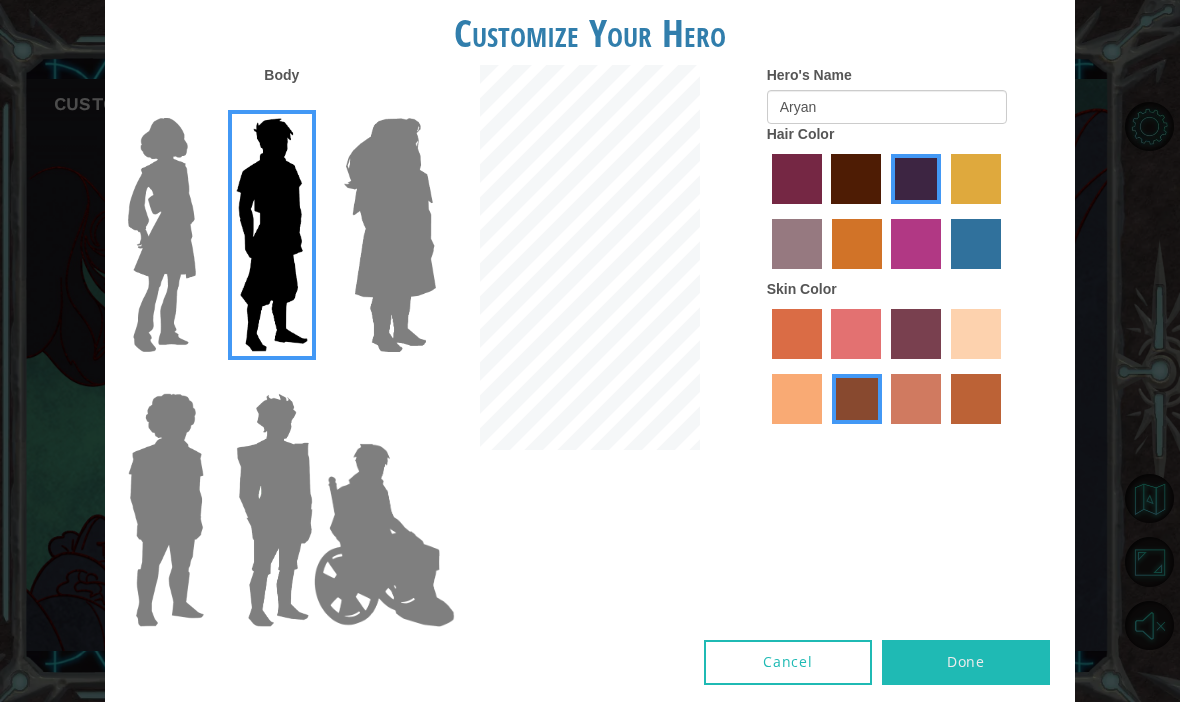 click at bounding box center [162, 235] 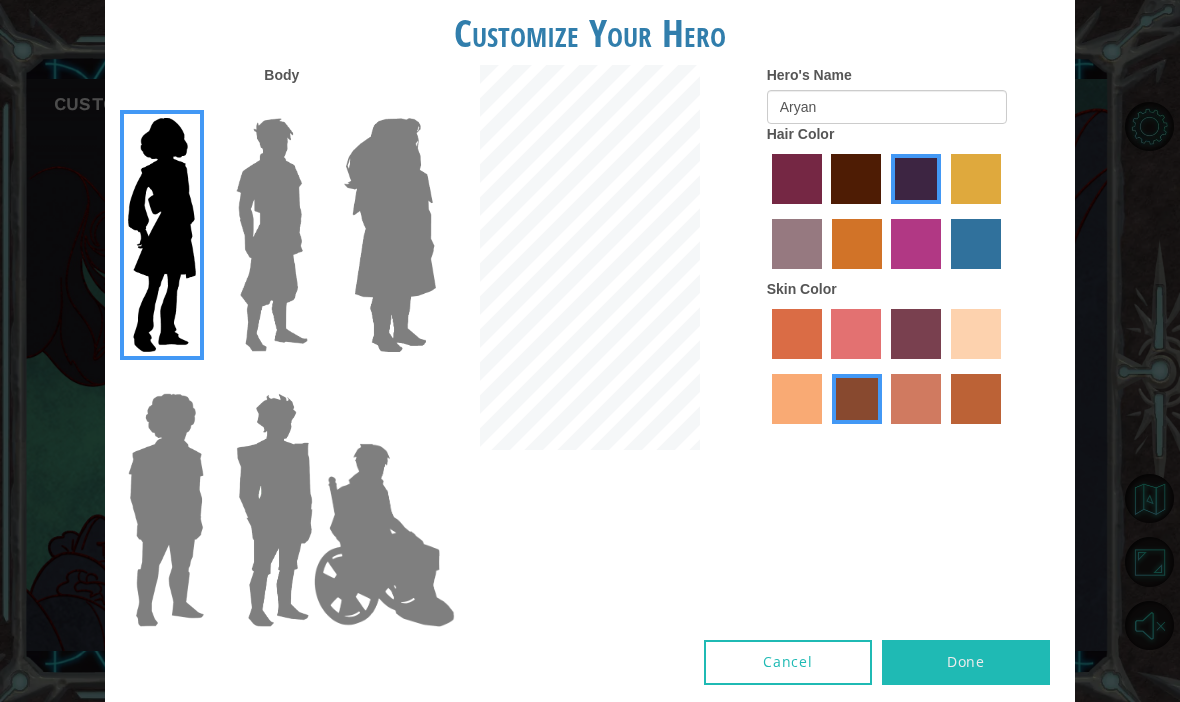 click at bounding box center [272, 235] 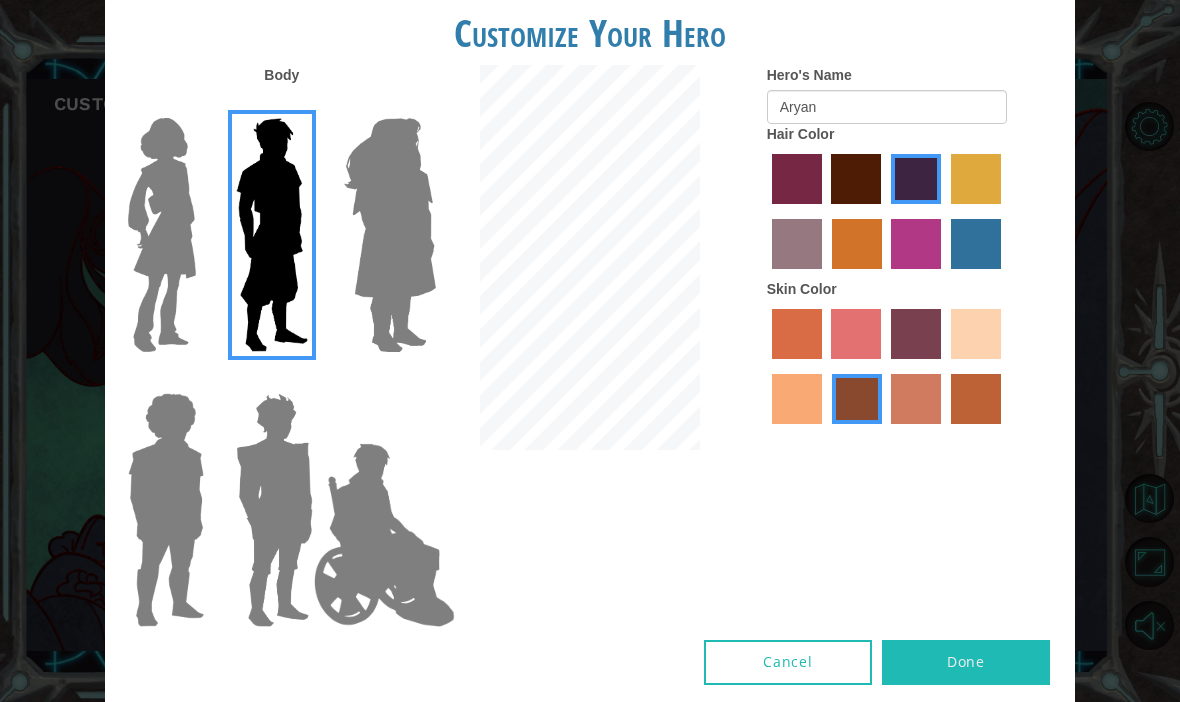 click at bounding box center [390, 235] 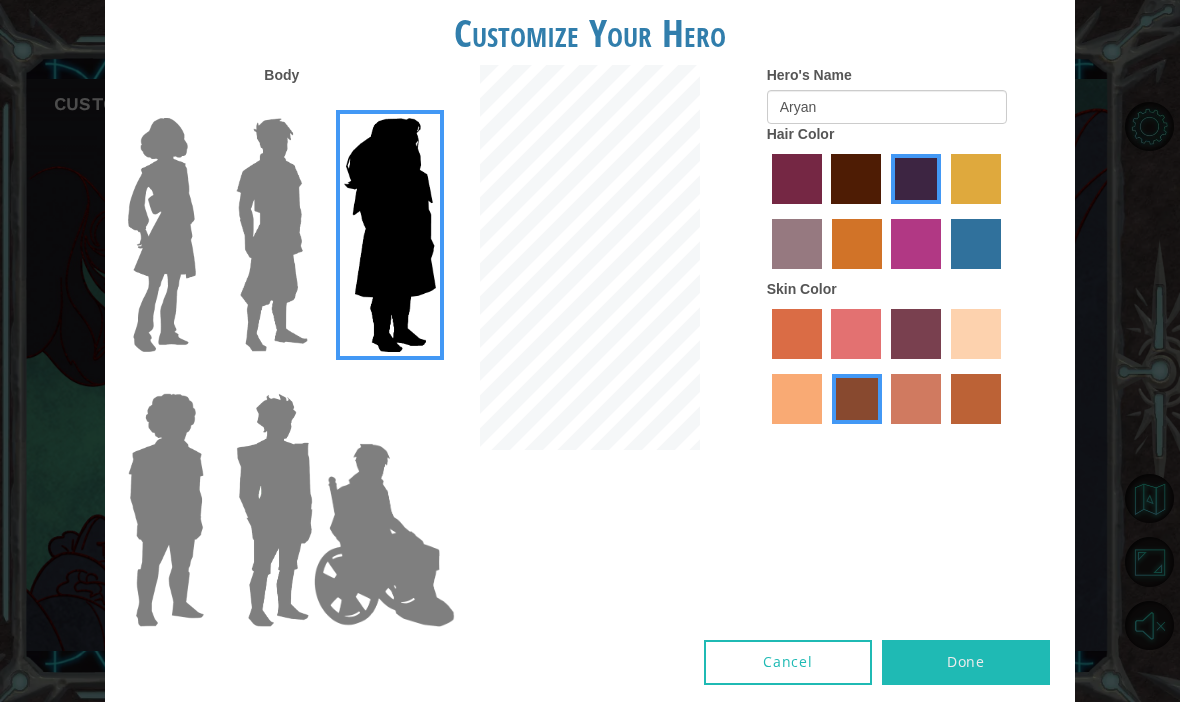 click on "Customize Your Hero   Body                   Hero's Name   [NAME]   Hair Color                     Skin Color
Cancel
Done" at bounding box center [590, 351] 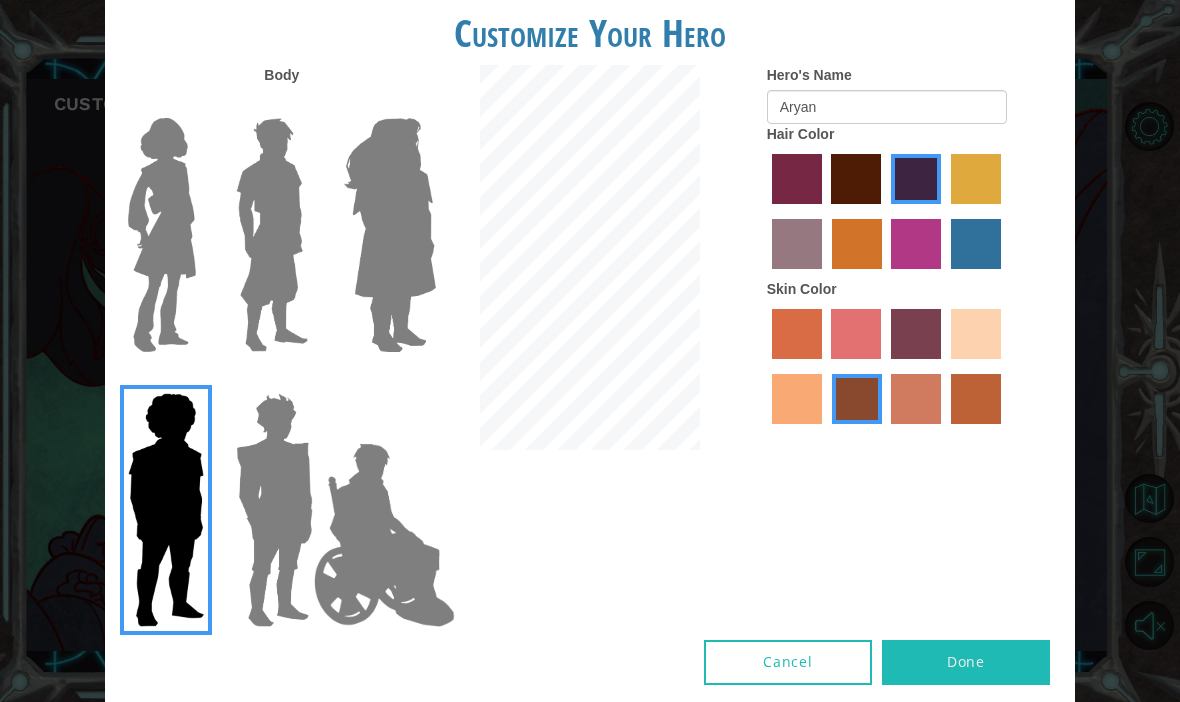 click at bounding box center [274, 510] 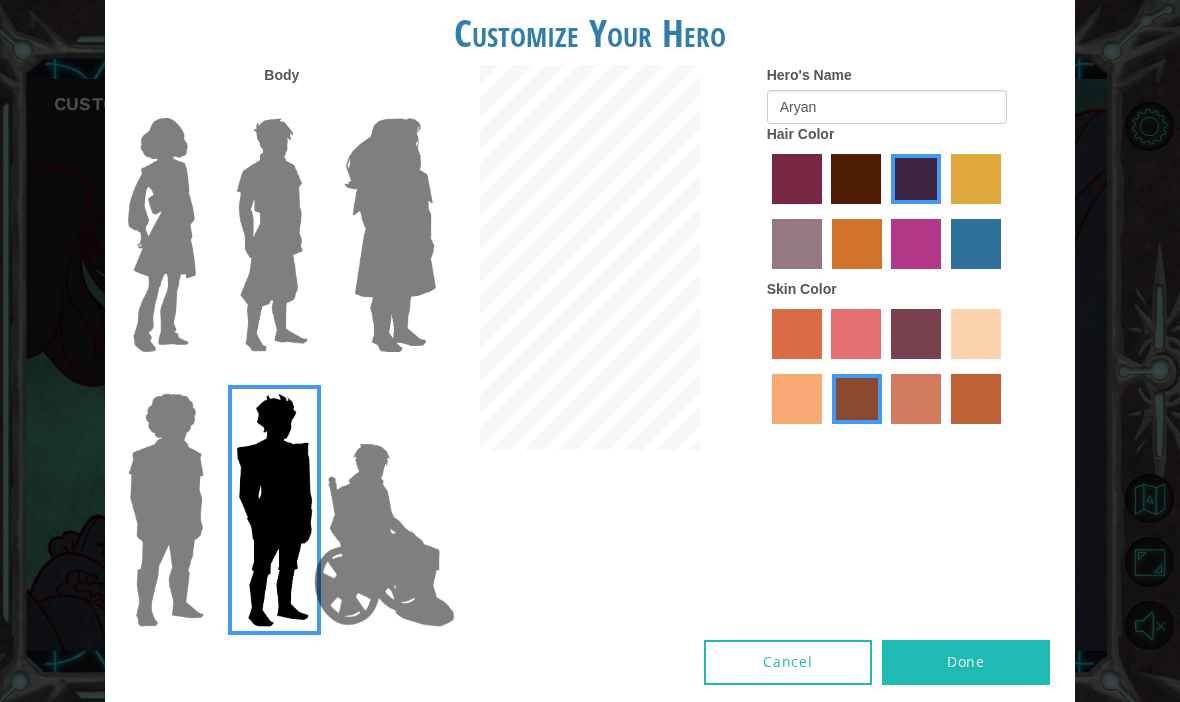 click at bounding box center [272, 235] 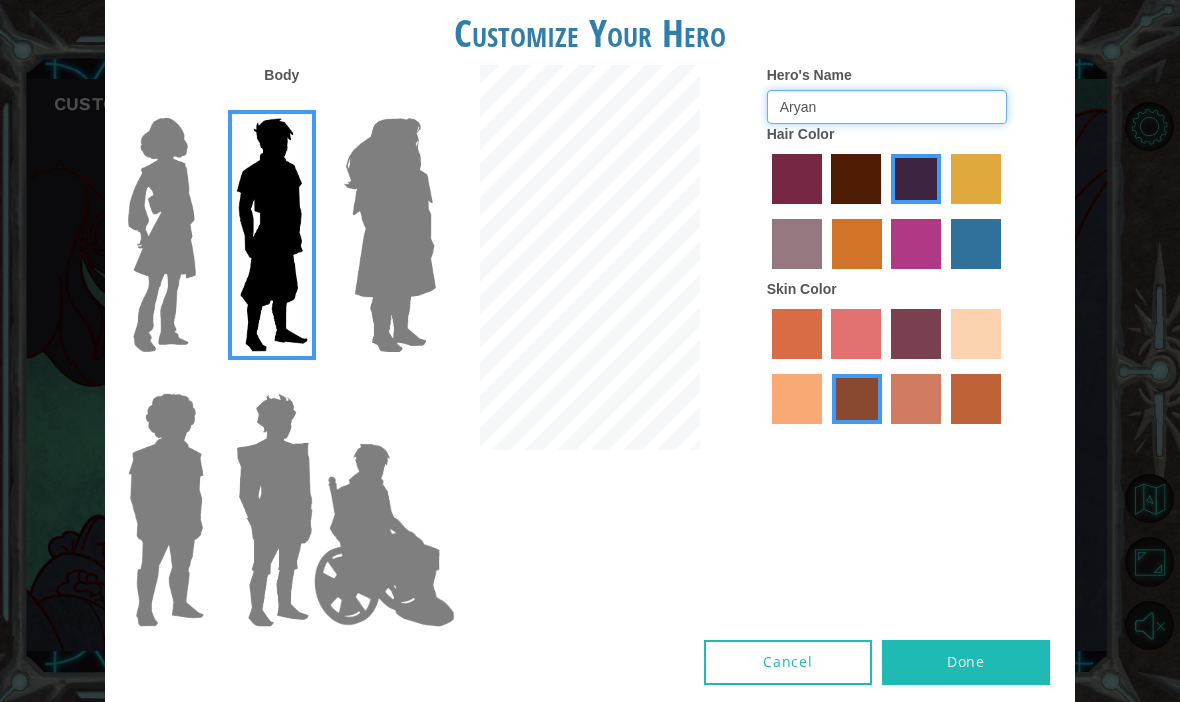 click on "Aryan" at bounding box center (887, 107) 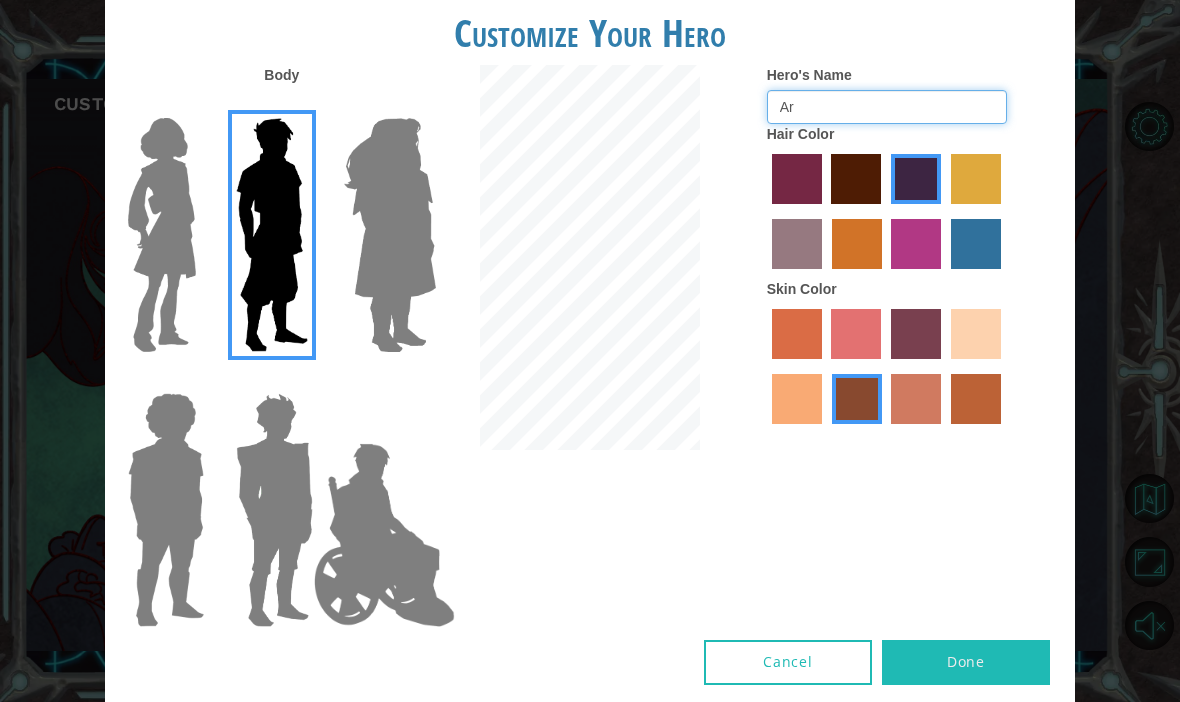 type on "A" 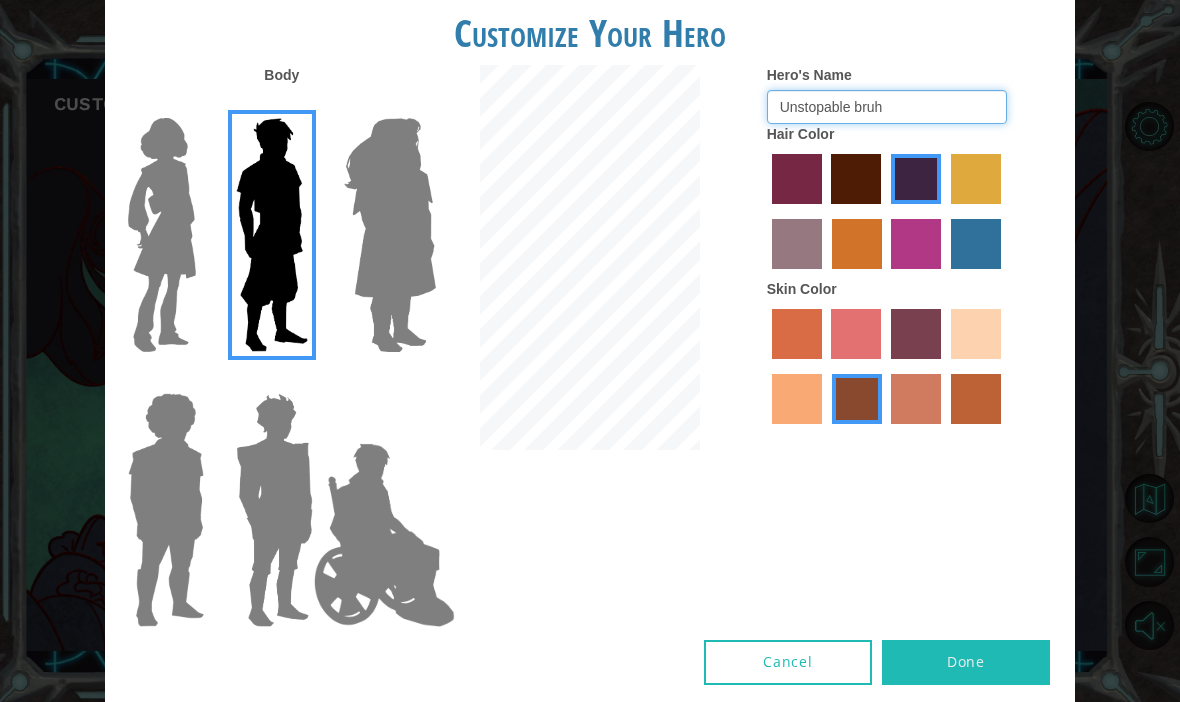 type on "Unstopable bruh" 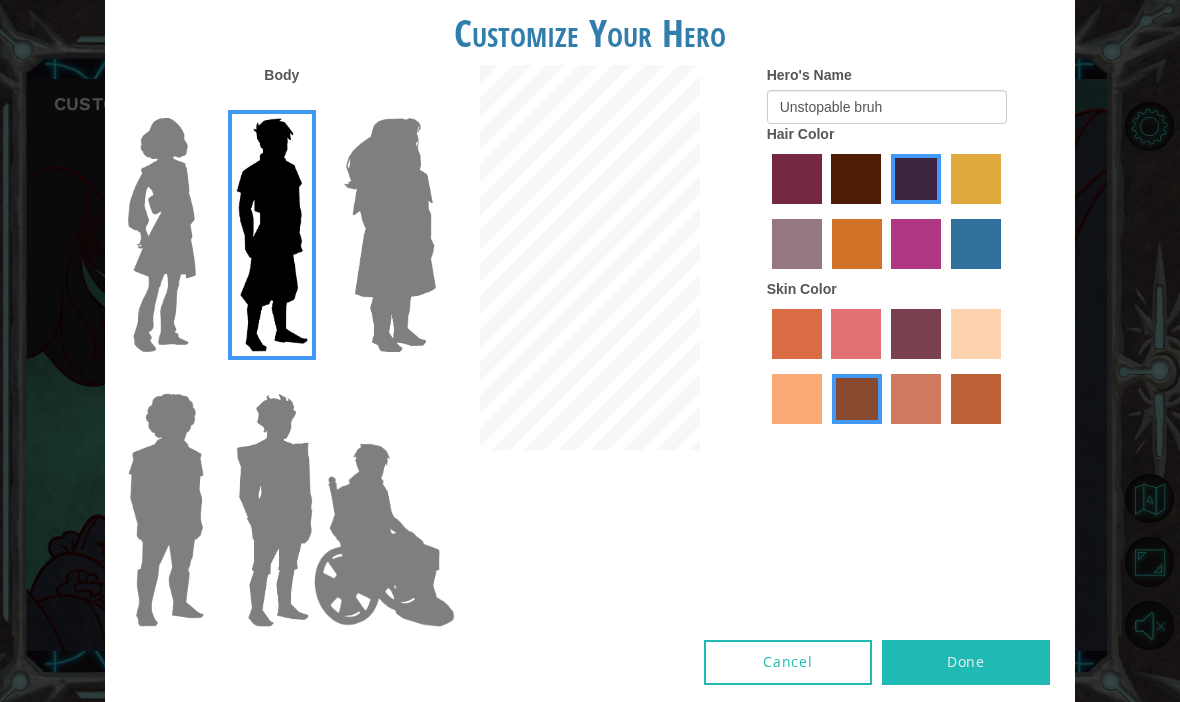click on "Done" at bounding box center [966, 662] 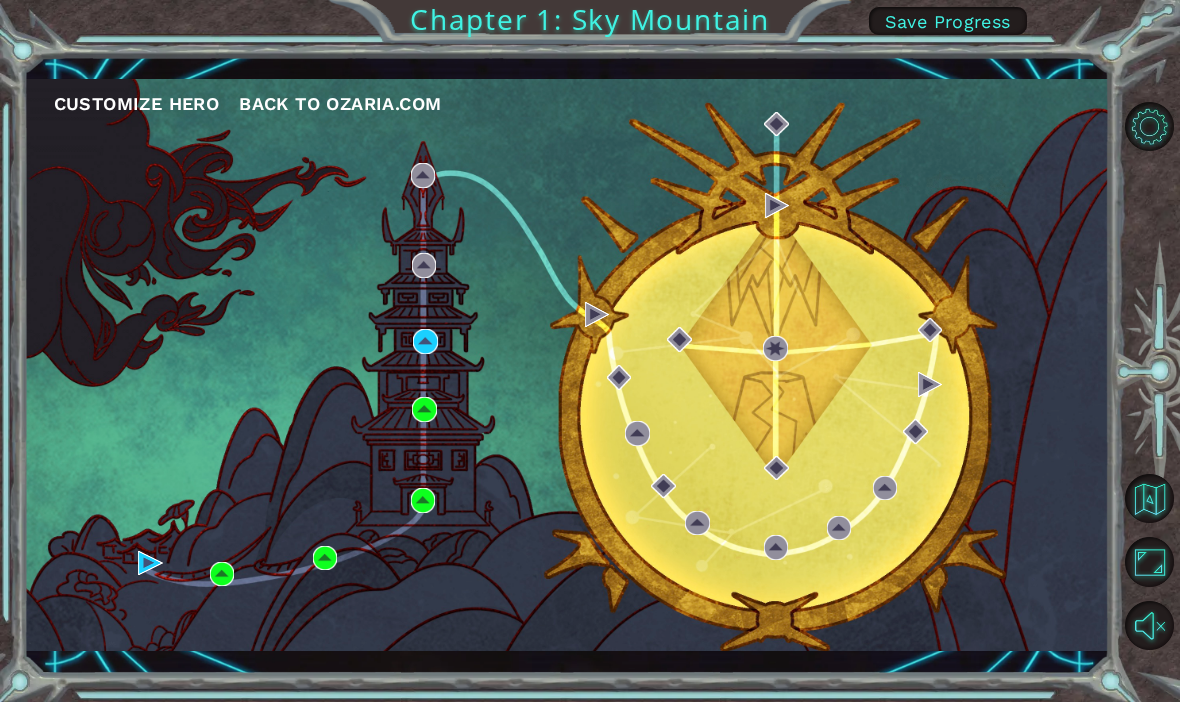 click on "Customize Hero
Back to ozaria.com      Customize Your Hero   Body                   Hero's Name   Unstopable bruh   Hair Color                     Skin Color
Cancel
Done" at bounding box center (567, 365) 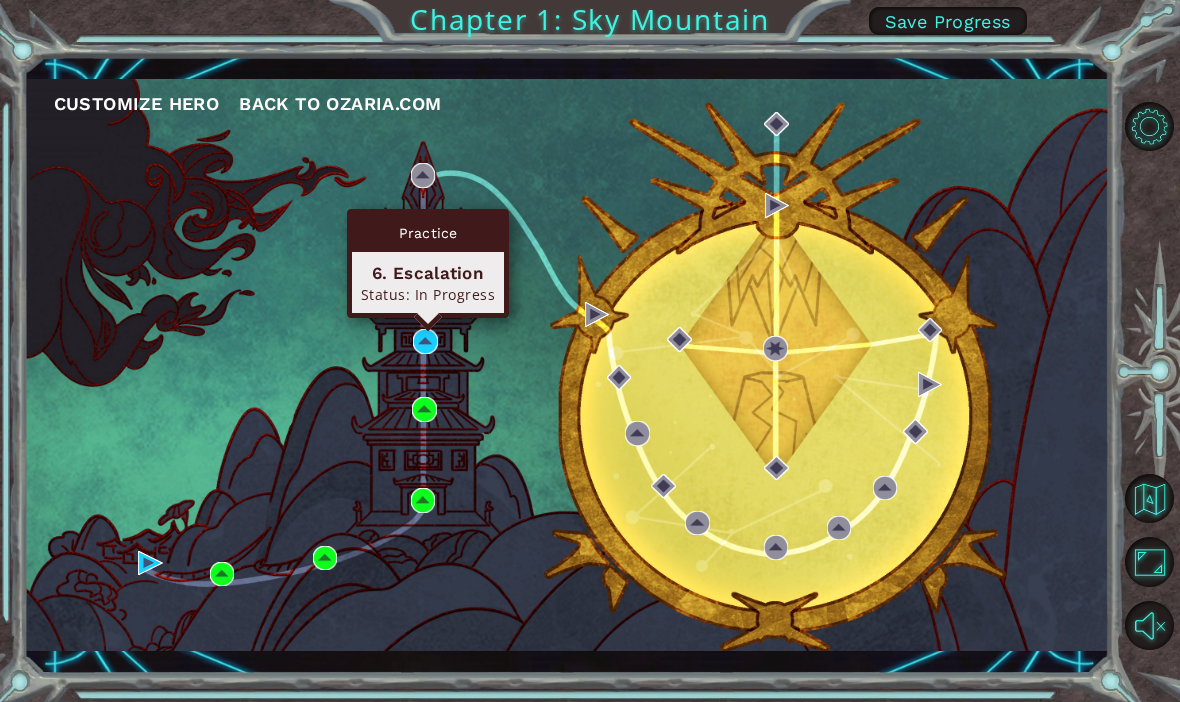 click on "6. Escalation
Status: In Progress" at bounding box center [428, 282] 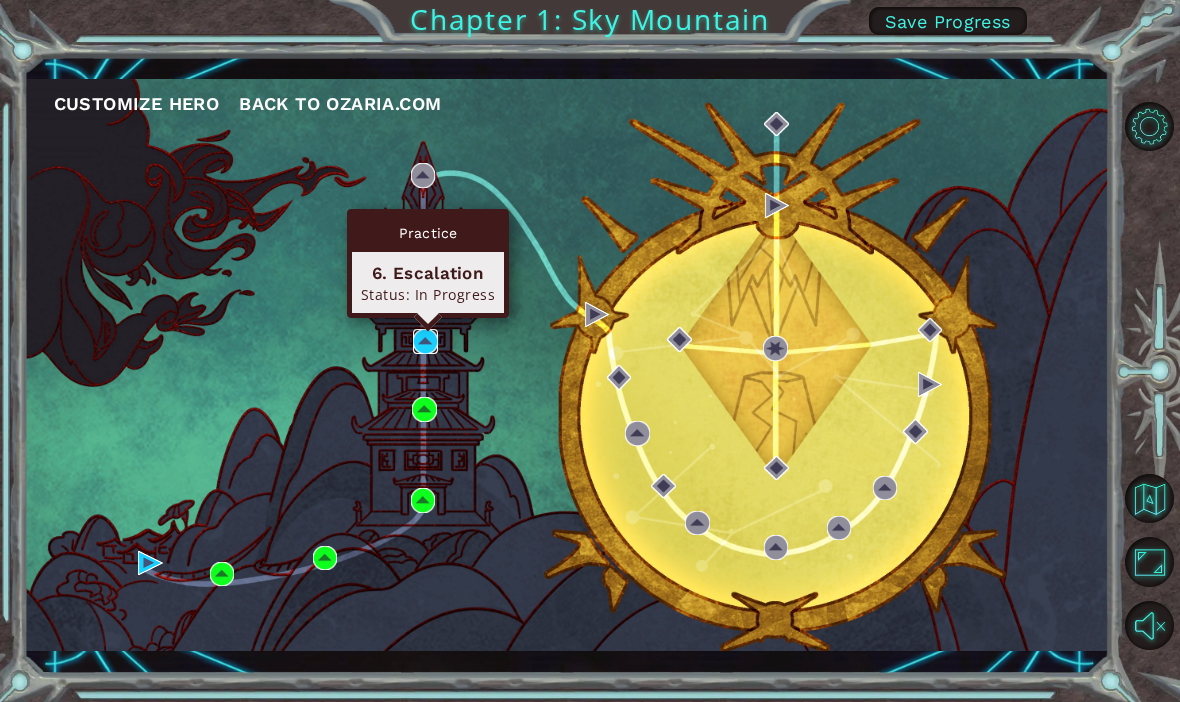 click at bounding box center [425, 341] 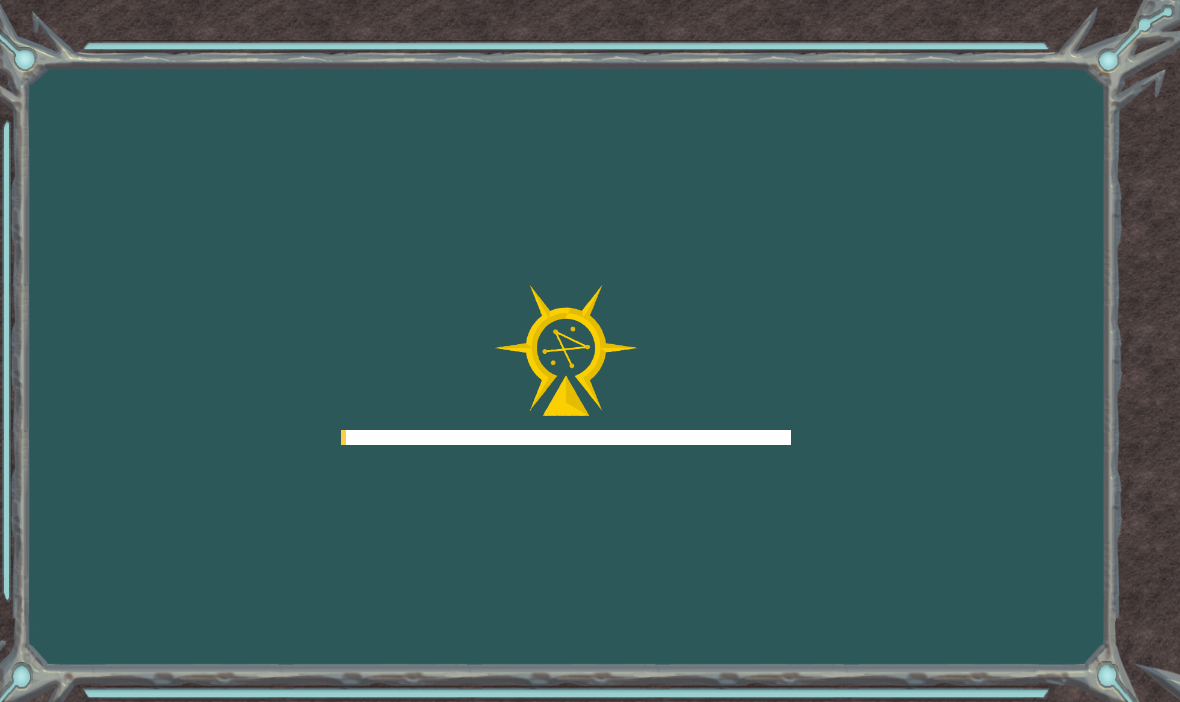 click at bounding box center [566, 365] 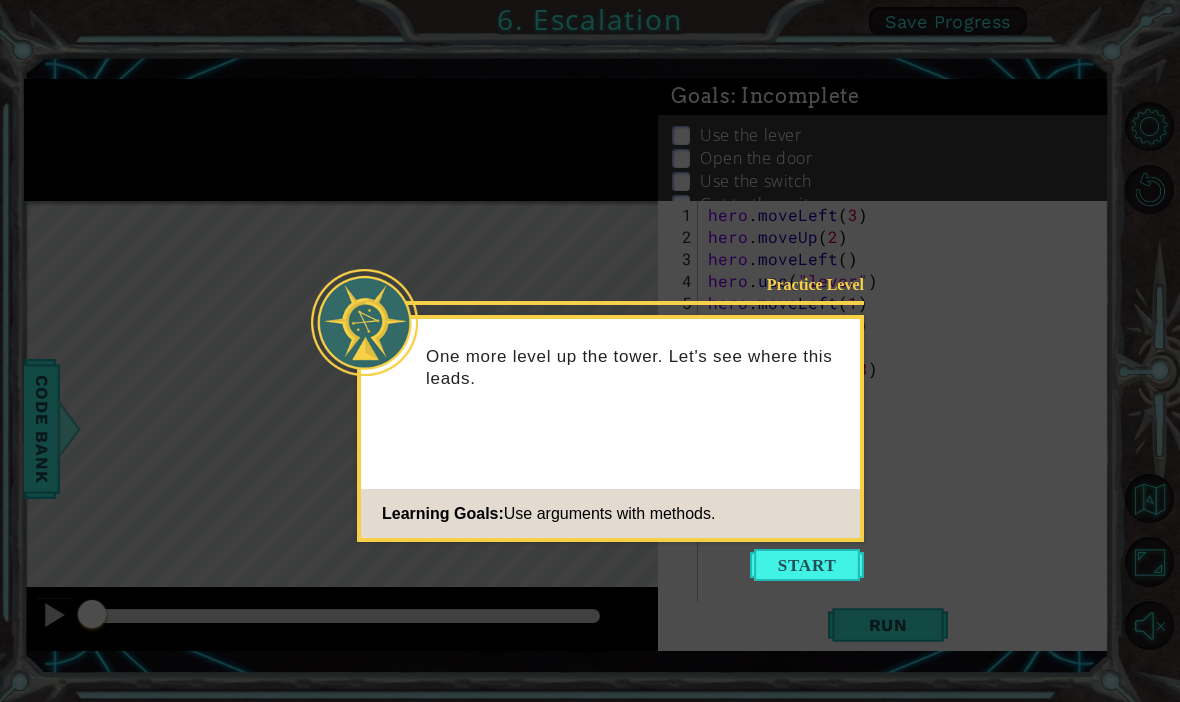 click on "Practice Level   One more level up the tower. Let's see where this leads.
Learning Goals:  Use arguments with methods." at bounding box center (610, 428) 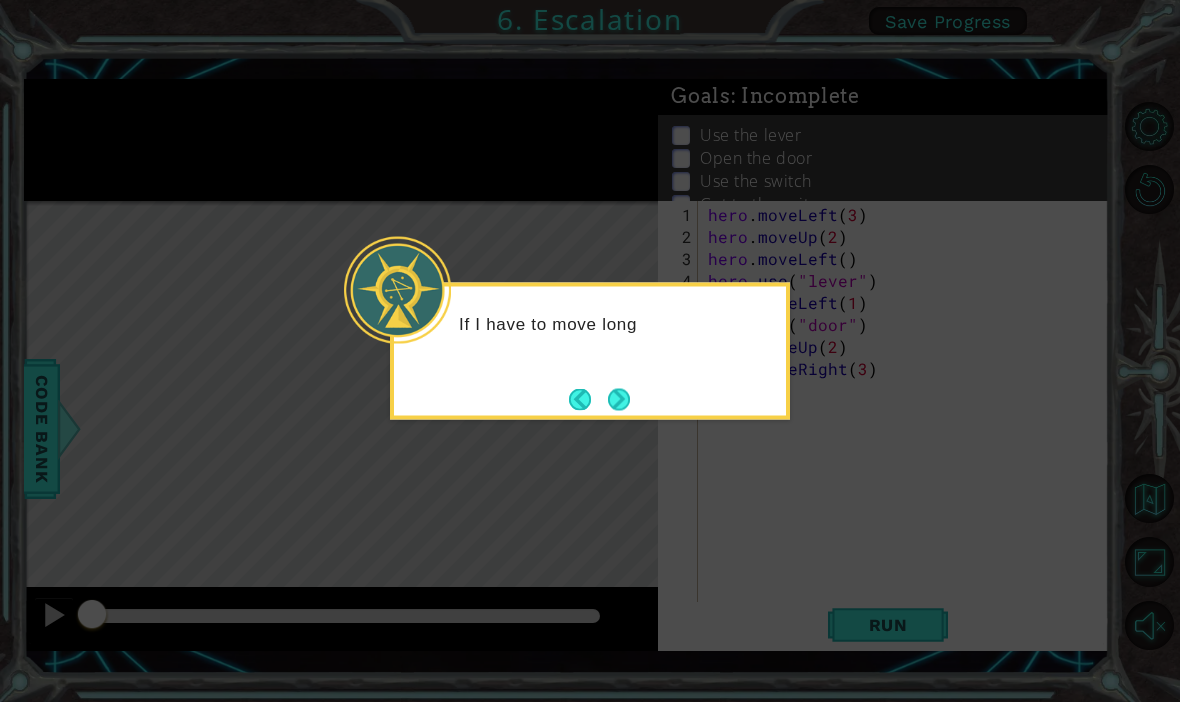 click 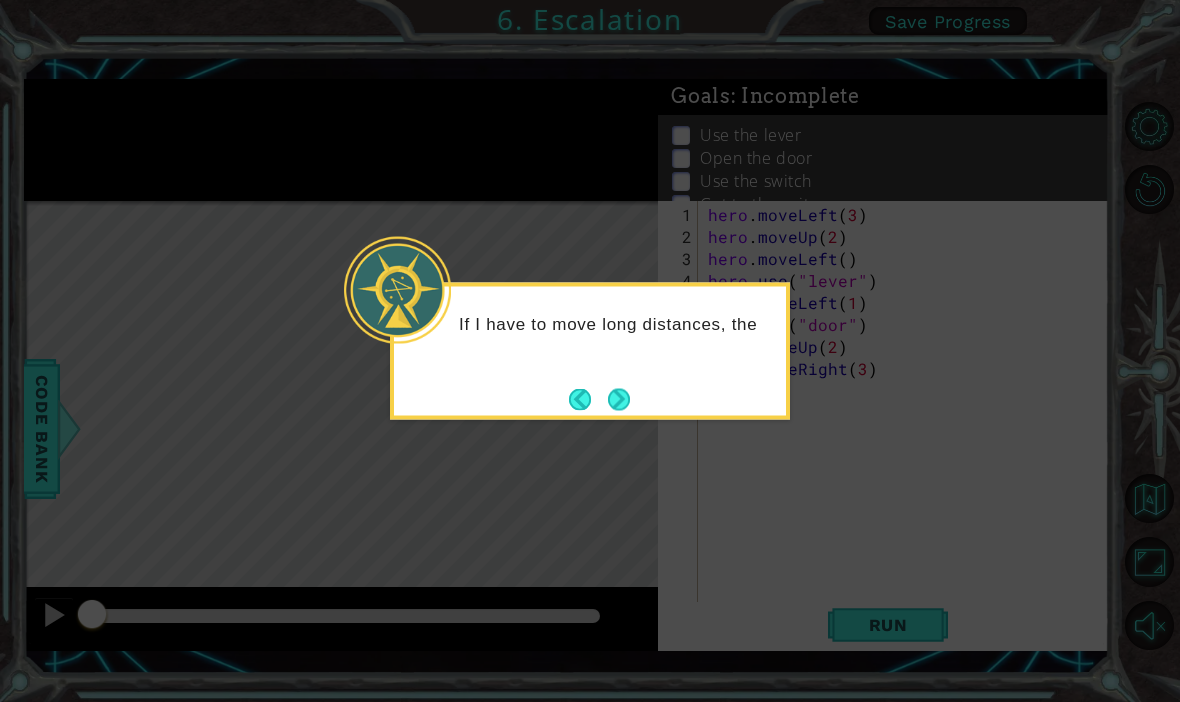 click on "If I have to move long distances, the" at bounding box center [590, 333] 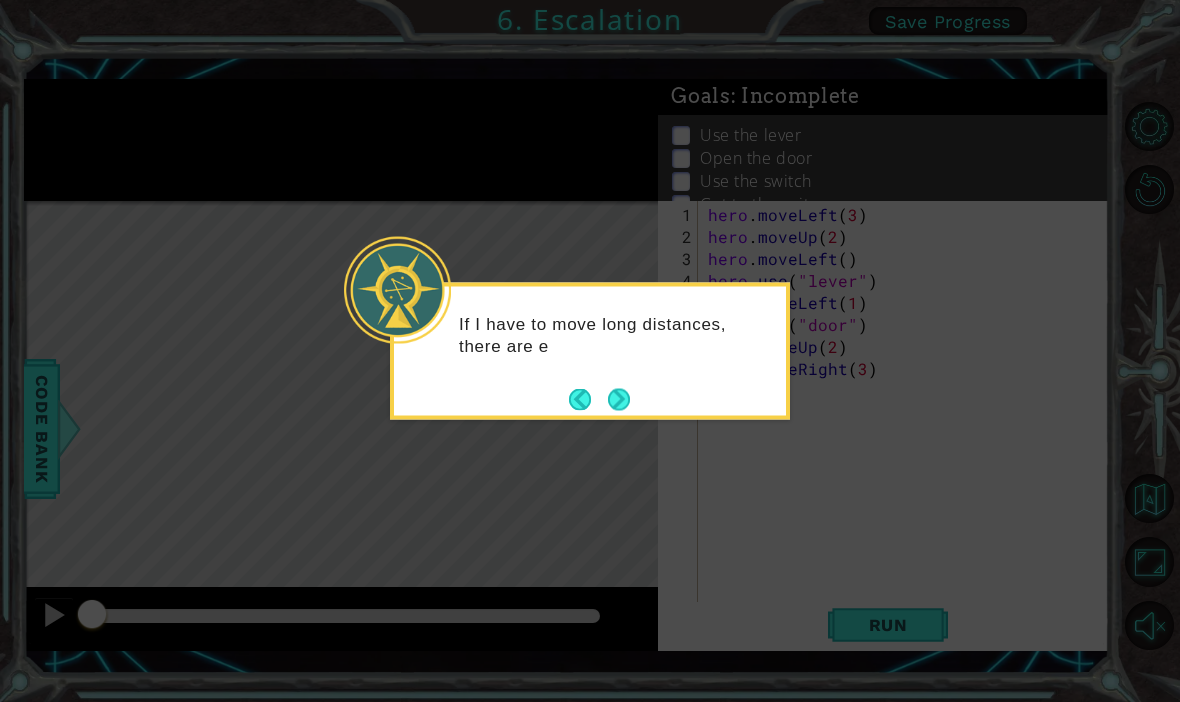 click on "If I have to move long distances, there are e" at bounding box center [590, 344] 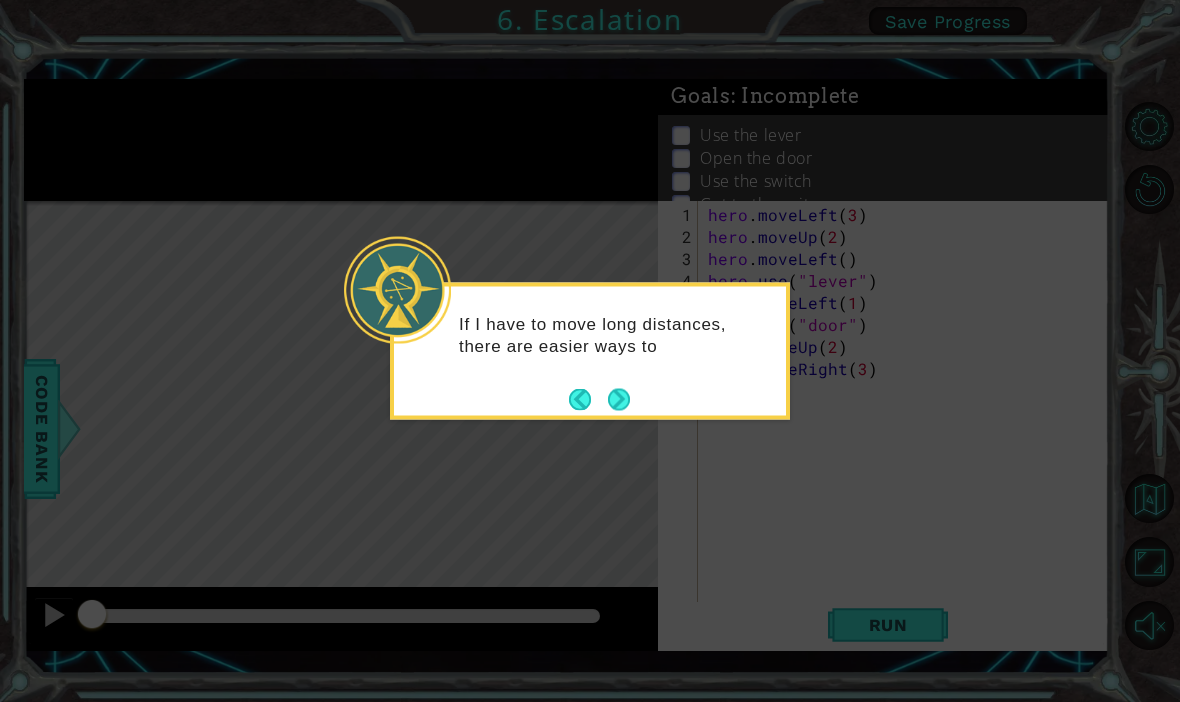 click at bounding box center [618, 399] 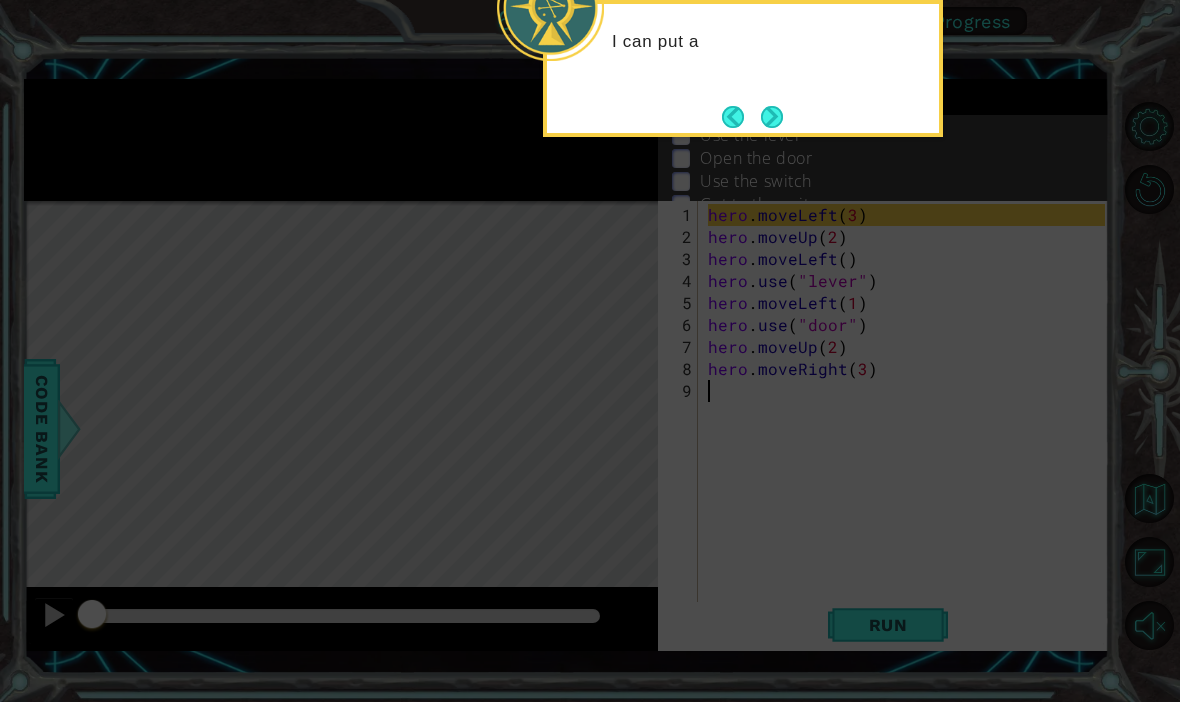 click at bounding box center (772, 117) 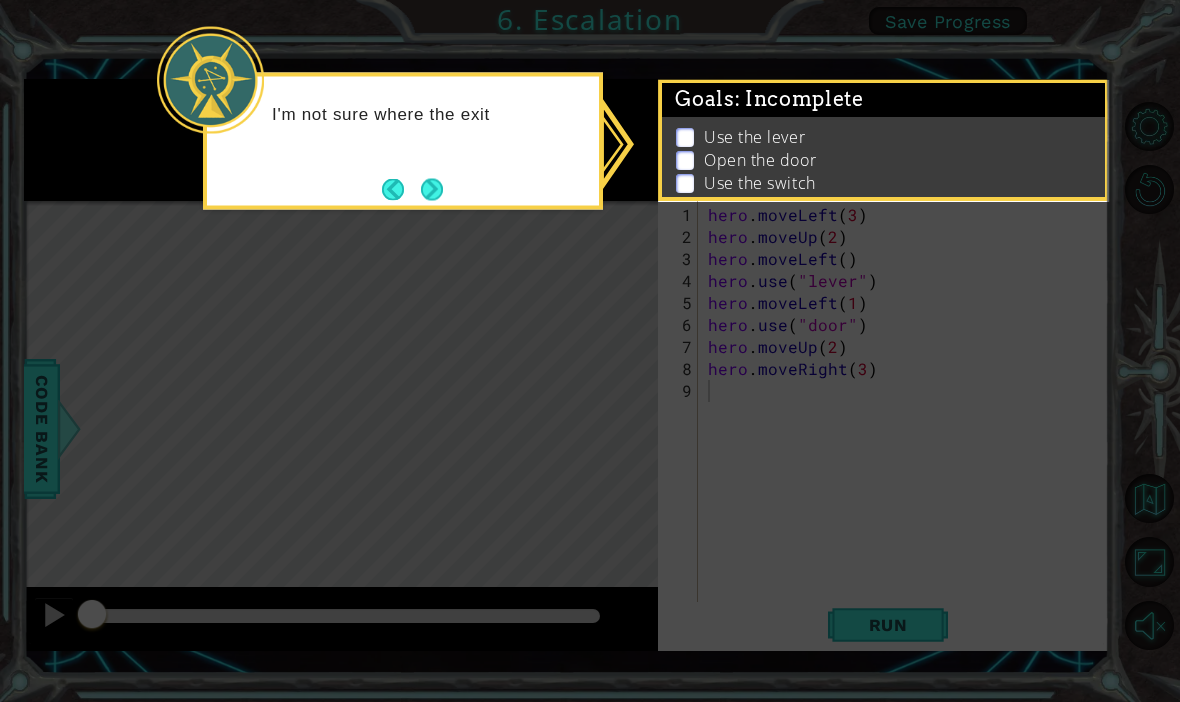 click at bounding box center [432, 189] 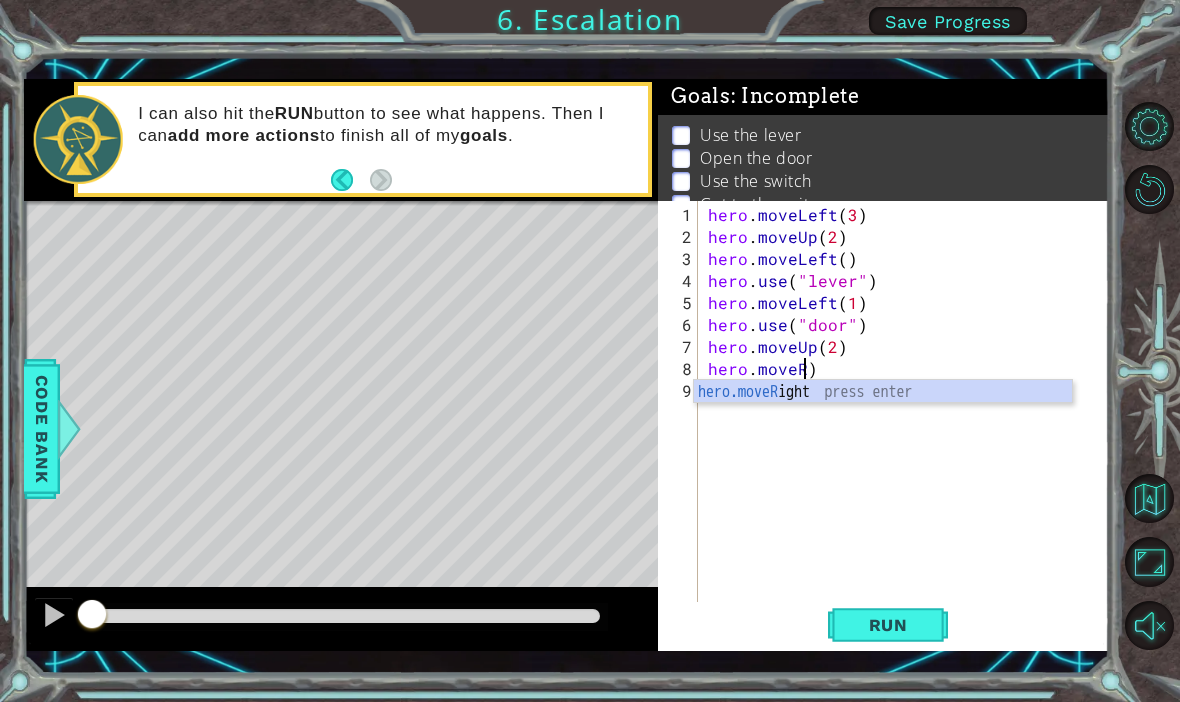 type on "hero.mov)" 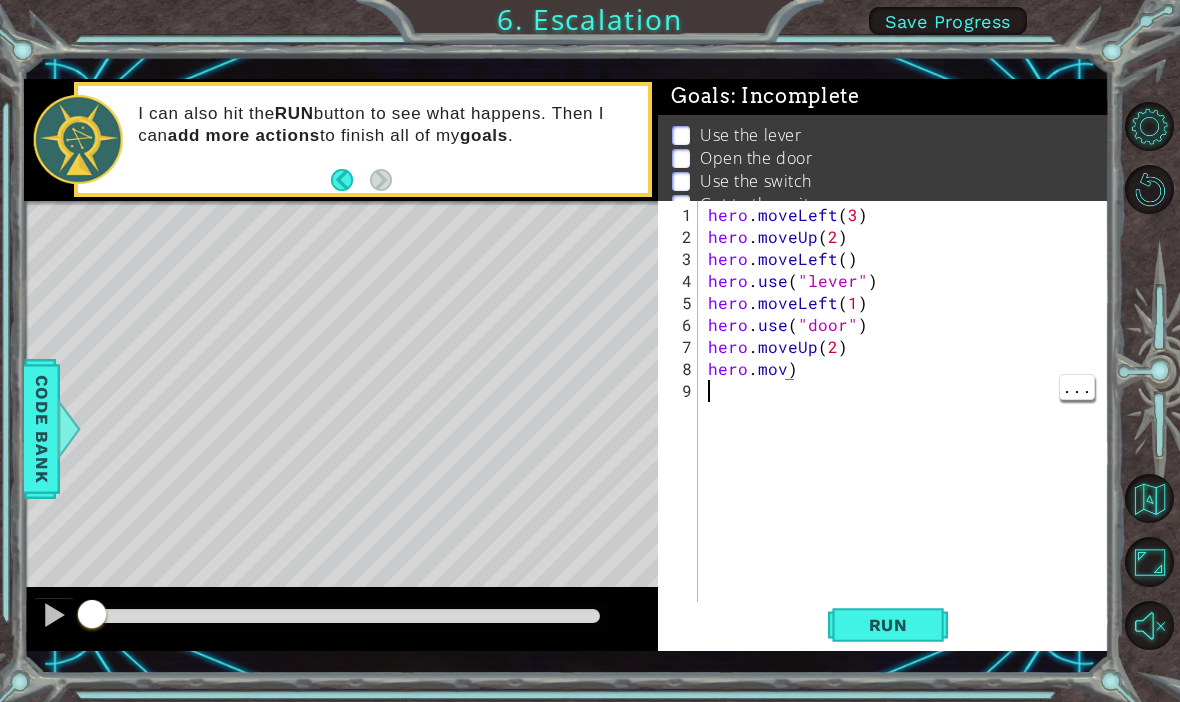 click on "hero . moveLeft ( [NUMBER] ) hero . moveUp ( [NUMBER] ) hero . moveLeft ( ) hero . use ( "lever" ) hero . moveLeft ( [NUMBER] ) hero . use ( "door" ) hero . moveUp ( [NUMBER] ) hero . mov )" at bounding box center [909, 435] 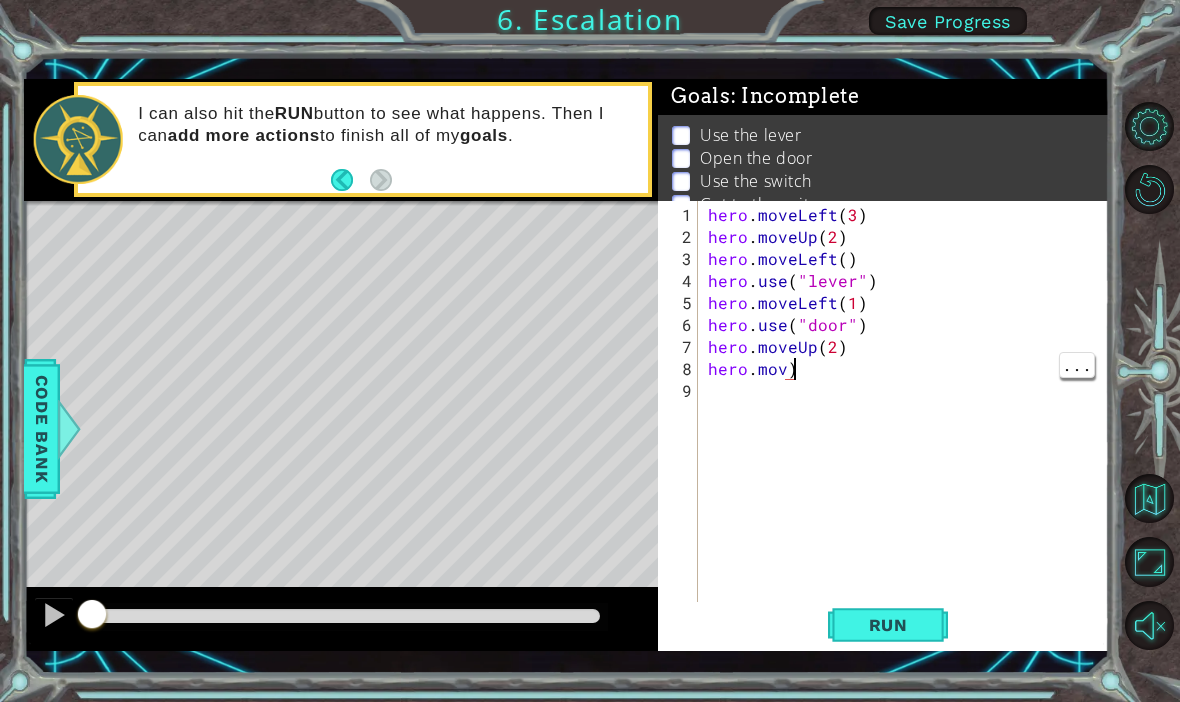 click on "hero . moveLeft ( [NUMBER] ) hero . moveUp ( [NUMBER] ) hero . moveLeft ( ) hero . use ( "lever" ) hero . moveLeft ( [NUMBER] ) hero . use ( "door" ) hero . moveUp ( [NUMBER] ) hero . mov )" at bounding box center [909, 435] 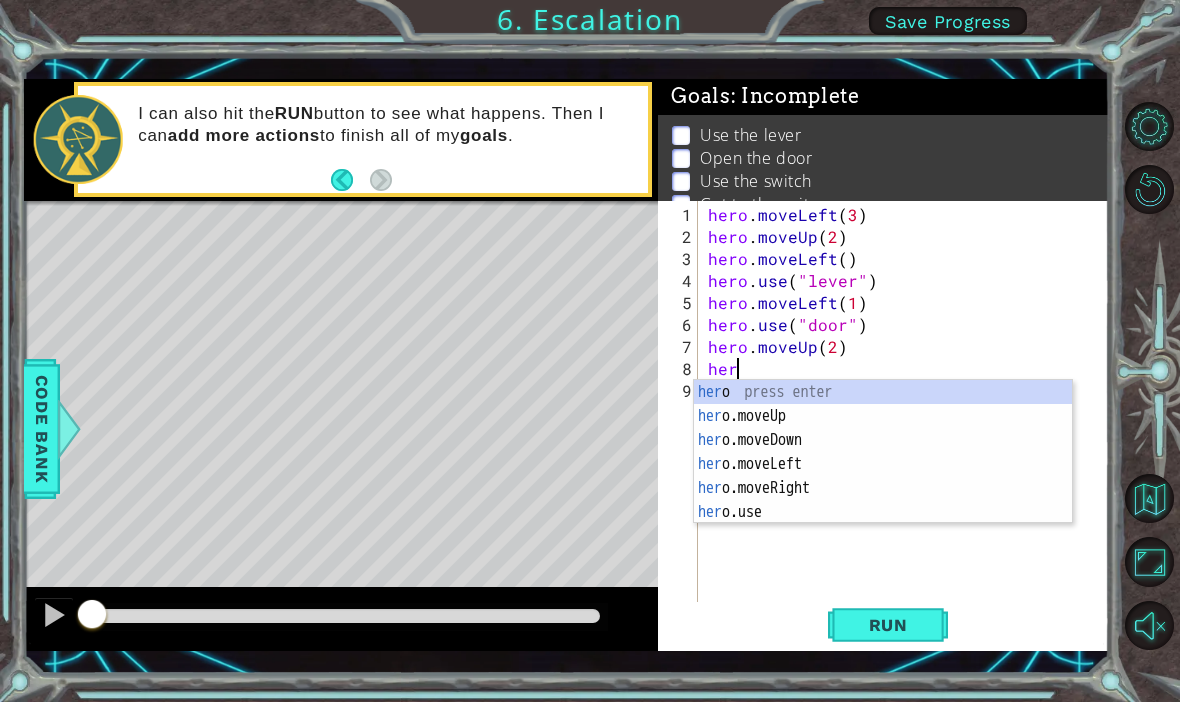type on "h" 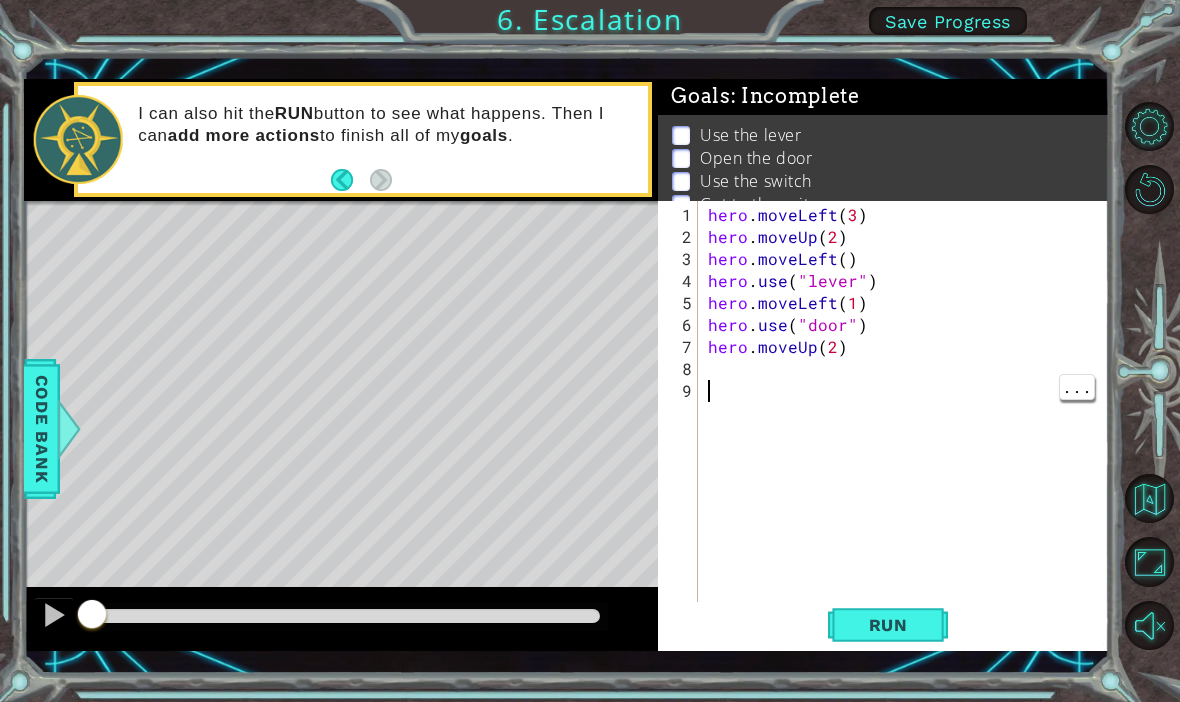 click on "hero . moveLeft ( 3 ) hero . moveUp ( 2 ) hero . moveLeft ( ) hero . use ( "lever" ) hero . moveLeft ( 1 ) hero . use ( "door" ) hero . moveUp ( 2 )" at bounding box center [909, 435] 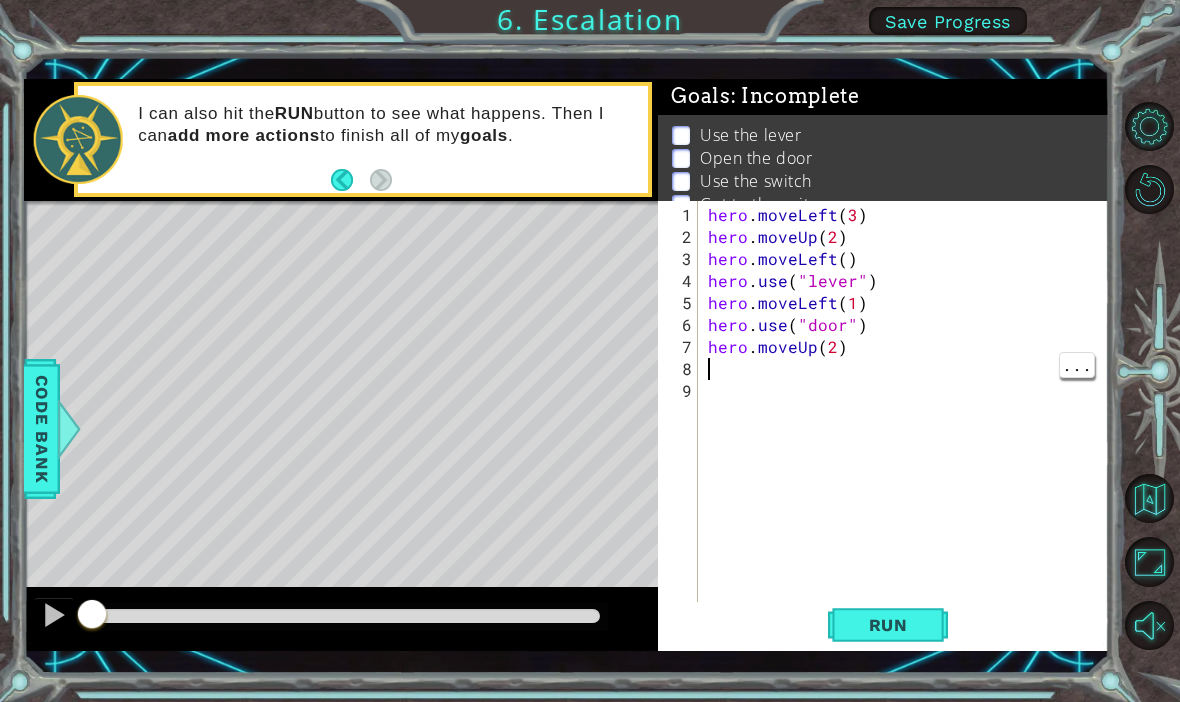 click on "hero . moveLeft ( 3 ) hero . moveUp ( 2 ) hero . moveLeft ( ) hero . use ( "lever" ) hero . moveLeft ( 1 ) hero . use ( "door" ) hero . moveUp ( 2 )" at bounding box center [909, 435] 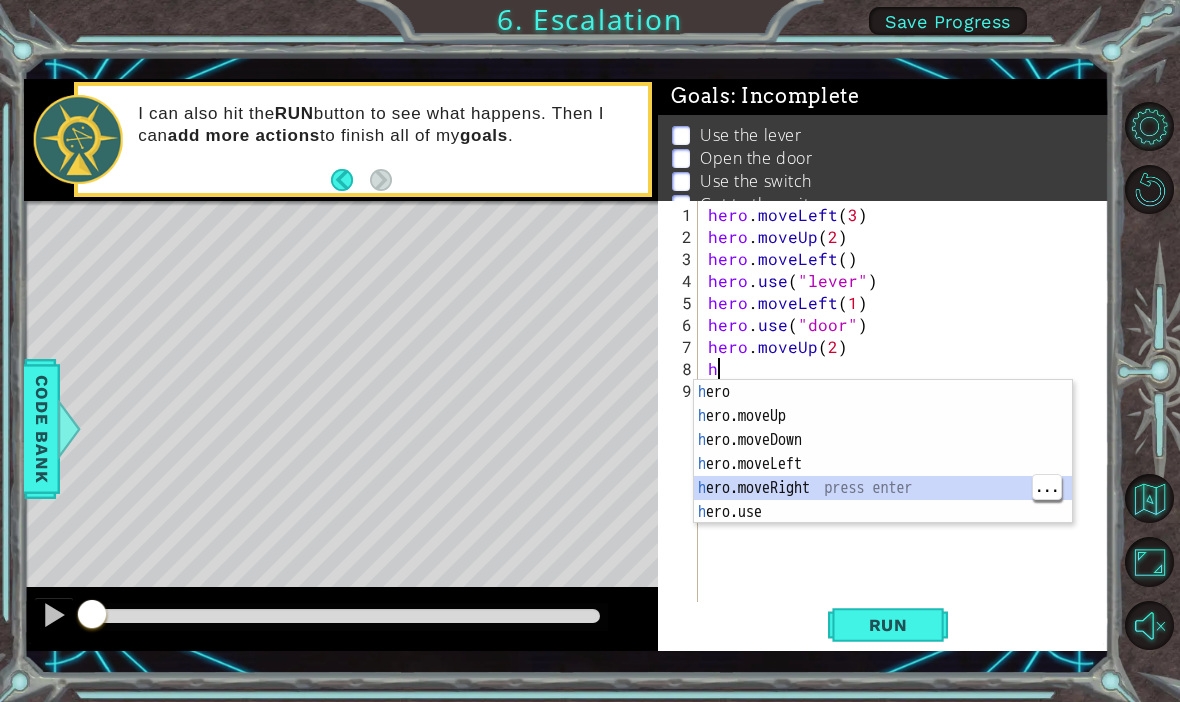 click on "h ero press enter h ero.moveUp press enter h ero.moveDown press enter h ero.moveLeft press enter h ero.moveRight press enter h ero.use press enter" at bounding box center (883, 476) 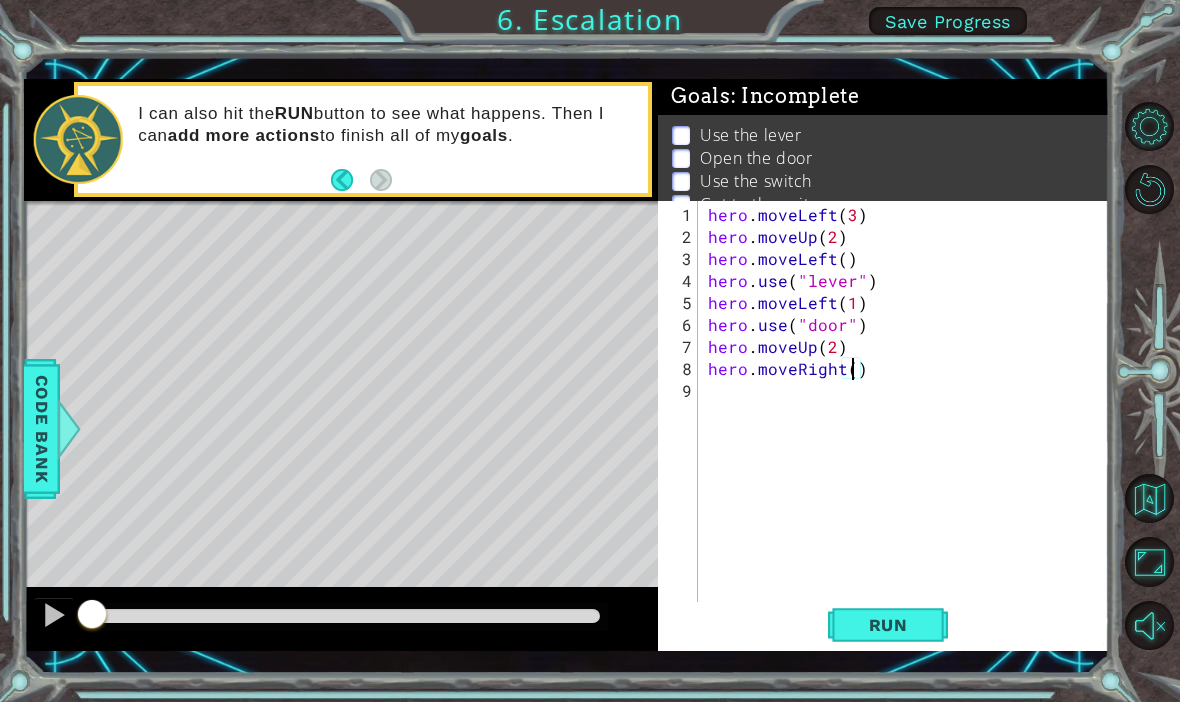 type on "hero.moveRight(2)" 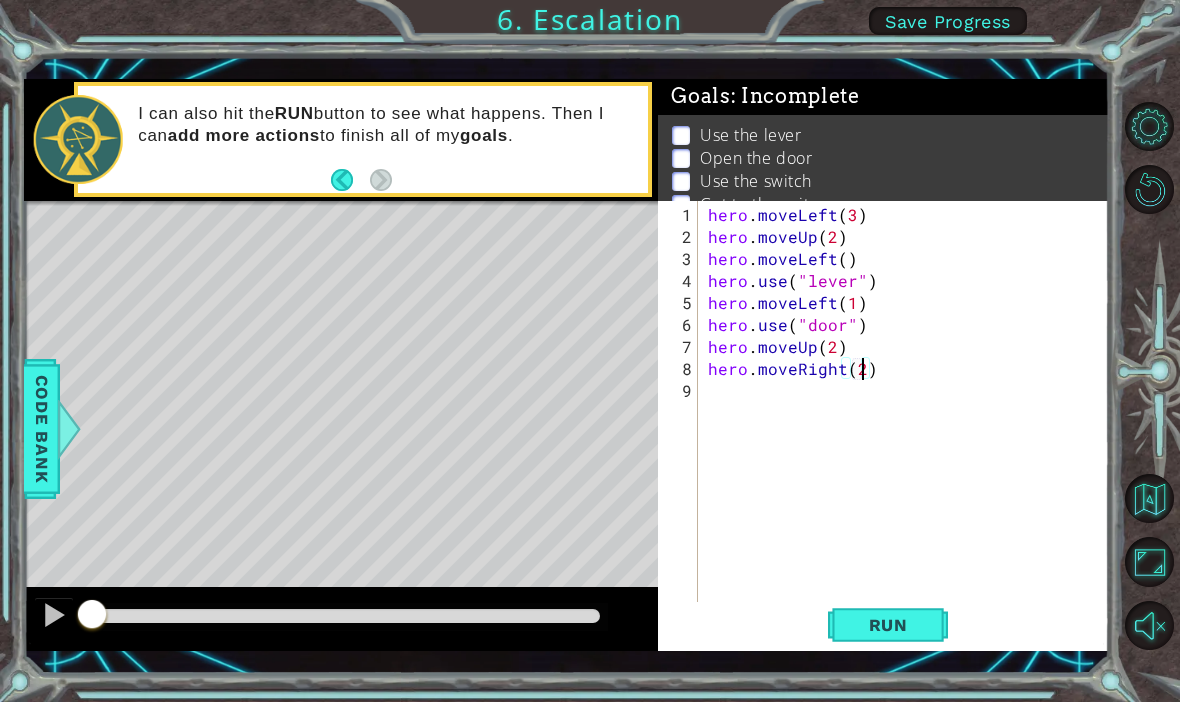 scroll, scrollTop: 0, scrollLeft: 9, axis: horizontal 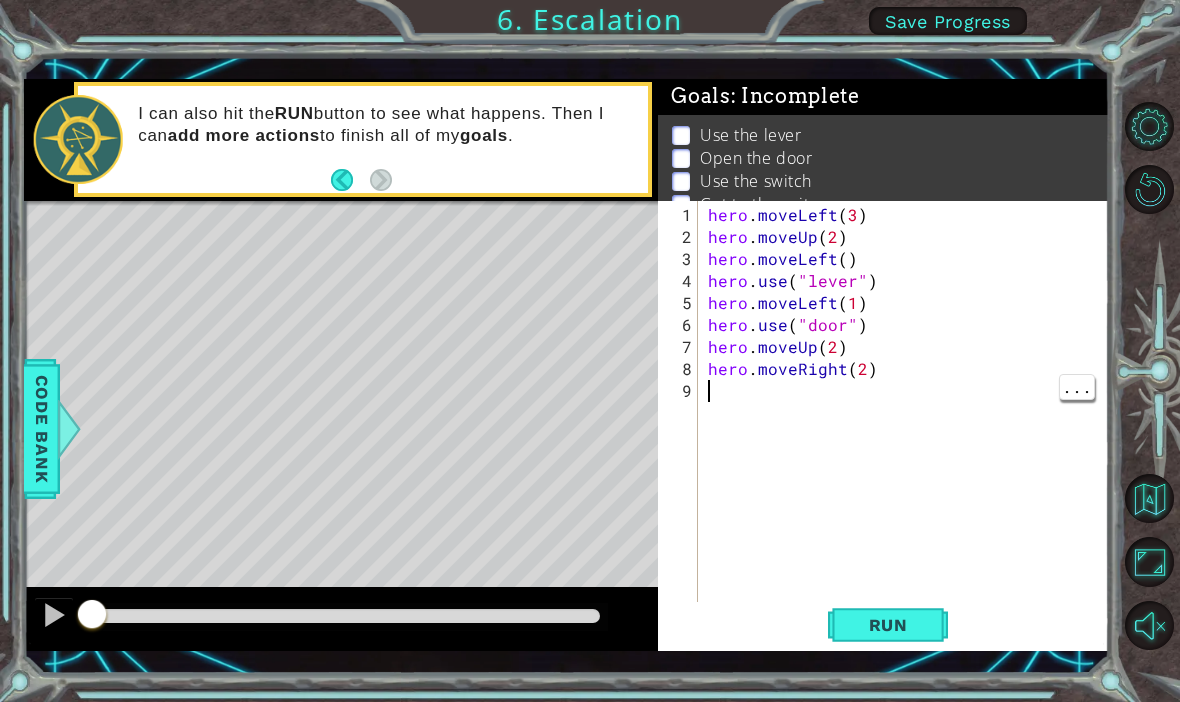 click on "hero . moveLeft ( 3 ) hero . moveUp ( 2 ) hero . moveLeft ( ) hero . use ( "lever" ) hero . moveLeft ( 1 ) hero . use ( "door" ) hero . moveUp ( 2 ) hero . moveRight ( 2 )" at bounding box center (909, 435) 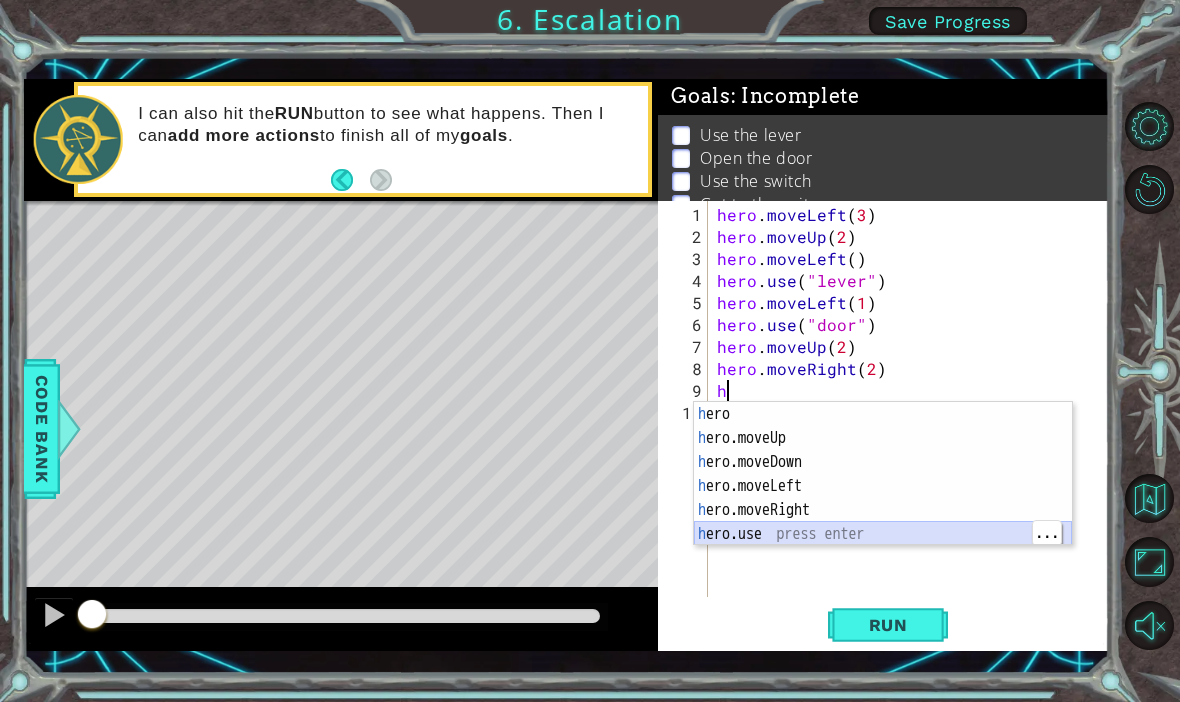 click on "h ero press enter h ero.moveUp press enter h ero.moveDown press enter h ero.moveLeft press enter h ero.moveRight press enter h ero.use press enter" at bounding box center (883, 498) 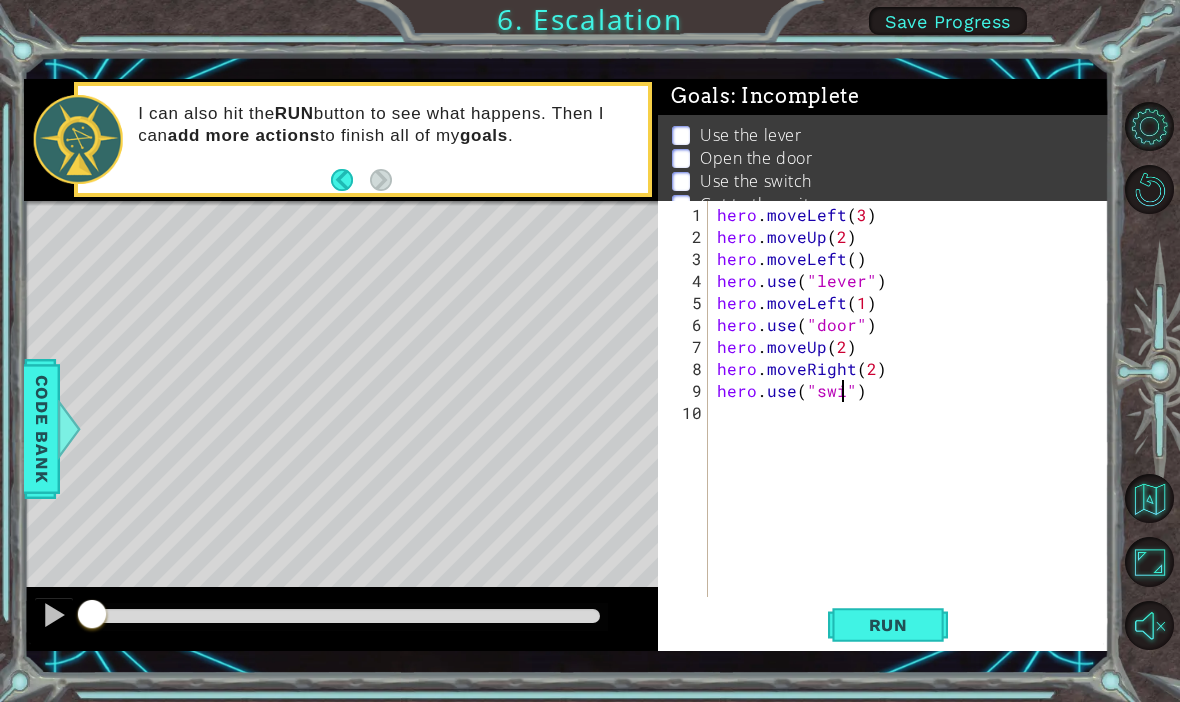 scroll, scrollTop: 0, scrollLeft: 9, axis: horizontal 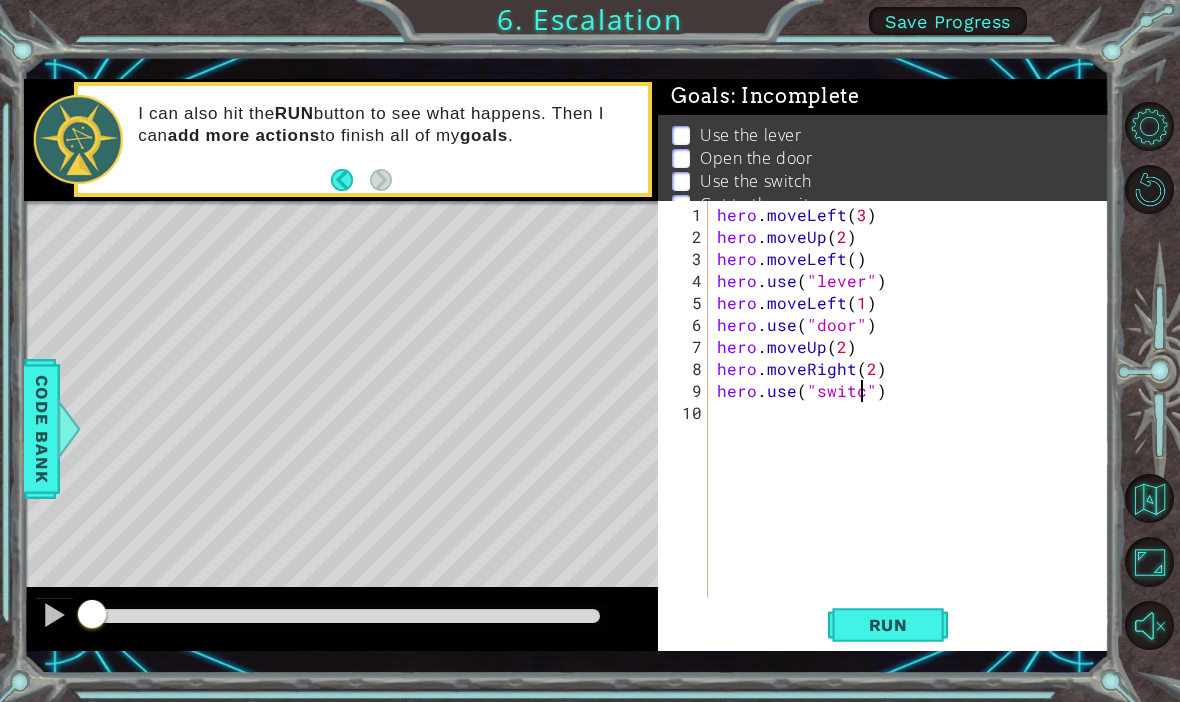 type on "hero.use("switch")" 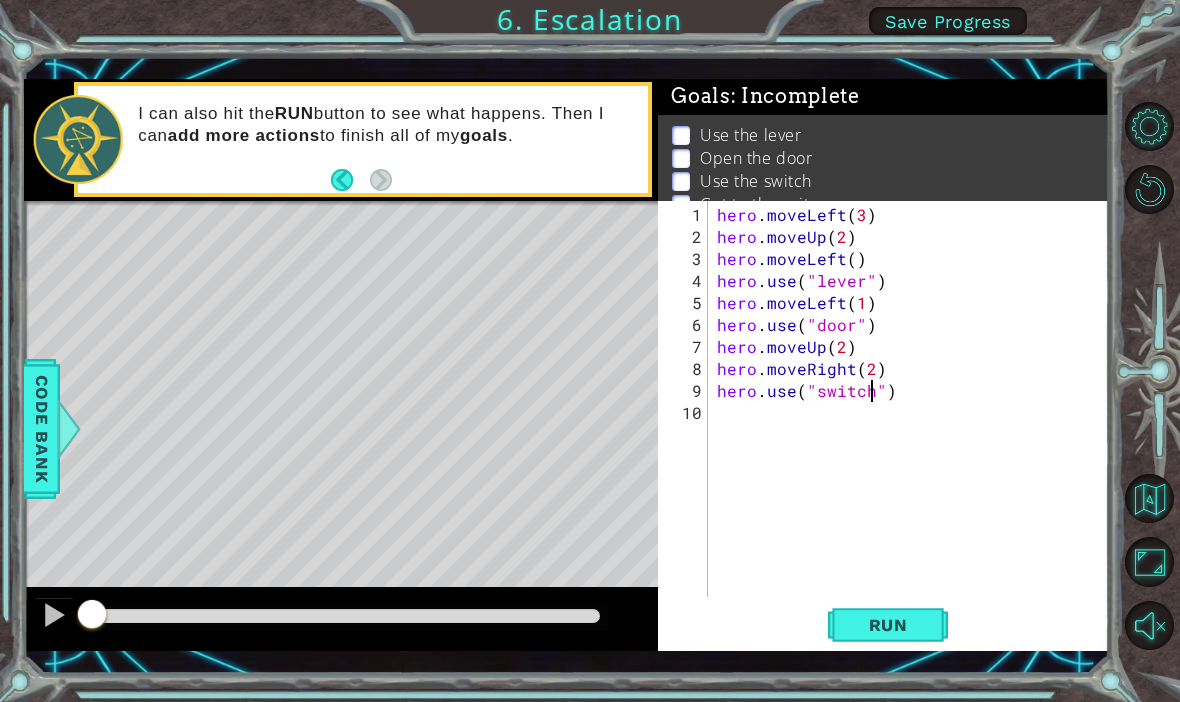 scroll, scrollTop: 0, scrollLeft: 10, axis: horizontal 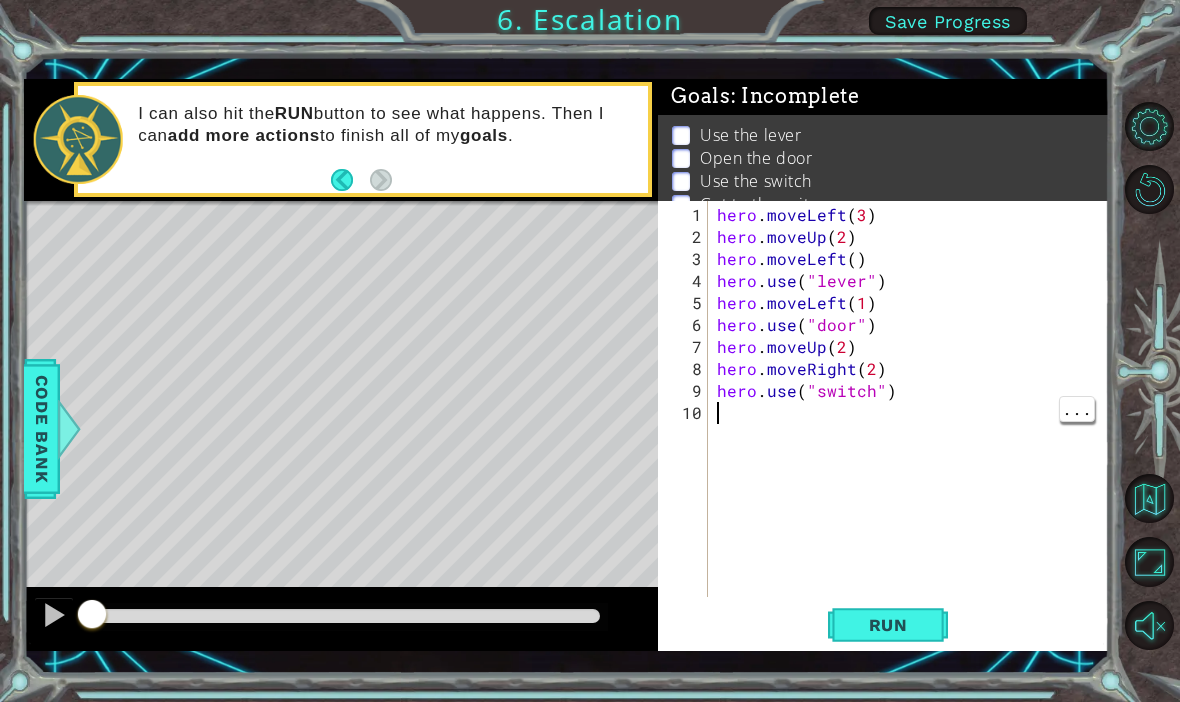 click on "hero . moveLeft ( [NUMBER] ) hero . moveUp ( [NUMBER] ) hero . moveLeft ( ) hero . use ( "lever" ) hero . moveLeft ( [NUMBER] ) hero . use ( "door" ) hero . moveUp ( [NUMBER] ) hero . moveRight ( [NUMBER] ) hero . use ( "switch" )" at bounding box center [914, 424] 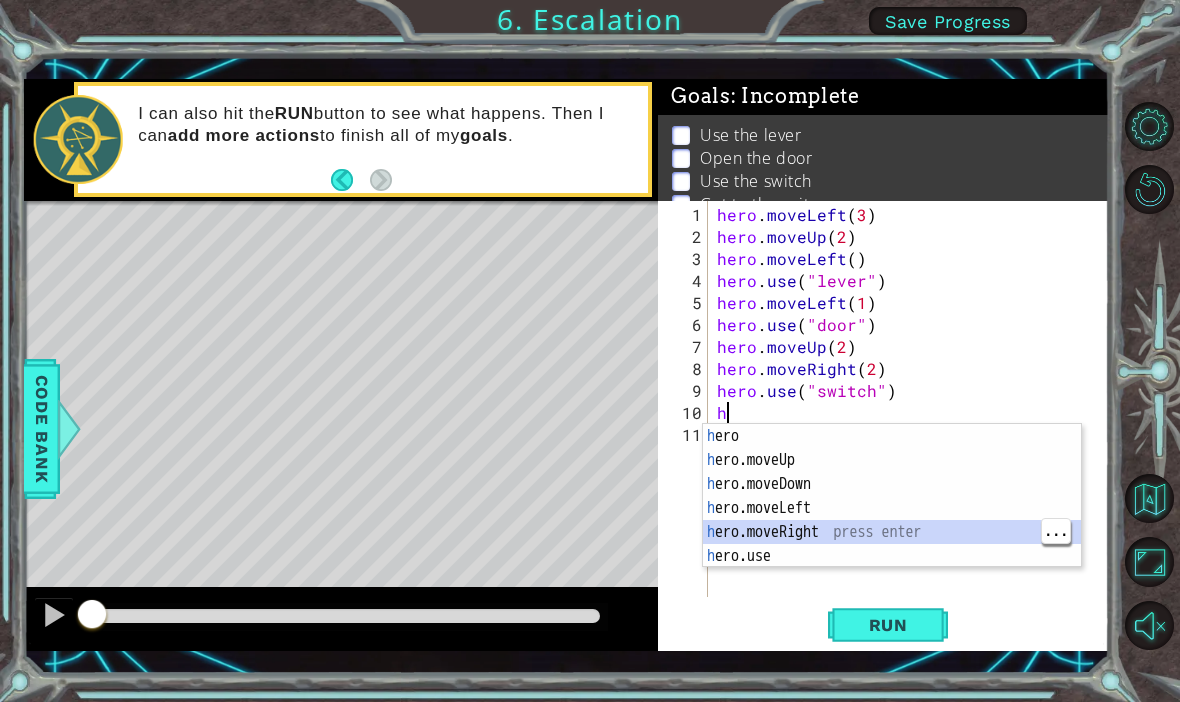 type on "hero.use("door")" 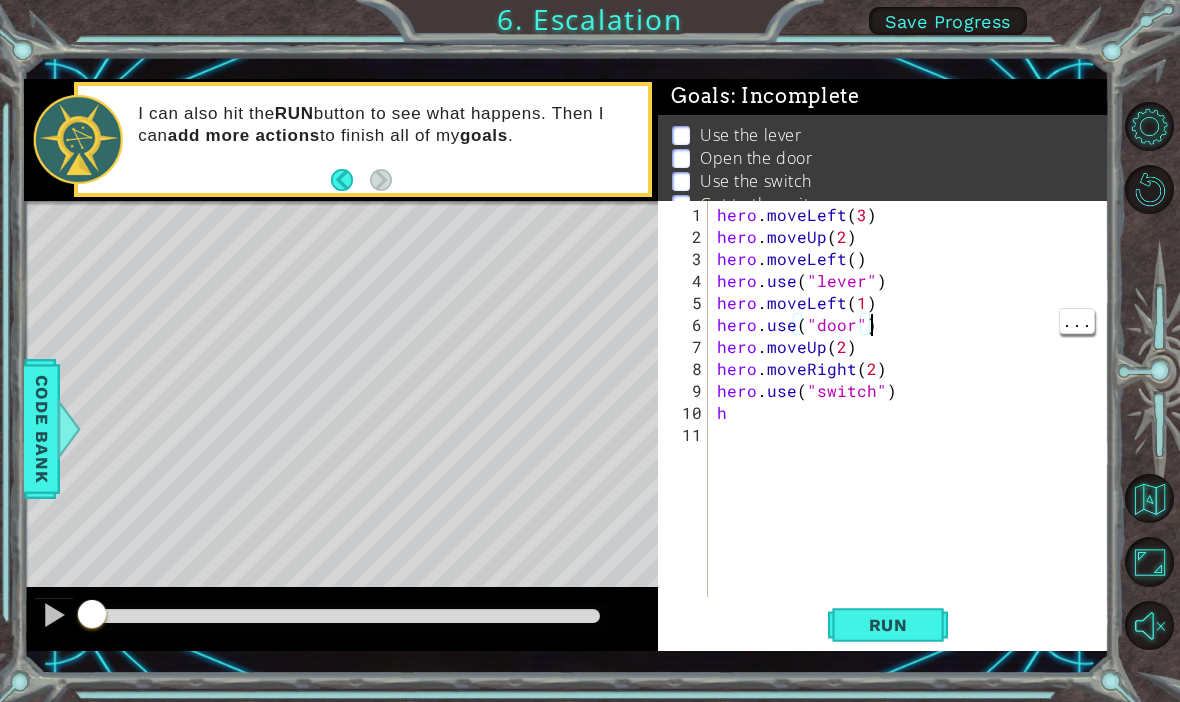 click on "hero . moveLeft ( 3 ) hero . moveUp ( 2 ) hero . moveLeft ( ) hero . use ( "lever" ) hero . moveLeft ( 1 ) hero . use ( "door" ) hero . moveUp ( 2 ) hero . moveRight ( 2 ) hero . use ( "switch" ) h" at bounding box center [914, 424] 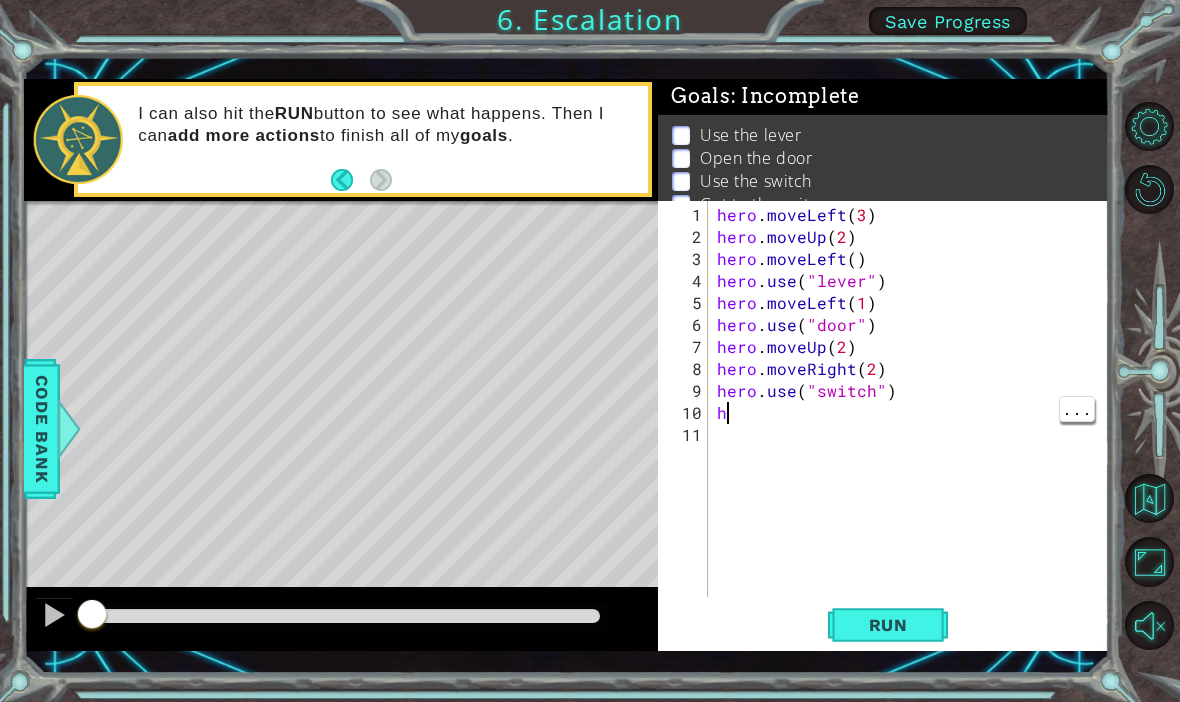 click on "hero . moveLeft ( 3 ) hero . moveUp ( 2 ) hero . moveLeft ( ) hero . use ( "lever" ) hero . moveLeft ( 1 ) hero . use ( "door" ) hero . moveUp ( 2 ) hero . moveRight ( 2 ) hero . use ( "switch" ) h" at bounding box center [914, 424] 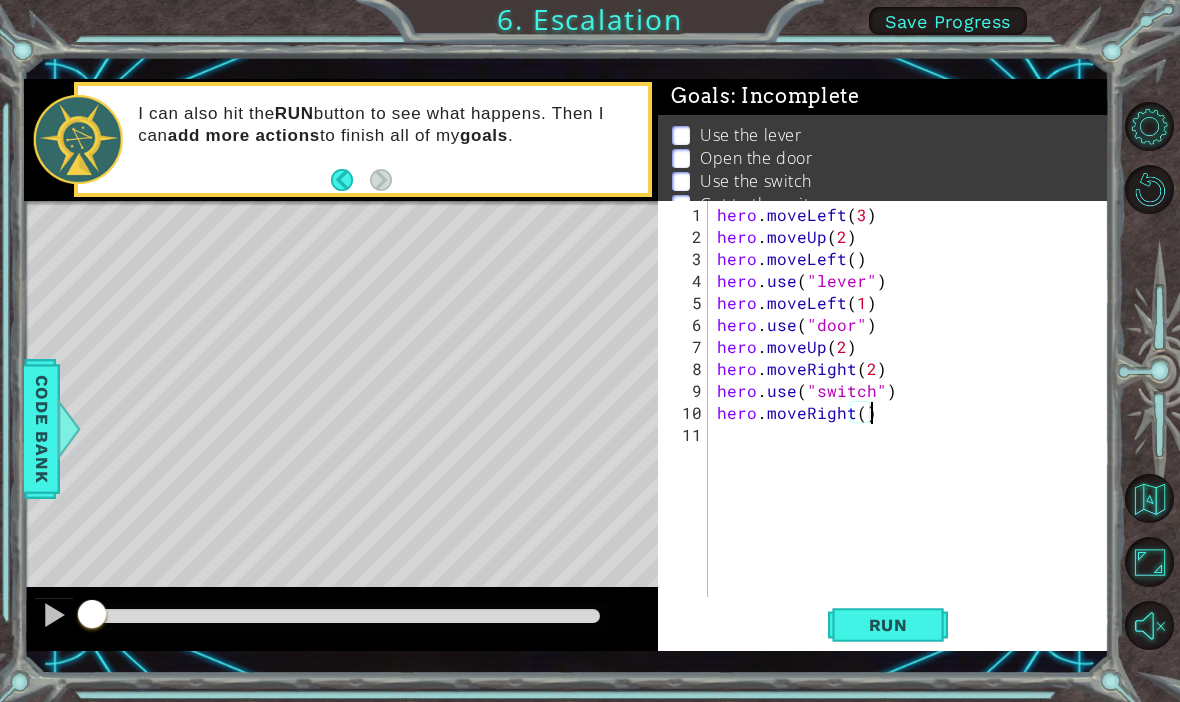scroll, scrollTop: 0, scrollLeft: 9, axis: horizontal 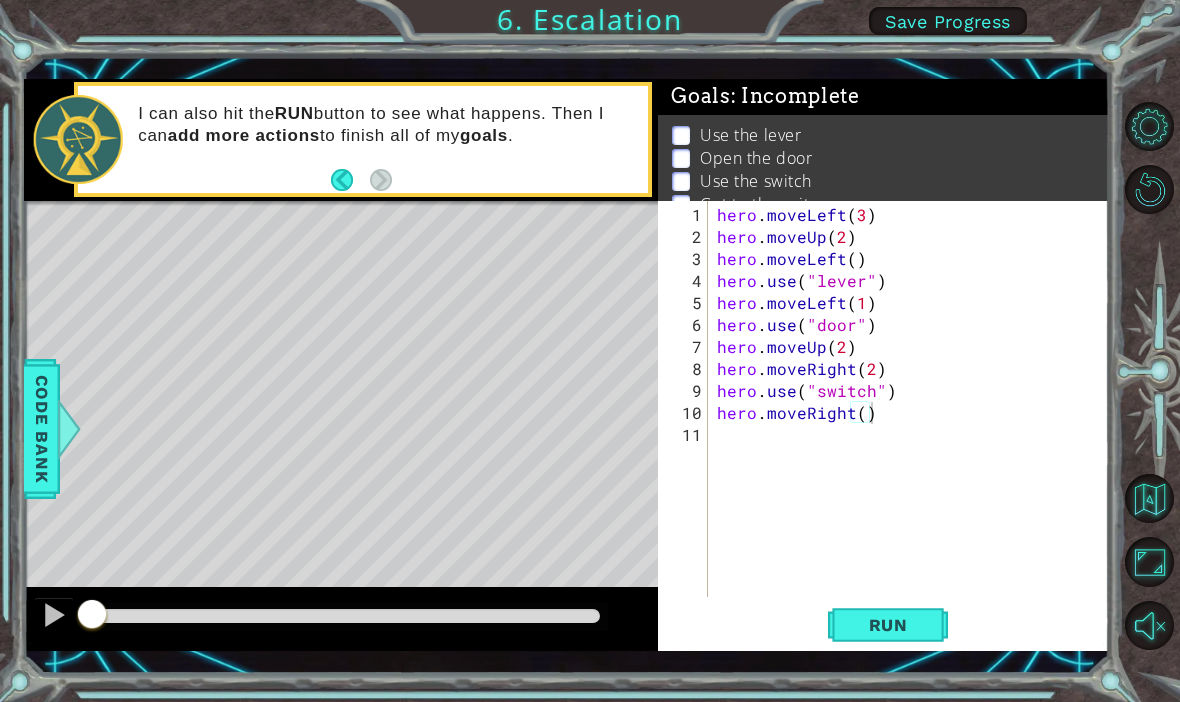 type on "hero.moveRight()" 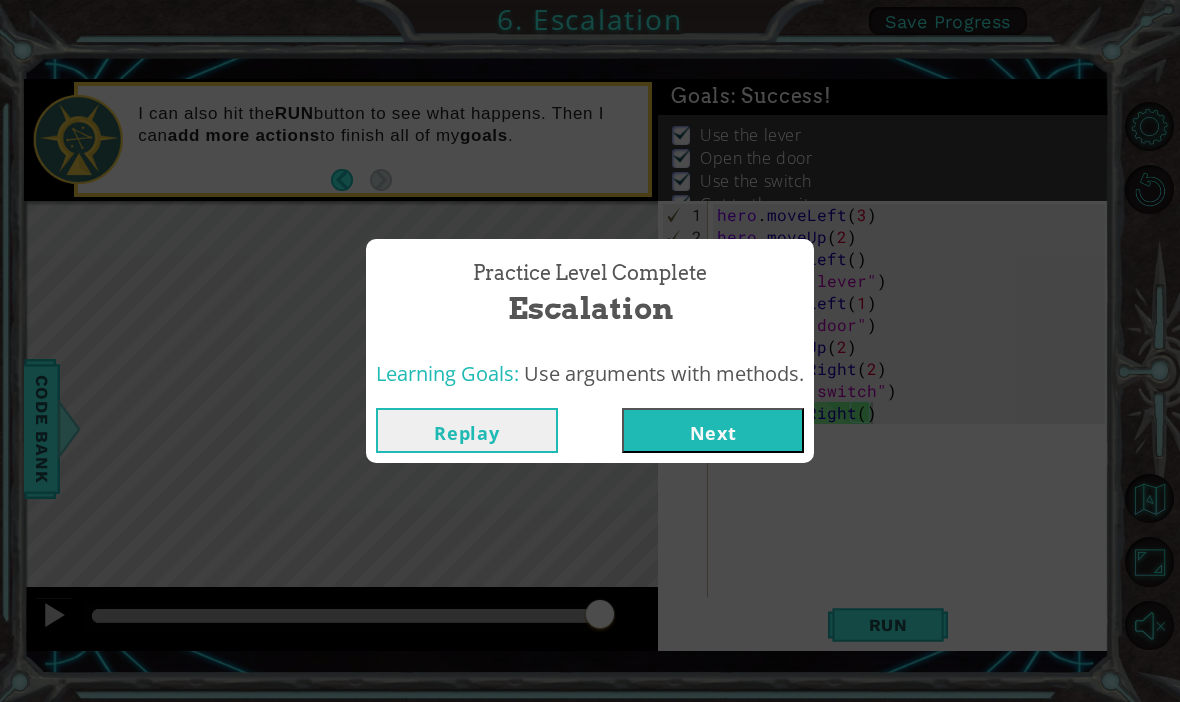 click on "Next" at bounding box center [713, 430] 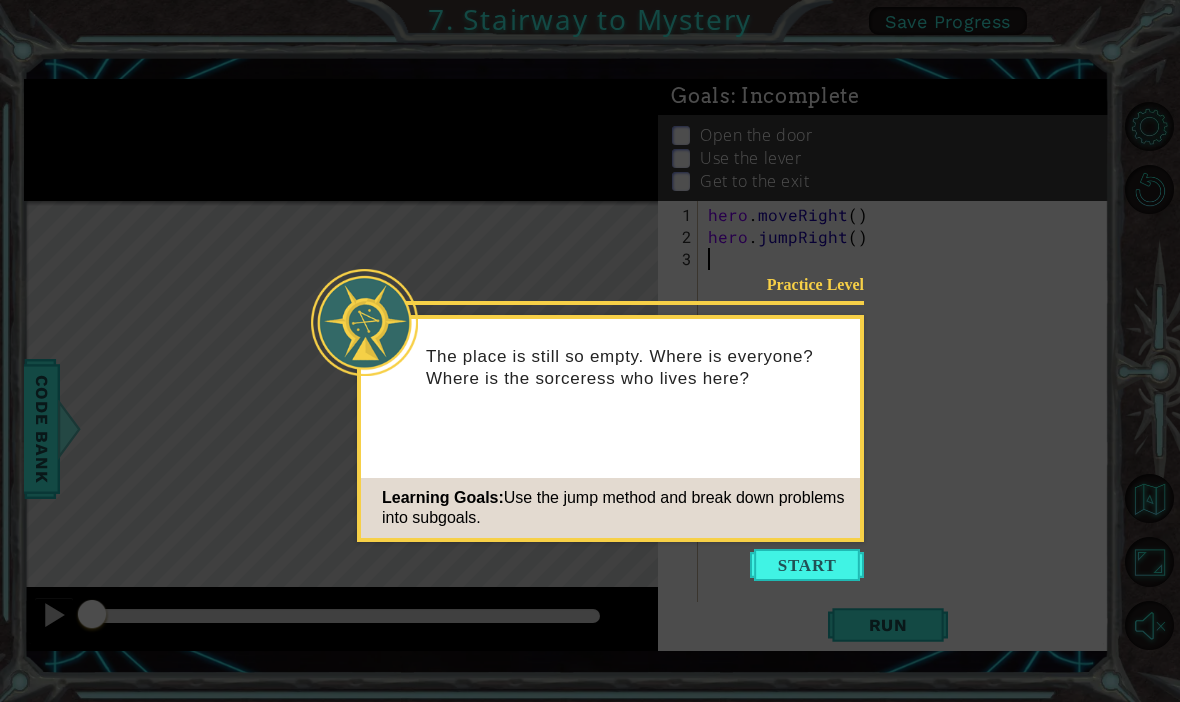 click at bounding box center (807, 565) 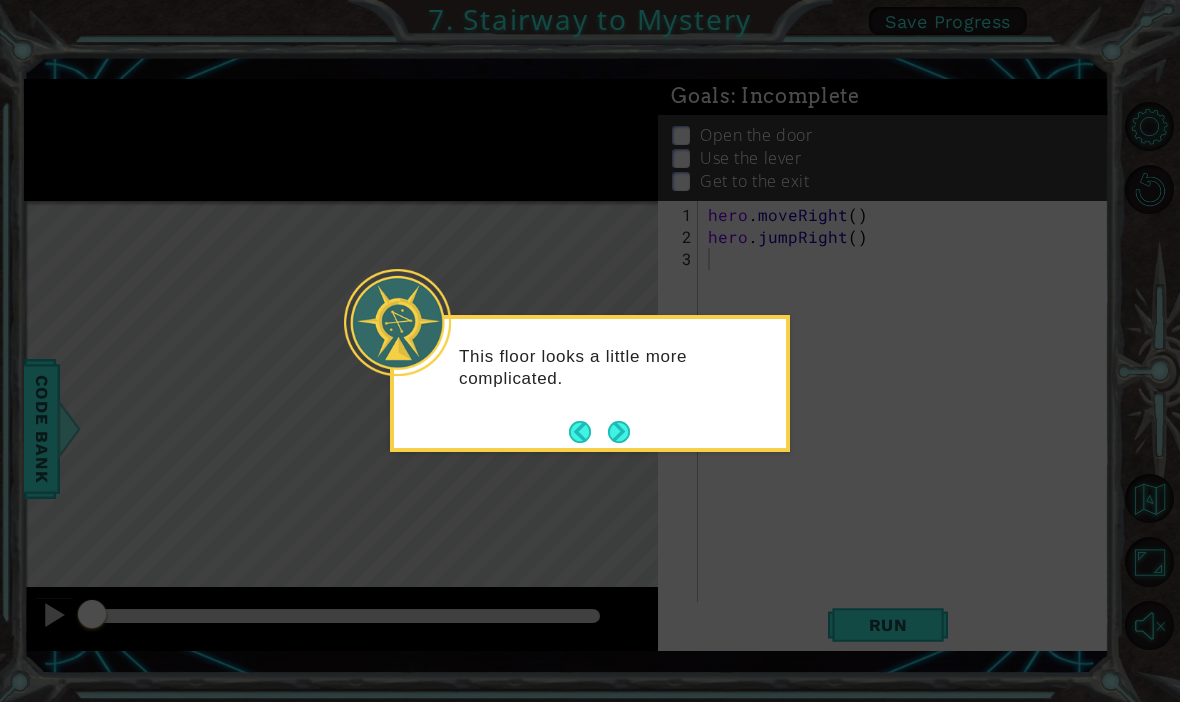 click at bounding box center [619, 432] 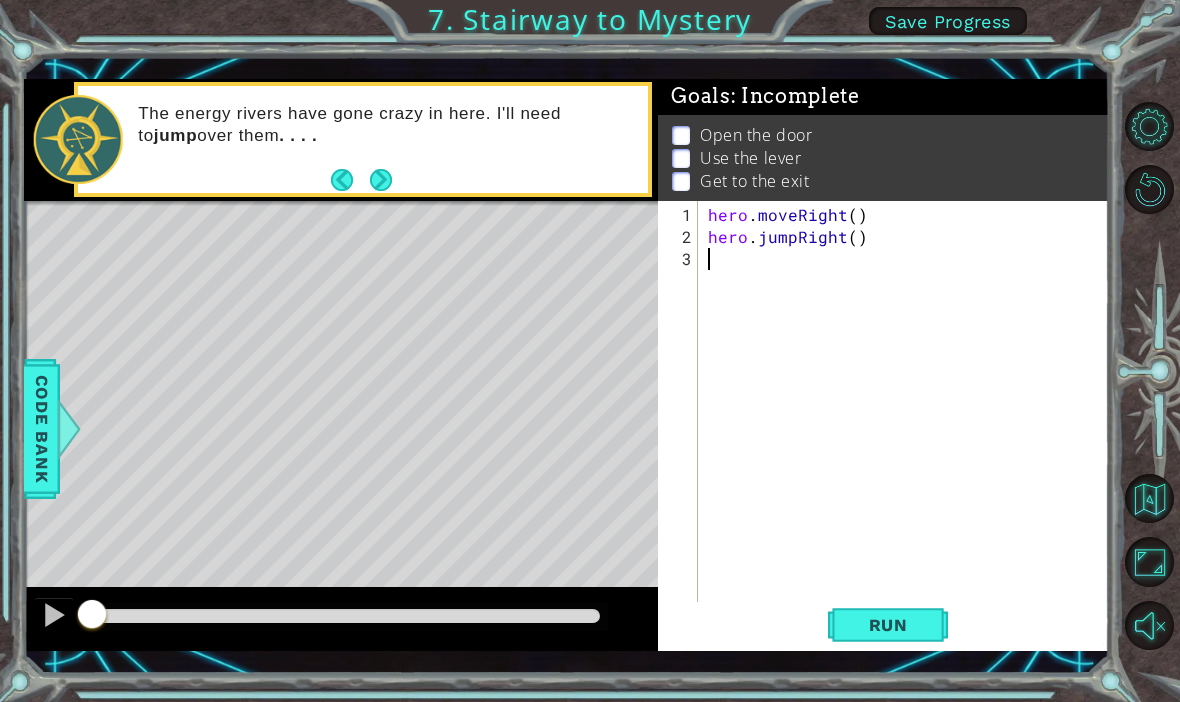 click on "Run" at bounding box center (888, 625) 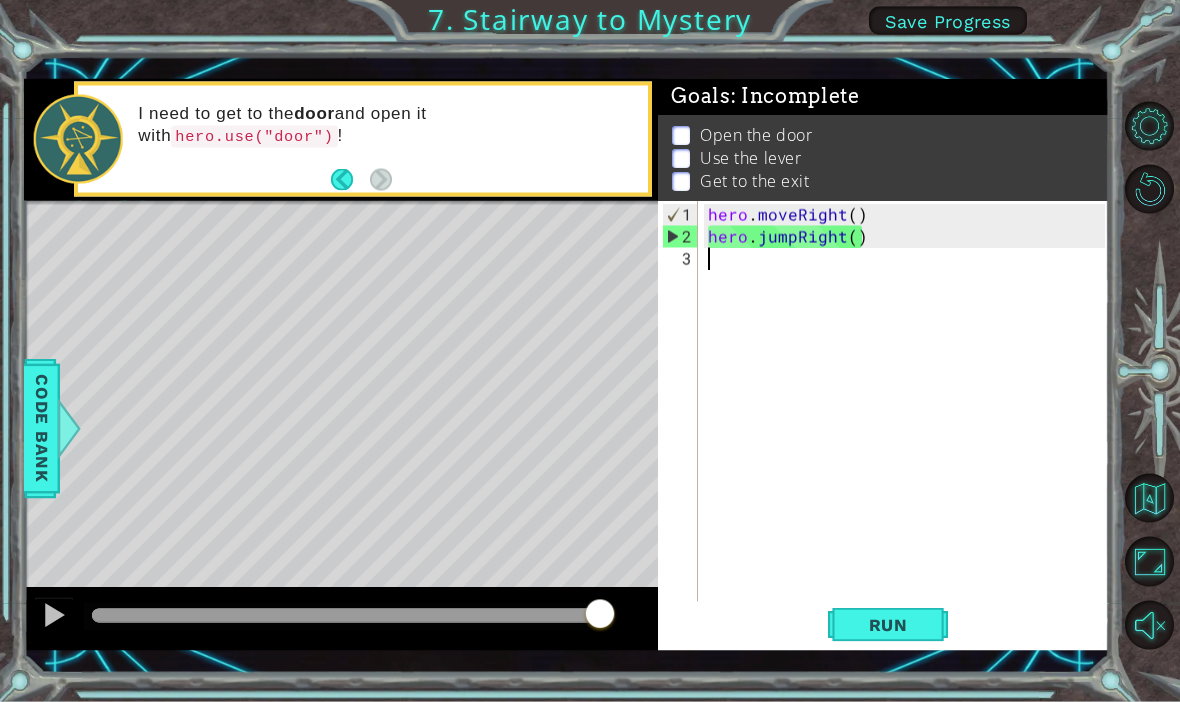 scroll, scrollTop: 6, scrollLeft: 0, axis: vertical 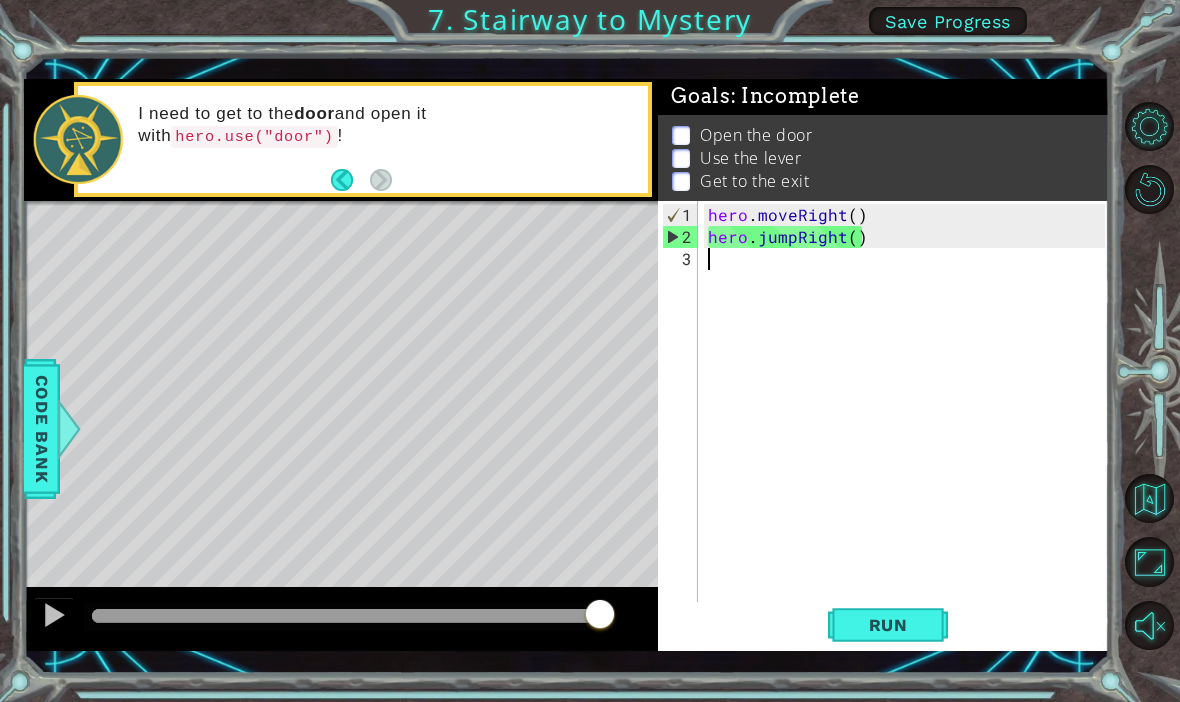 click on "Run" at bounding box center (888, 625) 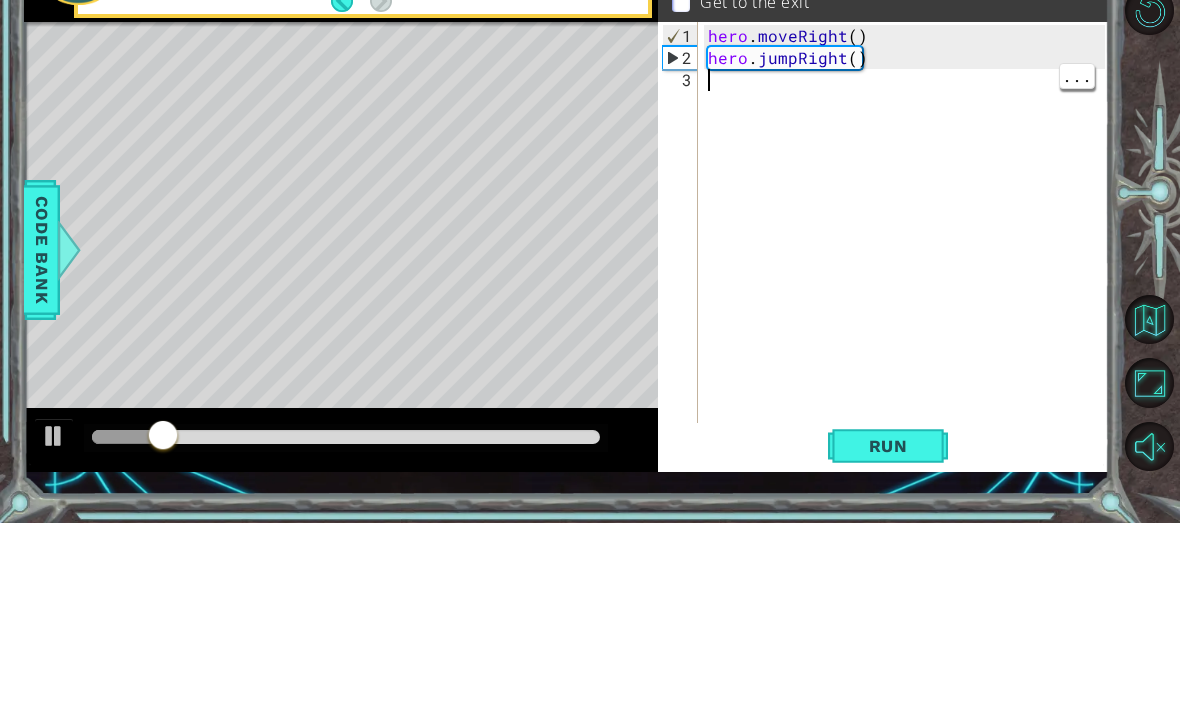 scroll, scrollTop: 94, scrollLeft: 0, axis: vertical 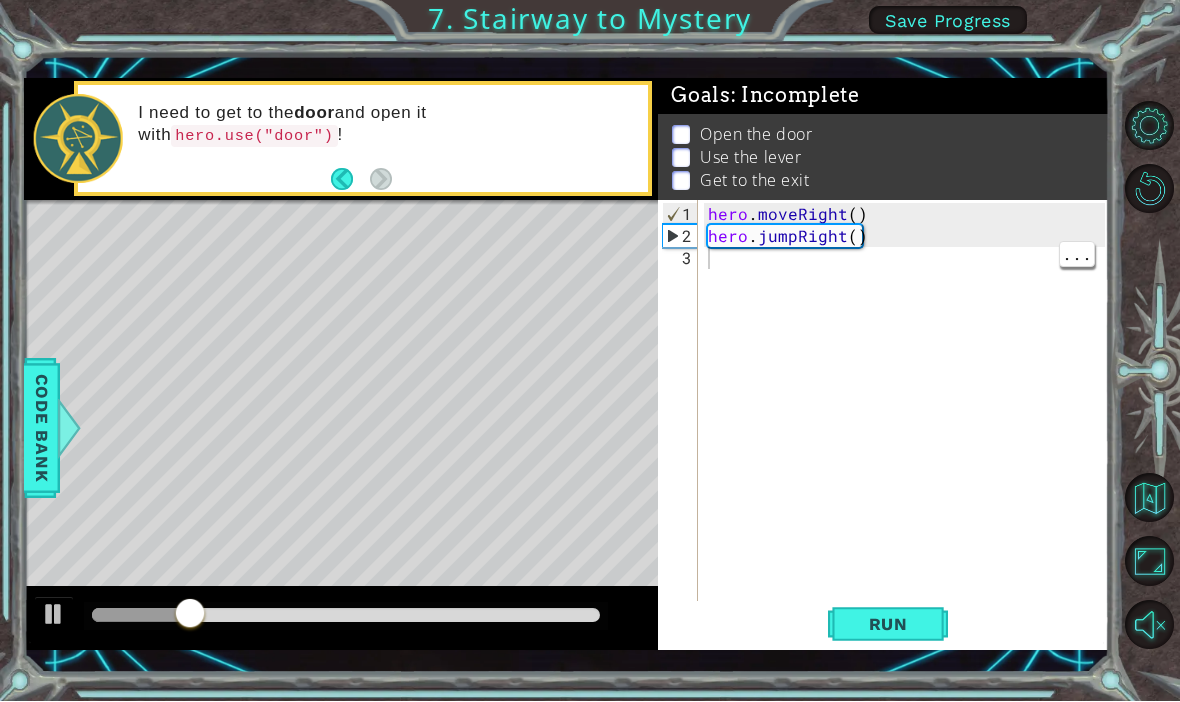 click on "hero . moveRight ( ) hero . jumpRight ( )" at bounding box center (909, 435) 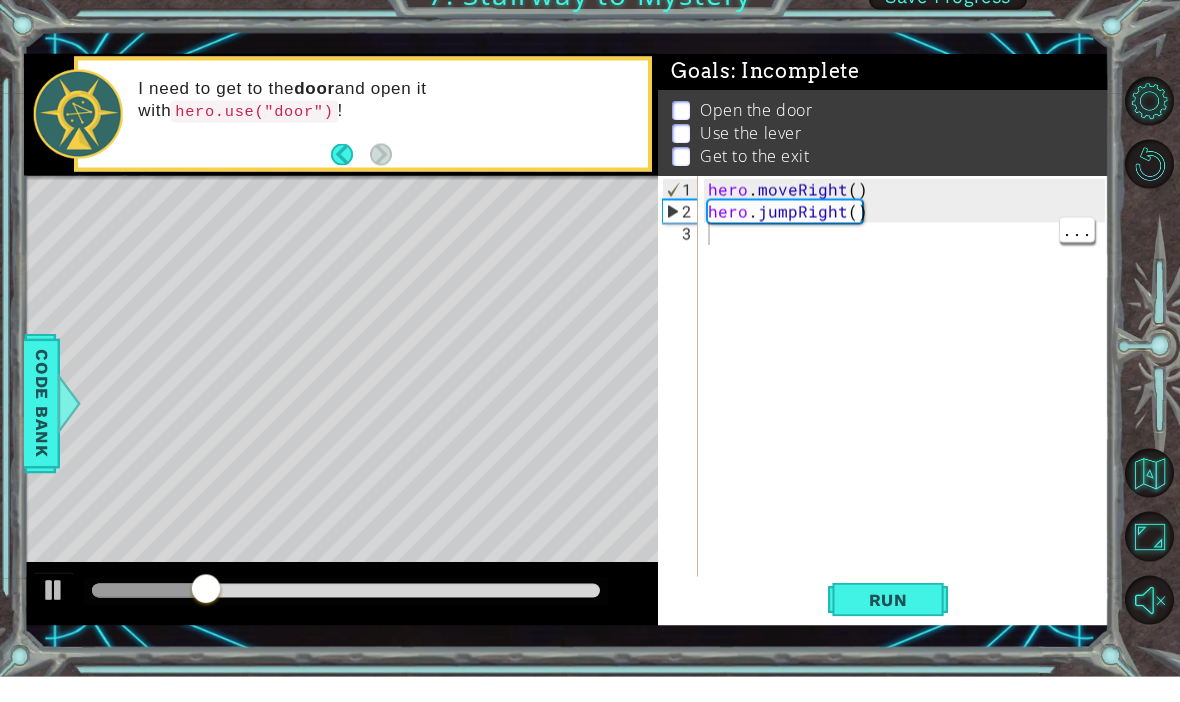 scroll, scrollTop: 70, scrollLeft: 0, axis: vertical 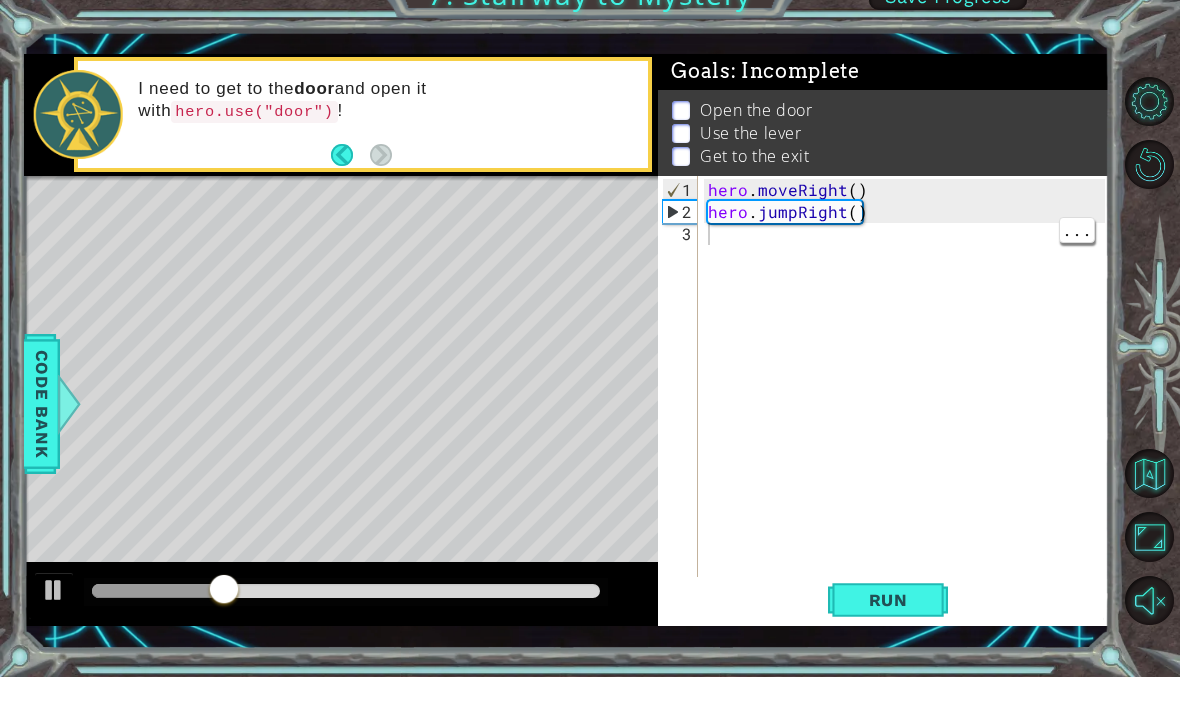 click on "Run" at bounding box center (888, 624) 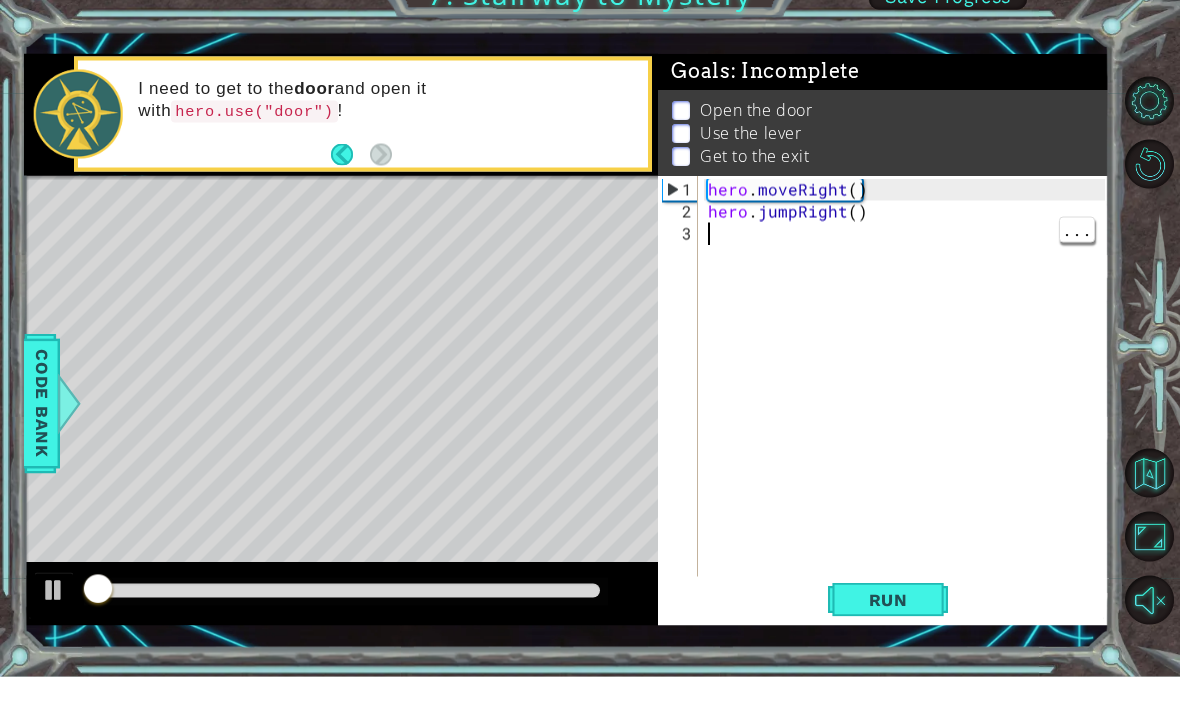 scroll, scrollTop: 70, scrollLeft: 0, axis: vertical 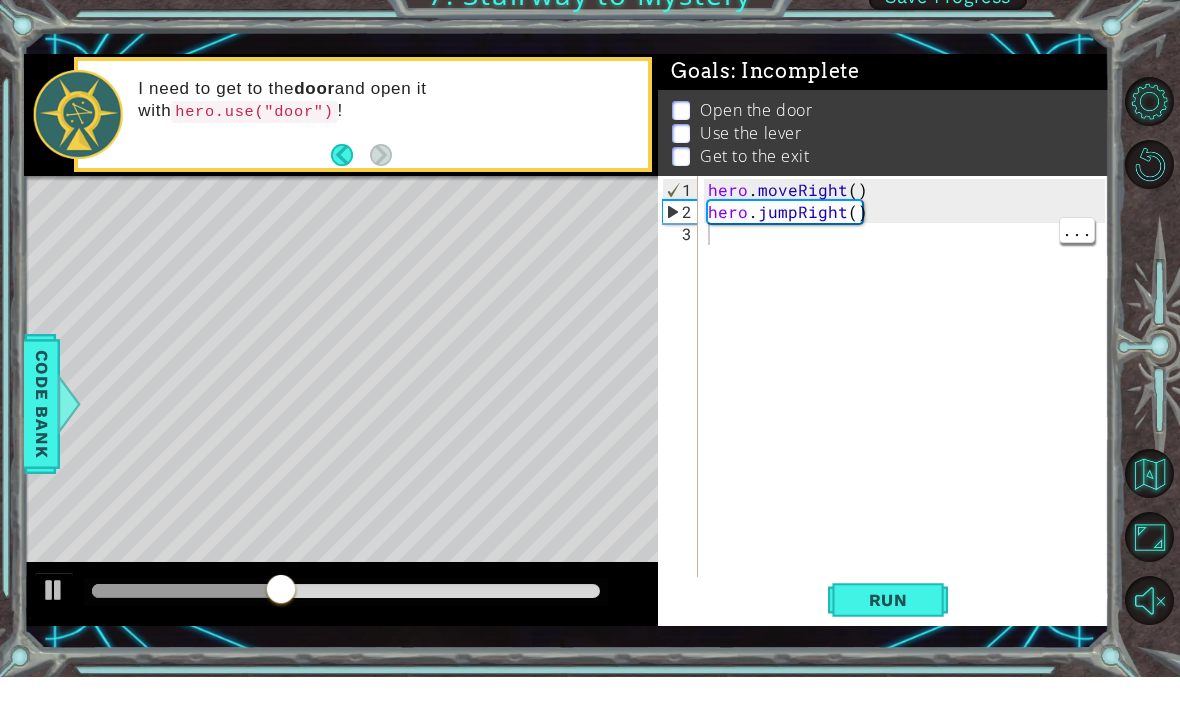 click on "hero . moveRight ( ) hero . jumpRight ( )" at bounding box center (909, 435) 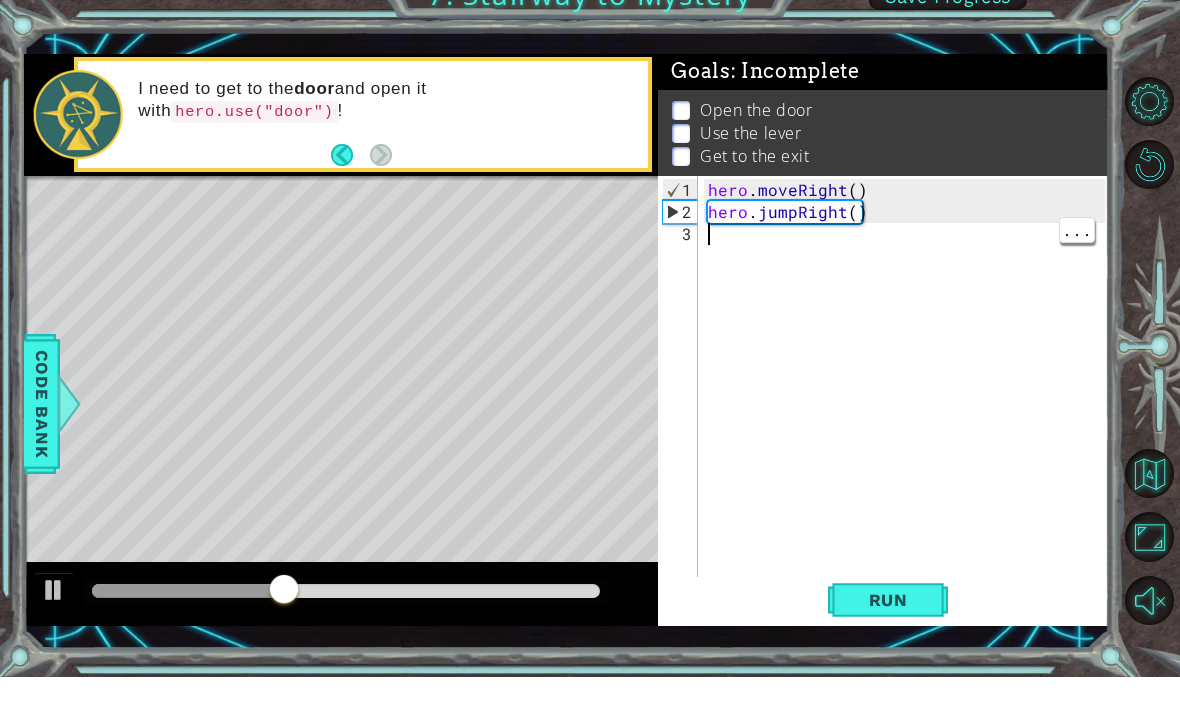 scroll, scrollTop: 69, scrollLeft: 0, axis: vertical 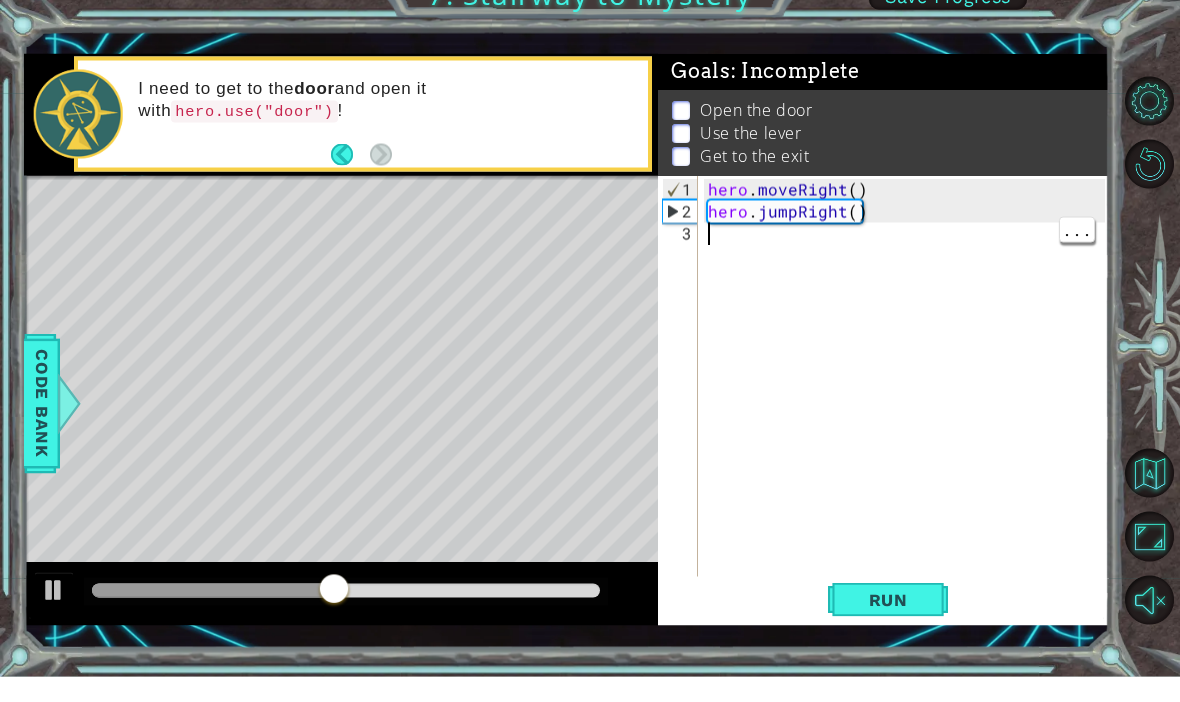type on "h" 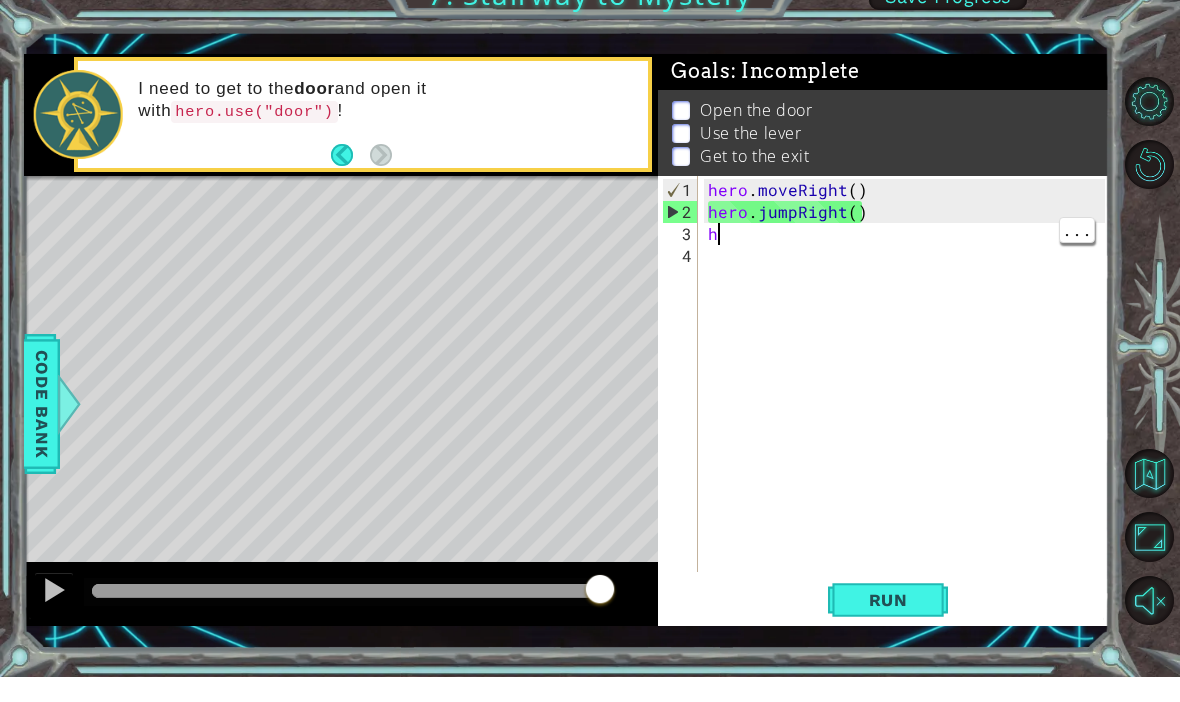 click on "hero . moveRight ( ) hero . jumpRight ( ) h" at bounding box center (909, 424) 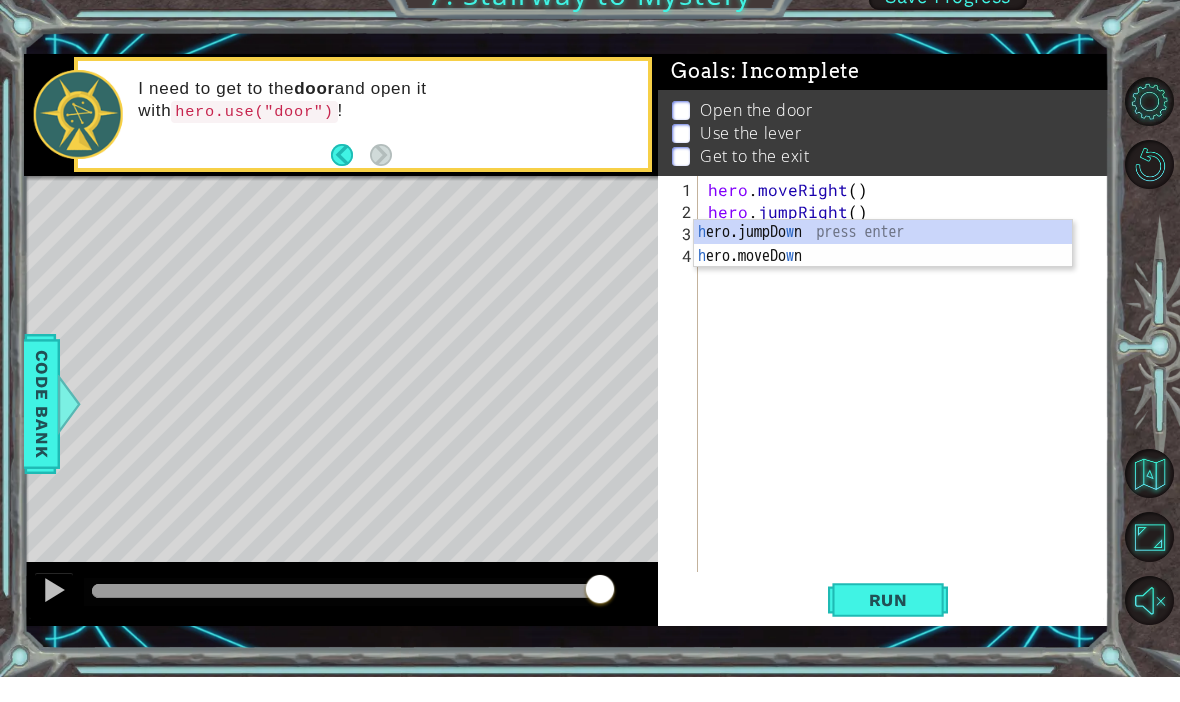click on "[NUMBER] [NUMBER] [NUMBER] [NUMBER] hero . moveRight ( ) hero . jumpRight ( ) hw [NUMBER] [NUMBER] [NUMBER] [NUMBER] hero . moveRight ( ) hero . jumpRight ( ) hero . moveUp ( ) hero . moveRight ( ) hero . use ( "door" ) hero . moveUp ( [NUMBER] ) hero . use ( "lever" ) hero . moveLeft ( )" at bounding box center [590, 351] 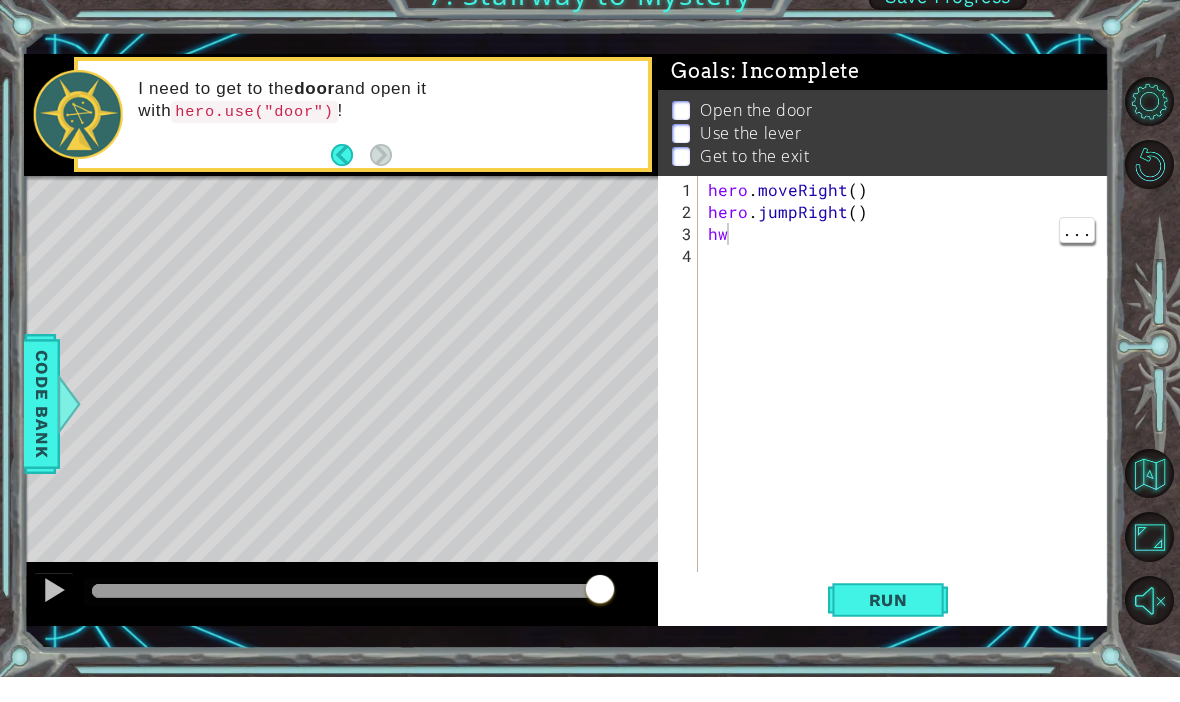 click on "hero . moveRight ( ) hero . jumpRight ( ) hw" at bounding box center (909, 424) 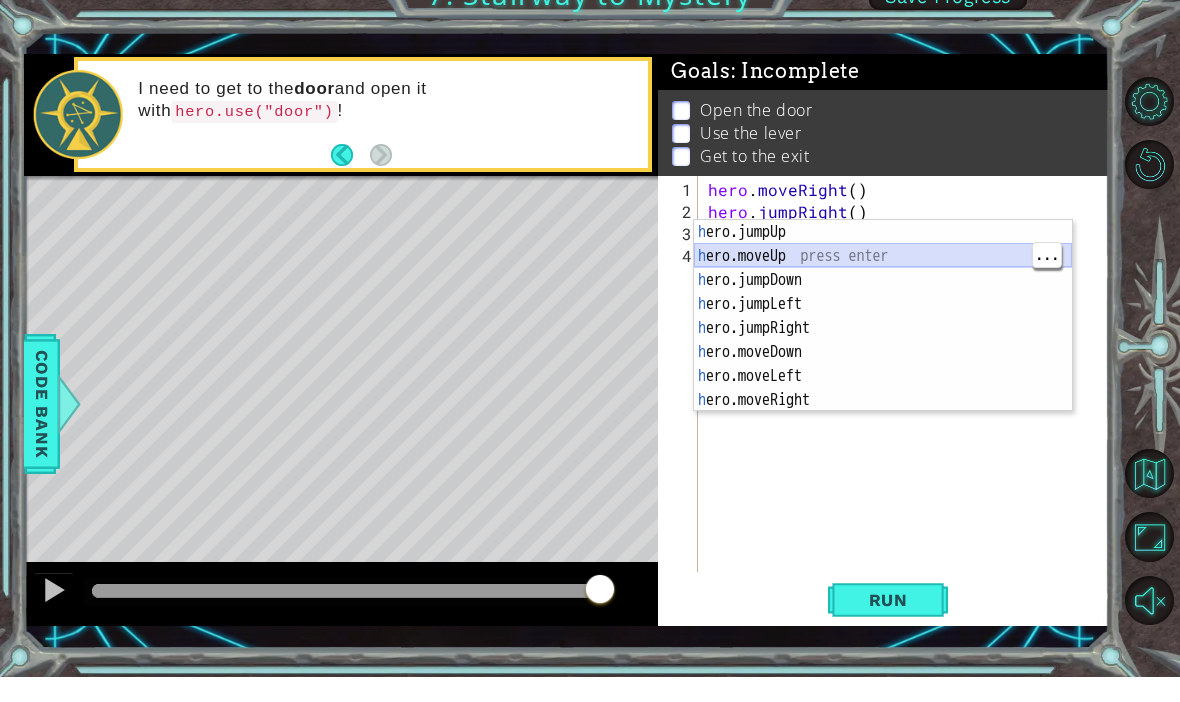 click on "h ero.jumpUp press enter h ero.moveUp press enter h ero.jumpDown press enter h ero.jumpLeft press enter h ero.jumpRight press enter h ero.moveDown press enter h ero.moveLeft press enter h ero.moveRight press enter h ero.use press enter" at bounding box center (883, 365) 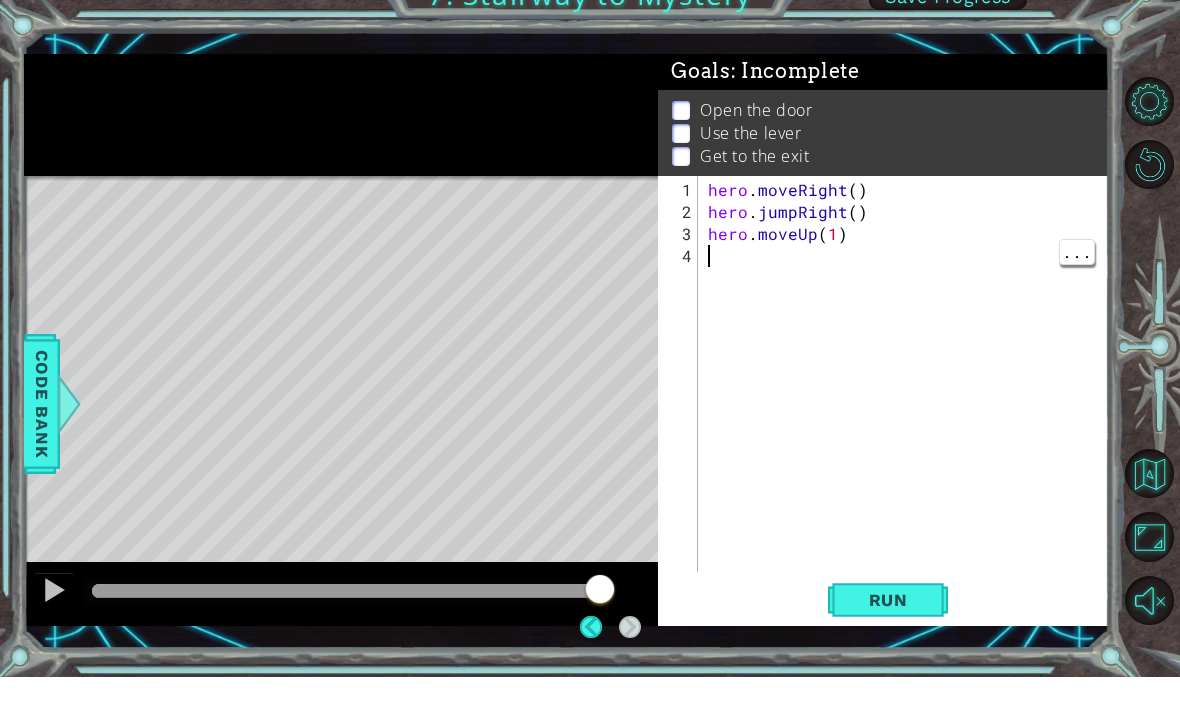 click on "1     הההההההההההההההההההההההההההההההההההההההההההההההההההההההההההההההההההההההההההההההההההההההההההההההההההההההההההההההההההההההההההההההההההההההההההההההההההההההההההההההההההההההההההההההההההההההההההההההההההההההההההההההההההההההההההההההההההההההההההההההההההההההההההההההה XXXXXXXXXXXXXXXXXXXXXXXXXXXXXXXXXXXXXXXXXXXXXXXXXXXXXXXXXXXXXXXXXXXXXXXXXXXXXXXXXXXXXXXXXXXXXXXXXXXXXXXXXXXXXXXXXXXXXXXXXXXXXXXXXXXXXXXXXXXXXXXXXXXXXXXXXXXXXXXXXXXXXXXXXXXXXXXXXXXXXXXXXXXXXXXXXXXXXXXXXXXXXXXXXXXXXXXXXXXXXXXXXXXXXXXXXXXXXXXXXXXXXXXXXXXXXXXX Solution × Goals : Incomplete       Open the door
Use the lever
Get to the exit
1 2 3 4 hero . moveRight ( ) hero . jumpRight ( ) hero . moveUp ( 1 )     Code Saved Run Statement   /  Call   /  methods   hero     jumpUp()" at bounding box center (590, 351) 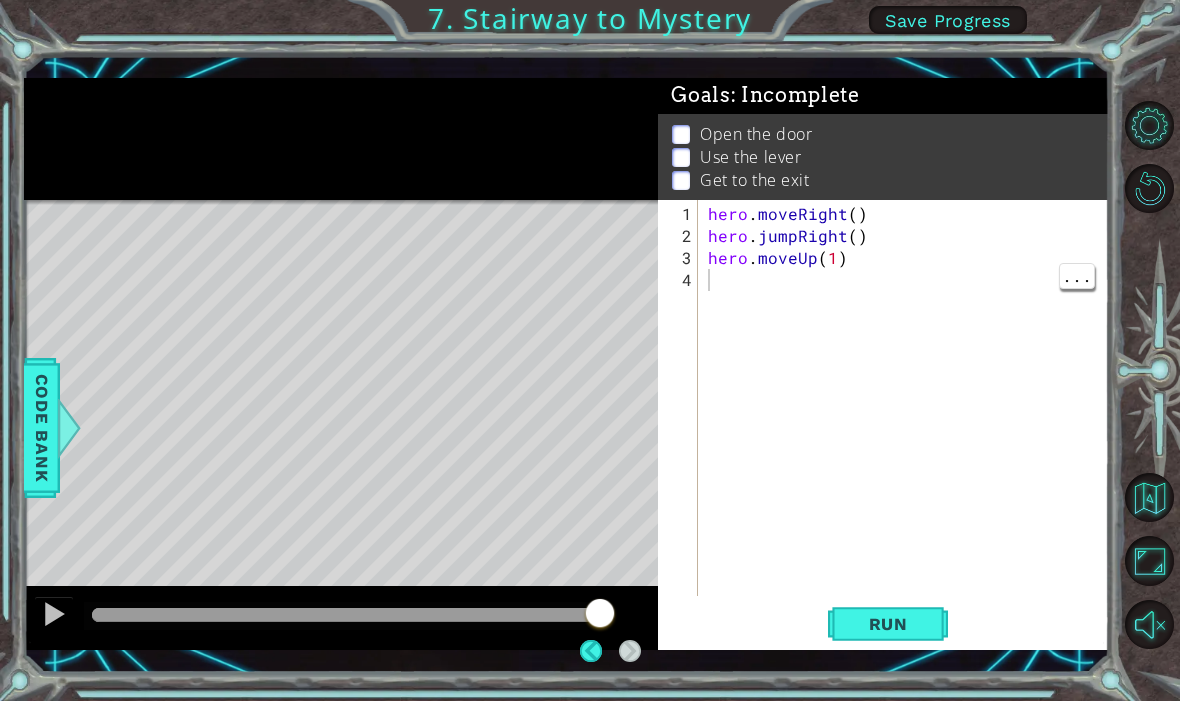 scroll, scrollTop: 16, scrollLeft: 0, axis: vertical 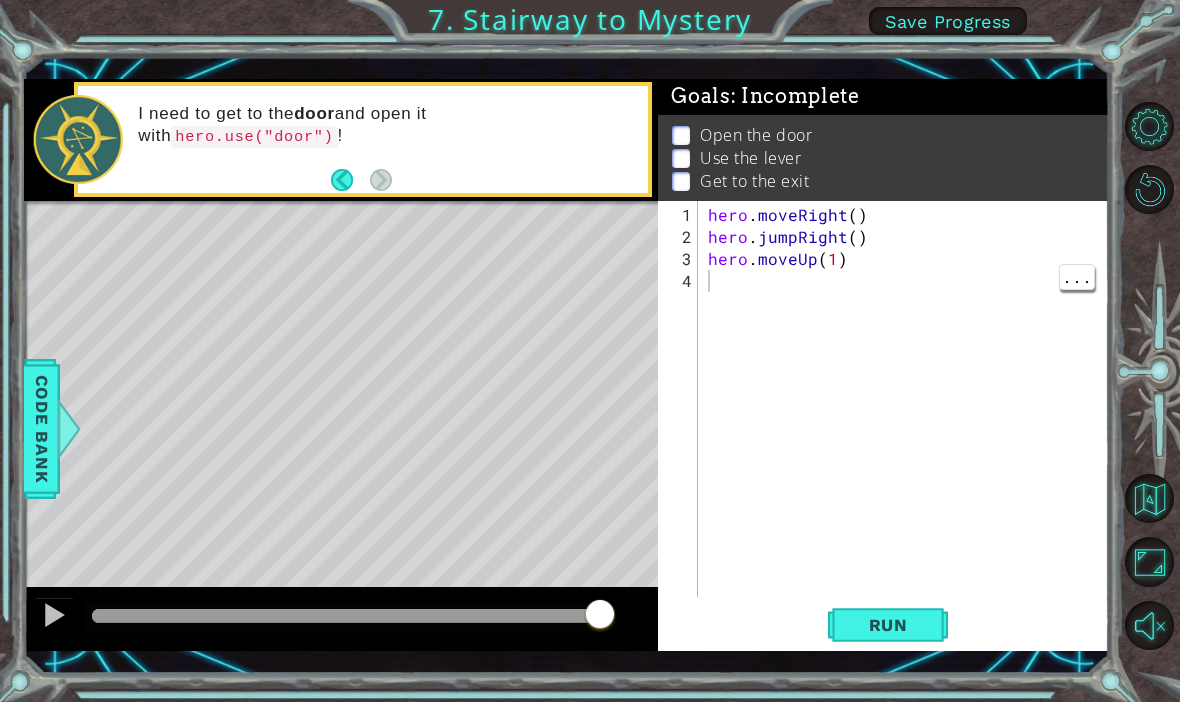 click on "hero . moveRight ( ) hero . jumpRight ( ) hero . moveUp ( 1 )" at bounding box center [909, 424] 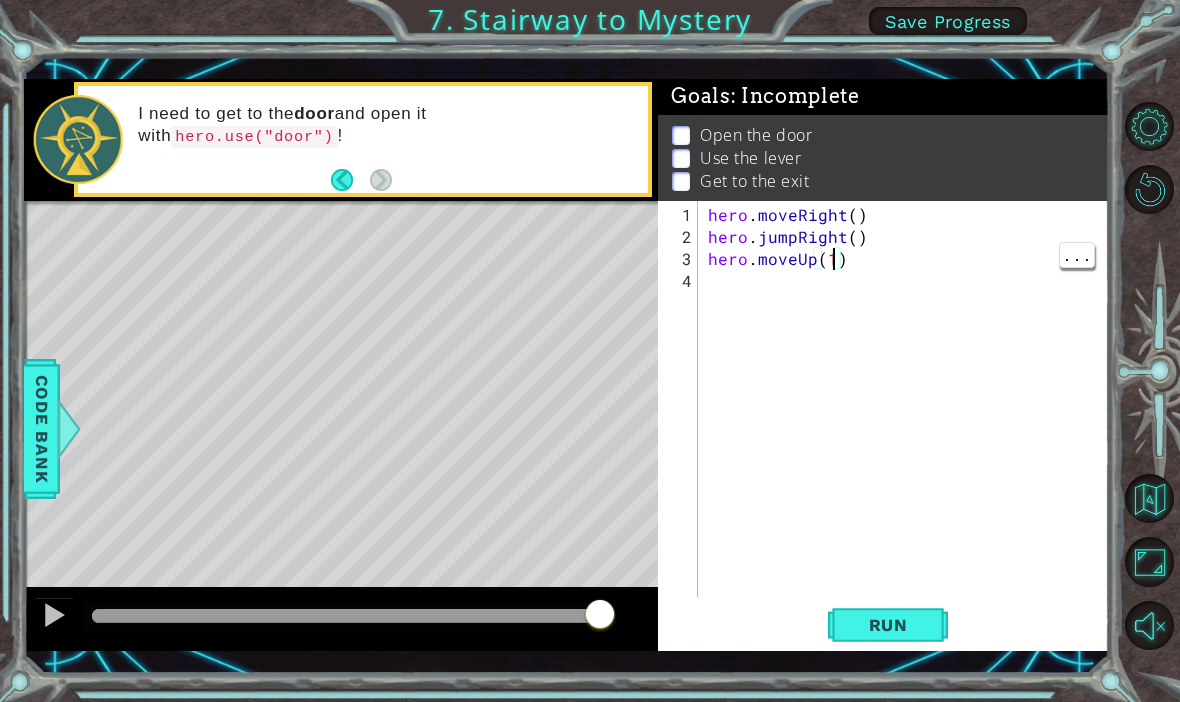 type on "hero.moveUp()" 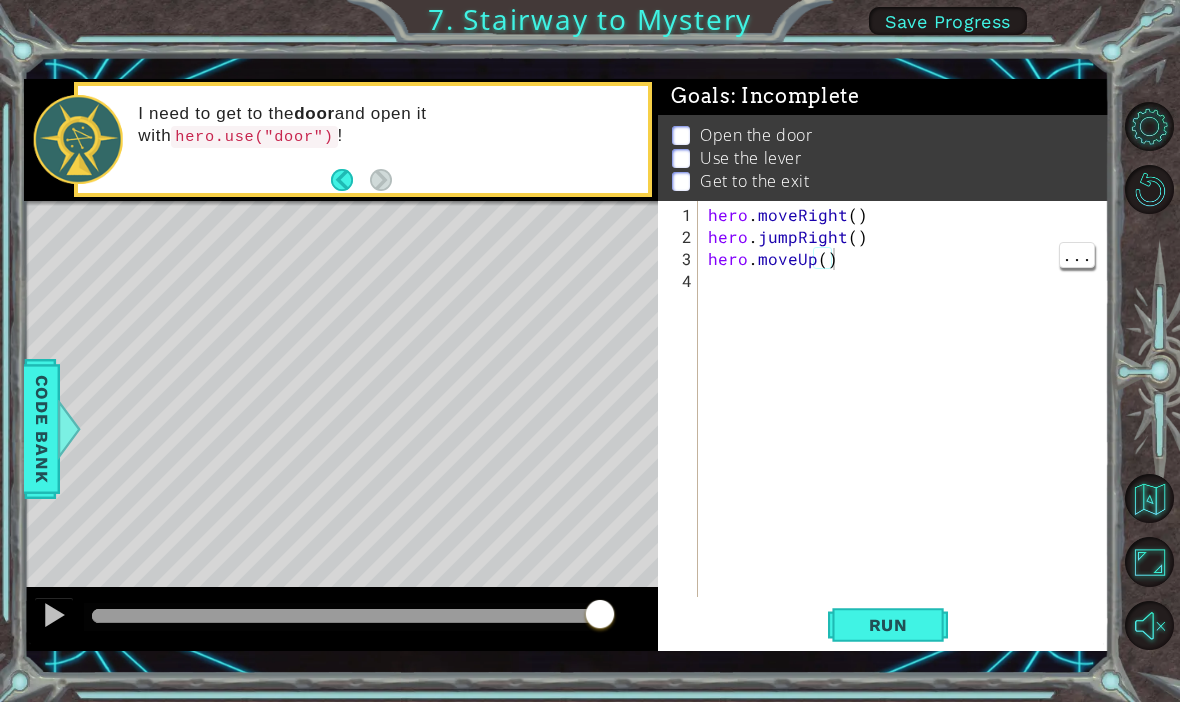 click on "Run" at bounding box center [888, 625] 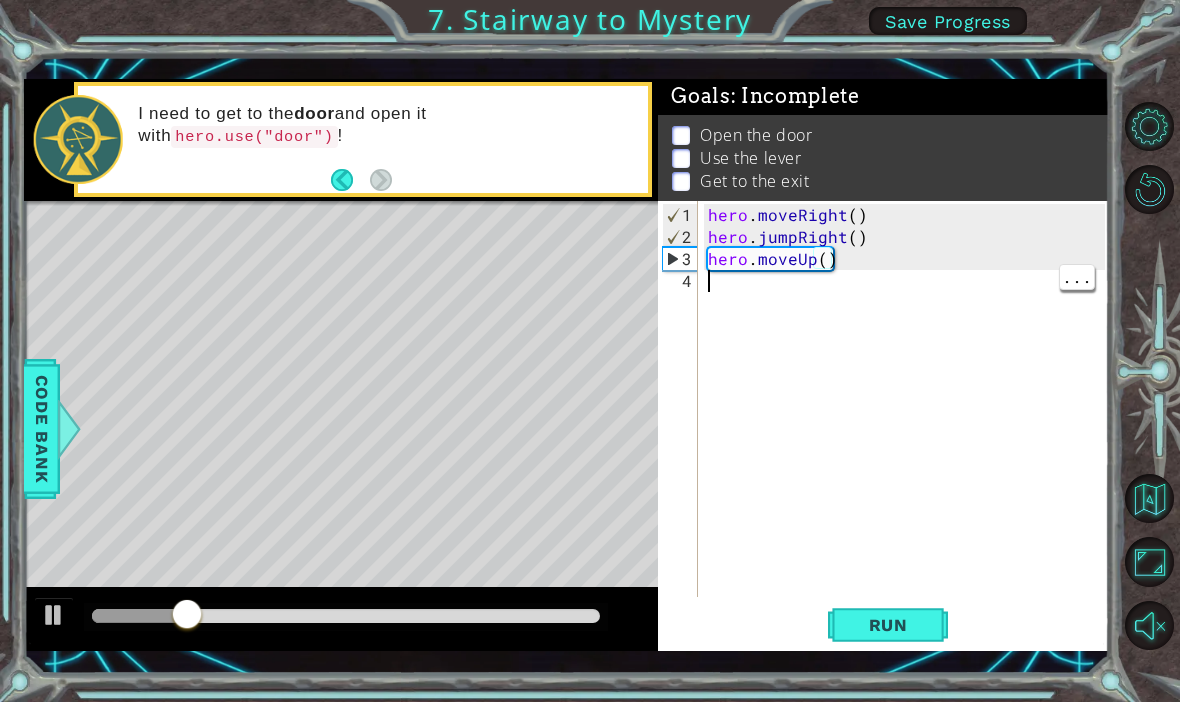 click on "hero . moveRight ( ) hero . jumpRight ( ) hero . moveUp ( )" at bounding box center [909, 424] 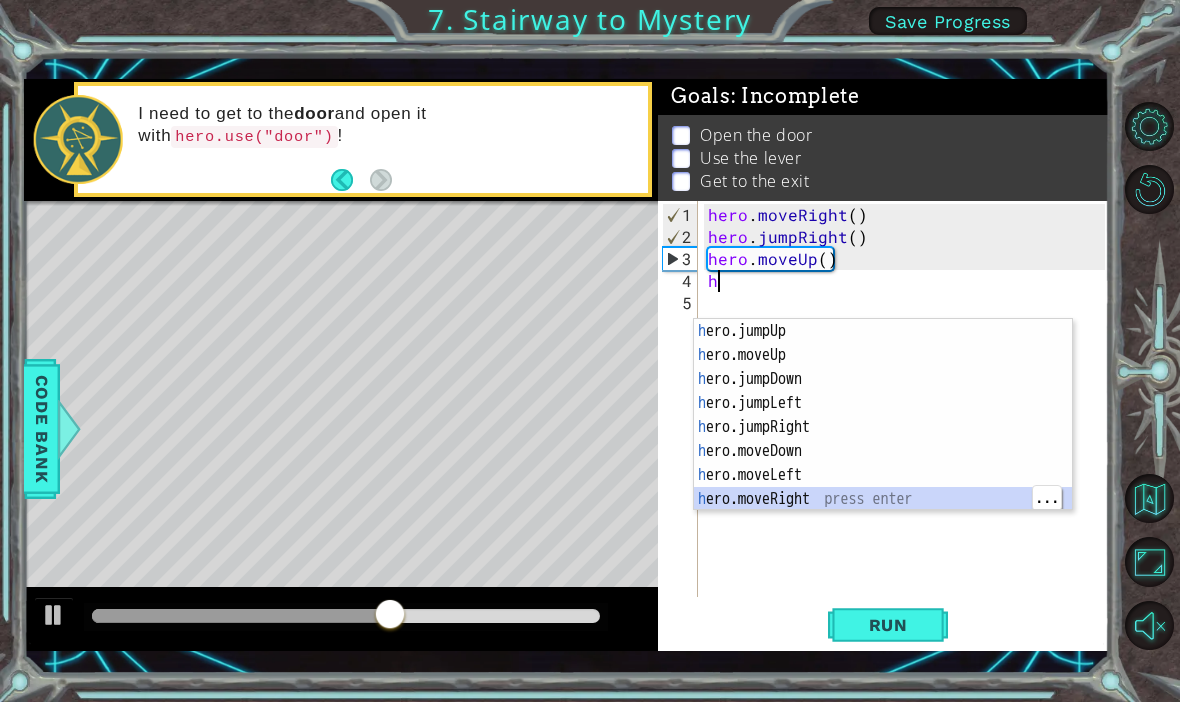 click on "h ero.jumpUp press enter h ero.moveUp press enter h ero.jumpDown press enter h ero.jumpLeft press enter h ero.jumpRight press enter h ero.moveDown press enter h ero.moveLeft press enter h ero.moveRight press enter h ero.use press enter" at bounding box center [883, 439] 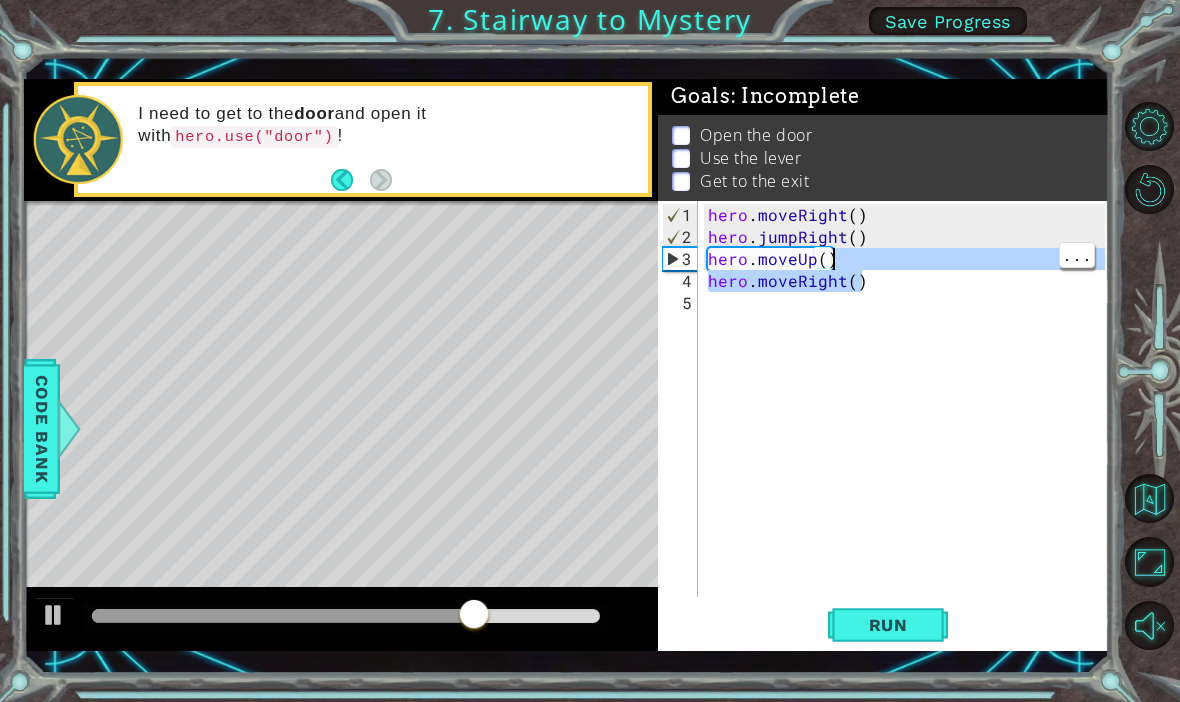 type on "hero.moveRight()" 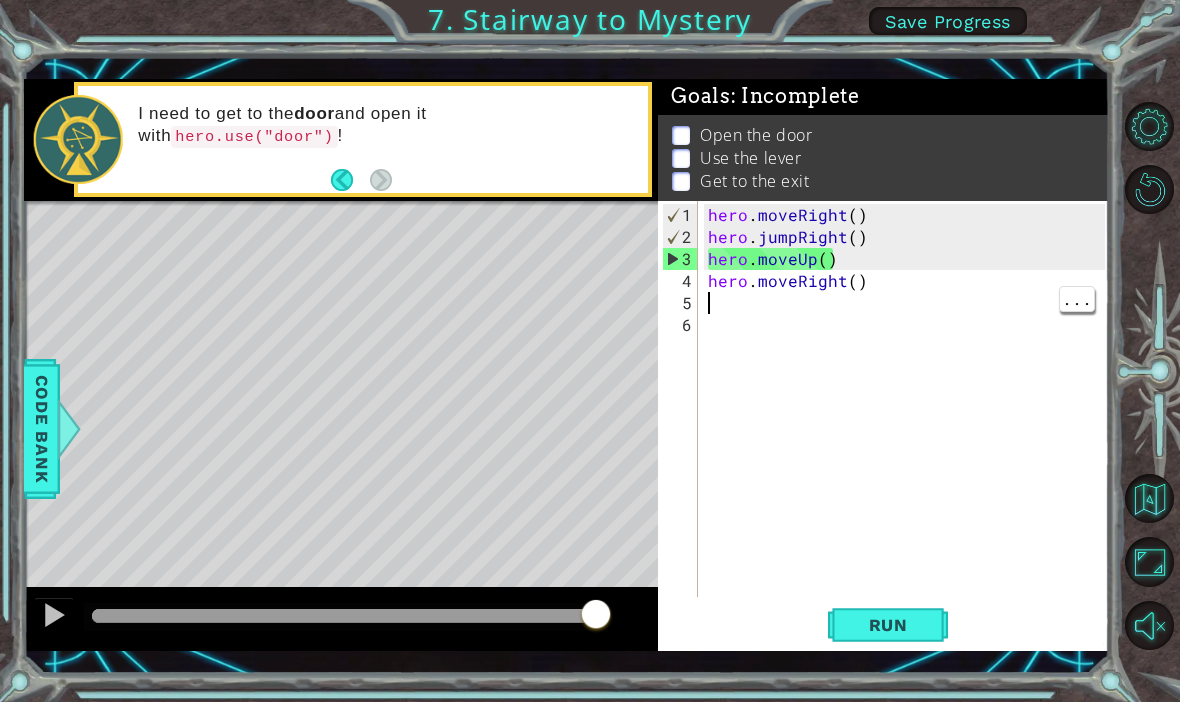 click on "hero . moveRight ( ) hero . jumpRight ( ) hero . moveUp ( ) hero . moveRight ( )" at bounding box center [909, 424] 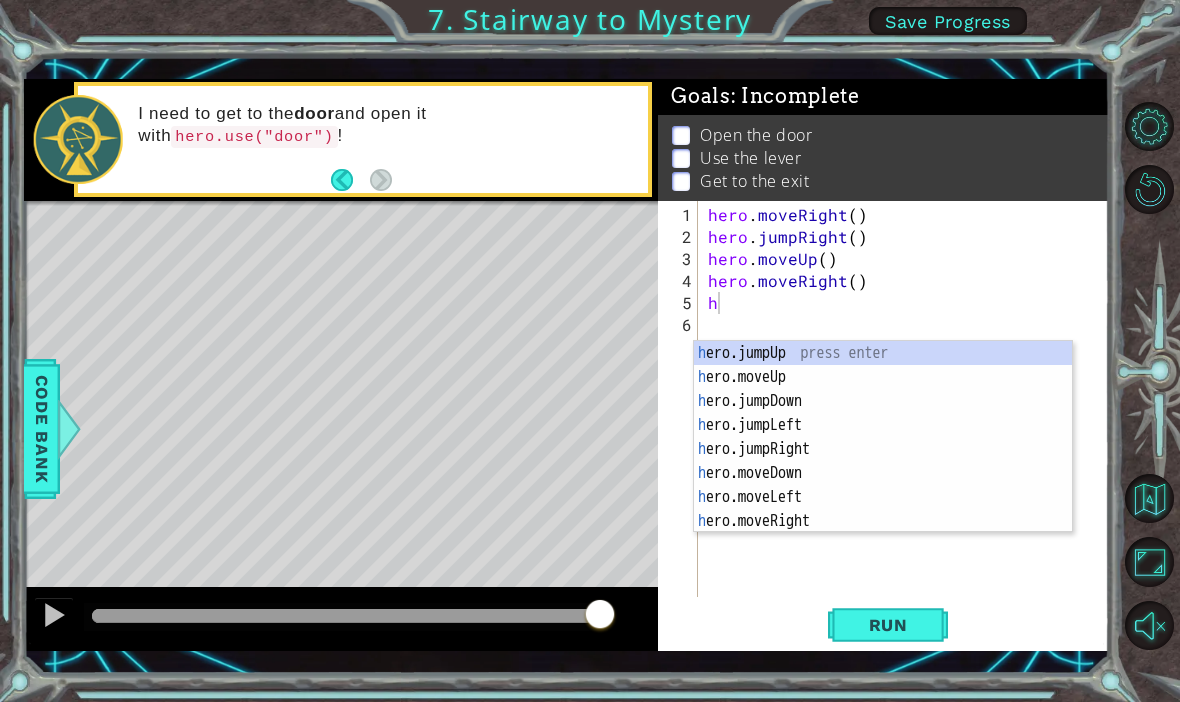 scroll, scrollTop: 48, scrollLeft: 0, axis: vertical 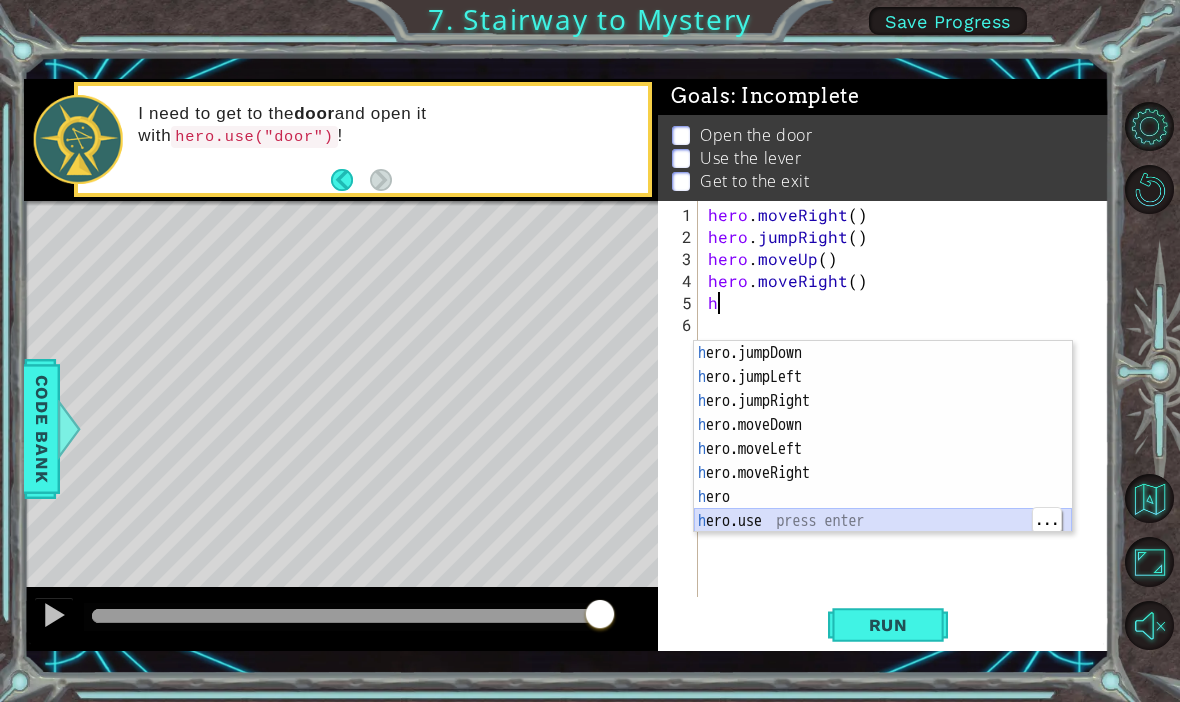 click on "h ero.jumpDown press enter h ero.jumpLeft press enter h ero.jumpRight press enter h ero.moveDown press enter h ero.moveLeft press enter h ero.moveRight press enter h ero press enter h ero.use press enter" at bounding box center (883, 461) 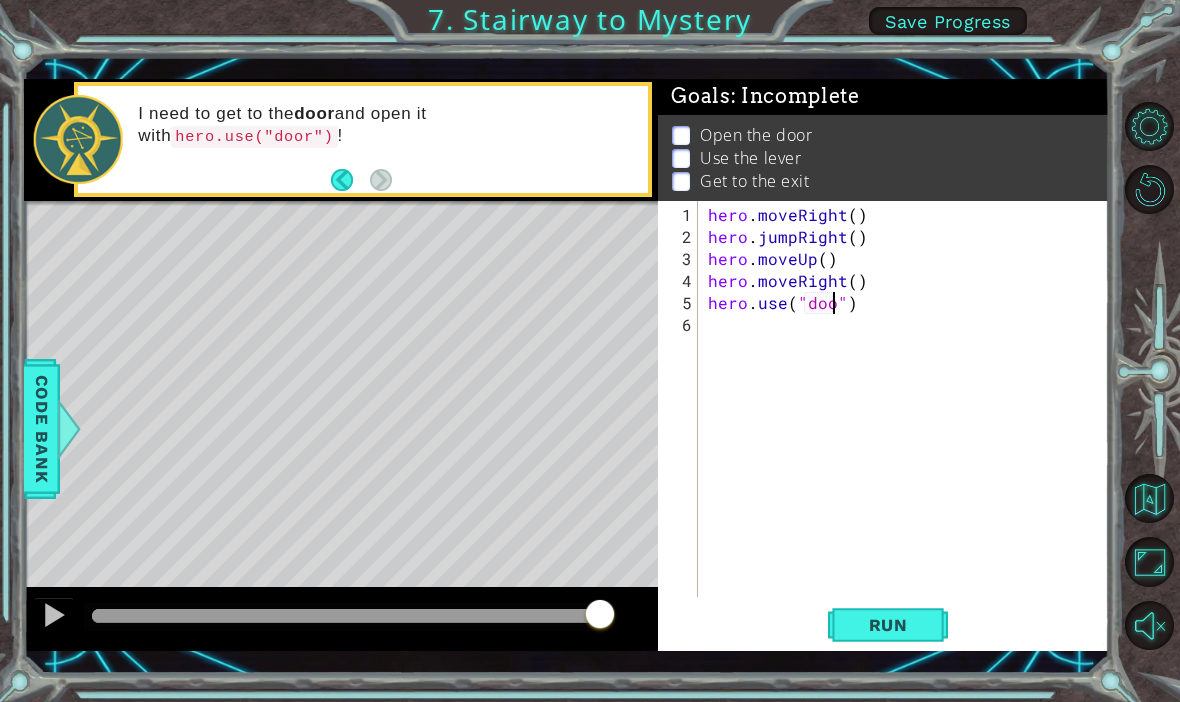 scroll, scrollTop: 0, scrollLeft: 9, axis: horizontal 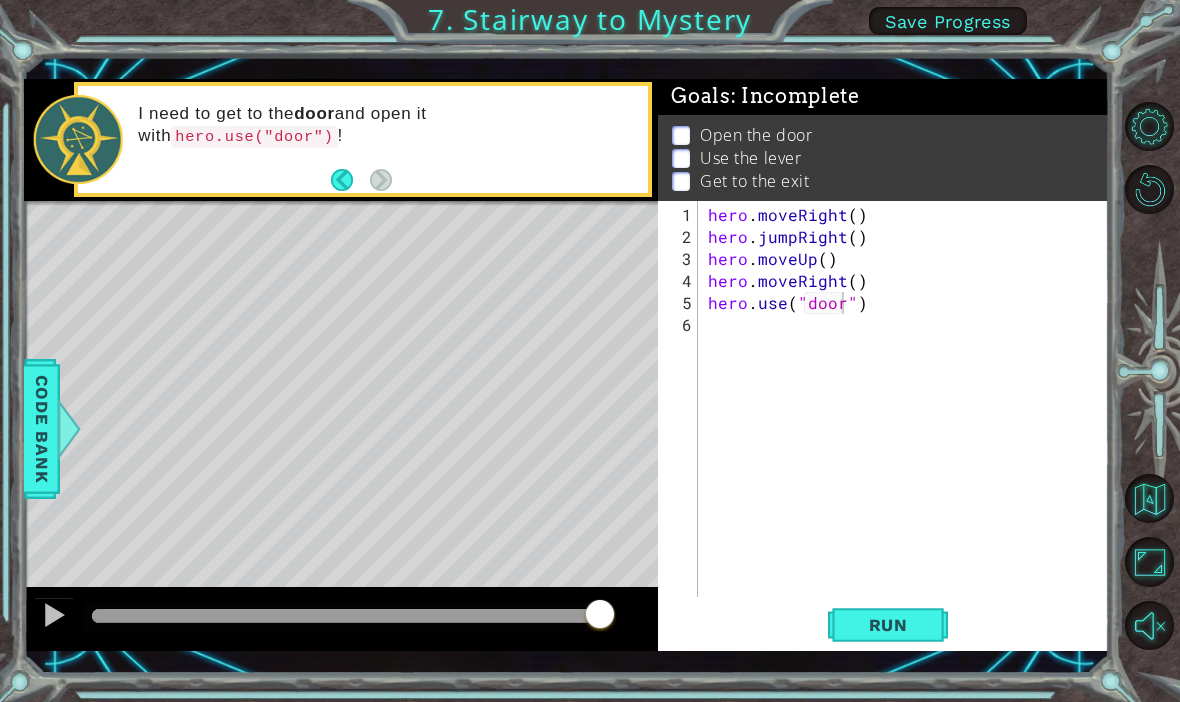 type on "hero.use("door")" 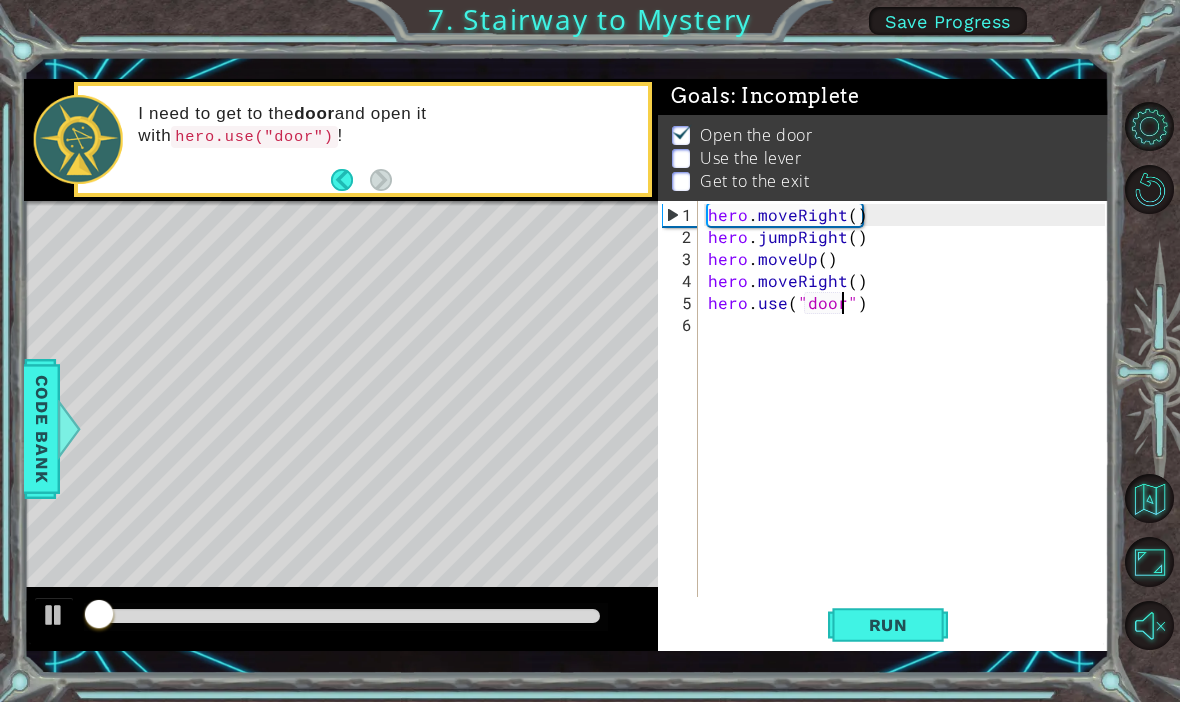 scroll, scrollTop: 1, scrollLeft: 0, axis: vertical 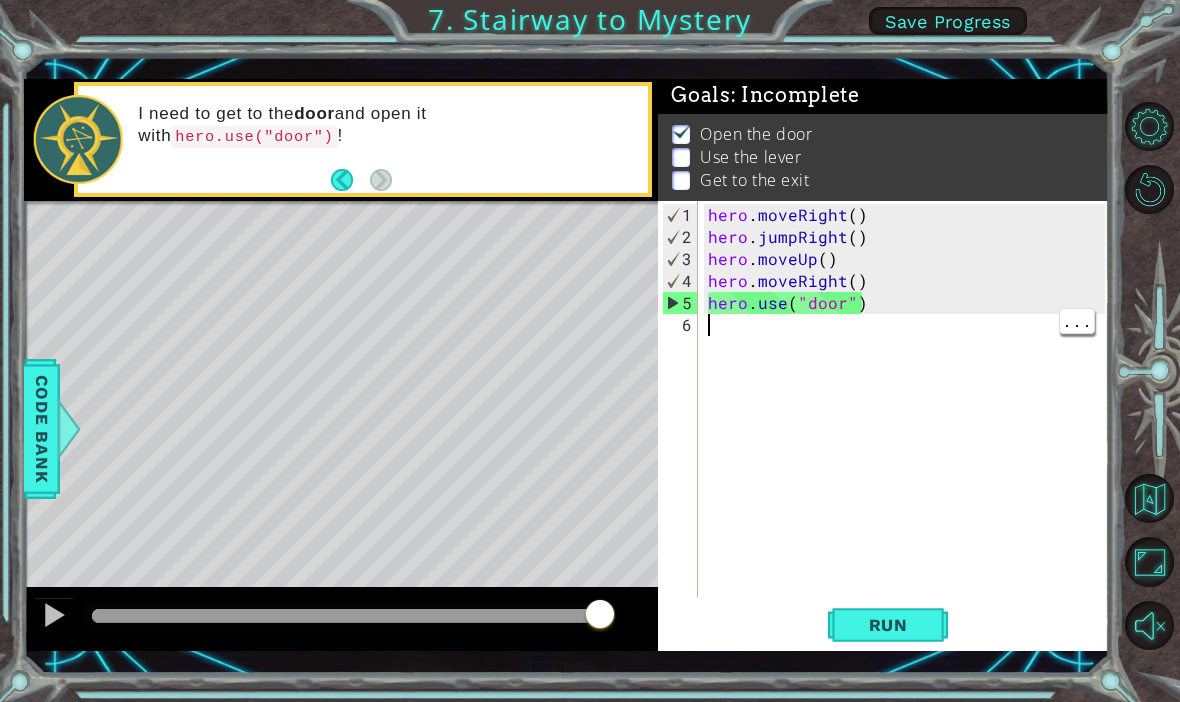 click on "hero . moveRight ( ) hero . jumpRight ( ) hero . moveUp ( ) hero . moveRight ( ) hero . use ( "door" )" at bounding box center (909, 424) 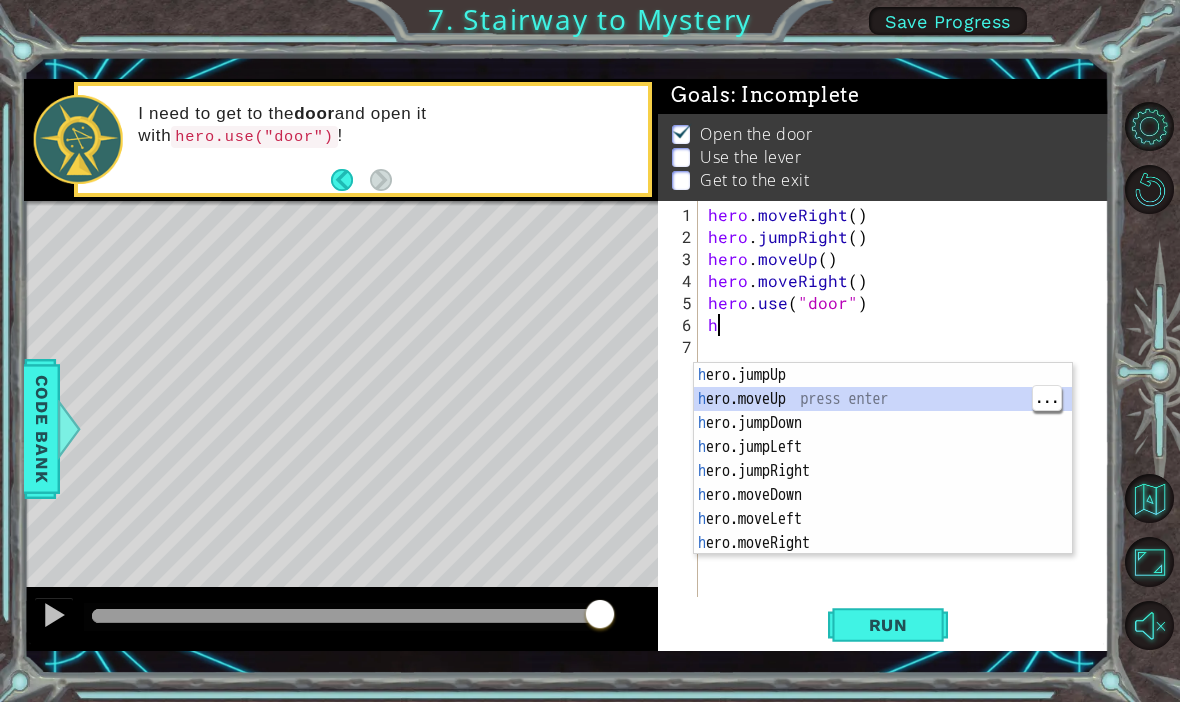 click on "h ero.jumpUp press enter h ero.moveUp press enter h ero.jumpDown press enter h ero.jumpLeft press enter h ero.jumpRight press enter h ero.moveDown press enter h ero.moveLeft press enter h ero.moveRight press enter h ero press enter" at bounding box center (883, 483) 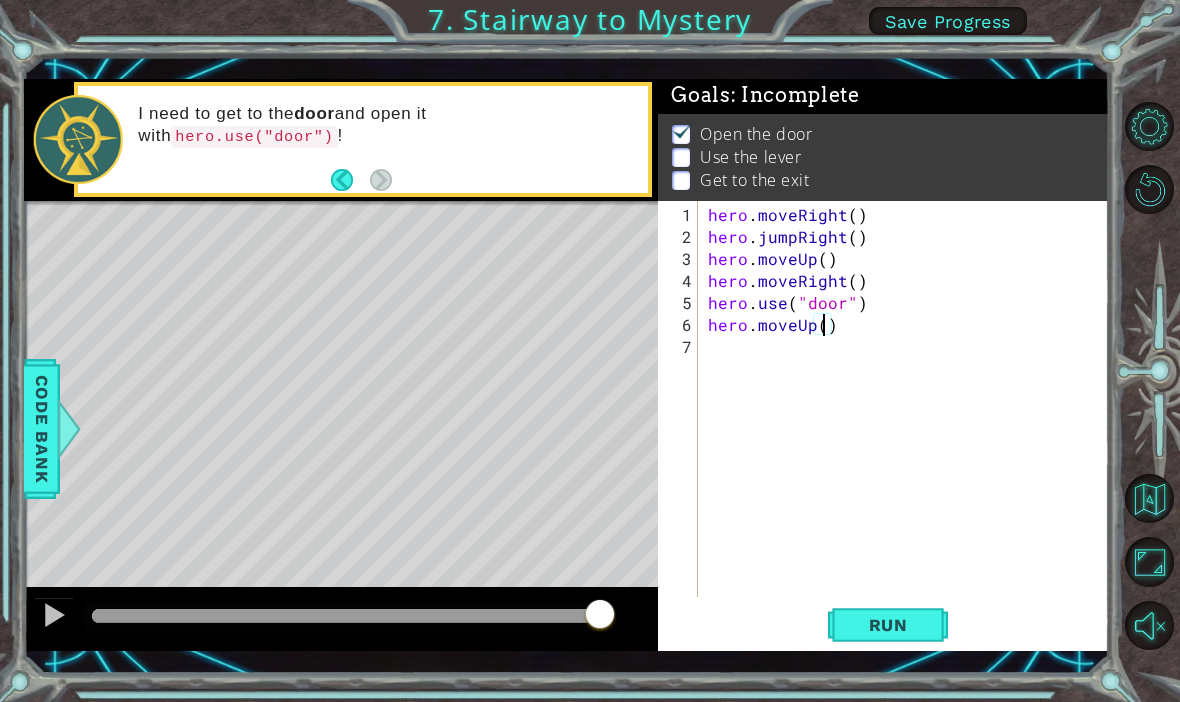 type on "hero.moveUp([NUMBER])" 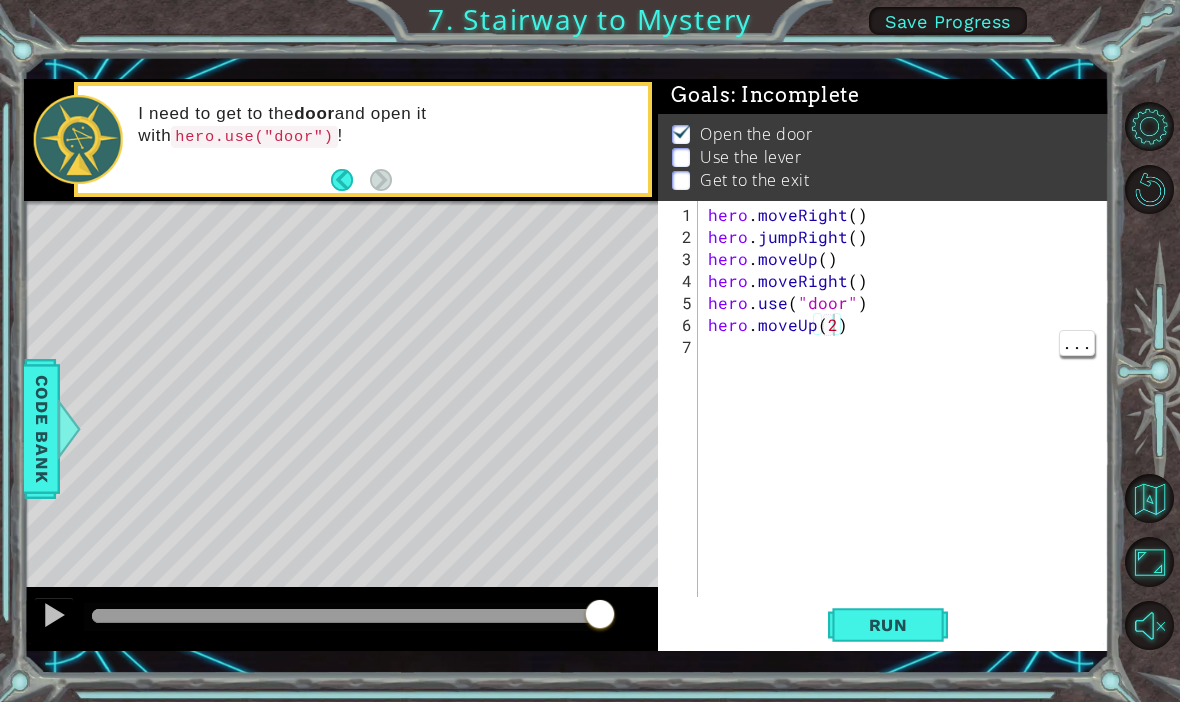 scroll, scrollTop: 0, scrollLeft: 0, axis: both 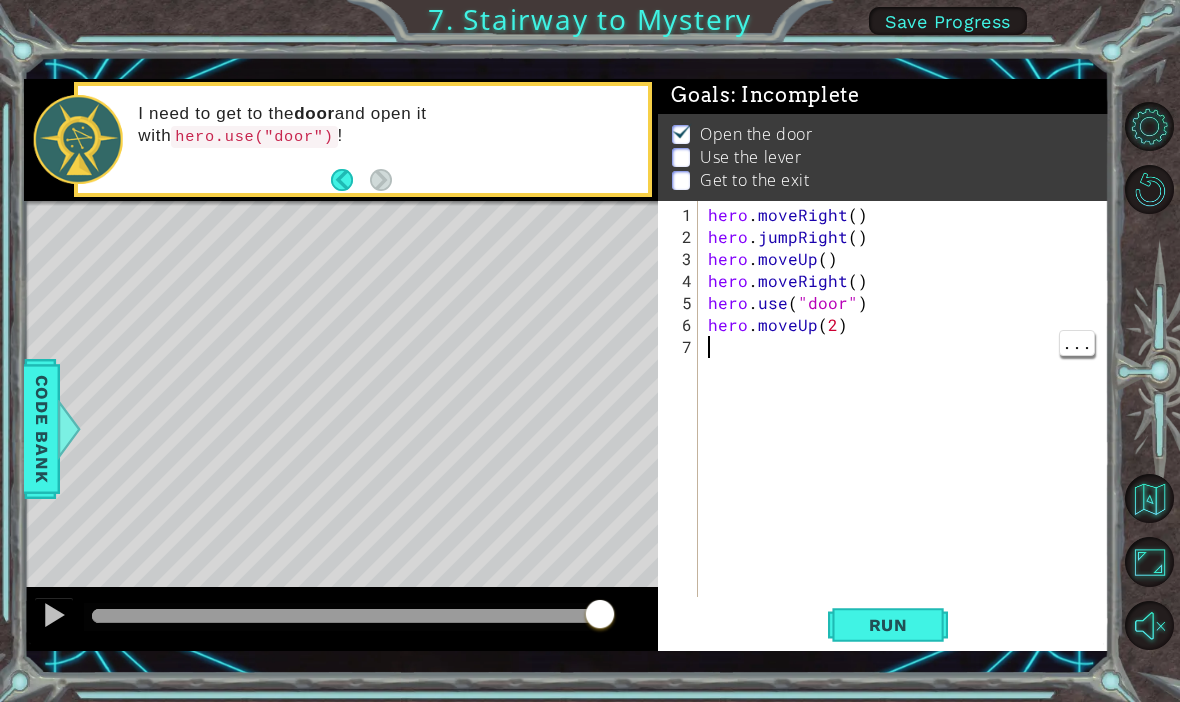click on "hero . moveRight ( ) hero . jumpRight ( ) hero . moveUp ( ) hero . moveRight ( ) hero . use ( "door" ) hero . moveUp ( 2 )" at bounding box center [909, 424] 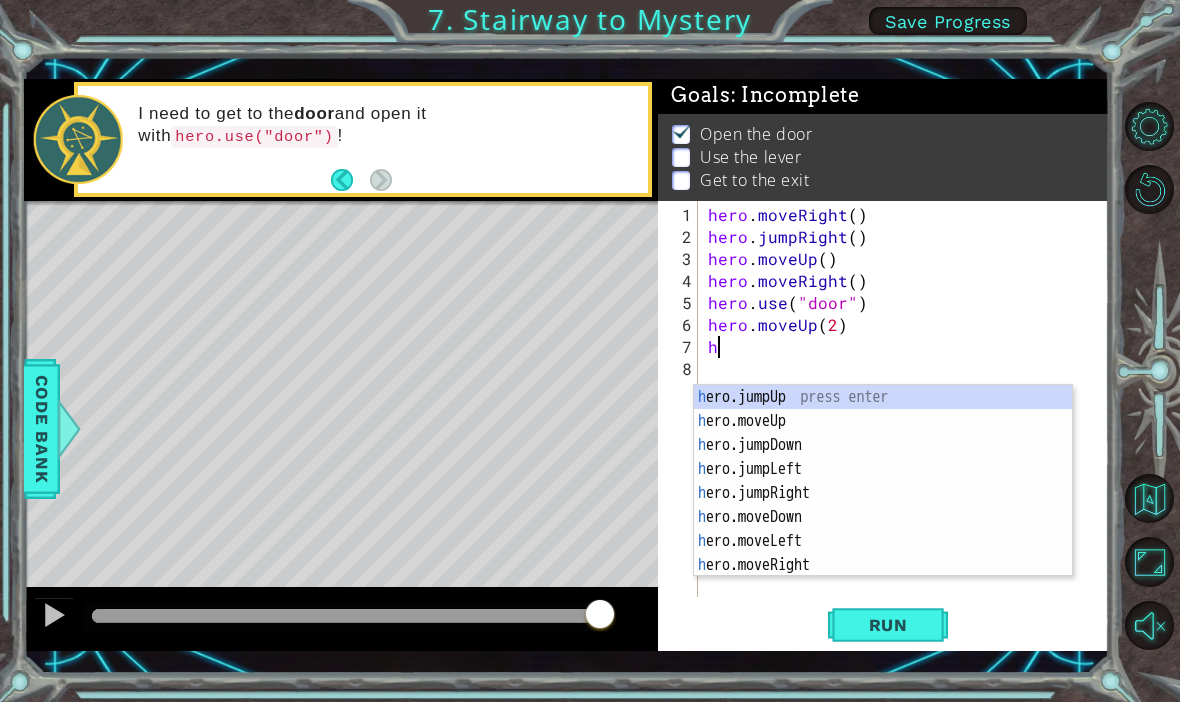 type on "he" 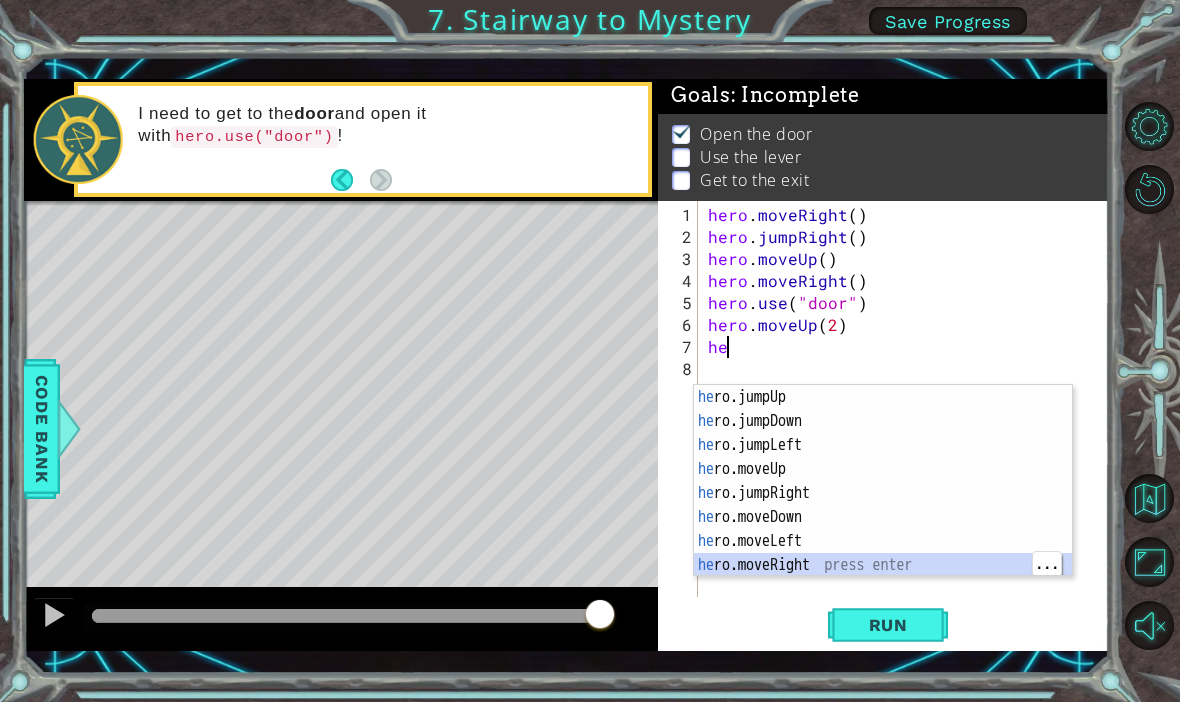 click on "he ro.jumpUp press enter he ro.jumpDown press enter he ro.jumpLeft press enter he ro.moveUp press enter he ro.jumpRight press enter he ro.moveDown press enter he ro.moveLeft press enter he ro.moveRight press enter he ro press enter" at bounding box center [883, 505] 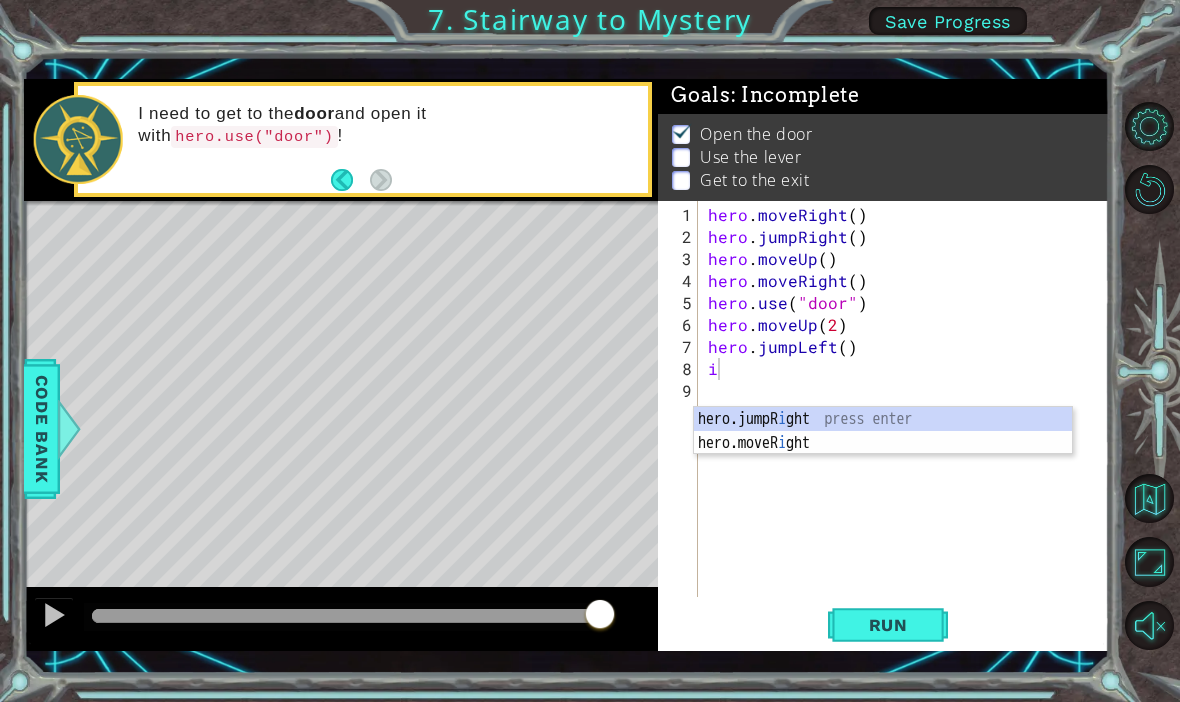 type on "hero.jumpLeft()" 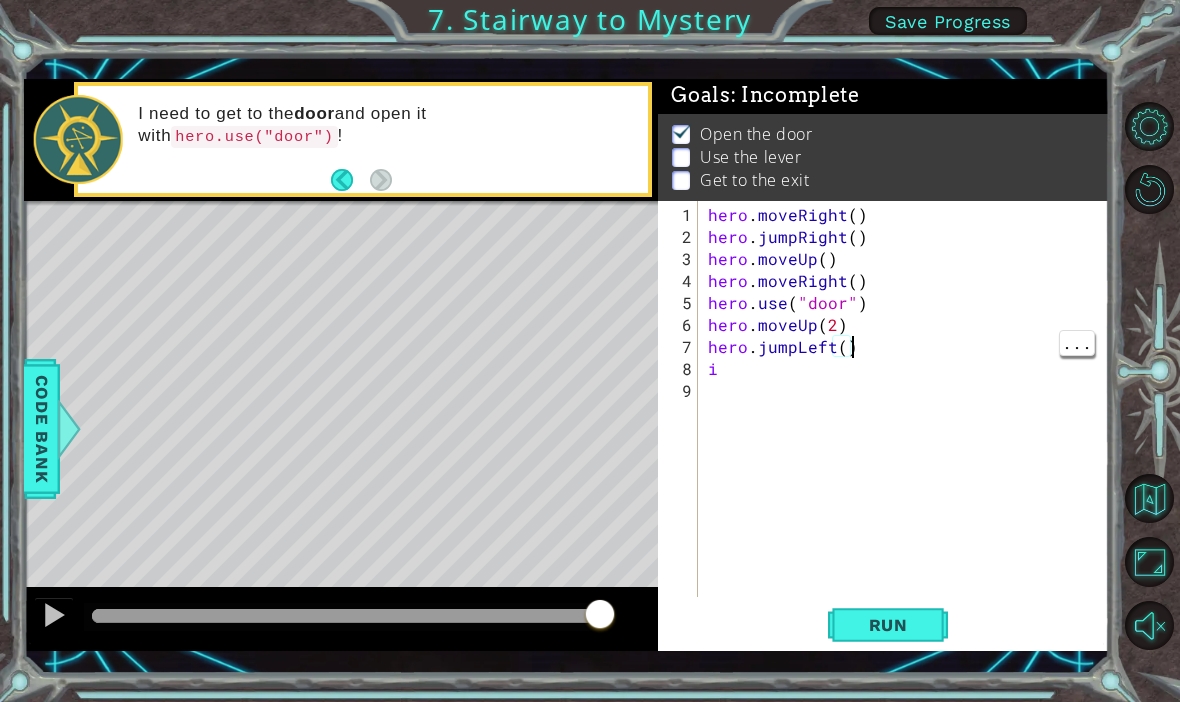 click on "hero . moveRight ( ) hero . jumpRight ( ) hero . moveUp ( ) hero . moveRight ( ) hero . use ( "door" ) hero . moveUp ( [NUMBER] ) hero . jumpLeft ( ) i" at bounding box center (909, 424) 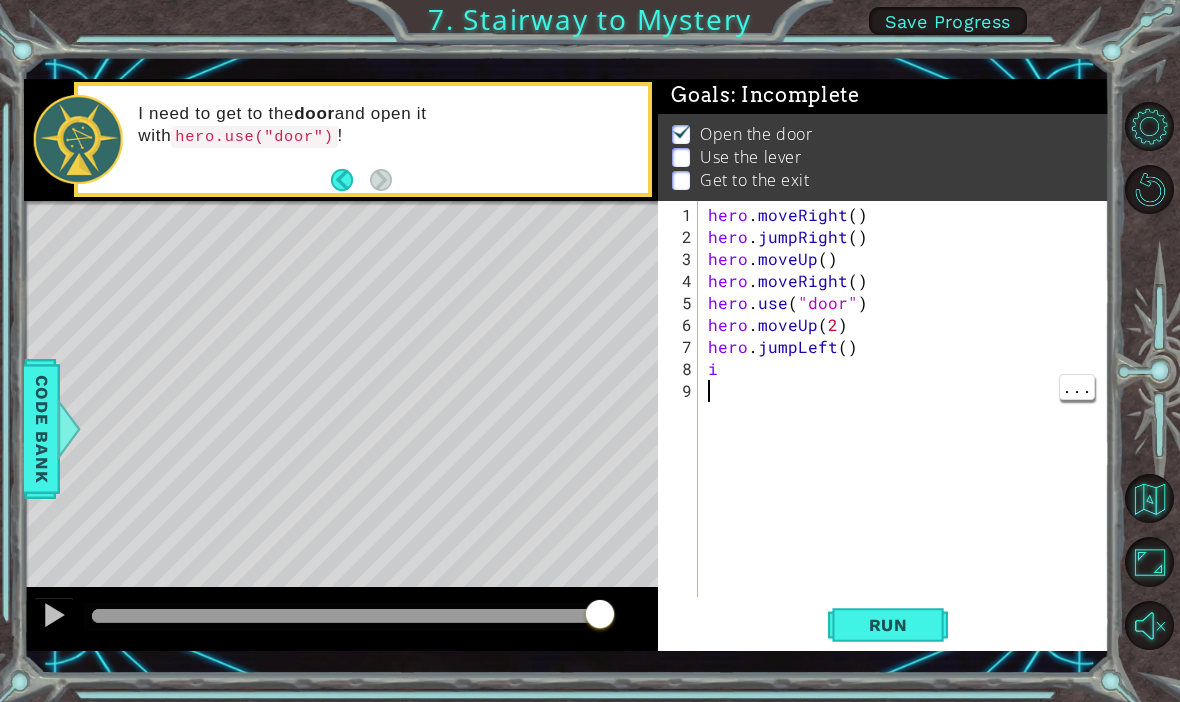 type on "i" 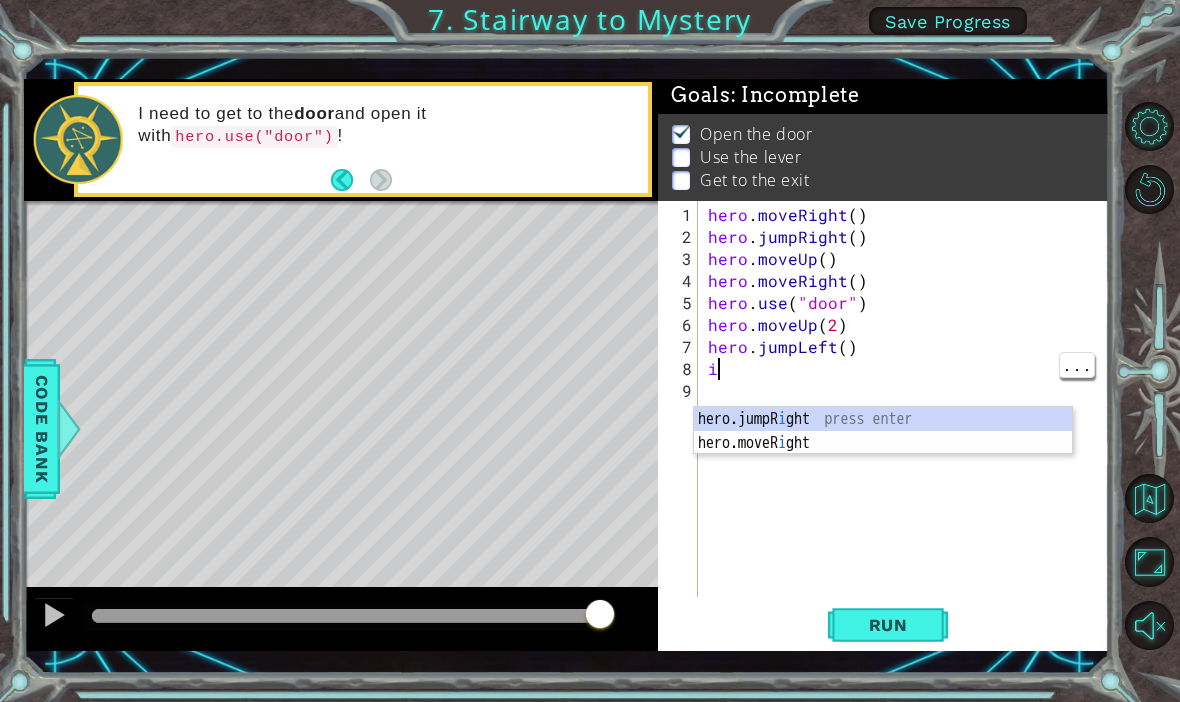 click on "hero . moveRight ( ) hero . jumpRight ( ) hero . moveUp ( ) hero . moveRight ( ) hero . use ( "door" ) hero . moveUp ( [NUMBER] ) hero . jumpLeft ( ) i" at bounding box center [909, 424] 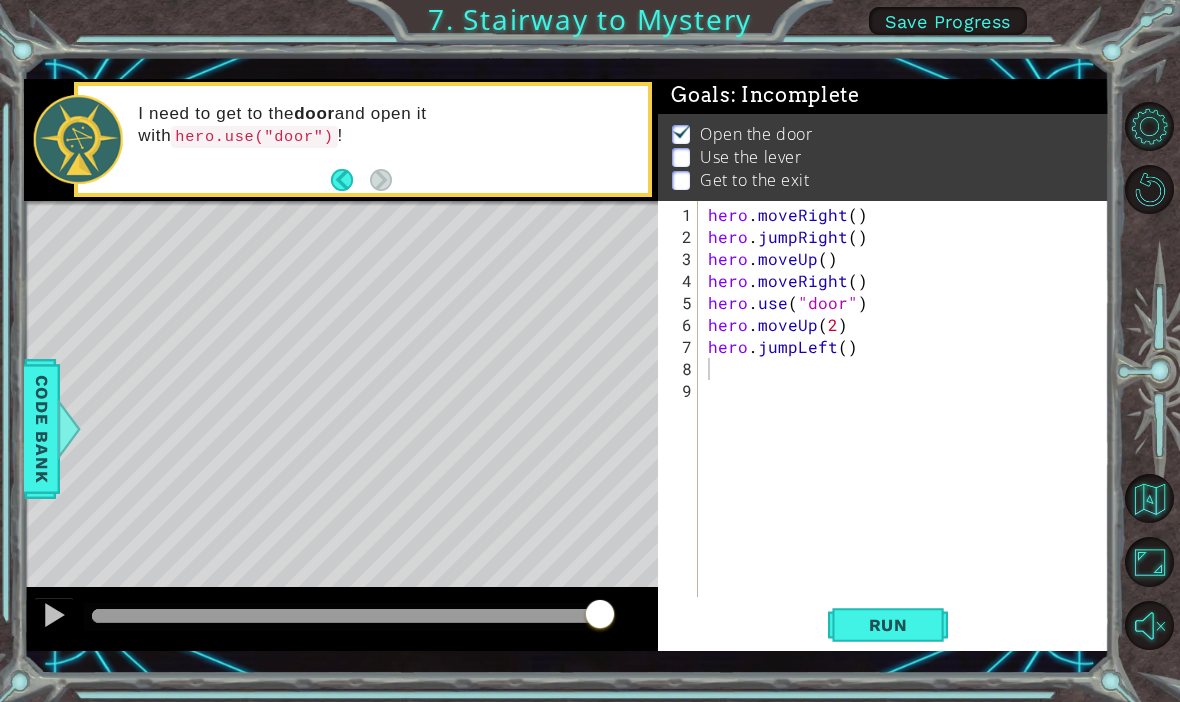 click on "Run" at bounding box center (888, 625) 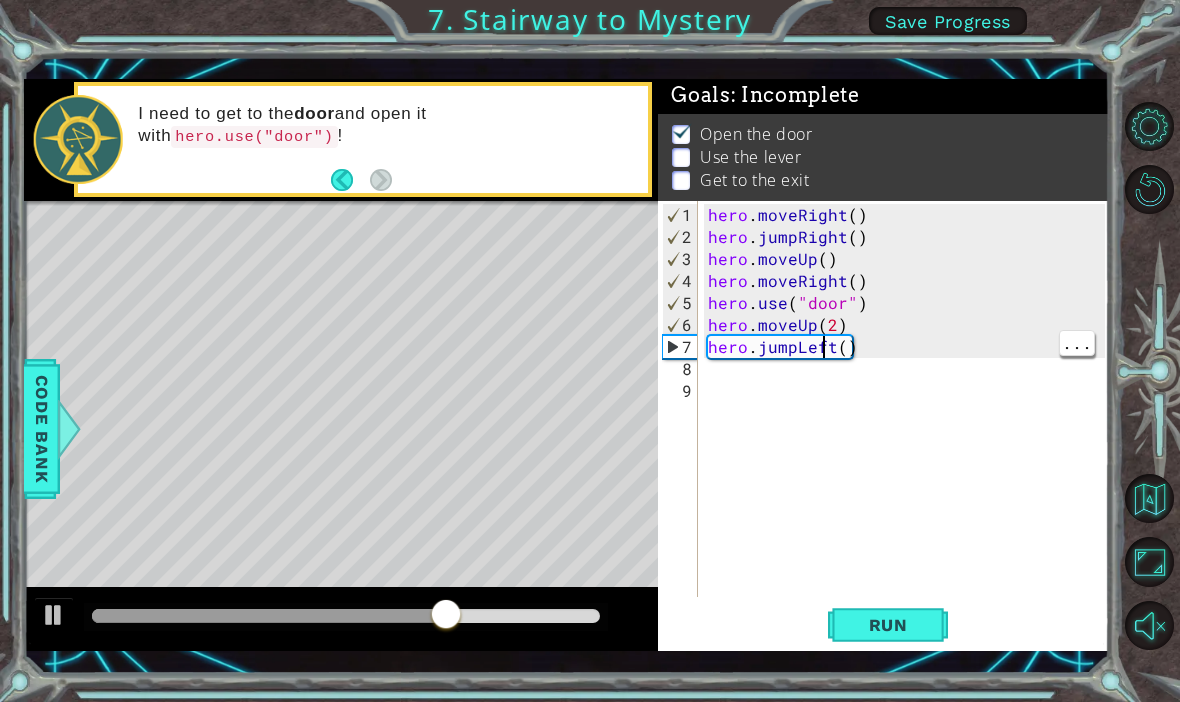 click on "hero . moveRight ( ) hero . jumpRight ( ) hero . moveUp ( ) hero . moveRight ( ) hero . use ( "door" ) hero . moveUp ( 2 ) hero . jumpLeft ( )" at bounding box center [909, 424] 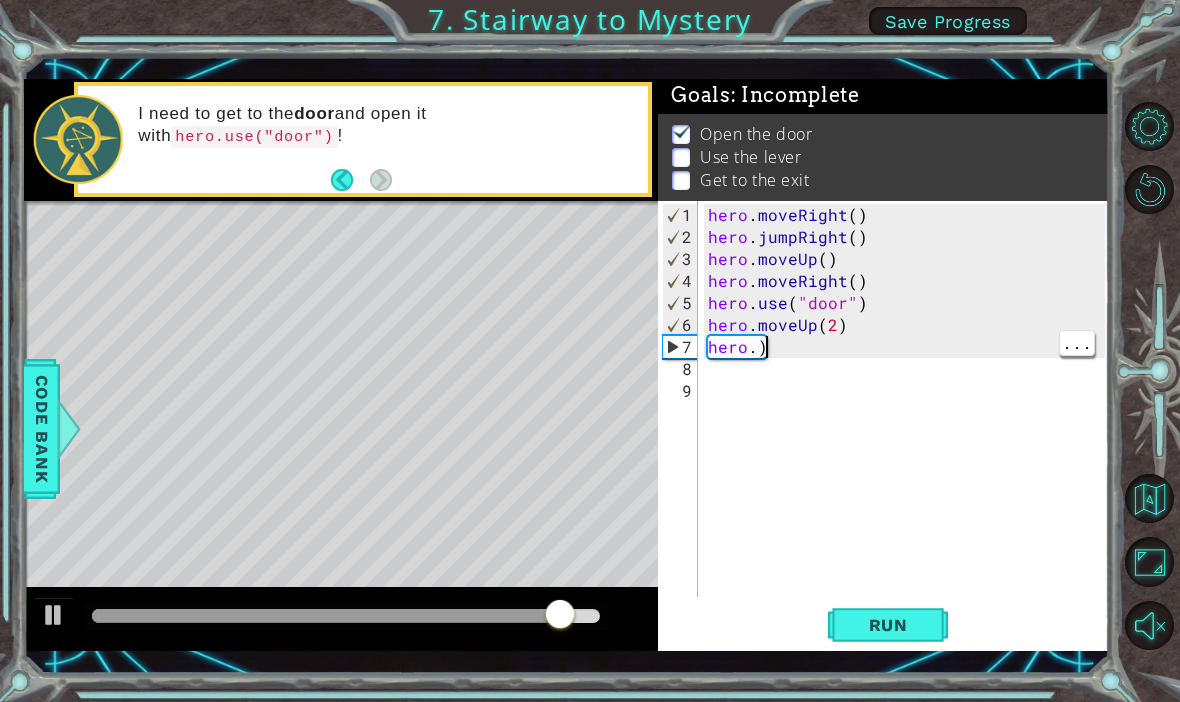 click on "hero . moveRight ( ) hero . jumpRight ( ) hero . moveUp ( ) hero . moveRight ( ) hero . use ( "door" ) hero . moveUp ( 2 ) hero . )" at bounding box center (909, 424) 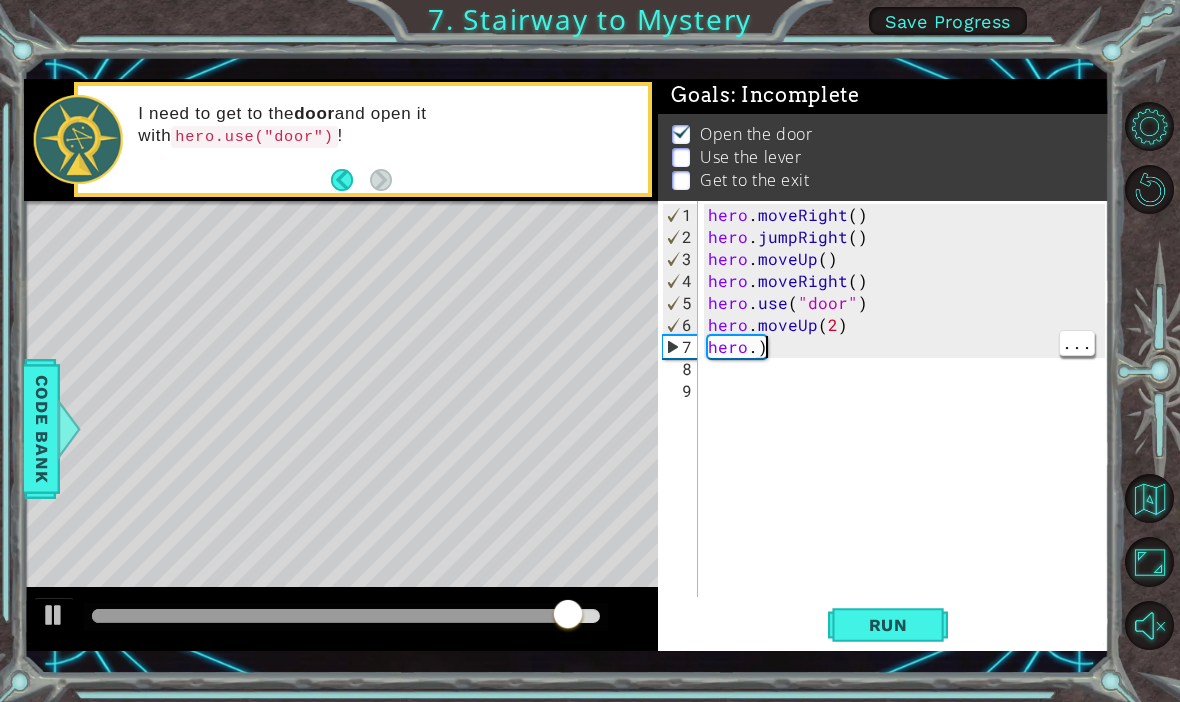 click on "hero . moveRight ( ) hero . jumpRight ( ) hero . moveUp ( ) hero . moveRight ( ) hero . use ( "door" ) hero . moveUp ( 2 ) hero . )" at bounding box center (909, 424) 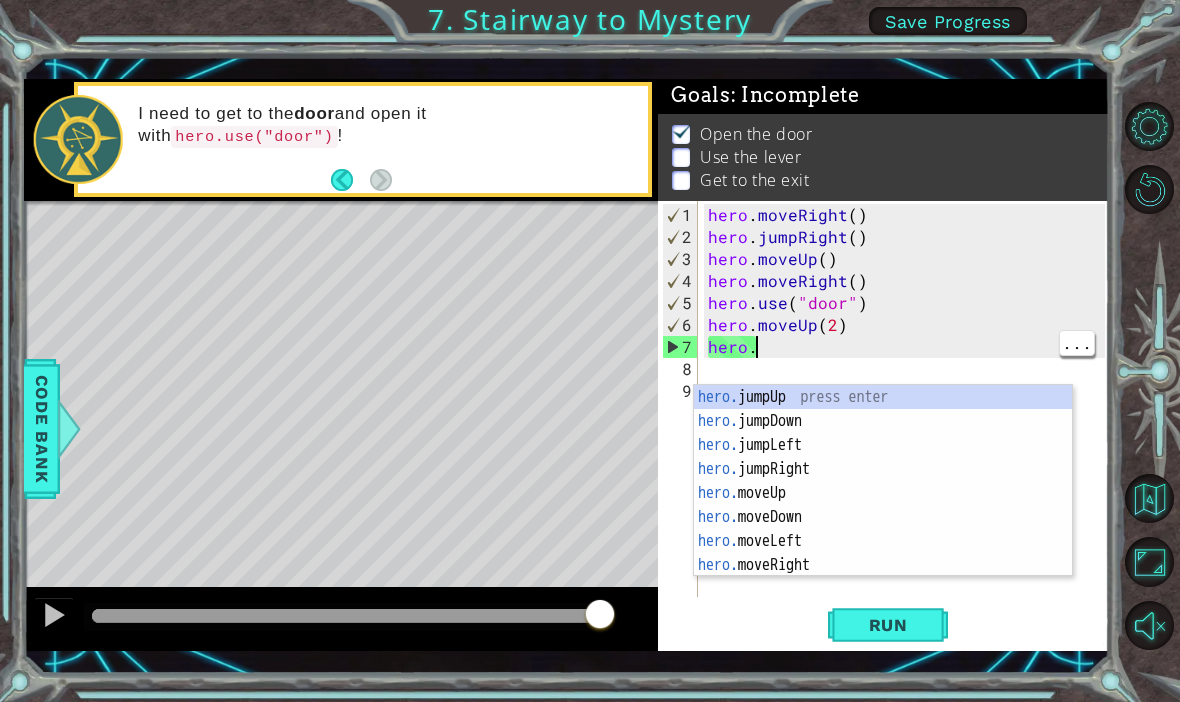 click on "hero . moveRight ( ) hero . jumpRight ( ) hero . moveUp ( ) hero . moveRight ( ) hero . use ( "door" ) hero . moveUp ( 2 ) hero ." at bounding box center (909, 424) 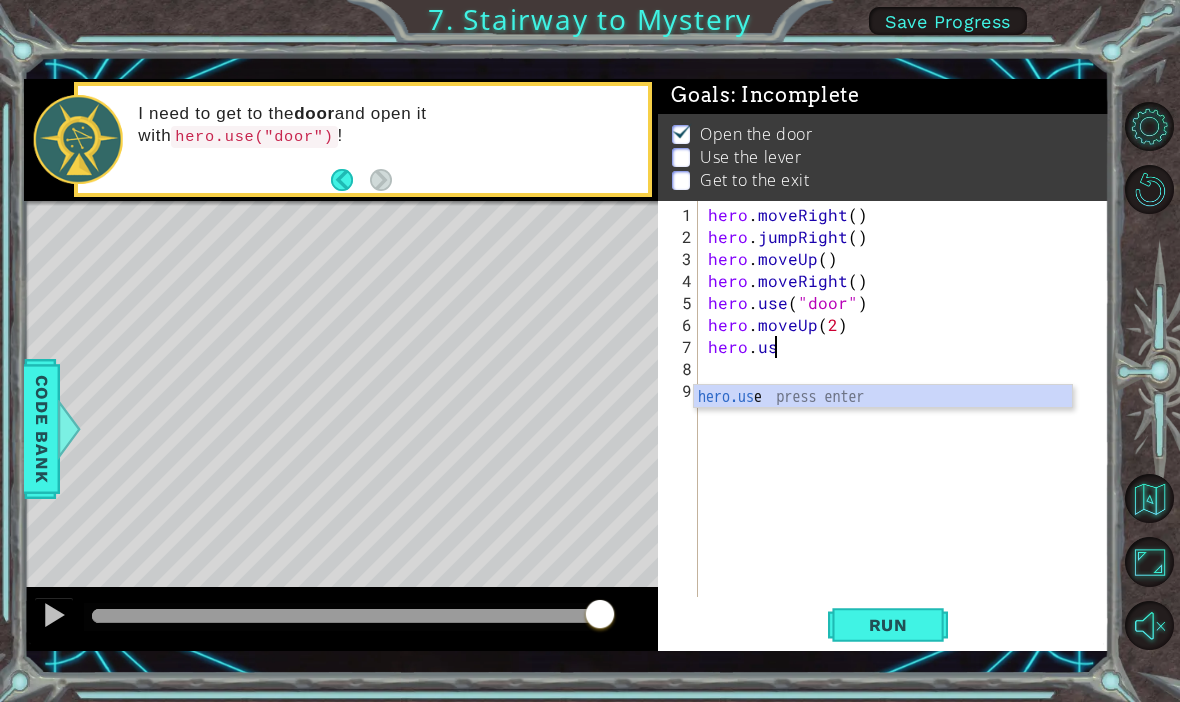 scroll, scrollTop: 0, scrollLeft: 4, axis: horizontal 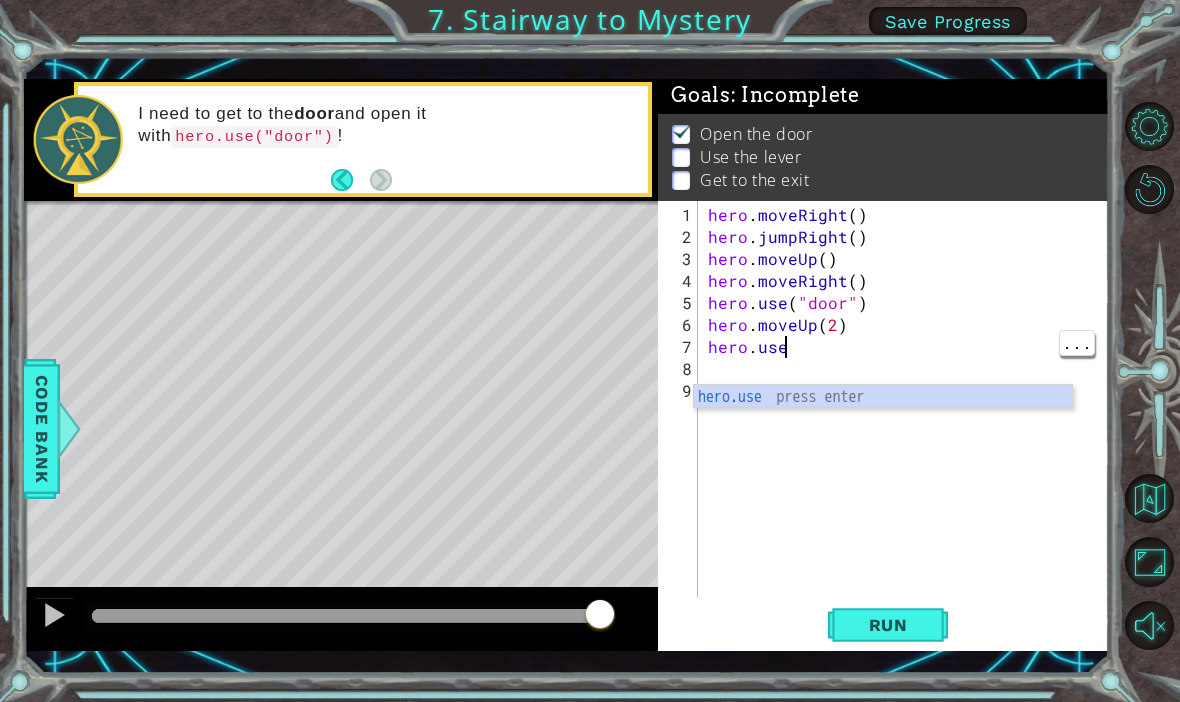 click on "hero . moveRight ( ) hero . jumpRight ( ) hero . moveUp ( ) hero . moveRight ( ) hero . use ( "door" ) hero . moveUp ( 2 ) hero . use" at bounding box center (909, 424) 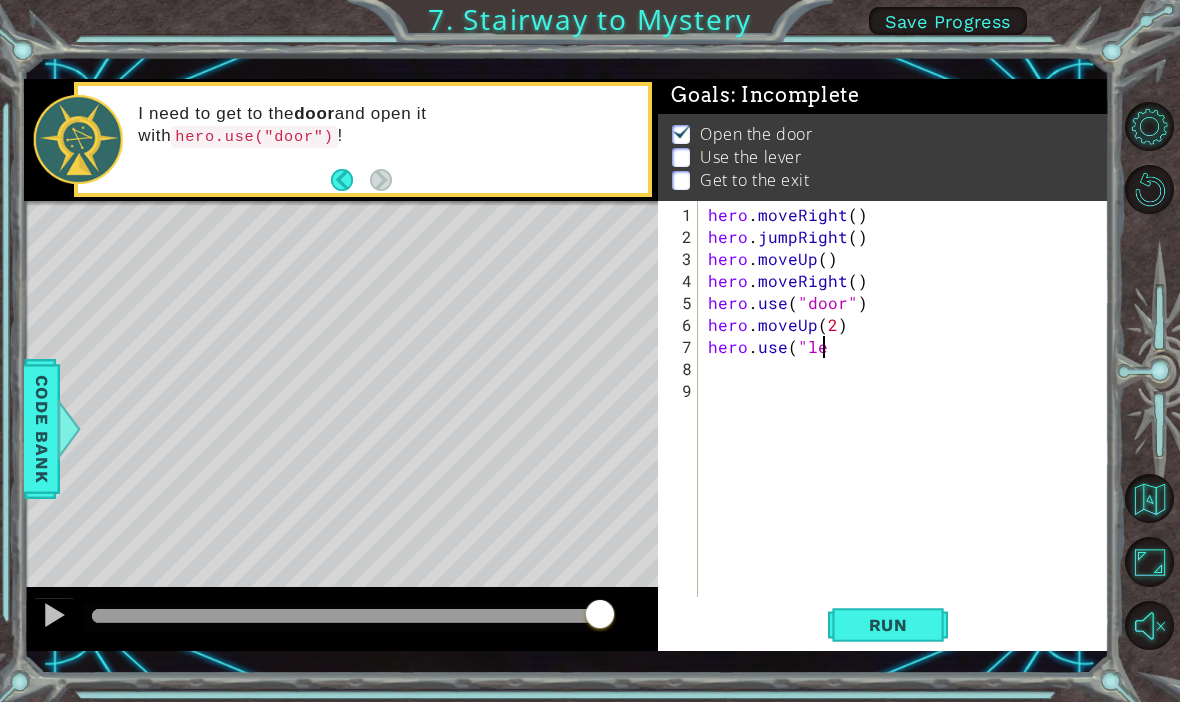scroll, scrollTop: 0, scrollLeft: 7, axis: horizontal 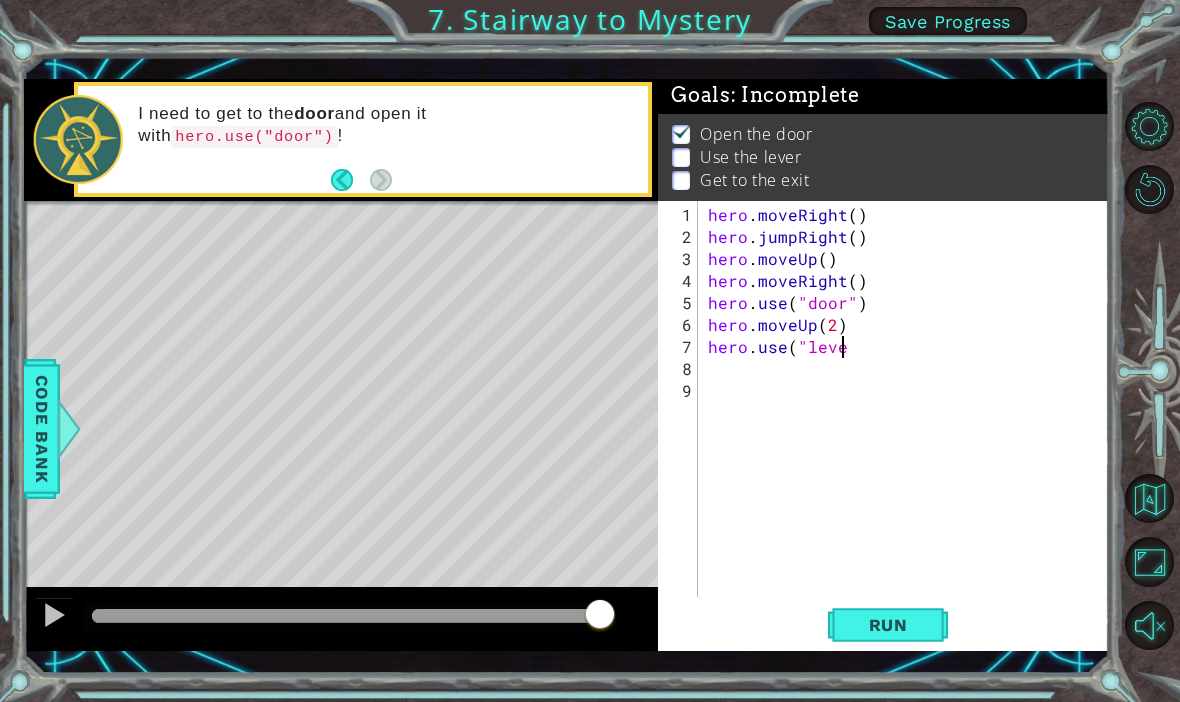 type on "hero.use("lever" 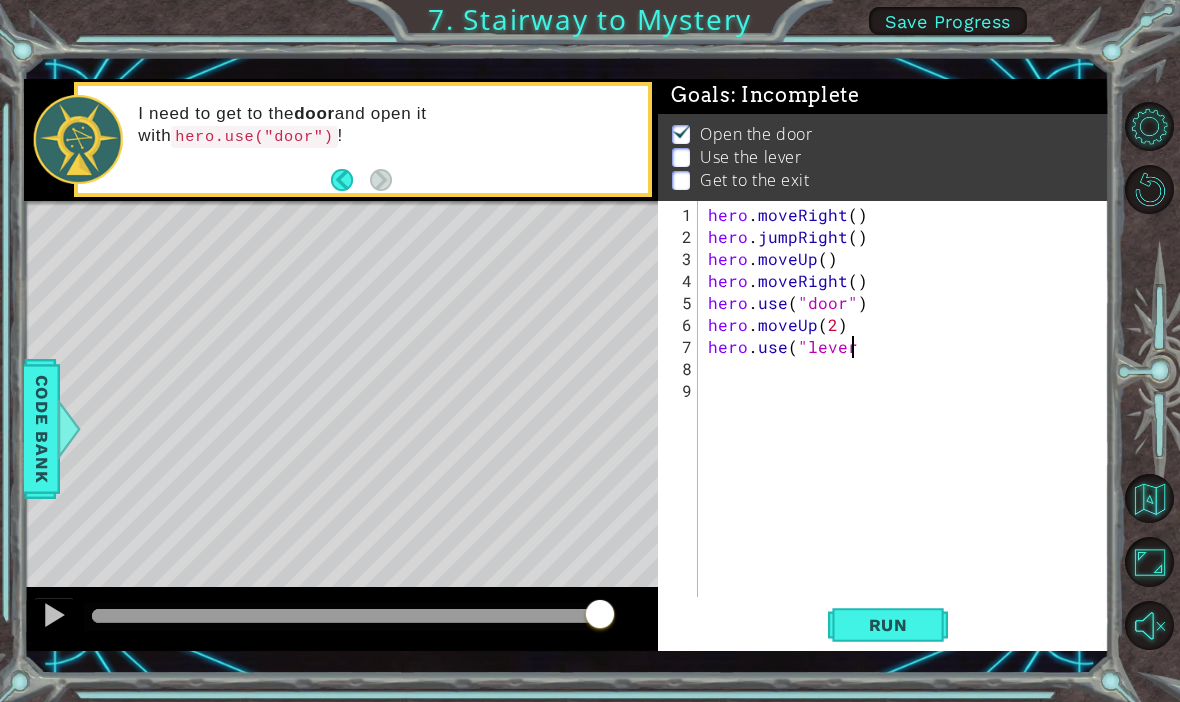 scroll, scrollTop: 0, scrollLeft: 8, axis: horizontal 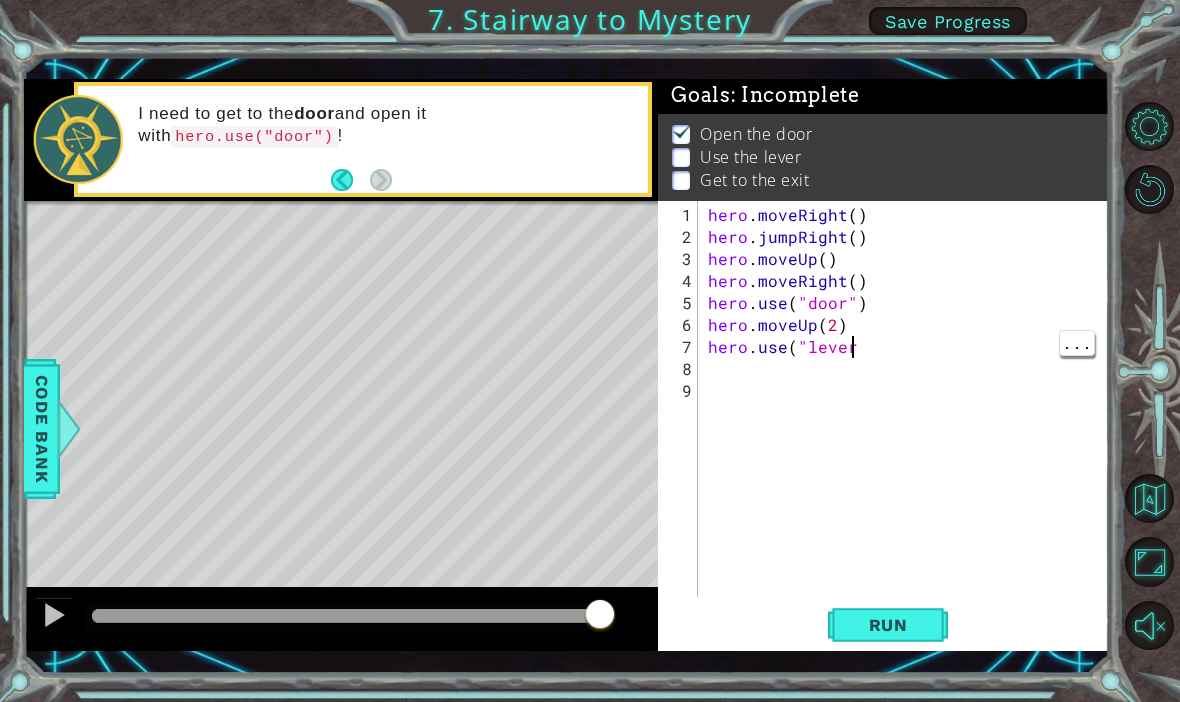 click on "hero . moveRight ( ) hero . jumpRight ( ) hero . moveUp ( ) hero . moveRight ( ) hero . use ( "door" ) hero . moveUp ( 2 ) hero . use ( "lever" at bounding box center (909, 424) 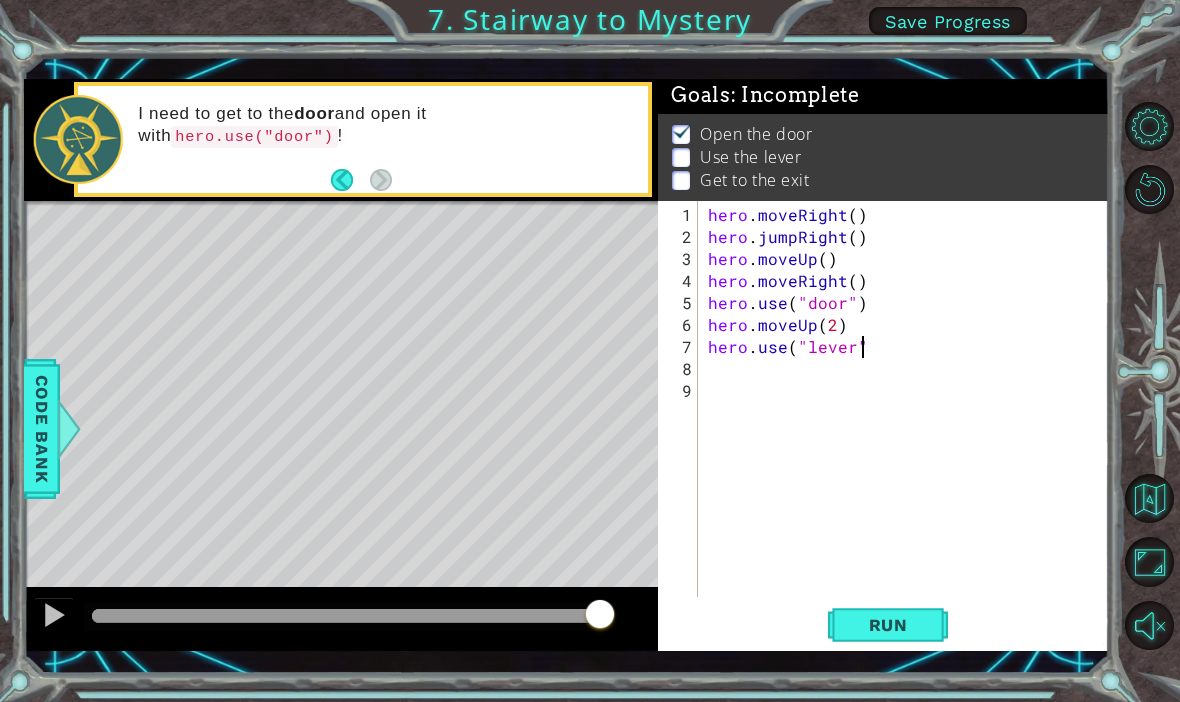 type on "hero.use("lever")" 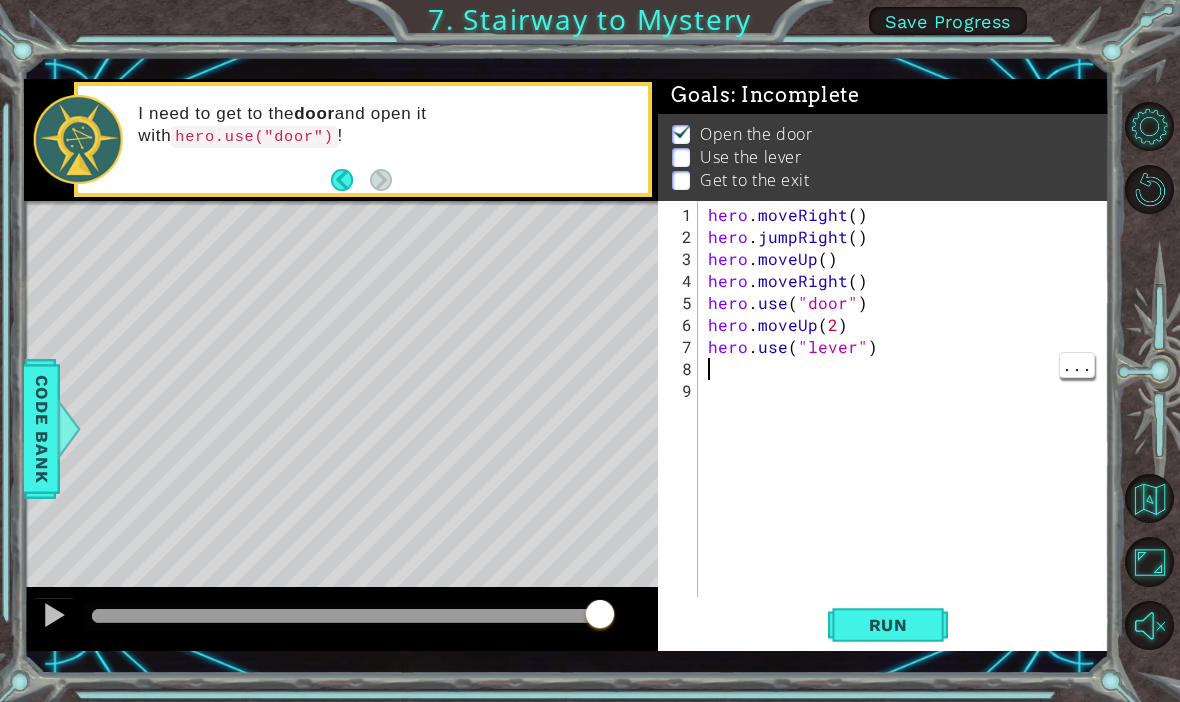 scroll, scrollTop: 0, scrollLeft: 0, axis: both 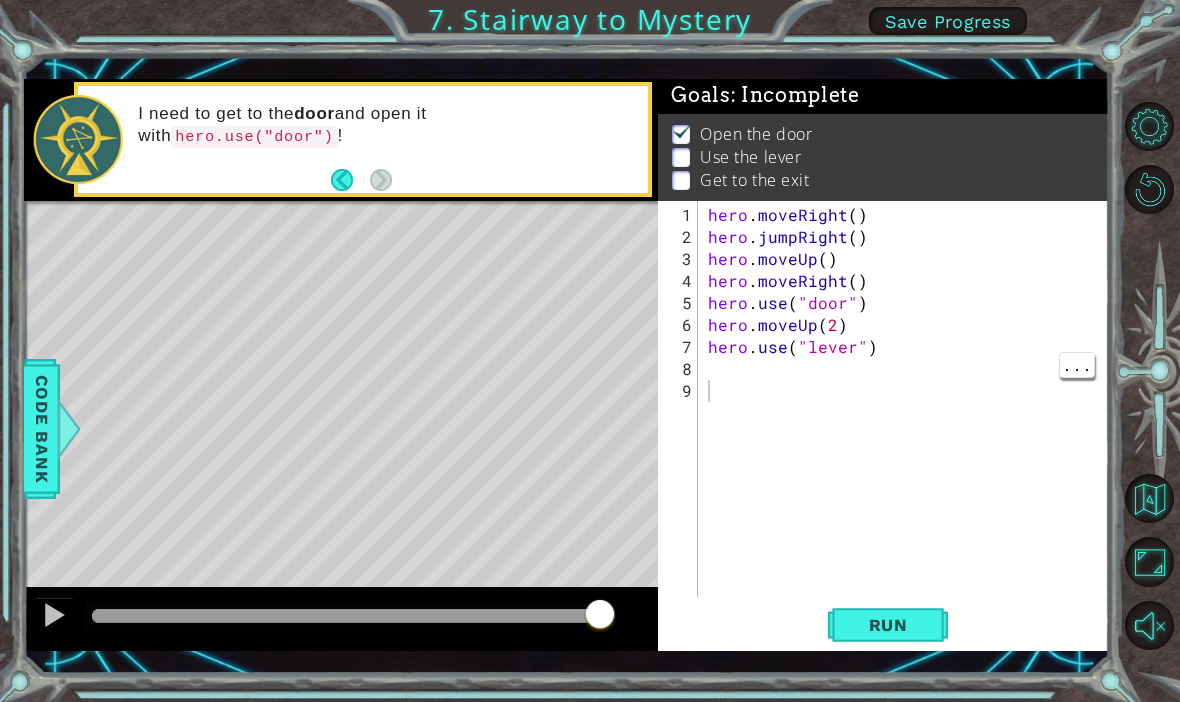 click on "hero . moveRight ( ) hero . jumpRight ( ) hero . moveUp ( ) hero . moveRight ( ) hero . use ( "door" ) hero . moveUp ( 2 ) hero . use ( "lever" ) hero . moveLeft ( ) hero . jumpUp ( )" at bounding box center [909, 424] 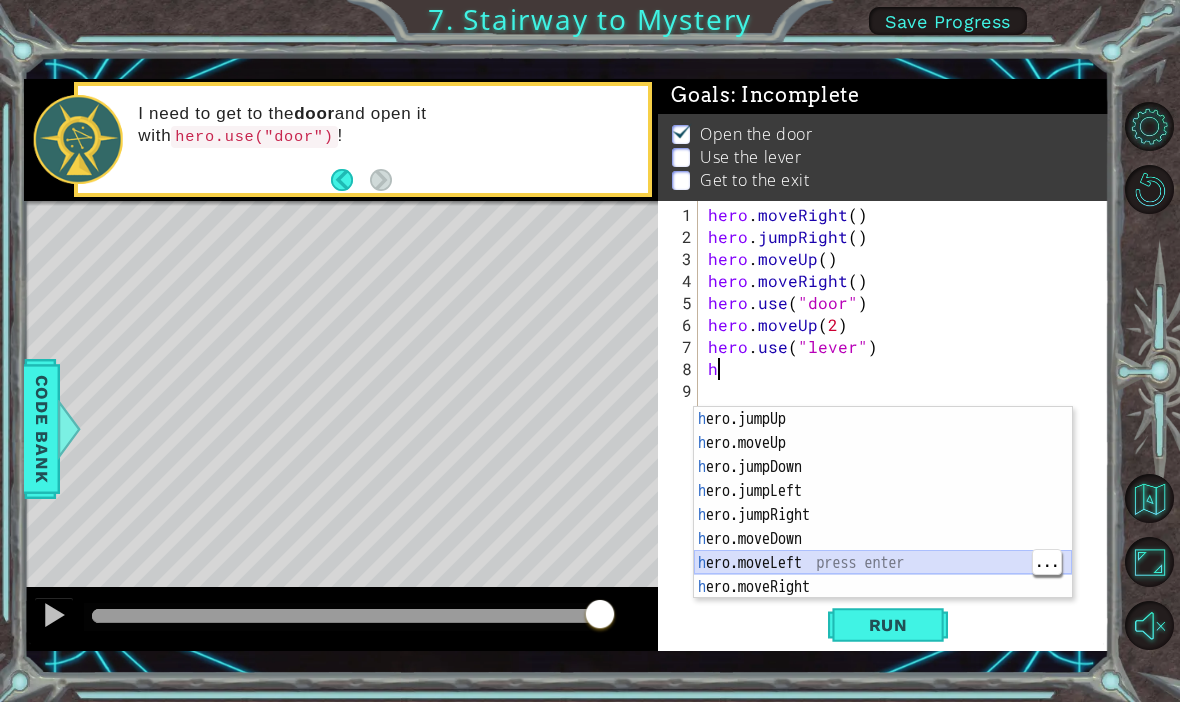 click on "h ero.jumpUp press enter h ero.moveUp press enter h ero.jumpDown press enter h ero.jumpLeft press enter h ero.jumpRight press enter h ero.moveDown press enter h ero.moveLeft press enter h ero.moveRight press enter h ero press enter" at bounding box center (883, 527) 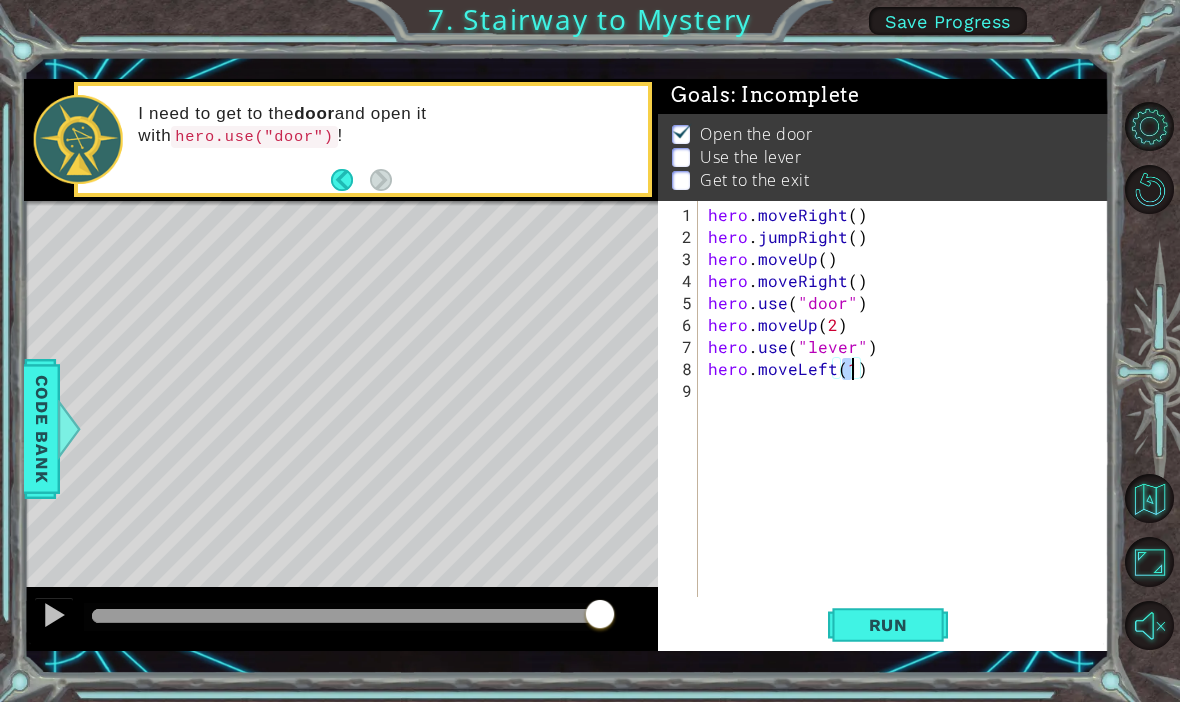 scroll, scrollTop: 0, scrollLeft: 9, axis: horizontal 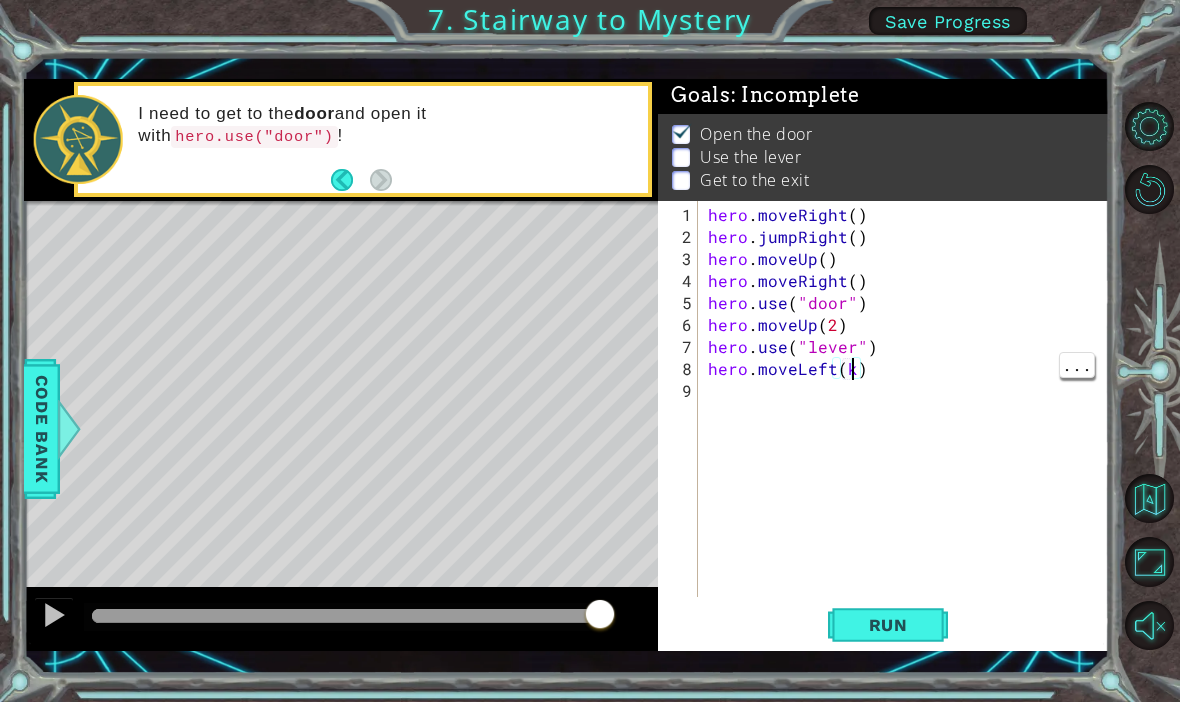 click on "hero . moveRight ( ) hero . jumpRight ( ) hero . moveUp ( ) hero . moveRight ( ) hero . use ( "door" ) hero . moveUp ( 2 ) hero . use ( "lever" ) hero . moveLeft ( k )" at bounding box center (909, 424) 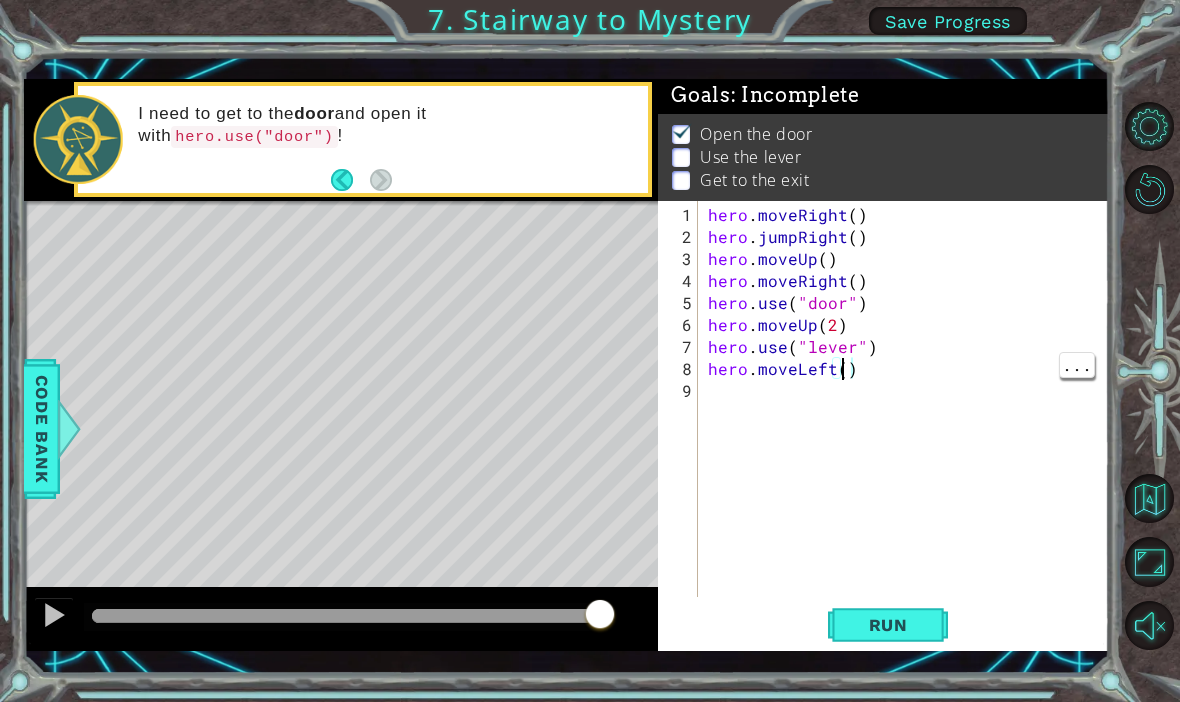scroll, scrollTop: 0, scrollLeft: 8, axis: horizontal 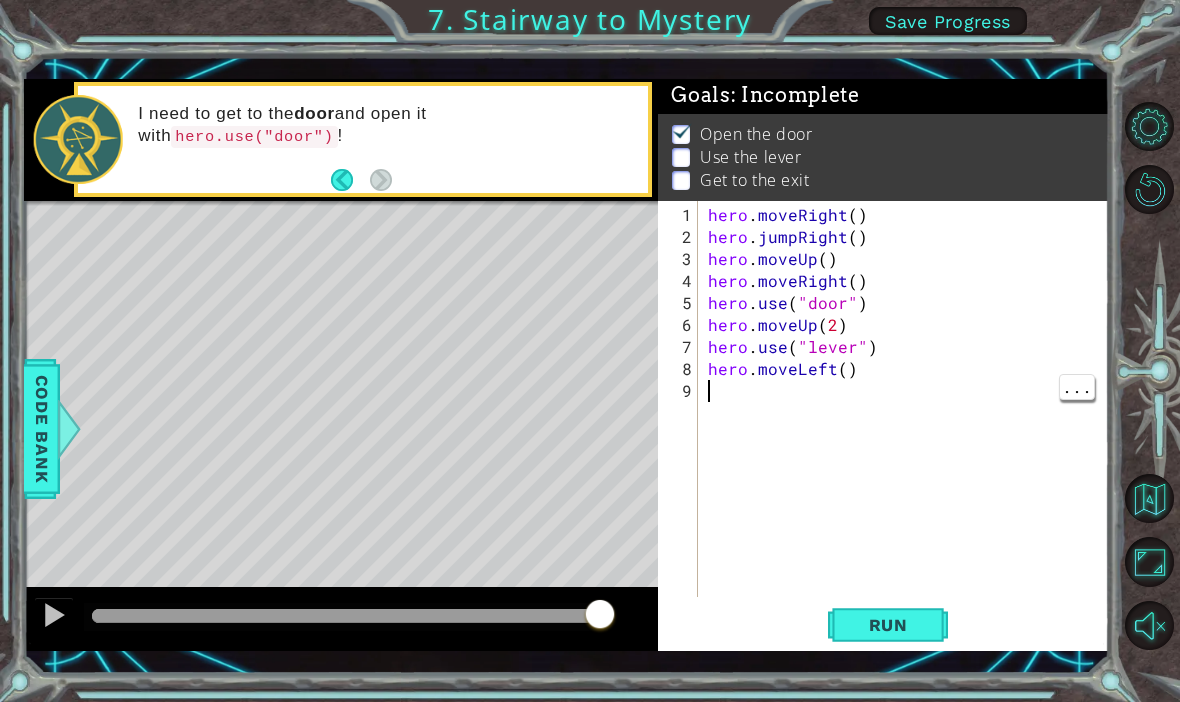 click on "hero . moveRight ( ) hero . jumpRight ( ) hero . moveUp ( ) hero . moveRight ( ) hero . use ( "door" ) hero . moveUp ( [NUMBER] ) hero . use ( "lever" ) hero . moveLeft ( )" at bounding box center [909, 424] 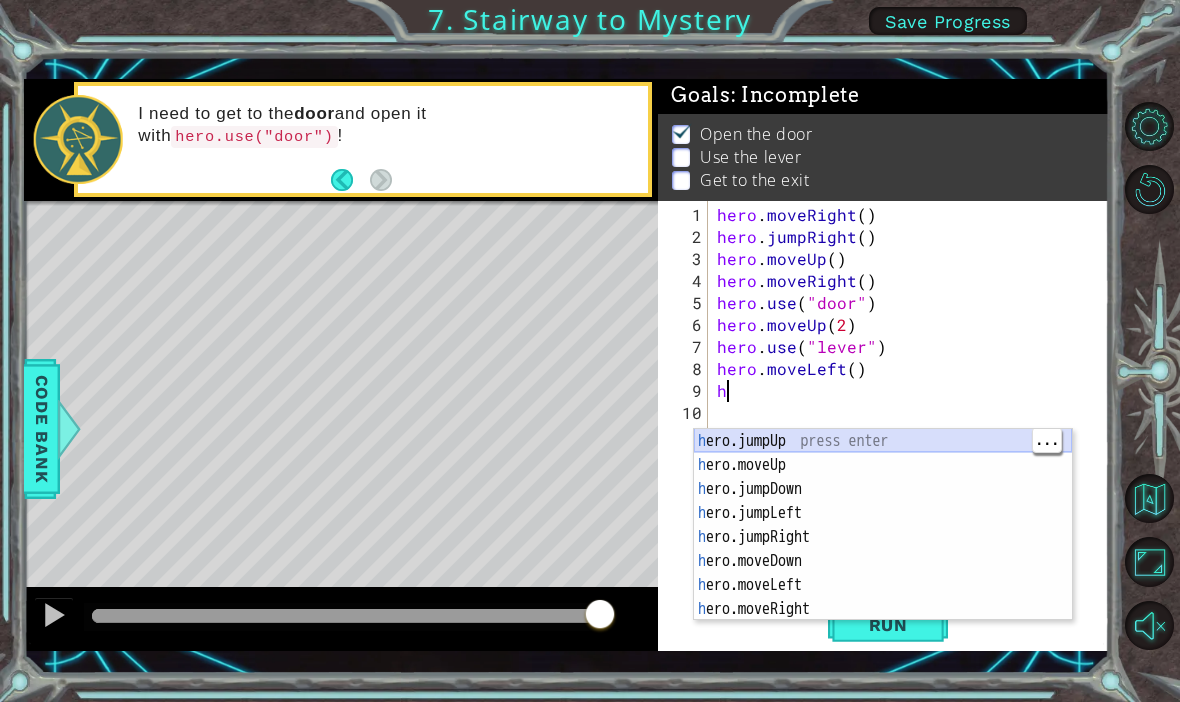 click on "h ero.jumpUp press enter h ero.moveUp press enter h ero.jumpDown press enter h ero.jumpLeft press enter h ero.jumpRight press enter h ero.moveDown press enter h ero.moveLeft press enter h ero.moveRight press enter h ero press enter" at bounding box center [883, 549] 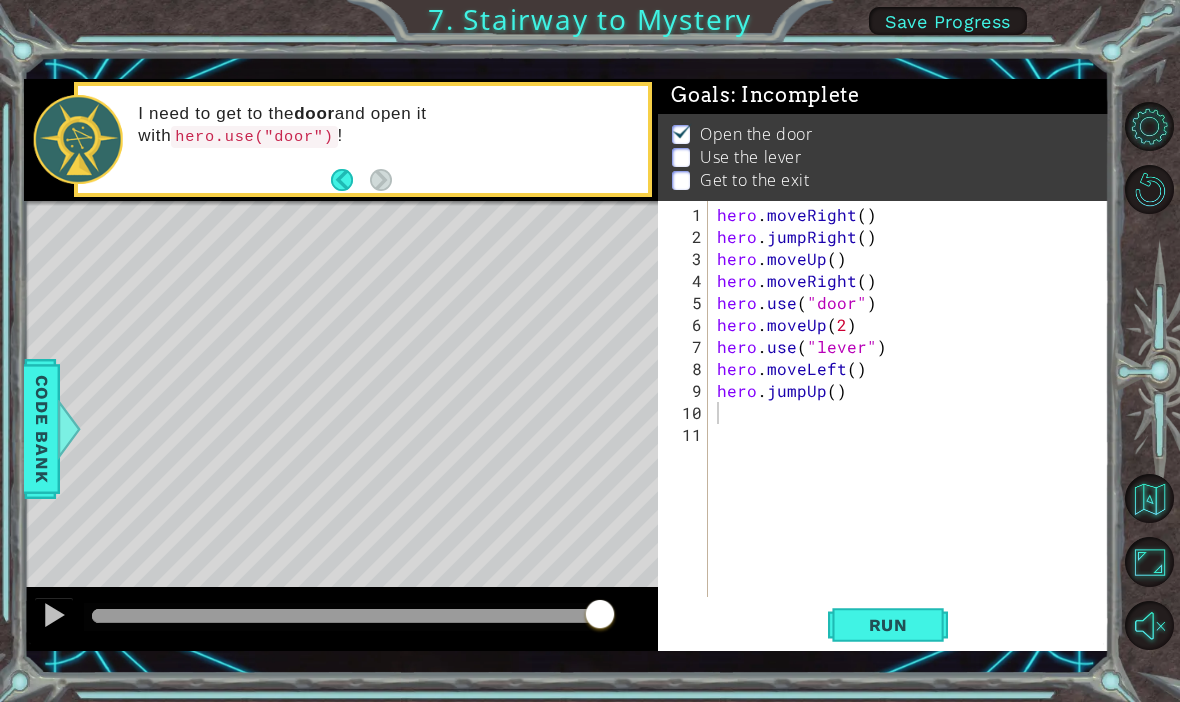 click on "Run" at bounding box center (888, 625) 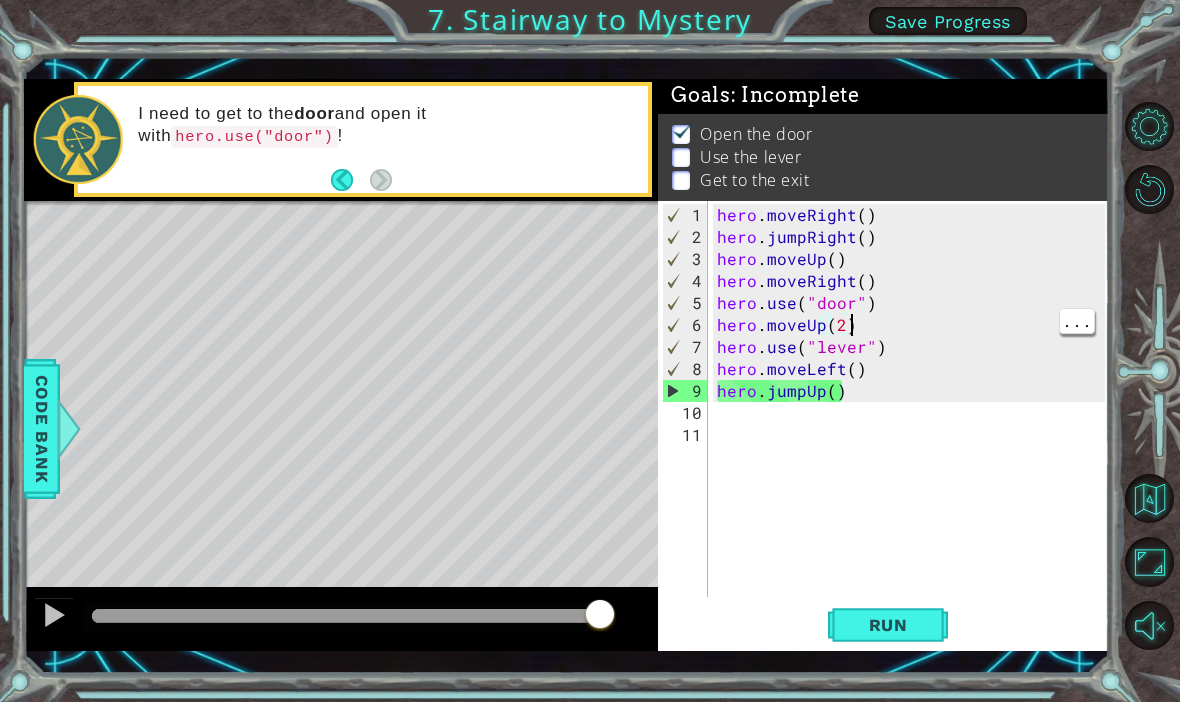 type on "hero.use("lever")" 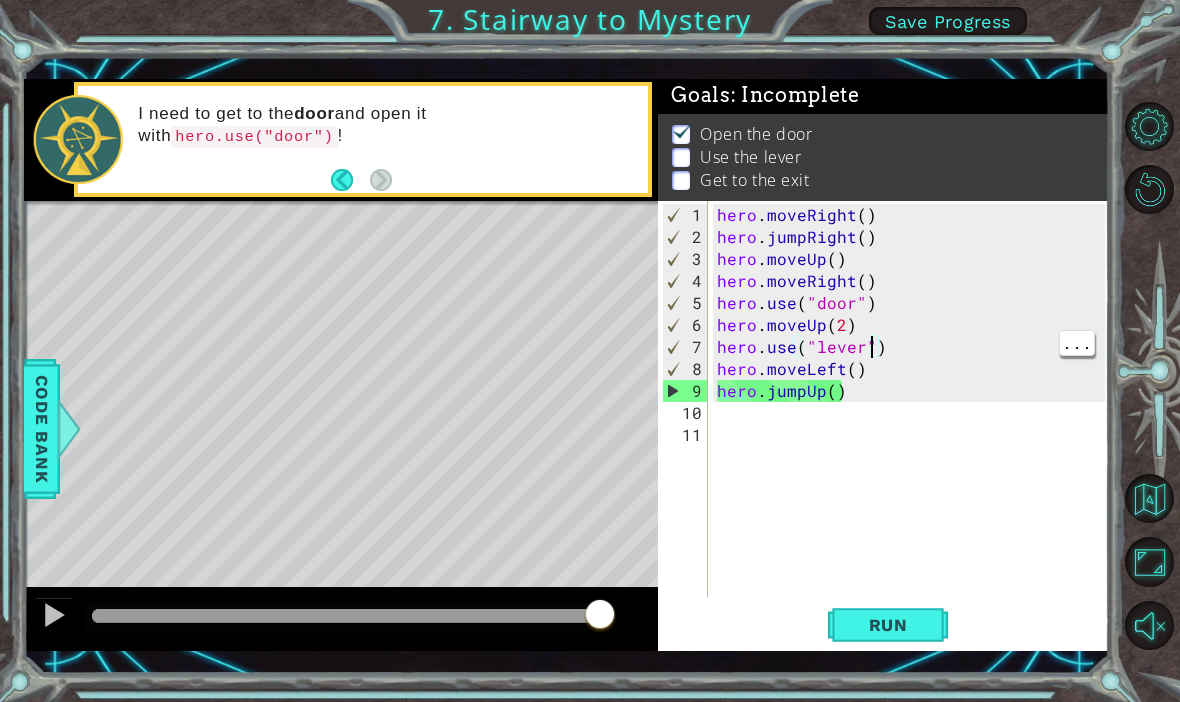 click on "hero . moveRight ( ) hero . jumpRight ( ) hero . moveUp ( ) hero . moveRight ( ) hero . use ( "door" ) hero . moveUp ( 2 ) hero . use ( "lever" ) hero . moveLeft ( ) hero . jumpUp ( )" at bounding box center [914, 424] 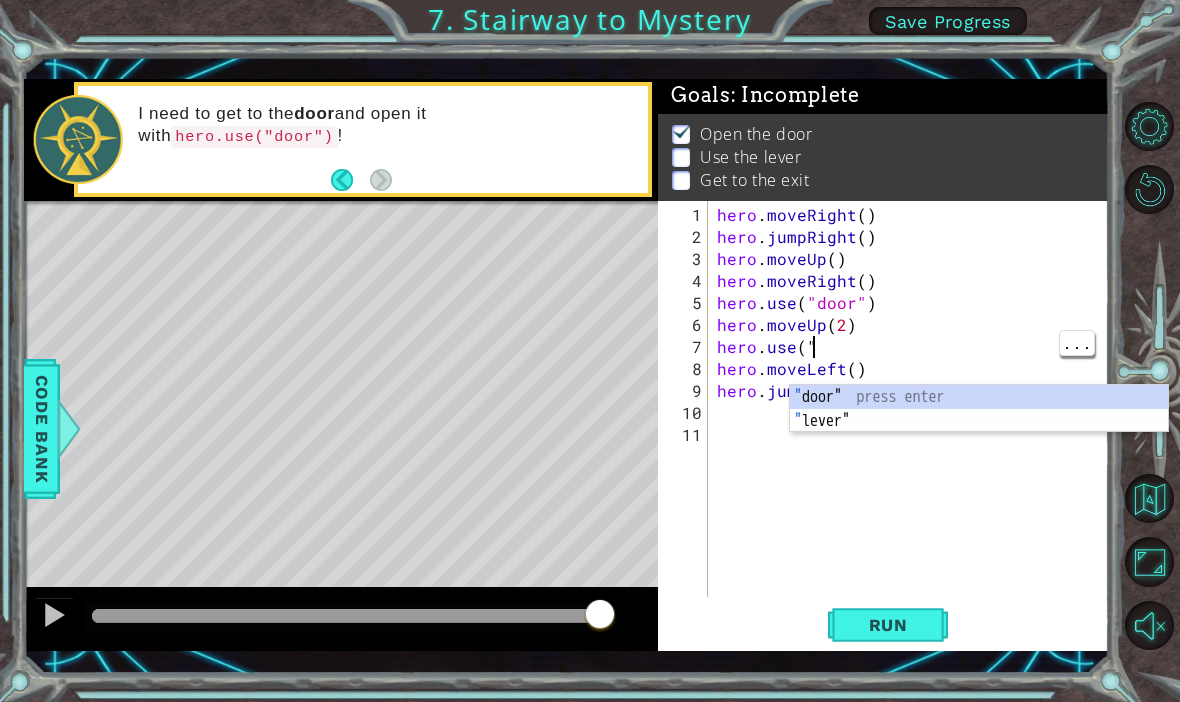 click on "hero . moveRight ( ) hero . jumpRight ( ) hero . moveUp ( ) hero . moveRight ( ) hero . use ( "door" ) hero . moveUp ( 2 ) hero . use ( " hero . moveLeft ( ) hero . jumpUp ( )" at bounding box center [914, 424] 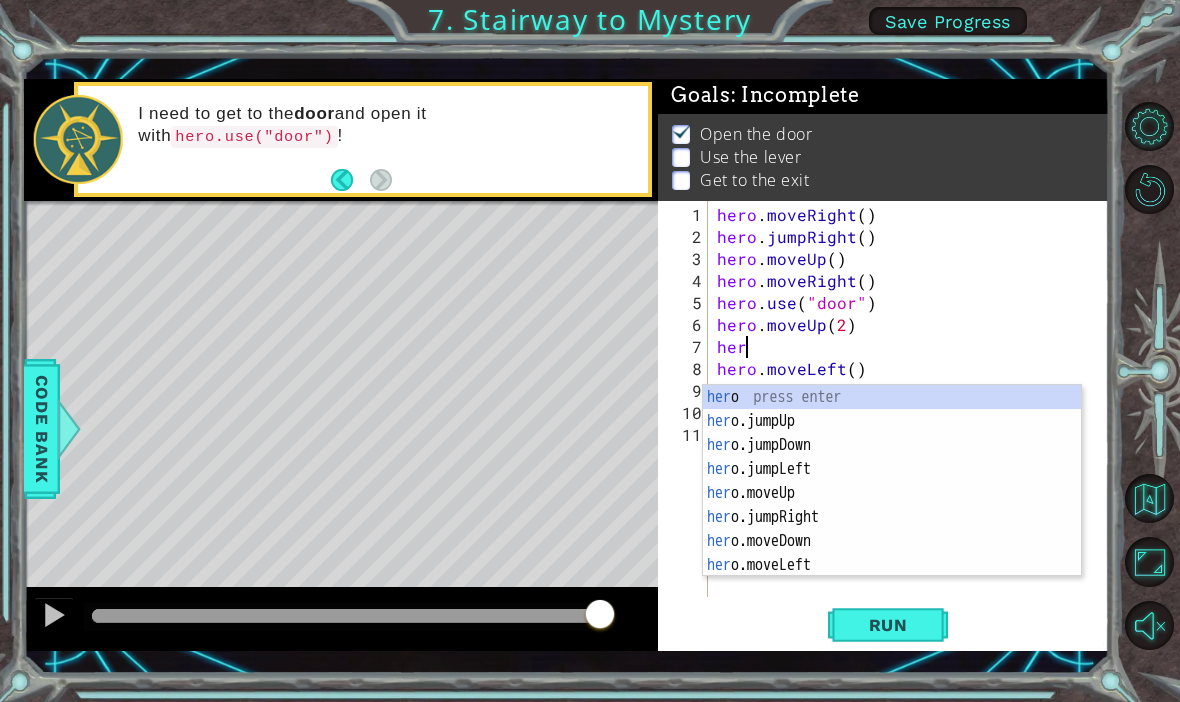 type on "h" 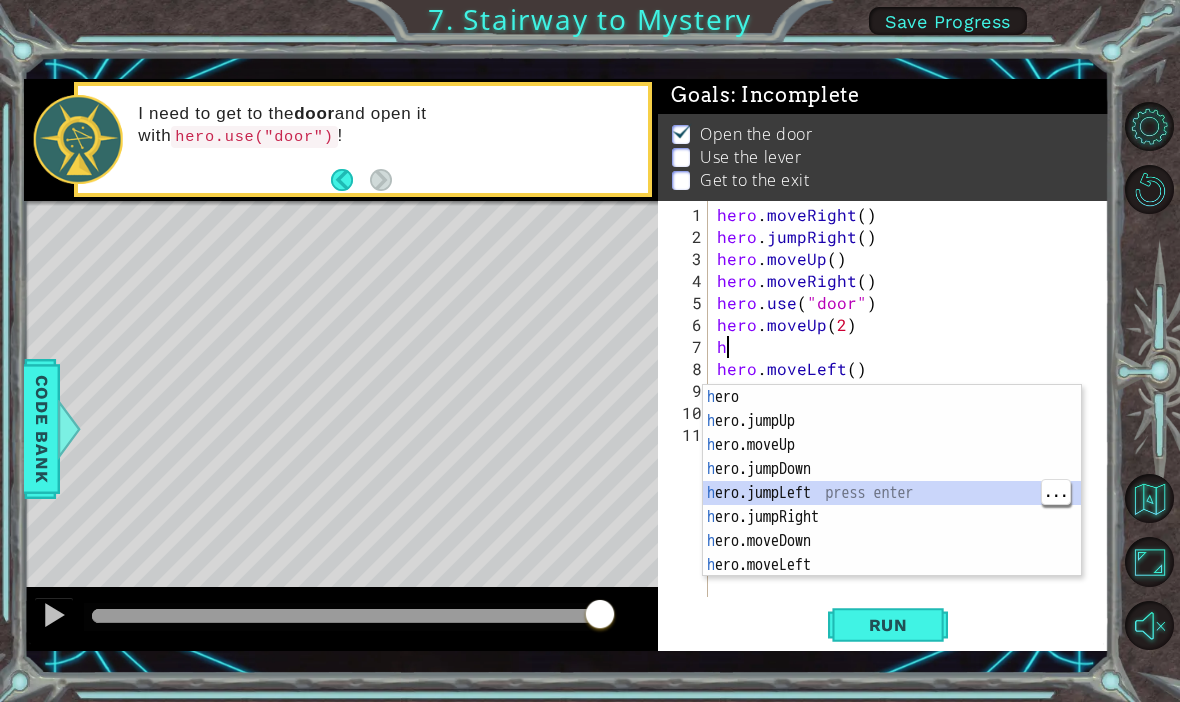 click on "h ero press enter h ero.jumpUp press enter h ero.moveUp press enter h ero.jumpDown press enter h ero.jumpLeft press enter h ero.jumpRight press enter h ero.moveDown press enter h ero.moveLeft press enter h ero.moveRight press enter" at bounding box center [892, 505] 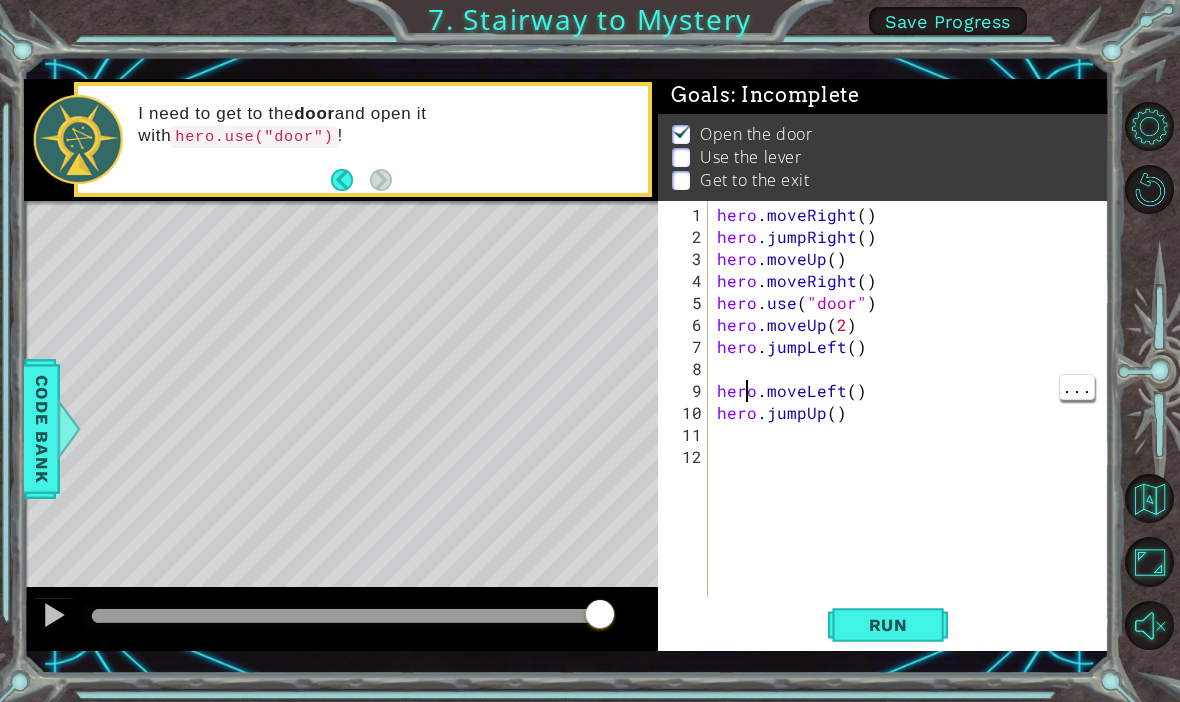 click on "hero . moveRight ( ) hero . jumpRight ( ) hero . moveUp ( ) hero . moveRight ( ) hero . use ( "door" ) hero . moveUp ( 2 ) hero . jumpLeft ( ) hero . moveLeft ( ) hero . jumpUp ( )" at bounding box center [914, 424] 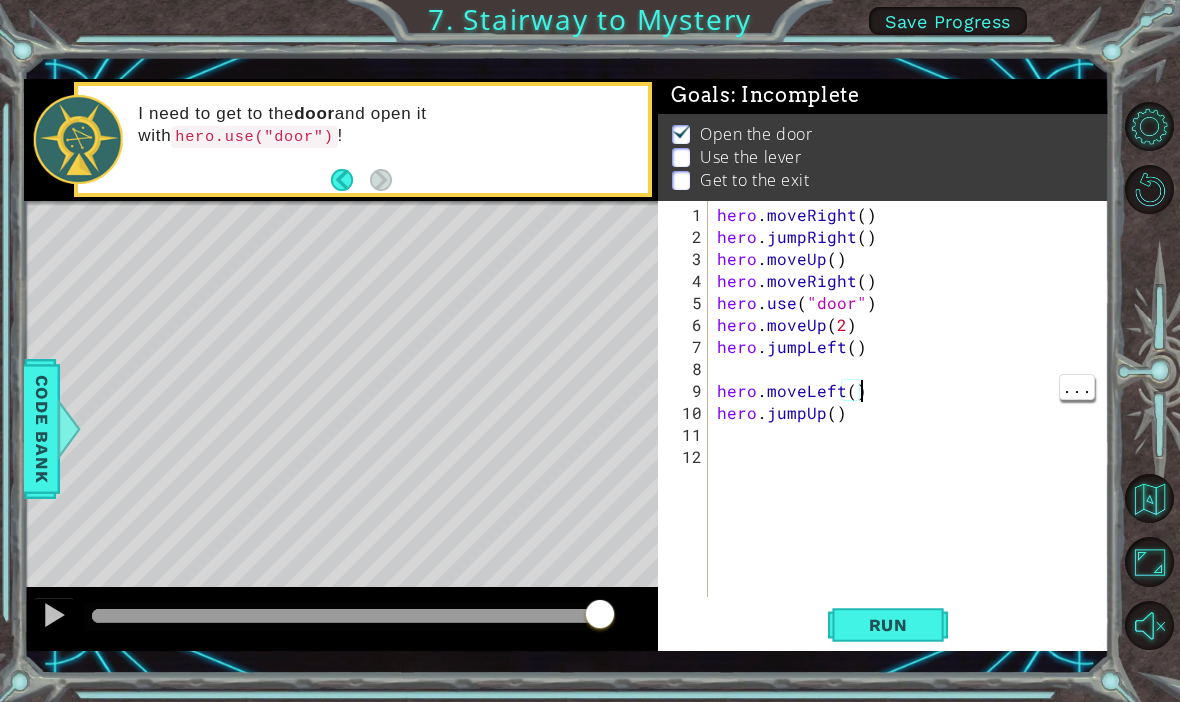 click on "hero . moveRight ( ) hero . jumpRight ( ) hero . moveUp ( ) hero . moveRight ( ) hero . use ( "door" ) hero . moveUp ( 2 ) hero . jumpLeft ( ) hero . moveLeft ( ) hero . jumpUp ( )" at bounding box center (914, 424) 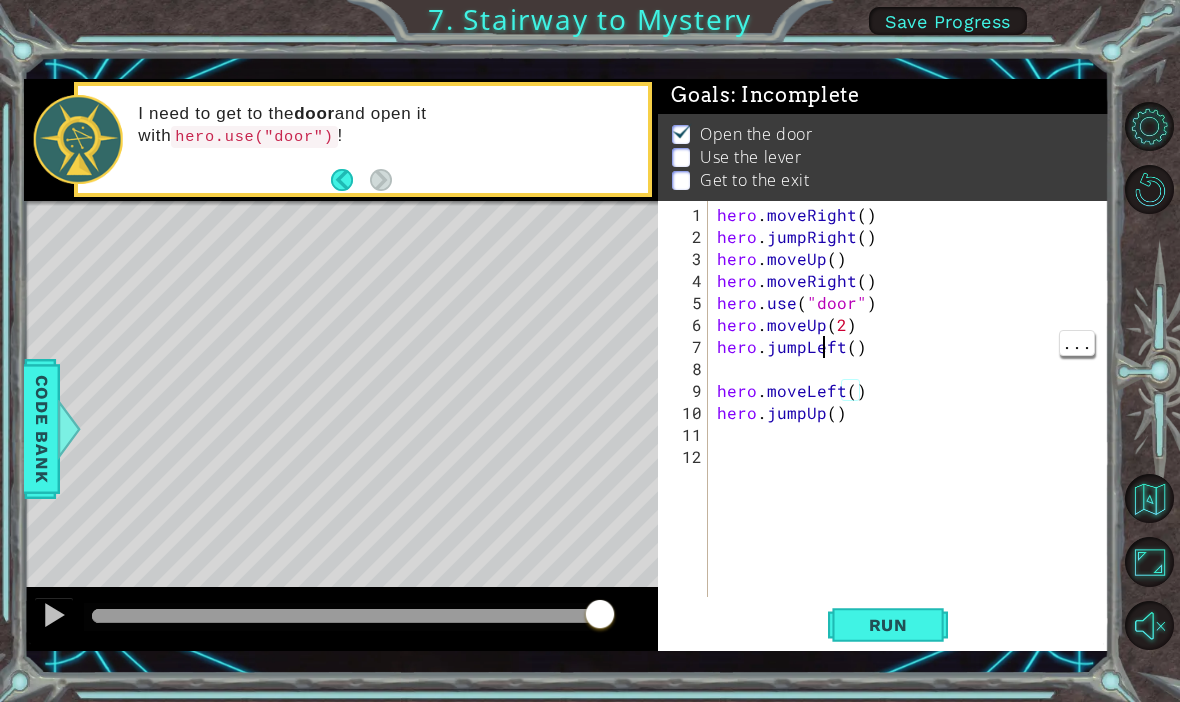 click on "hero . moveRight ( ) hero . jumpRight ( ) hero . moveUp ( ) hero . moveRight ( ) hero . use ( "door" ) hero . moveUp ( 2 ) hero . jumpLeft ( ) hero . moveLeft ( ) hero . jumpUp ( )" at bounding box center (914, 424) 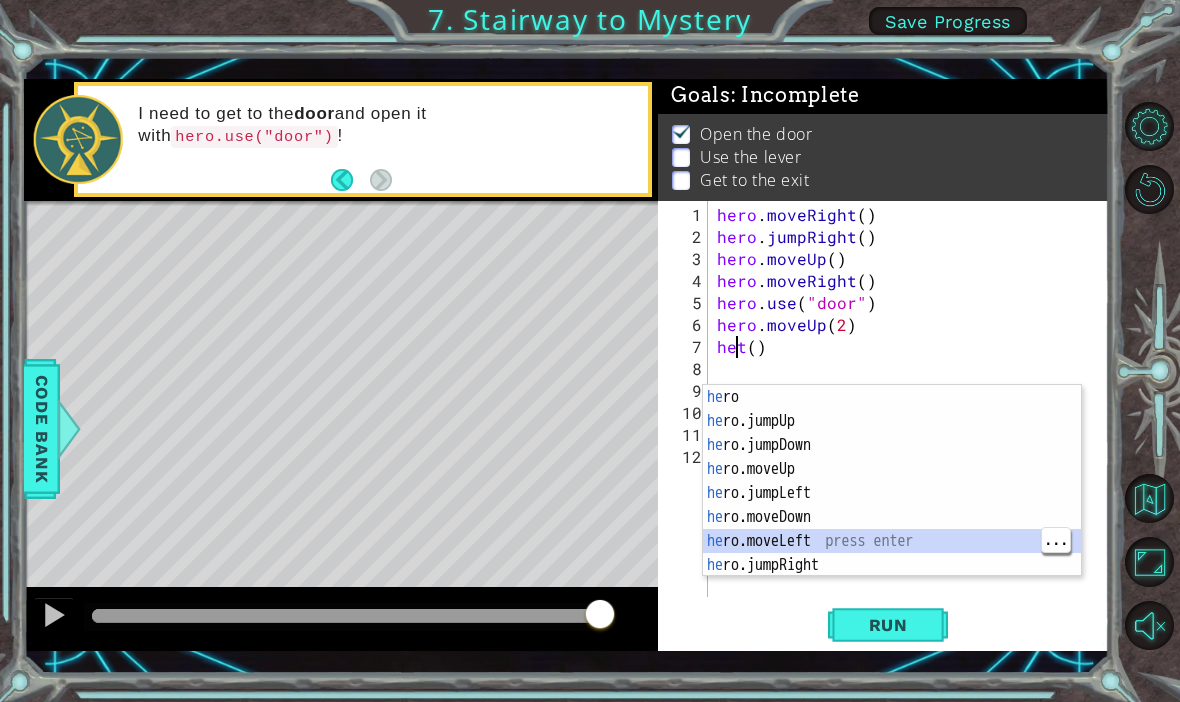 click on "he ro press enter he ro.jumpUp press enter he ro.jumpDown press enter he ro.moveUp press enter he ro.jumpLeft press enter he ro.moveDown press enter he ro.moveLeft press enter he ro.jumpRight press enter he ro.moveRight press enter" at bounding box center [892, 505] 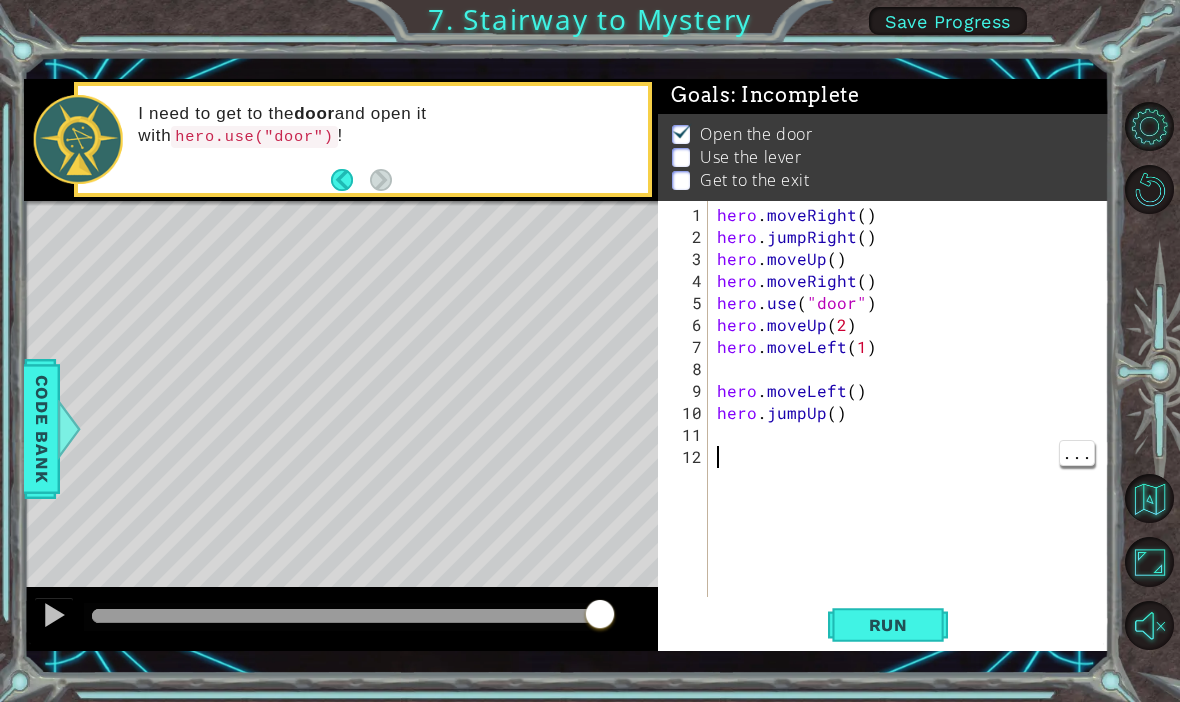 click on "hero . moveRight ( ) hero . jumpRight ( ) hero . moveUp ( ) hero . moveRight ( ) hero . use ( "door" ) hero . moveUp ( 2 ) hero . moveLeft ( 1 ) hero . moveLeft ( ) hero . jumpUp ( )" at bounding box center (914, 424) 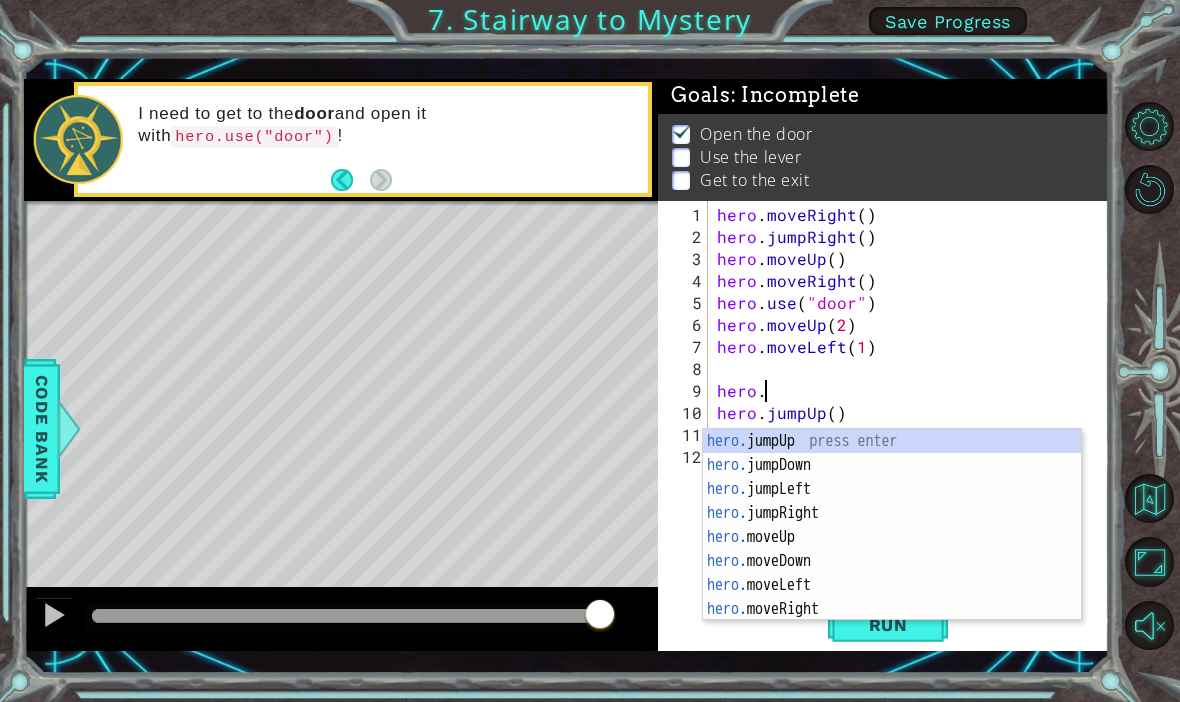 scroll, scrollTop: 0, scrollLeft: 3, axis: horizontal 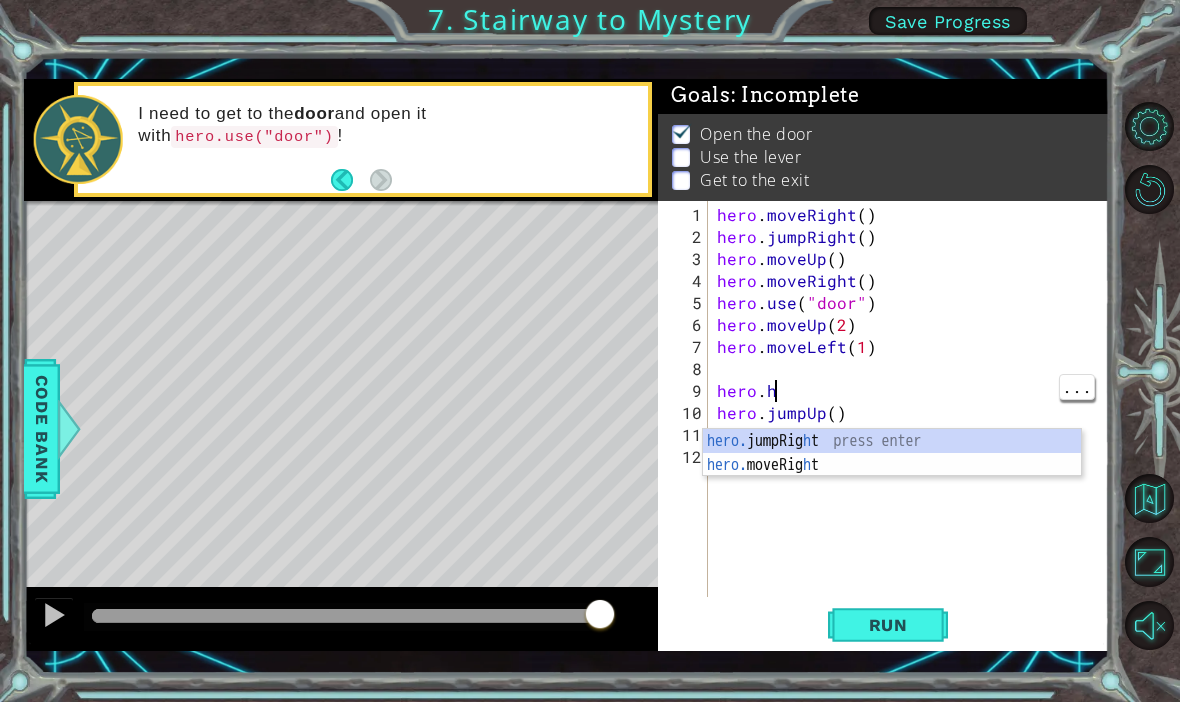 click on "hero . moveRight ( ) hero . jumpRight ( ) hero . moveUp ( ) hero . moveRight ( ) hero . use ( "door" ) hero . moveUp ( 2 ) hero . moveLeft ( 1 ) hero . h hero . jumpUp ( )" at bounding box center (914, 424) 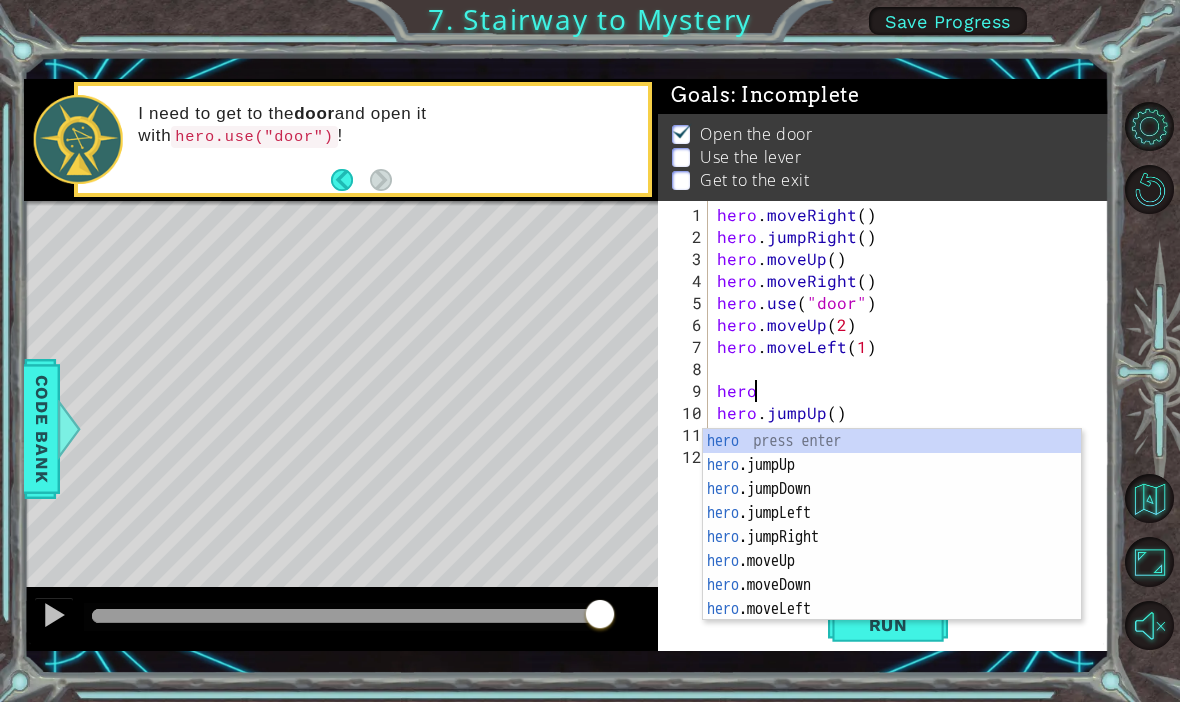 scroll, scrollTop: 0, scrollLeft: 1, axis: horizontal 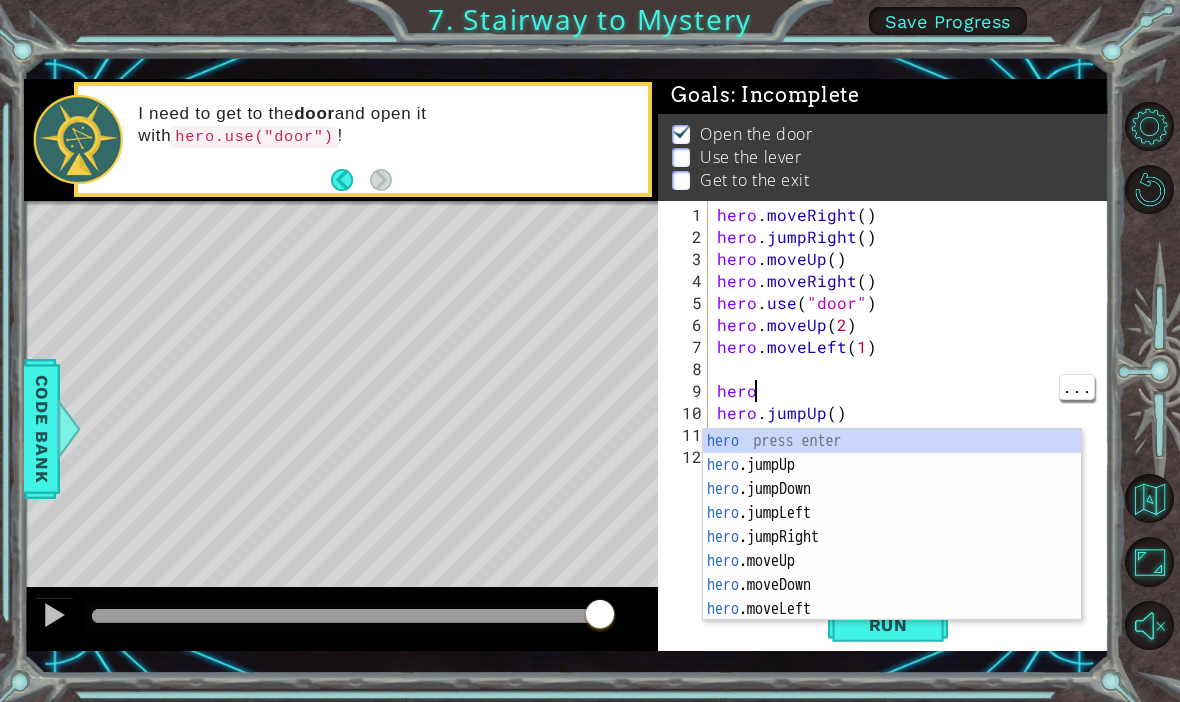 click on "hero . moveRight ( ) hero . jumpRight ( ) hero . moveUp ( ) hero . moveRight ( ) hero . use ( "door" ) hero . moveUp ( 2 ) hero . moveLeft ( 1 ) hero hero . jumpUp ( )" at bounding box center [914, 424] 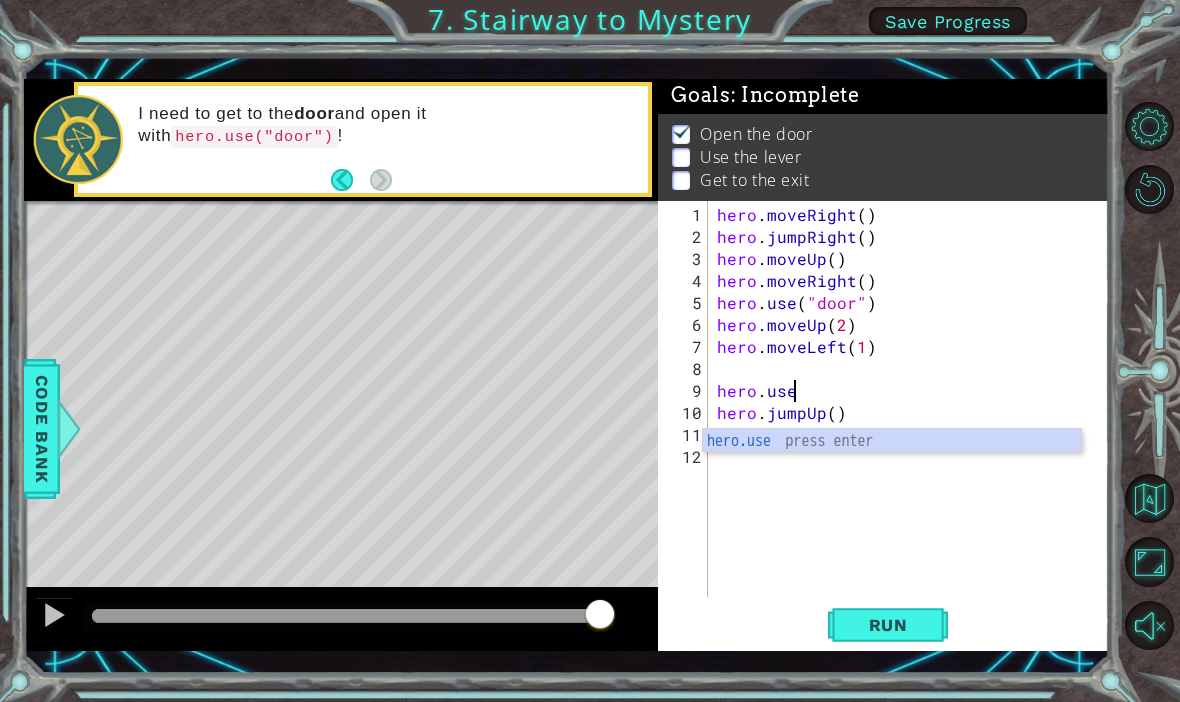 scroll, scrollTop: 0, scrollLeft: 4, axis: horizontal 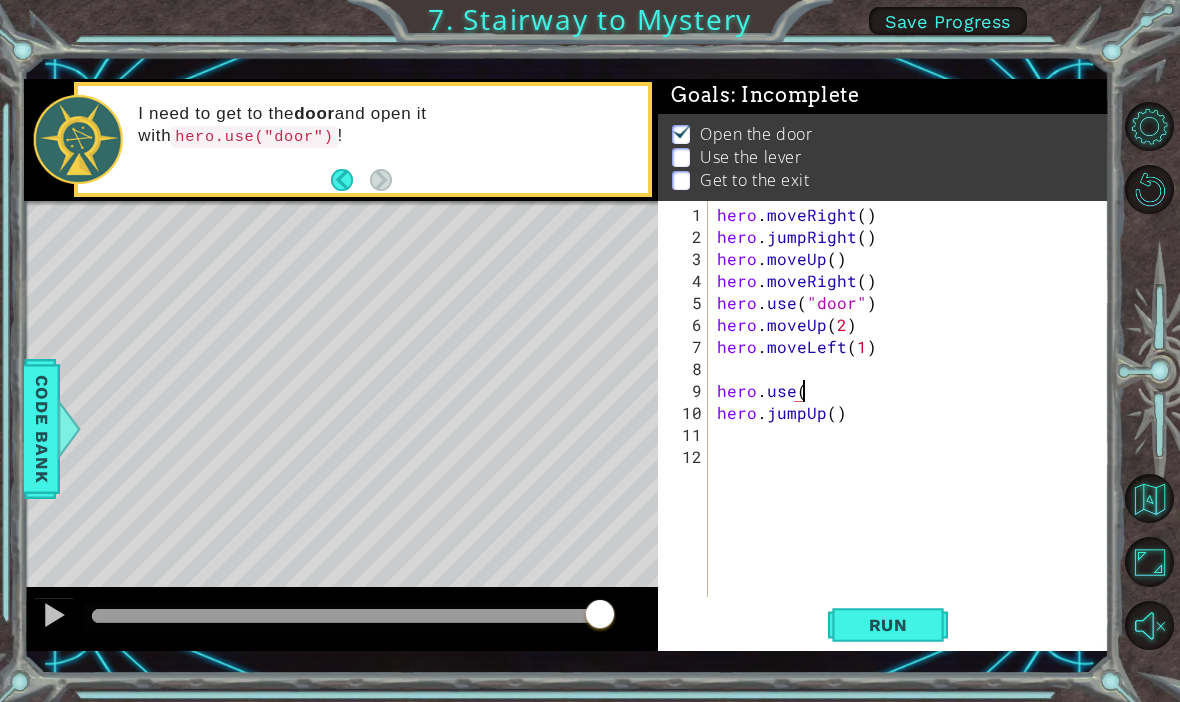 type on "hero.use(}" 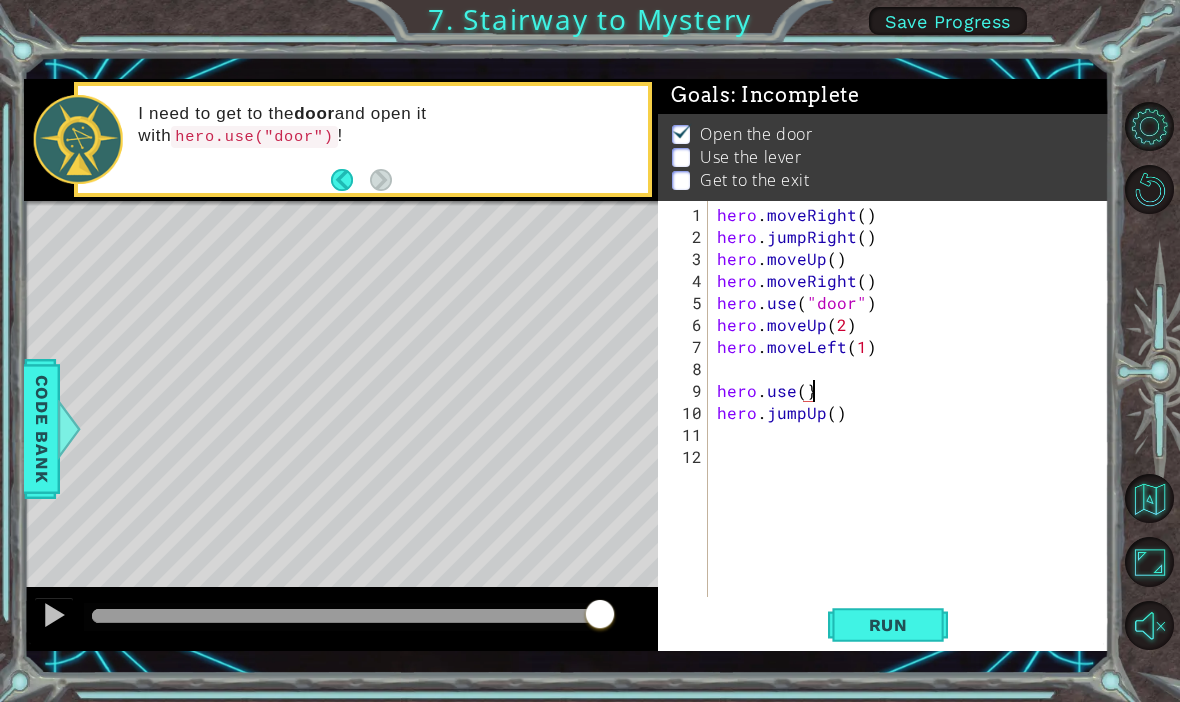 scroll, scrollTop: 0, scrollLeft: 0, axis: both 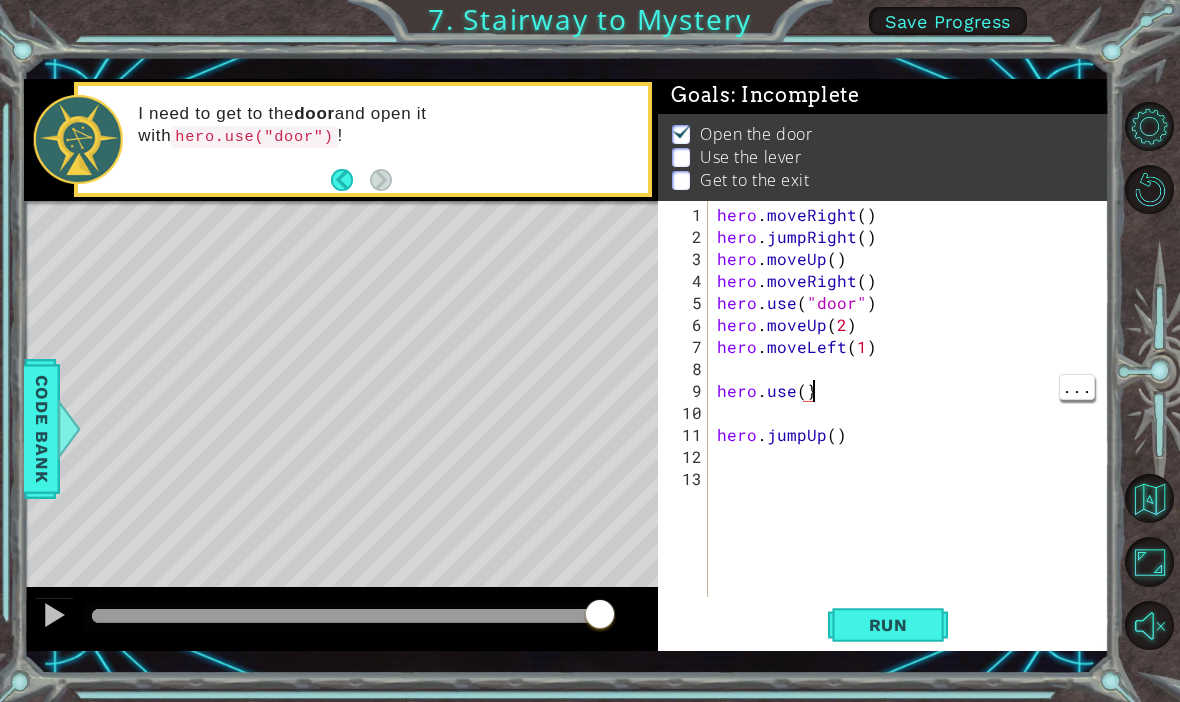 click on "hero . moveRight ( ) hero . jumpRight ( ) hero . moveUp ( ) hero . moveRight ( ) hero . use ( "door" ) hero . moveUp ( 2 ) hero . moveLeft ( 1 ) hero . use ( } hero . jumpUp ( )" at bounding box center (914, 424) 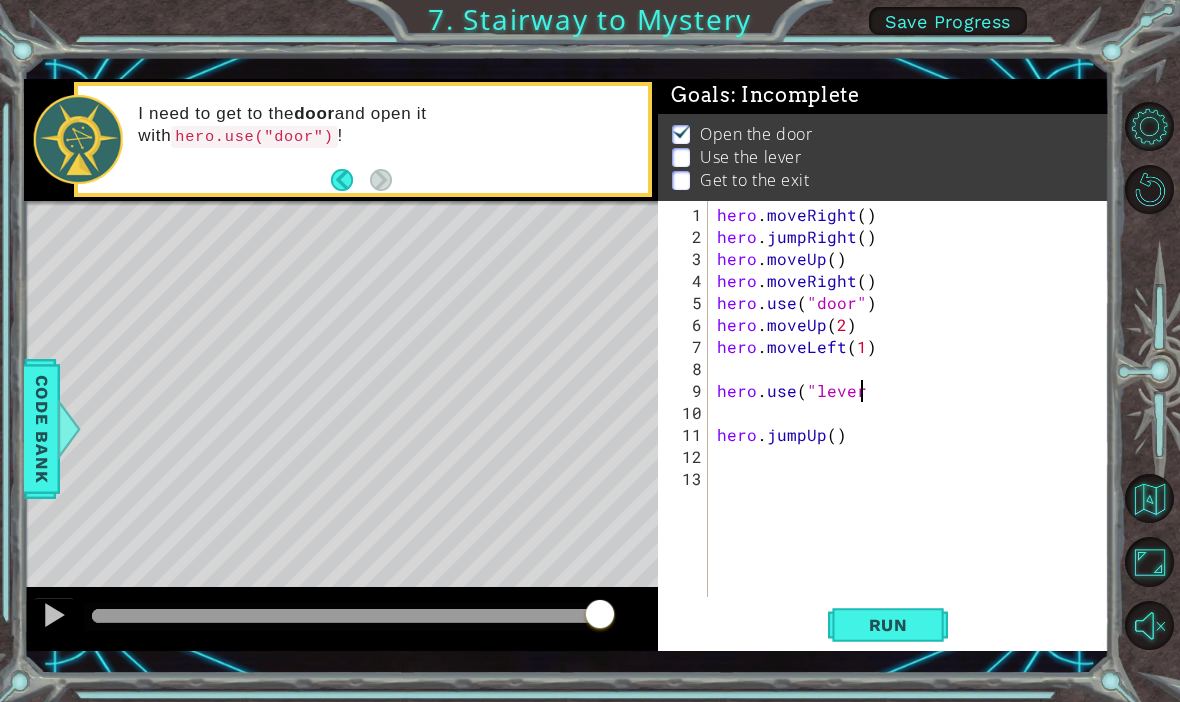 scroll, scrollTop: 0, scrollLeft: 9, axis: horizontal 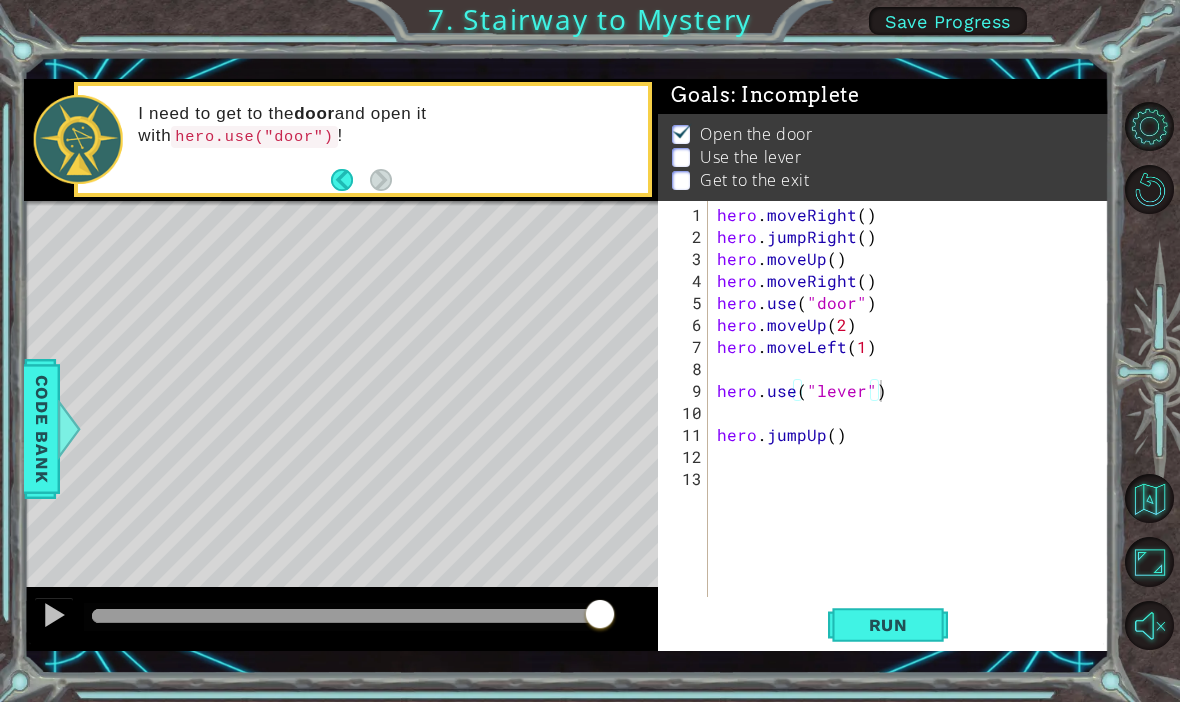 click on "Run" at bounding box center [888, 625] 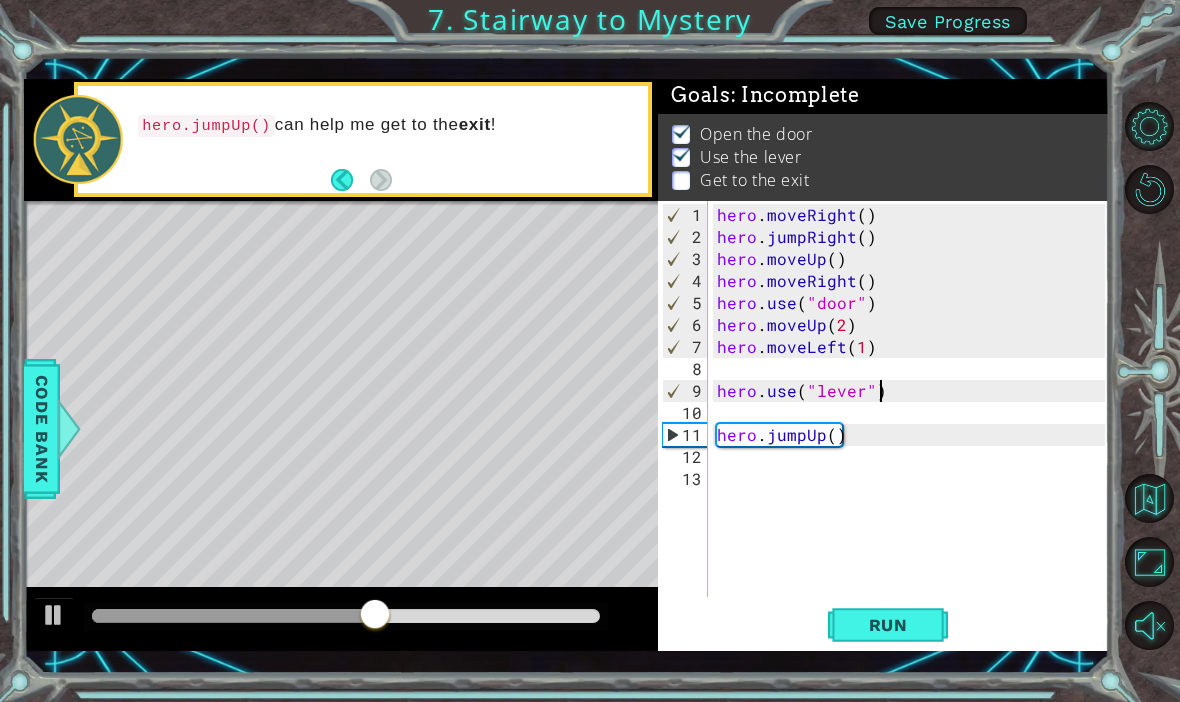 scroll, scrollTop: 0, scrollLeft: 7, axis: horizontal 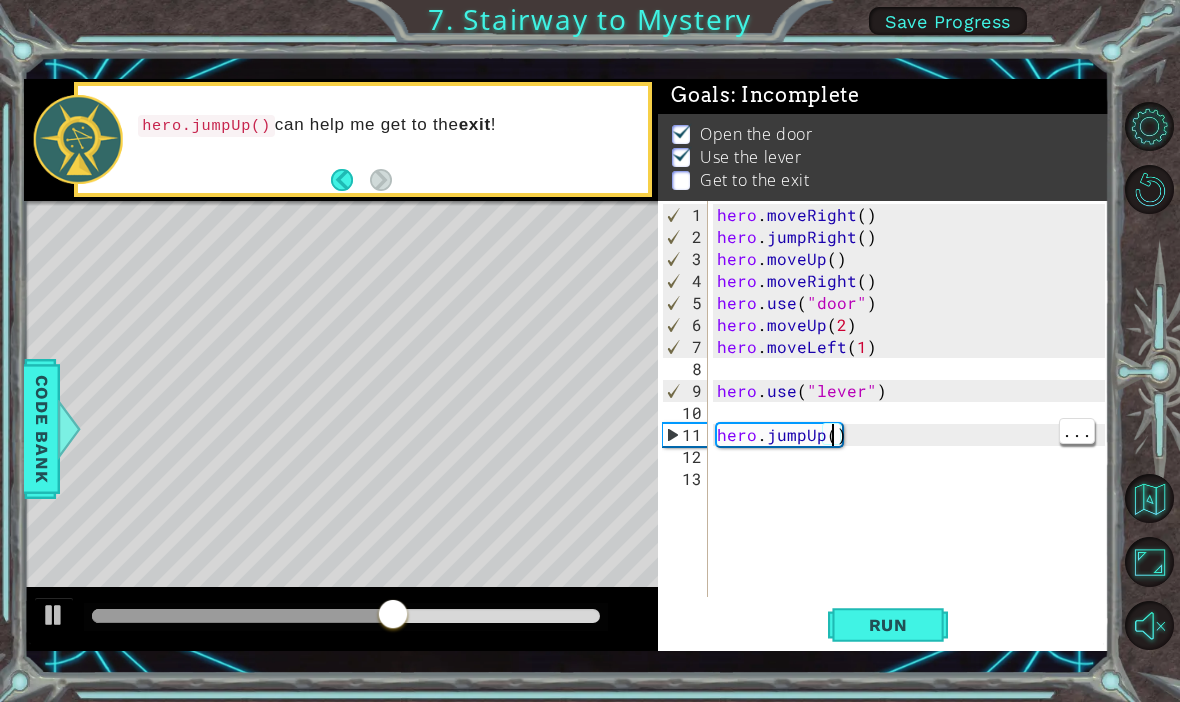 click on "hero . moveRight ( ) hero . jumpRight ( ) hero . moveUp ( ) hero . moveRight ( ) hero . use ( "door" ) hero . moveUp ( 2 ) hero . moveLeft ( 1 ) hero . use ( "lever" ) hero . jumpUp ( )" at bounding box center (914, 424) 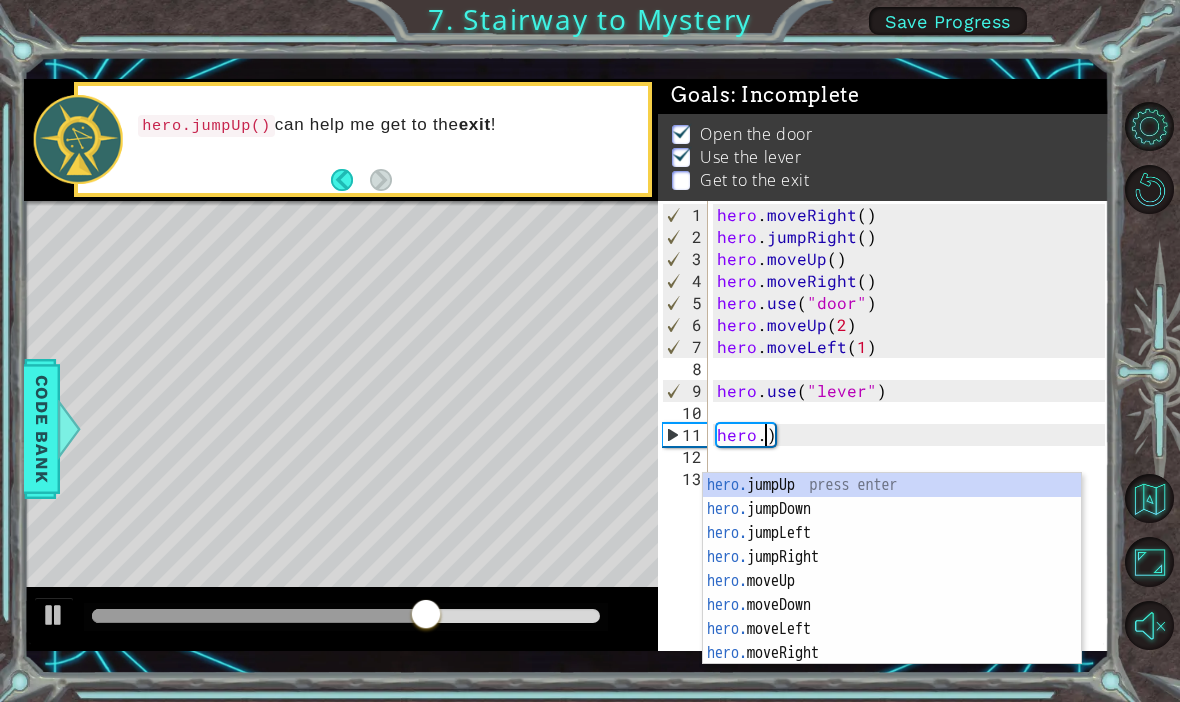 scroll, scrollTop: 0, scrollLeft: 1, axis: horizontal 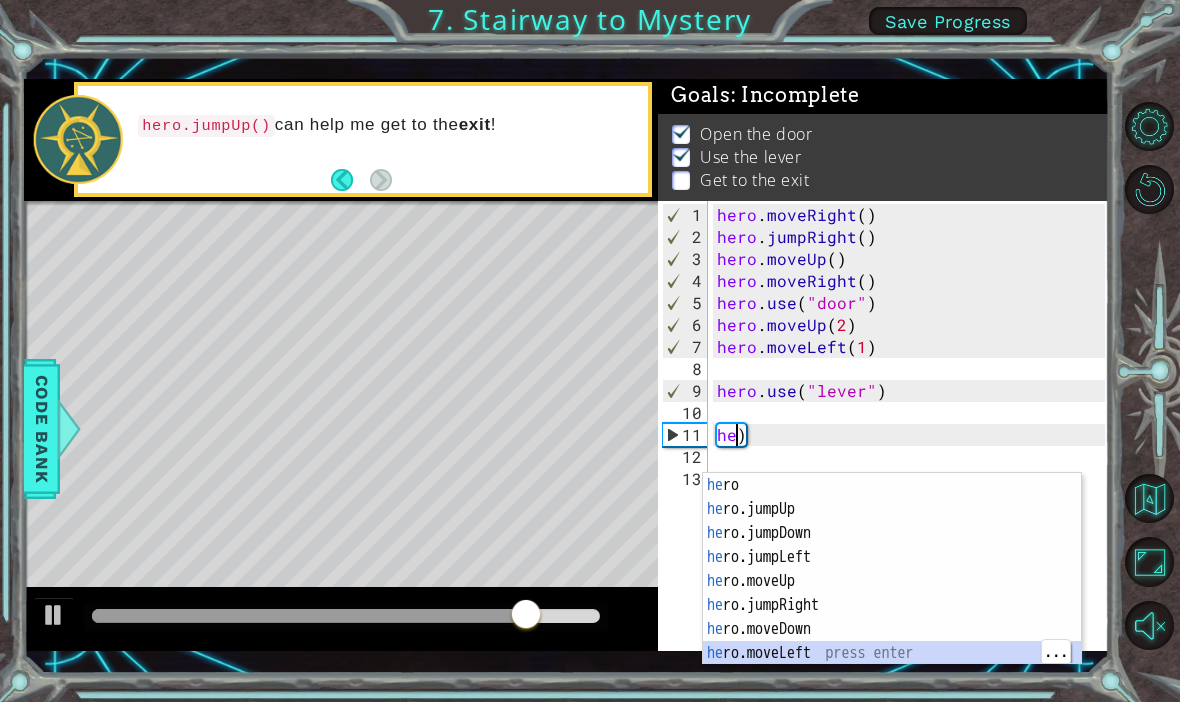click on "he ro press enter he ro.jumpUp press enter he ro.jumpDown press enter he ro.jumpLeft press enter he ro.moveUp press enter he ro.jumpRight press enter he ro.moveDown press enter he ro.moveLeft press enter he ro.moveRight press enter" at bounding box center (892, 593) 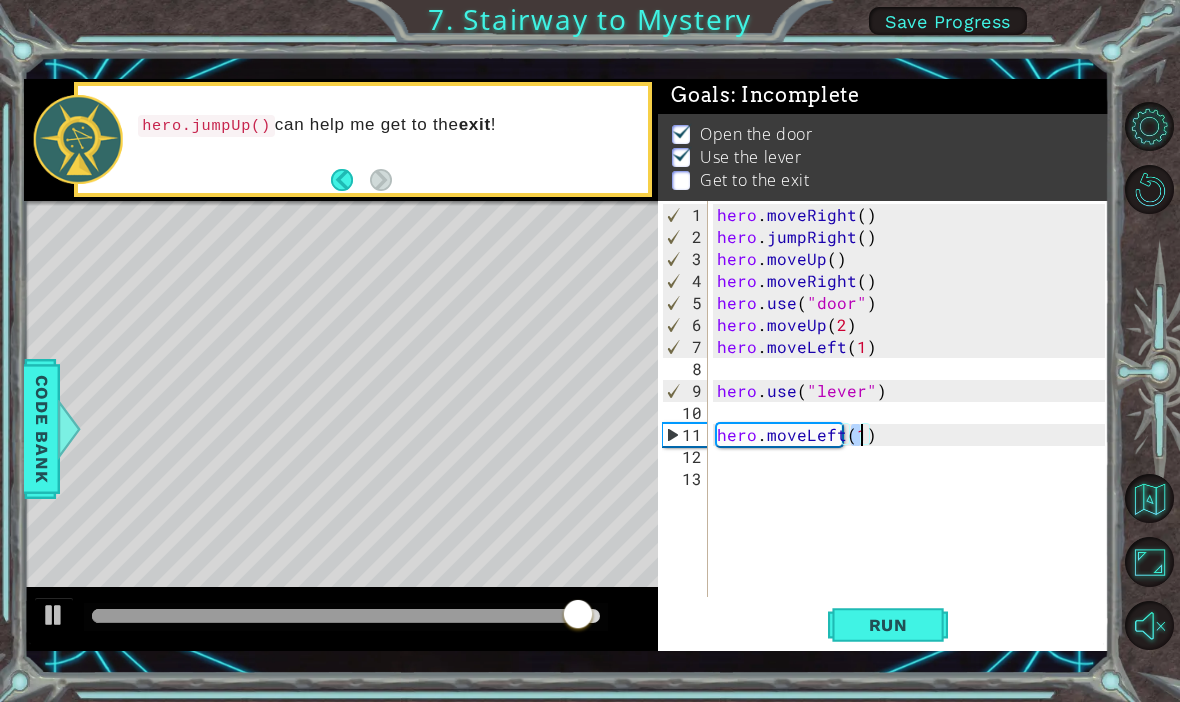 scroll, scrollTop: 0, scrollLeft: 9, axis: horizontal 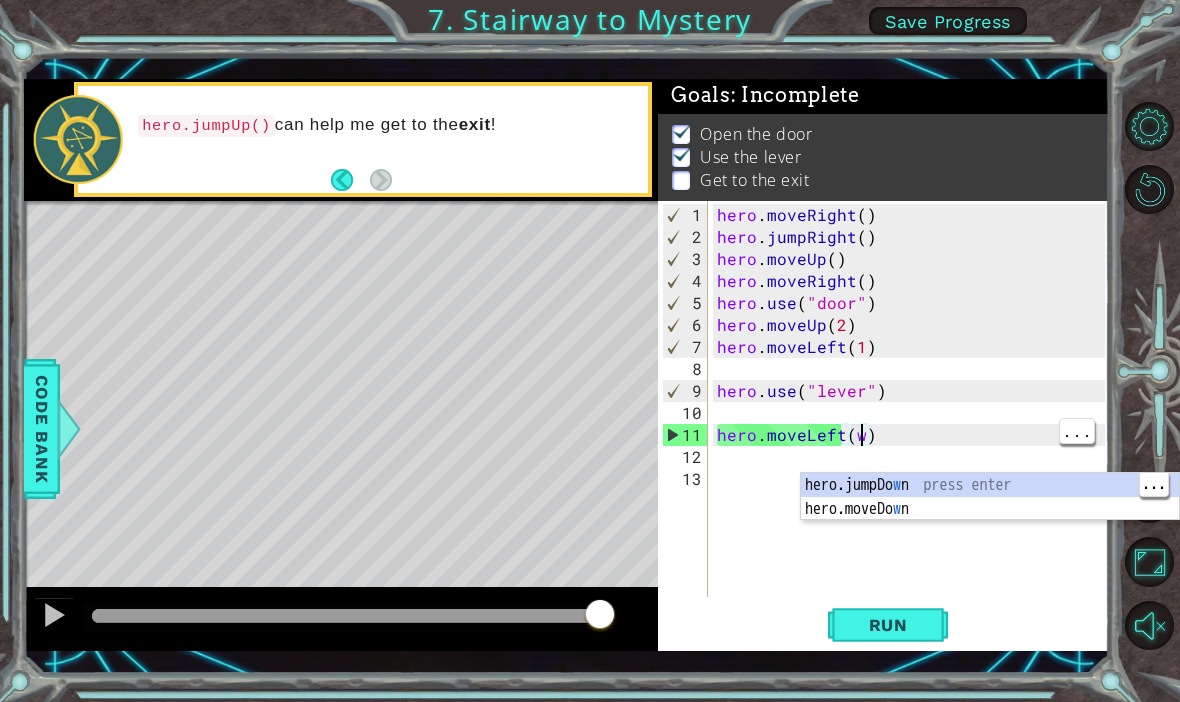 click on "hero . moveRight ( ) hero . jumpRight ( ) hero . moveUp ( ) hero . moveRight ( ) hero . use ( "door" ) hero . moveUp ( 2 ) hero . use ( "lever" ) hero . moveLeft ( w )" at bounding box center (914, 424) 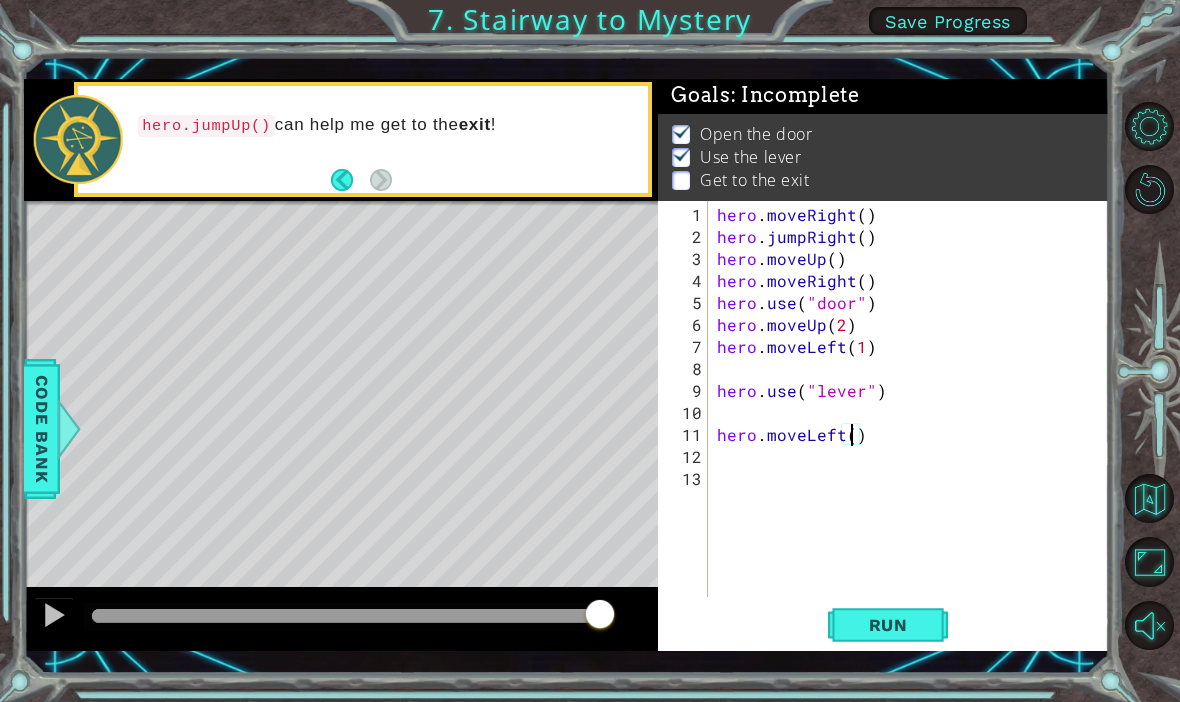 scroll, scrollTop: 0, scrollLeft: 8, axis: horizontal 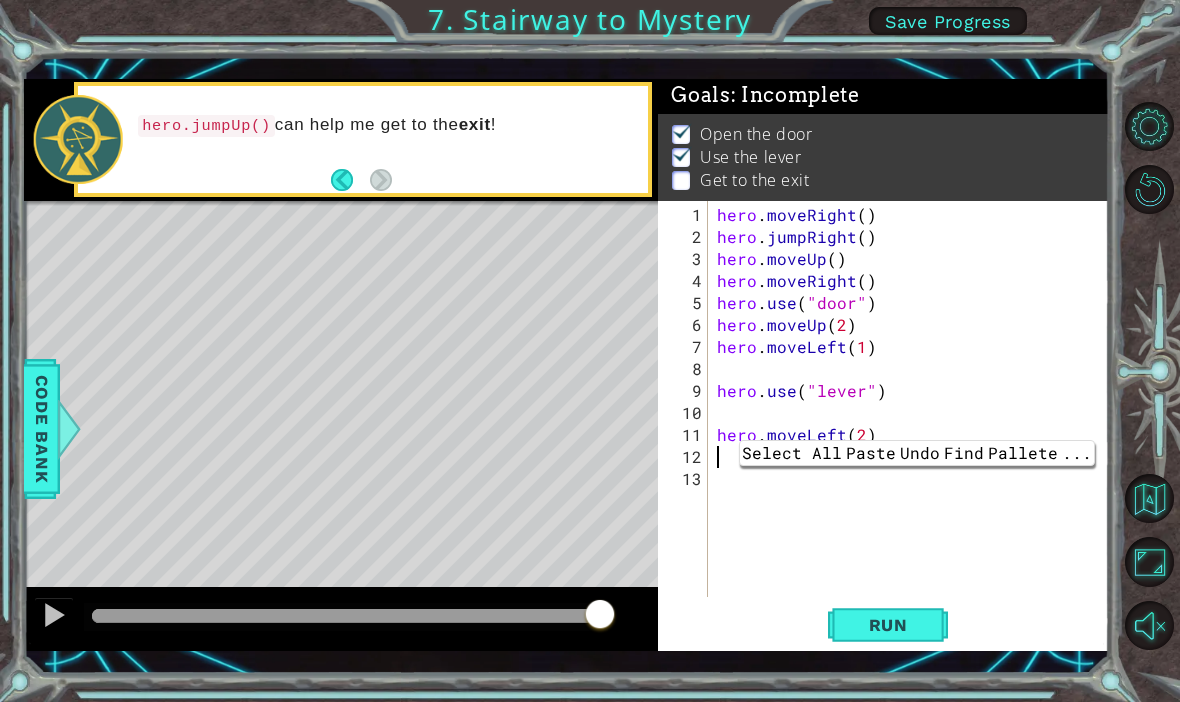 type on "h" 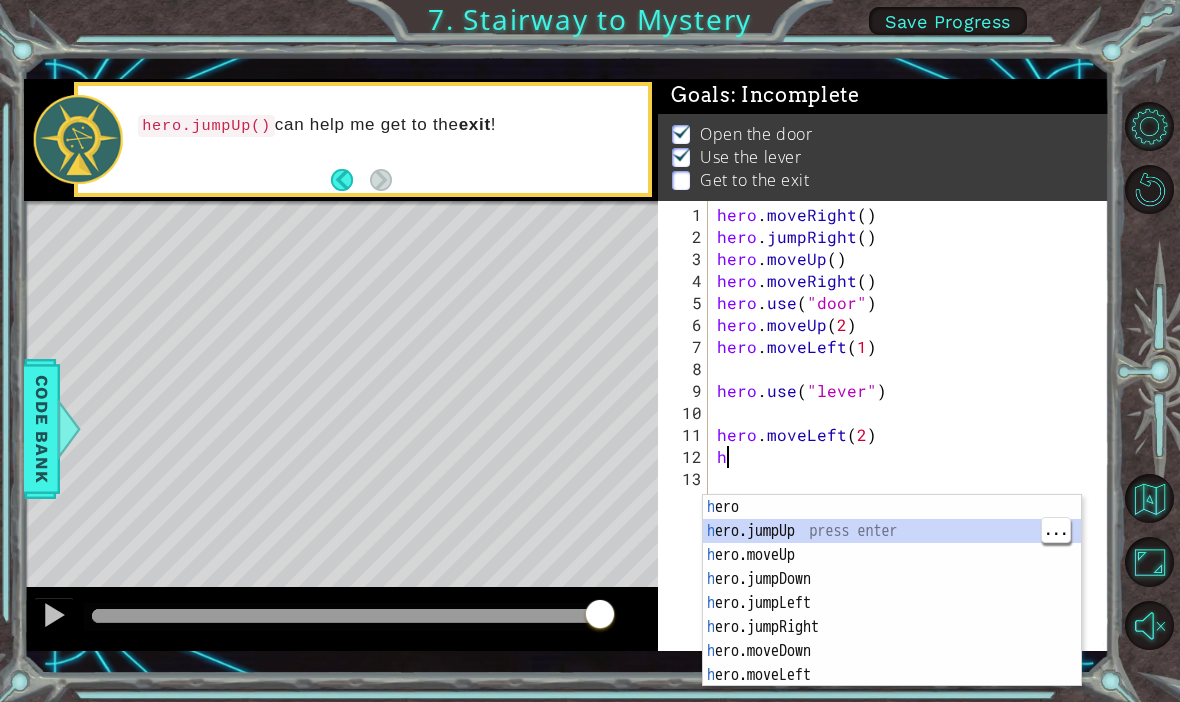 click on "h ero press enter h ero.jumpUp press enter h ero.moveUp press enter h ero.jumpDown press enter h ero.jumpLeft press enter h ero.jumpRight press enter h ero.moveDown press enter h ero.moveLeft press enter h ero.moveRight press enter" at bounding box center [892, 615] 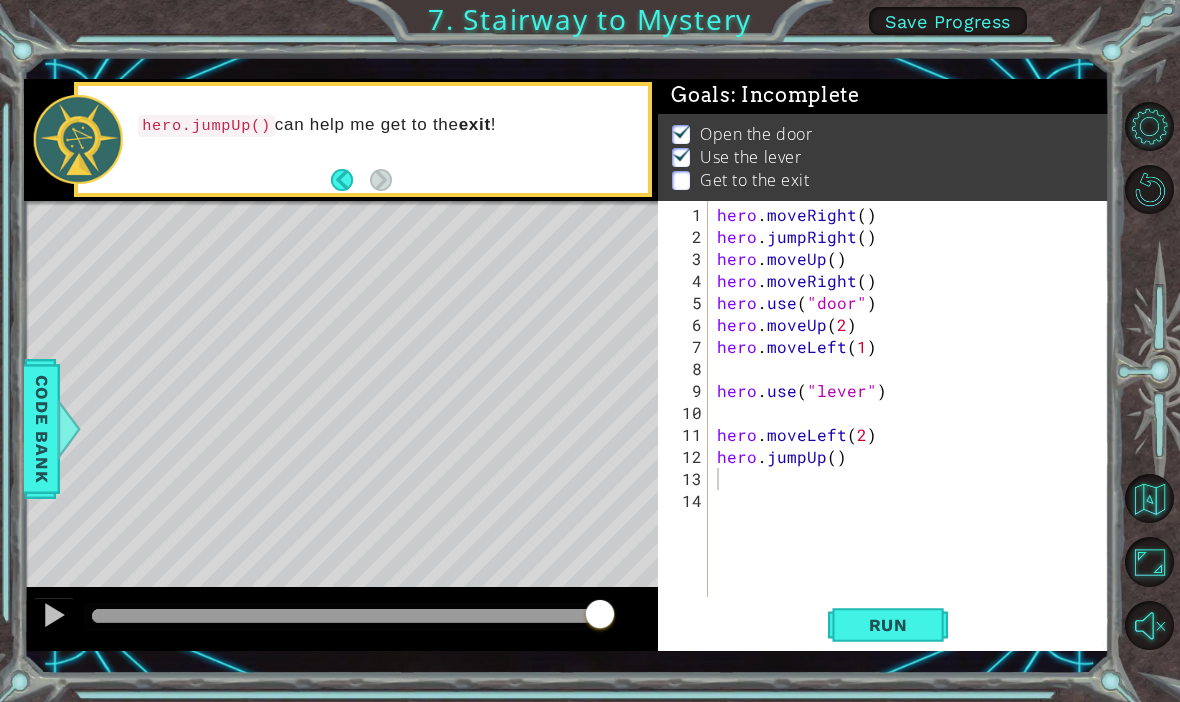 click on "Run" at bounding box center (888, 625) 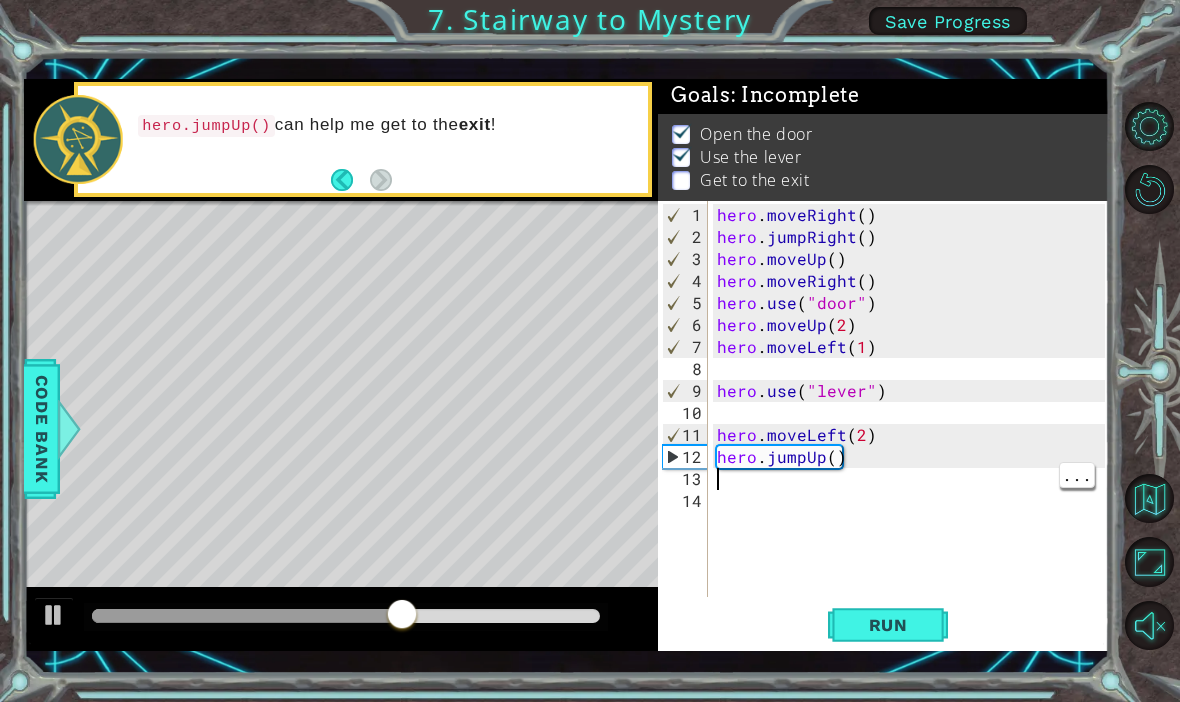 click on "hero . moveRight ( ) hero . jumpRight ( ) hero . moveUp ( ) hero . moveRight ( ) hero . use ( "door" ) hero . moveUp ( 2 ) hero . moveLeft ( 1 ) hero . use ( "lever" ) hero . moveLeft ( 2 ) hero . jumpUp ( )" at bounding box center (914, 424) 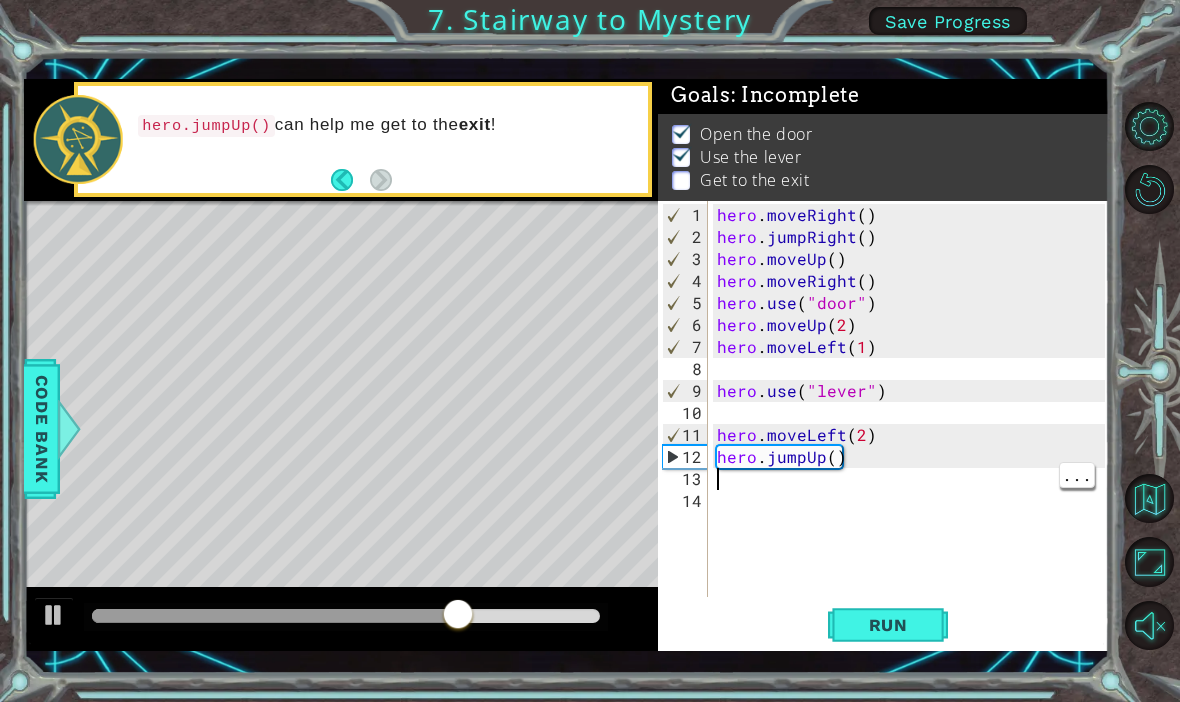 type on "h" 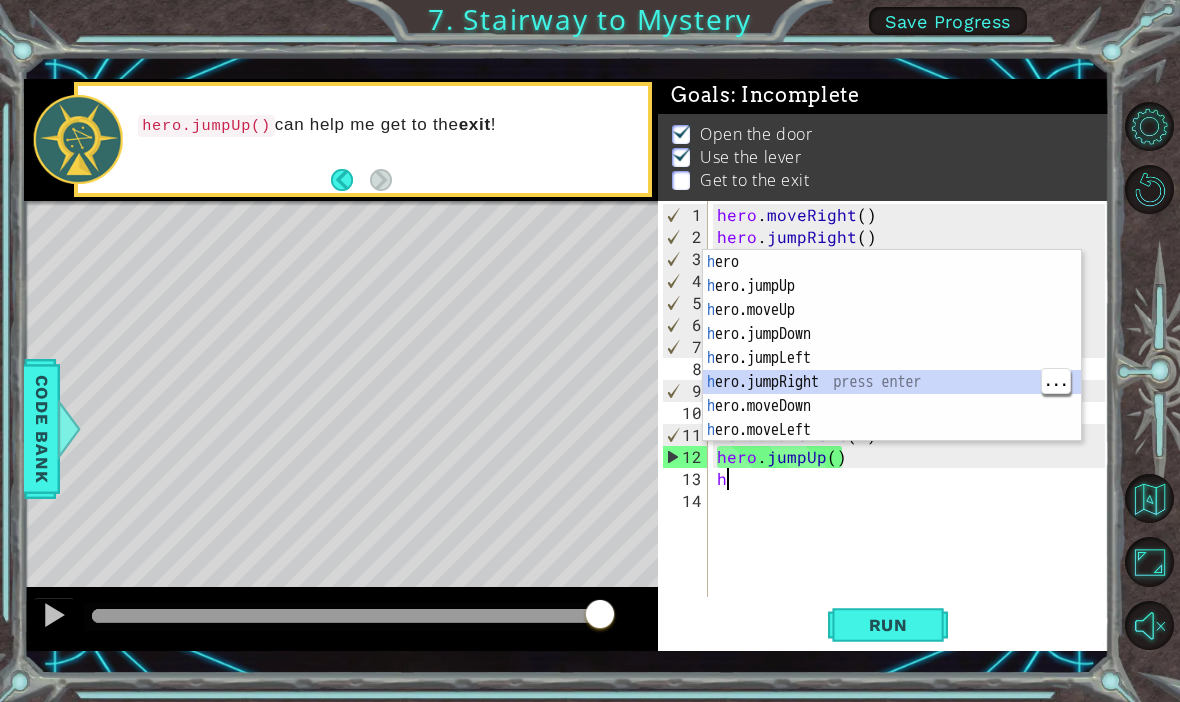 click on "h ero press enter h ero.jumpUp press enter h ero.moveUp press enter h ero.jumpDown press enter h ero.jumpLeft press enter h ero.jumpRight press enter h ero.moveDown press enter h ero.moveLeft press enter h ero.moveRight press enter" at bounding box center [892, 370] 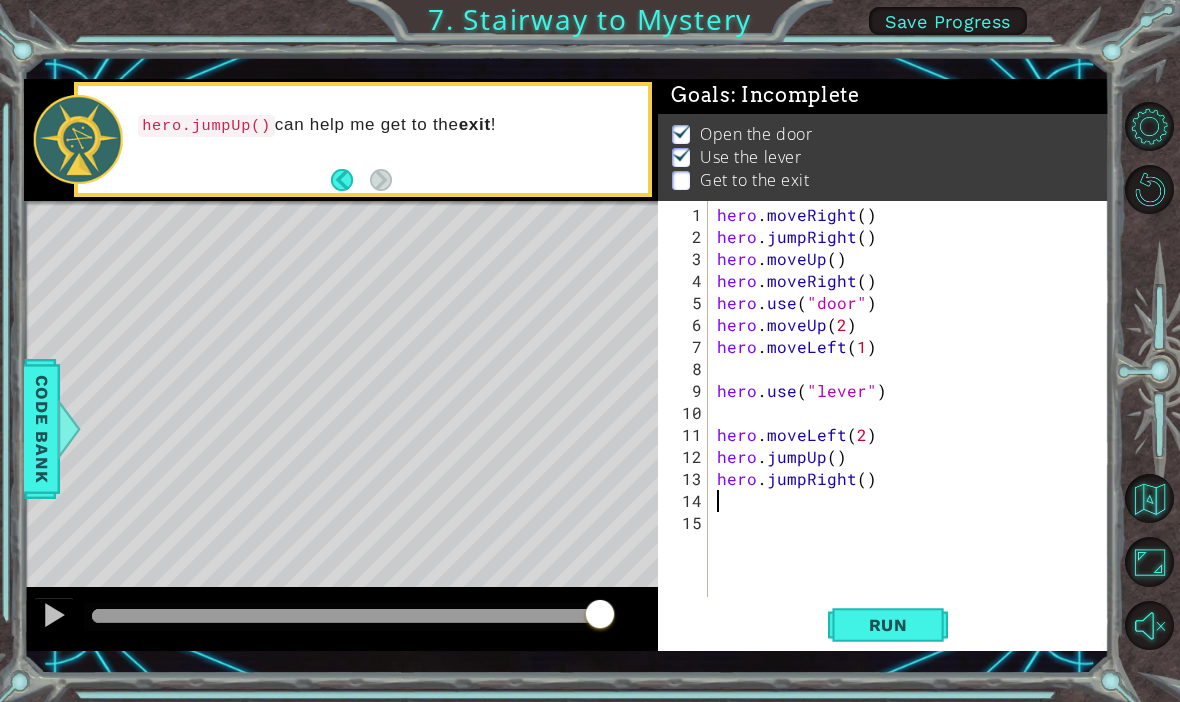 click on "Run" at bounding box center (888, 625) 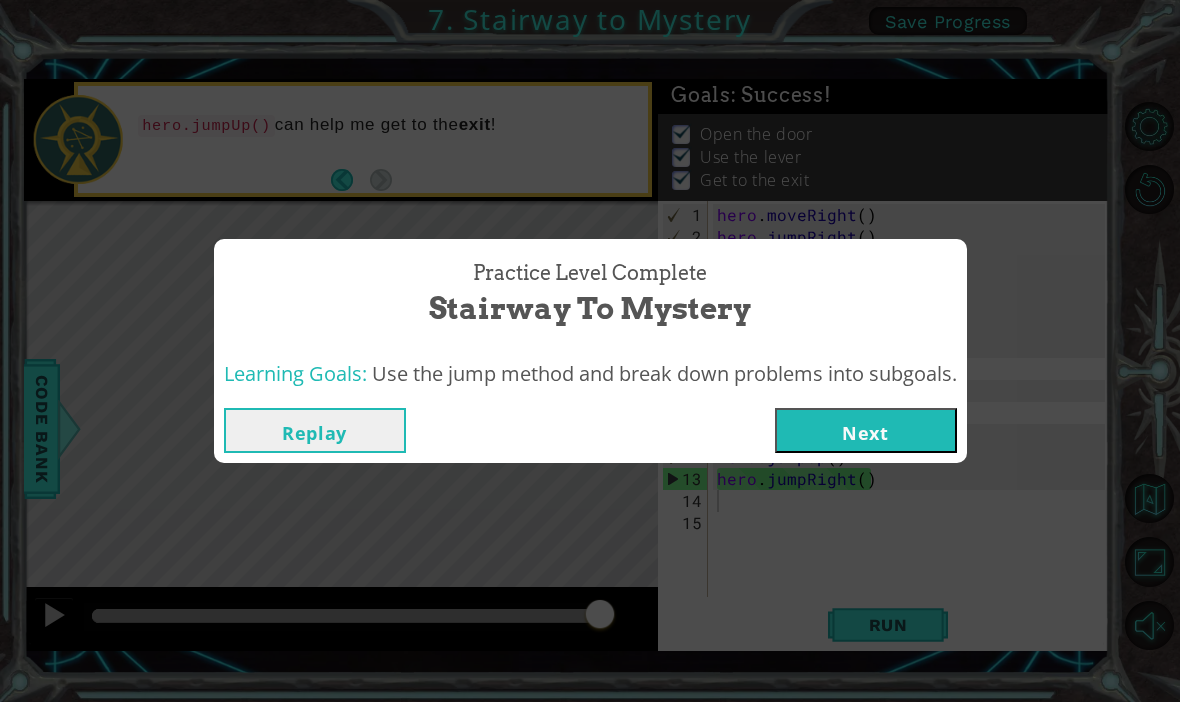 click on "Next" at bounding box center (866, 430) 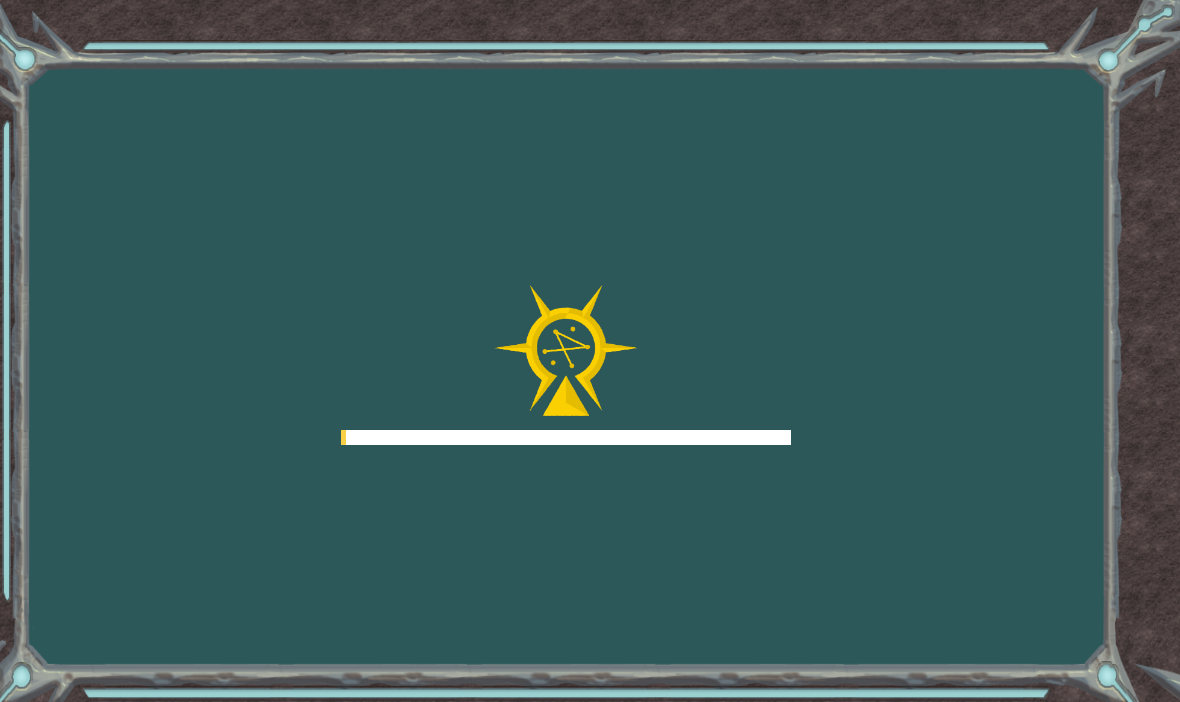 scroll, scrollTop: 0, scrollLeft: 0, axis: both 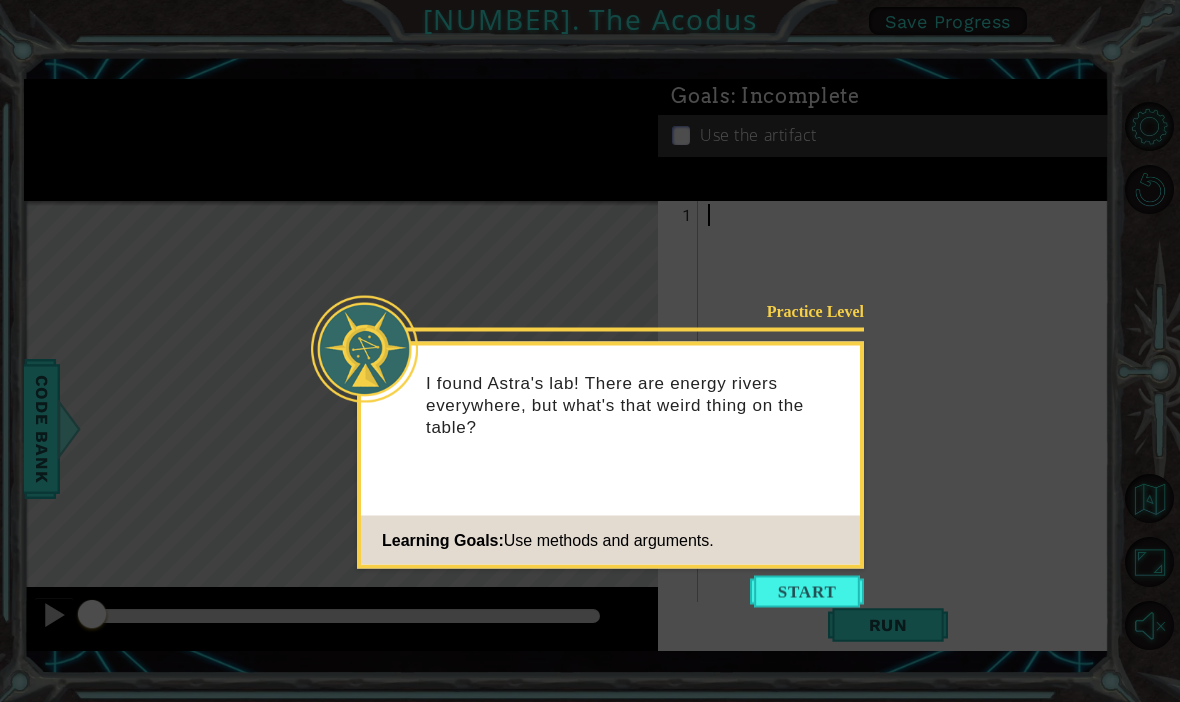 click at bounding box center (807, 592) 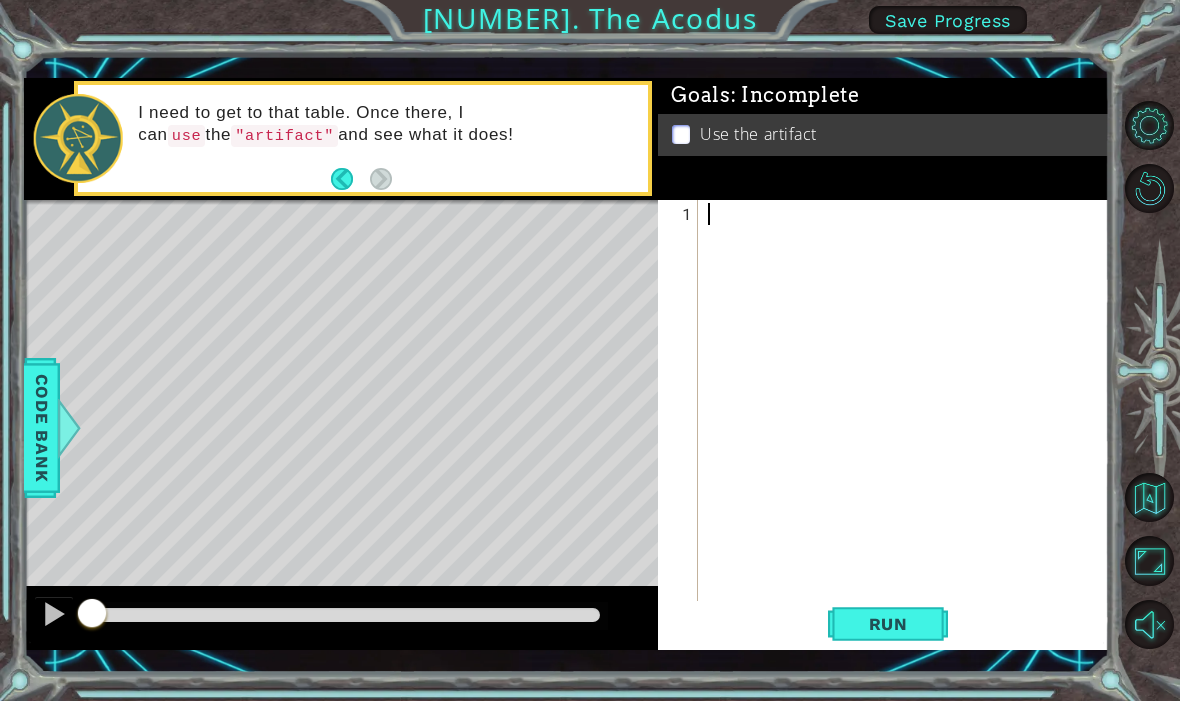 scroll, scrollTop: 3, scrollLeft: 0, axis: vertical 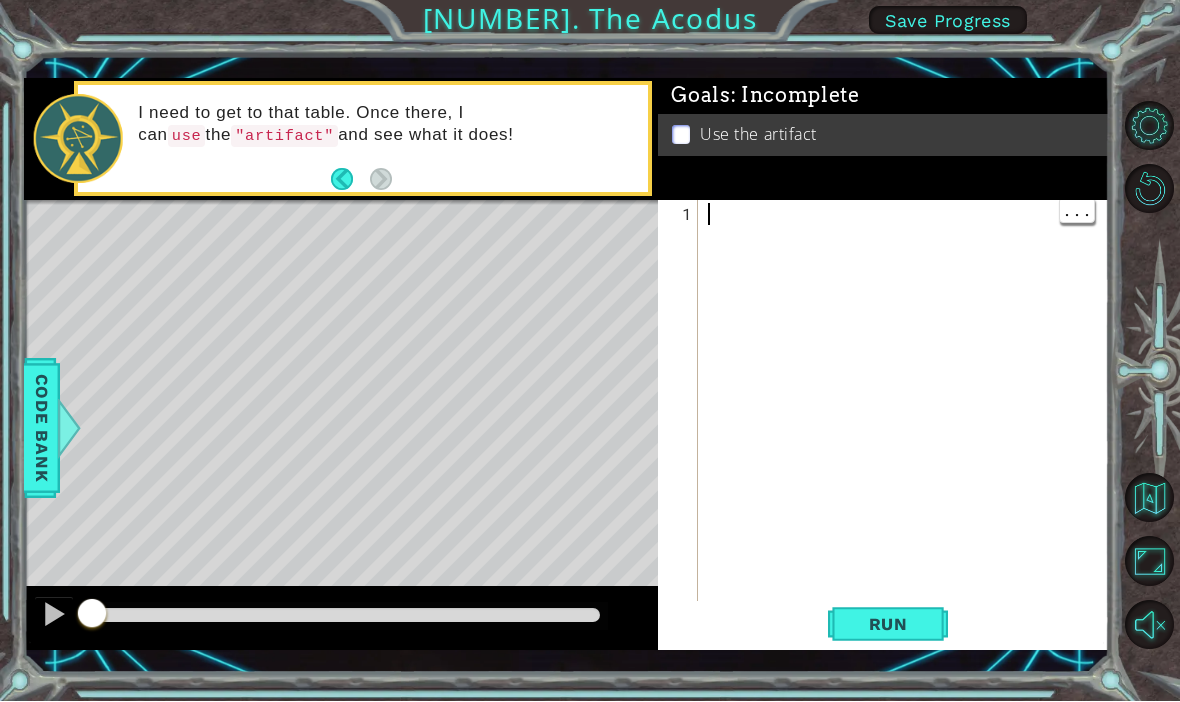 click at bounding box center (909, 435) 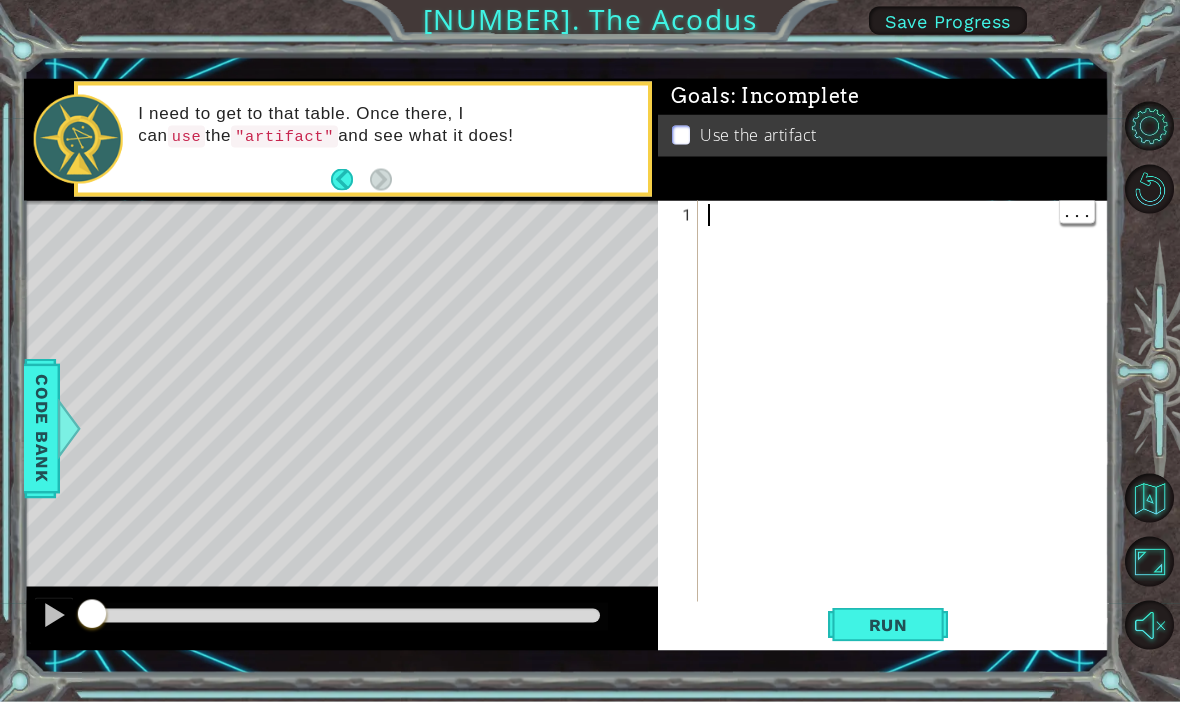 type on "h" 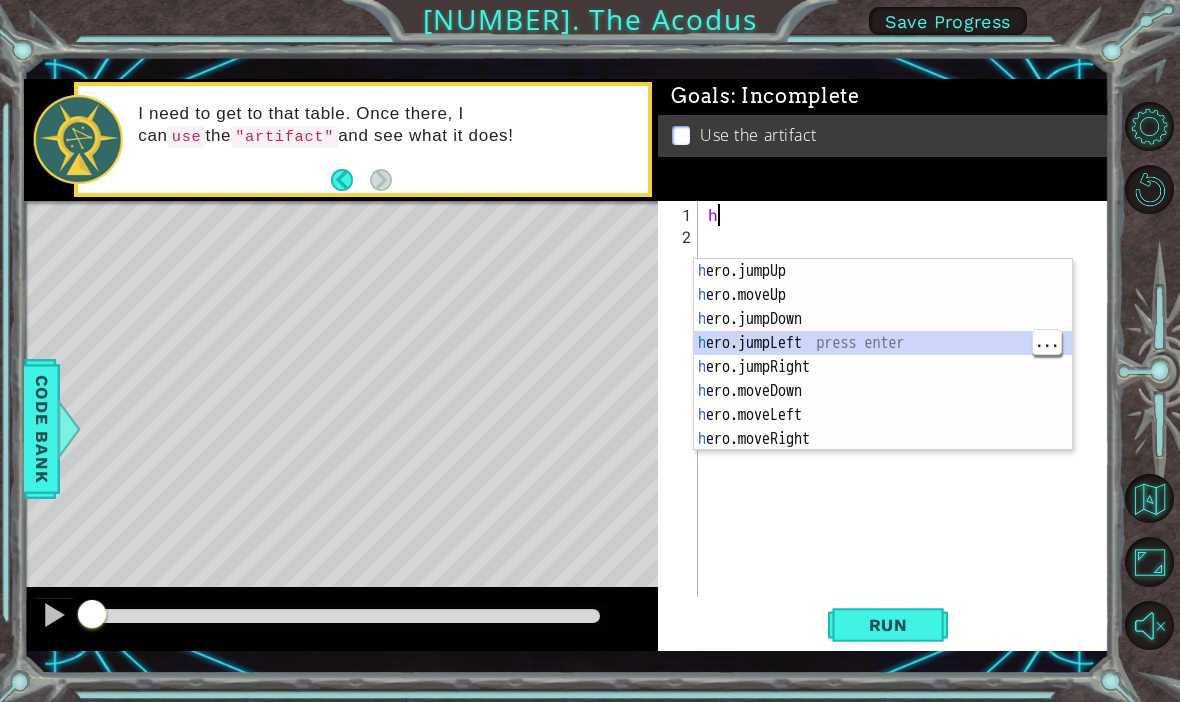 click on "h ero.jumpUp press enter h ero.moveUp press enter h ero.jumpDown press enter h ero.jumpLeft press enter h ero.jumpRight press enter h ero.moveDown press enter h ero.moveLeft press enter h ero.moveRight press enter h ero.use press enter" at bounding box center (883, 379) 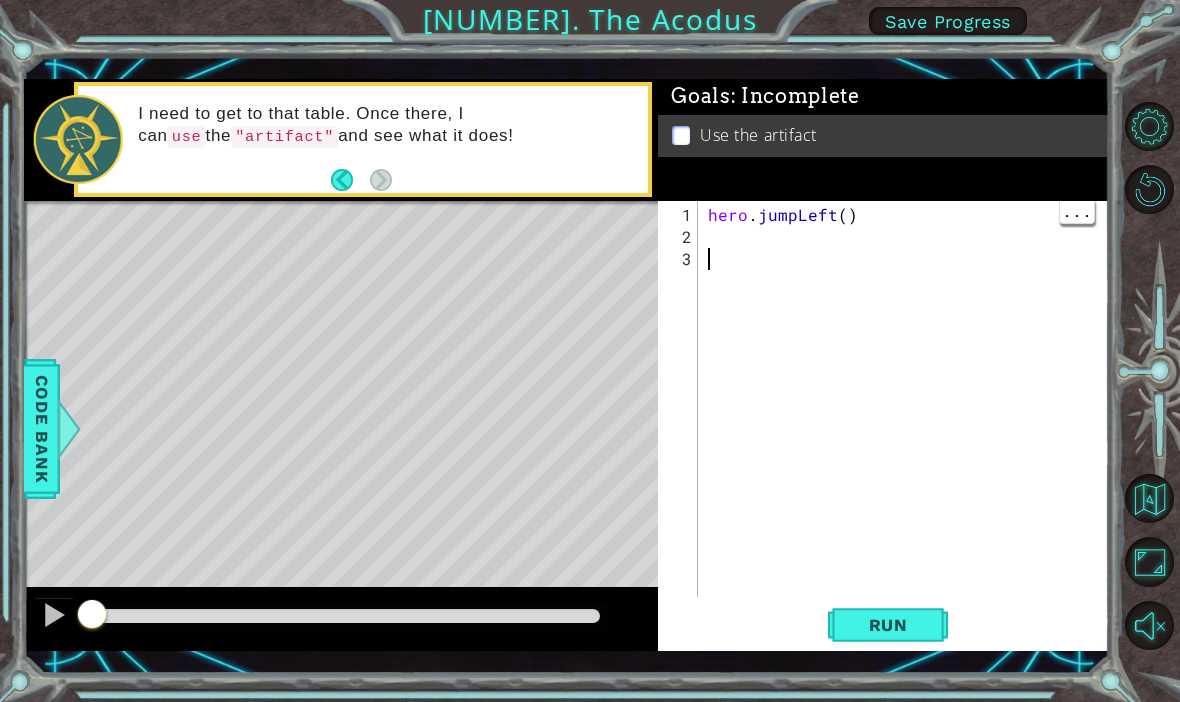 type on "hero.jumpLeft()" 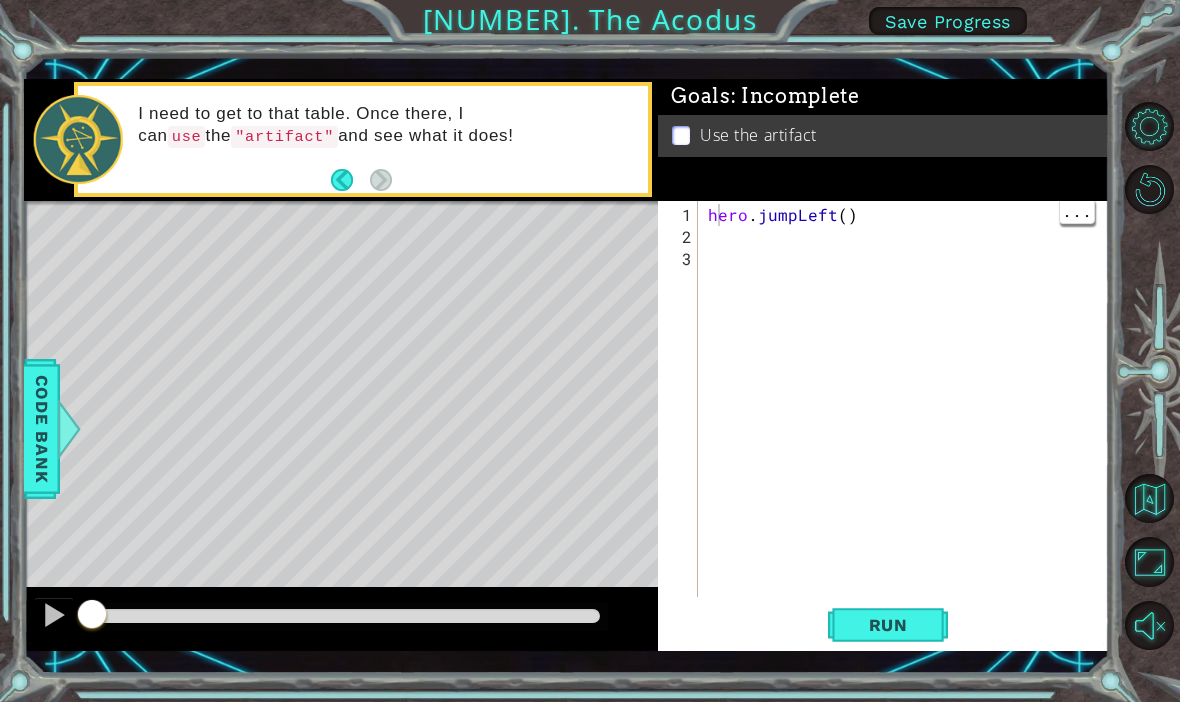 click on "hero . jumpLeft ( )" at bounding box center [909, 424] 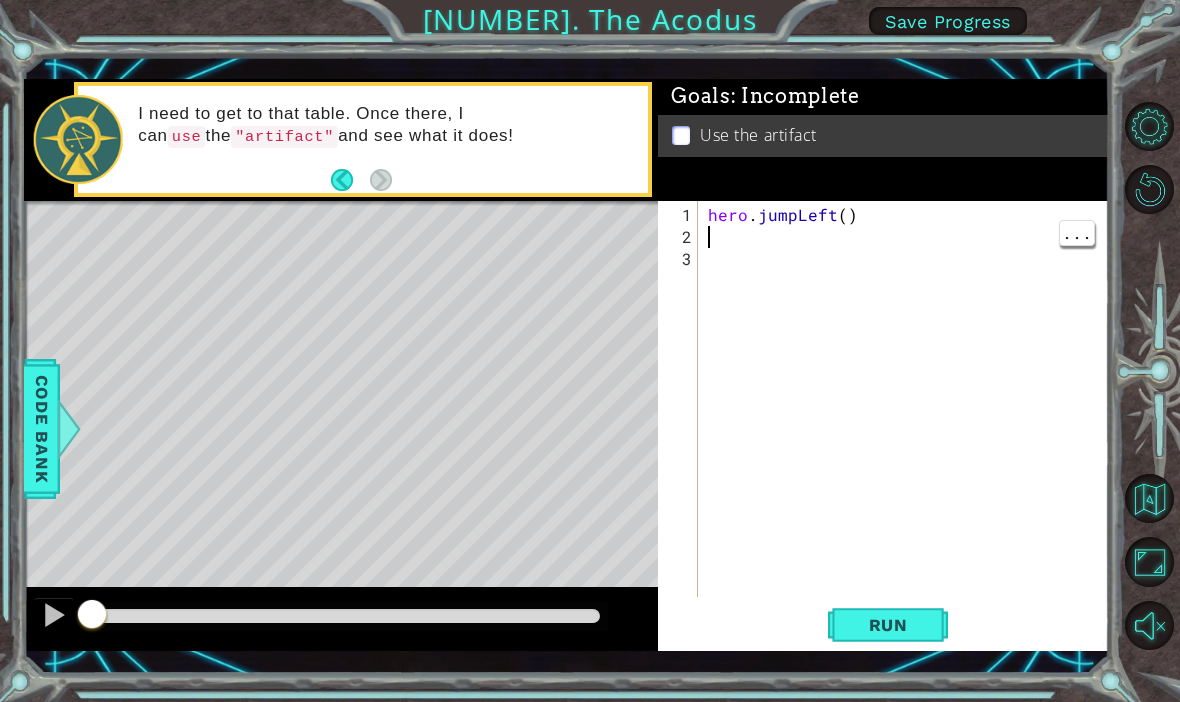 type on "h" 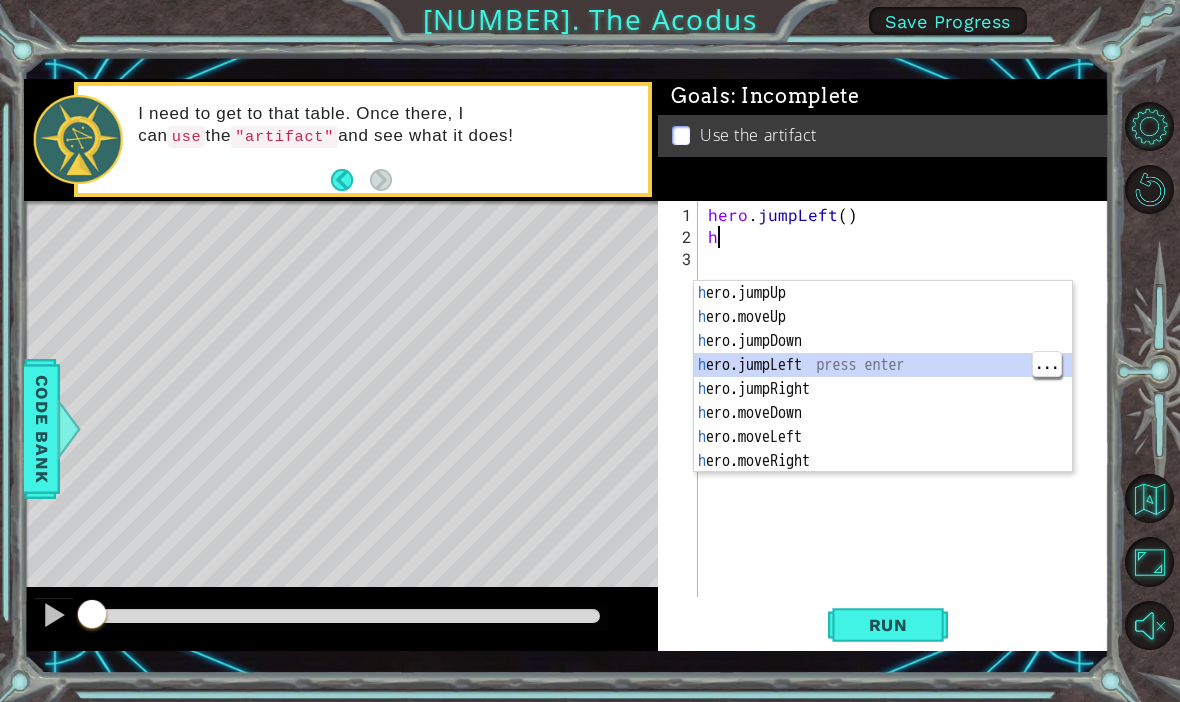 click on "h ero.jumpUp press enter h ero.moveUp press enter h ero.jumpDown press enter h ero.jumpLeft press enter h ero.jumpRight press enter h ero.moveDown press enter h ero.moveLeft press enter h ero.moveRight press enter h ero.use press enter" at bounding box center (883, 401) 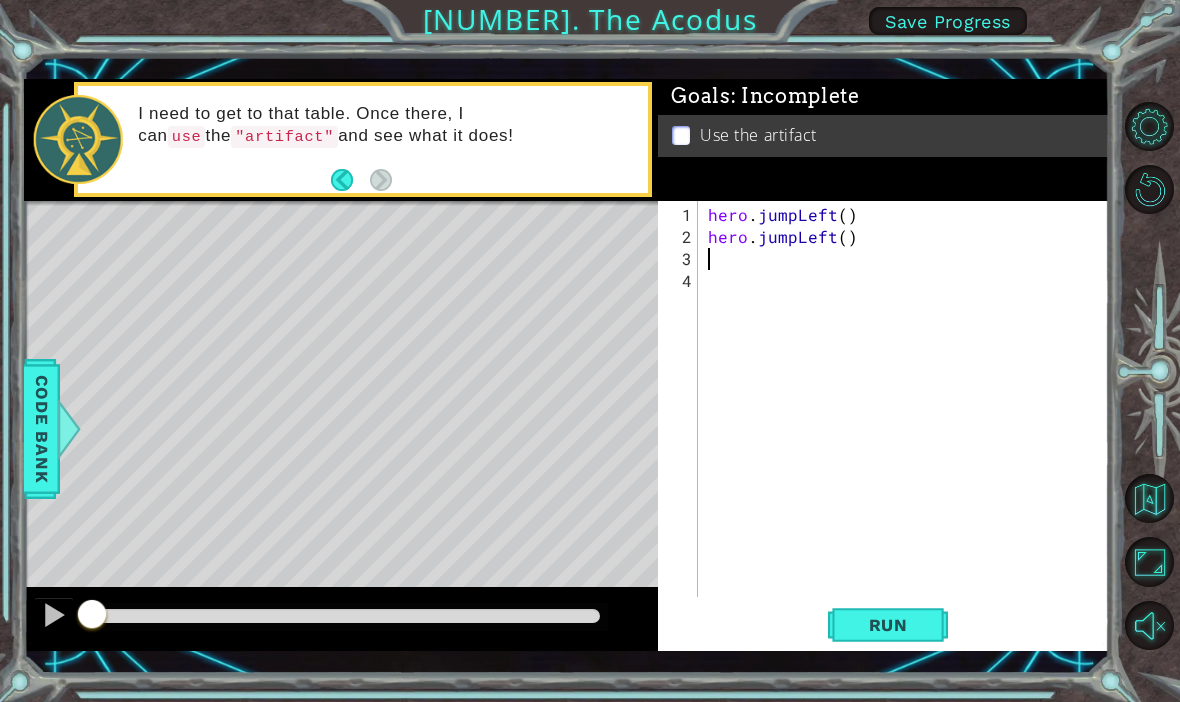 click on "Run" at bounding box center [888, 625] 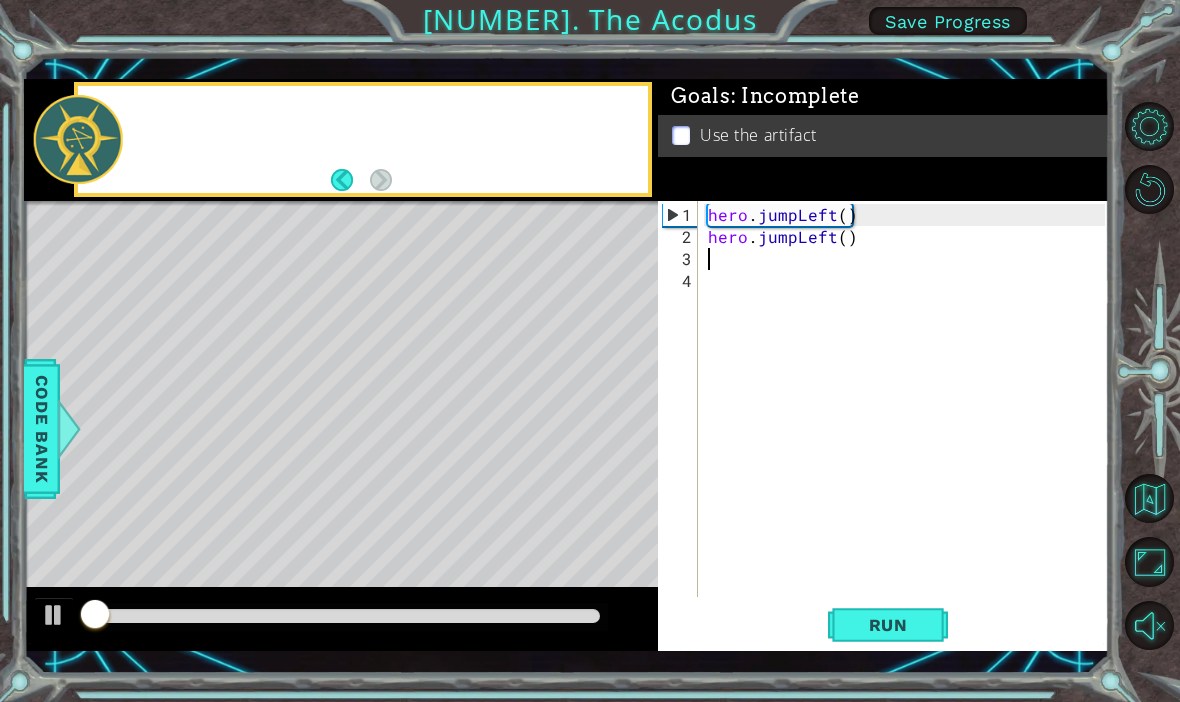 click at bounding box center [1149, 625] 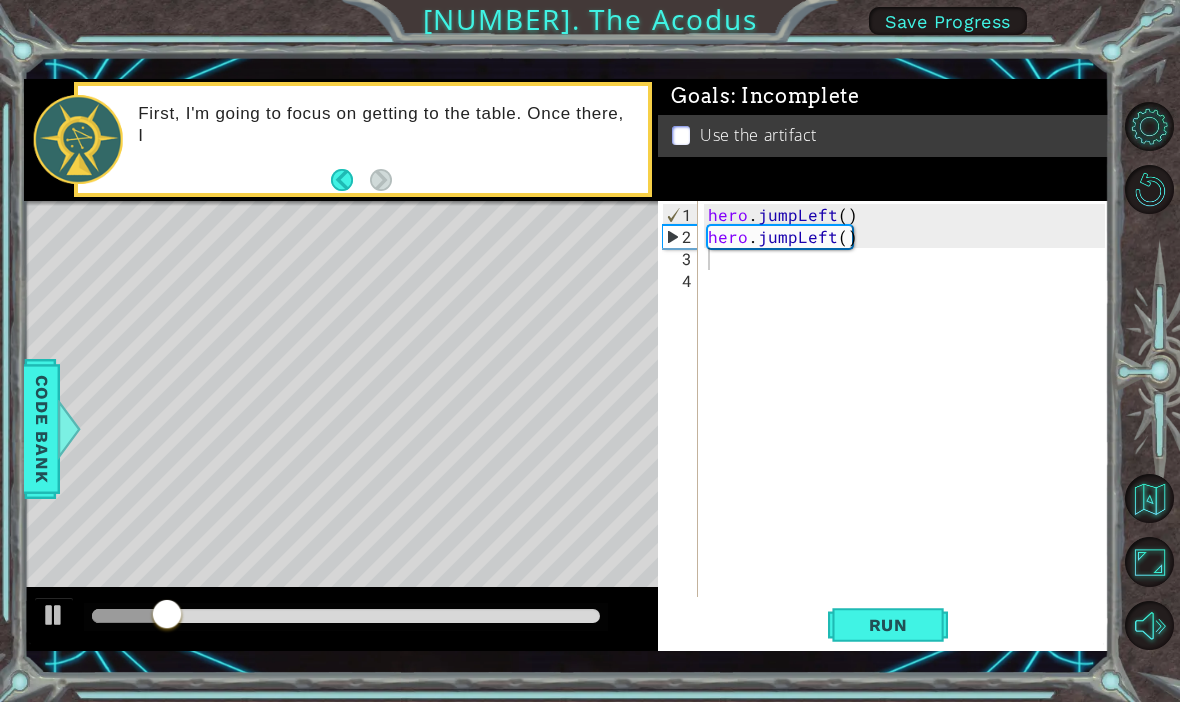 click at bounding box center (1149, 625) 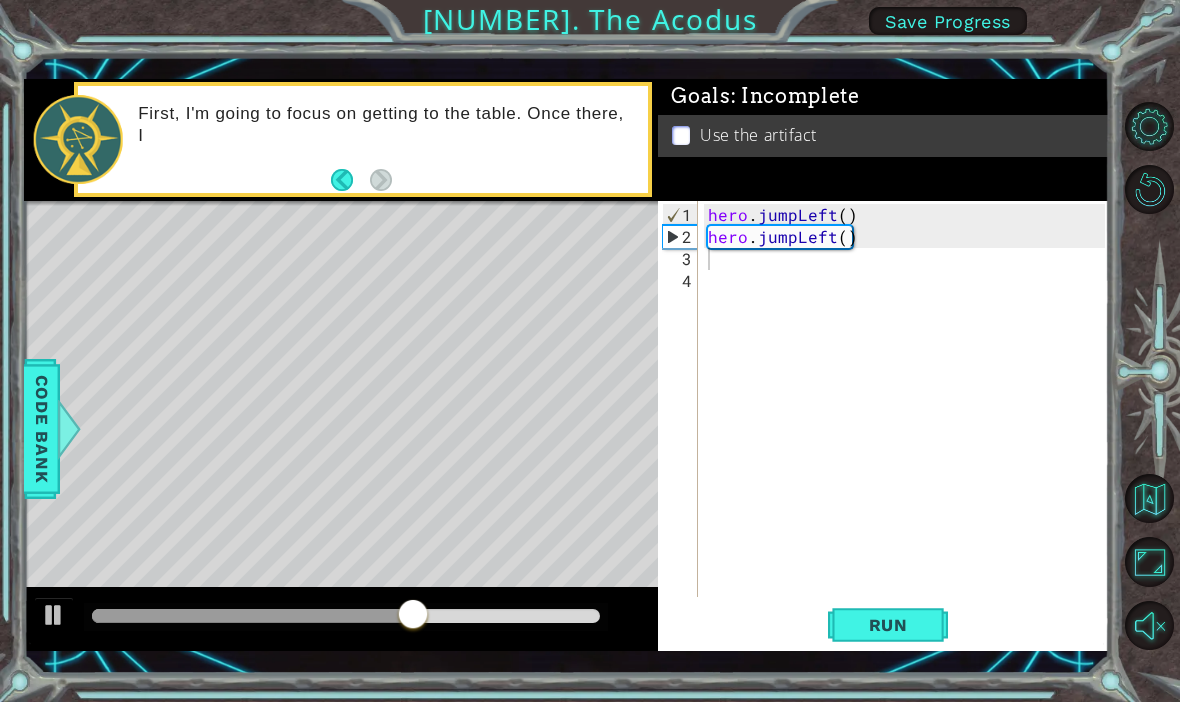 click on "Run" at bounding box center [888, 625] 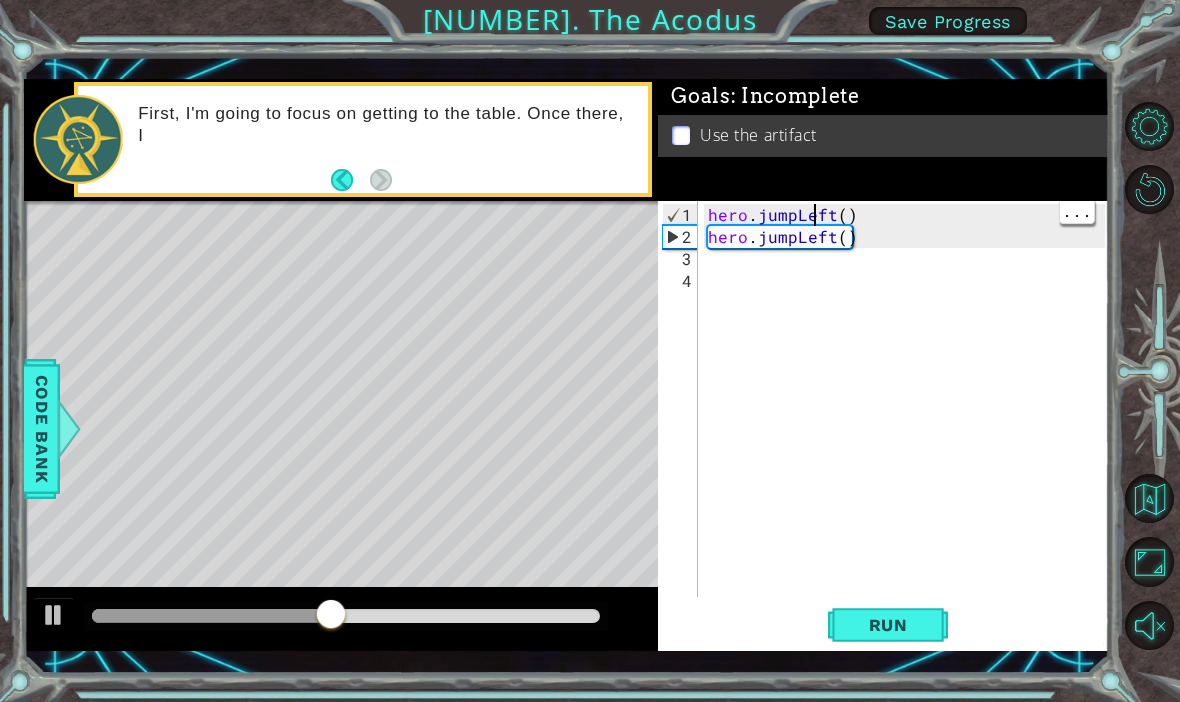 click on "hero . jumpLeft ( ) hero . jumpLeft ( )" at bounding box center [909, 424] 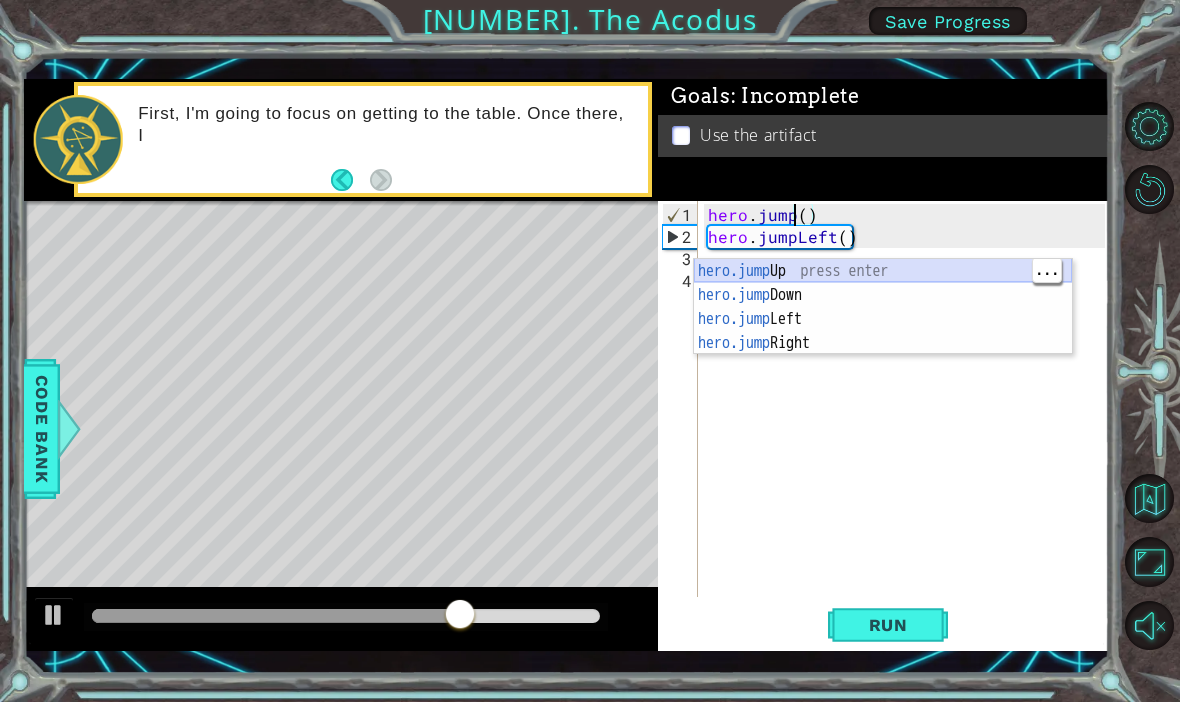 click on "hero.jump Up press enter hero.jump Down press enter hero.jump Left press enter hero.jump Right press enter" at bounding box center (883, 331) 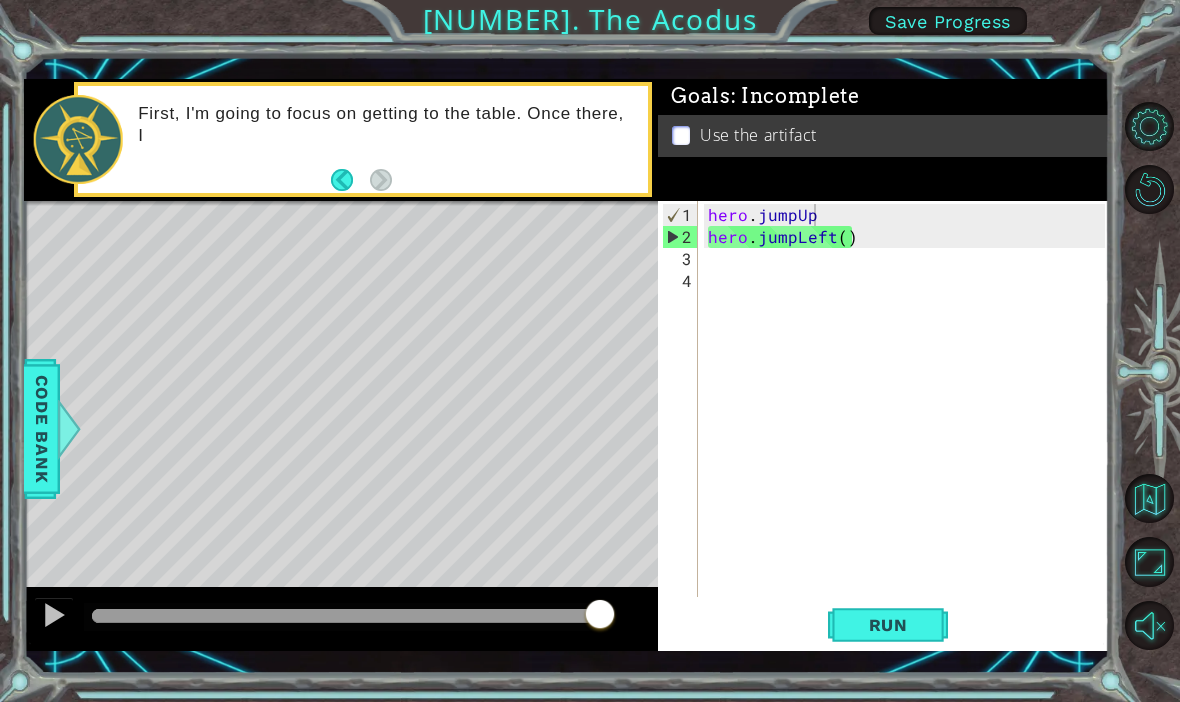 click on "Run" at bounding box center (888, 625) 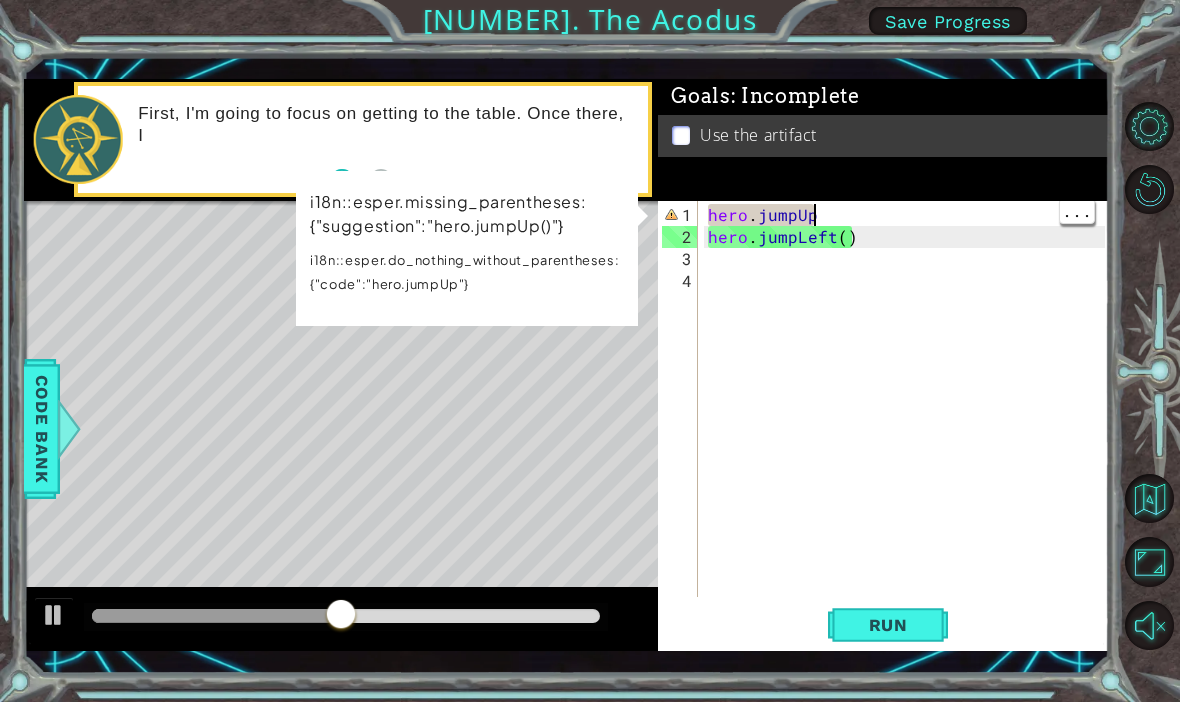 click on "hero . jumpUp hero . jumpLeft ( )" at bounding box center (909, 424) 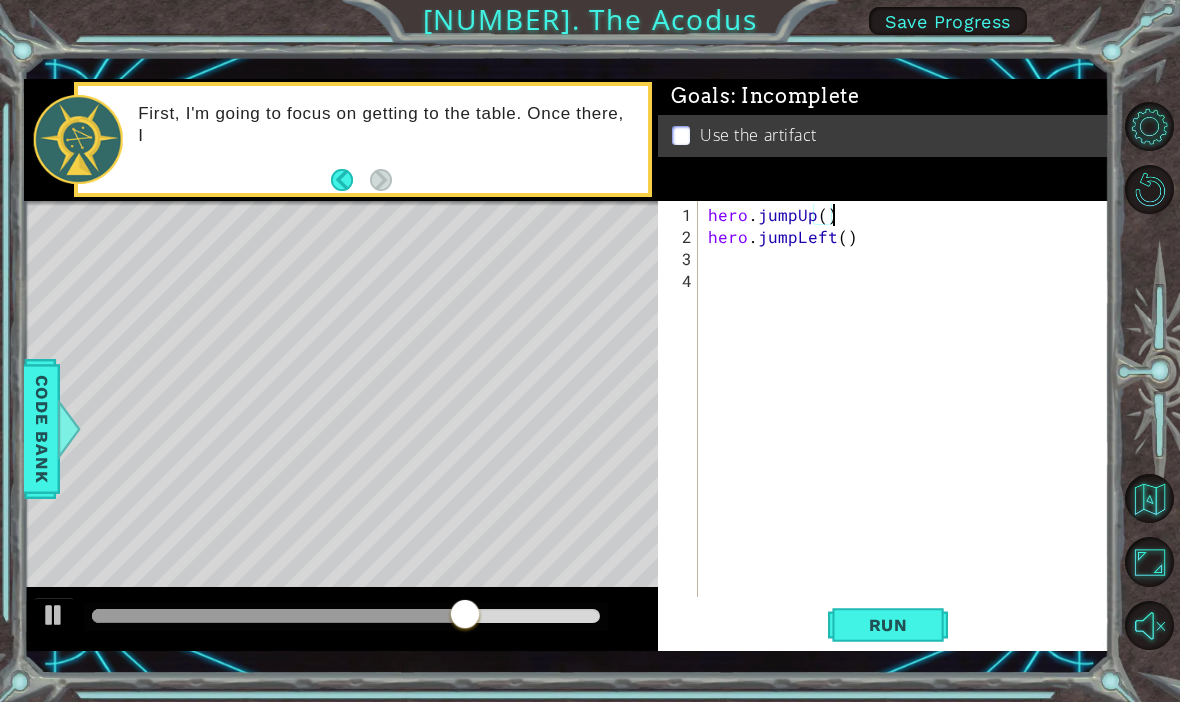 scroll, scrollTop: 0, scrollLeft: 7, axis: horizontal 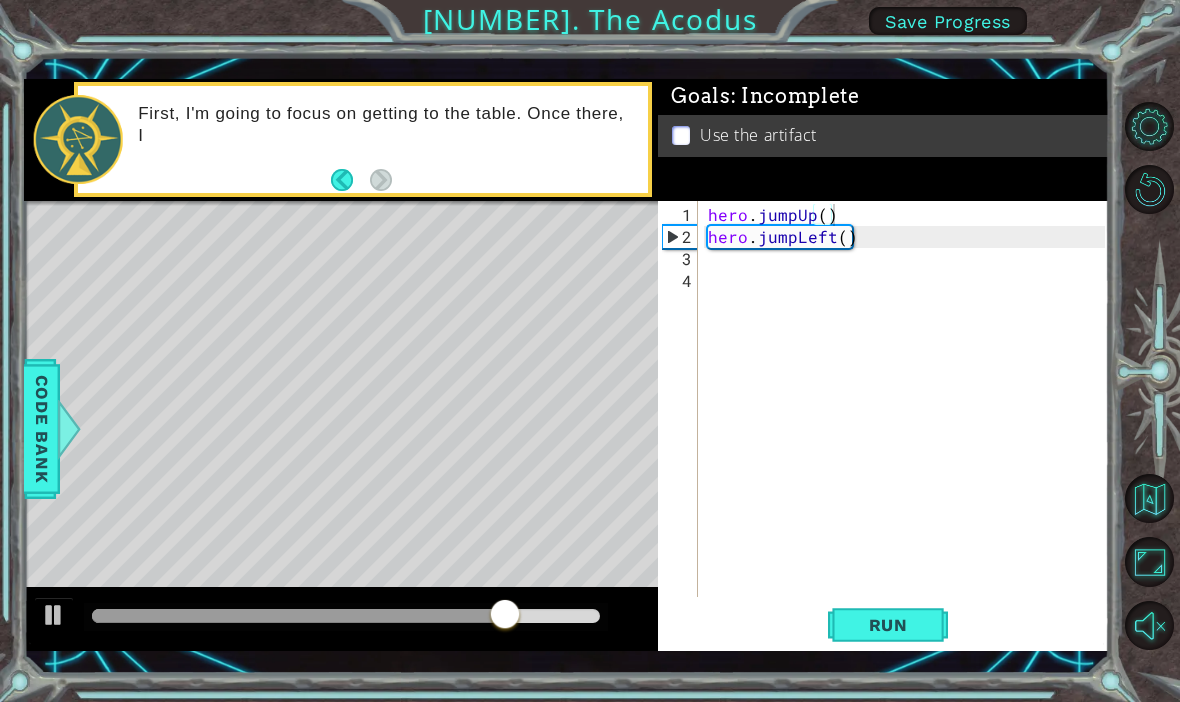 click on "Run" at bounding box center (888, 625) 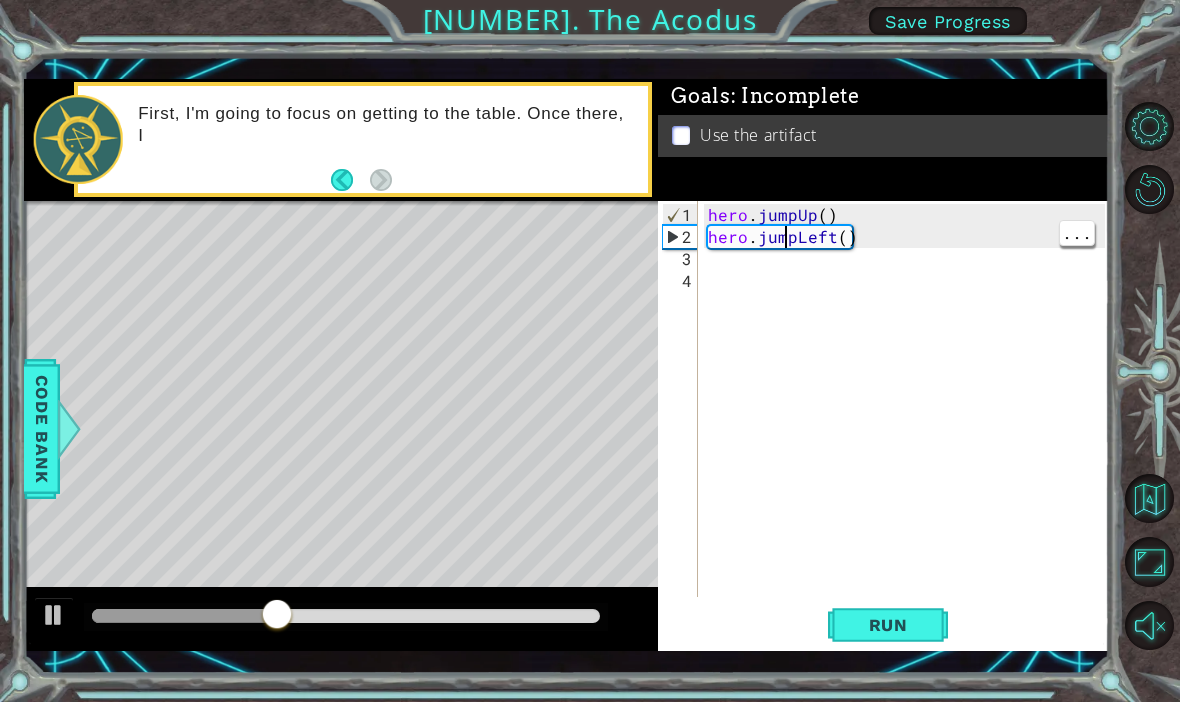 click on "hero . jumpUp ( ) hero . jumpLeft ( )" at bounding box center [909, 424] 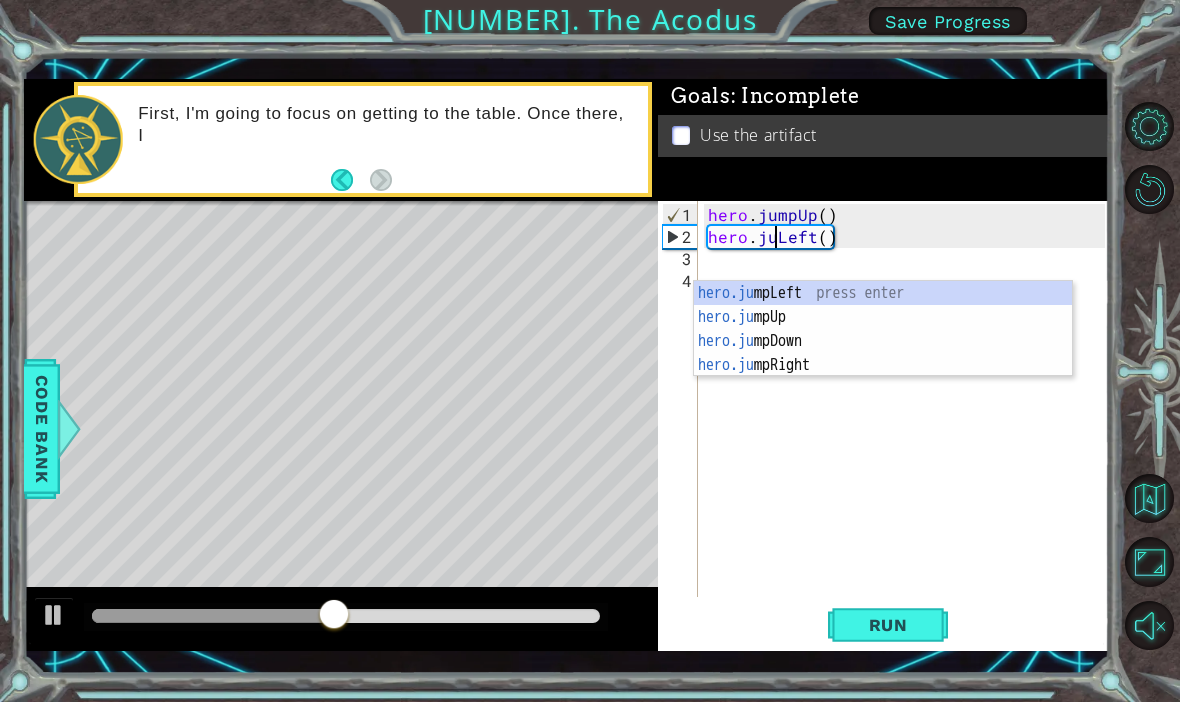scroll, scrollTop: 0, scrollLeft: 6, axis: horizontal 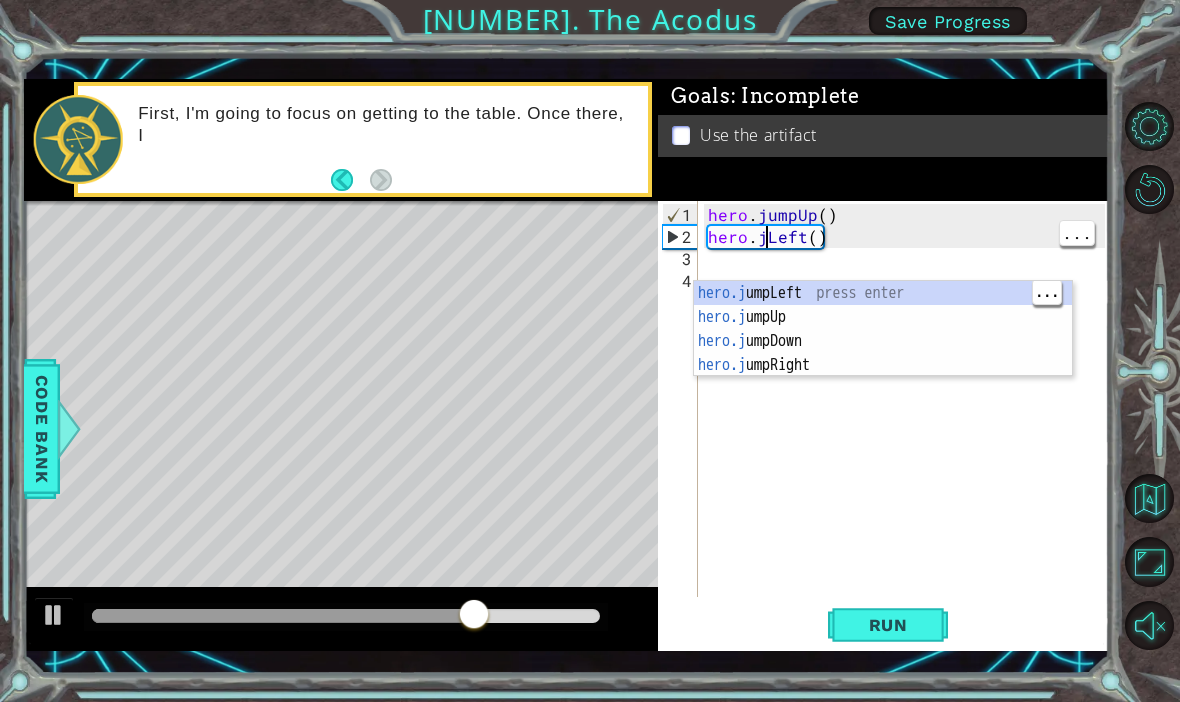 click on "hero . jumpUp ( ) hero . jLeft ( )" at bounding box center [909, 424] 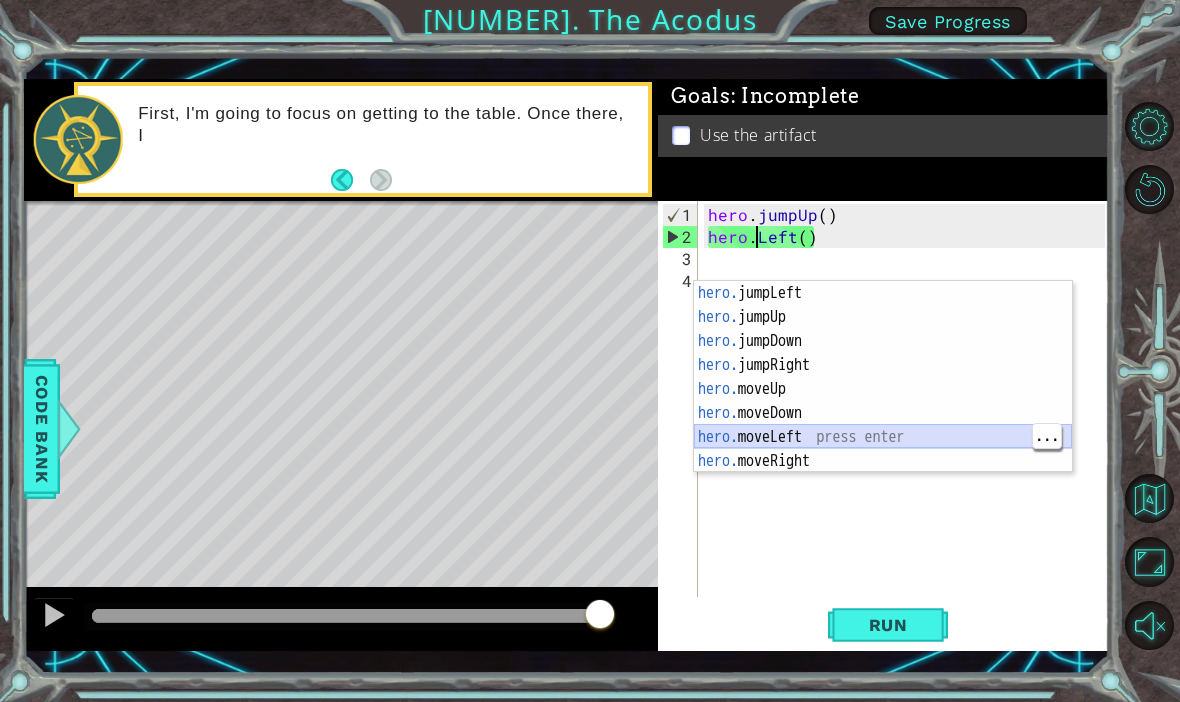 click on "hero. jumpLeft press enter hero. jumpUp press enter hero. jumpDown press enter hero. jumpRight press enter hero. moveUp press enter hero. moveDown press enter hero. moveLeft press enter hero. moveRight press enter hero. use press enter" at bounding box center (883, 401) 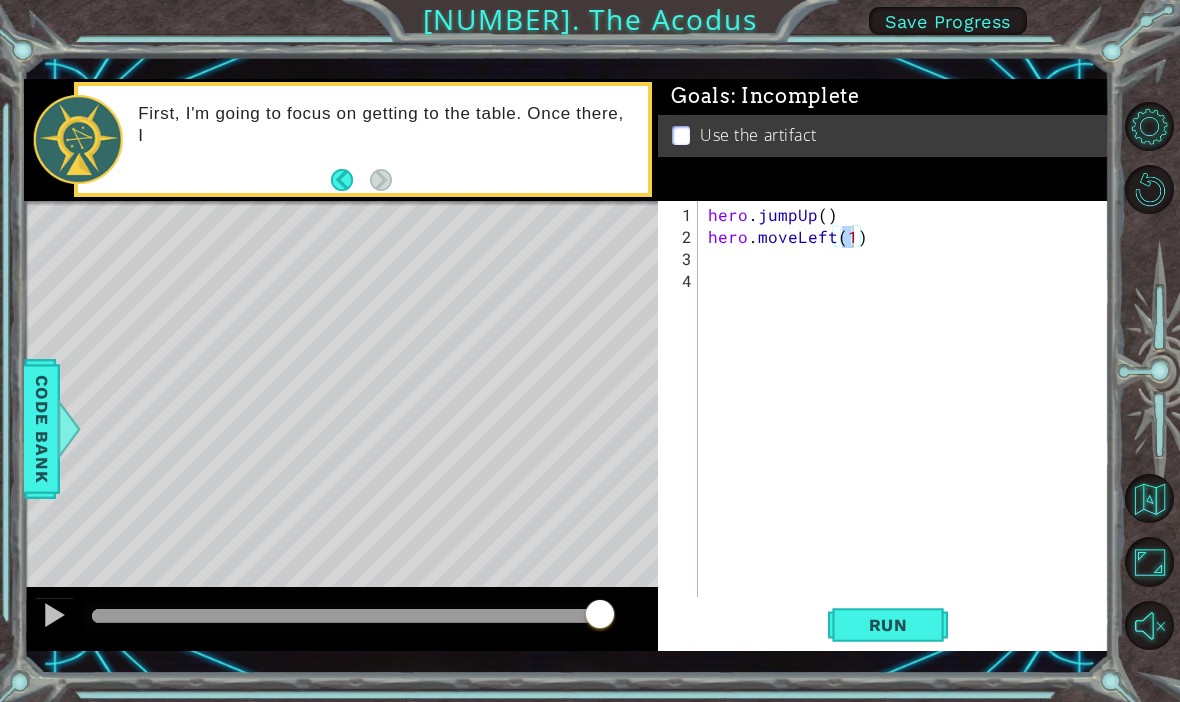 click on "hero . jumpUp ( ) hero . moveLeft ( 1 )" at bounding box center [909, 424] 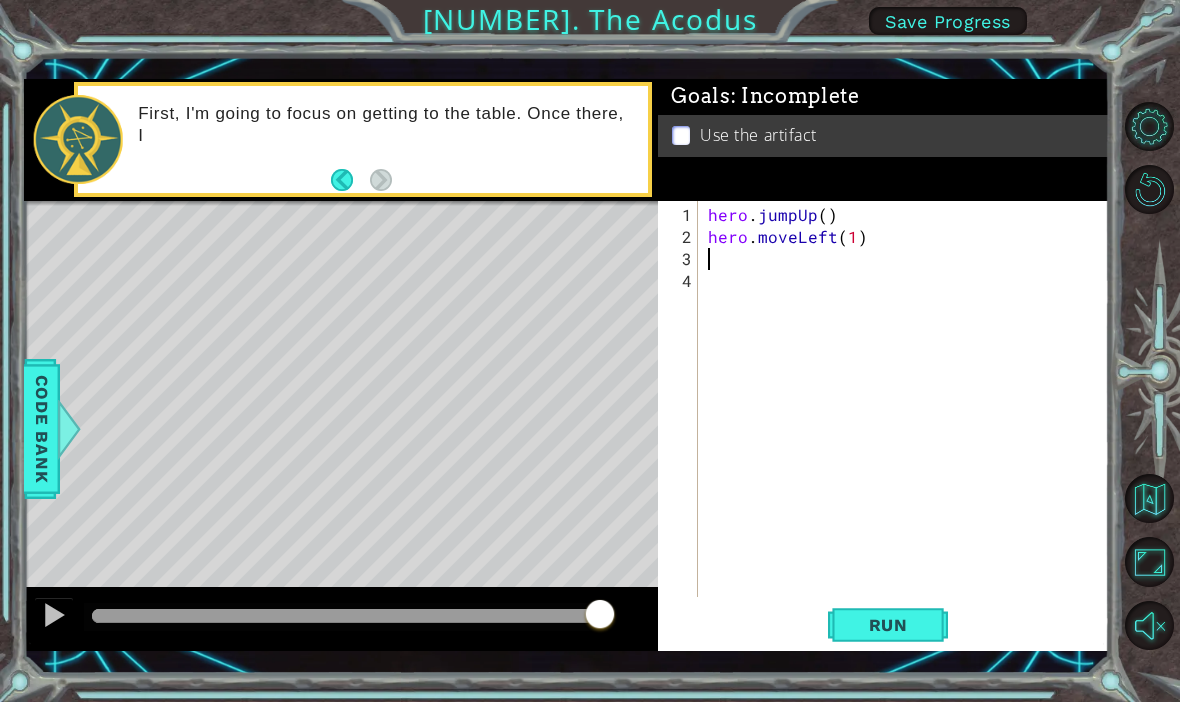 scroll, scrollTop: 0, scrollLeft: 0, axis: both 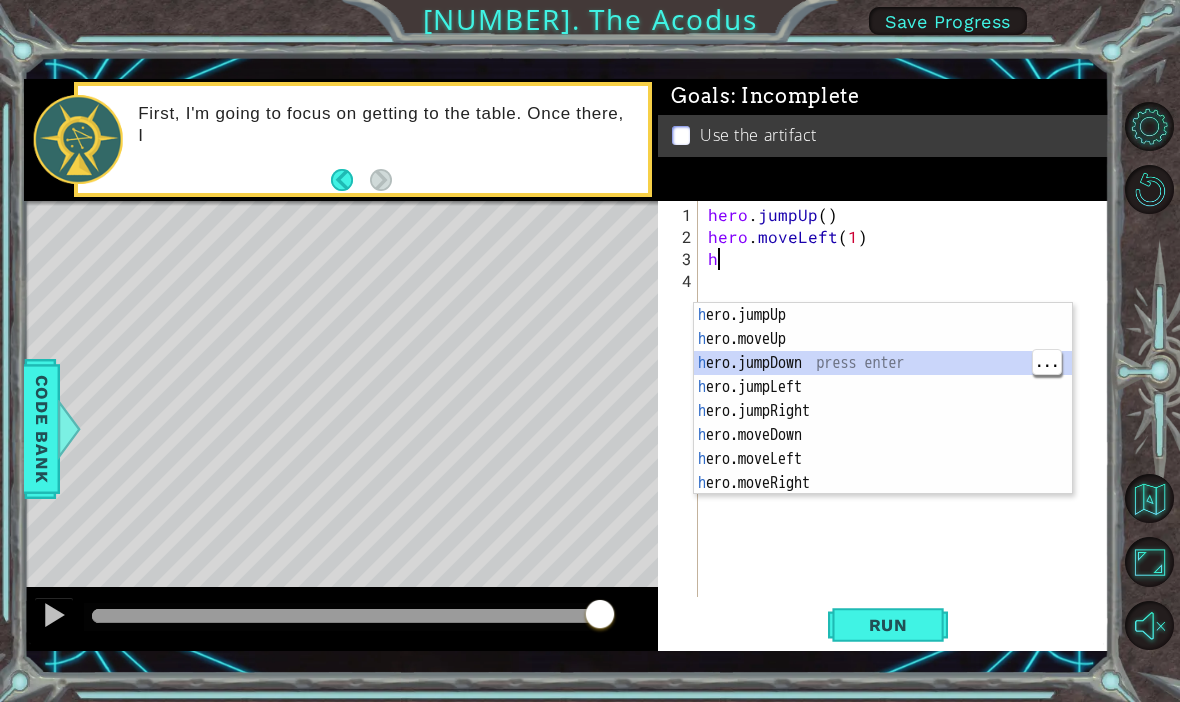 click on "h ero.jumpUp press enter h ero.moveUp press enter h ero.jumpDown press enter h ero.jumpLeft press enter h ero.jumpRight press enter h ero.moveDown press enter h ero.moveLeft press enter h ero.moveRight press enter h ero.use press enter" at bounding box center (883, 423) 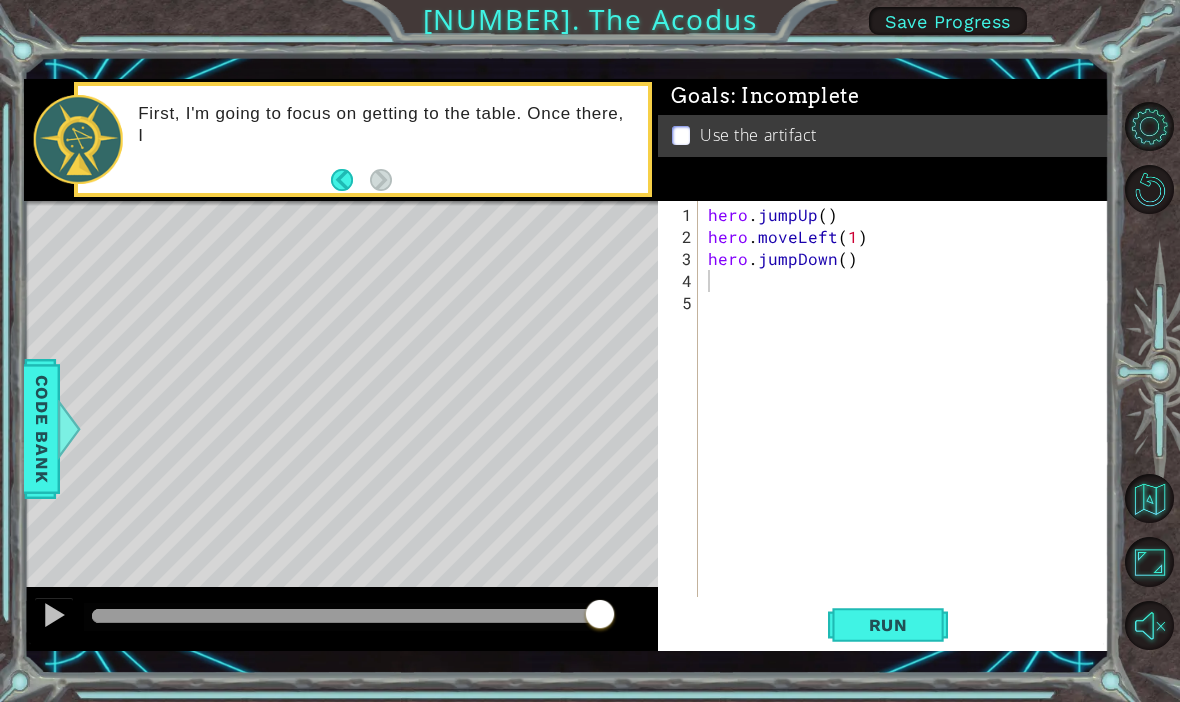 click on "Run" at bounding box center (888, 624) 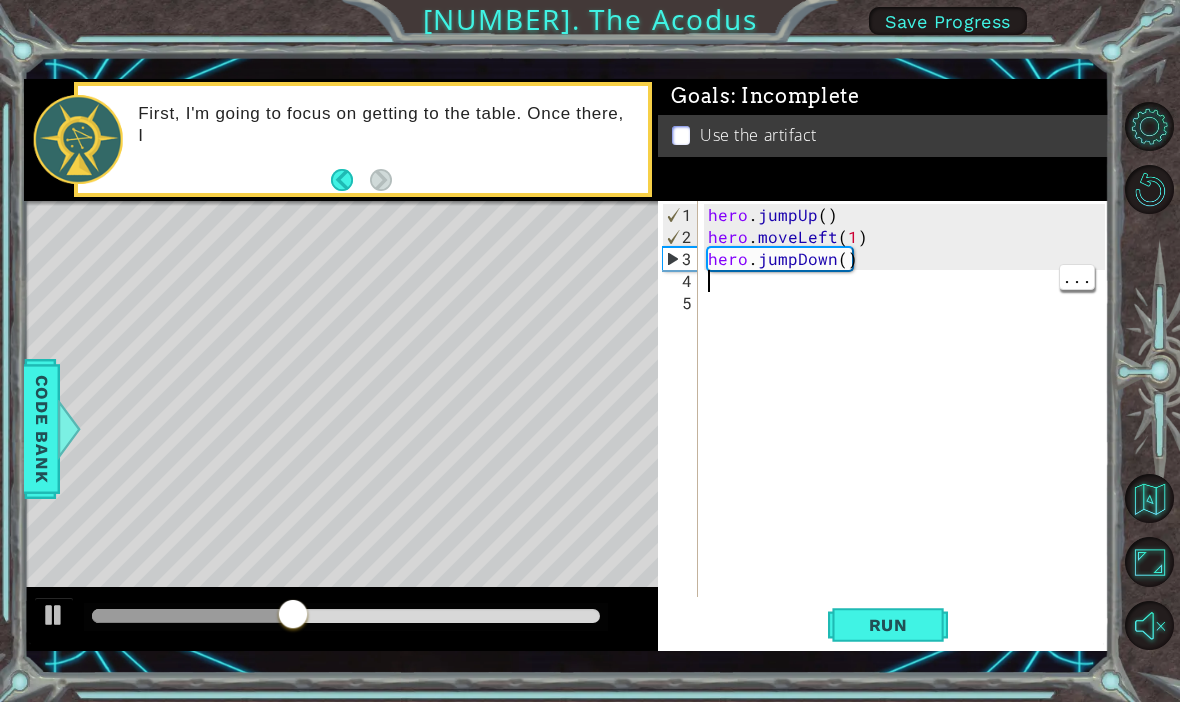 click on "hero . jumpUp ( ) hero . moveLeft ( 1 ) hero . jumpDown ( )" at bounding box center (909, 424) 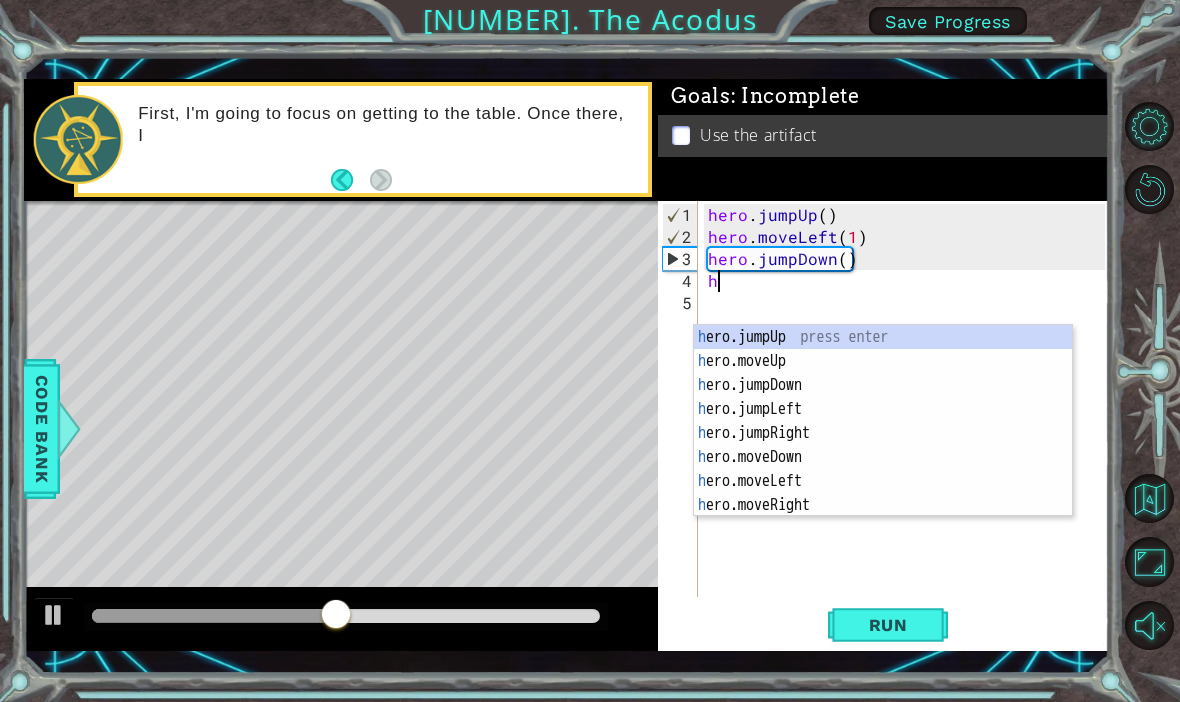 type on "he" 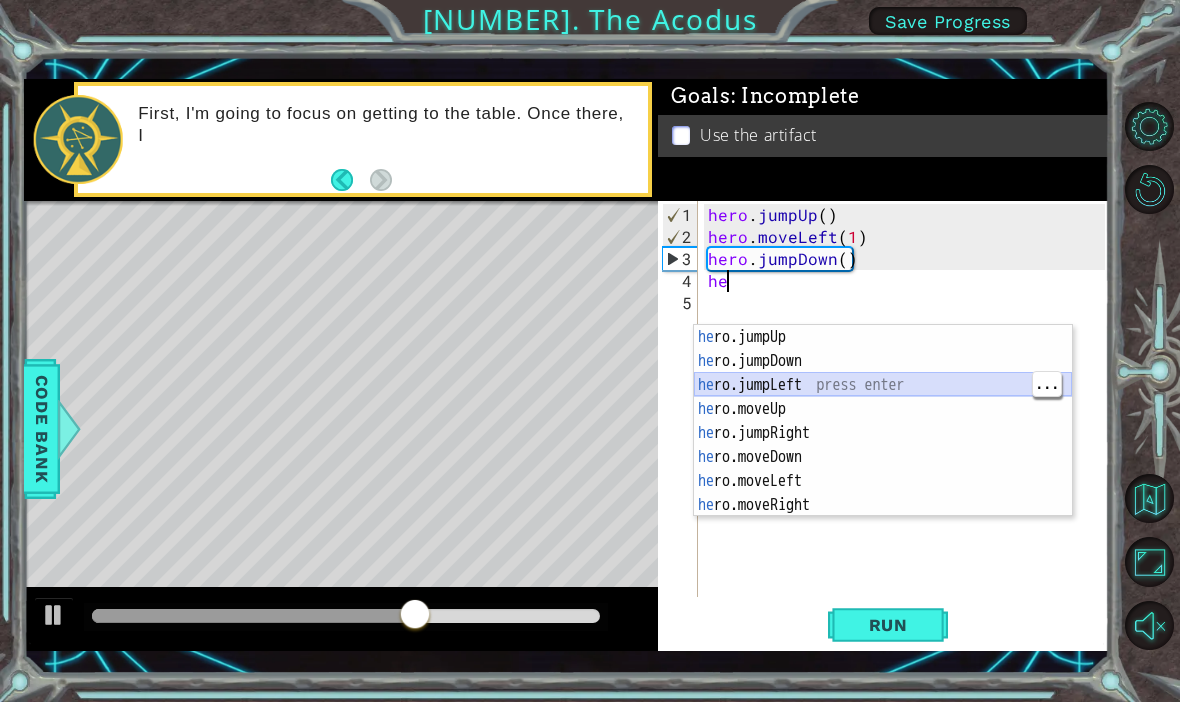 click on "he ro.jumpUp press enter he ro.jumpDown press enter he ro.jumpLeft press enter he ro.moveUp press enter he ro.jumpRight press enter he ro.moveDown press enter he ro.moveLeft press enter he ro.moveRight press enter he ro.use press enter" at bounding box center (883, 445) 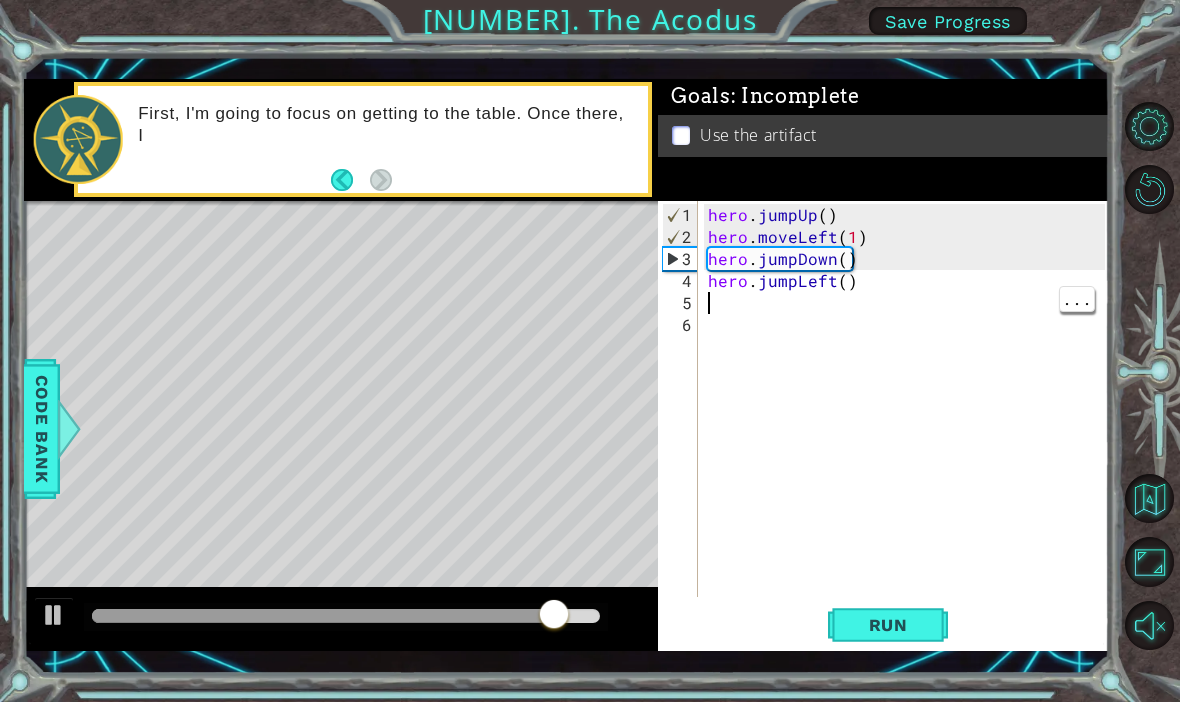 click on "hero . jumpUp ( ) hero . moveLeft ( 1 ) hero . jumpDown ( ) hero . jumpLeft ( )" at bounding box center [909, 424] 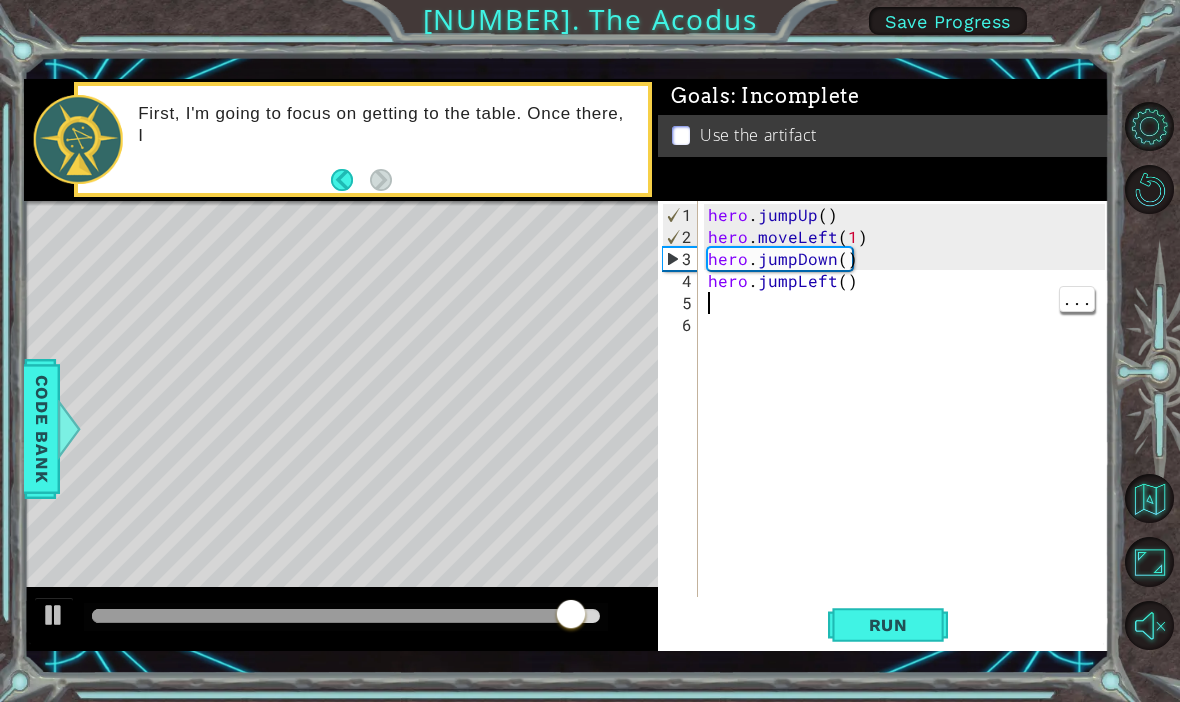 type on "h" 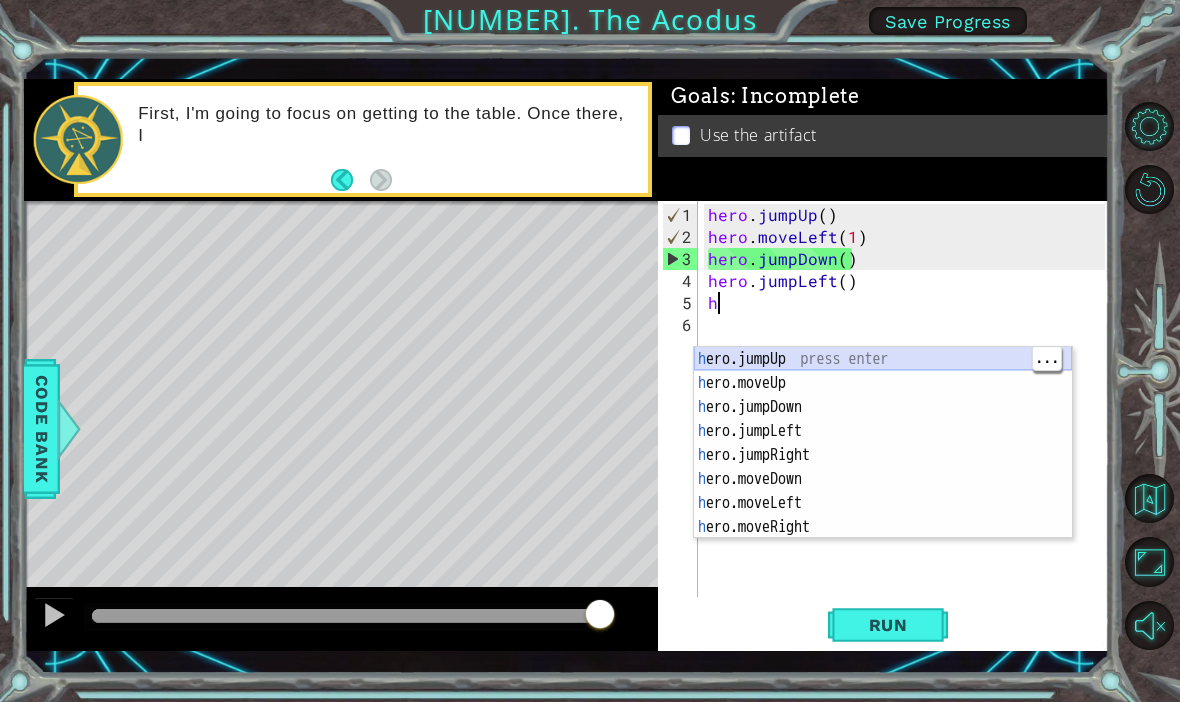 click on "h ero.jumpUp press enter h ero.moveUp press enter h ero.jumpDown press enter h ero.jumpLeft press enter h ero.jumpRight press enter h ero.moveDown press enter h ero.moveLeft press enter h ero.moveRight press enter h ero.use press enter" at bounding box center [883, 467] 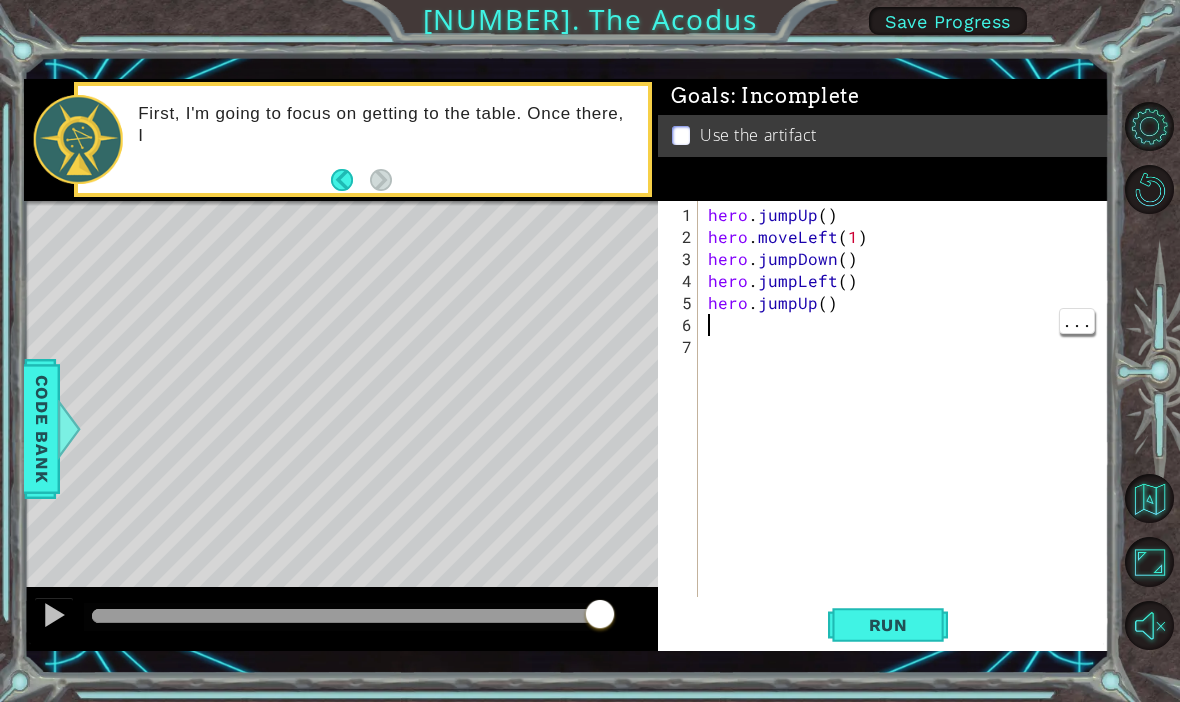 click on "hero . jumpUp ( ) hero . moveLeft ( 1 ) hero . jumpDown ( ) hero . jumpLeft ( ) hero . jumpUp ( )" at bounding box center (909, 424) 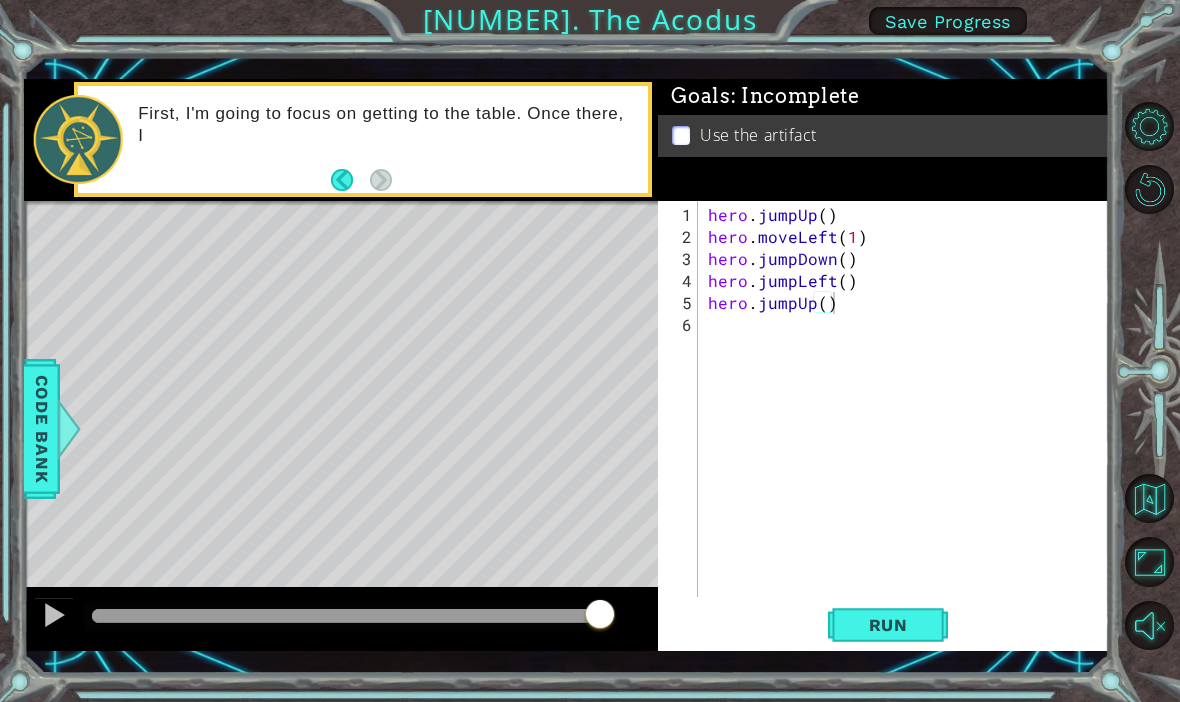 click on "Run" at bounding box center [888, 625] 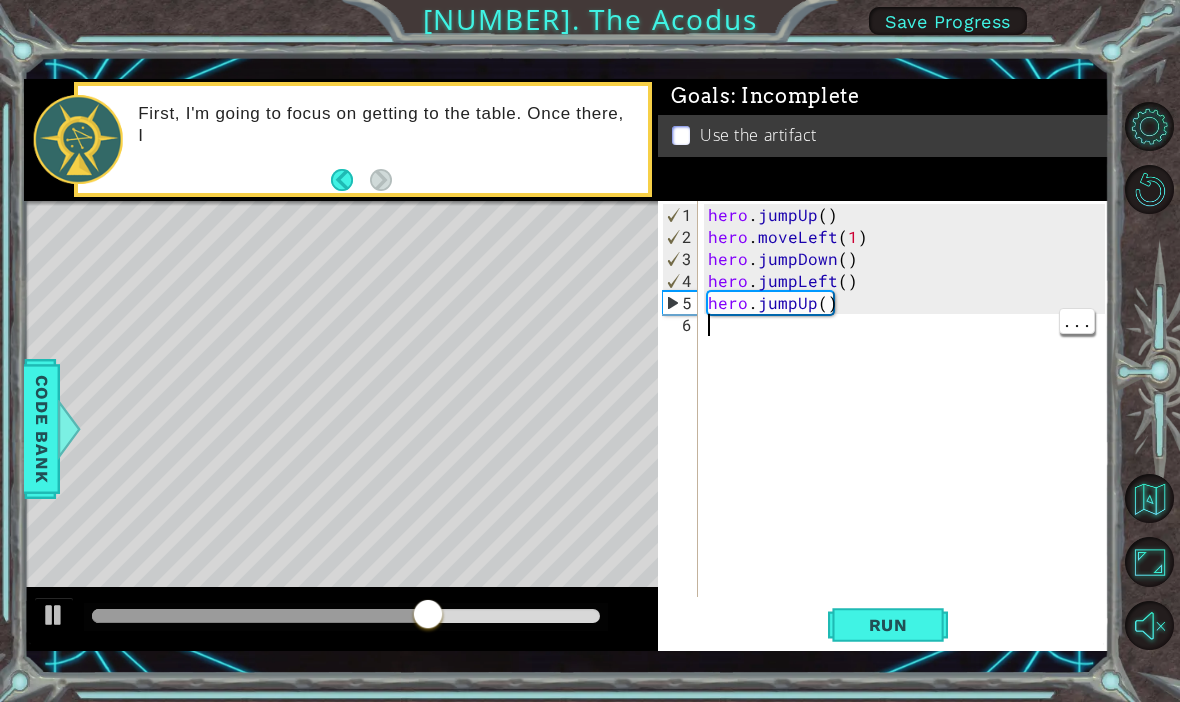 click on "hero . jumpUp ( ) hero . moveLeft ( 1 ) hero . jumpDown ( ) hero . jumpLeft ( ) hero . jumpUp ( )" at bounding box center [909, 424] 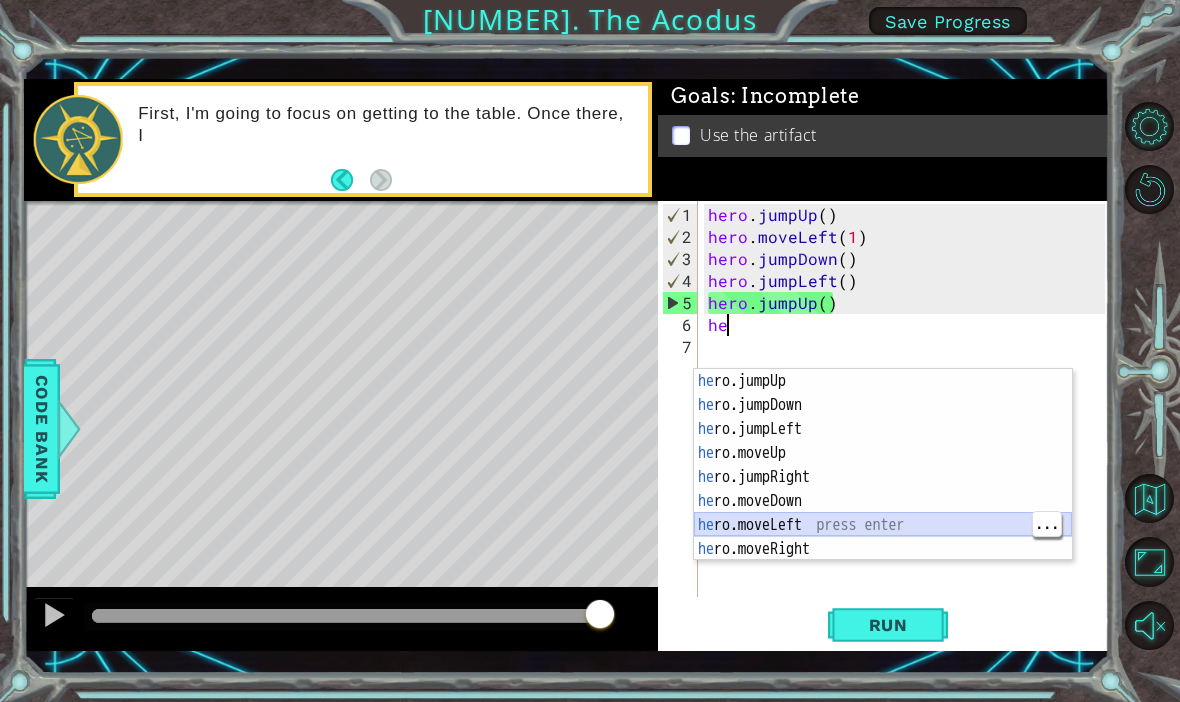click on "he ro.jumpUp press enter he ro.jumpDown press enter he ro.jumpLeft press enter he ro.moveUp press enter he ro.jumpRight press enter he ro.moveDown press enter he ro.moveLeft press enter he ro.moveRight press enter he ro.use press enter" at bounding box center [883, 489] 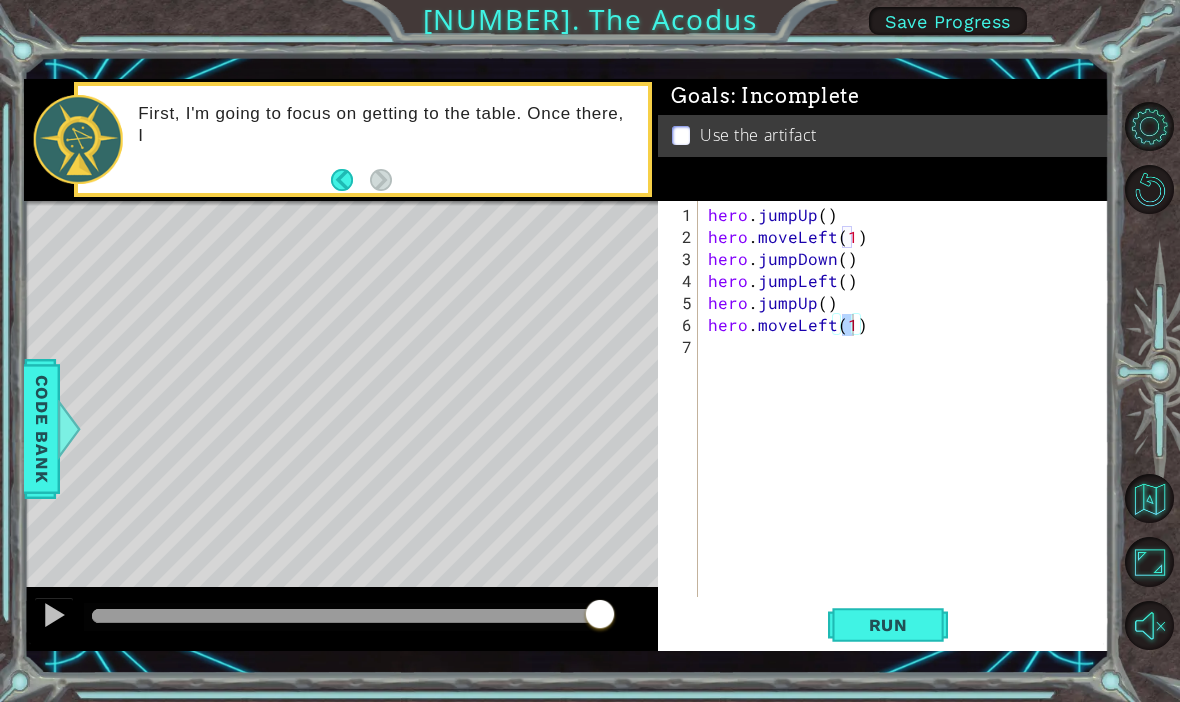 click on "Run" at bounding box center [888, 624] 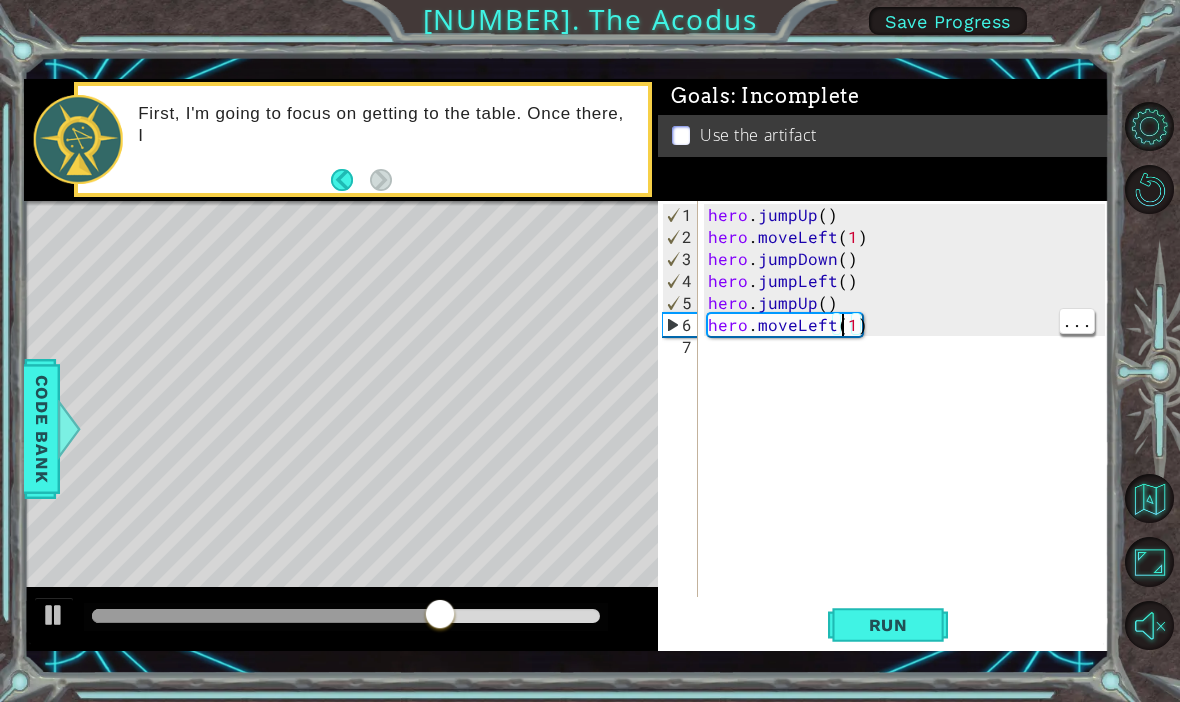 click on "hero . jumpUp ( ) hero . moveLeft ( 1 ) hero . jumpDown ( ) hero . jumpLeft ( ) hero . jumpUp ( ) hero . moveLeft ( 1 )" at bounding box center (909, 424) 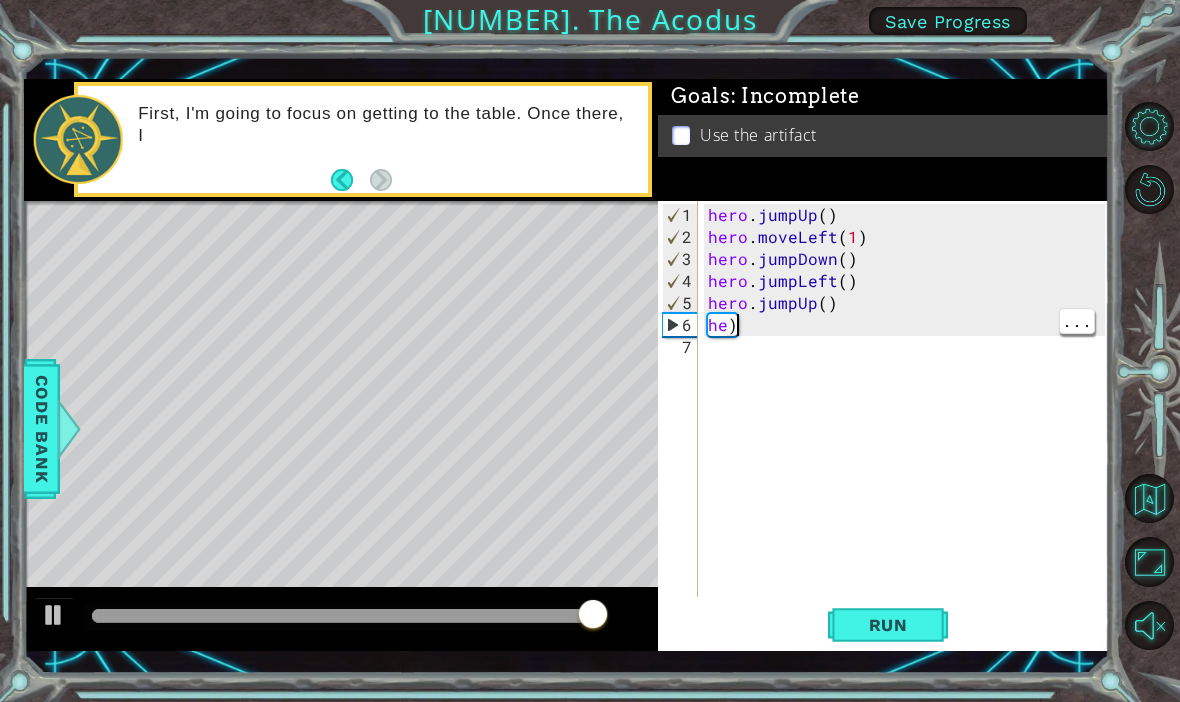 click on "hero . jumpUp ( ) hero . moveLeft ( [NUMBER] ) hero . jumpDown ( ) hero . jumpLeft ( ) hero . jumpUp ( ) he )" at bounding box center [909, 424] 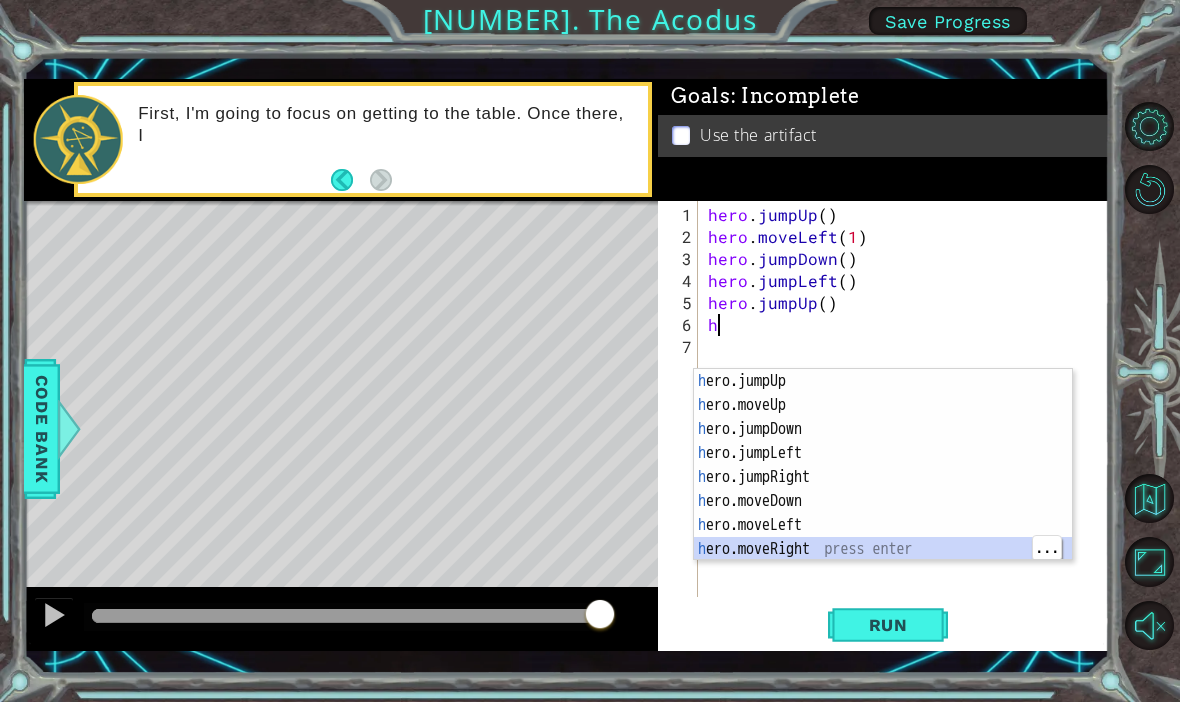 click on "h ero.jumpUp press enter h ero.moveUp press enter h ero.jumpDown press enter h ero.jumpLeft press enter h ero.jumpRight press enter h ero.moveDown press enter h ero.moveLeft press enter h ero.moveRight press enter h ero.use press enter" at bounding box center [883, 489] 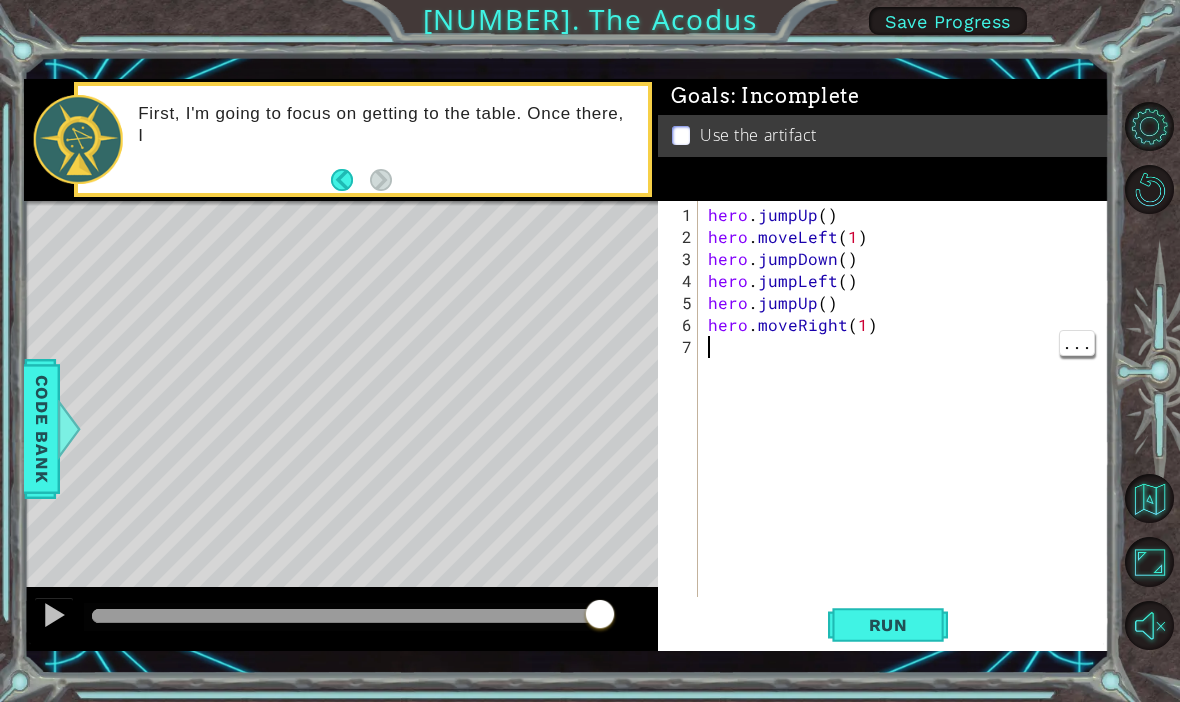 click on "hero . jumpUp ( ) hero . moveLeft ( 1 ) hero . jumpDown ( ) hero . jumpLeft ( ) hero . jumpUp ( ) hero . moveRight ( 1 )" at bounding box center [909, 424] 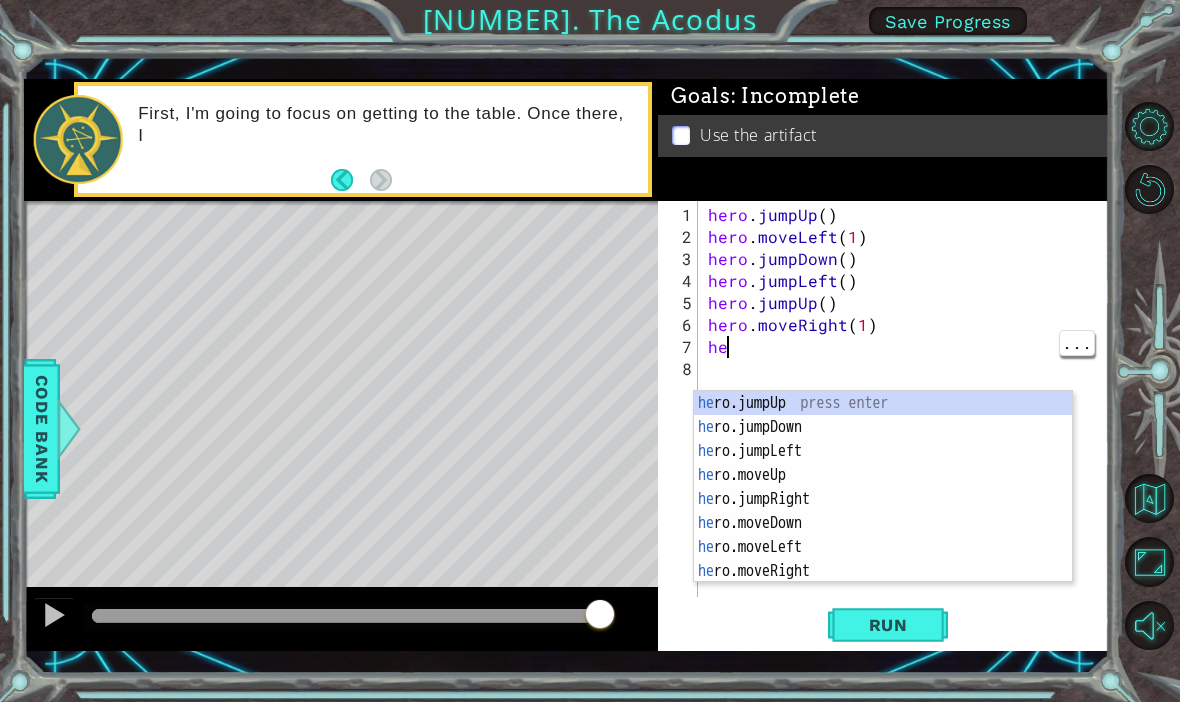 click on "hero . jumpUp ( ) hero . moveLeft ( 1 ) hero . jumpDown ( ) hero . jumpLeft ( ) hero . jumpUp ( ) hero . moveRight ( 1 ) he" at bounding box center [909, 424] 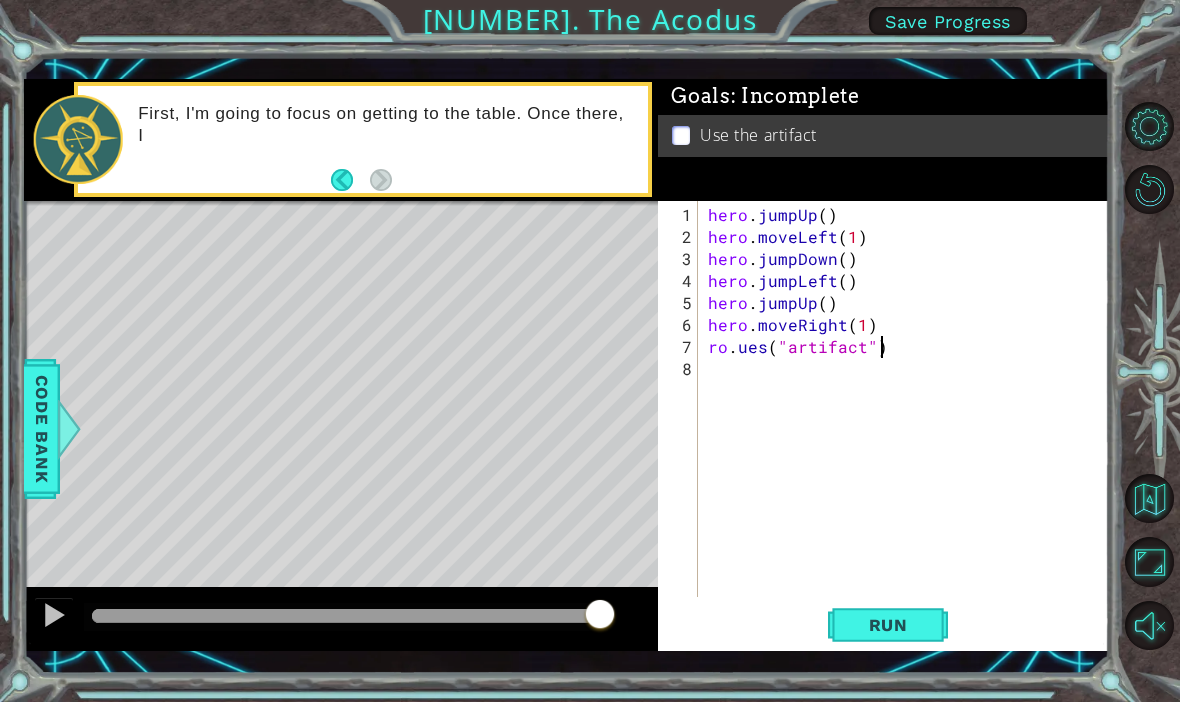scroll, scrollTop: 0, scrollLeft: 10, axis: horizontal 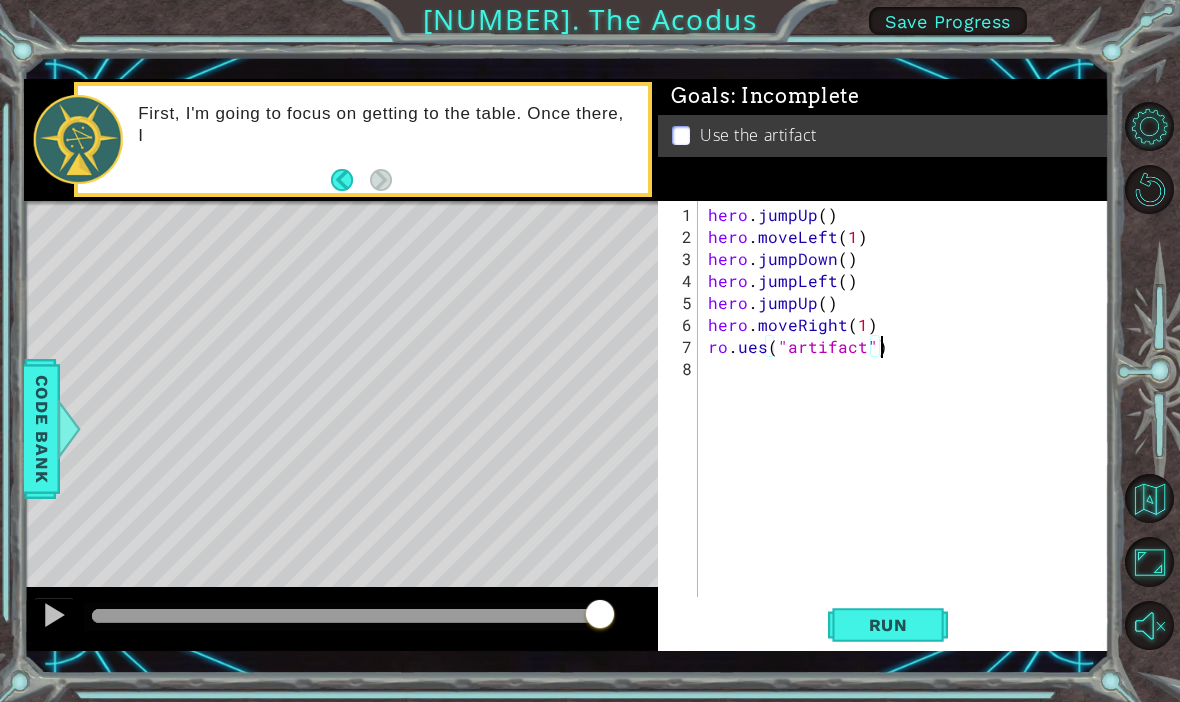 click on "7" at bounding box center (680, 347) 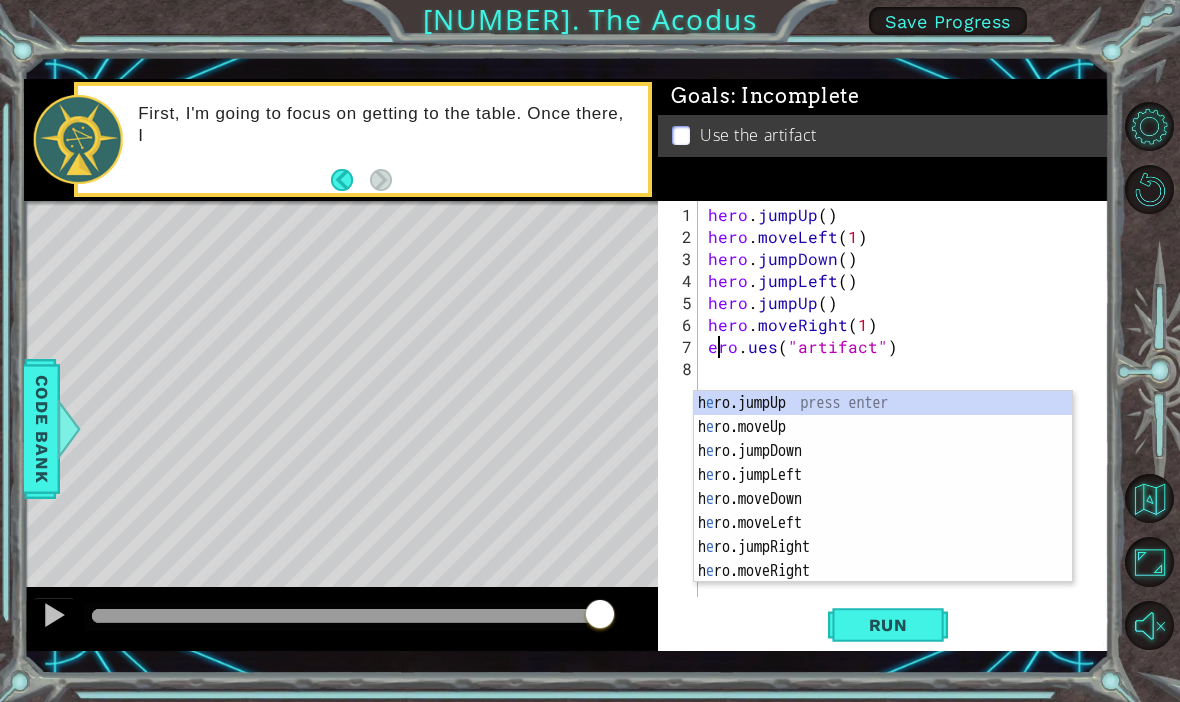scroll, scrollTop: 0, scrollLeft: 1, axis: horizontal 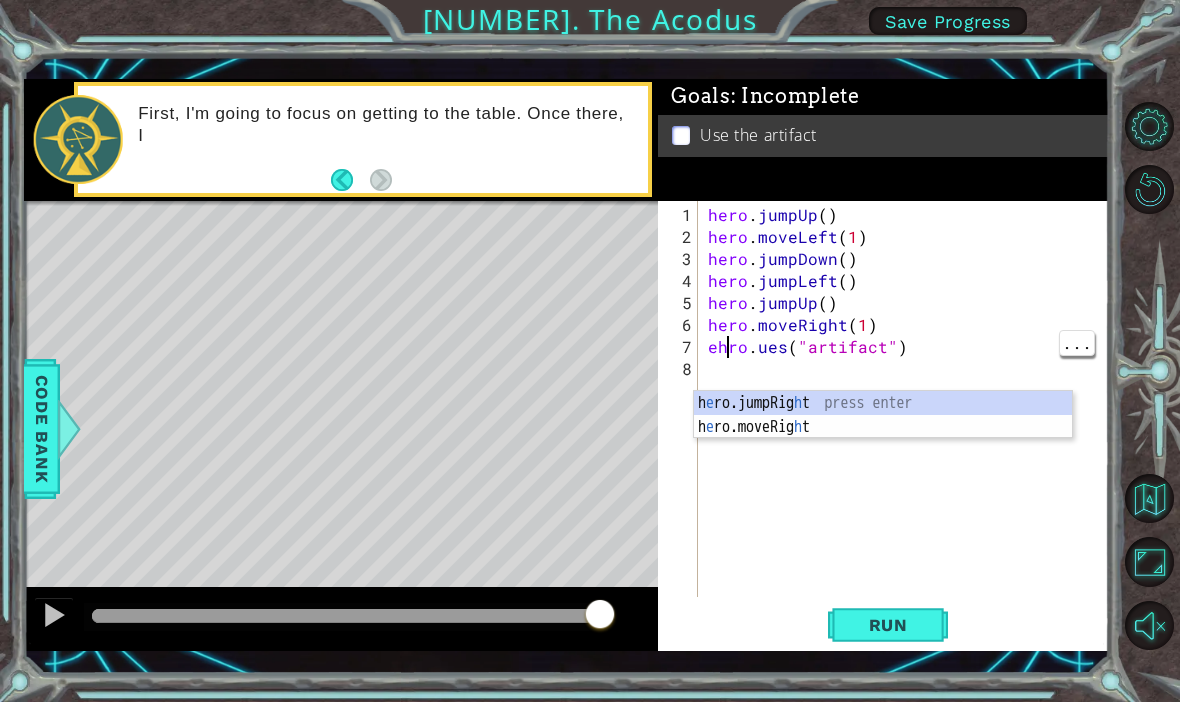 click on "hero . jumpUp ( ) hero . moveLeft ( [NUMBER] ) hero . jumpDown ( ) hero . jumpLeft ( ) hero . jumpUp ( ) hero . moveRight ( [NUMBER] ) ehro . ues ( "artifact" )" at bounding box center (909, 424) 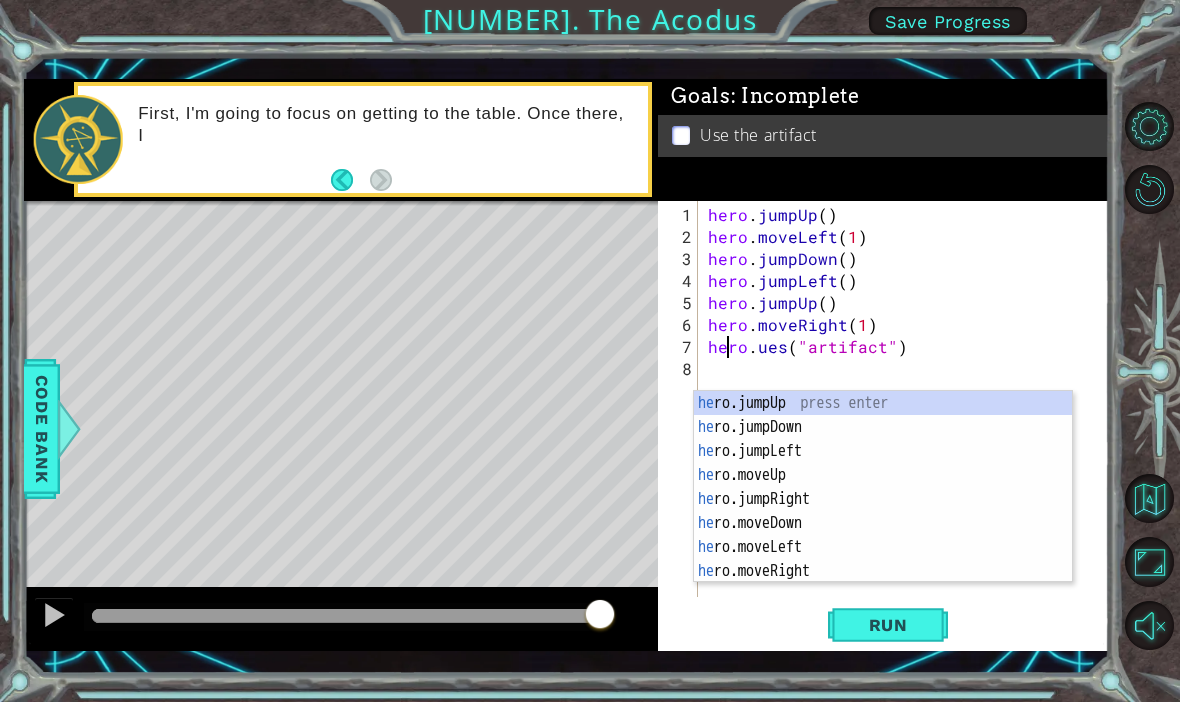 type on "hero.ues("artifact")" 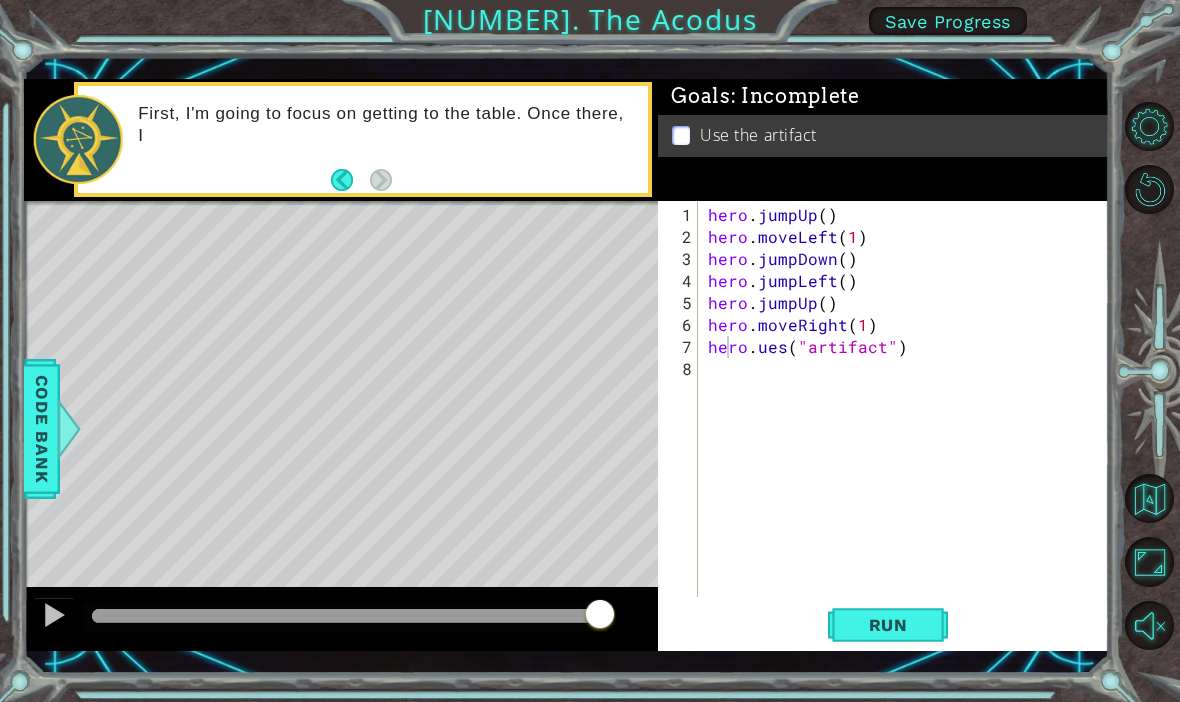 scroll, scrollTop: 0, scrollLeft: 0, axis: both 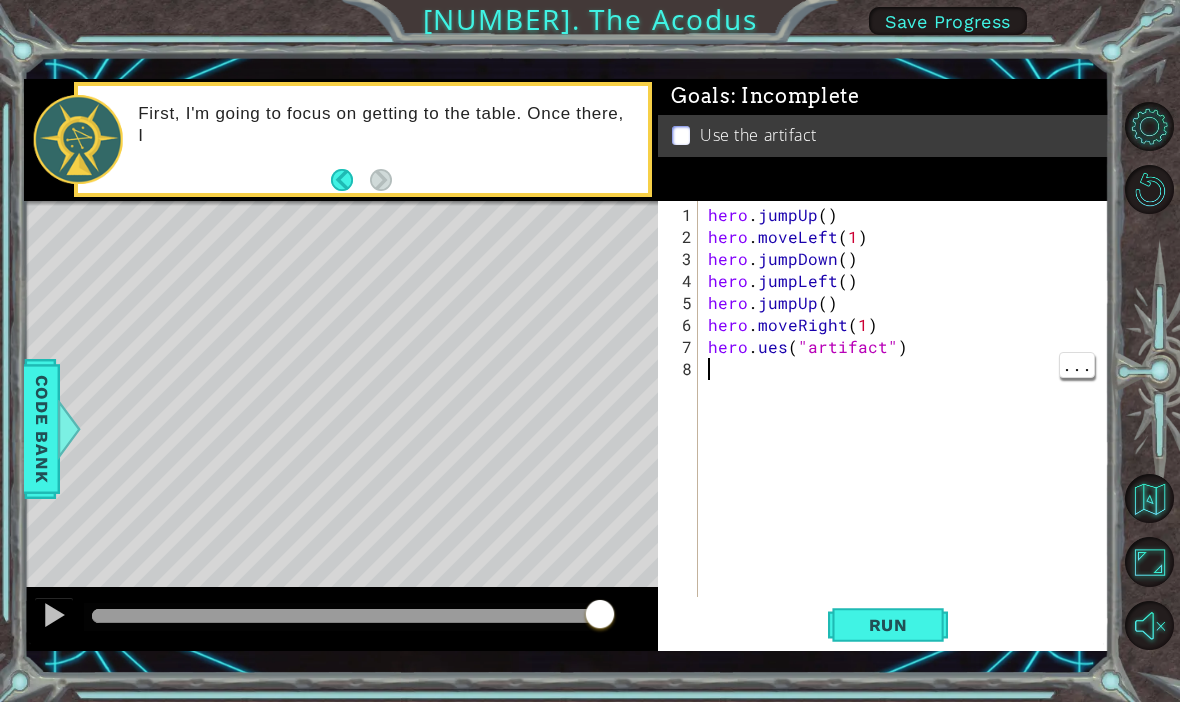 click on "Run" at bounding box center (888, 625) 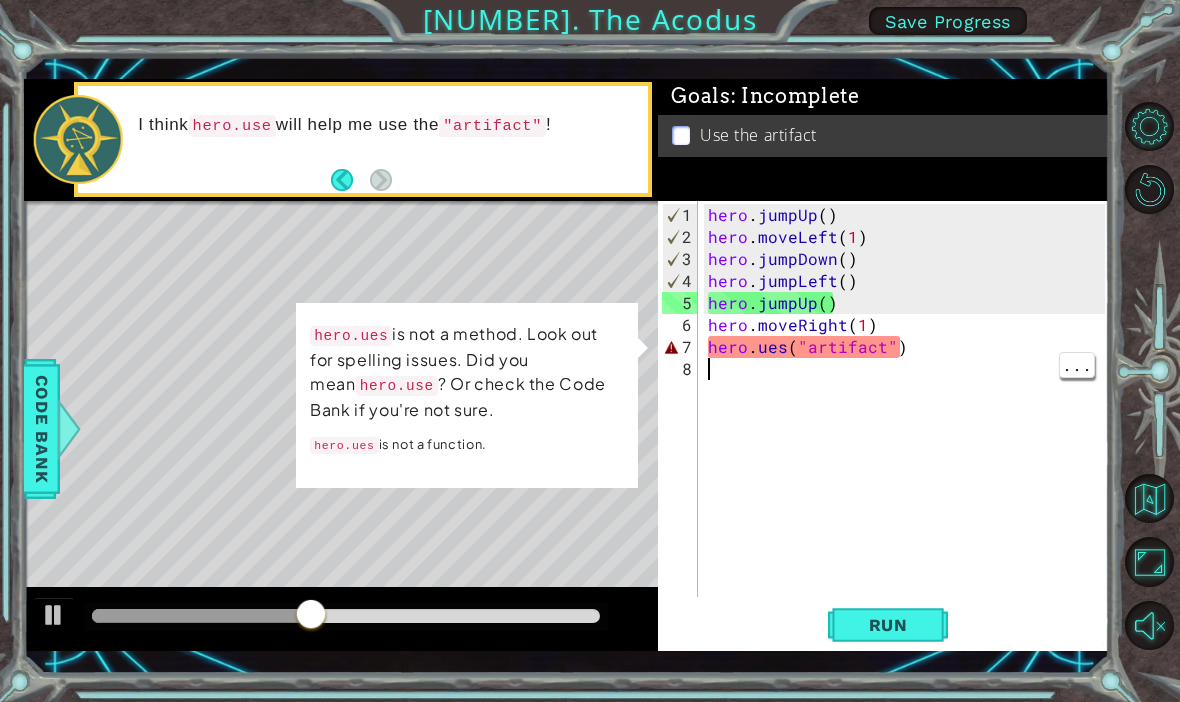 click on "hero . jumpUp ( ) hero . moveLeft ( 1 ) hero . jumpDown ( ) hero . jumpLeft ( ) hero . jumpUp ( ) hero . moveRight ( 1 ) hero . ues ( "artifact" )" at bounding box center (909, 424) 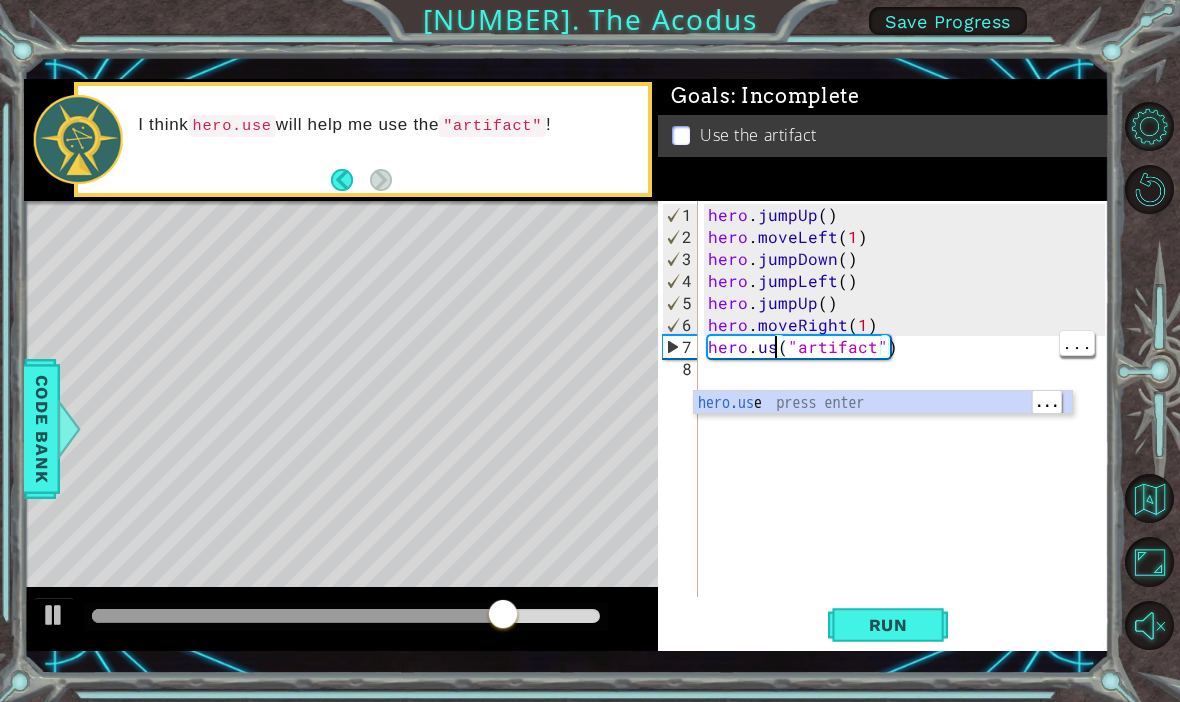 click on "hero.us e press enter" at bounding box center (883, 427) 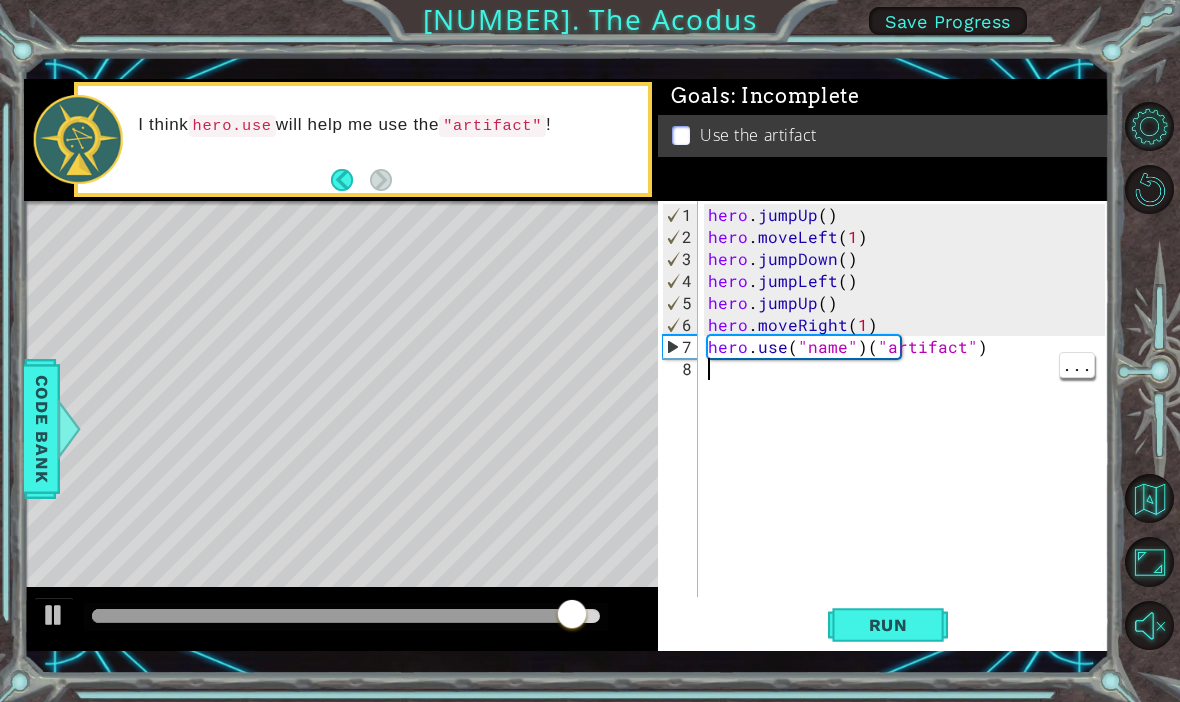click on "Run" at bounding box center (888, 625) 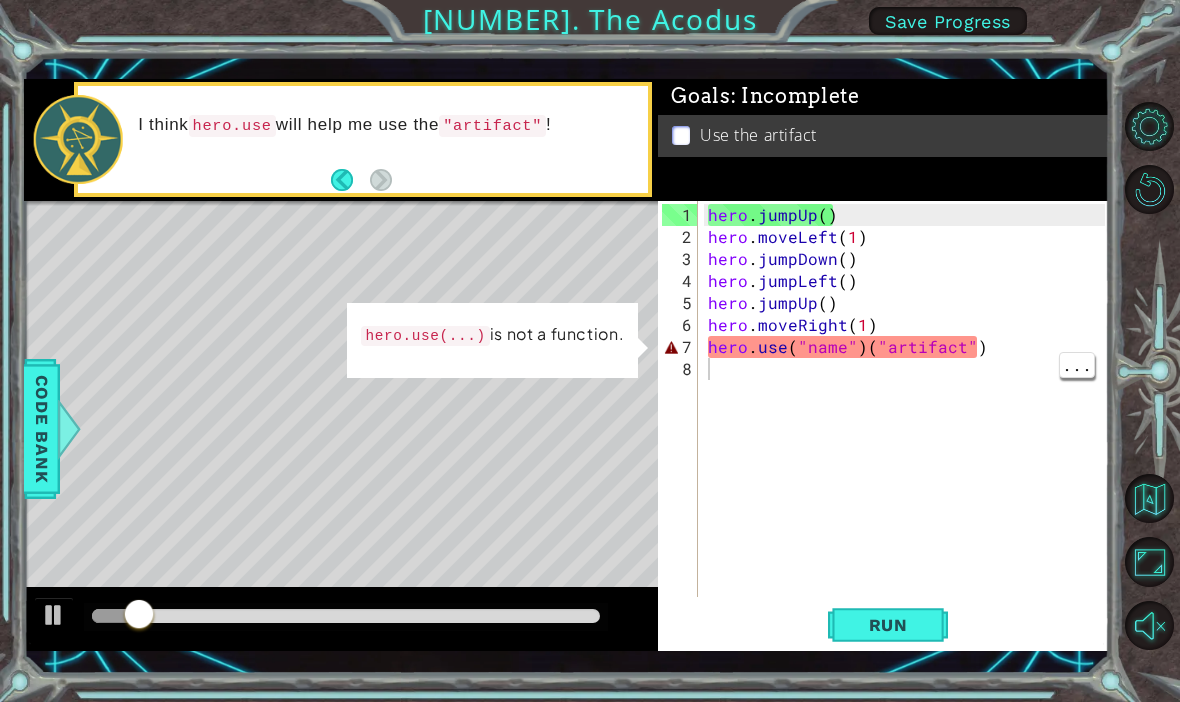 click on "hero . jumpUp ( ) hero . moveLeft ( 1 ) hero . jumpDown ( ) hero . jumpLeft ( ) hero . jumpUp ( ) hero . moveRight ( 1 ) hero . use ( "name" ) ( "artifact" )" at bounding box center (909, 424) 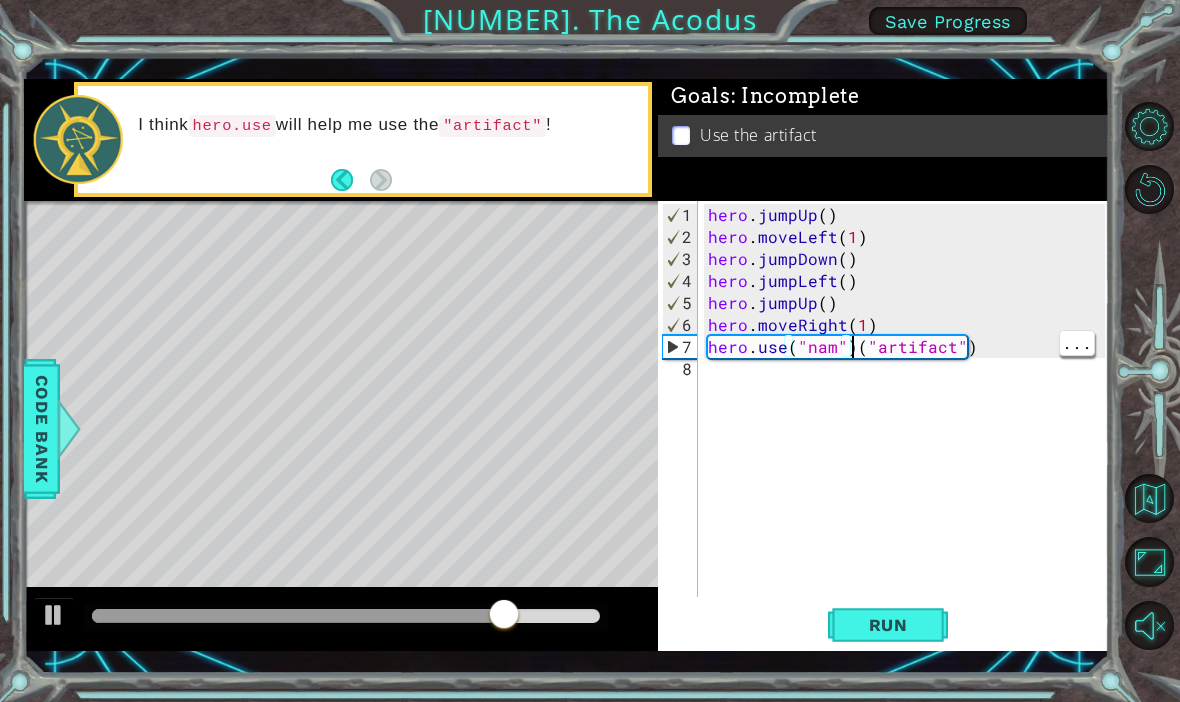 click on "hero . moveLeft ( 3 ) hero . moveUp ( 2 ) hero . moveLeft ( ) hero . use ( "nam" ) ( "artifact" )" at bounding box center (909, 424) 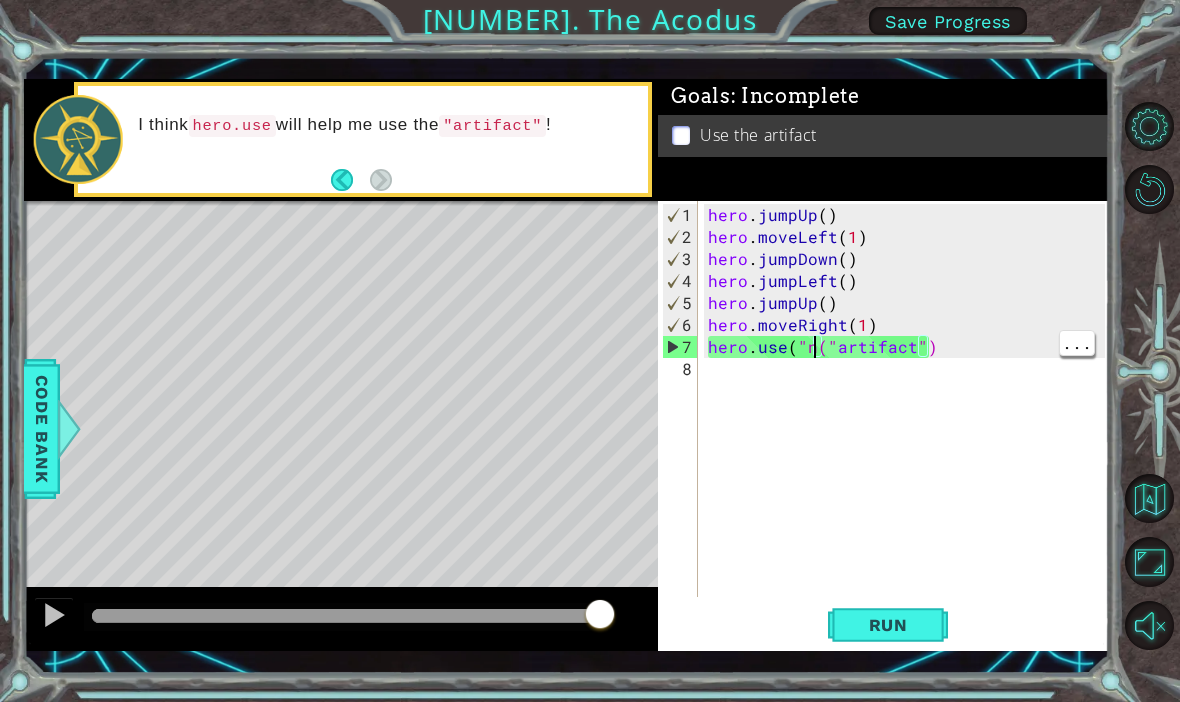 click on "hero . jumpUp ( ) hero . moveLeft ( 1 ) hero . jumpDown ( ) hero . jumpLeft ( ) hero . jumpUp ( ) hero . moveRight ( 1 ) hero . use ( "n(" artifact ")" at bounding box center (909, 424) 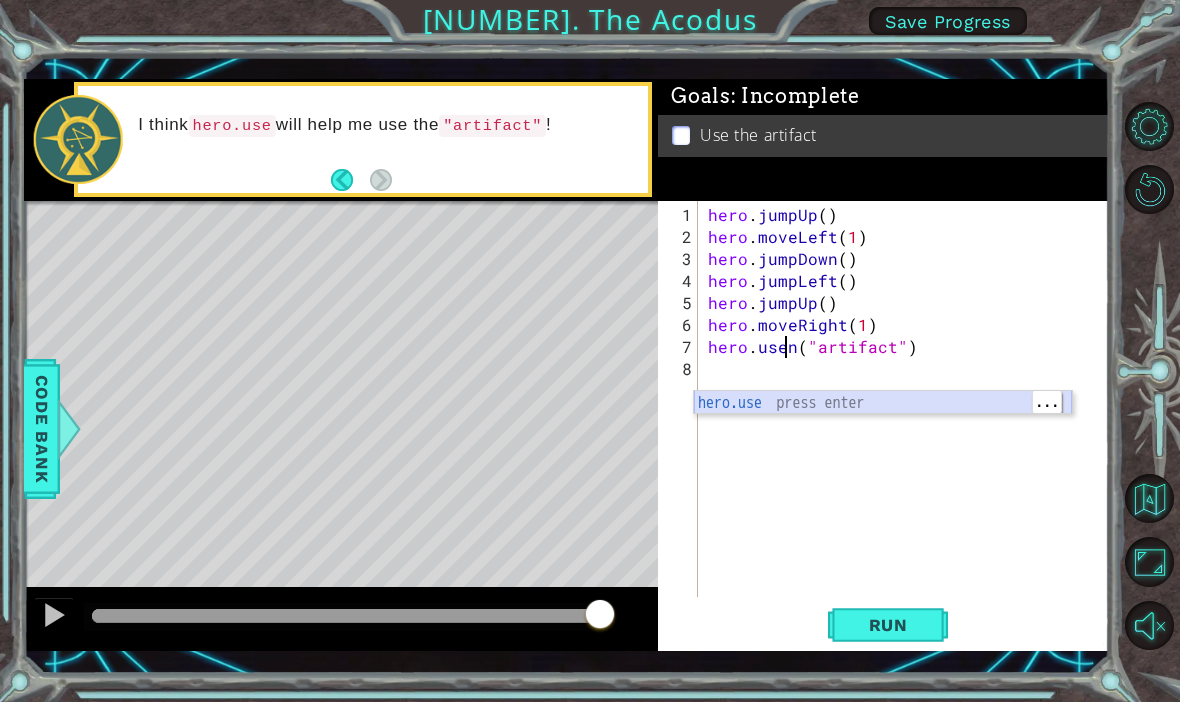 click on "hero.use press enter" at bounding box center [883, 427] 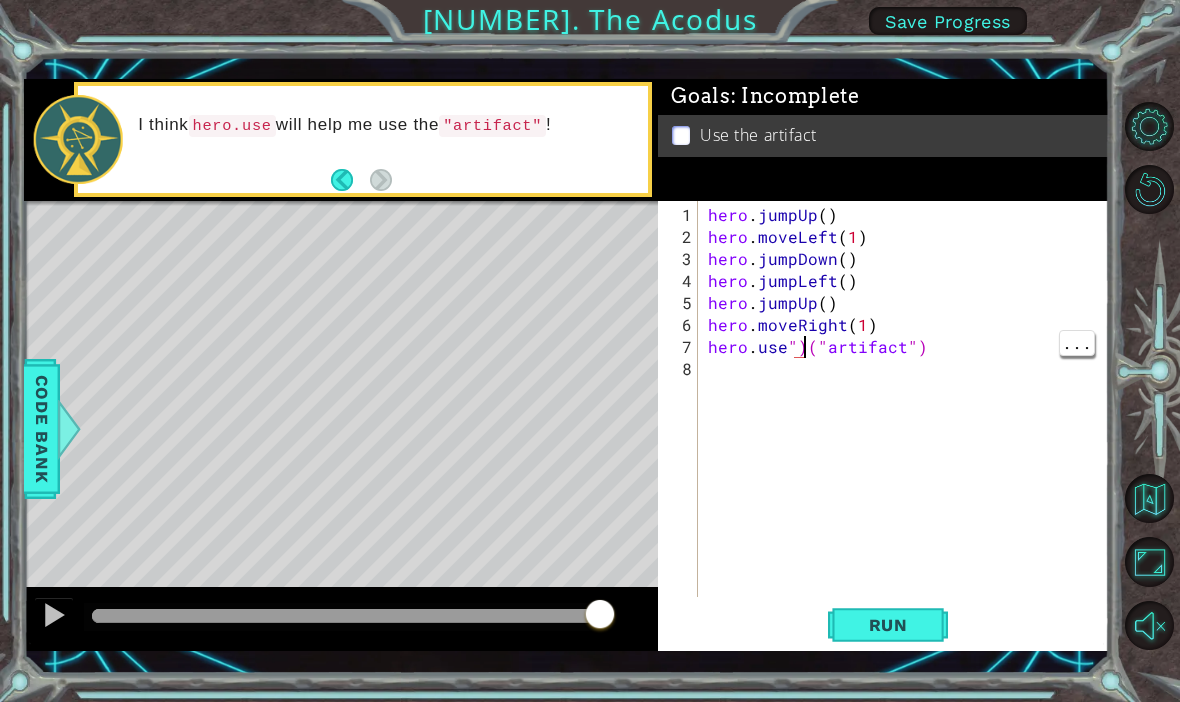 click on "hero . jumpUp ( ) hero . moveLeft ( 1 ) hero . jumpDown ( ) hero . jumpLeft ( ) hero . jumpUp ( ) hero . moveRight ( 1 ) hero . use ")(" artifact ")" at bounding box center [909, 424] 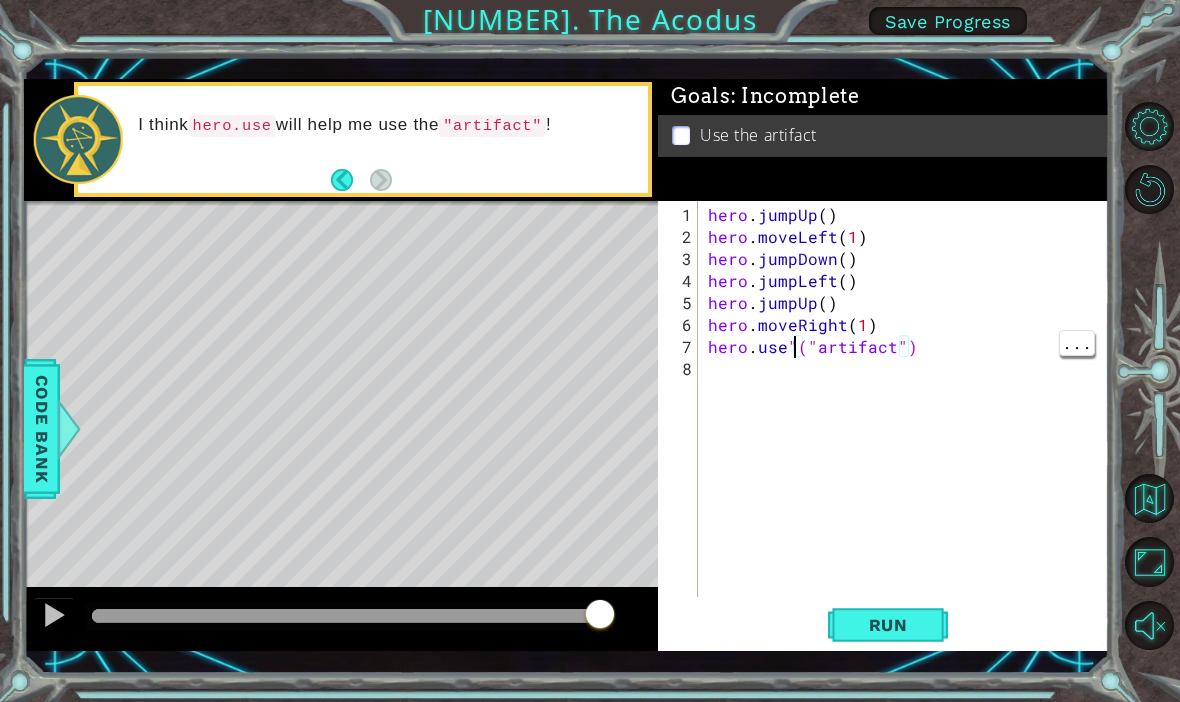 click on "hero . jumpUp ( ) hero . moveLeft ( 1 ) hero . jumpDown ( ) hero . jumpLeft ( ) hero . jumpUp ( ) hero . moveRight ( 1 ) hero . use ( "artifact" )" at bounding box center [909, 424] 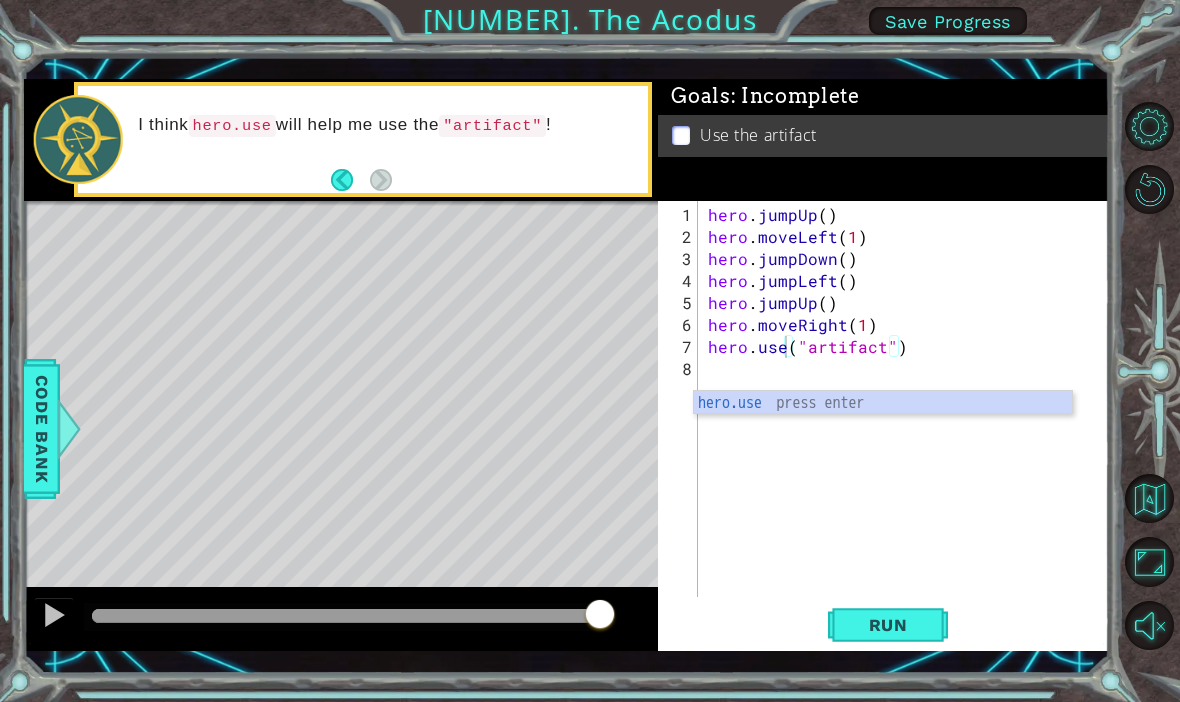 type 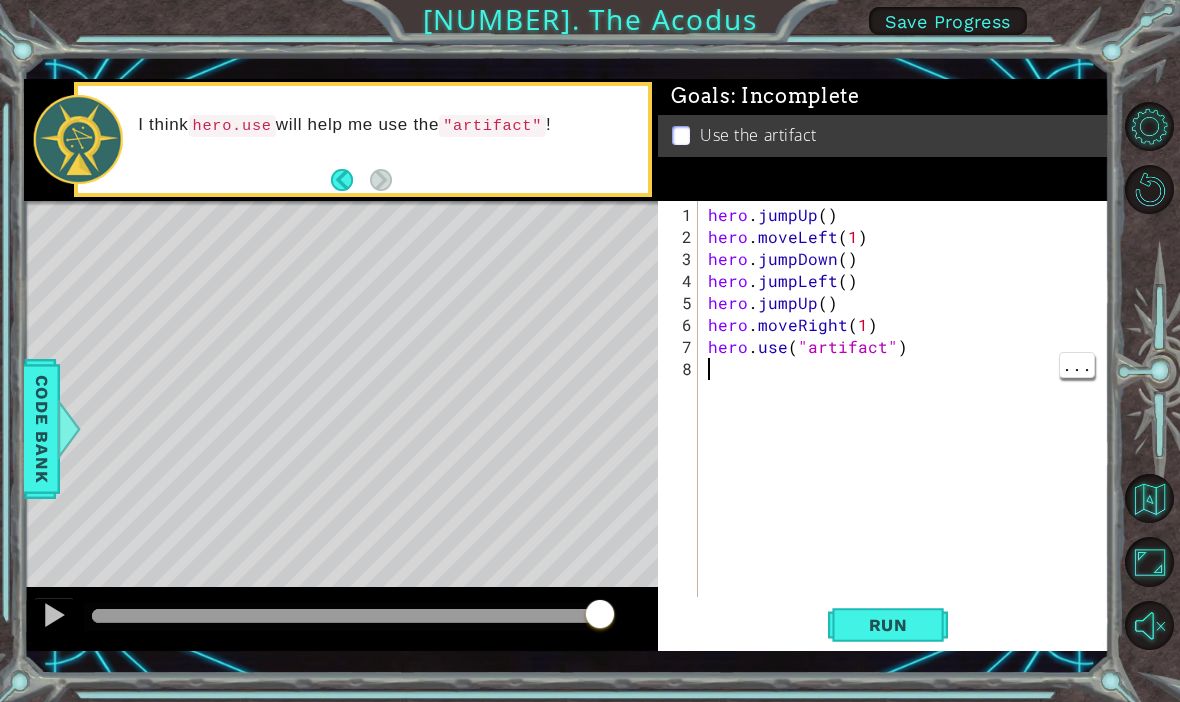click on "Run" at bounding box center [888, 625] 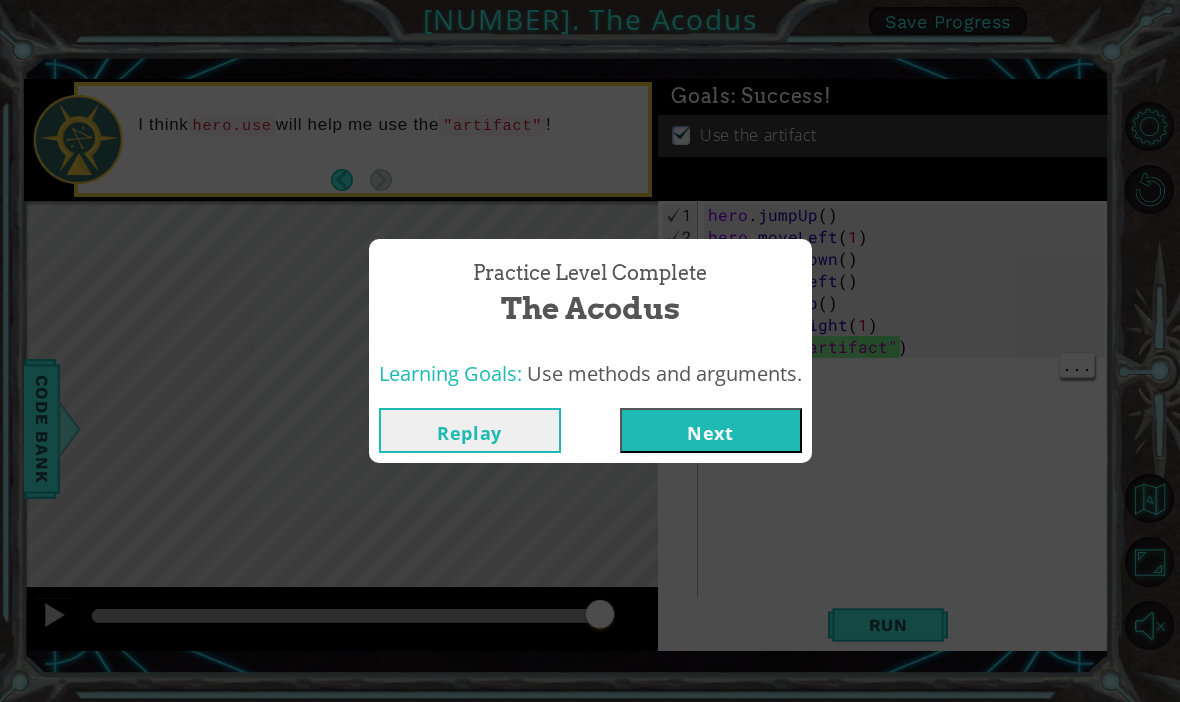 click on "Next" at bounding box center (711, 430) 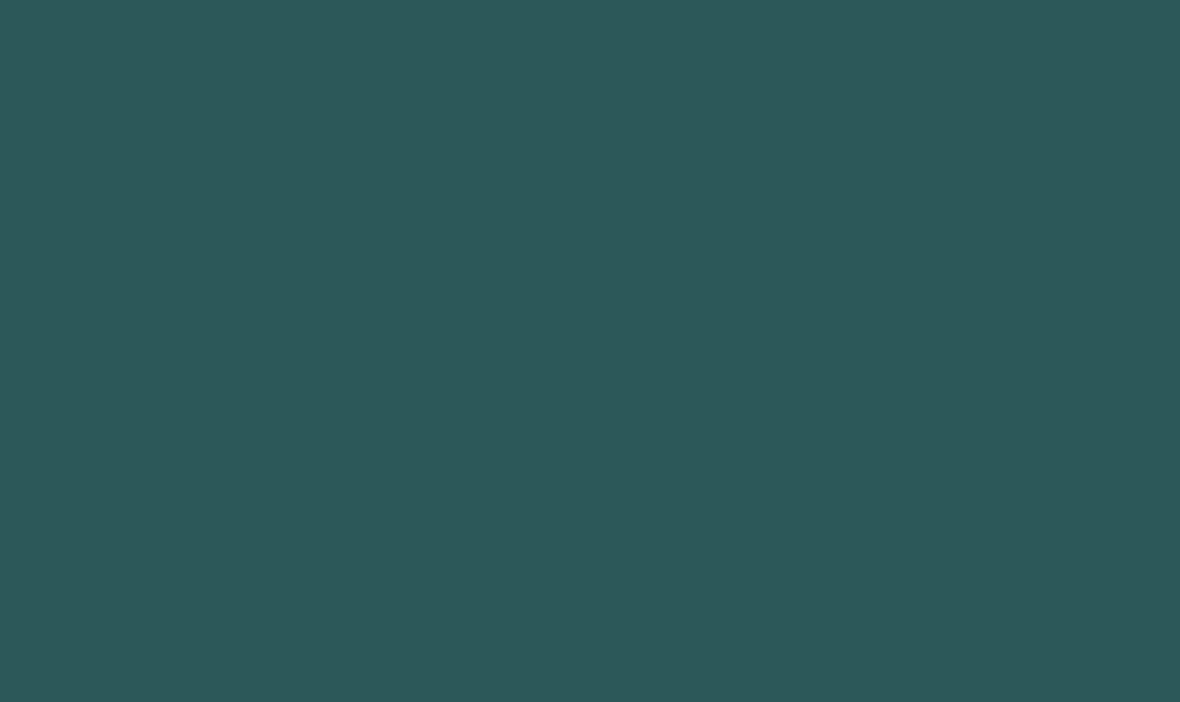 click on "1 hero.moveU p press enter     הההההההההההההההההההההההההההההההההההההההההההההההההההההההההההההההההההההההההההההההההההההההההההההההההההההההההההההההההההההההההההההההההההההההההההההההההההההההההההההההההההההההההההההההההההההההההההההההההההההההההההההההההההההההההההההההההההההההההההההההההההההההההההההההה XXXXXXXXXXXXXXXXXXXXXXXXXXXXXXXXXXXXXXXXXXXXXXXXXXXXXXXXXXXXXXXXXXXXXXXXXXXXXXXXXXXXXXXXXXXXXXXXXXXXXXXXXXXXXXXXXXXXXXXXXXXXXXXXXXXXXXXXXXXXXXXXXXXXXXXXXXXXXXXXXXXXXXXXXXXXXXXXXXXXXXXXXXXXXXXXXXXXXXXXXXXXXXXXXXXXXXXXXXXXXXXXXXXXXXXXXXXXXXXXXXXXXXXXXXXXXXXX ... 1 2 3 4 5 he ro.moveUp press enter he ro.moveRight press enter he ro.moveDown press enter he ro.moveLeft press enter     ... 1 2 3 4 5 6 he ro.moveUp press enter he ro.moveDown press enter he ro.moveLeft press enter" at bounding box center (590, 351) 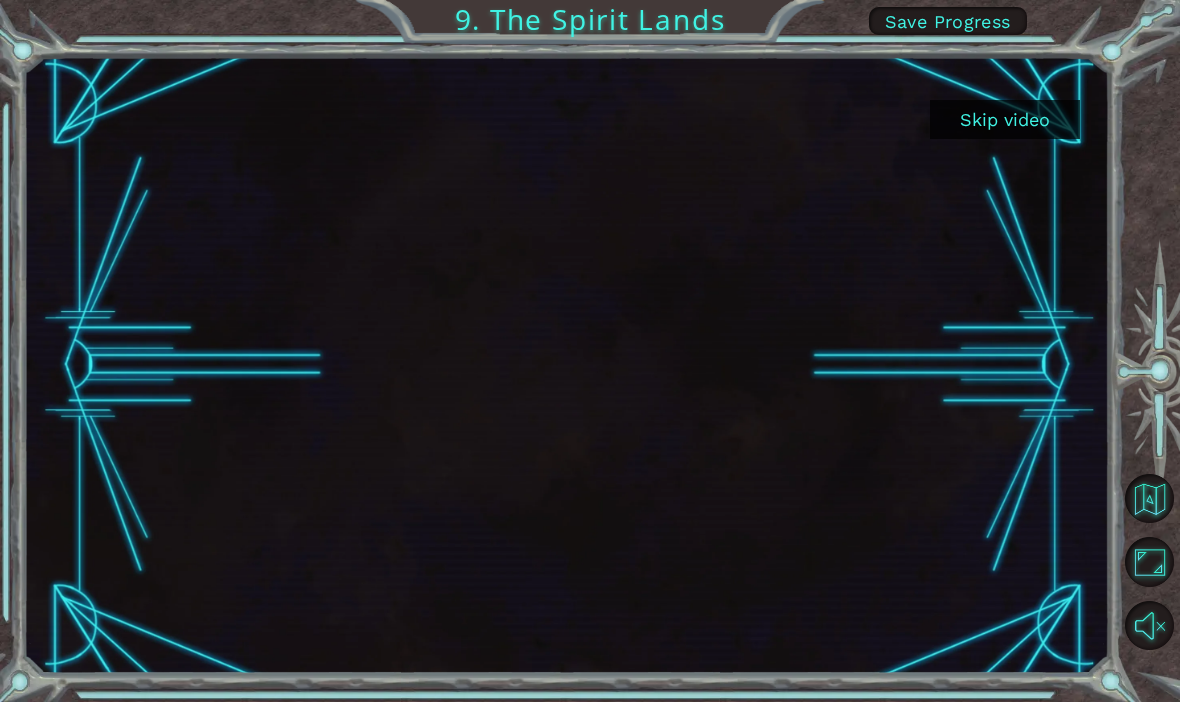 click on "Skip video" at bounding box center (1005, 119) 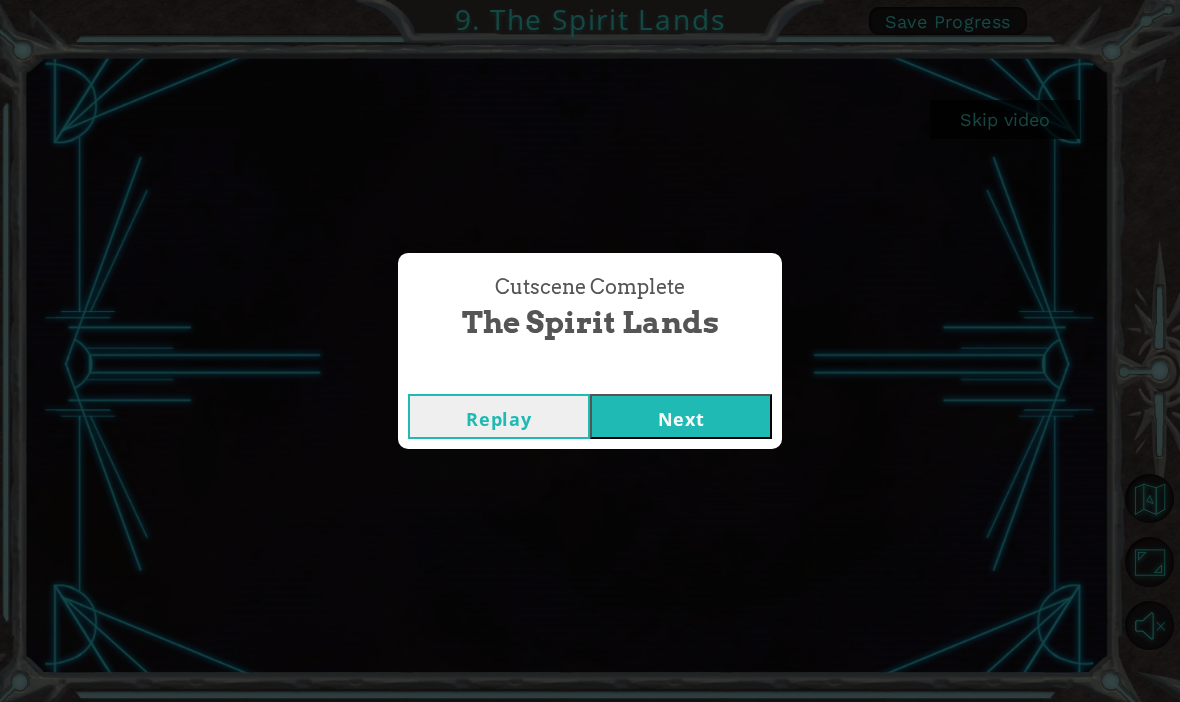 click on "Next" at bounding box center (681, 416) 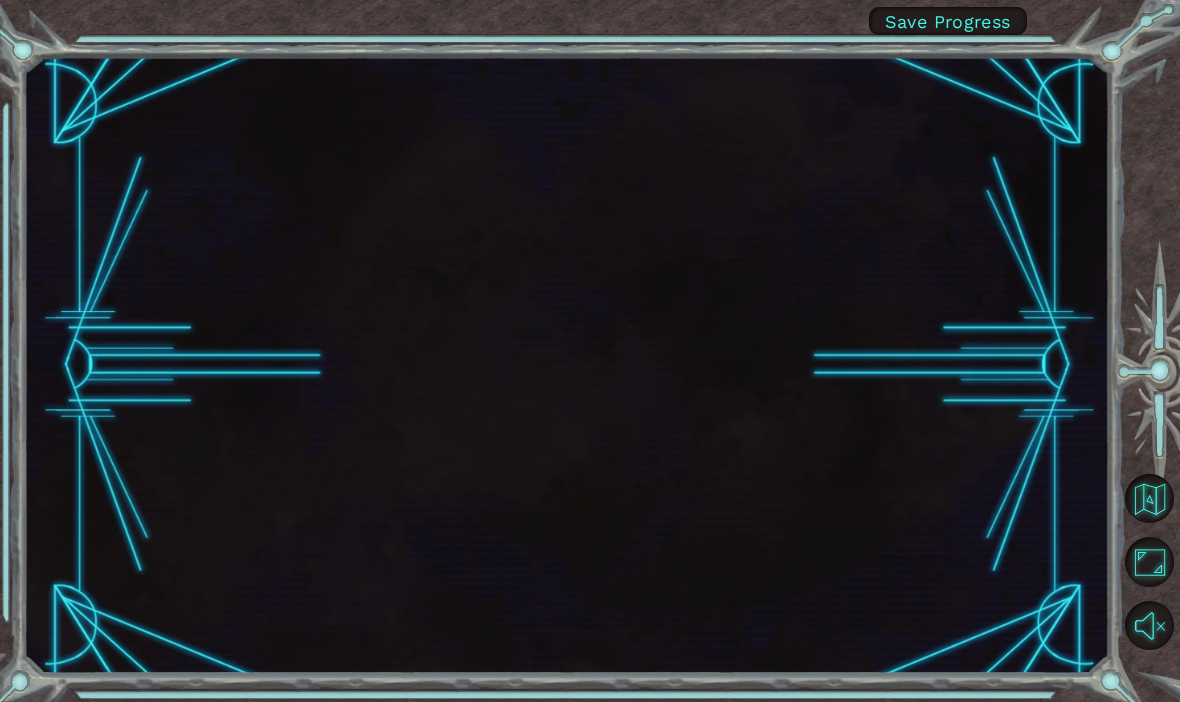 click at bounding box center [567, 365] 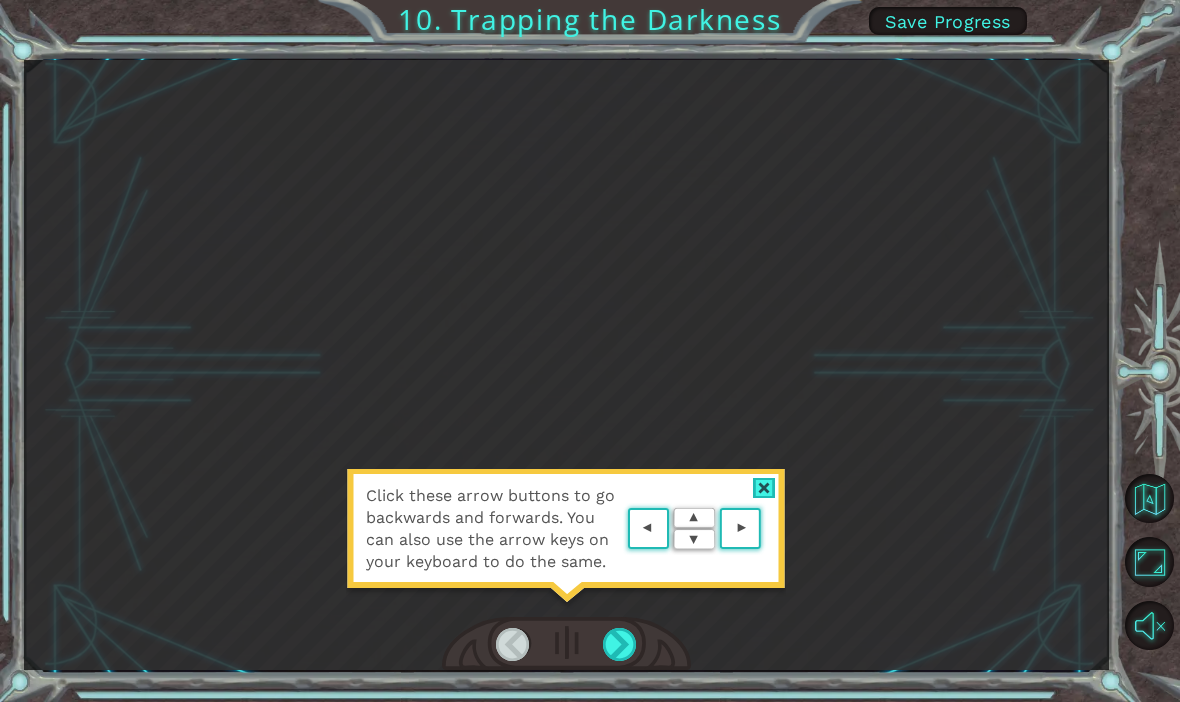 click at bounding box center (567, 644) 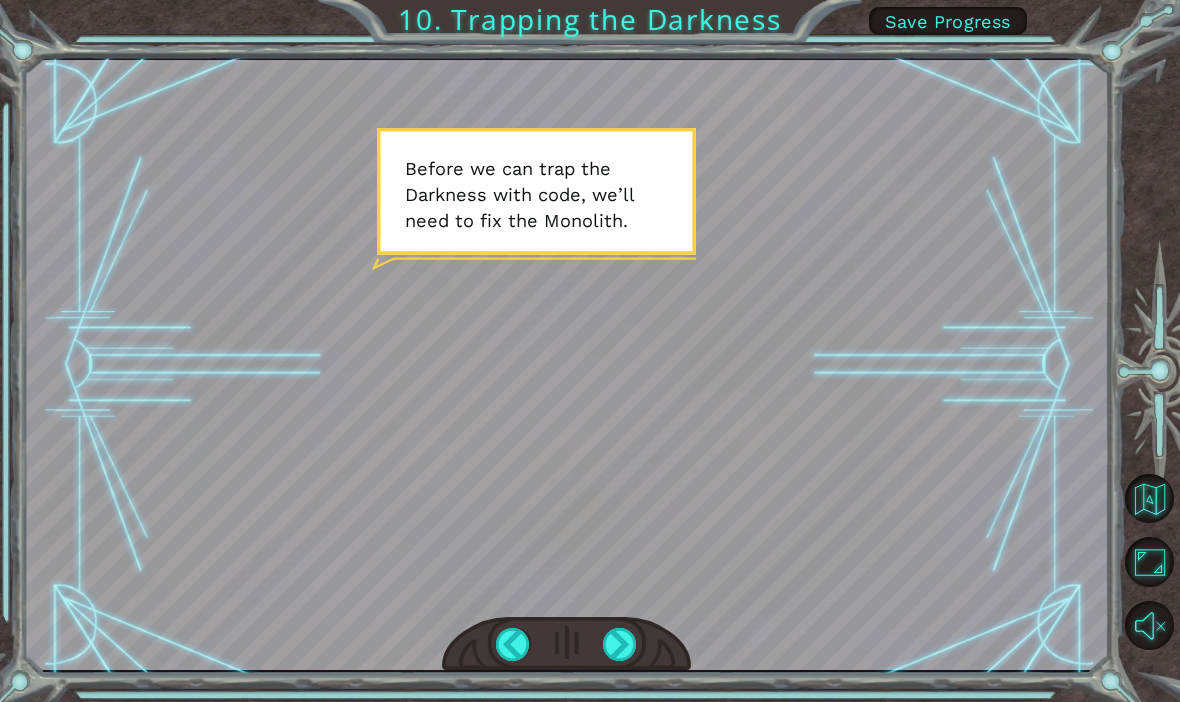 click at bounding box center [620, 644] 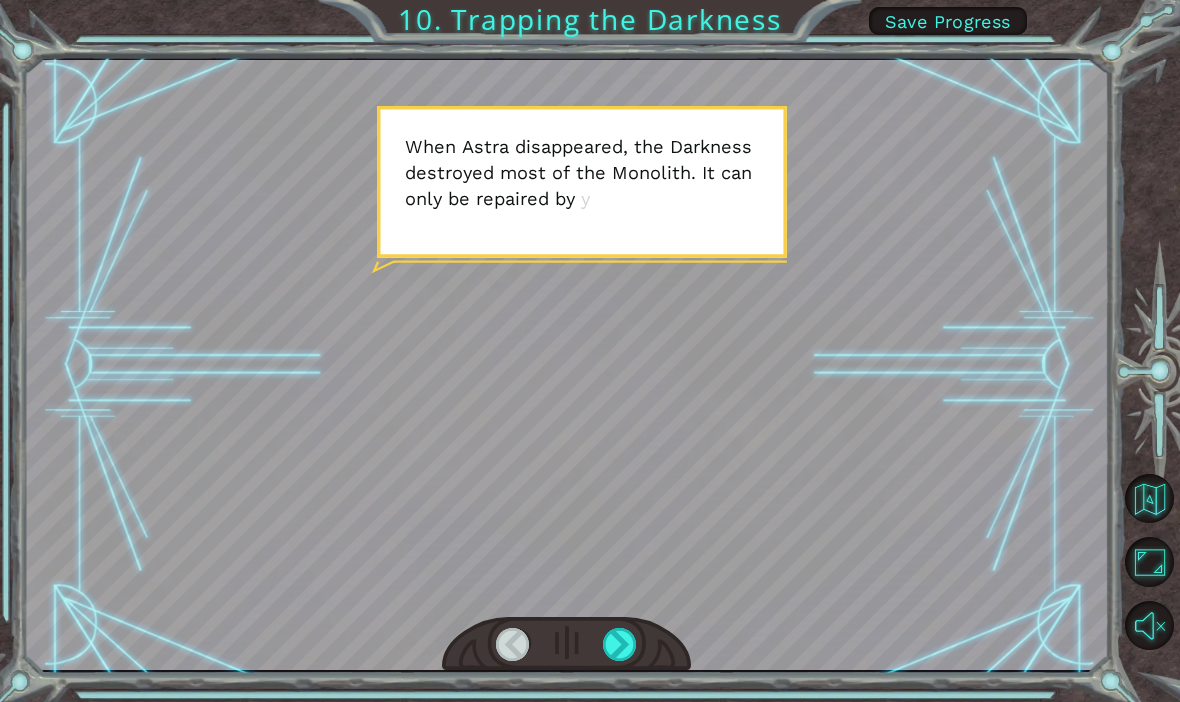 click at bounding box center [620, 644] 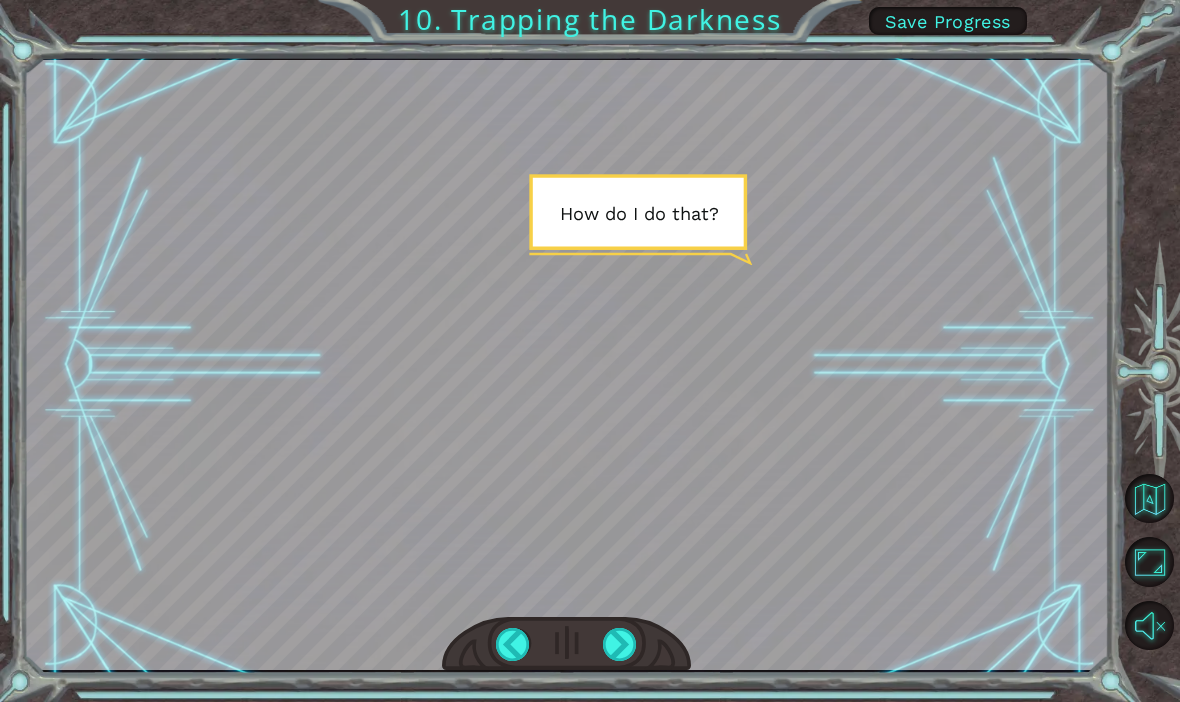 click at bounding box center (620, 644) 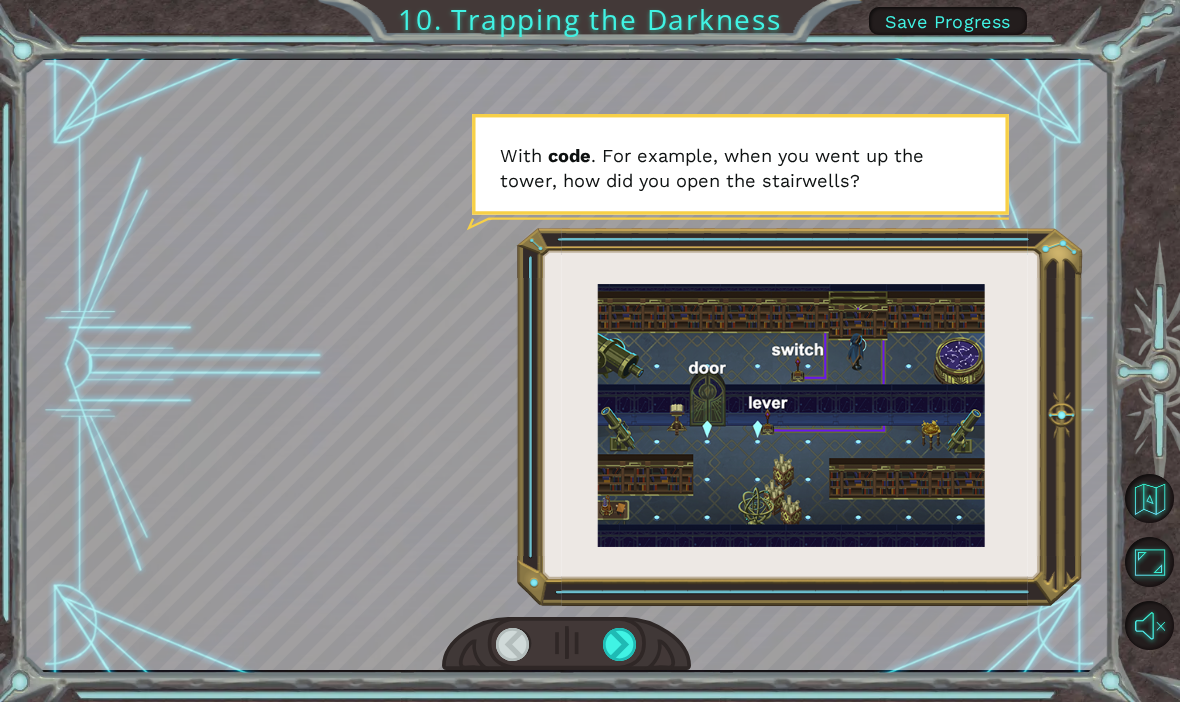 click at bounding box center (567, 644) 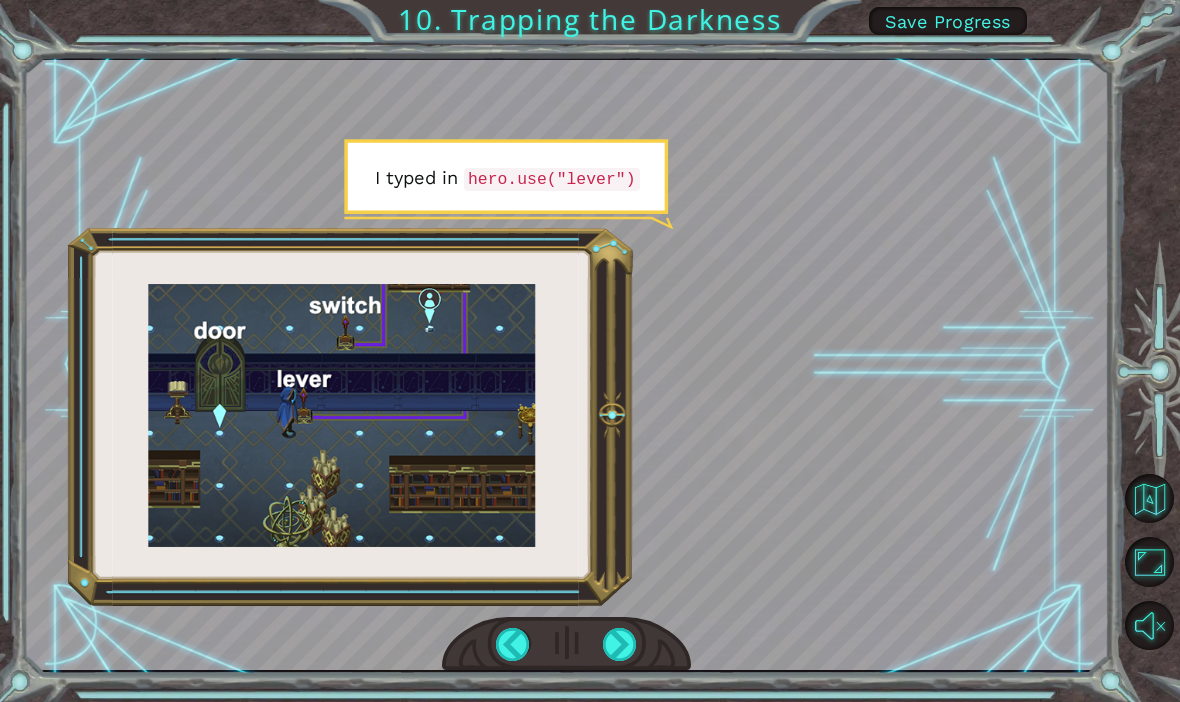 click at bounding box center [620, 644] 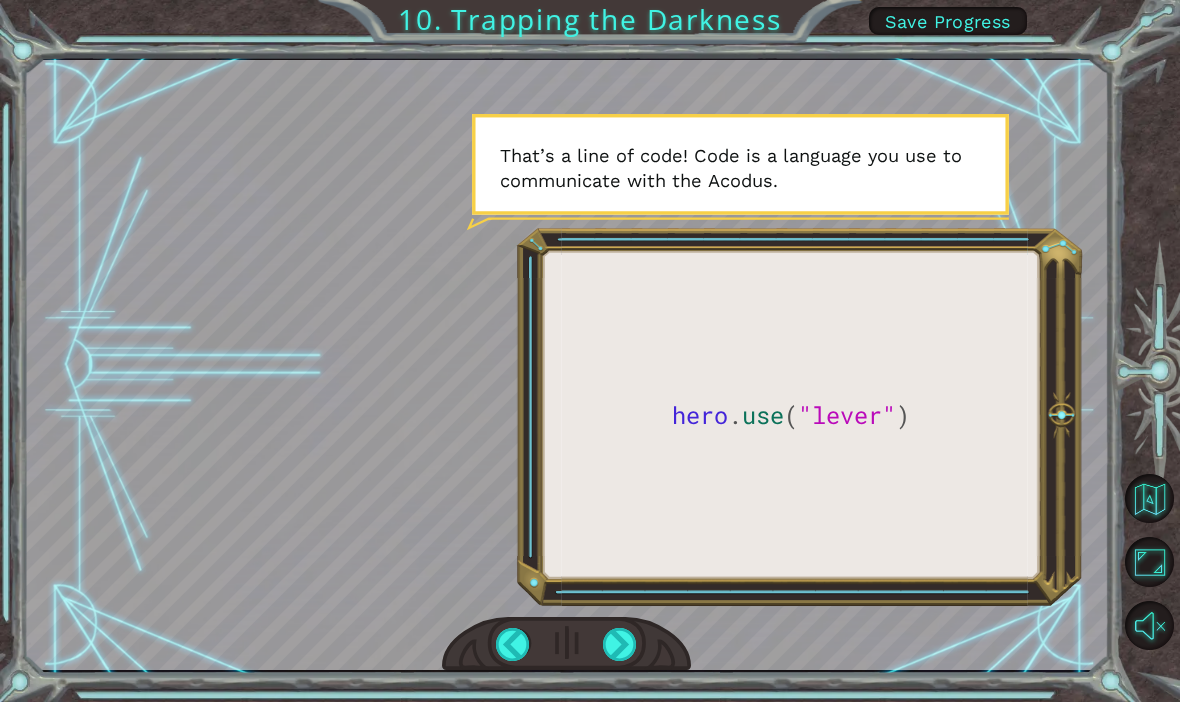 click at bounding box center [620, 644] 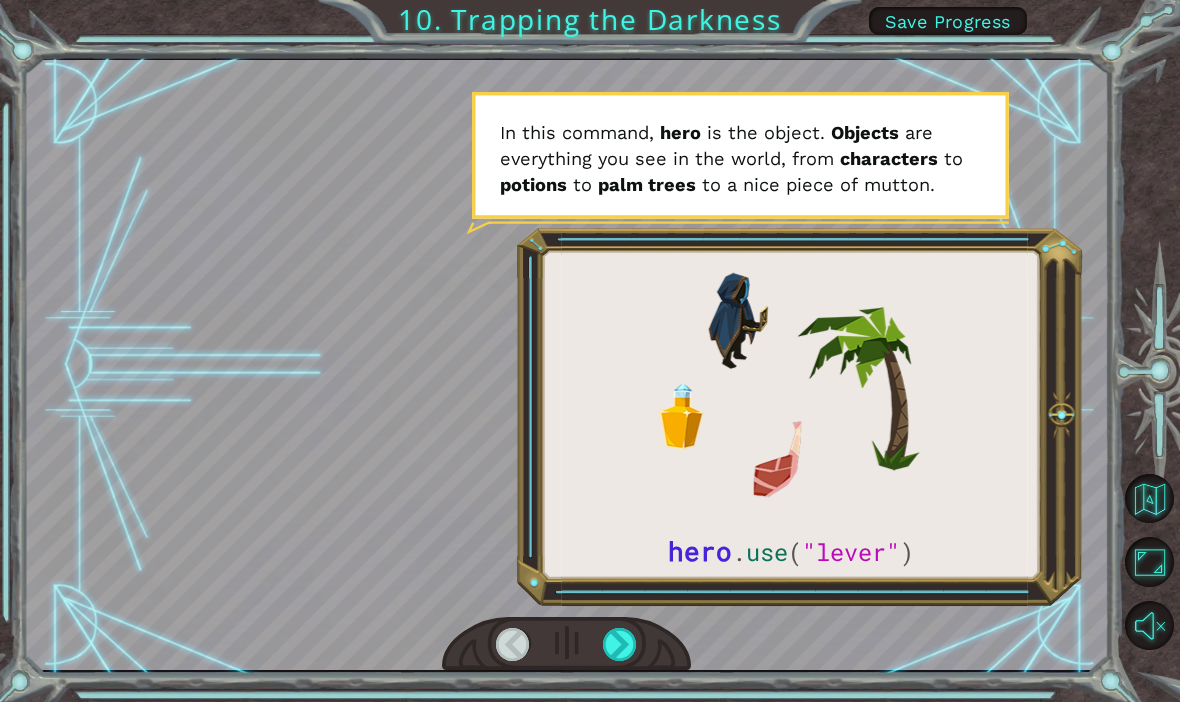 click at bounding box center (620, 644) 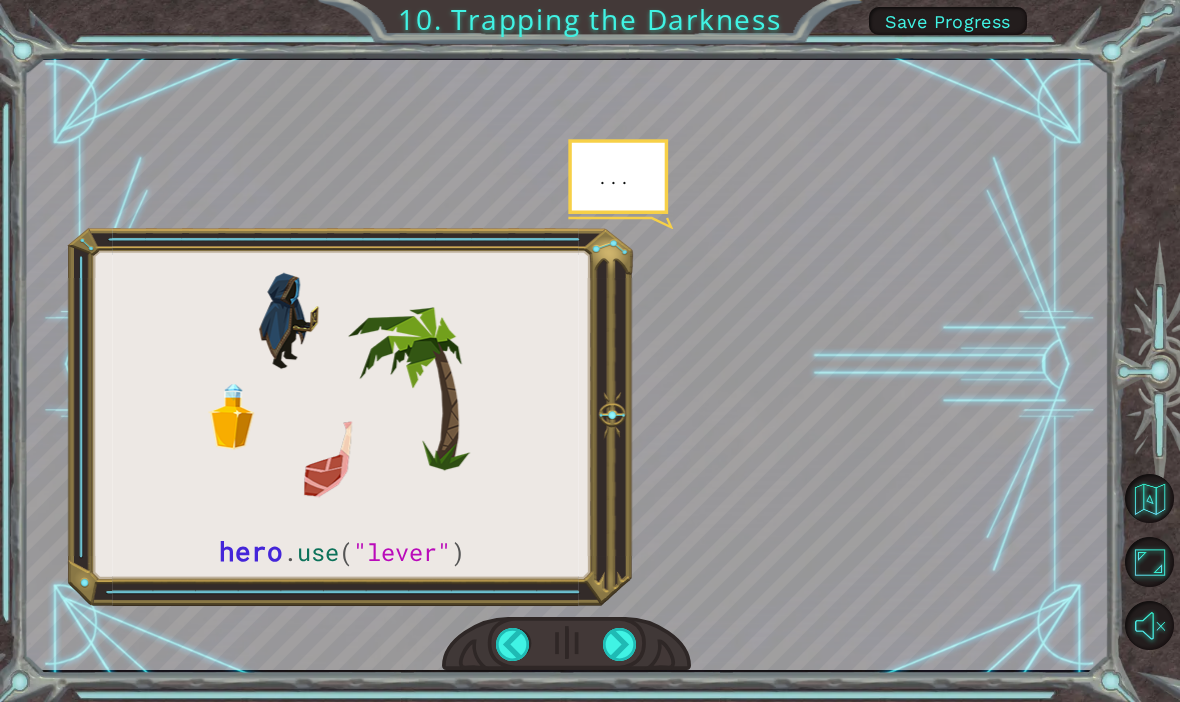 click at bounding box center [620, 644] 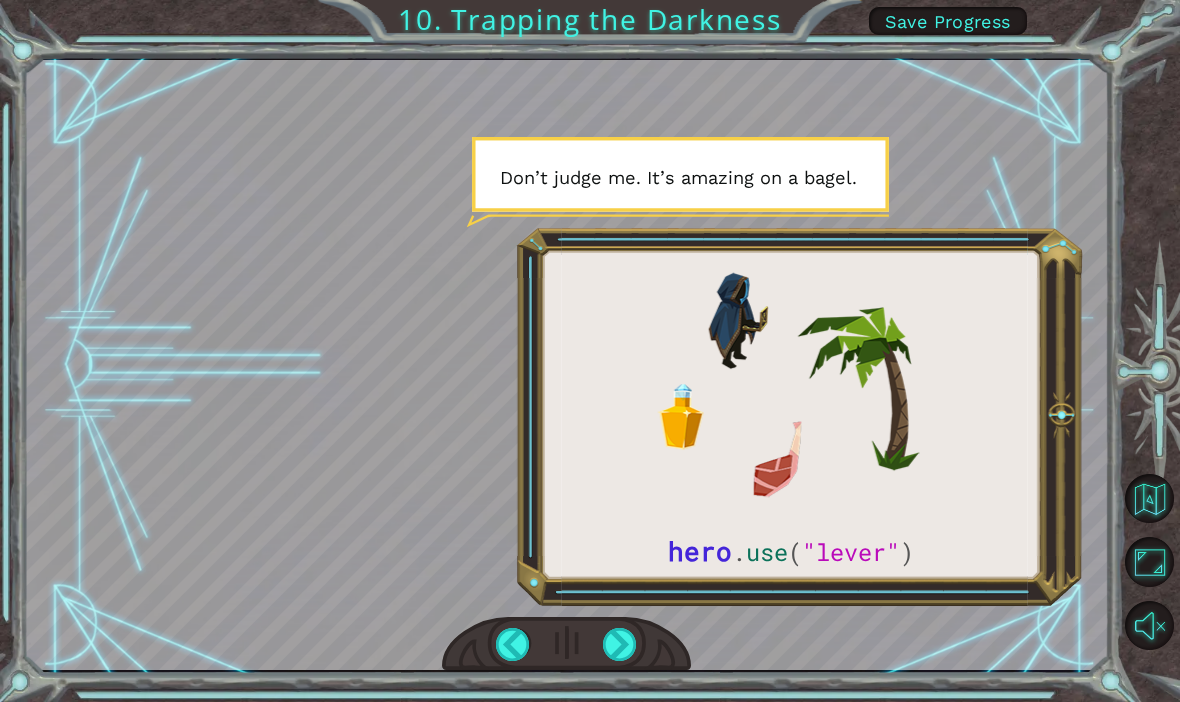 click at bounding box center (620, 644) 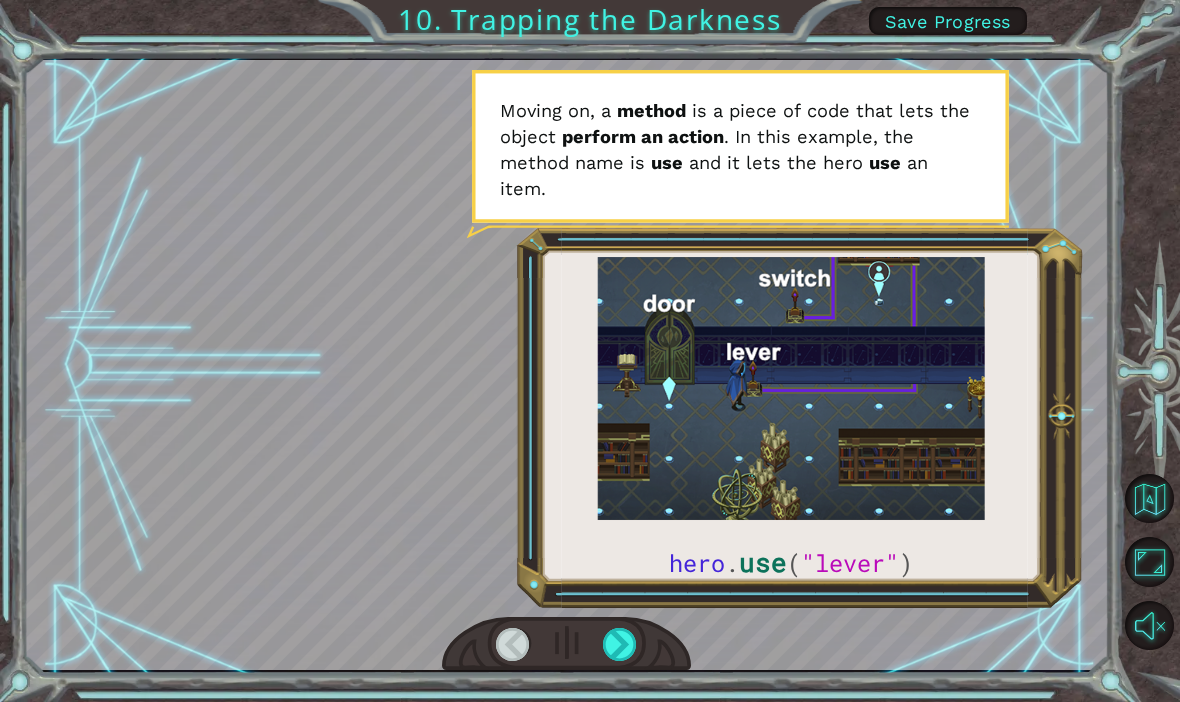 click at bounding box center (620, 644) 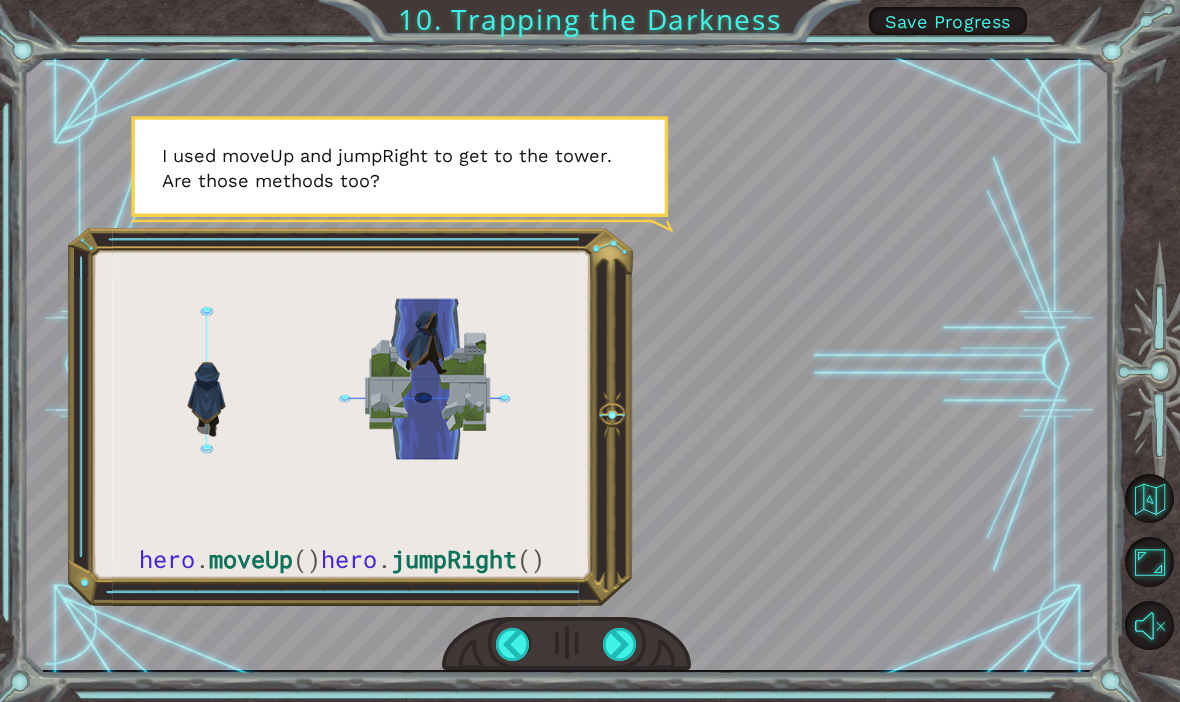 click at bounding box center (620, 644) 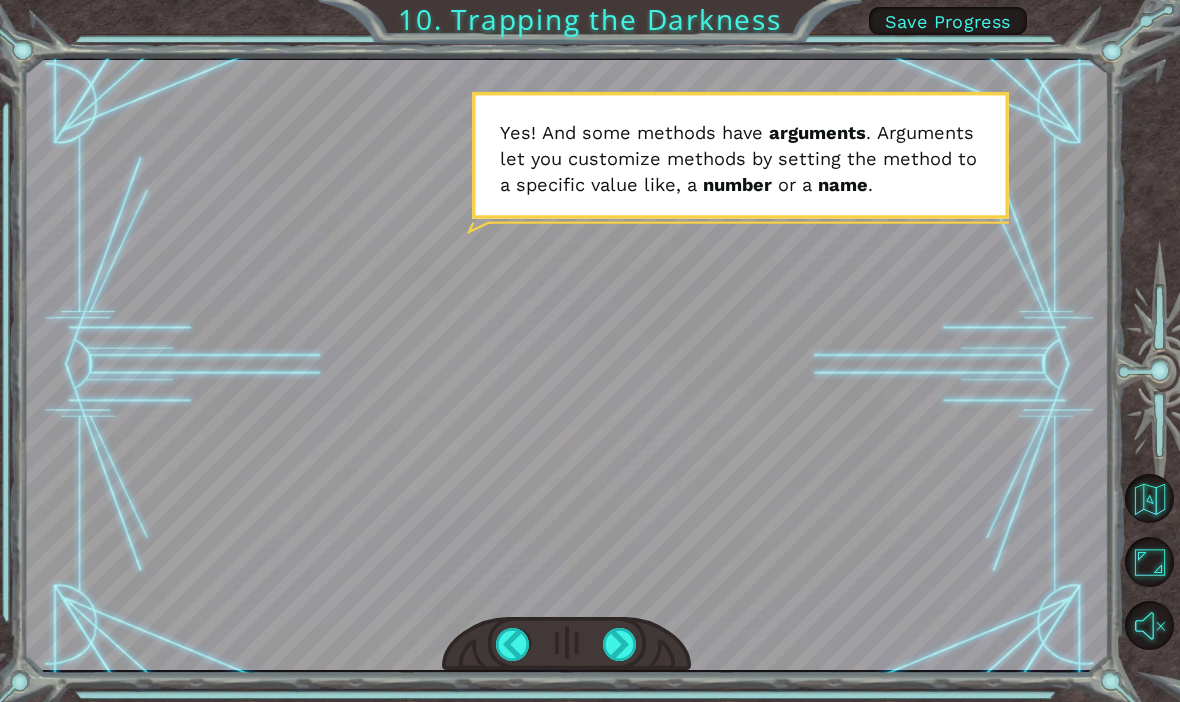 click at bounding box center (620, 644) 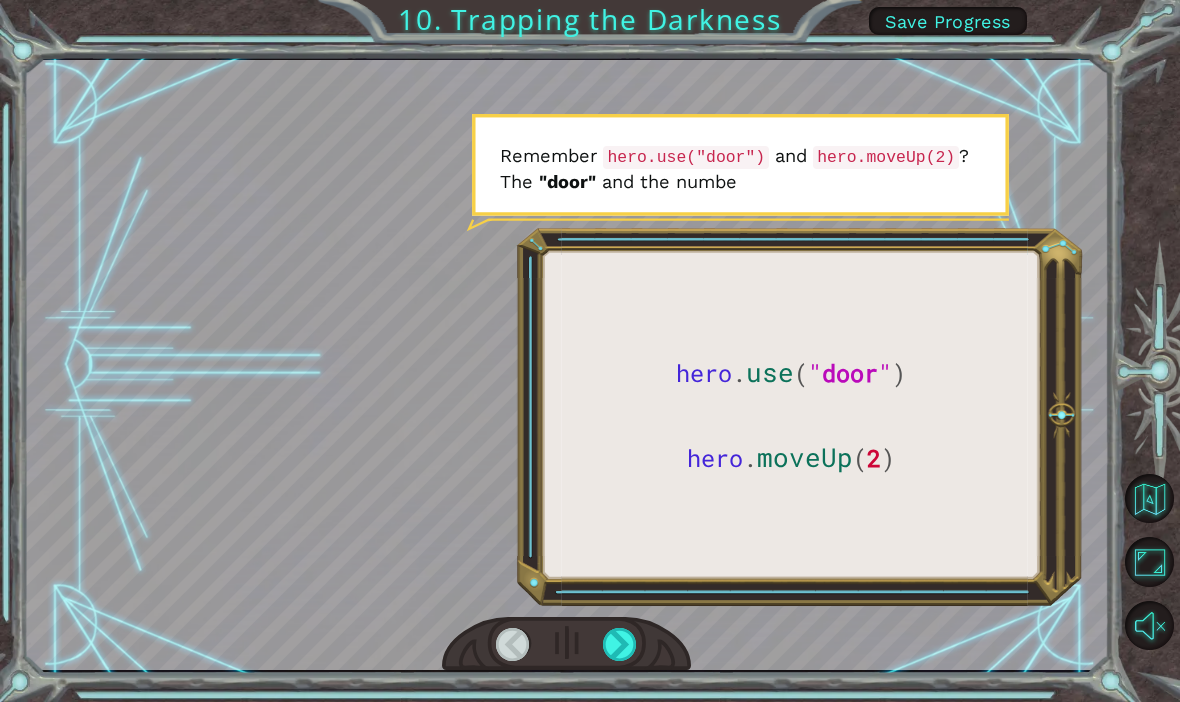 click on "hero . use ( " door " )     hero . moveUp ( 2 )
B e f o r e   w e   c a n   t r a p   t h e   D a r k n e s s   w i t h   c o d e ,   w e ’ l l   n e e d   t o   f i x   t h e   M o n o l i t h . W h e n   A s t r a   d i s a p p e a r e d ,   t h e   D a r k n e s s   d e s t r o y e d   m o s t   o f   t h e   M o n o l i t h .   I t   c a n   o n l y   b e   r e p a i r e d   b y   y o u   a n d   t h e   A c o d u s . H o w   d o   I   d o   t h a t ? W i t h   c o d e .   F o r   e x a m p l e ,   w h e n   y o u   w e n t   u p   t h e   t o w e r ,   h o w   d i d   y o u   o p e n   t h e   s t a i r w e l l s ? I   t y p e d   i n   h e r o . u s e ( " l e v e r " ) T h a t ’ s   a   l i n e   o f   c o d e !   C o d e   i s   a   l a n g u a g e   y o u   u s e   t o   c o m m u n i c a t e   w i t h   t h e   A c o d u s . I n   t h i s   c o m m a n d ,   h e r o   i s   t h e   o b j e c t .   O b j e c t s   a r e   e v e r y t h i n g   y o u   s e e   i n   t h e   w o r" at bounding box center [590, 351] 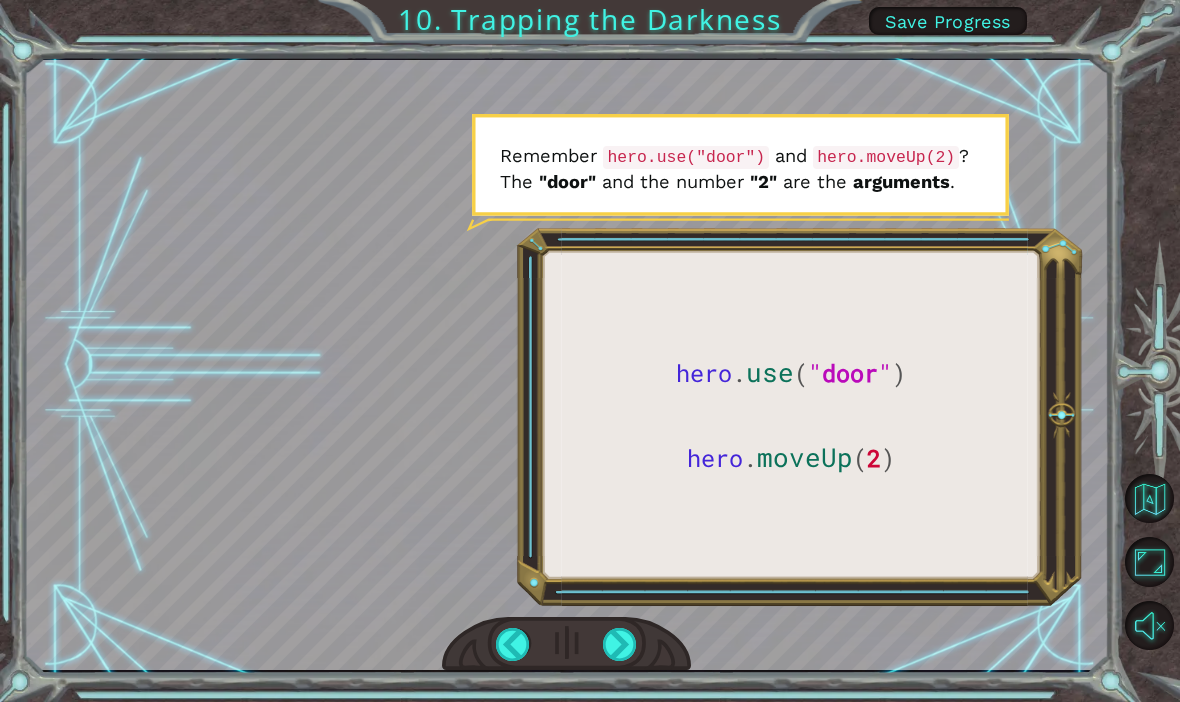 click at bounding box center [620, 644] 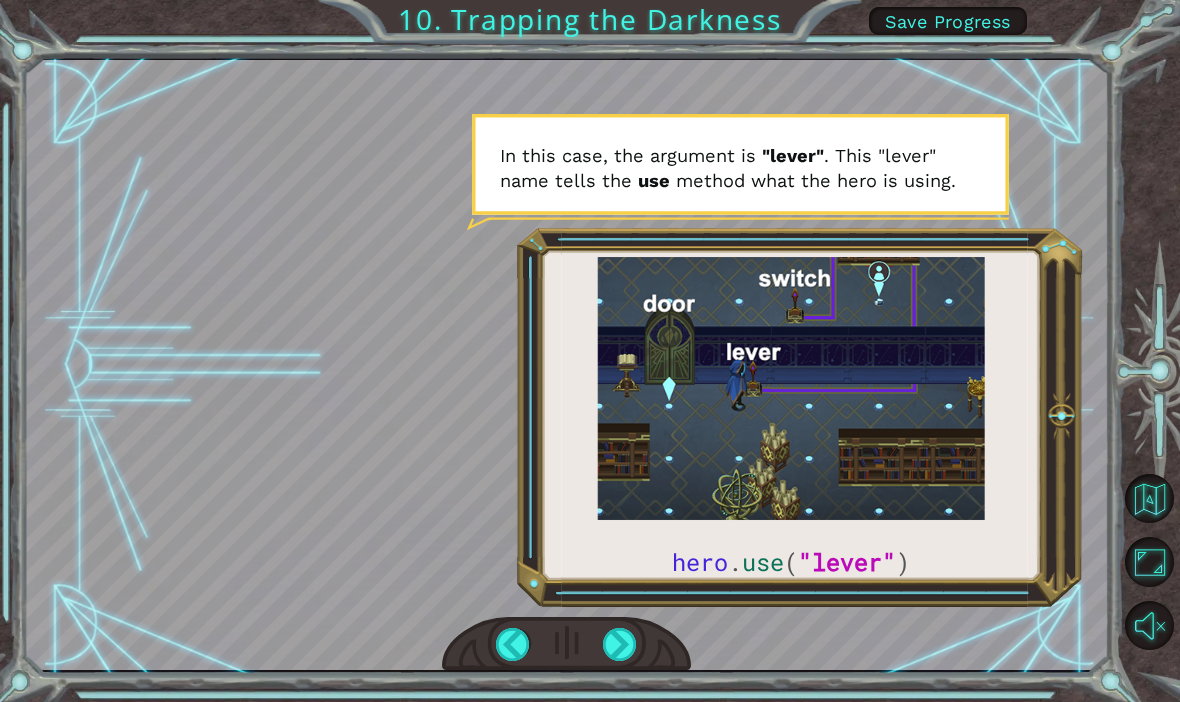 click at bounding box center (620, 644) 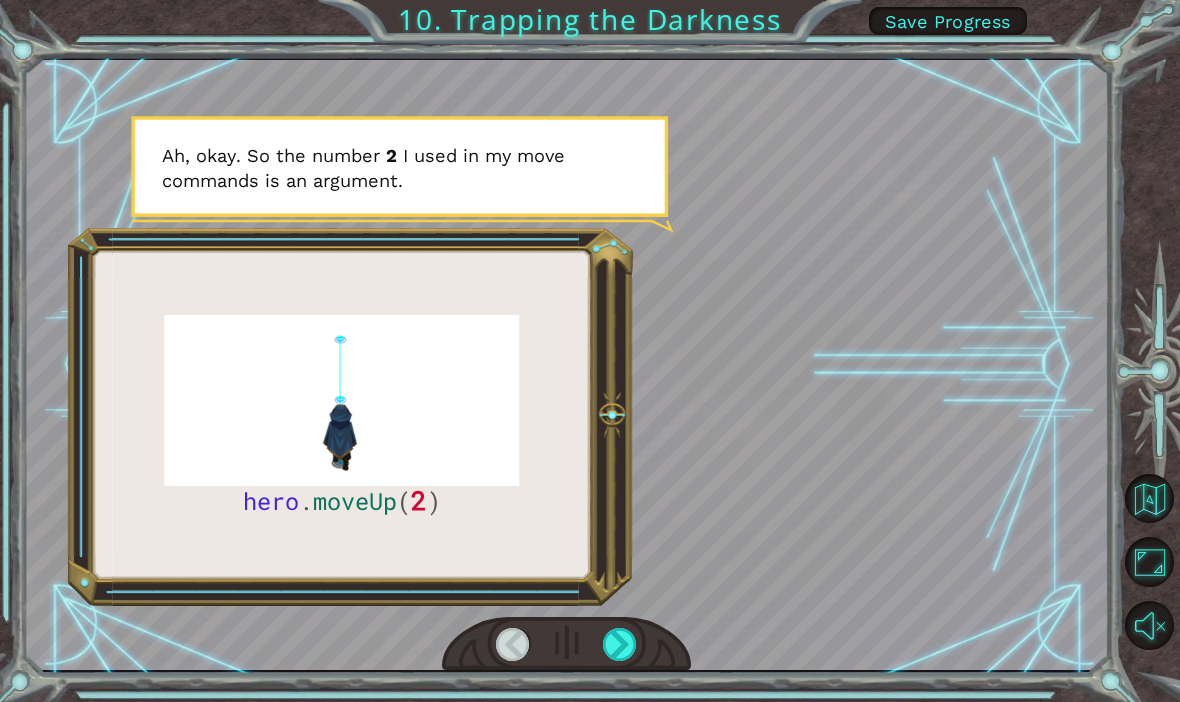 click at bounding box center [620, 644] 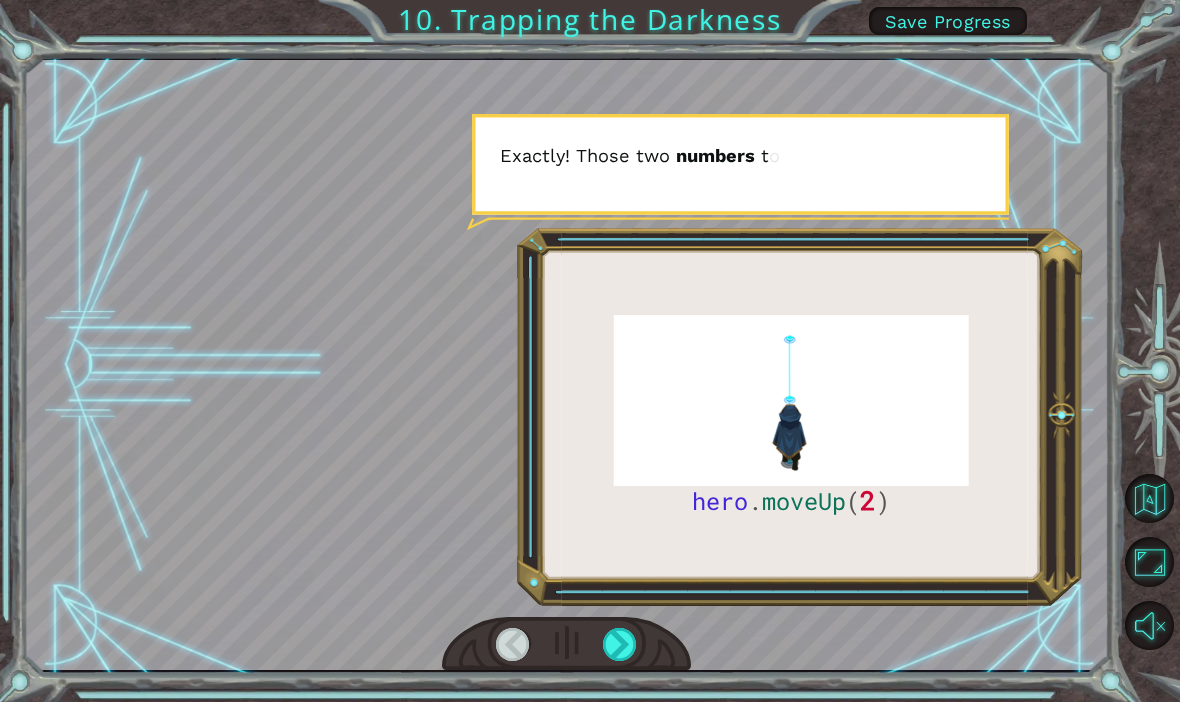 click at bounding box center (567, 644) 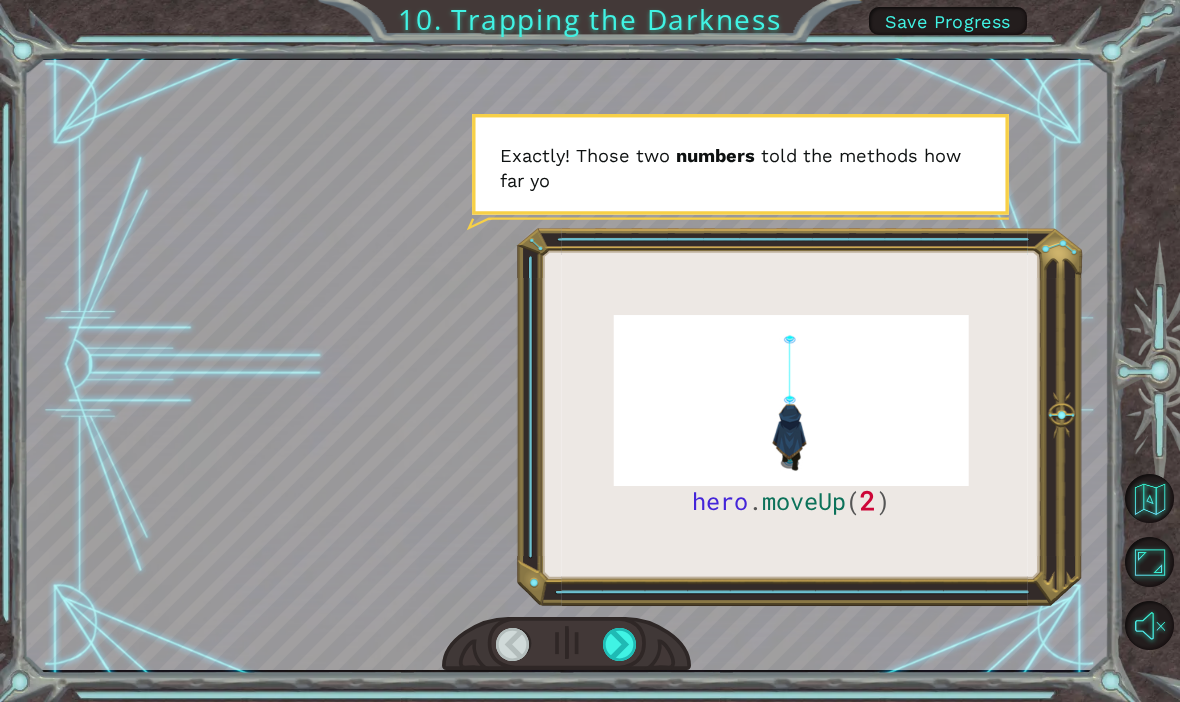 click at bounding box center (620, 644) 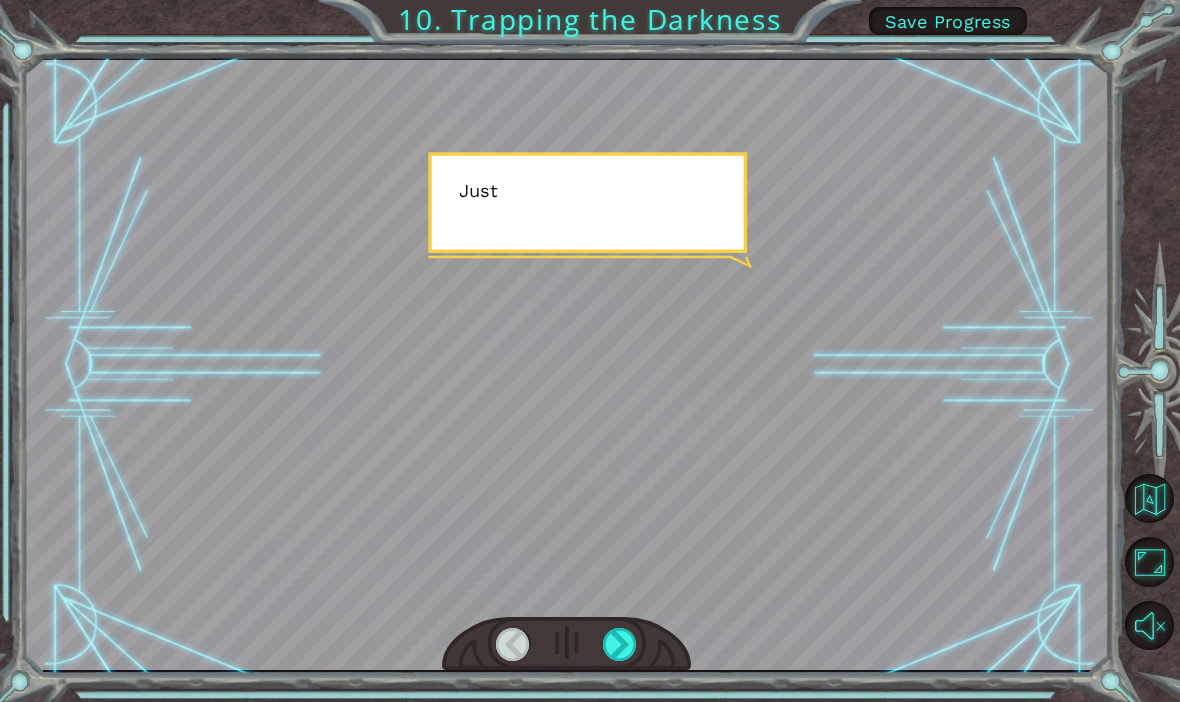 click at bounding box center [620, 644] 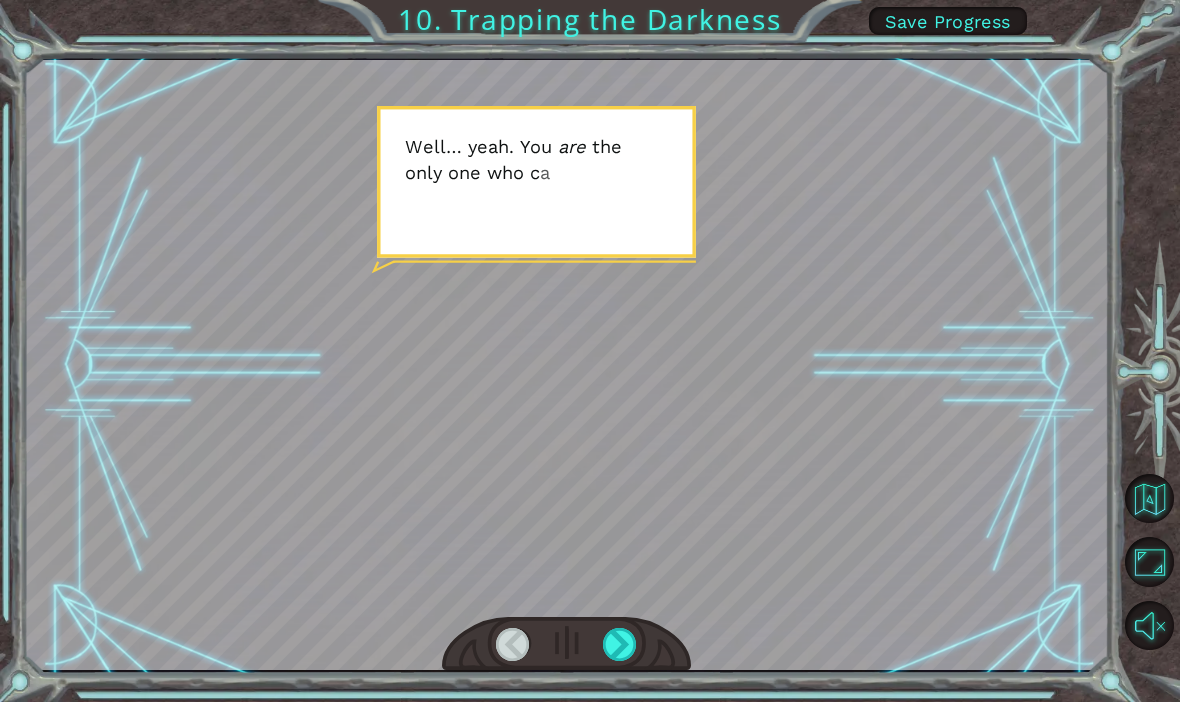 click at bounding box center [620, 644] 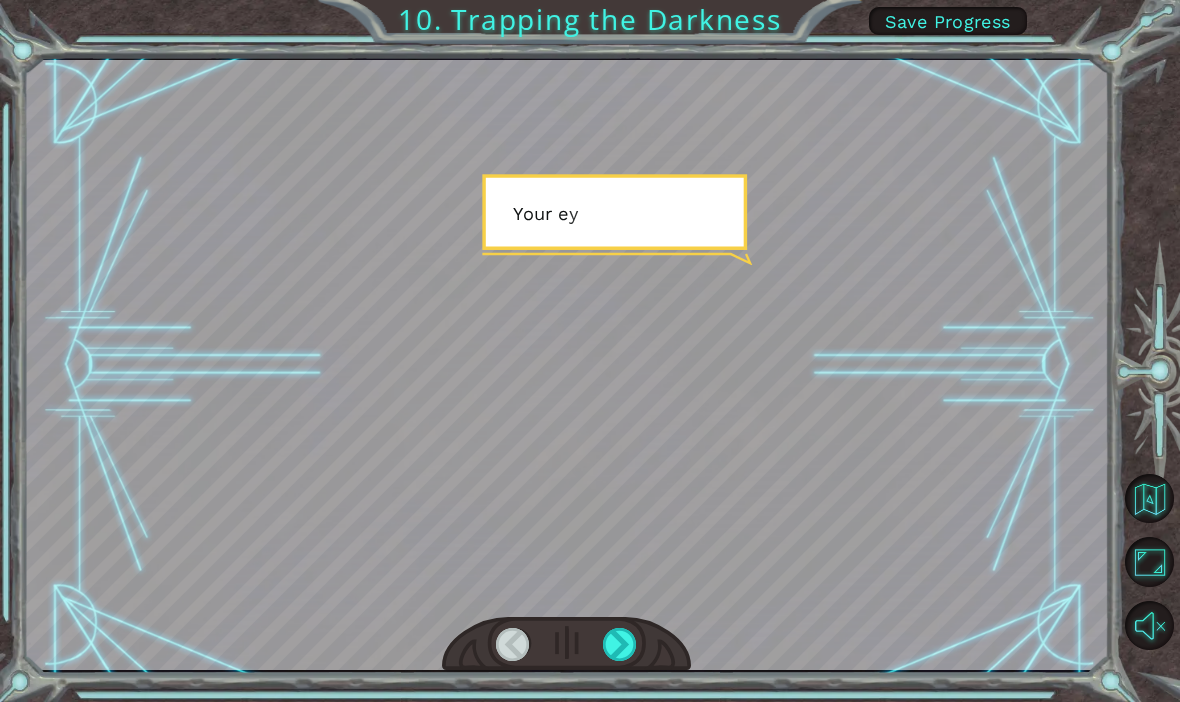 click at bounding box center (620, 644) 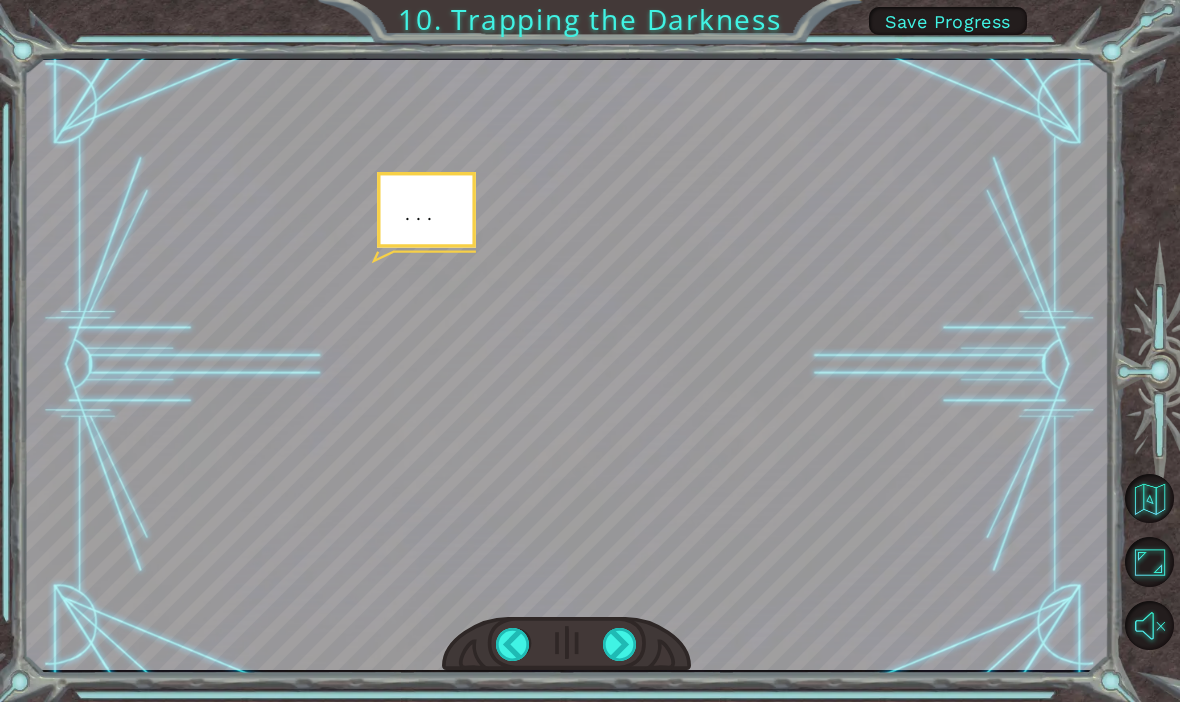 click at bounding box center (620, 644) 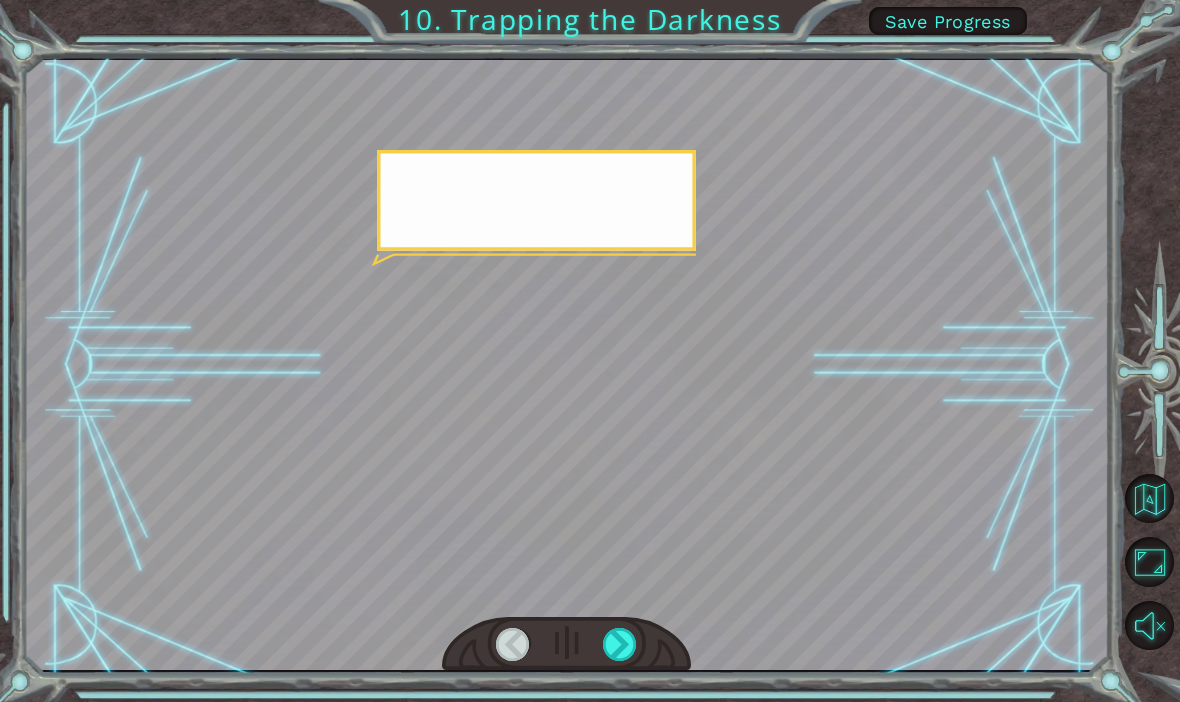 click at bounding box center [567, 644] 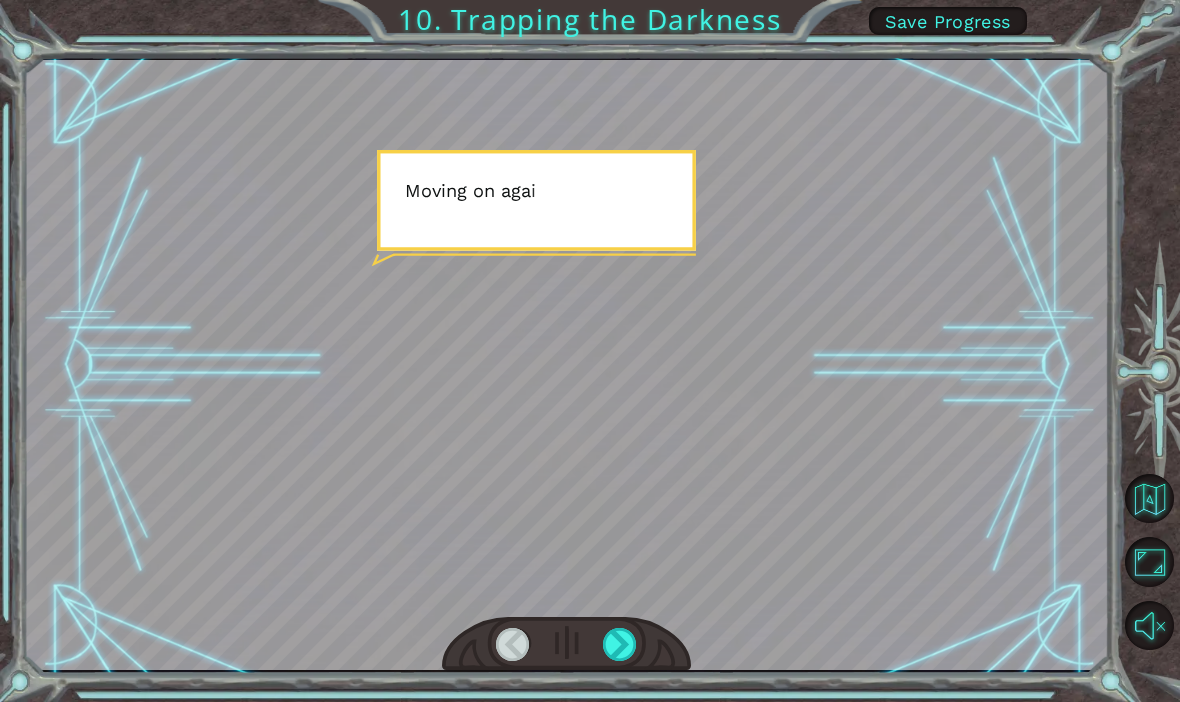 click at bounding box center (620, 644) 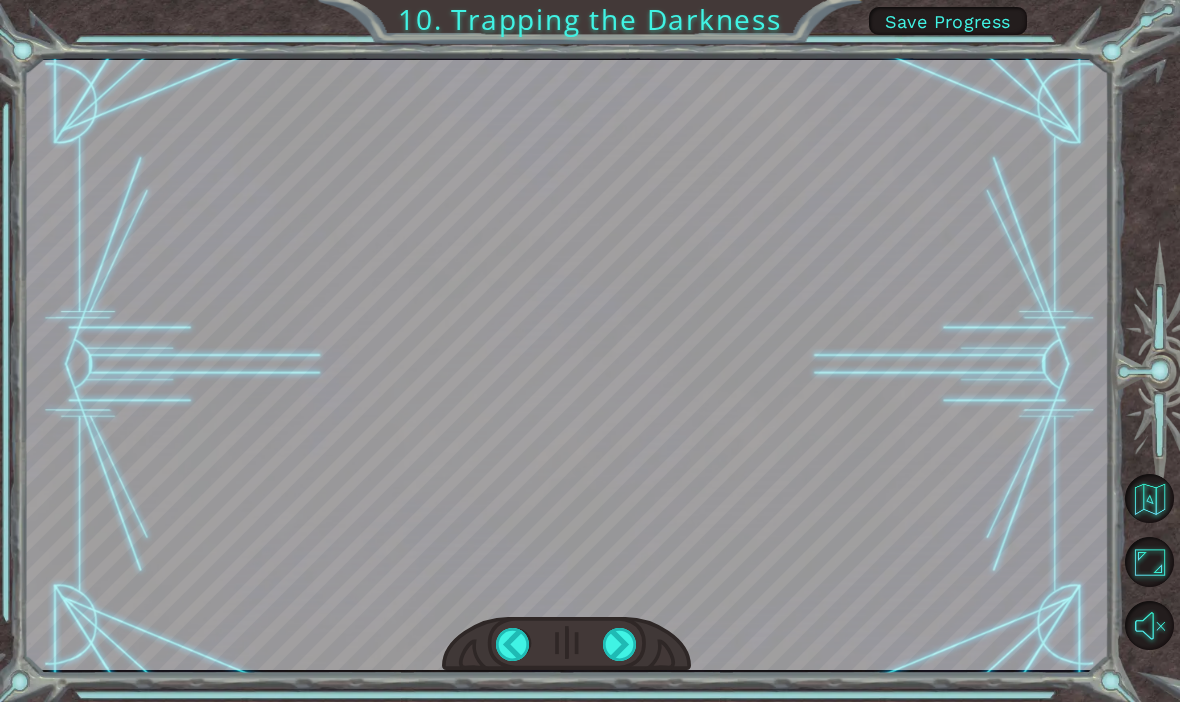 click at bounding box center [620, 644] 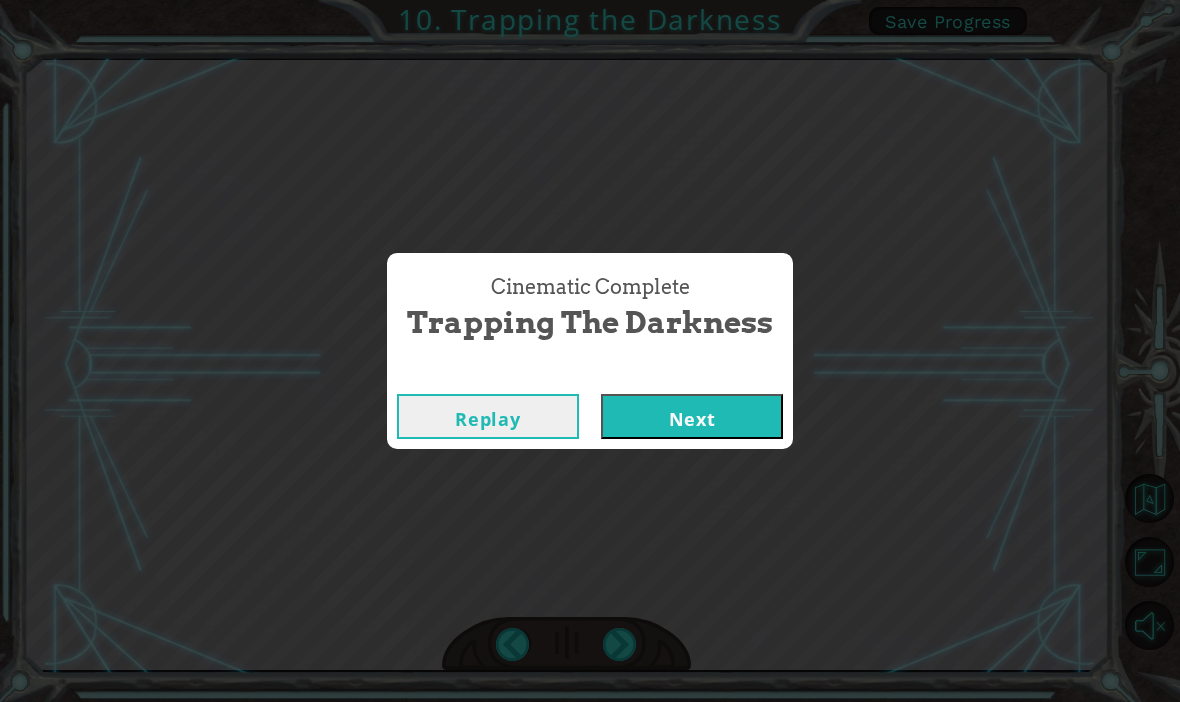 click on "Cinematic Complete     Trapping the Darkness
Replay
Next" at bounding box center (590, 351) 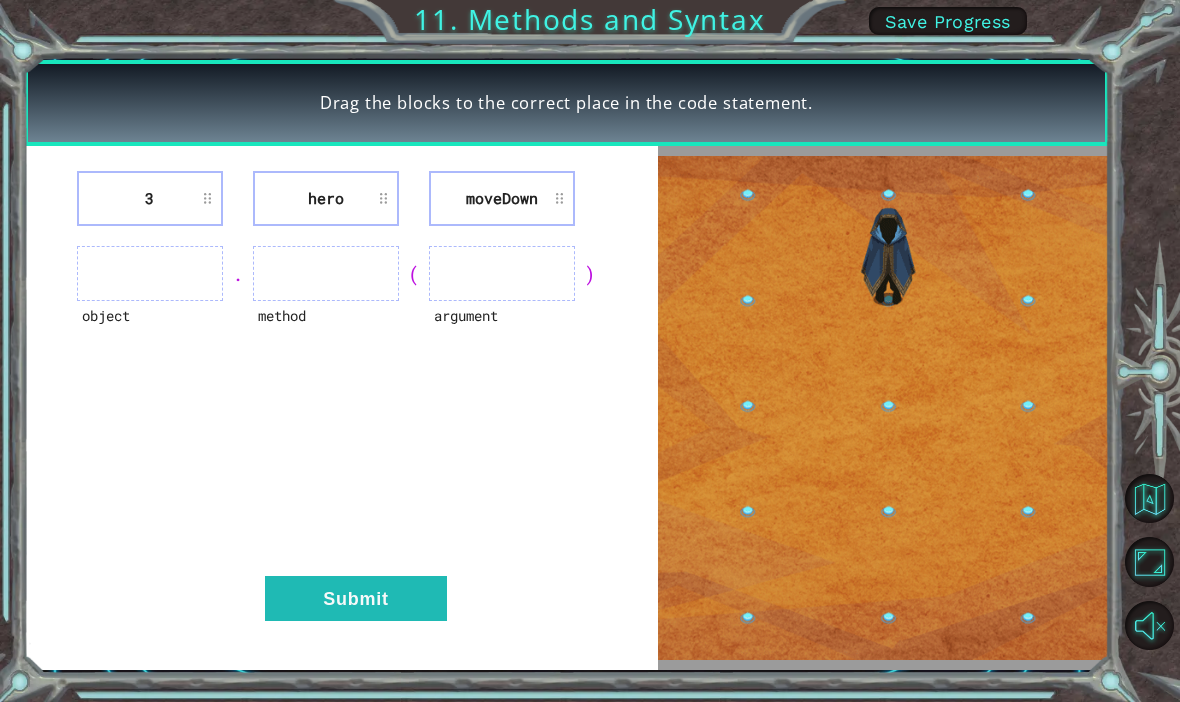 click on "Save Progress" at bounding box center [948, 21] 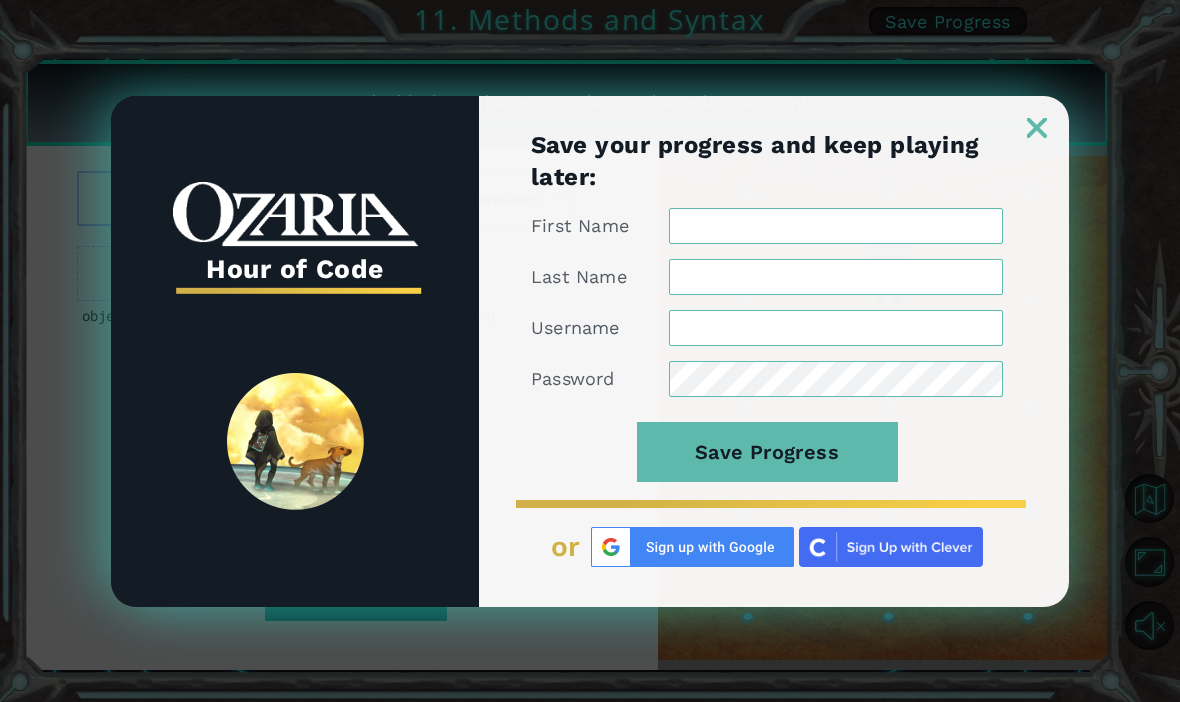 click at bounding box center (1037, 128) 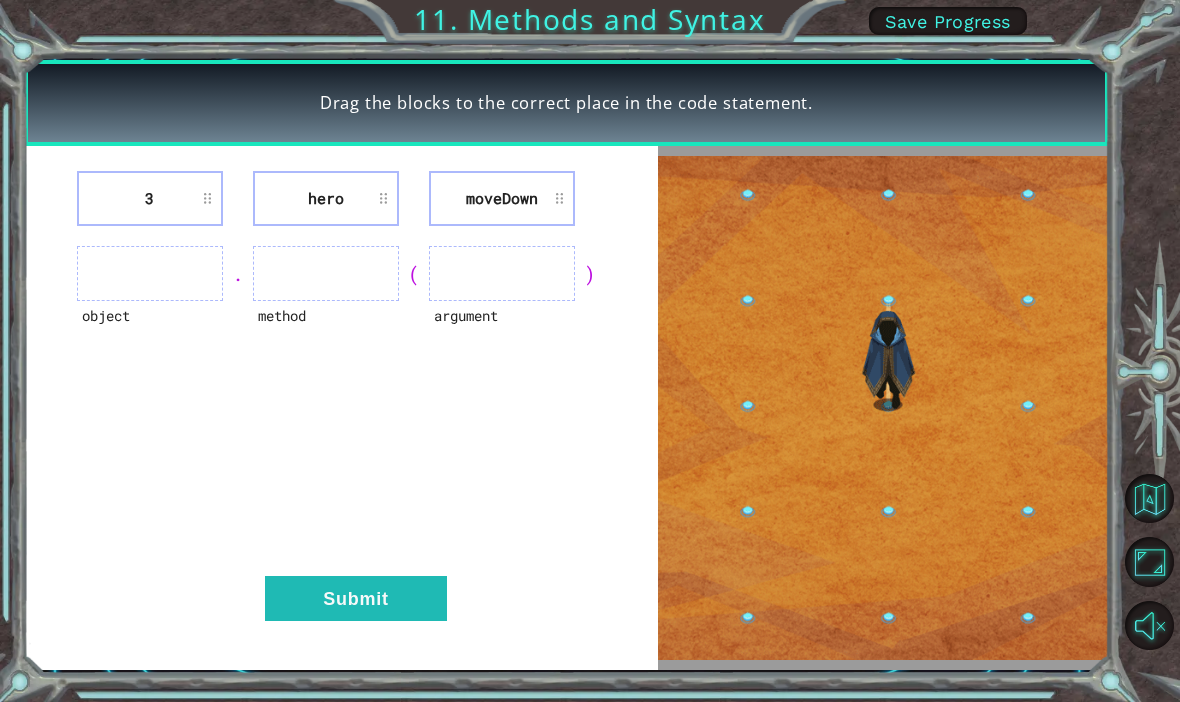 scroll, scrollTop: 25, scrollLeft: 0, axis: vertical 